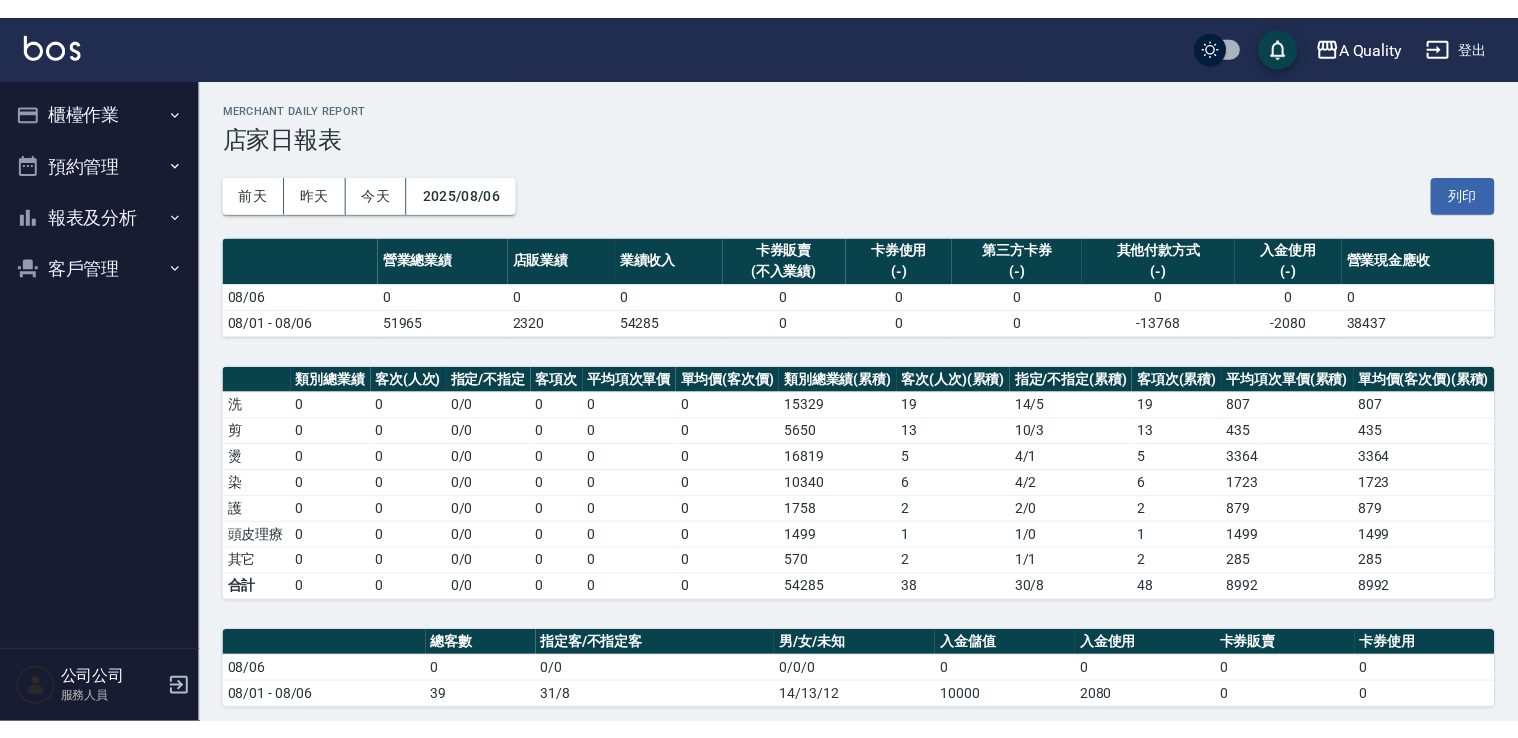 scroll, scrollTop: 0, scrollLeft: 0, axis: both 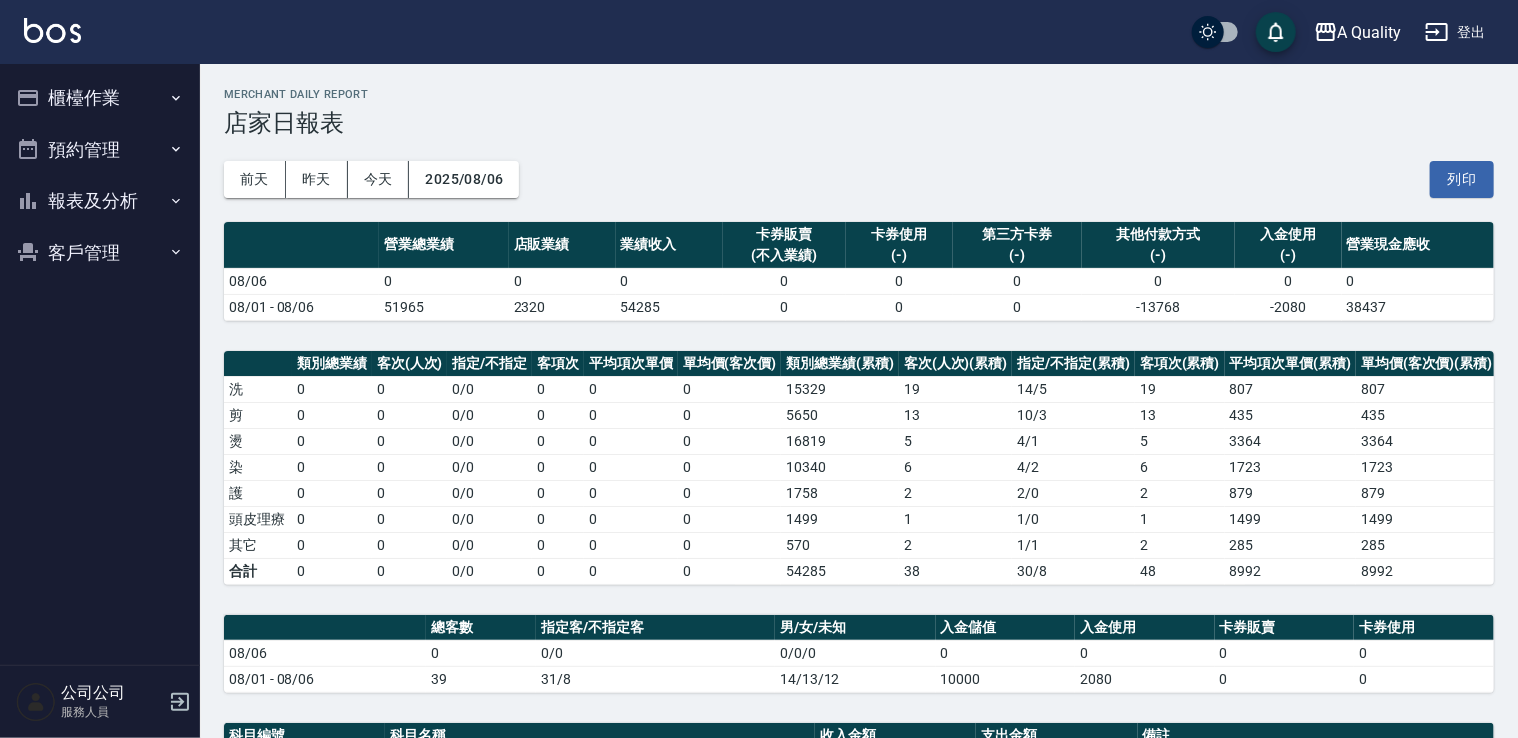 click on "櫃檯作業" at bounding box center (100, 98) 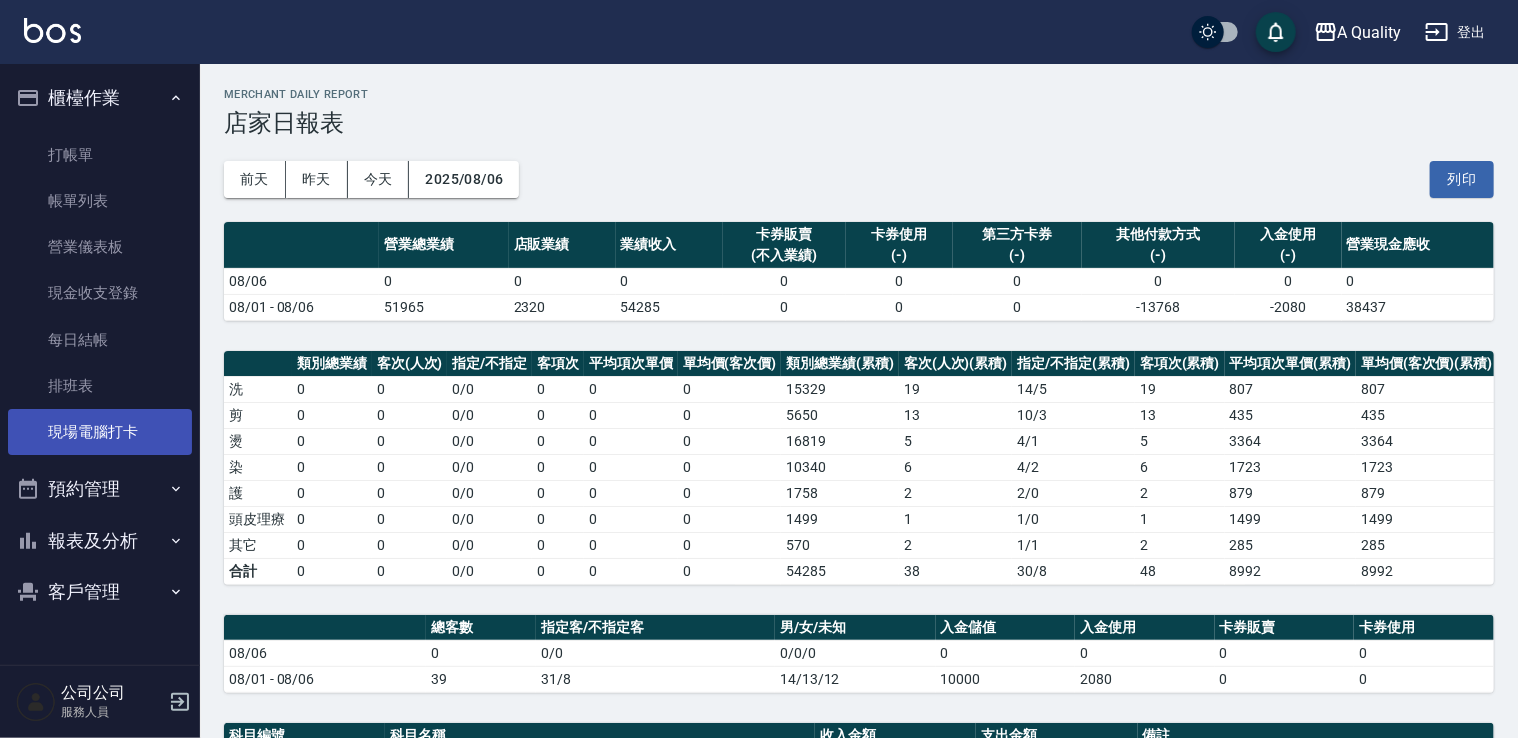 click on "現場電腦打卡" at bounding box center (100, 432) 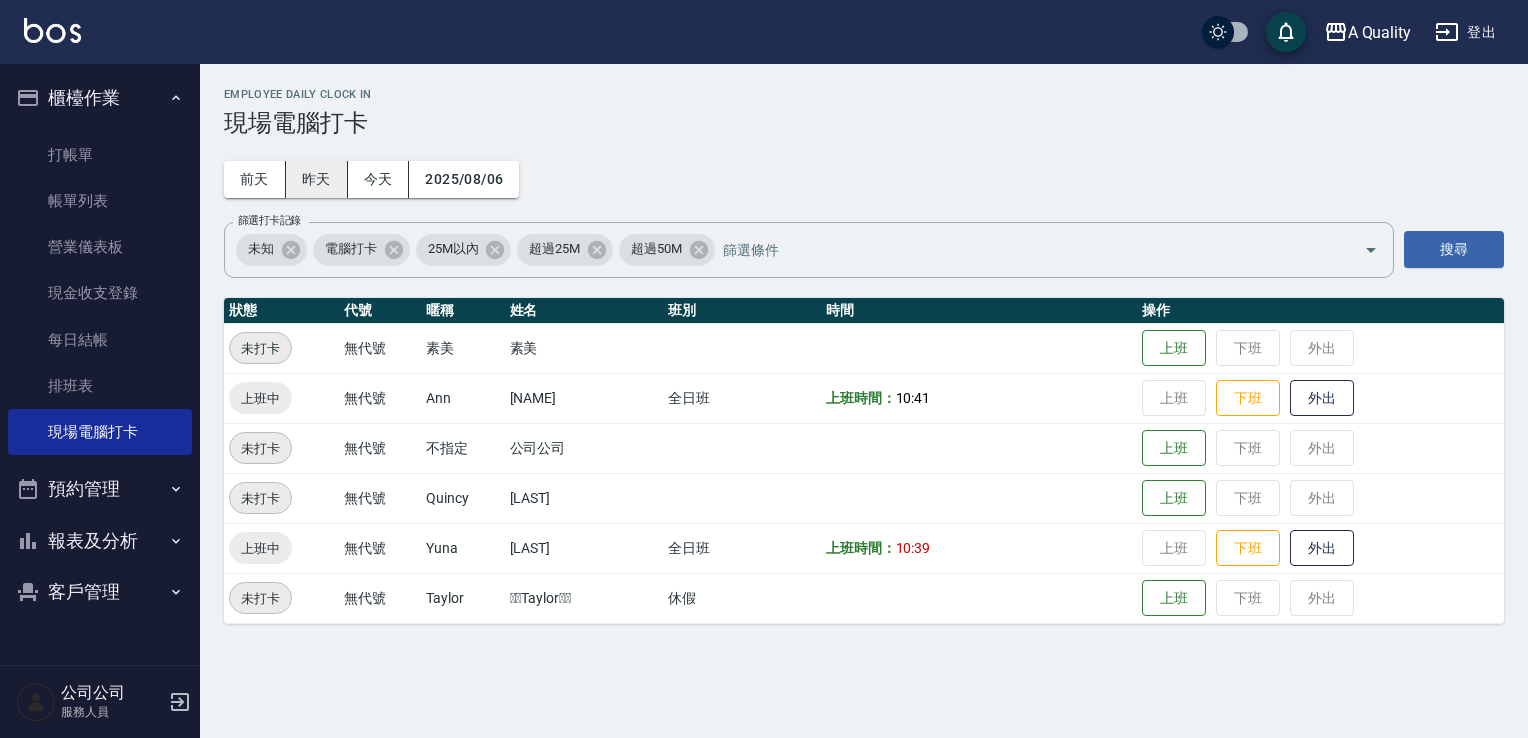 click on "昨天" at bounding box center [317, 179] 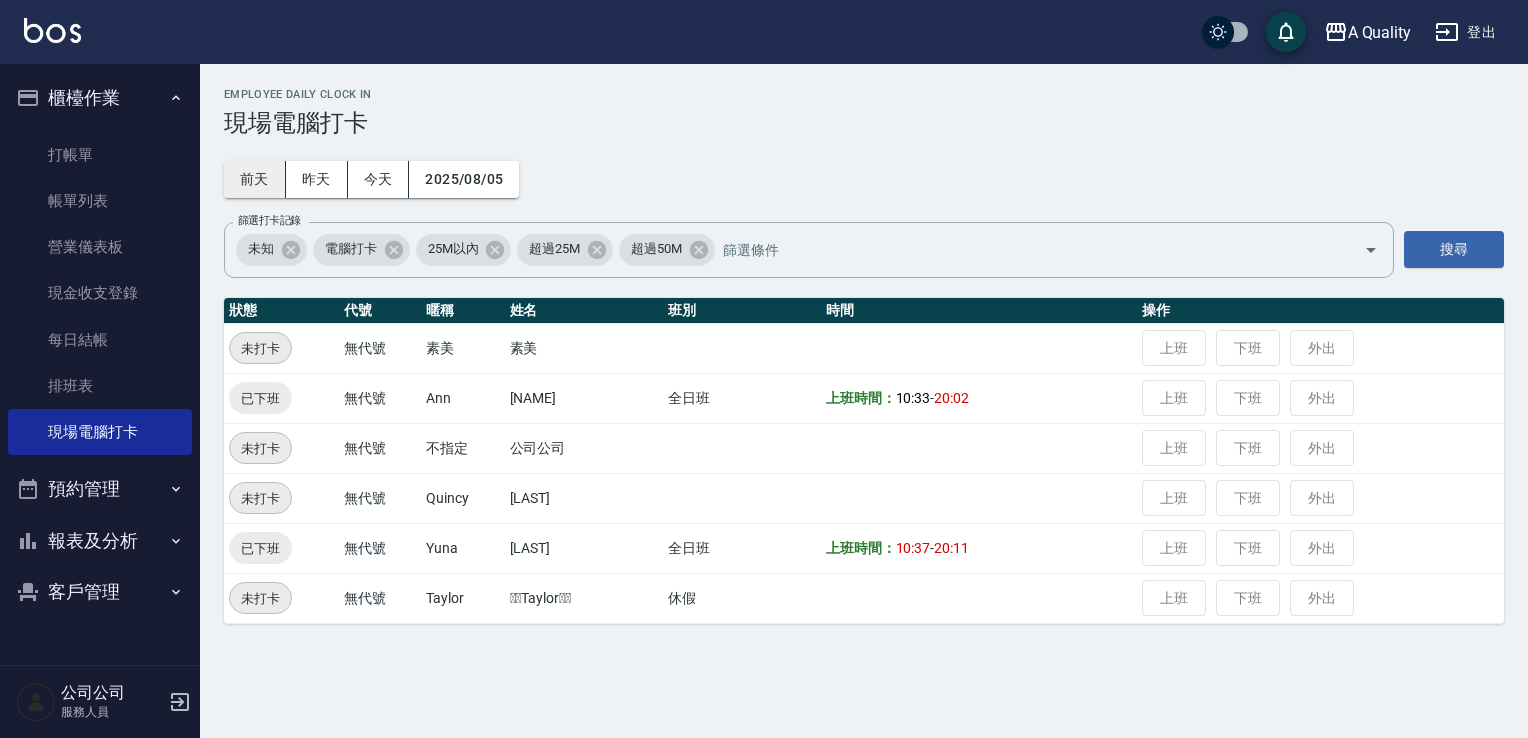 click on "前天" at bounding box center (255, 179) 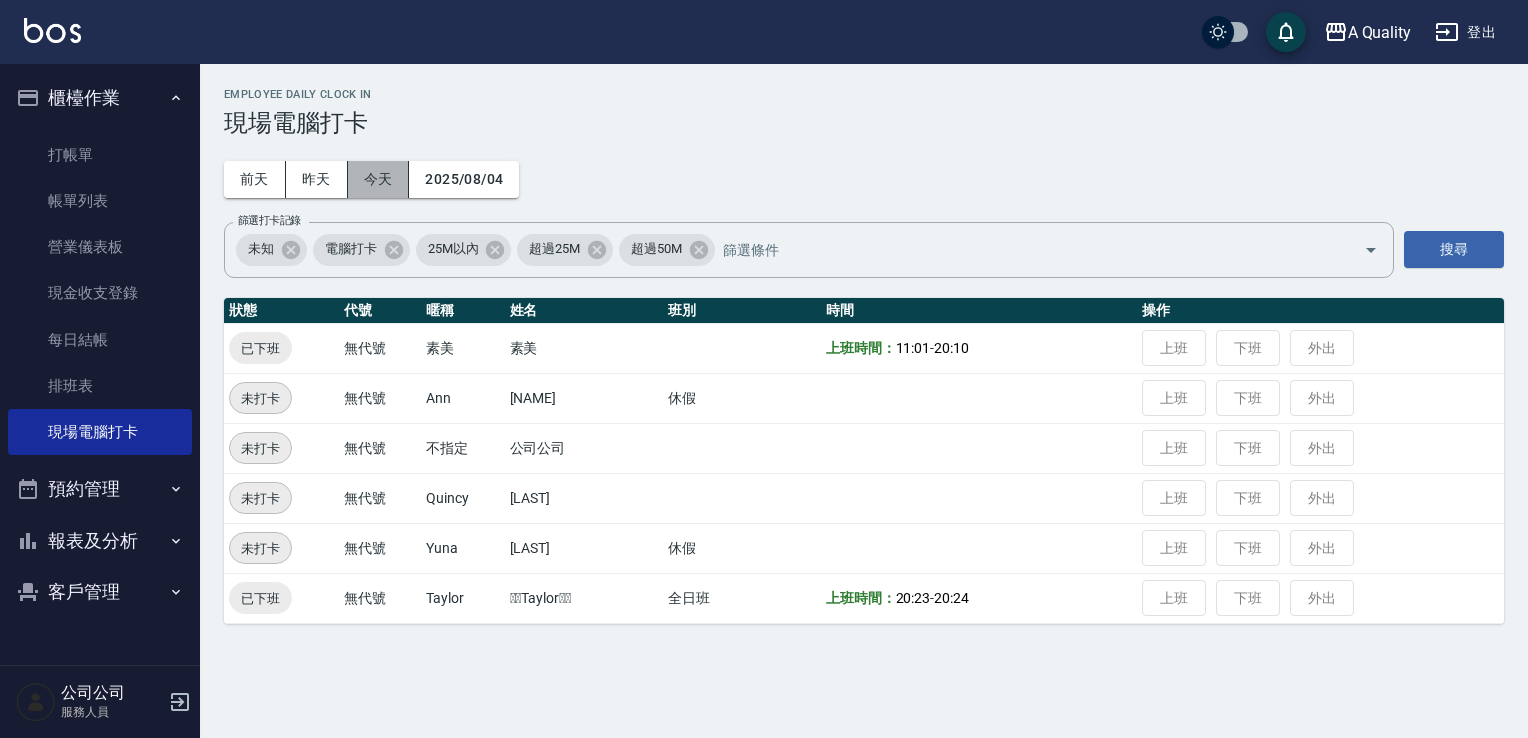 click on "今天" at bounding box center [379, 179] 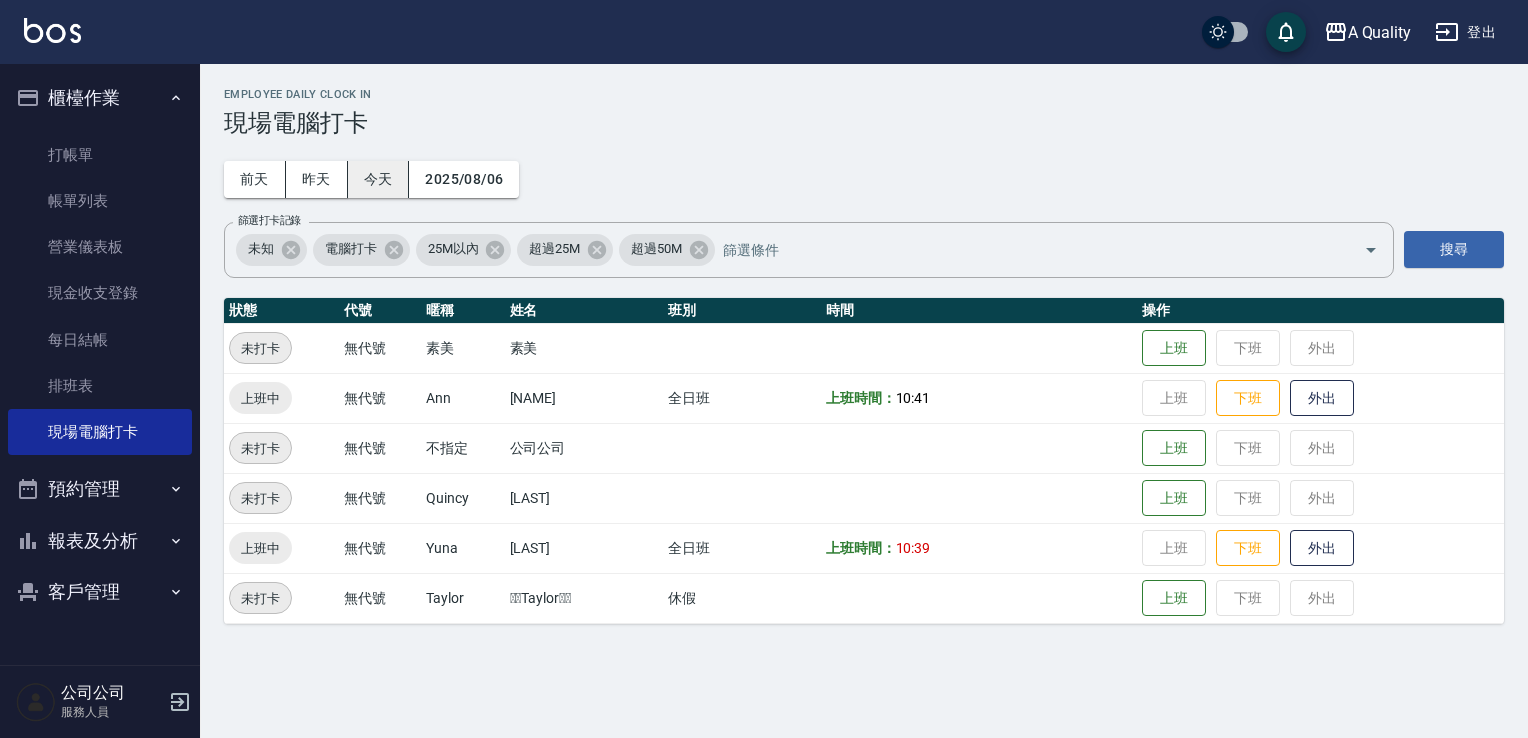 type 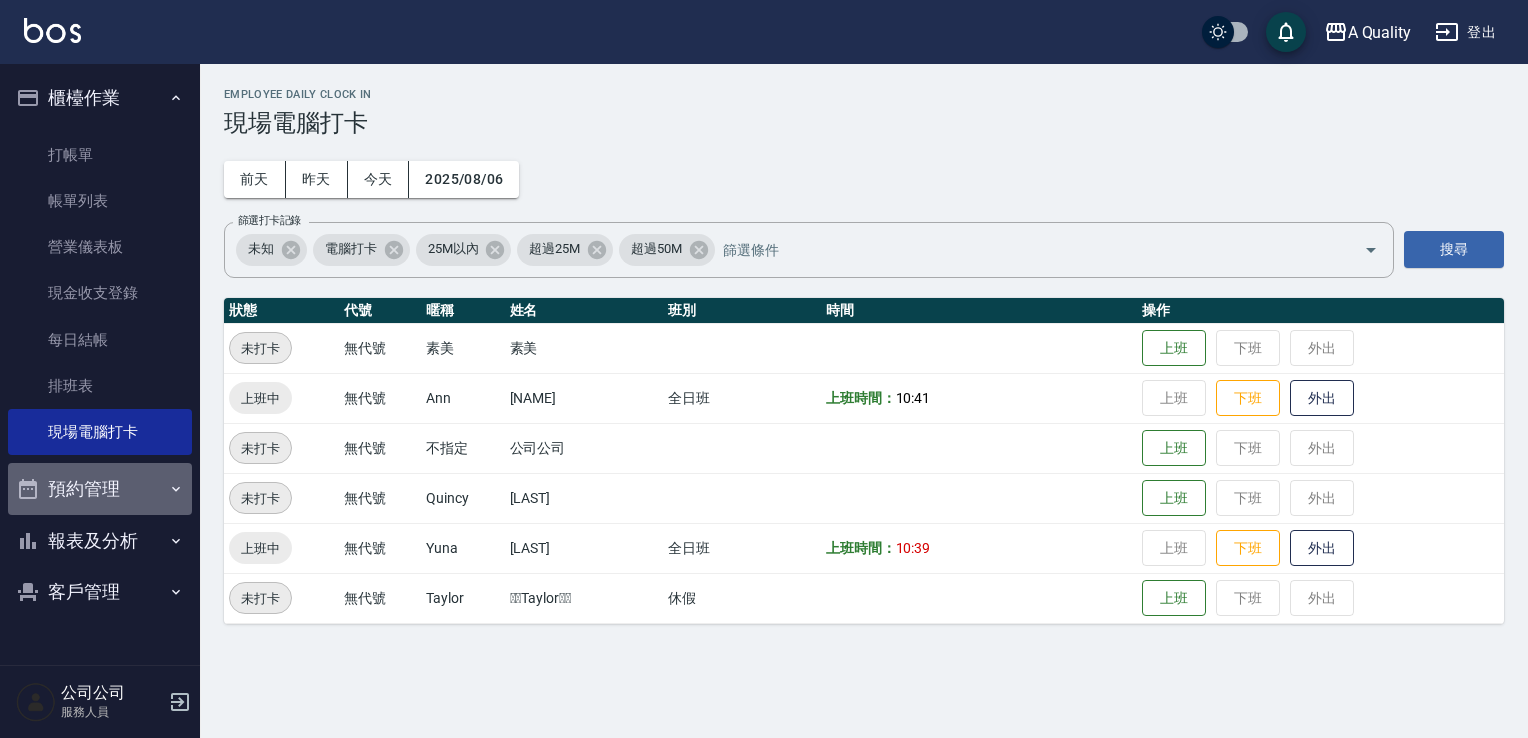 click on "預約管理" at bounding box center [100, 489] 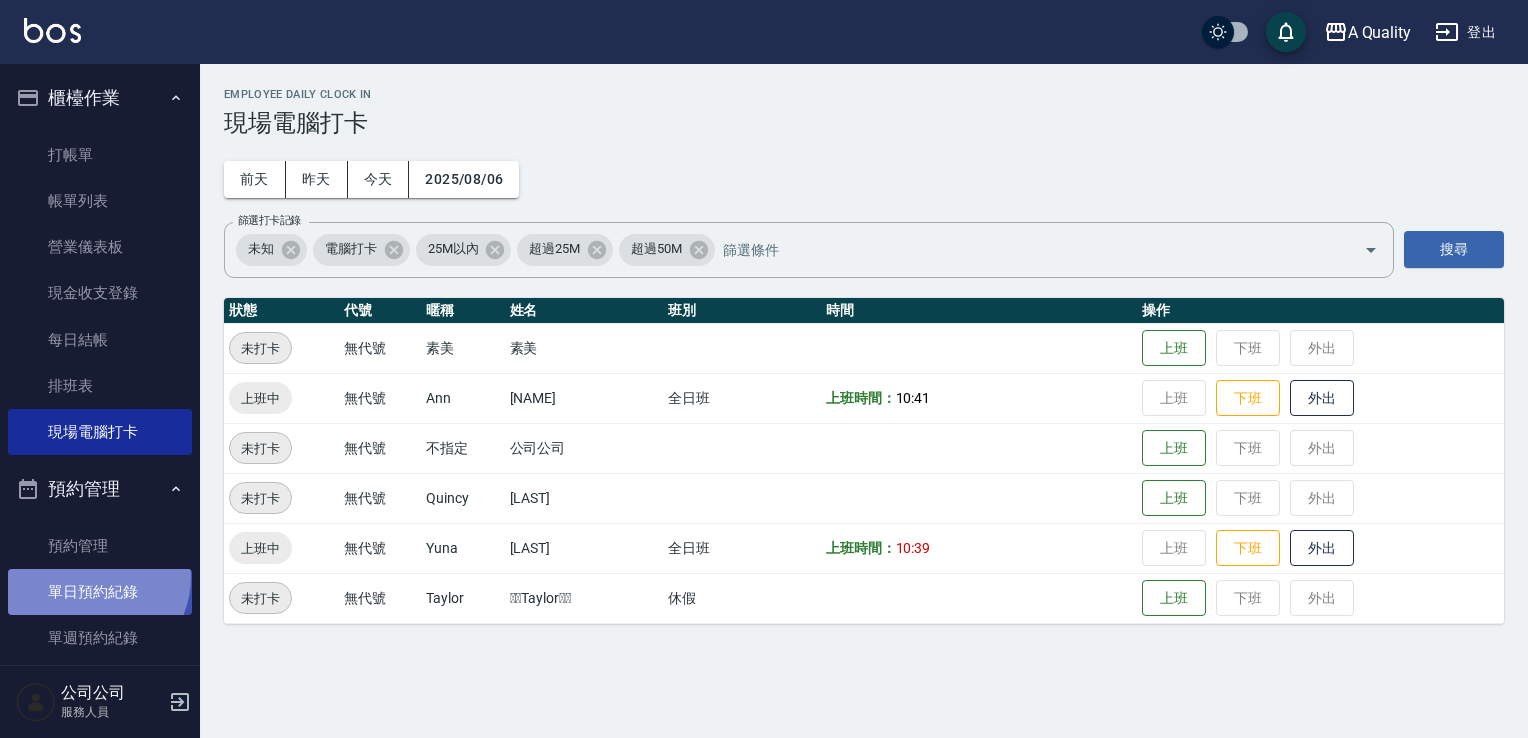 click on "單日預約紀錄" at bounding box center [100, 592] 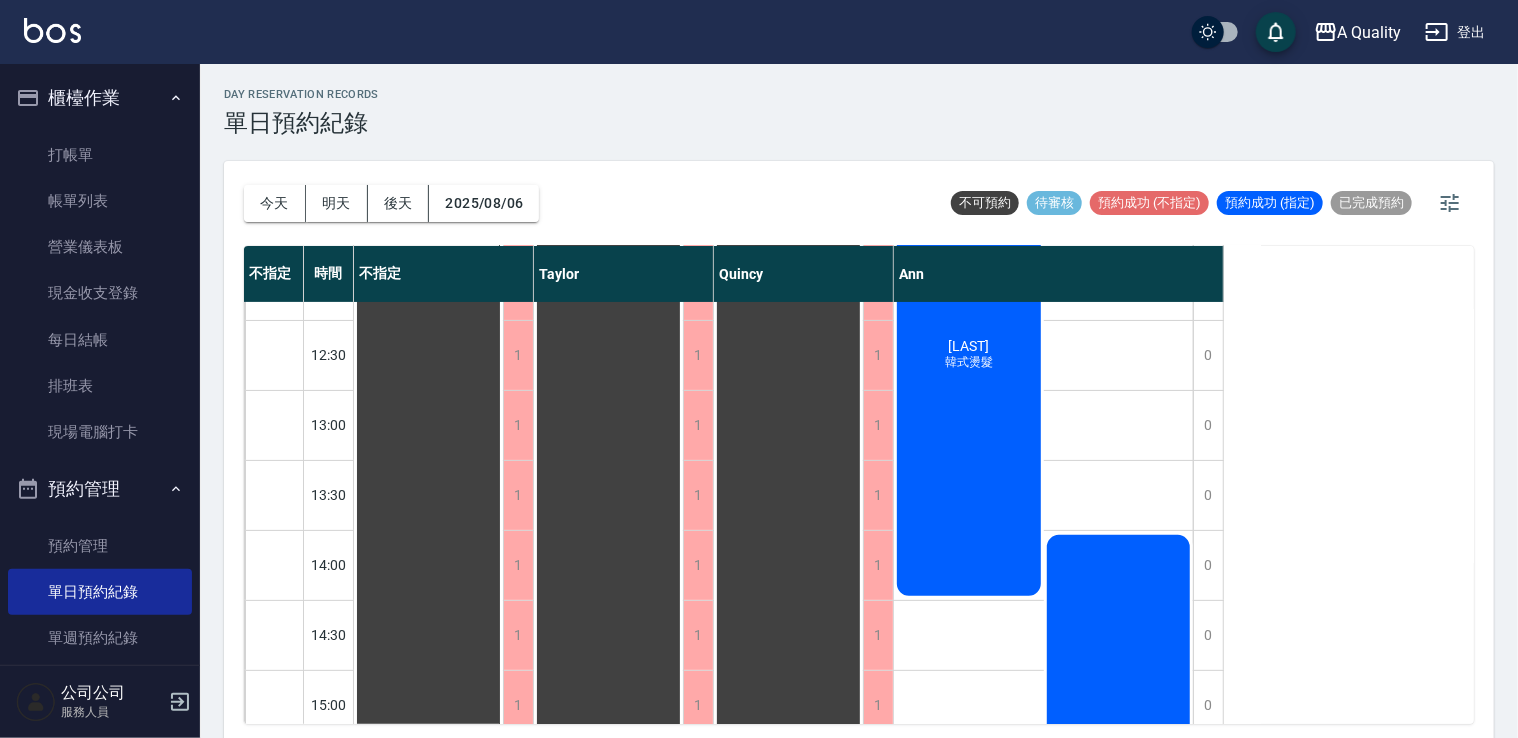 scroll, scrollTop: 0, scrollLeft: 0, axis: both 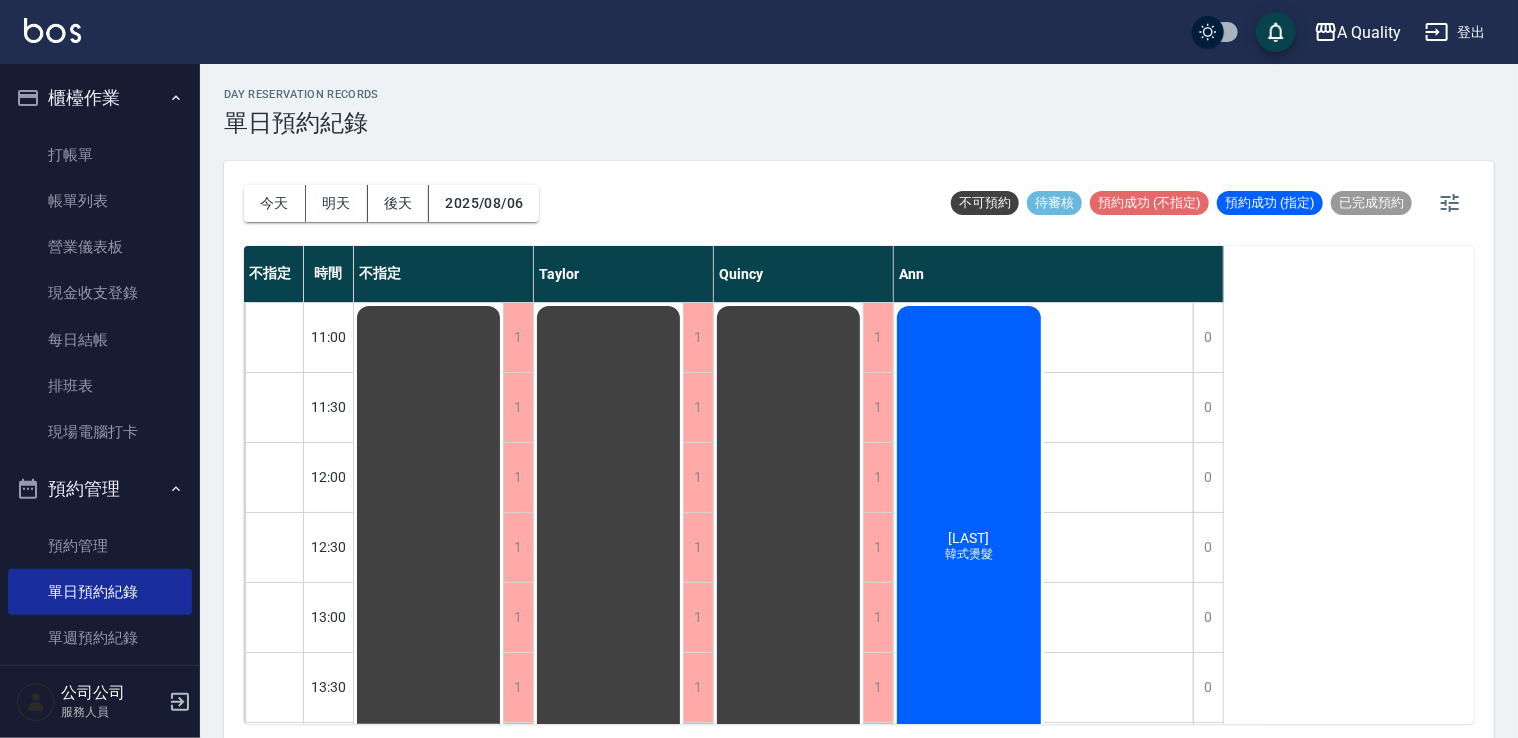 click on "李明瑾 韓式燙髮" at bounding box center [428, 932] 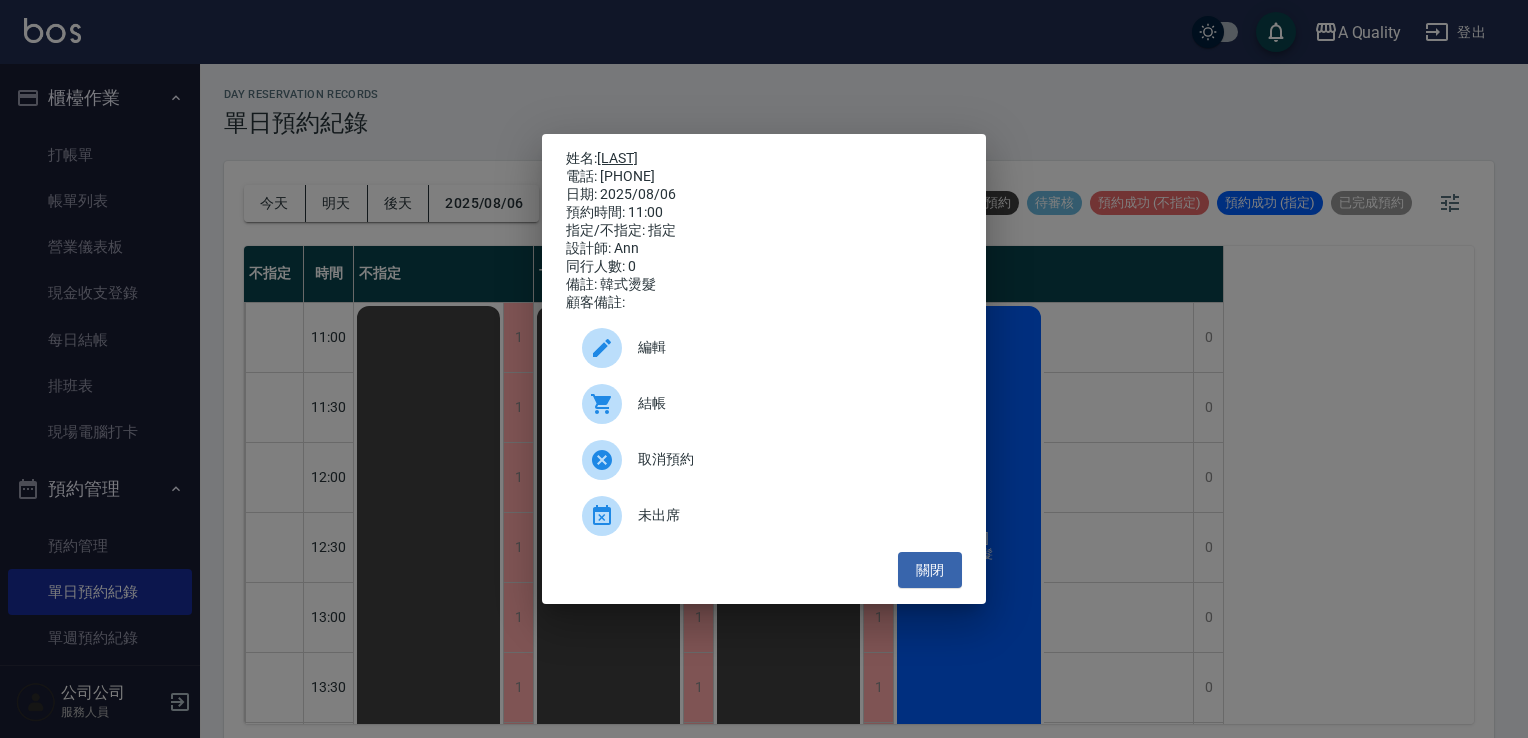 click on "[LAST] [FIRST]" at bounding box center (617, 158) 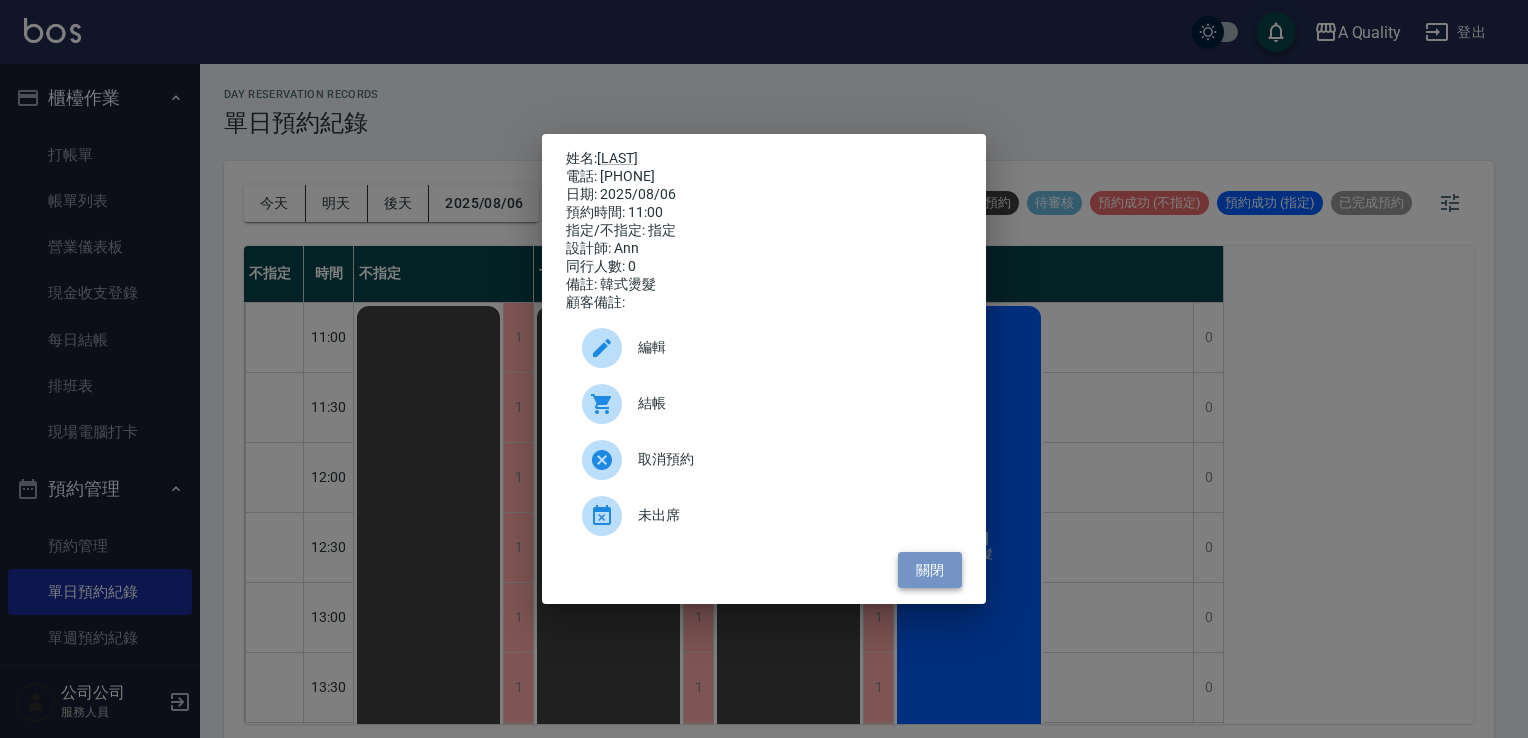 click on "關閉" at bounding box center (930, 570) 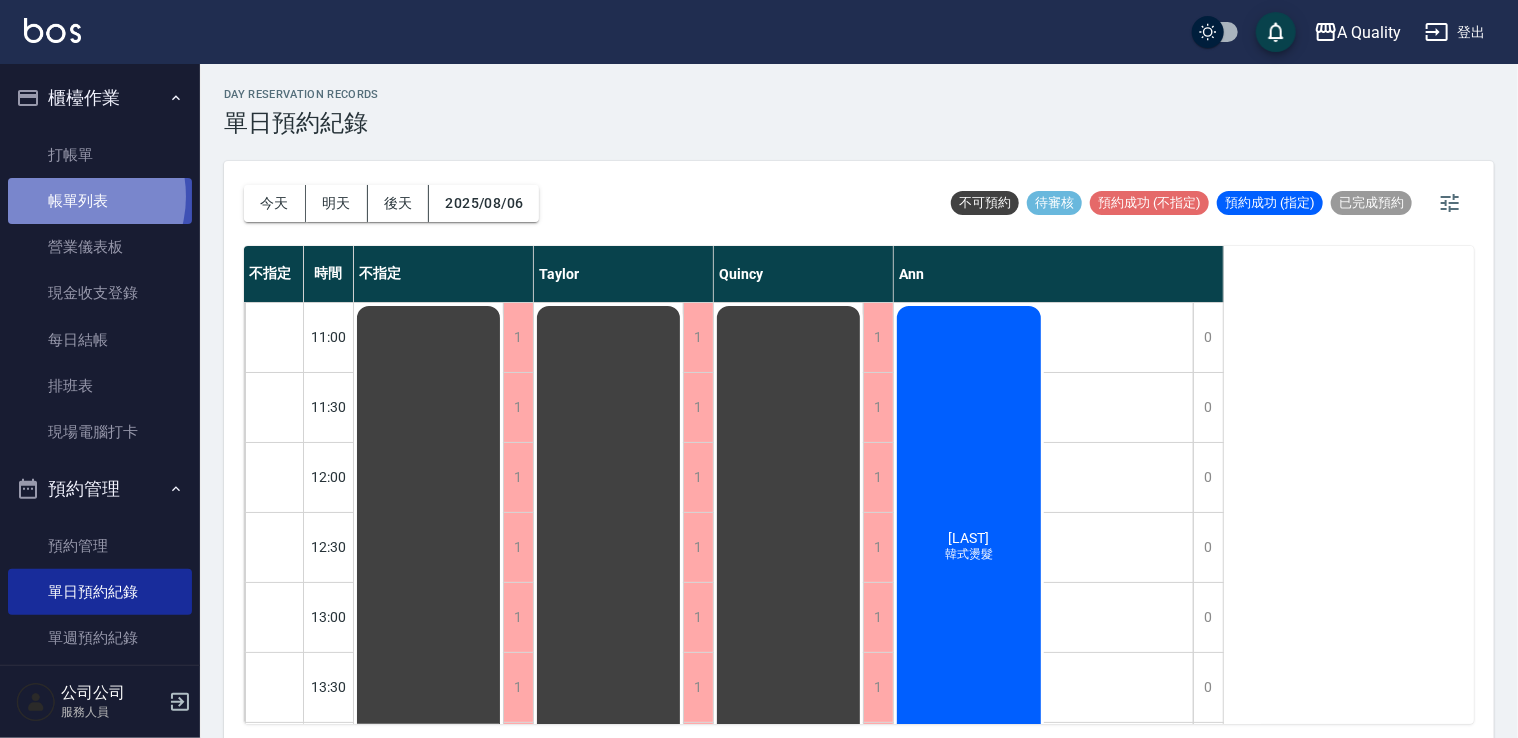click on "帳單列表" at bounding box center (100, 201) 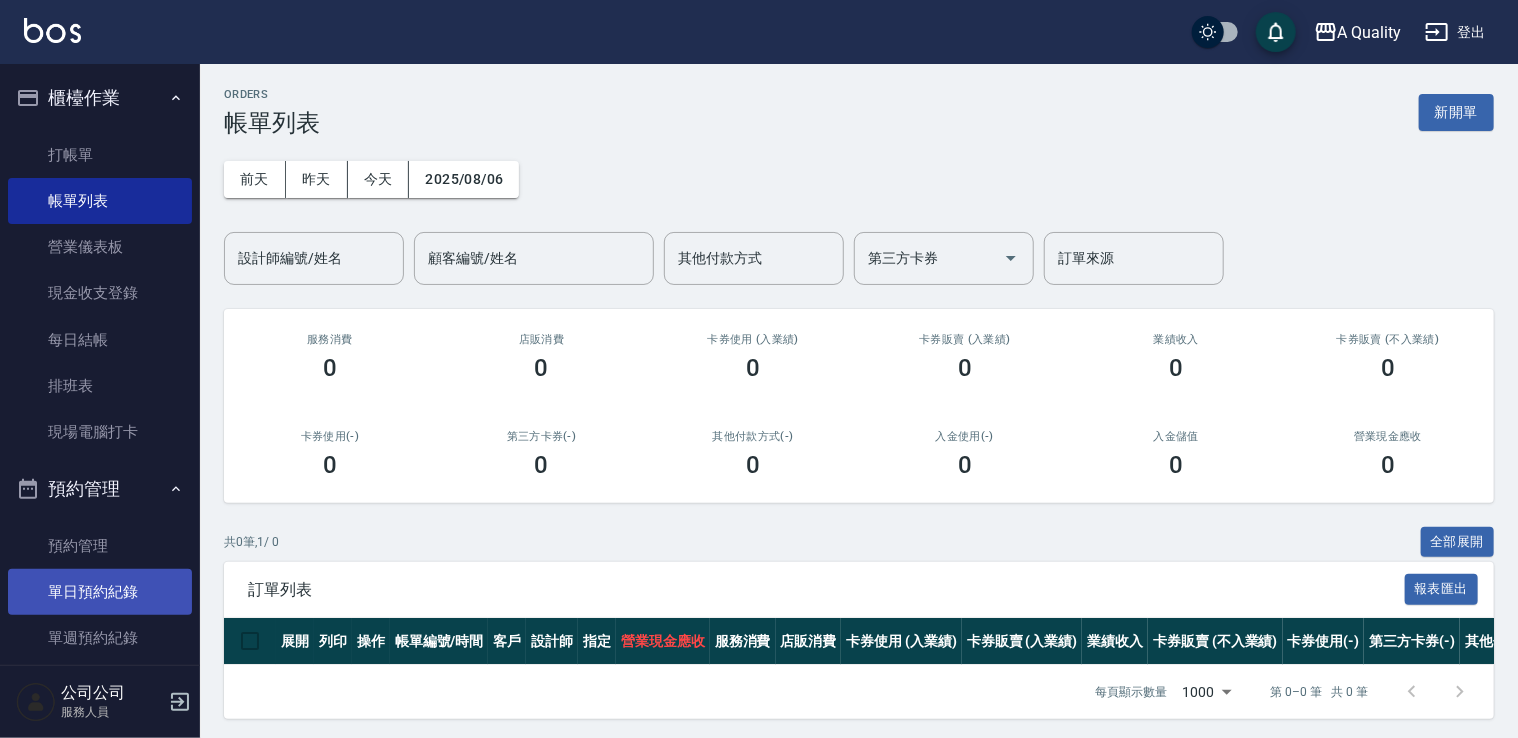 click on "單日預約紀錄" at bounding box center [100, 592] 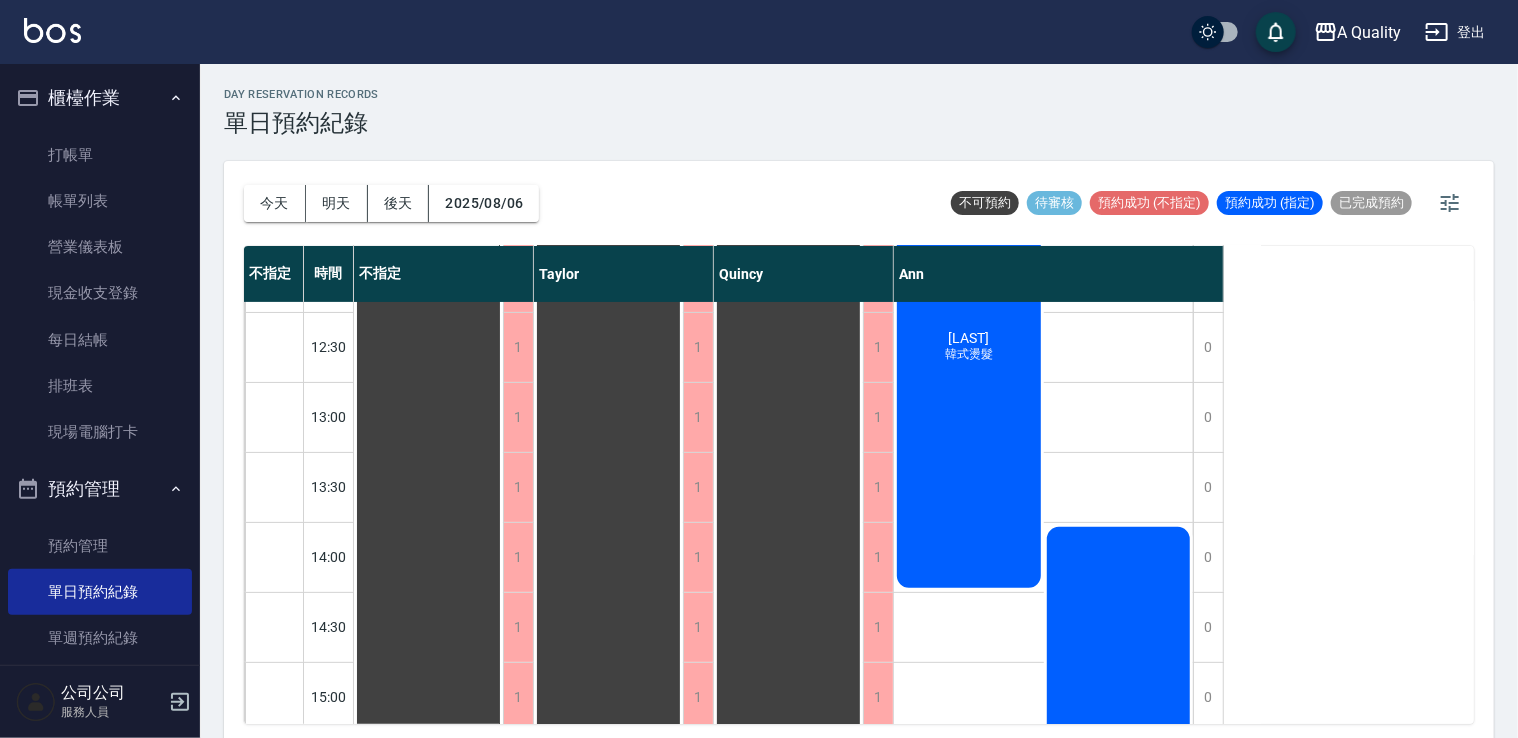 scroll, scrollTop: 200, scrollLeft: 0, axis: vertical 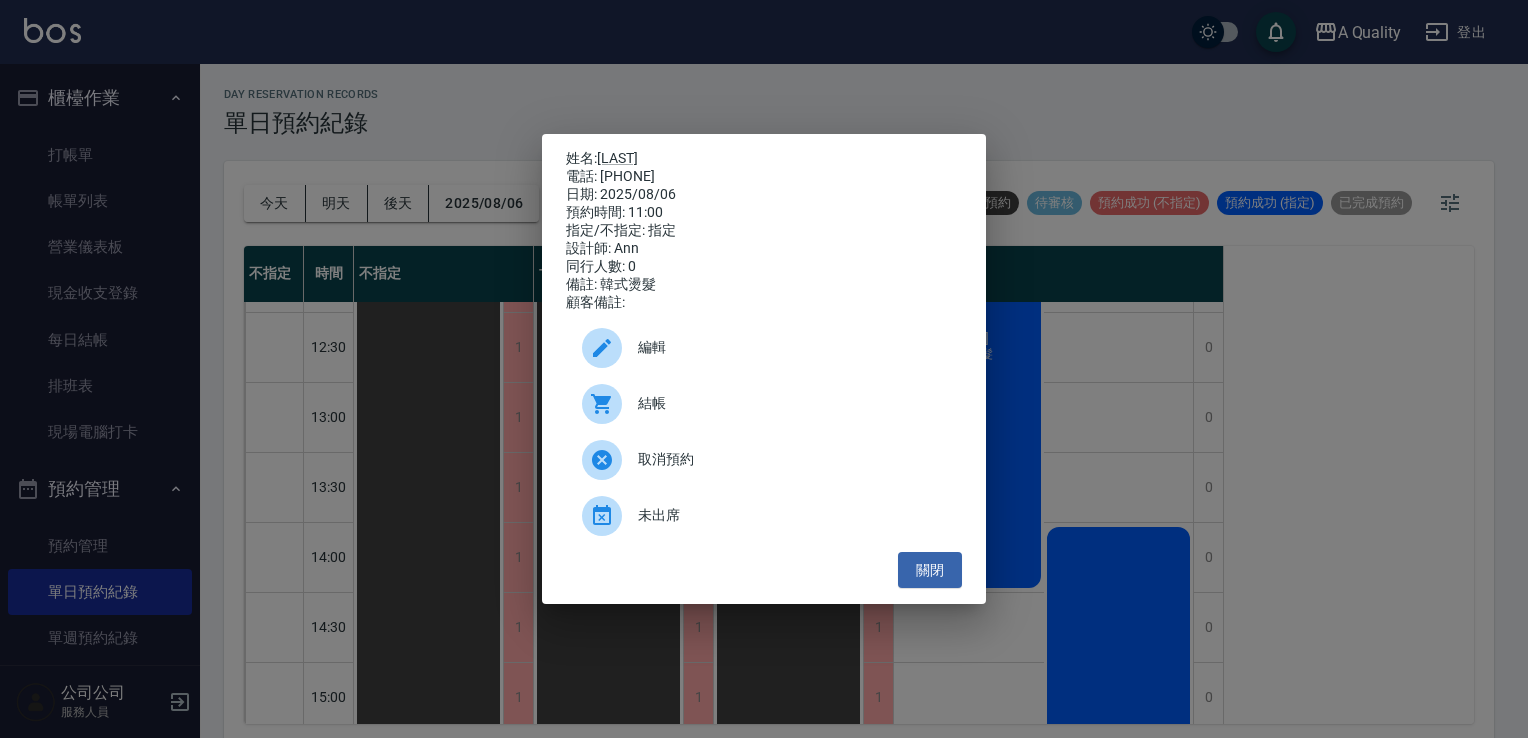 click on "結帳" at bounding box center (764, 404) 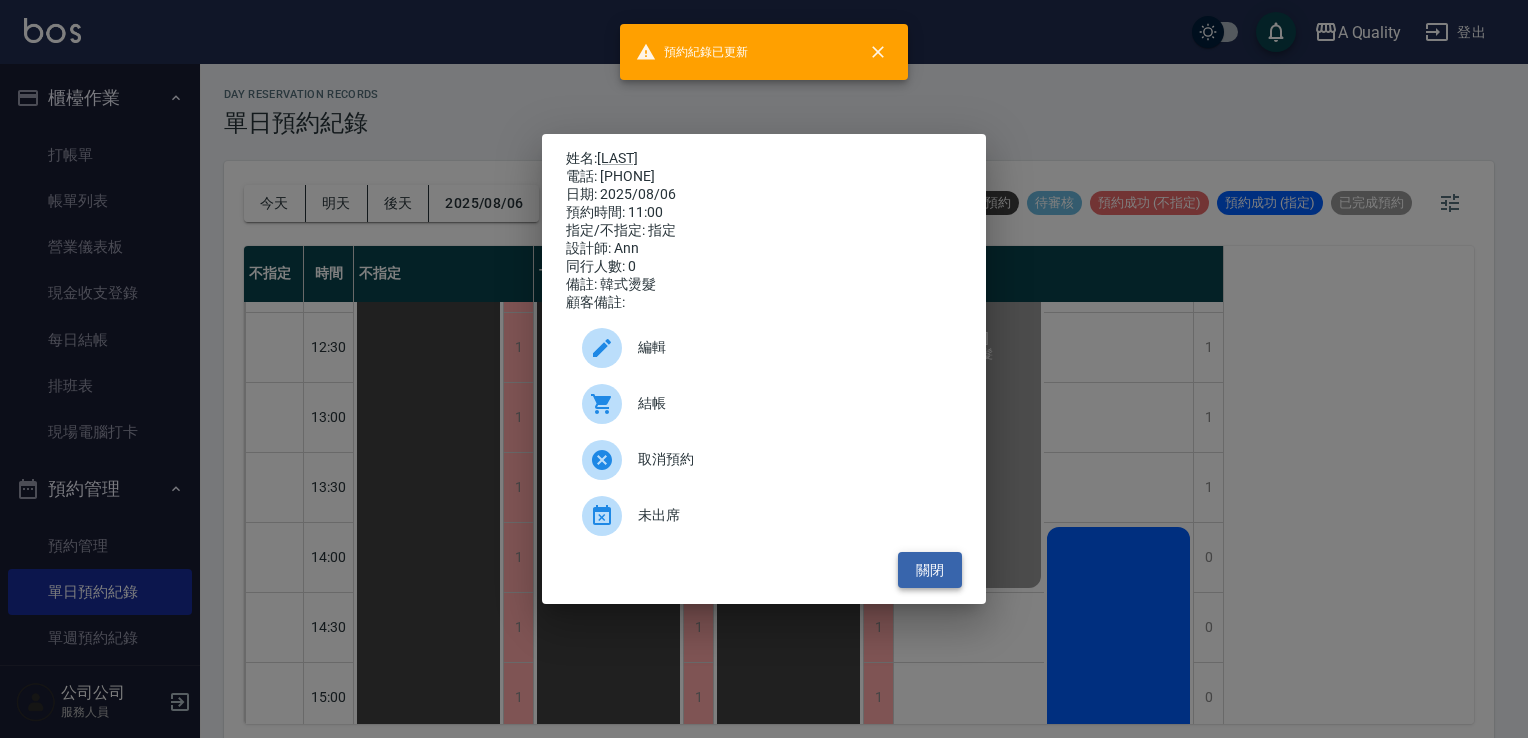click on "關閉" at bounding box center (930, 570) 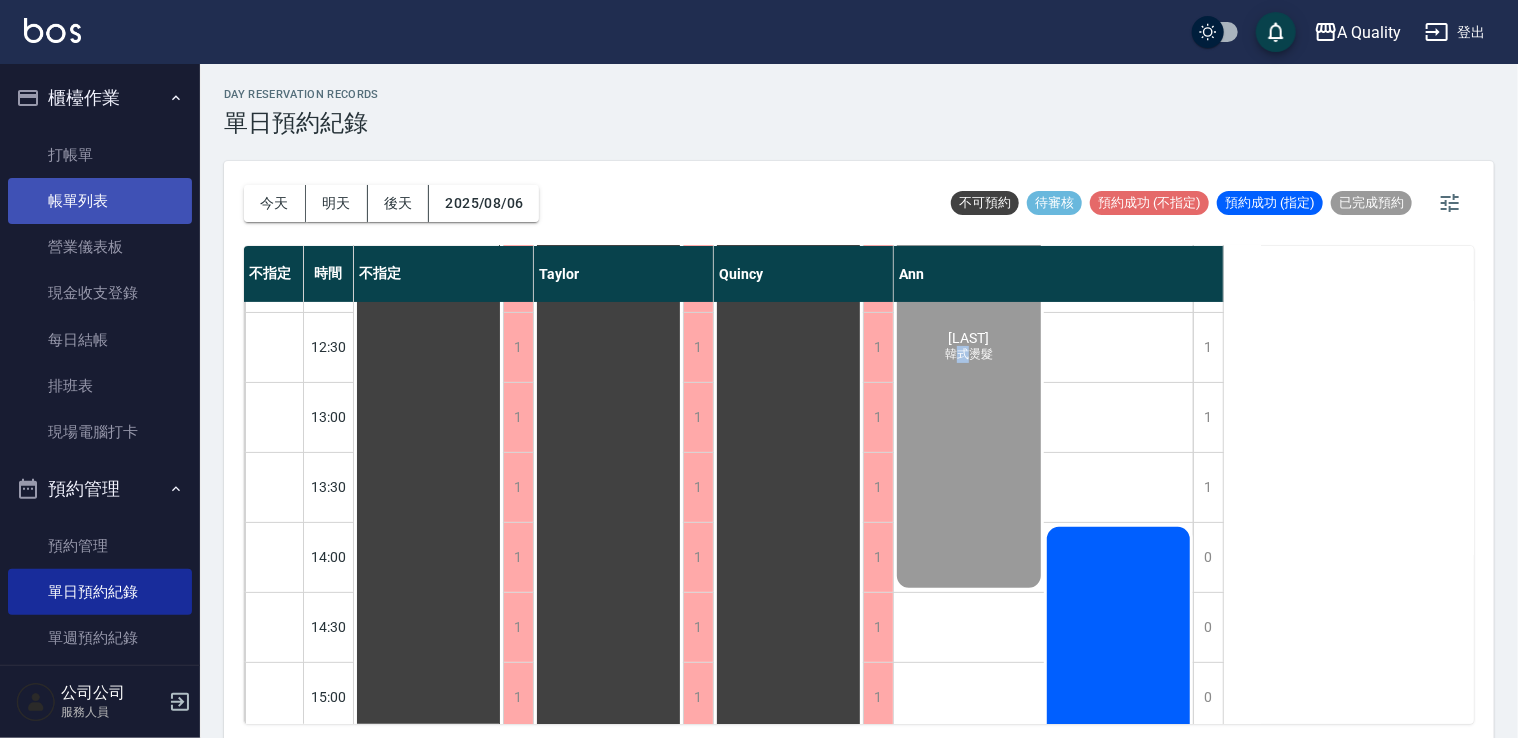 click on "帳單列表" at bounding box center (100, 201) 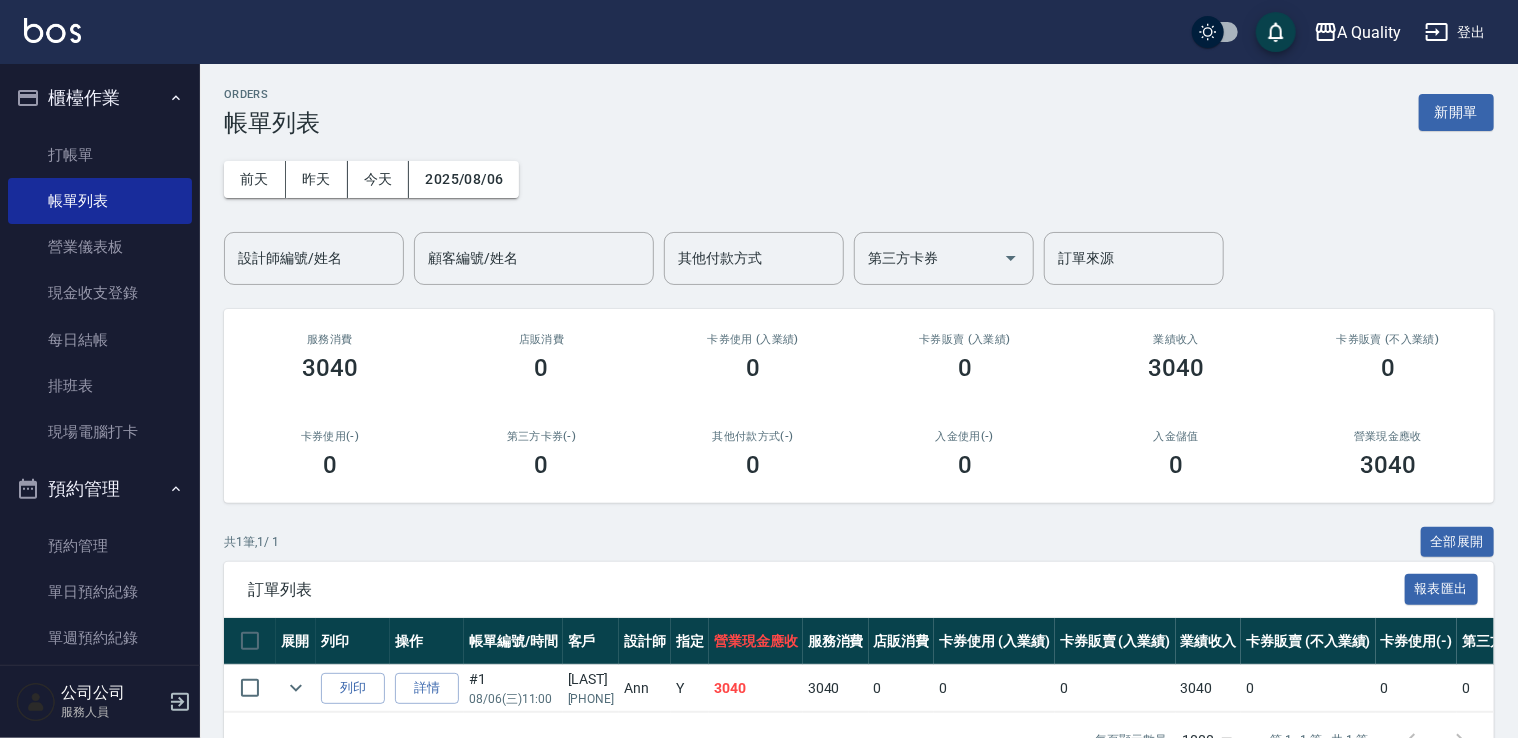 scroll, scrollTop: 67, scrollLeft: 0, axis: vertical 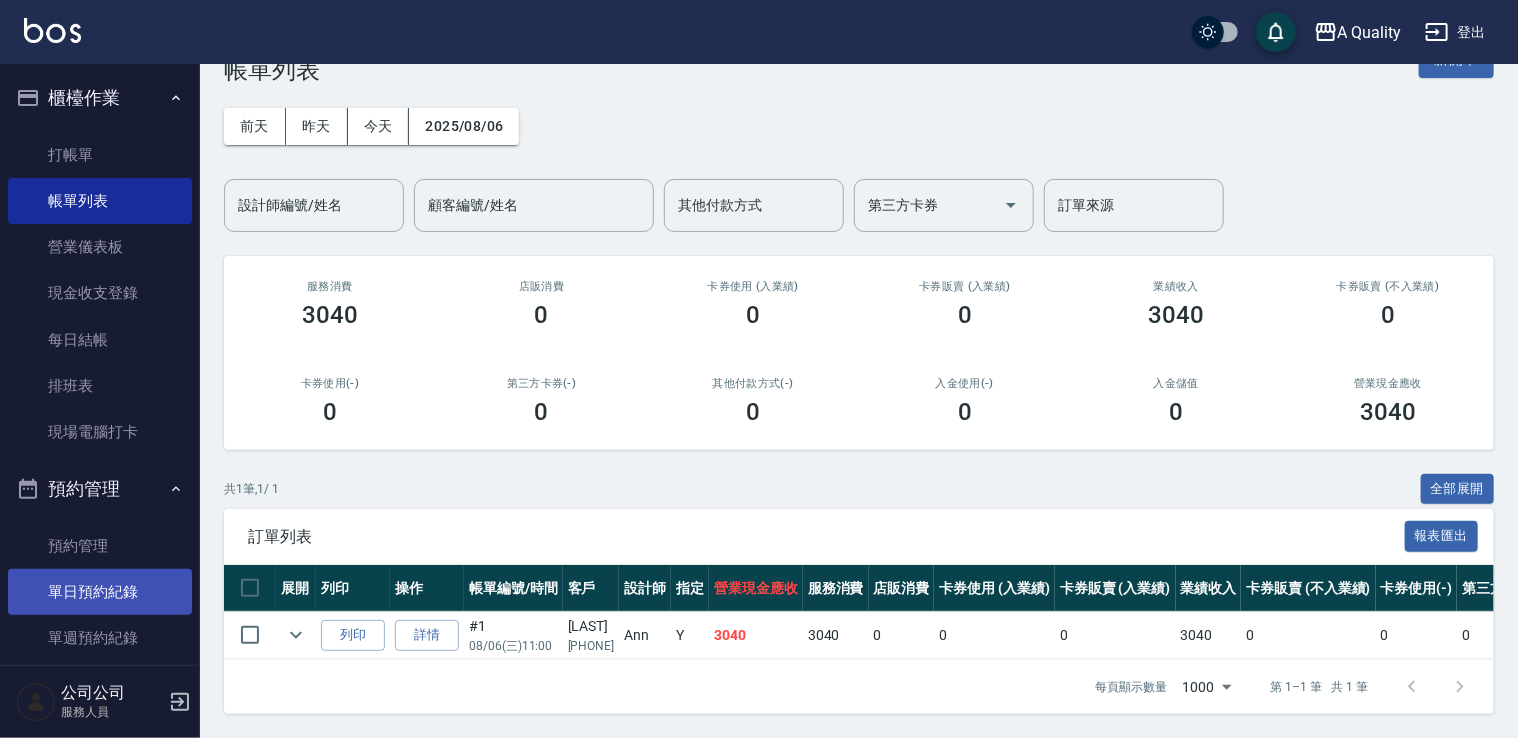 drag, startPoint x: 115, startPoint y: 610, endPoint x: 116, endPoint y: 578, distance: 32.01562 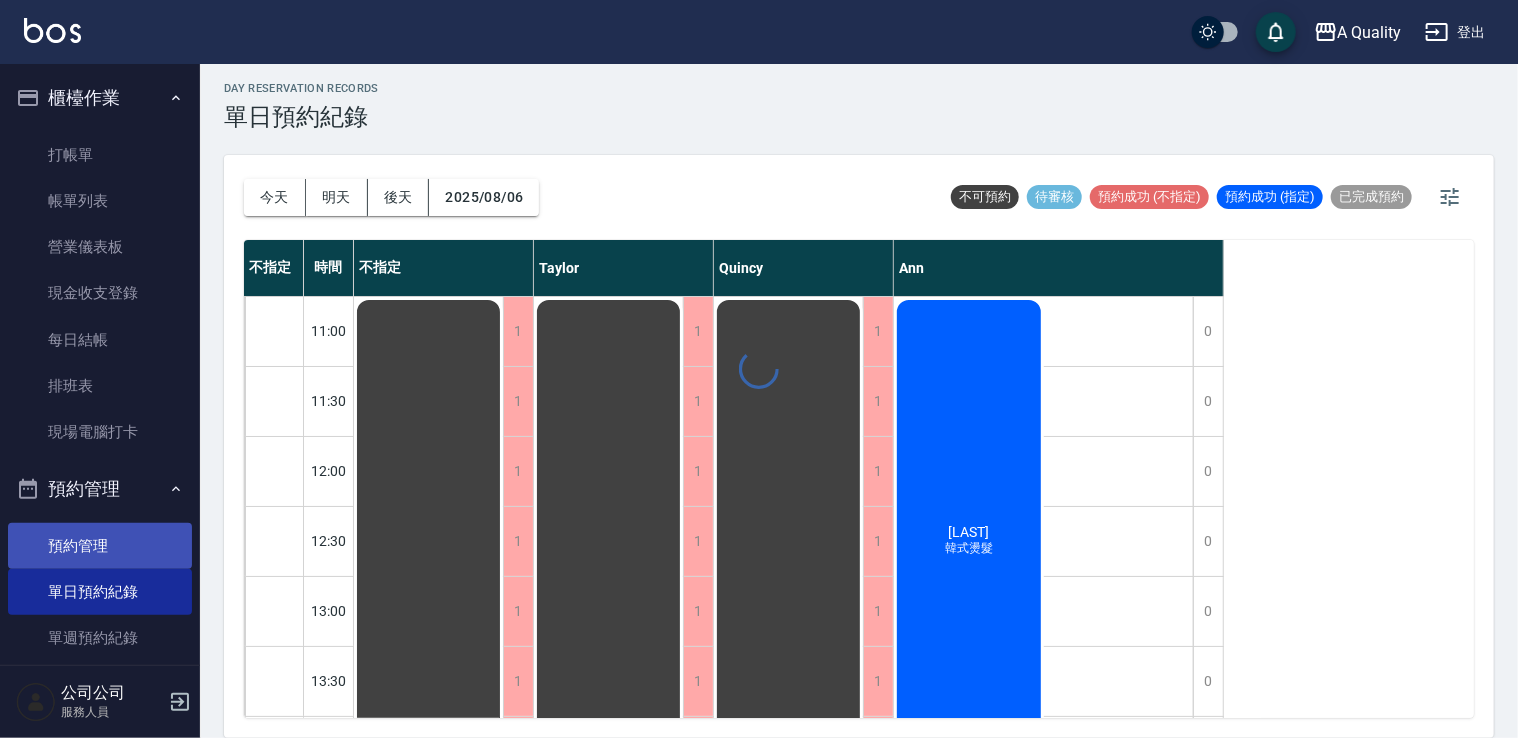 scroll, scrollTop: 0, scrollLeft: 0, axis: both 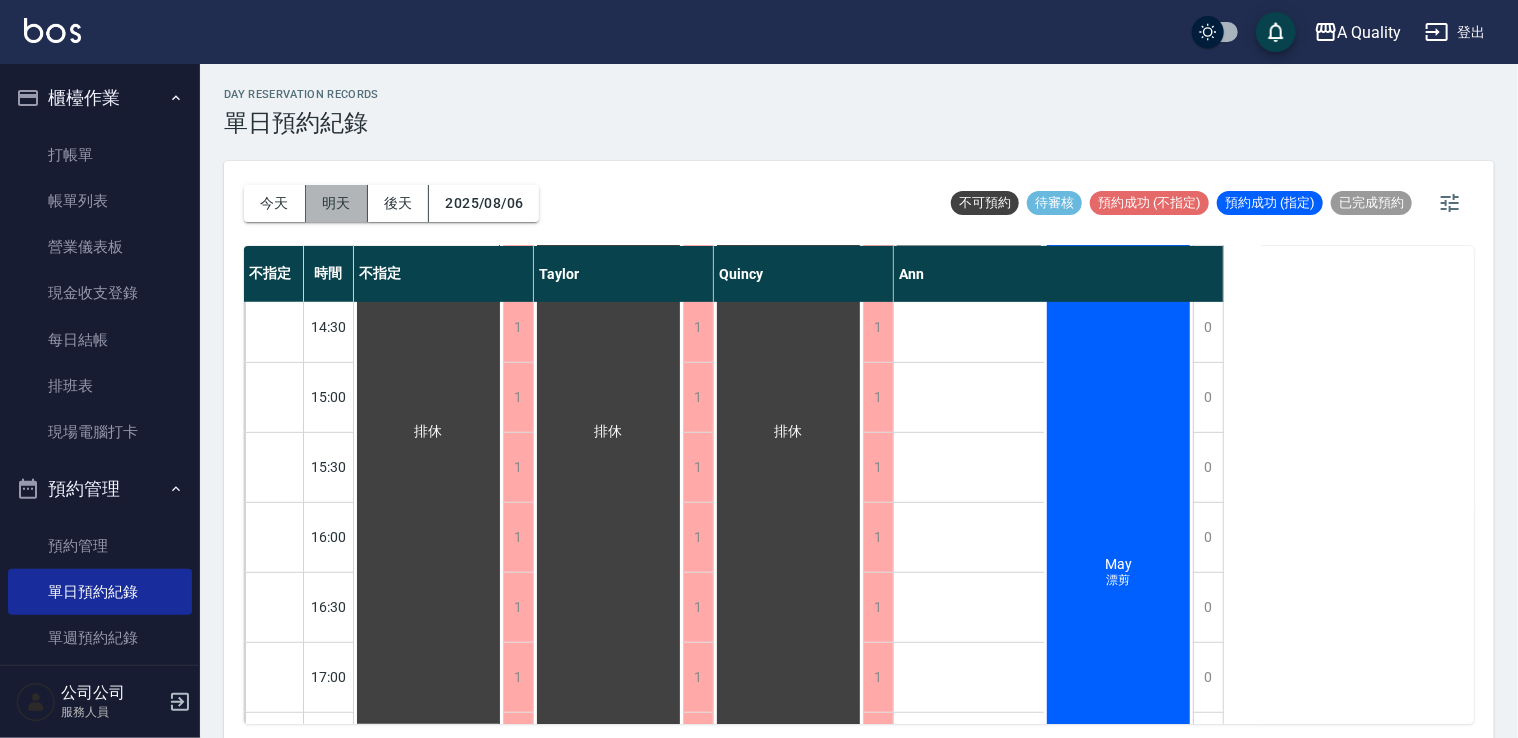 click on "明天" at bounding box center (337, 203) 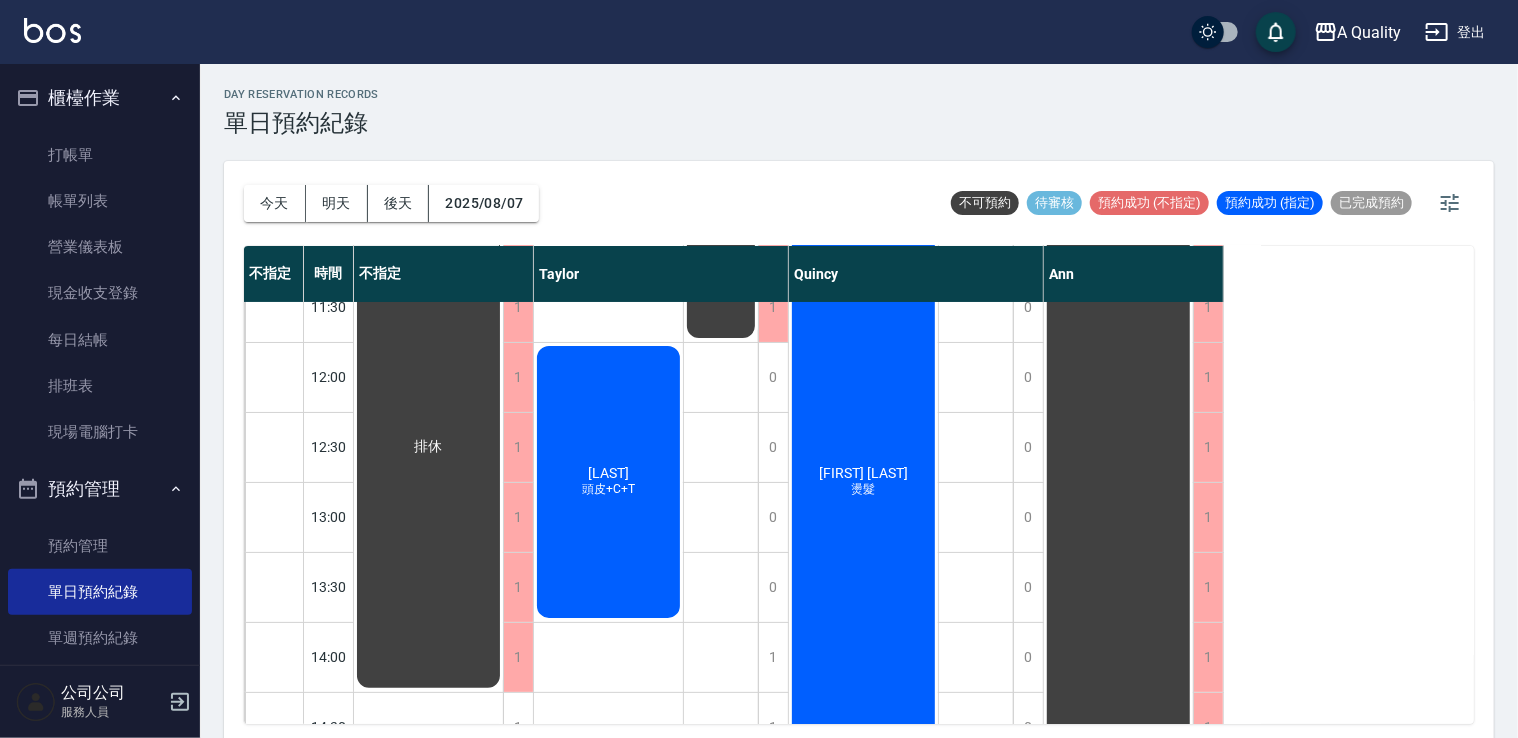 scroll, scrollTop: 0, scrollLeft: 0, axis: both 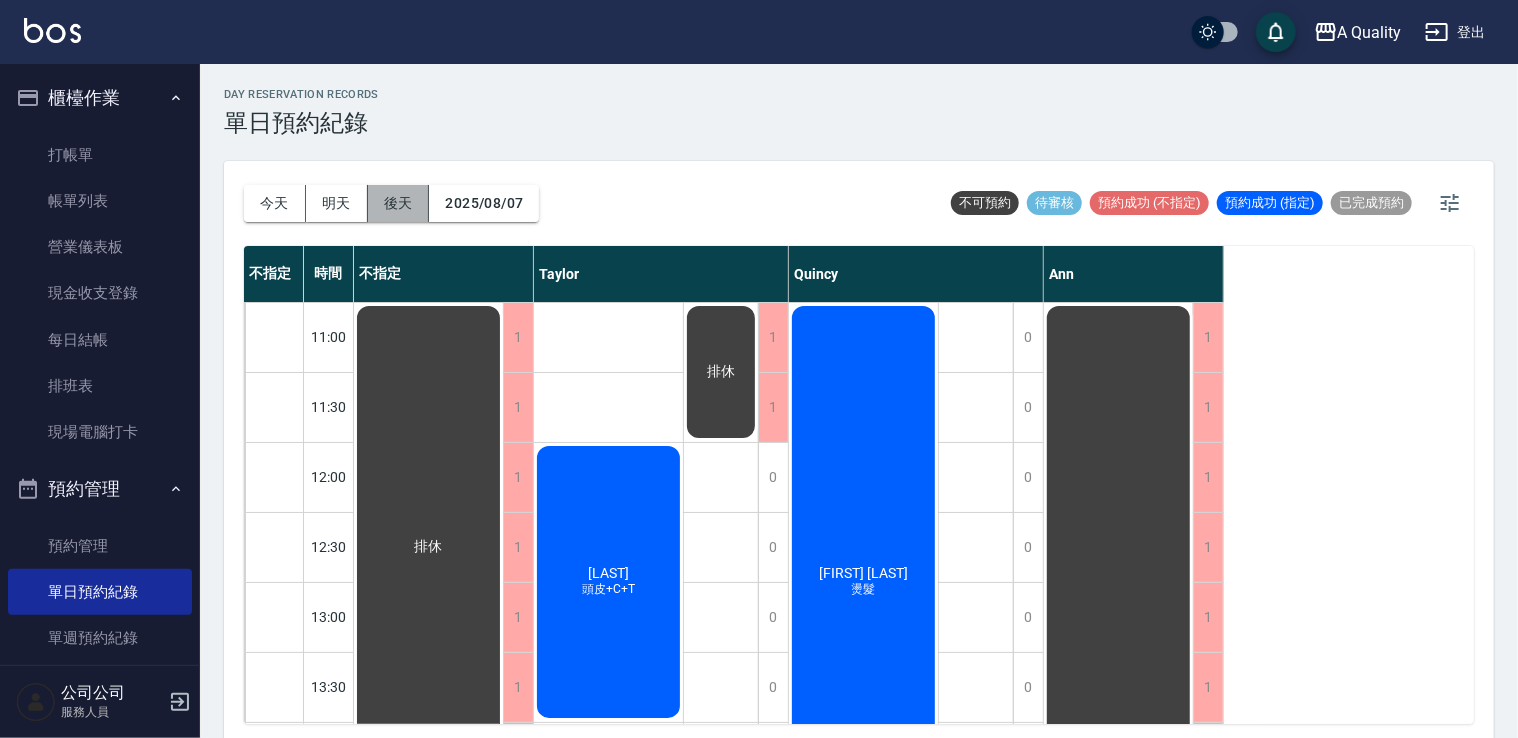 drag, startPoint x: 394, startPoint y: 216, endPoint x: 427, endPoint y: 233, distance: 37.12142 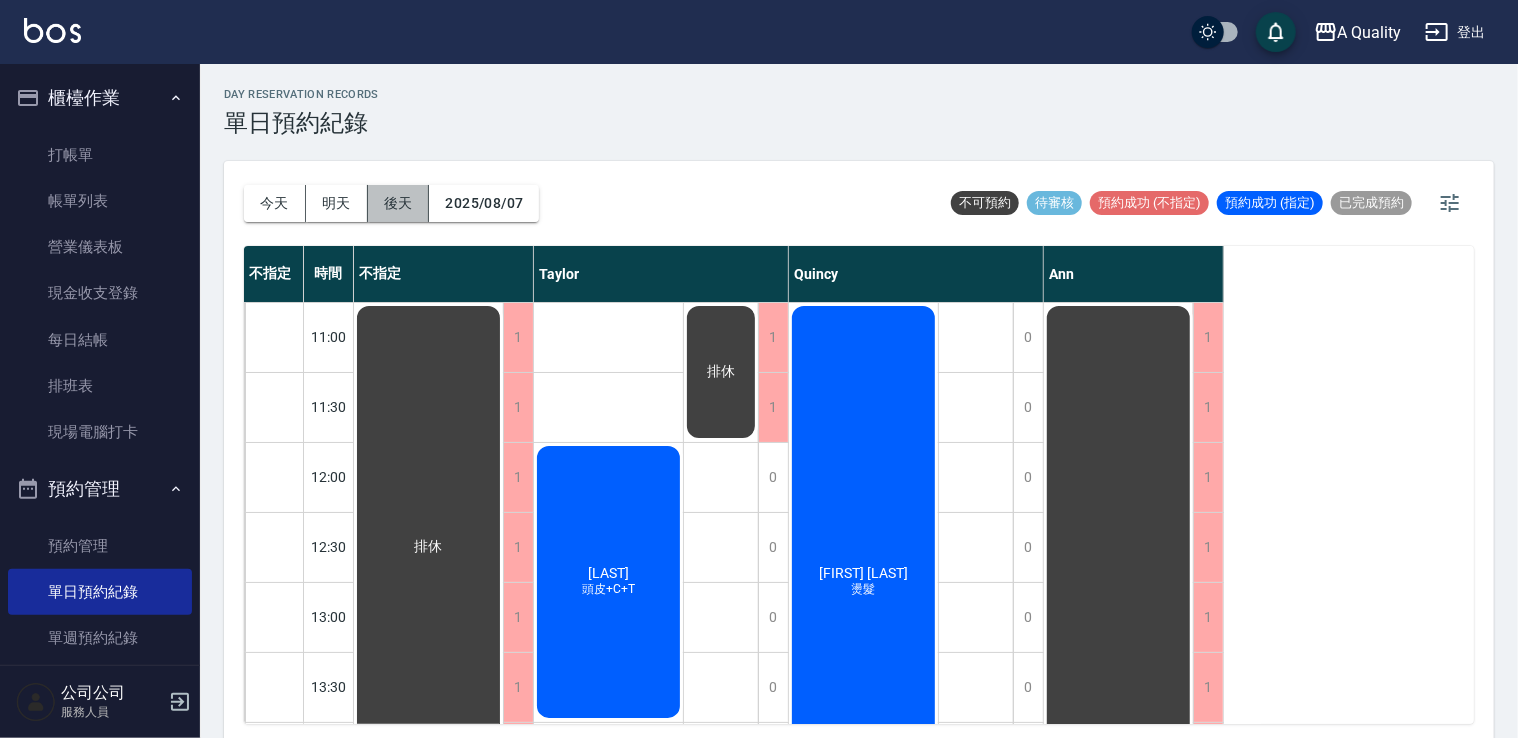 click on "後天" at bounding box center (399, 203) 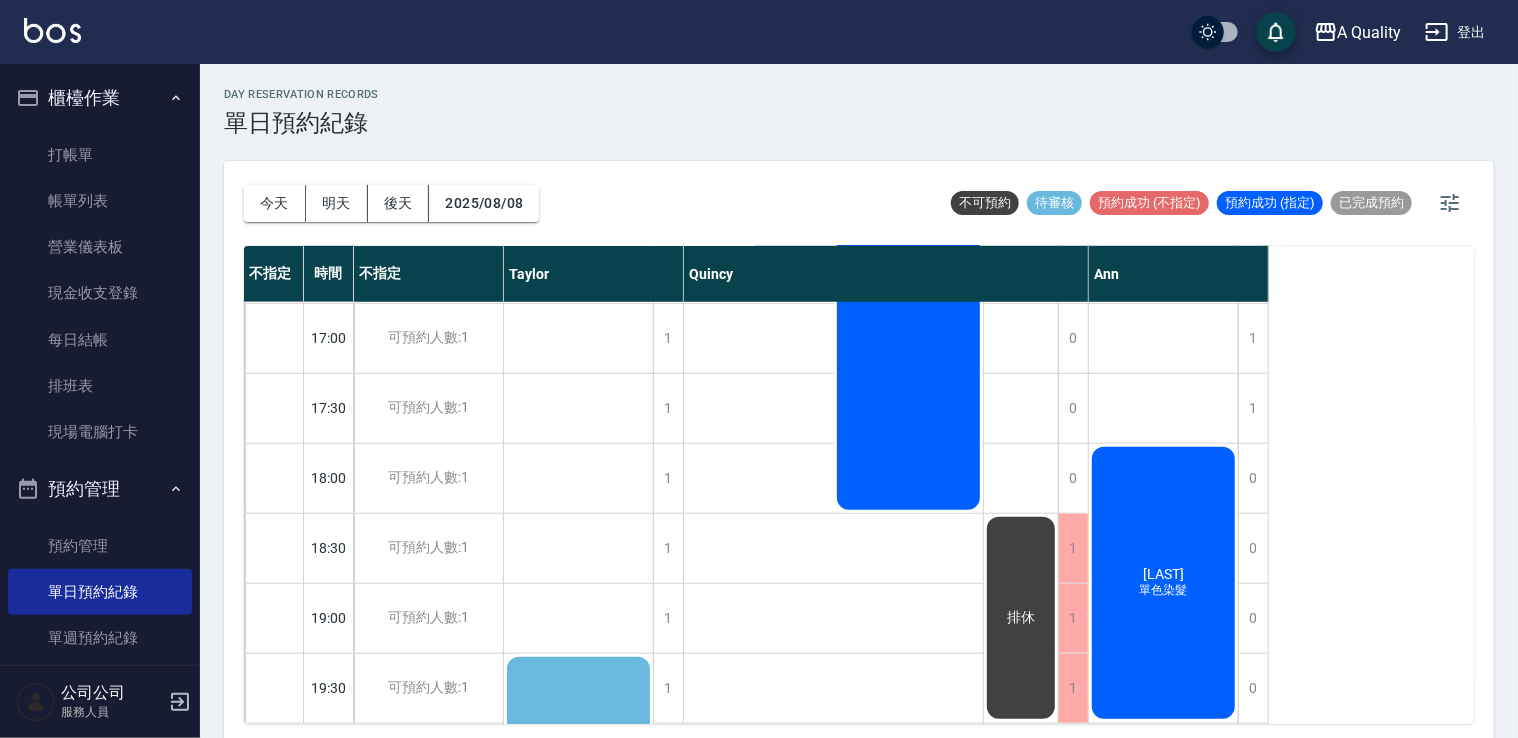 scroll, scrollTop: 900, scrollLeft: 0, axis: vertical 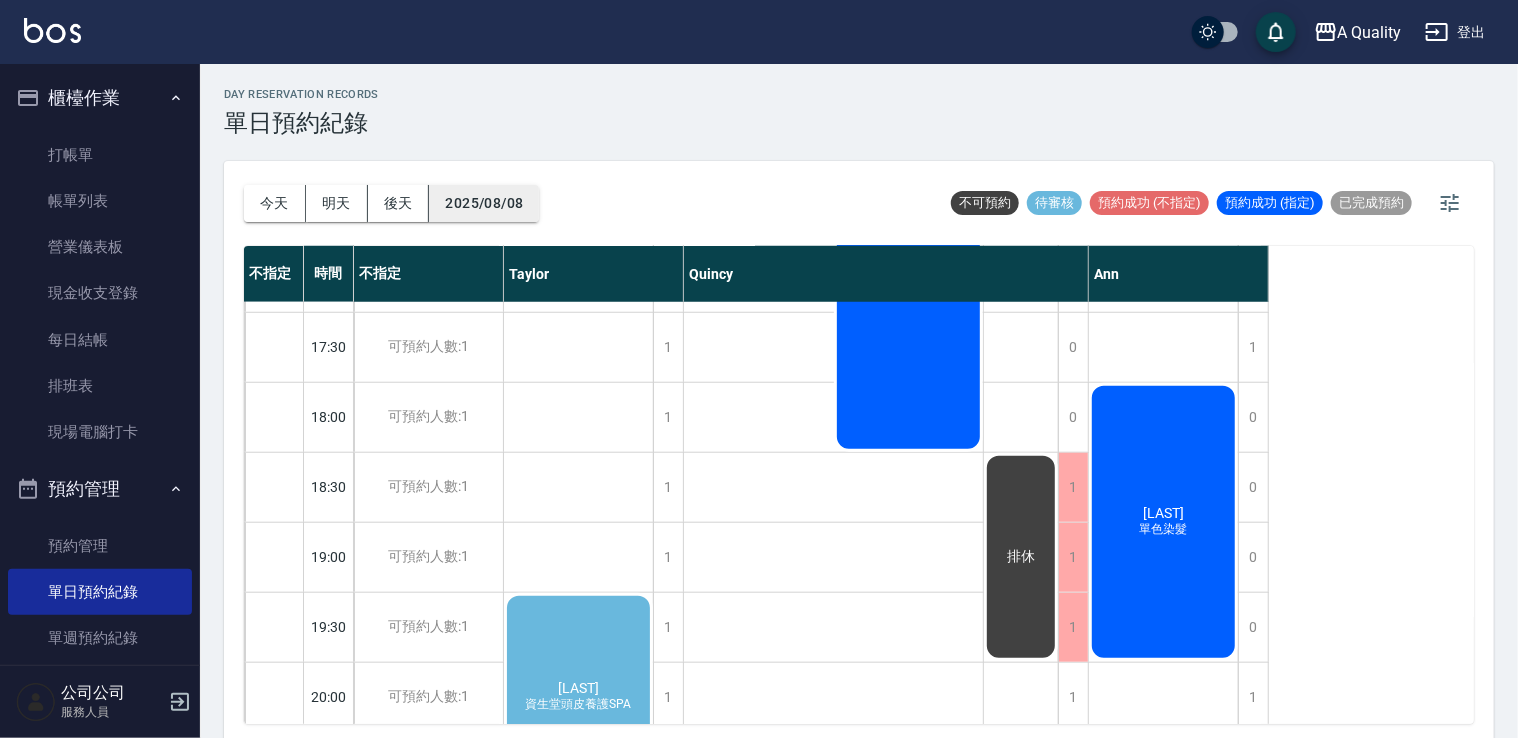 click on "2025/08/08" at bounding box center (484, 203) 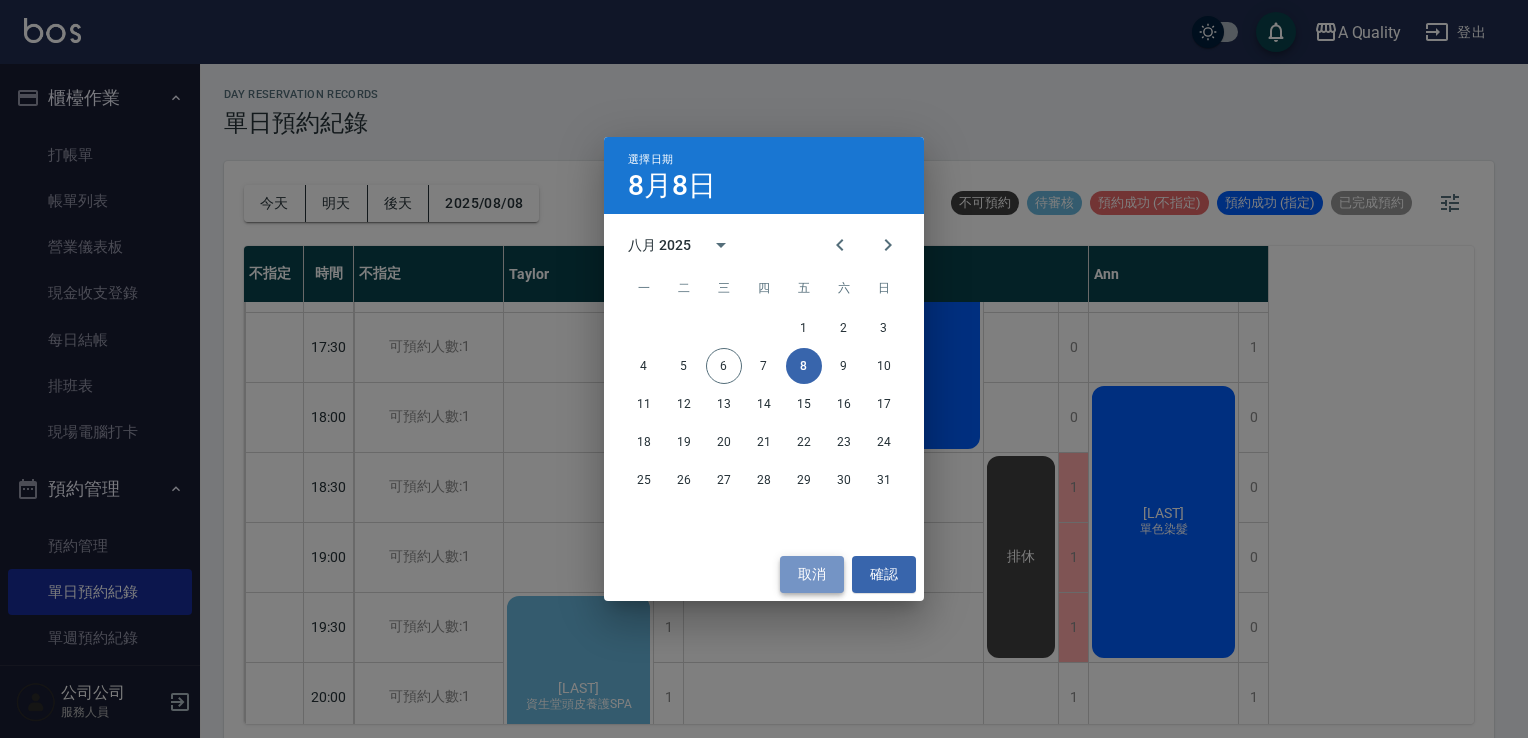 click on "取消" at bounding box center [812, 574] 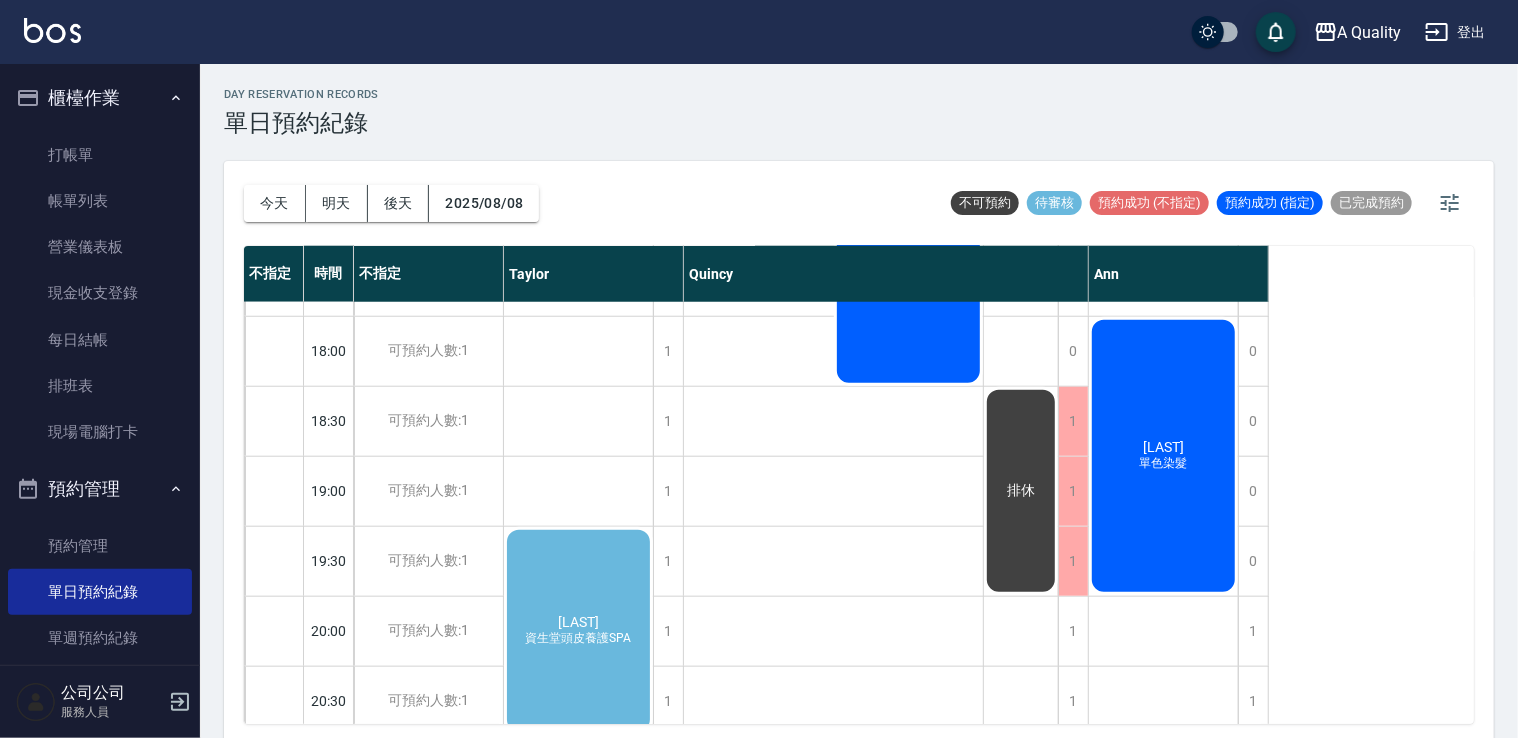 scroll, scrollTop: 993, scrollLeft: 0, axis: vertical 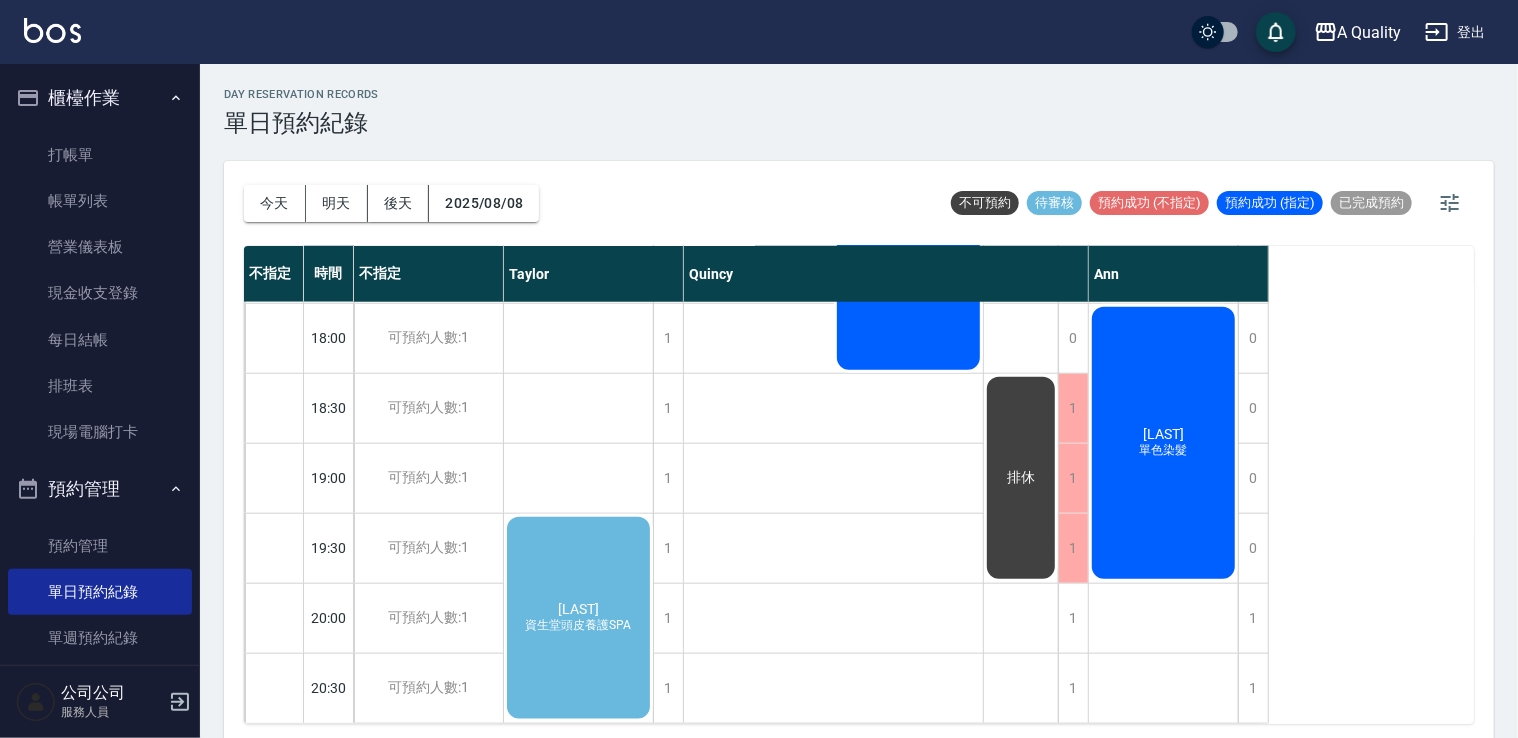 click on "楊祥琳 資生堂頭皮養護SPA" at bounding box center (578, 618) 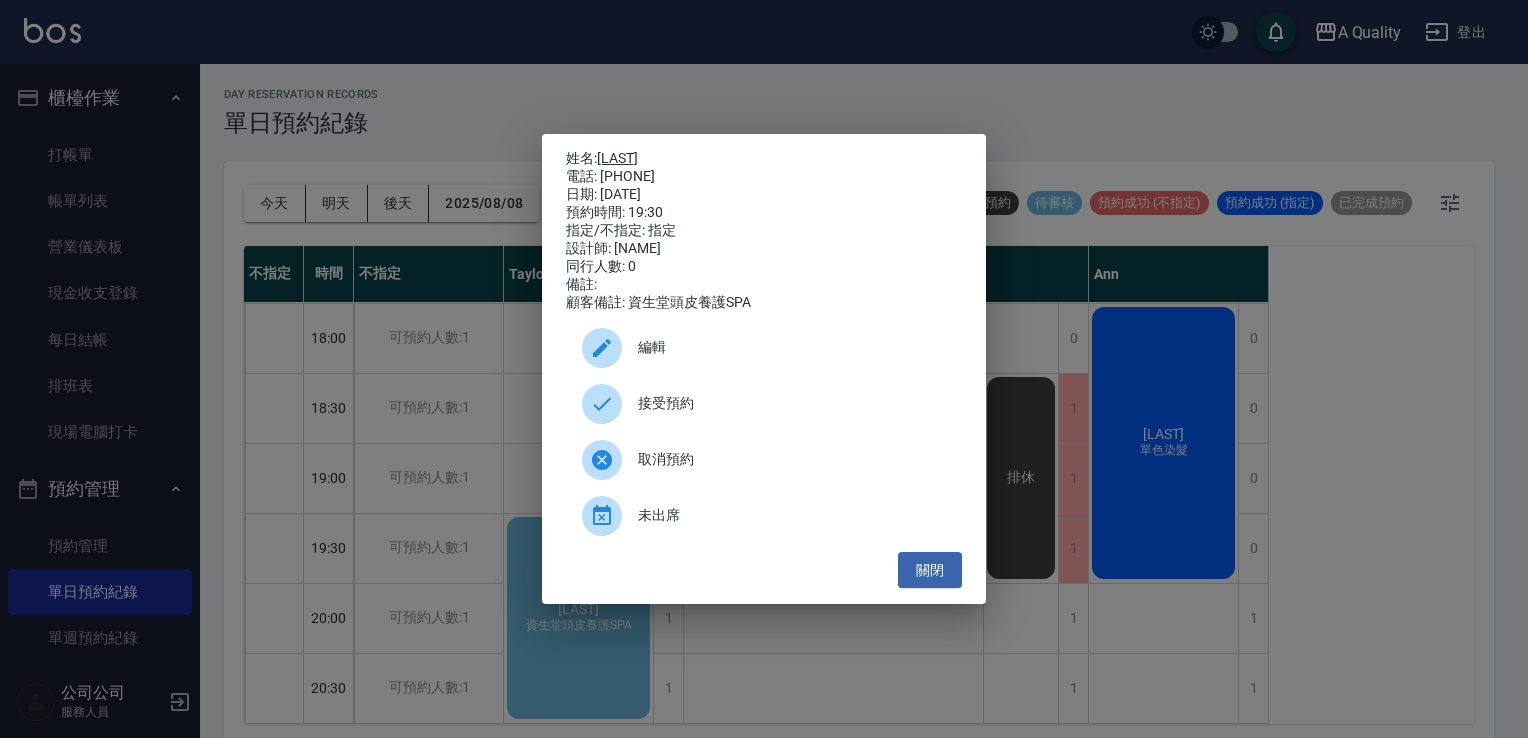 click on "楊祥琳" at bounding box center [617, 158] 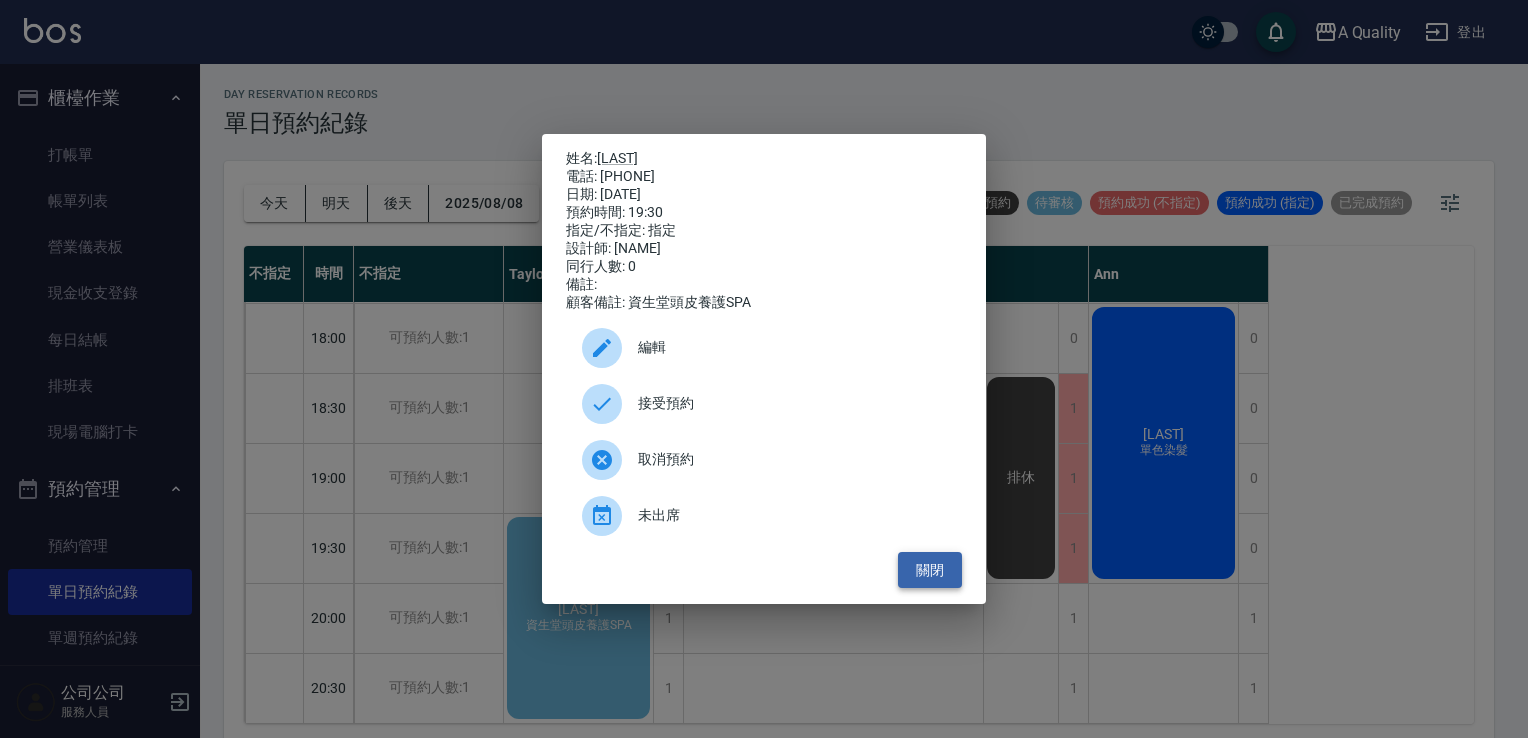 click on "關閉" at bounding box center [930, 570] 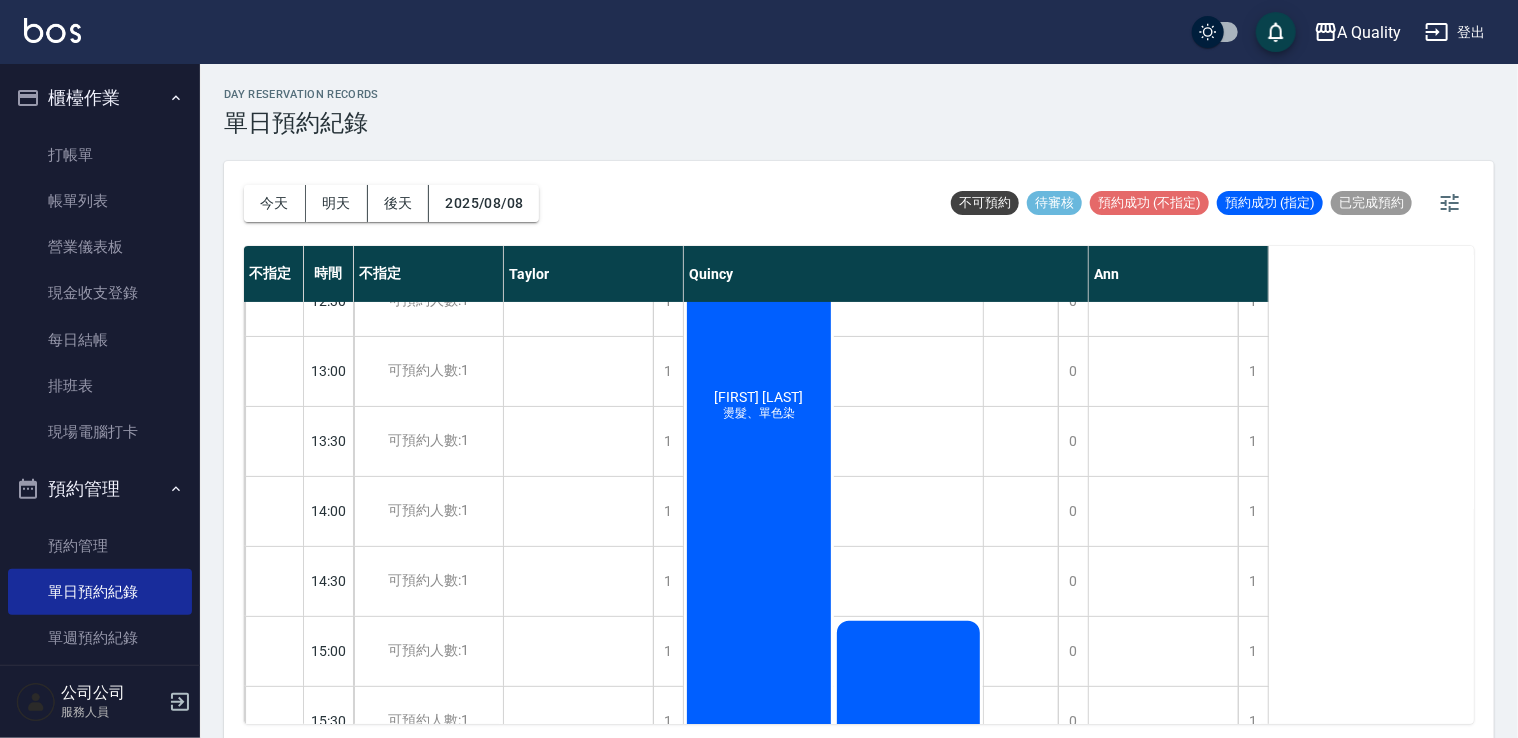 scroll, scrollTop: 193, scrollLeft: 0, axis: vertical 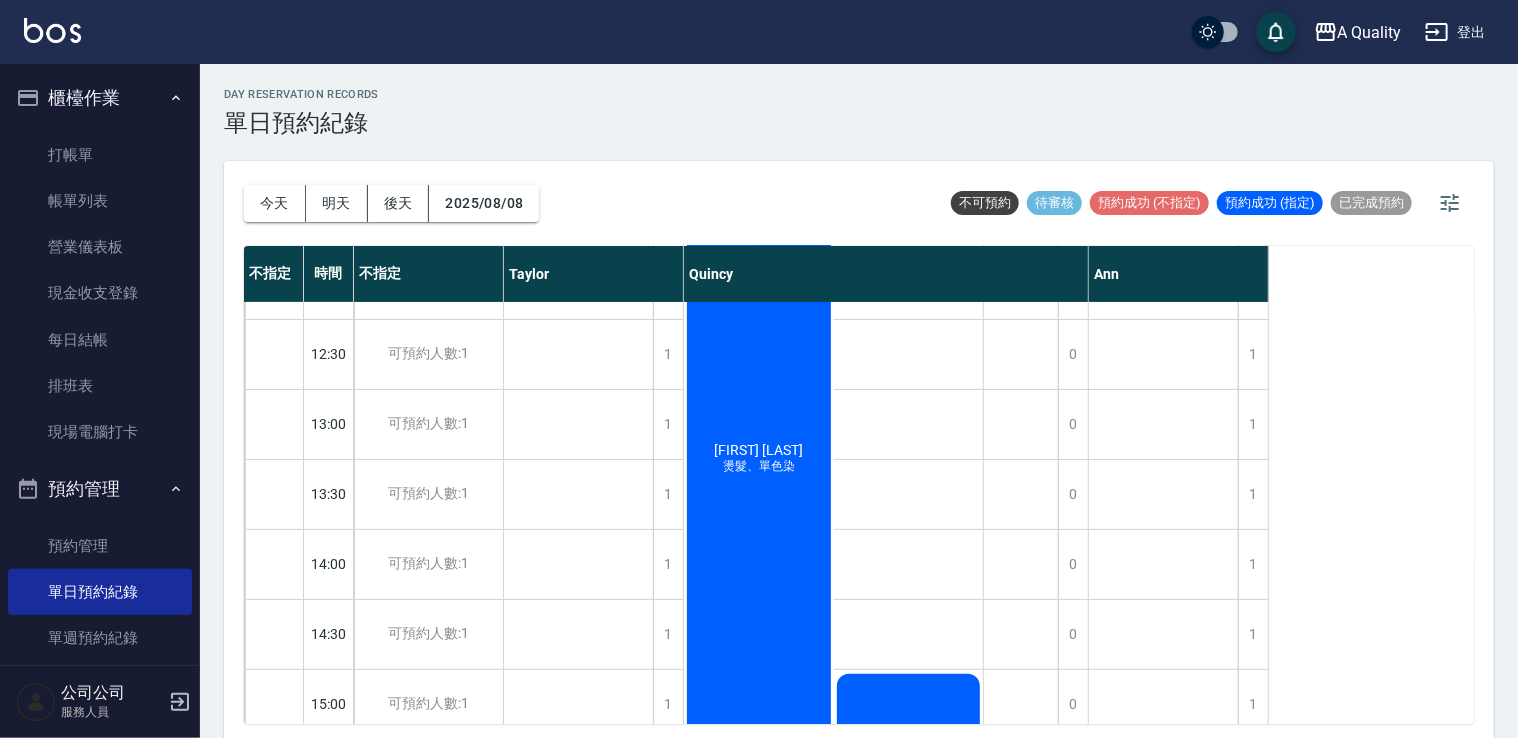 drag, startPoint x: 781, startPoint y: 517, endPoint x: 763, endPoint y: 513, distance: 18.439089 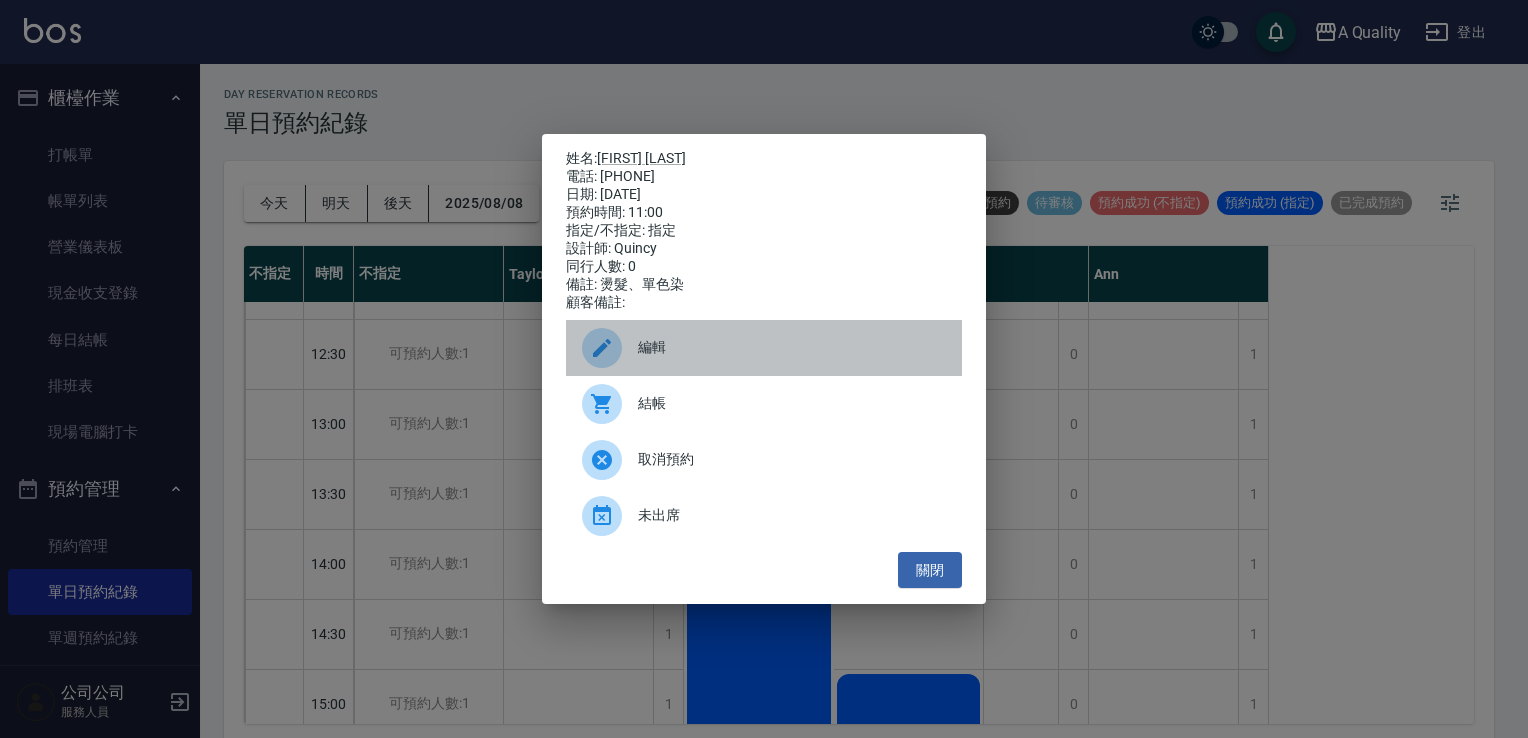 click at bounding box center (602, 348) 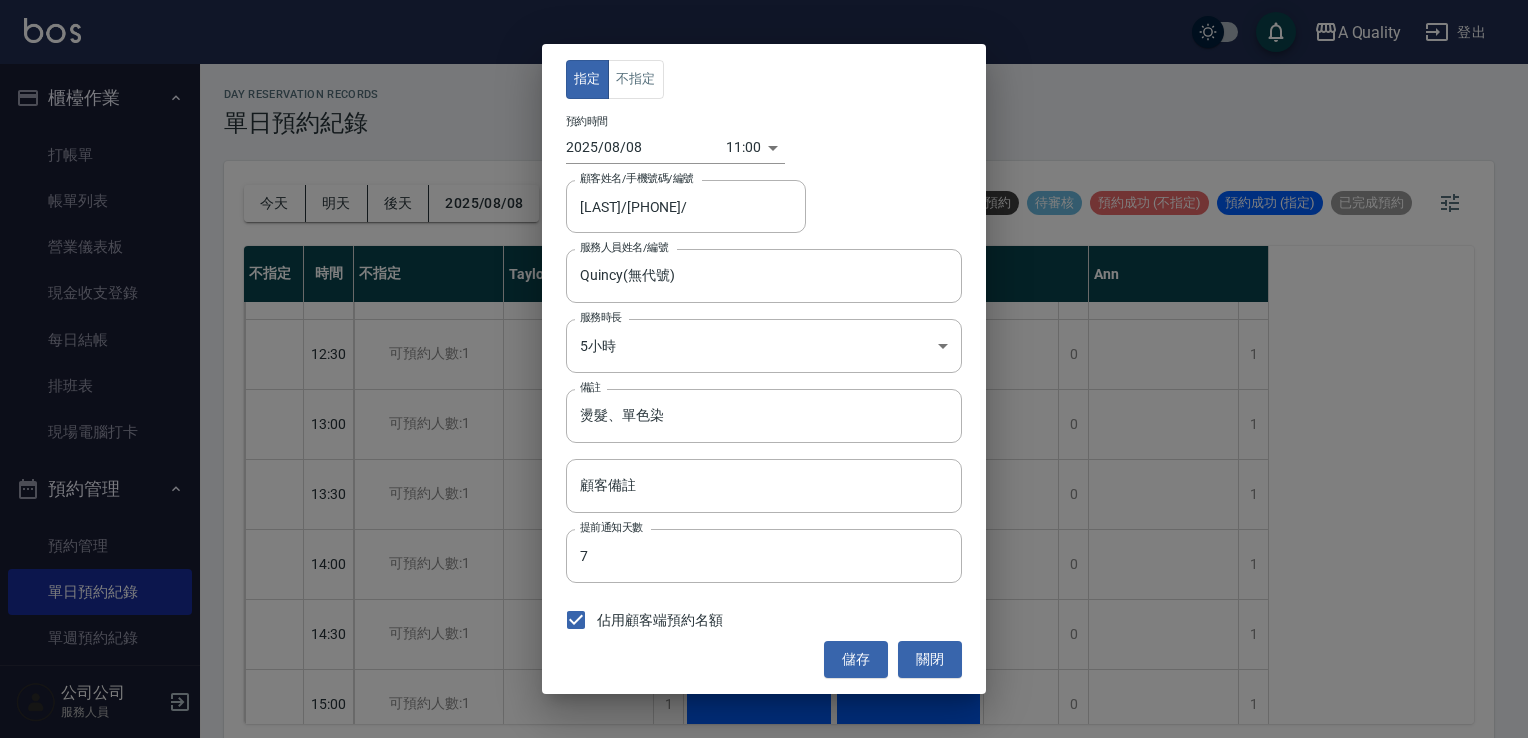 click on "A Quality 登出 櫃檯作業 打帳單 帳單列表 營業儀表板 現金收支登錄 每日結帳 排班表 現場電腦打卡 預約管理 預約管理 單日預約紀錄 單週預約紀錄 報表及分析 報表目錄 店家日報表 互助日報表 互助排行榜 互助點數明細 設計師日報表 設計師業績分析表 設計師排行榜 店販抽成明細 每日非現金明細 客戶管理 客戶列表 卡券管理 入金管理 公司公司 服務人員 day Reservation records 單日預約紀錄 今天 明天 後天 2025/08/08 不可預約 待審核 預約成功 (不指定) 預約成功 (指定) 已完成預約 不指定 時間 不指定 Taylor Quincy Ann 11:00 11:30 12:00 12:30 13:00 13:30 14:00 14:30 15:00 15:30 16:00 16:30 17:00 17:30 18:00 18:30 19:00 19:30 20:00 20:30 可預約人數:1 可預約人數:1 可預約人數:1 可預約人數:1 可預約人數:1 可預約人數:1 可預約人數:1 可預約人數:1 可預約人數:1 可預約人數:1 可預約人數:1 可預約人數:1 1 1 1 1 1" at bounding box center [764, 372] 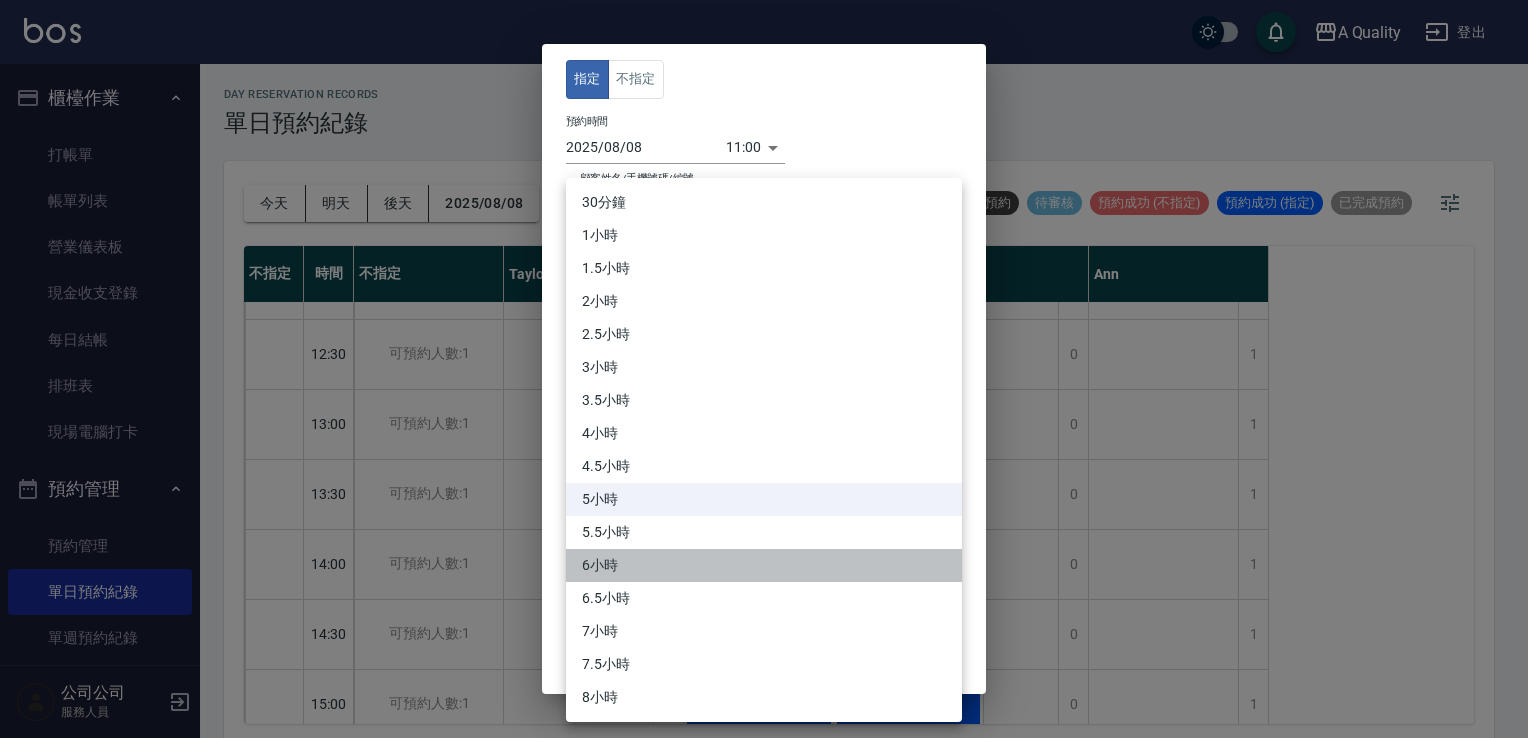 click on "6小時" at bounding box center [764, 565] 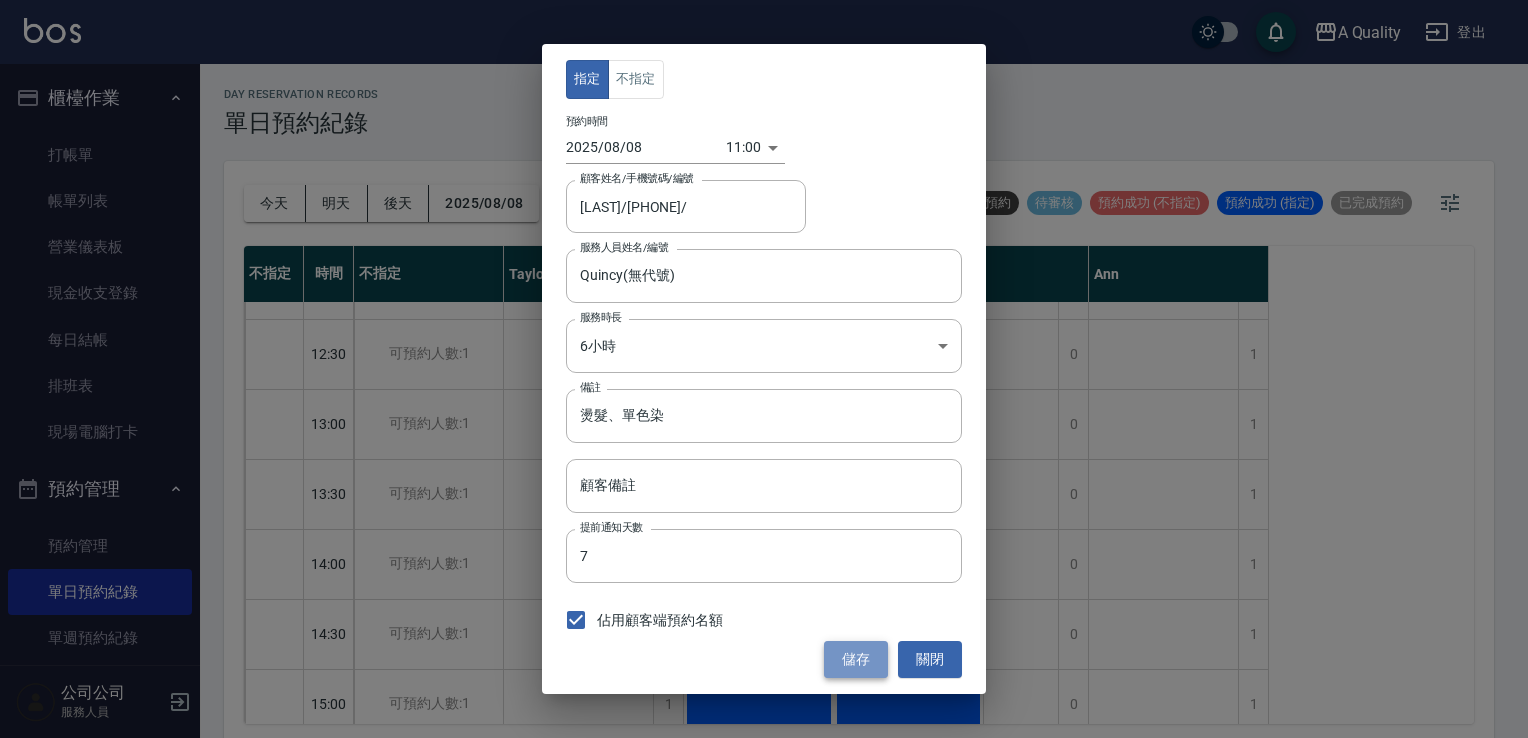 drag, startPoint x: 853, startPoint y: 660, endPoint x: 810, endPoint y: 632, distance: 51.312767 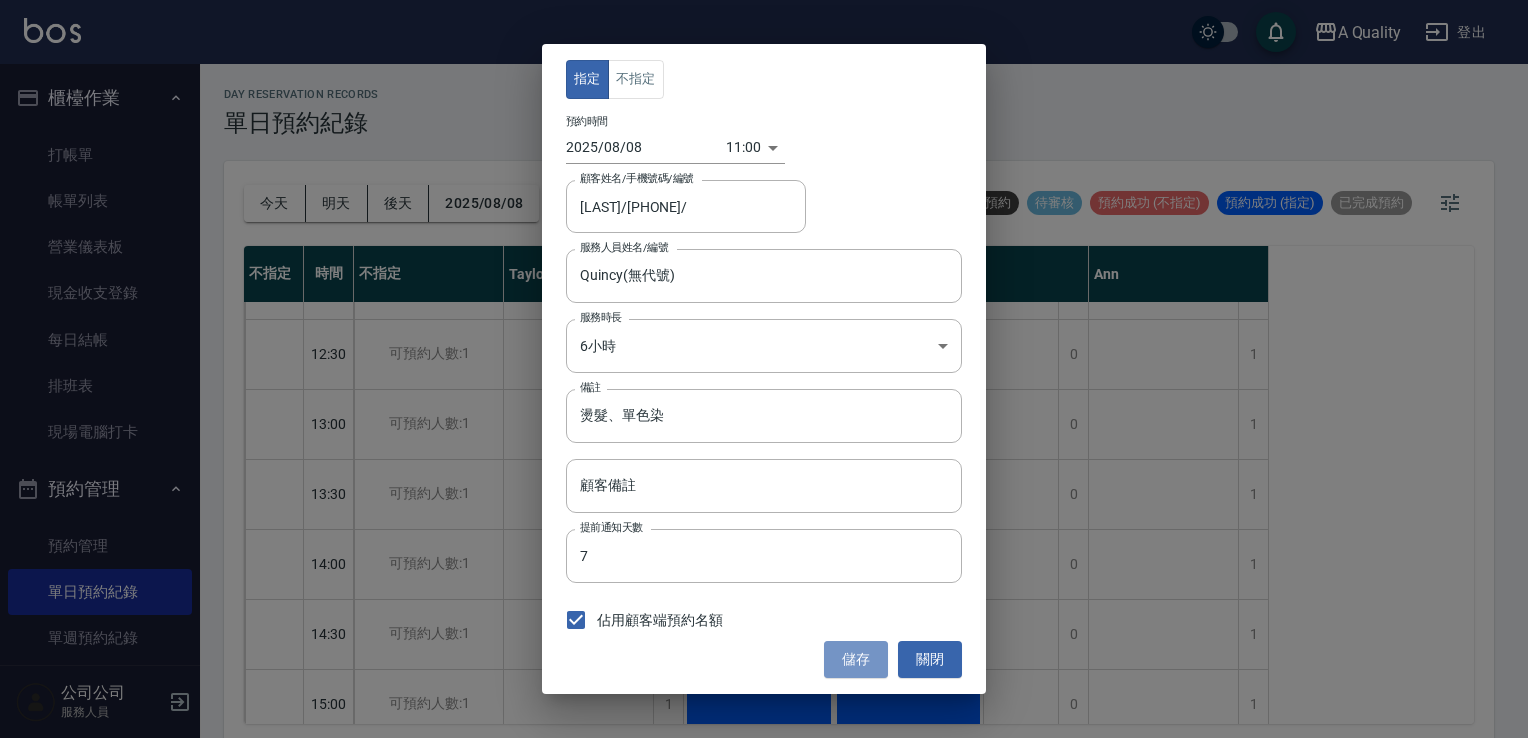click on "儲存" at bounding box center (856, 659) 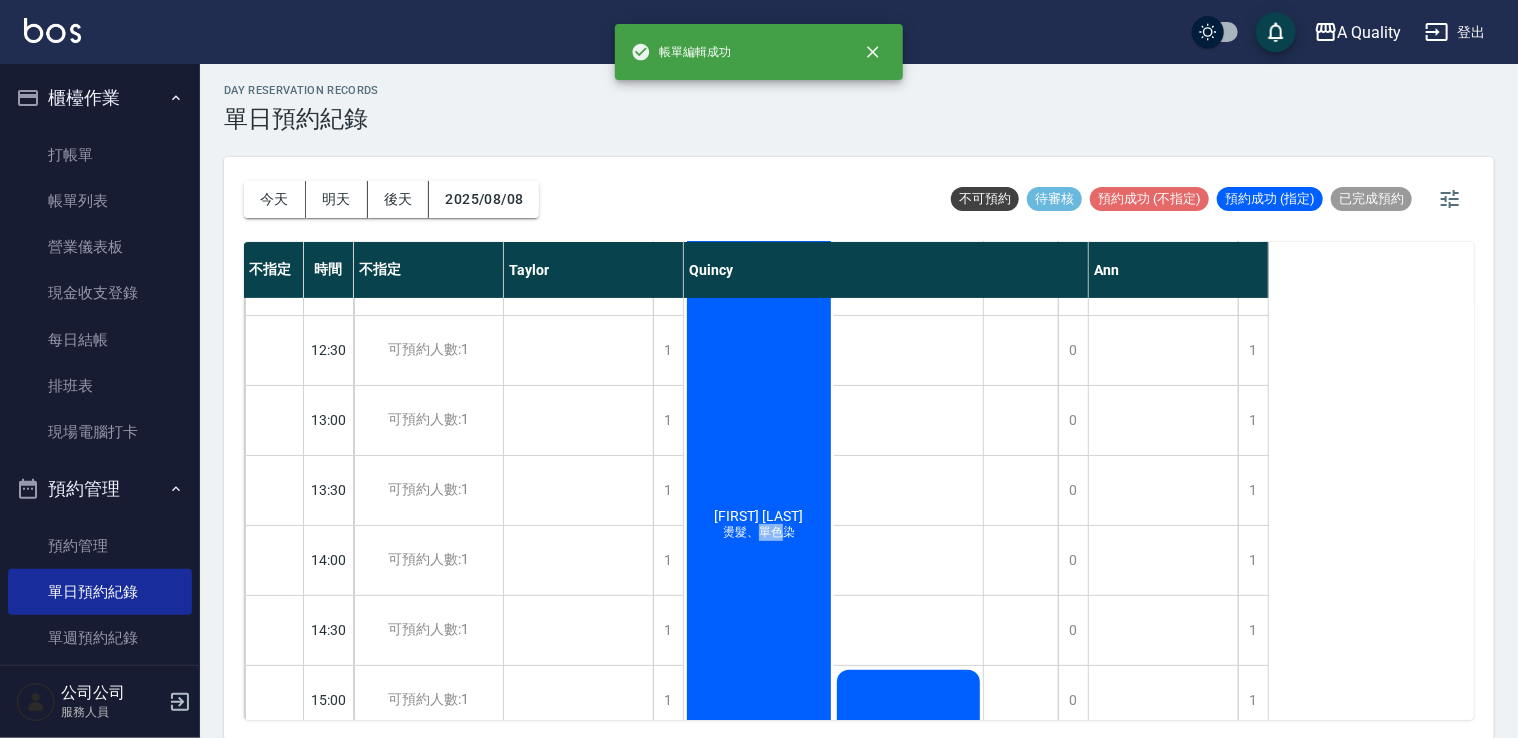 scroll, scrollTop: 5, scrollLeft: 0, axis: vertical 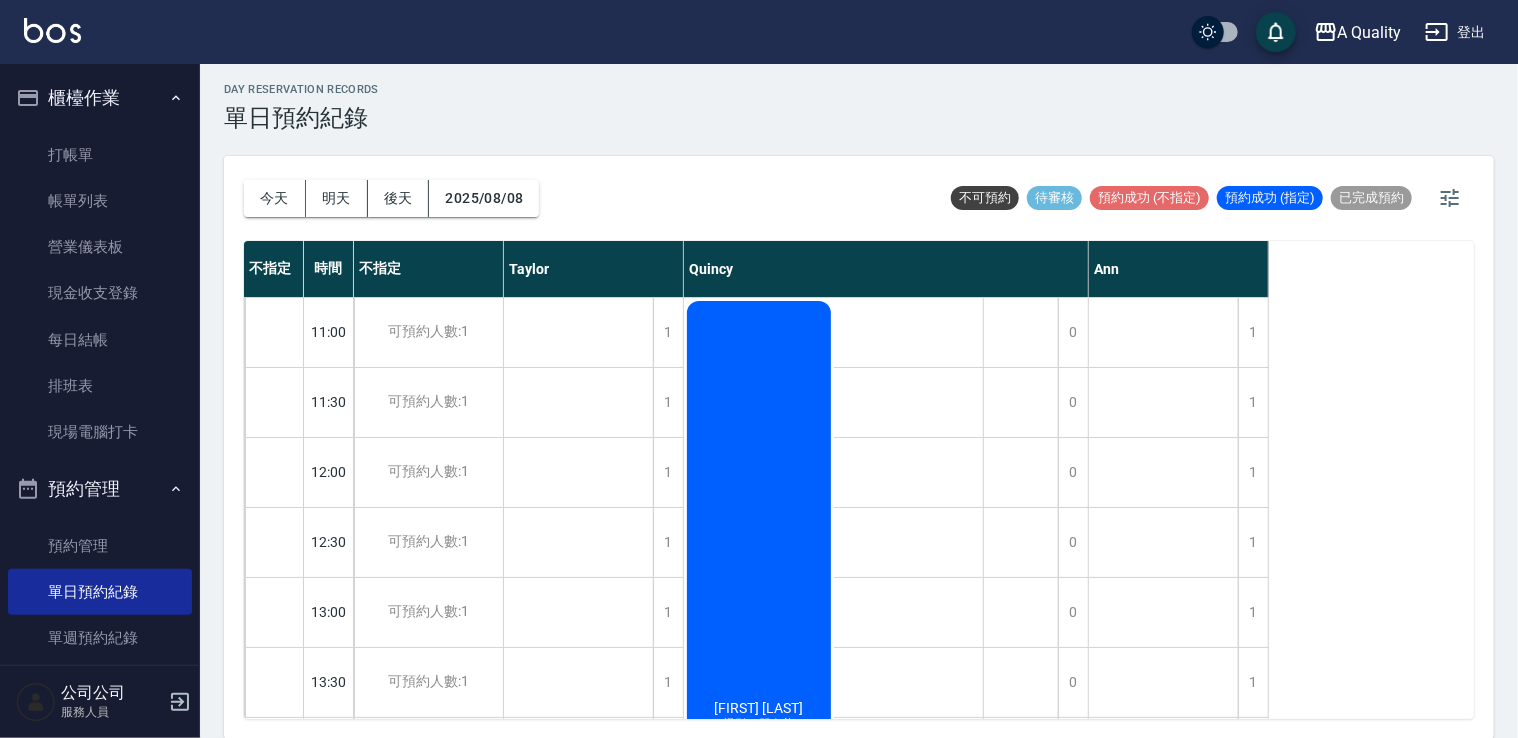 click on "趙羽婕 燙髮、單色染" at bounding box center (578, 1592) 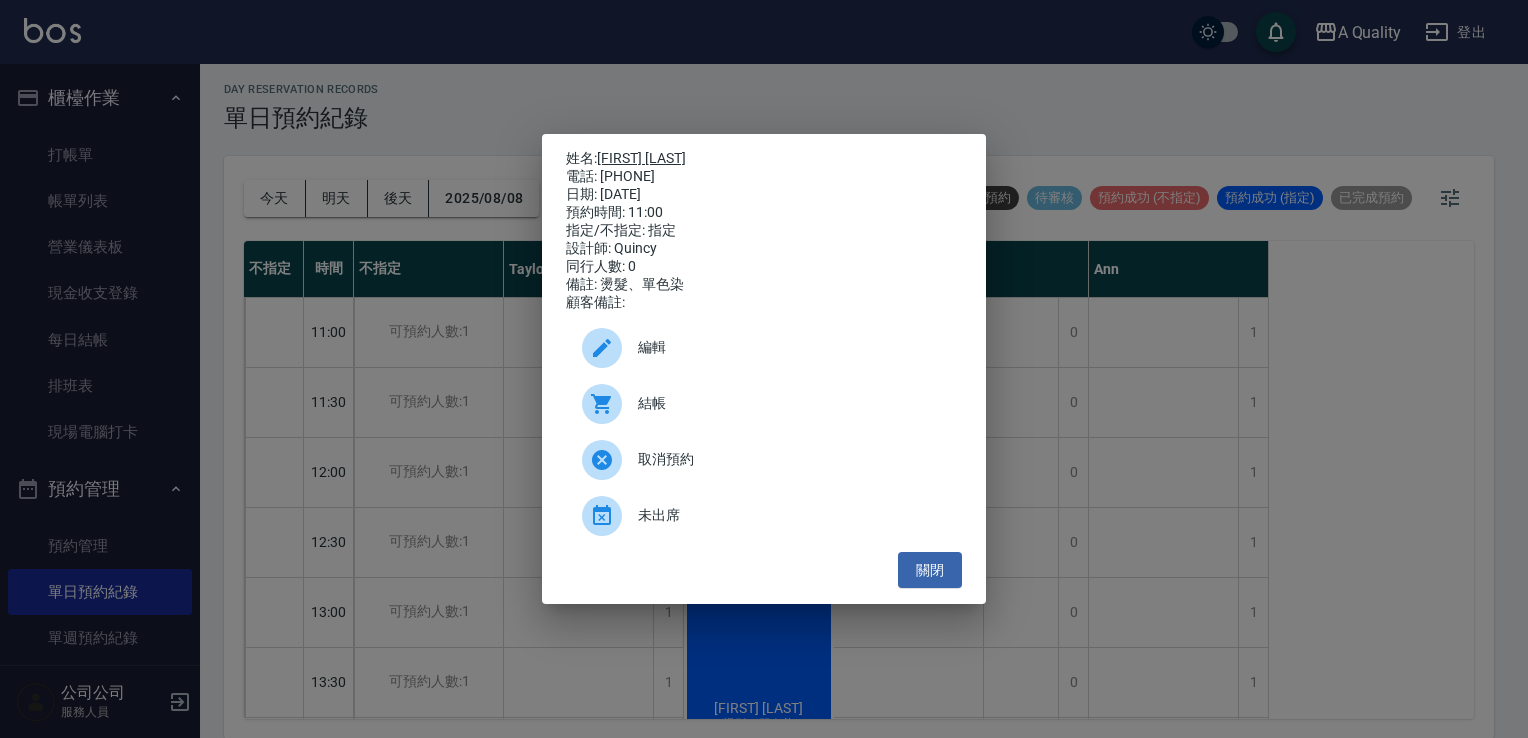 click on "趙羽婕" at bounding box center (641, 158) 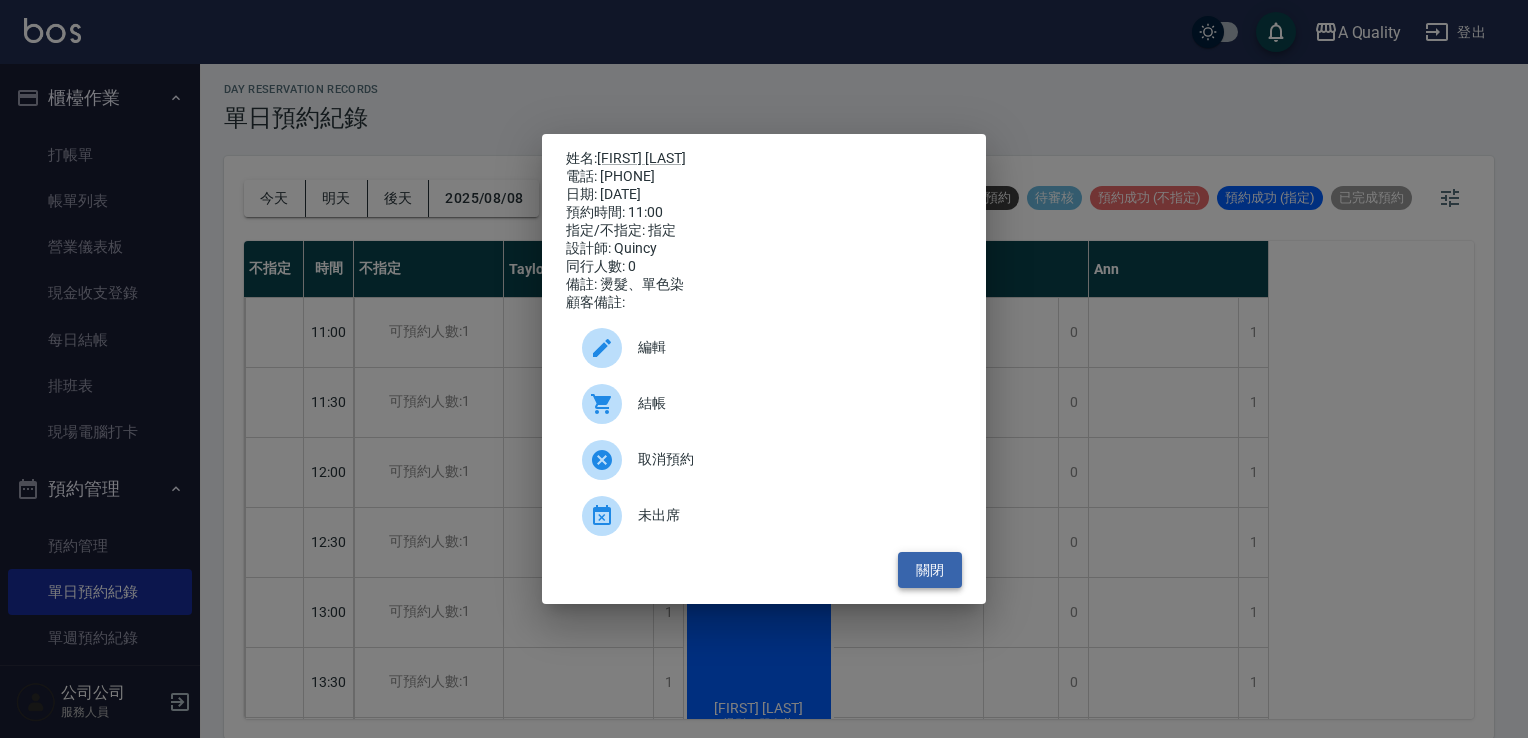 click on "關閉" at bounding box center (930, 570) 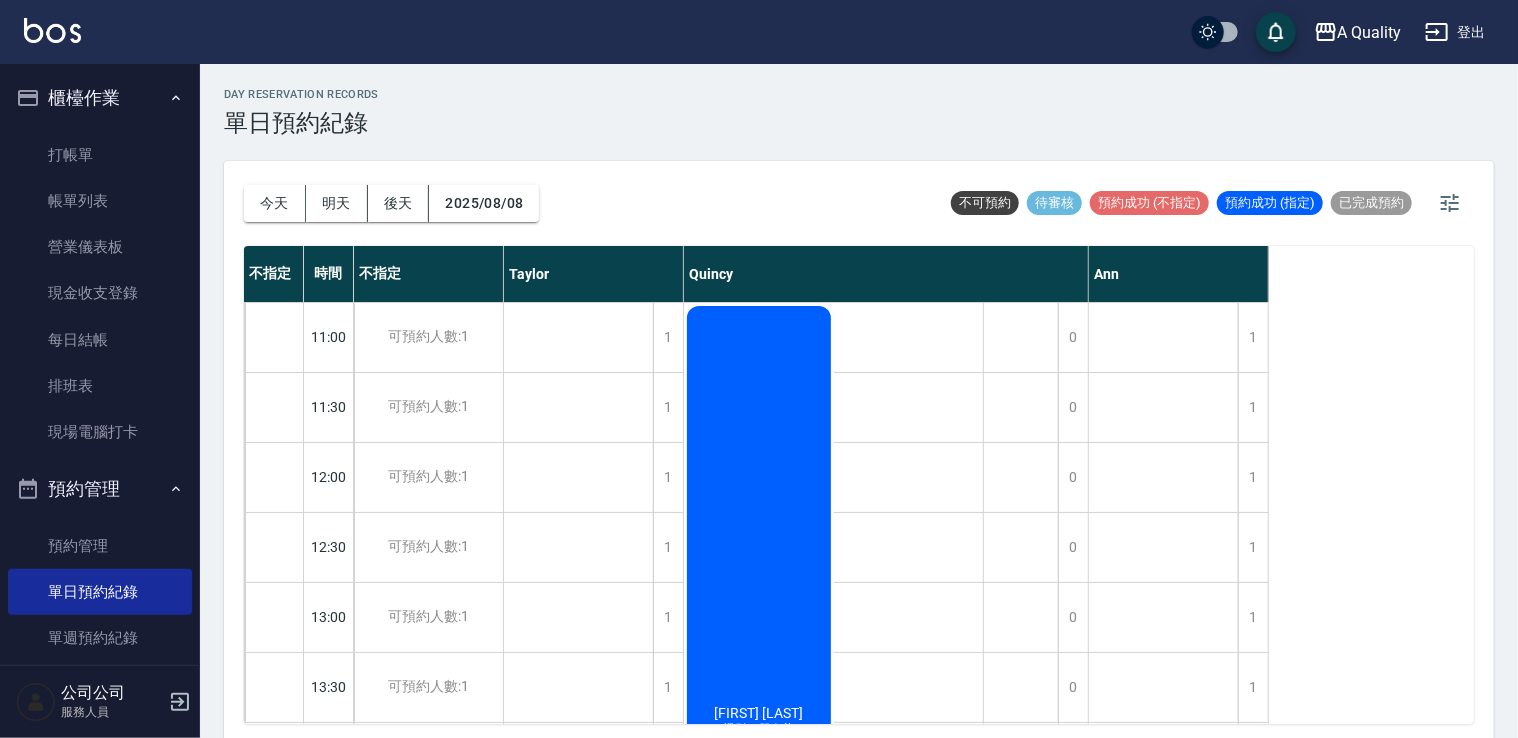 scroll, scrollTop: 0, scrollLeft: 0, axis: both 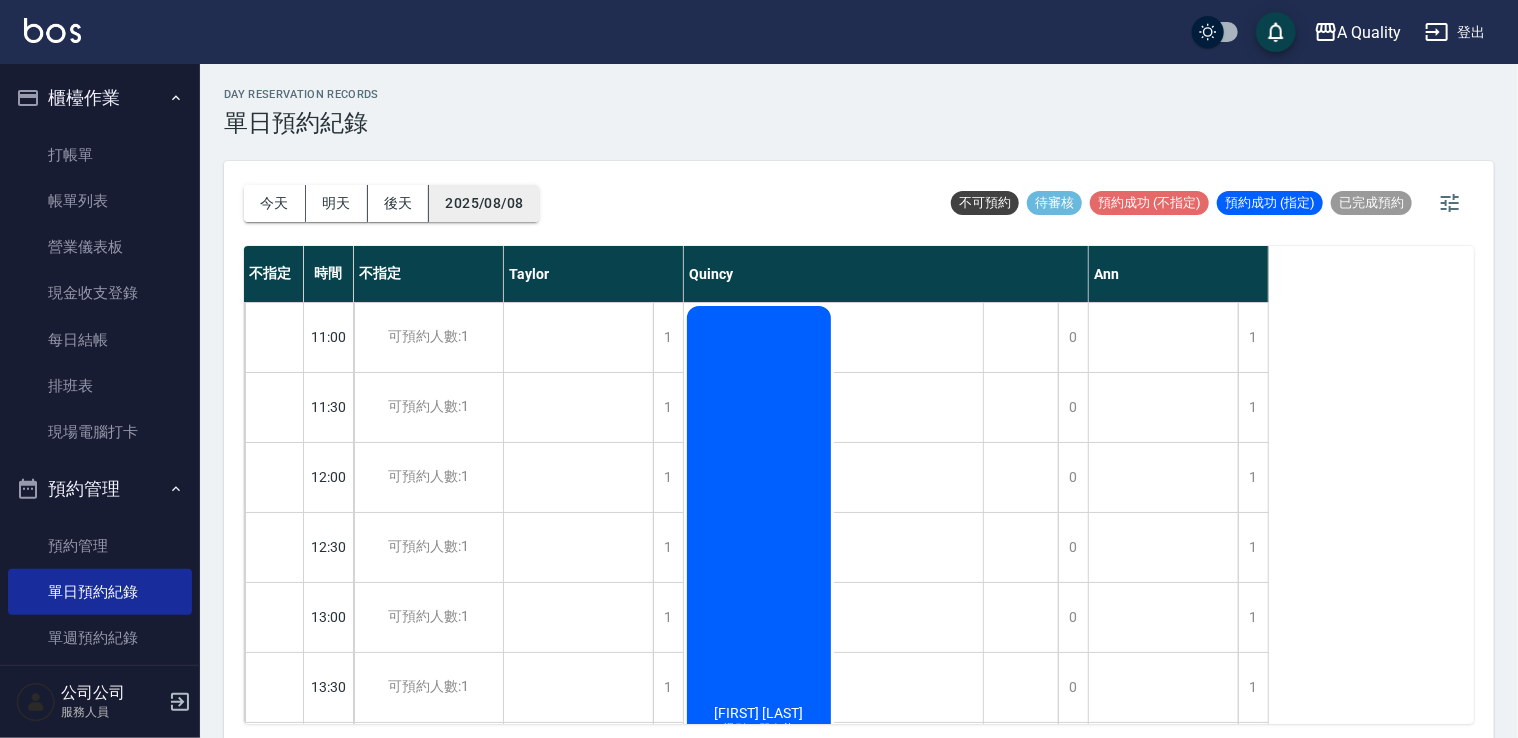click on "2025/08/08" at bounding box center (484, 203) 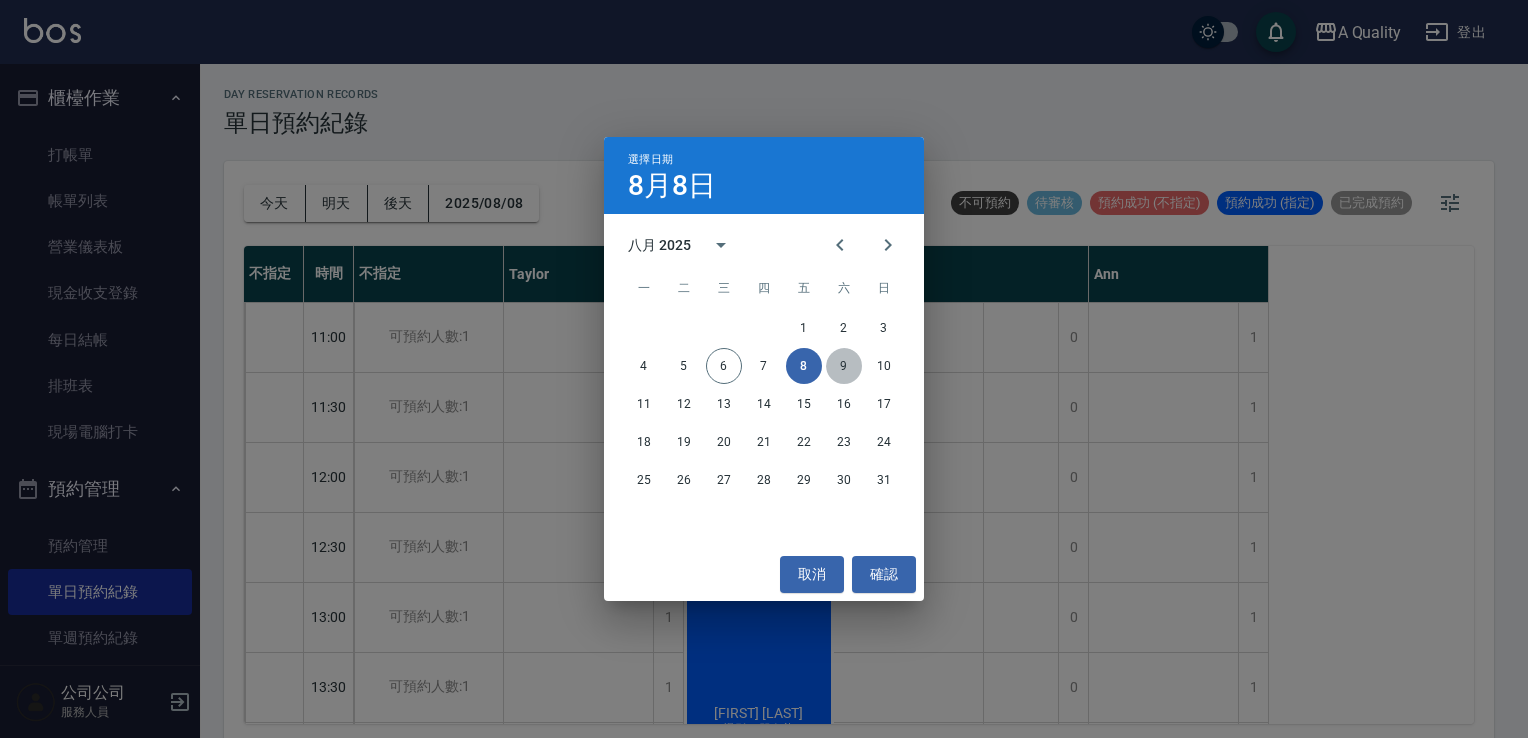 click on "9" at bounding box center [844, 366] 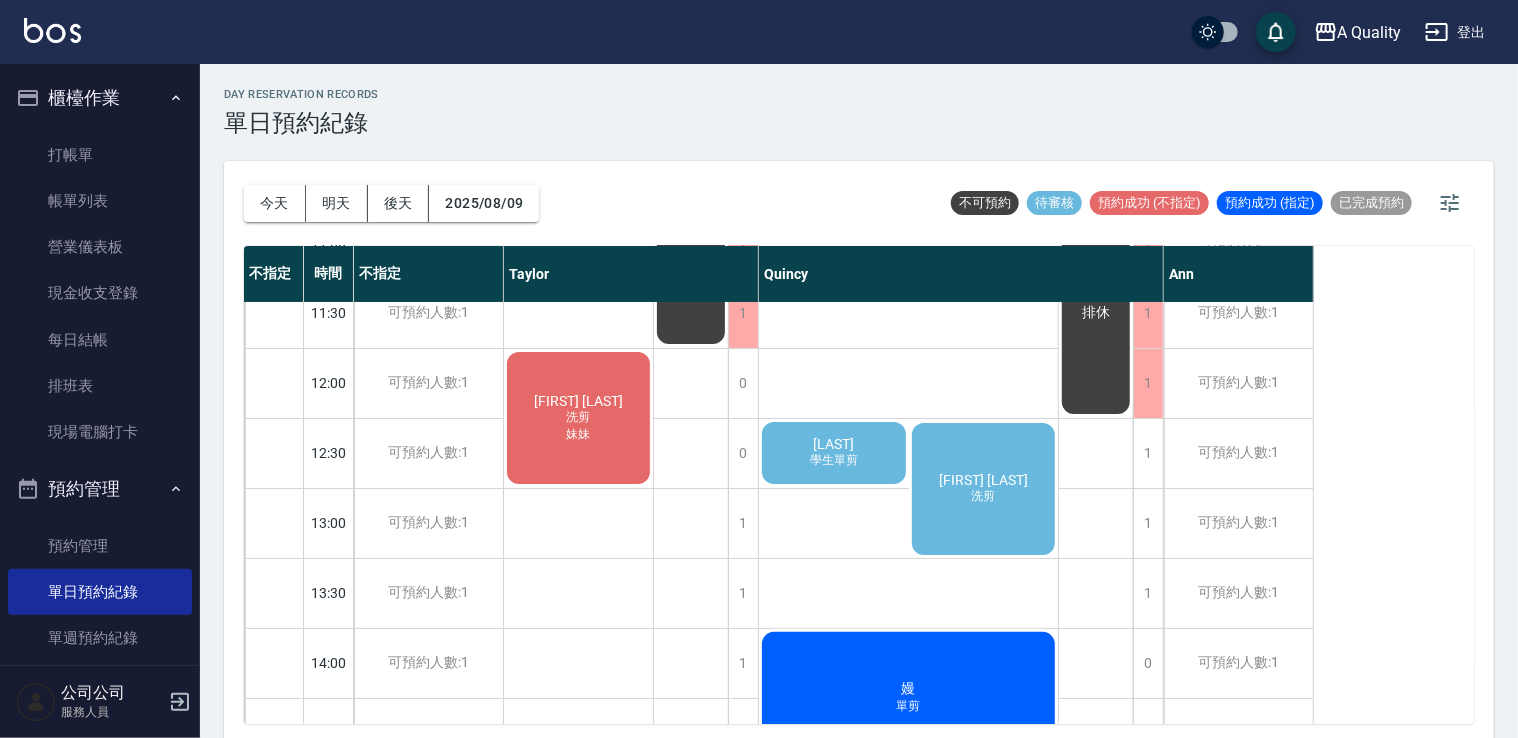 scroll, scrollTop: 0, scrollLeft: 0, axis: both 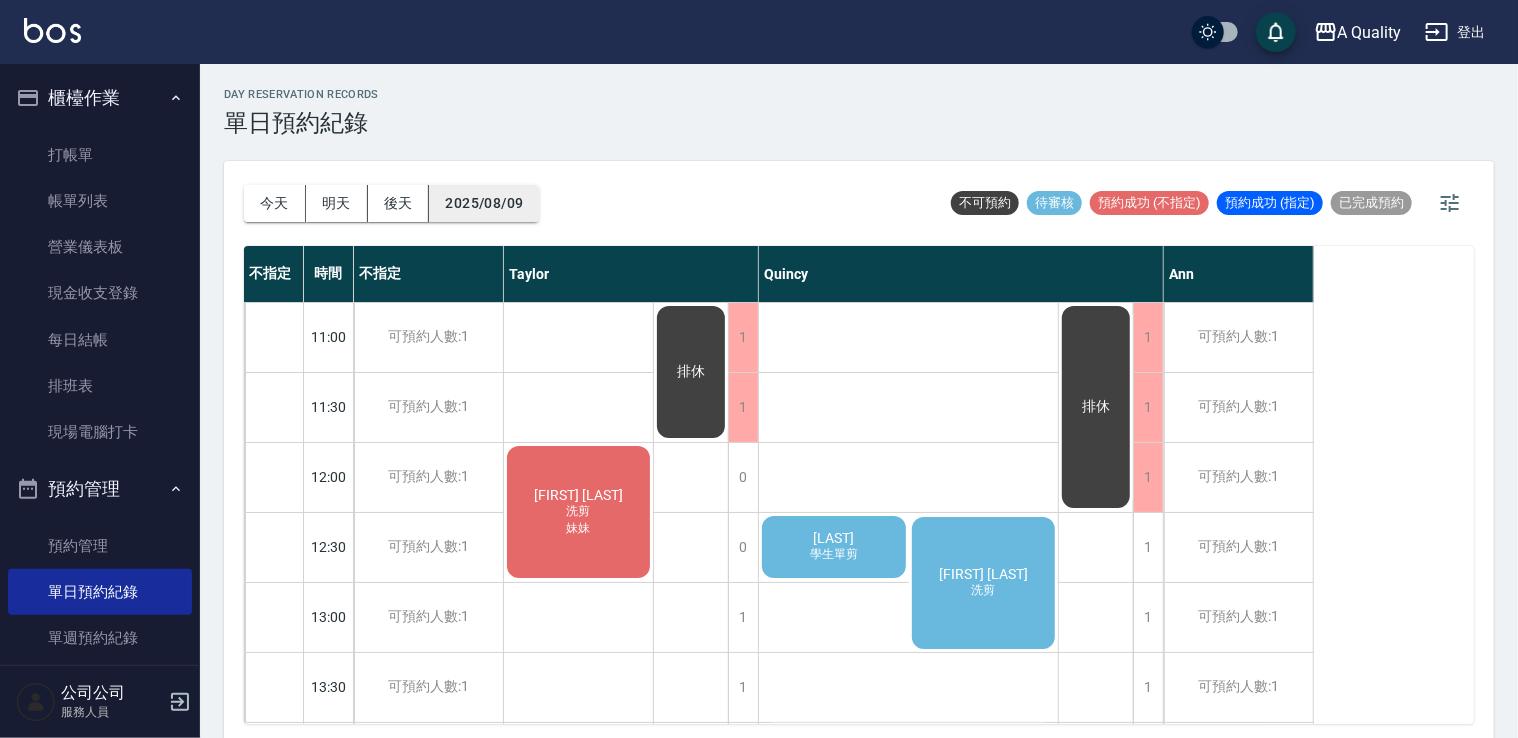 click on "2025/08/09" at bounding box center (484, 203) 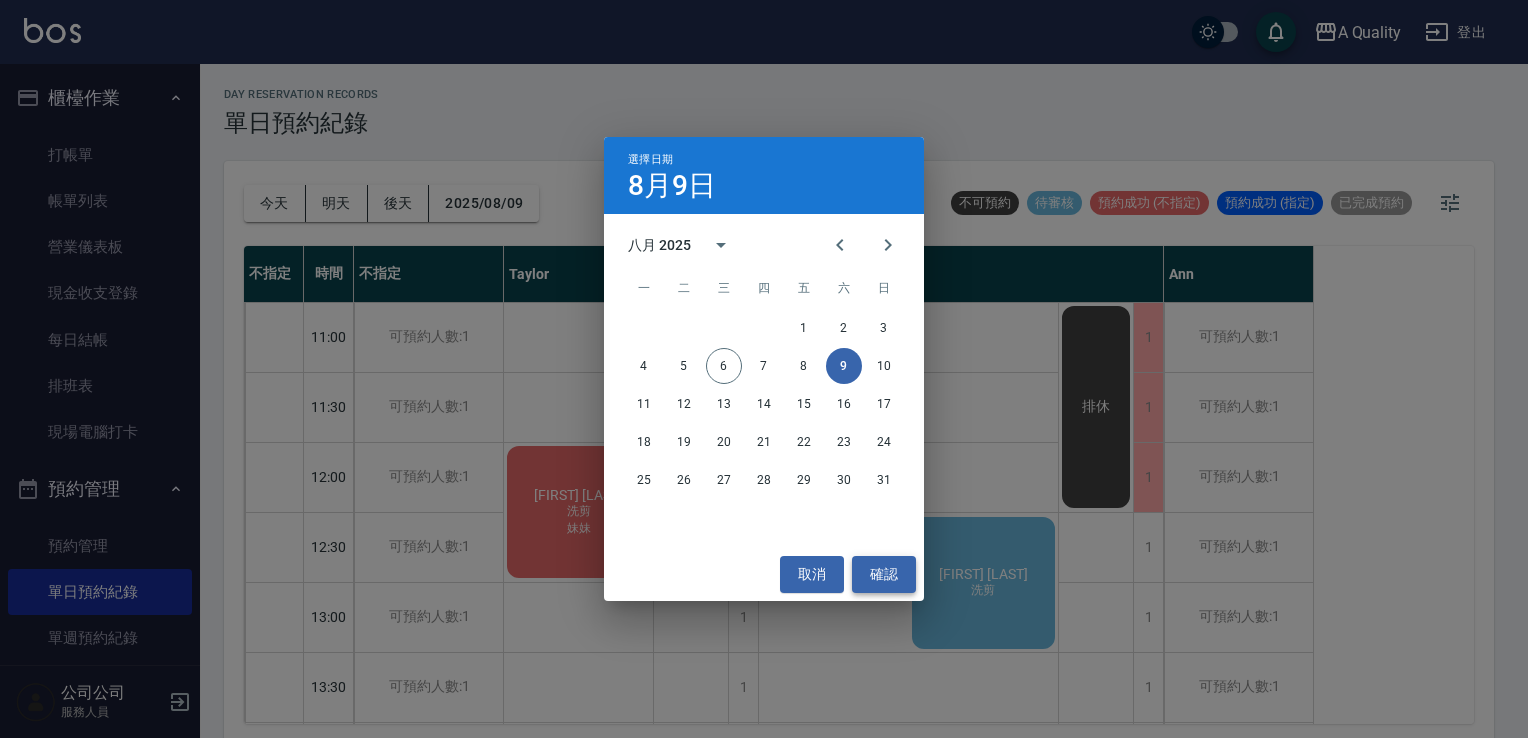 click on "確認" at bounding box center (884, 574) 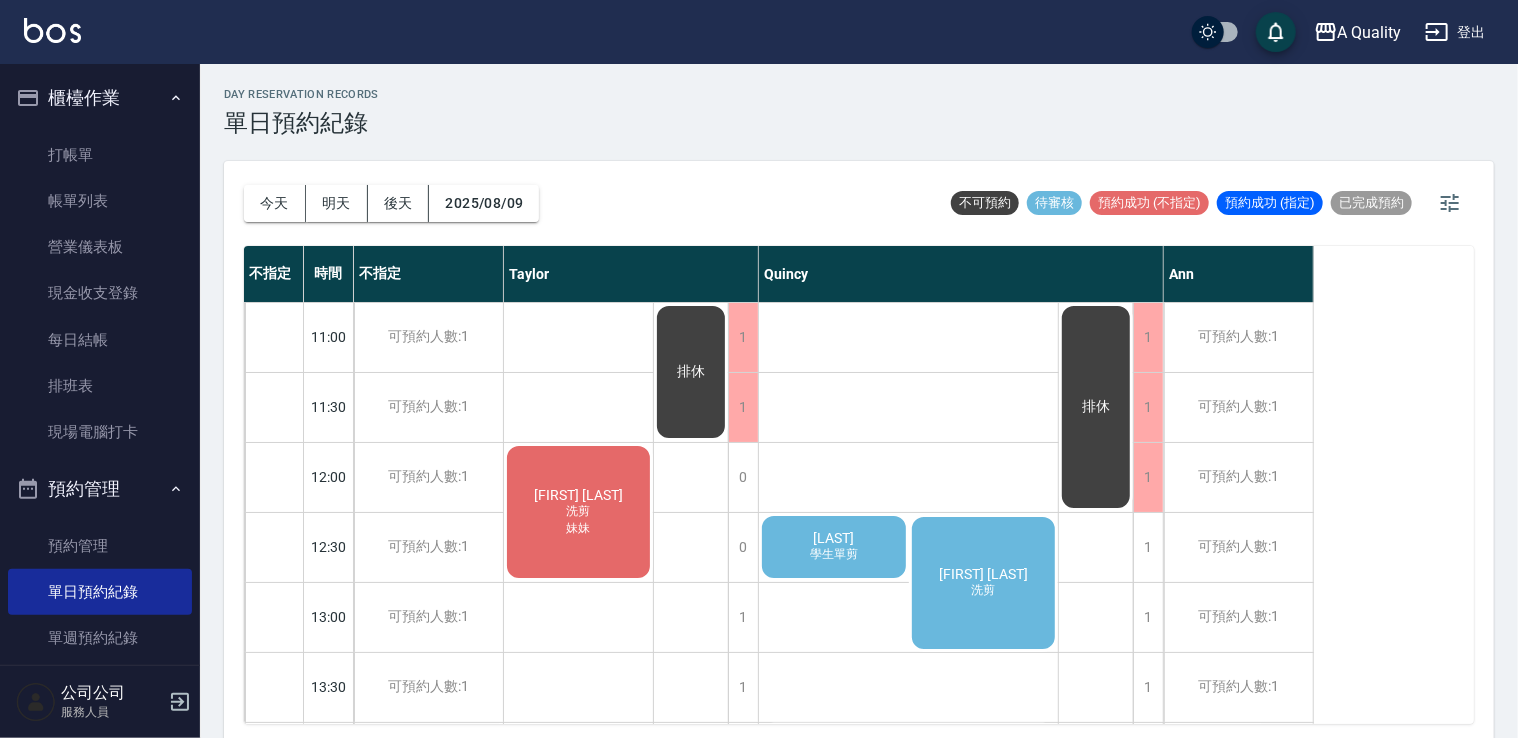 click on "尤芷文" at bounding box center (578, 495) 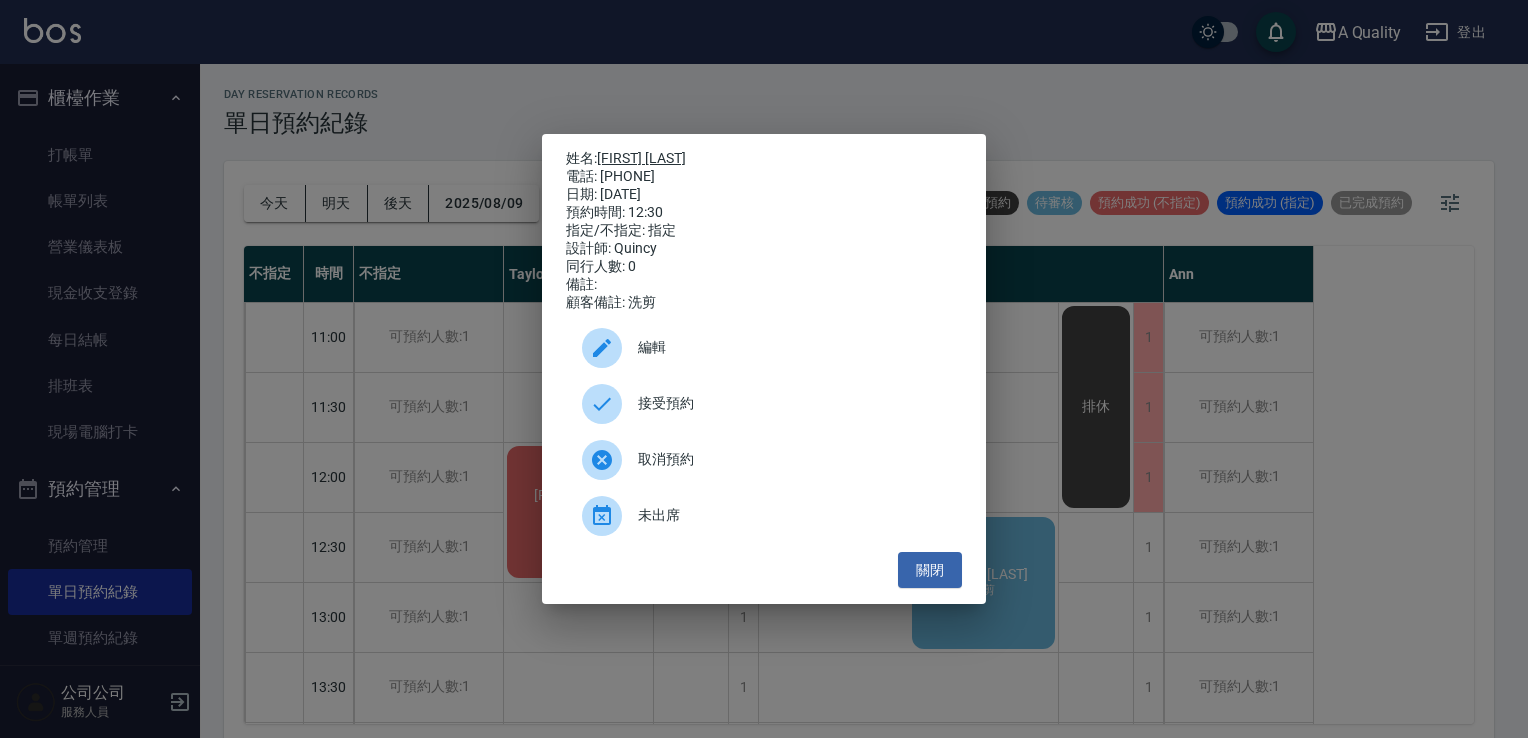 click on "尤芷文" at bounding box center [641, 158] 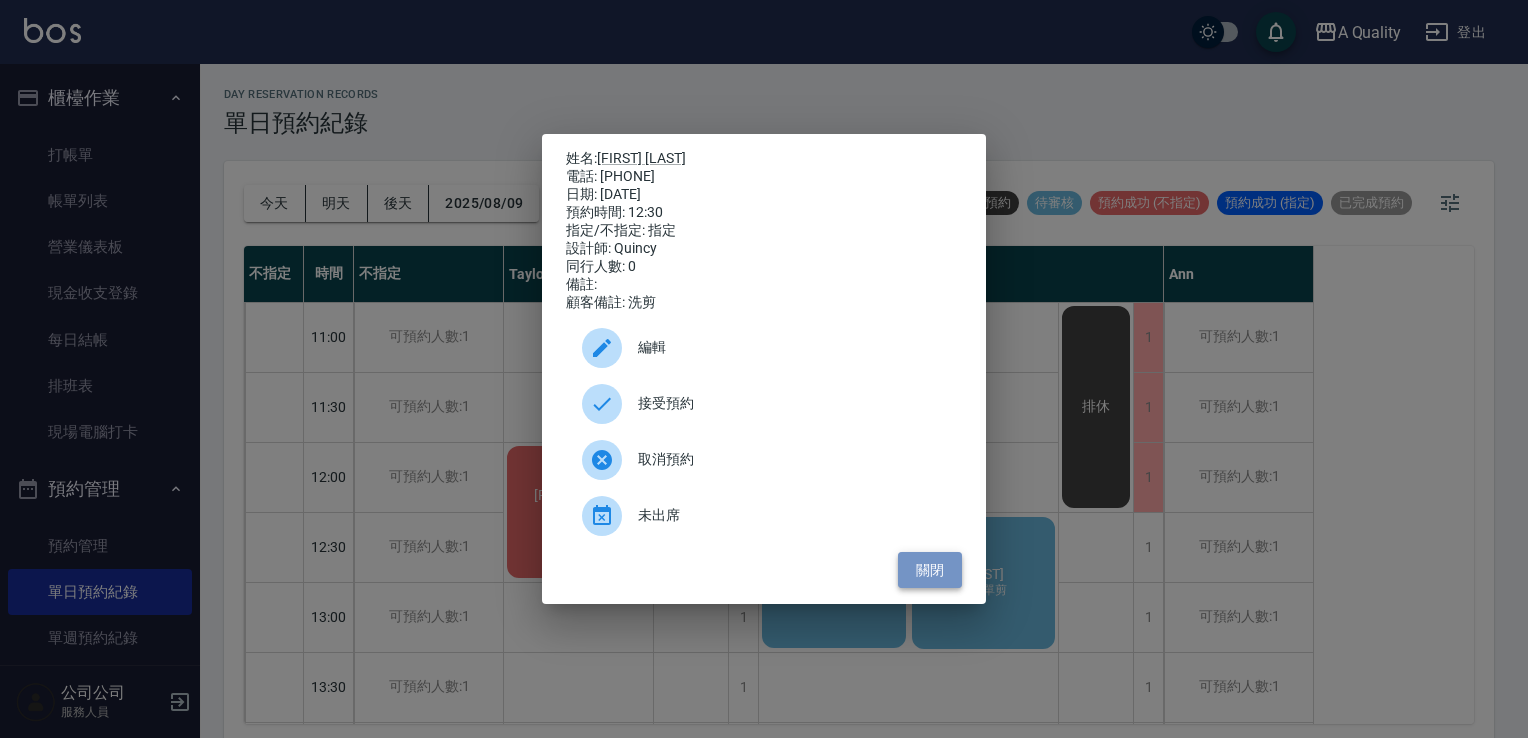 click on "關閉" at bounding box center [930, 570] 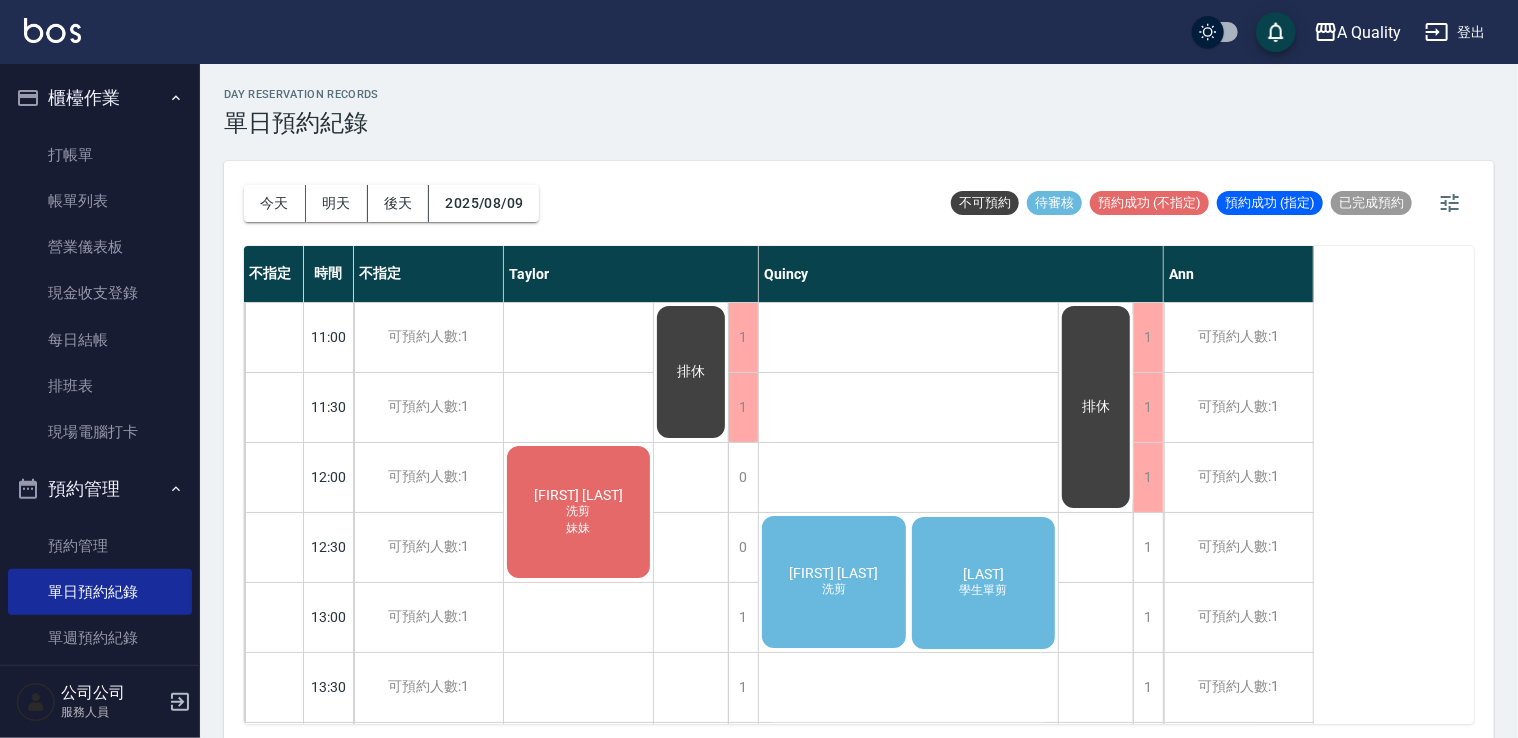 click on "尤芷文 洗剪" at bounding box center (578, 512) 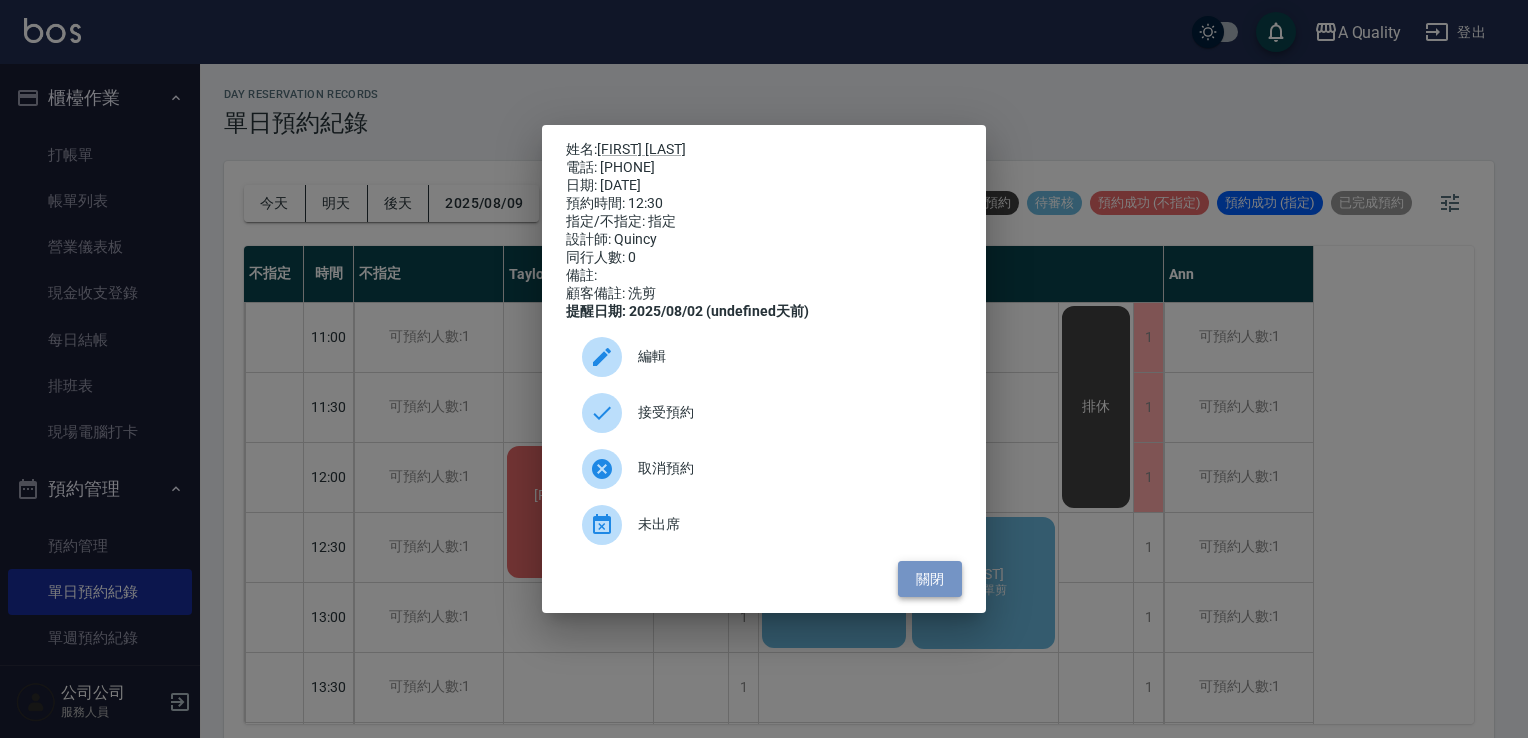 click on "關閉" at bounding box center [930, 579] 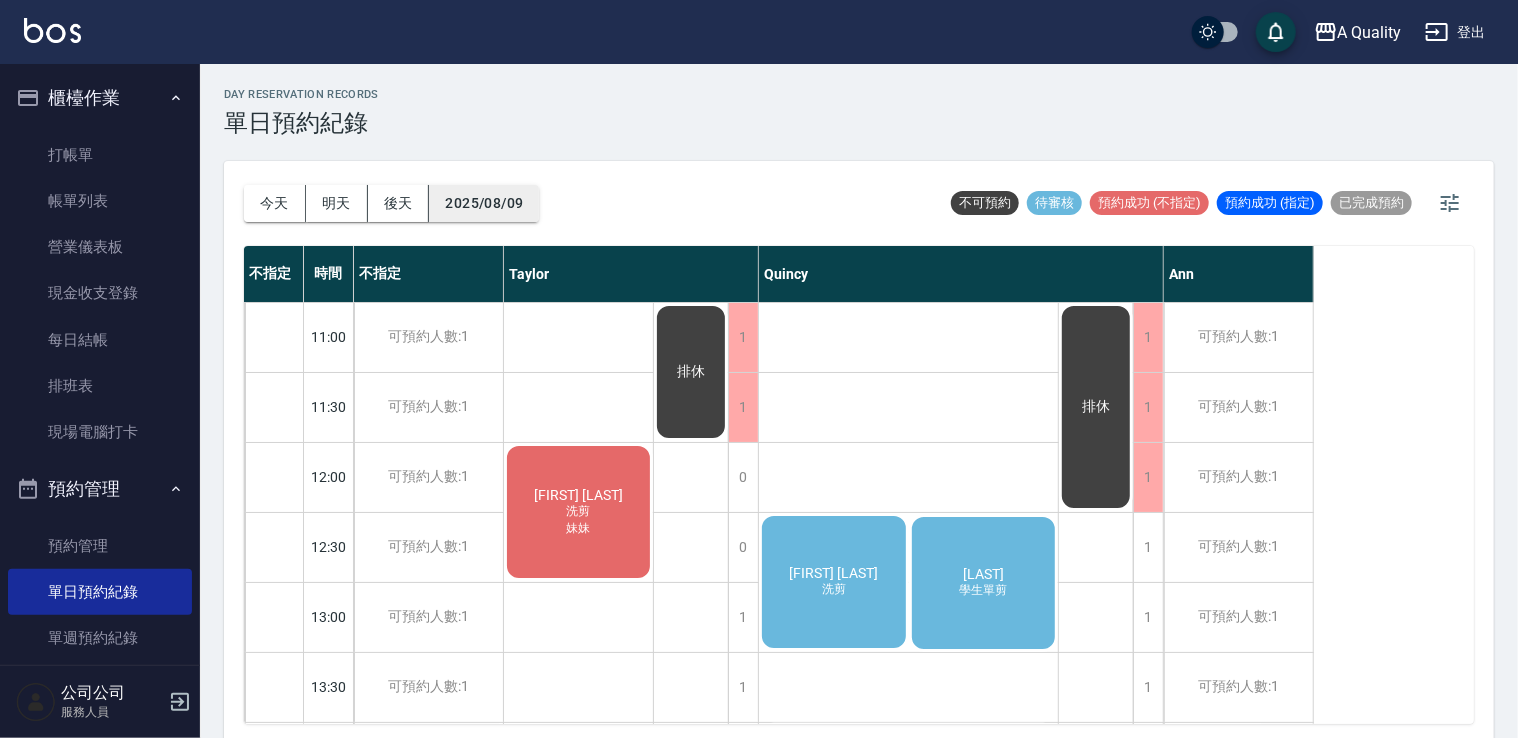 click on "2025/08/09" at bounding box center [484, 203] 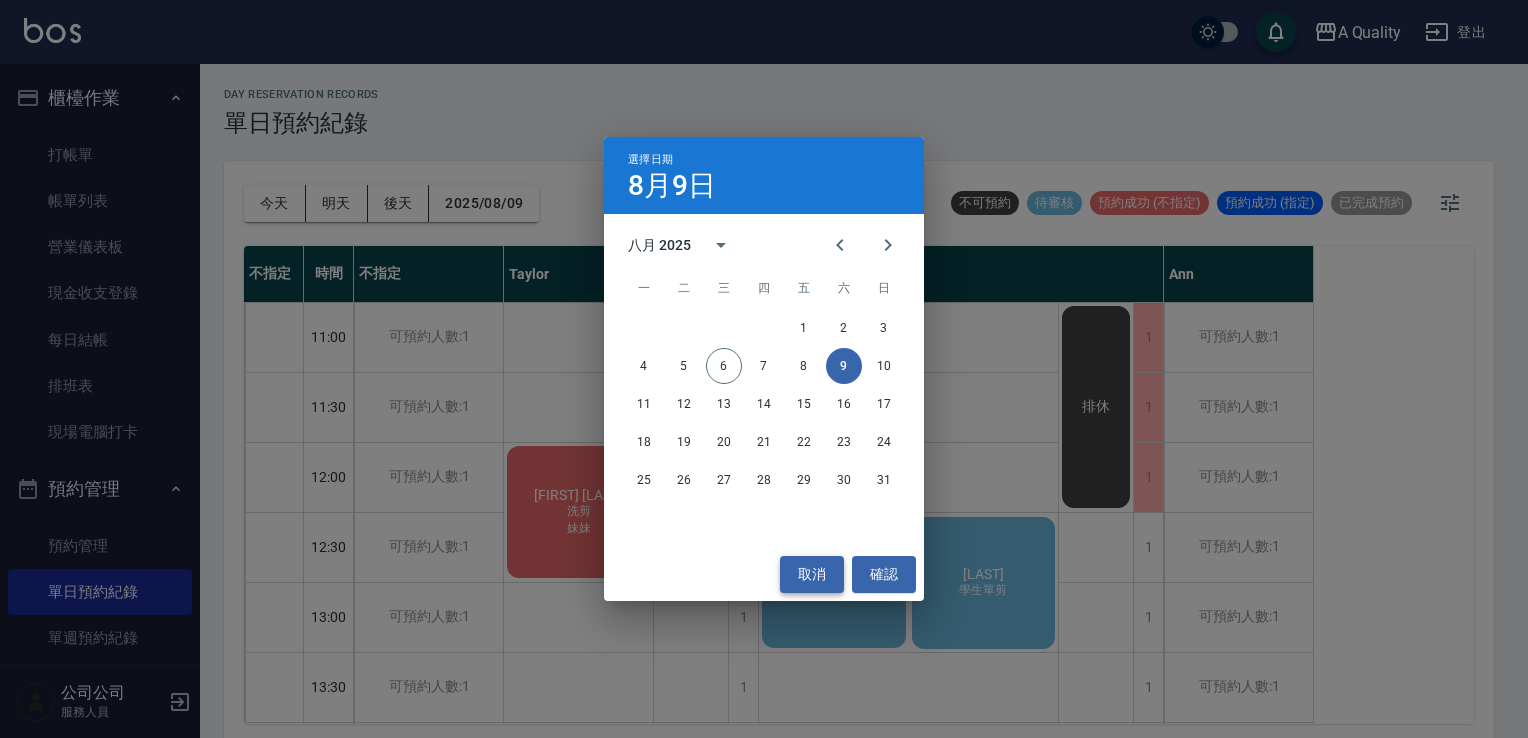 click on "取消" at bounding box center (812, 574) 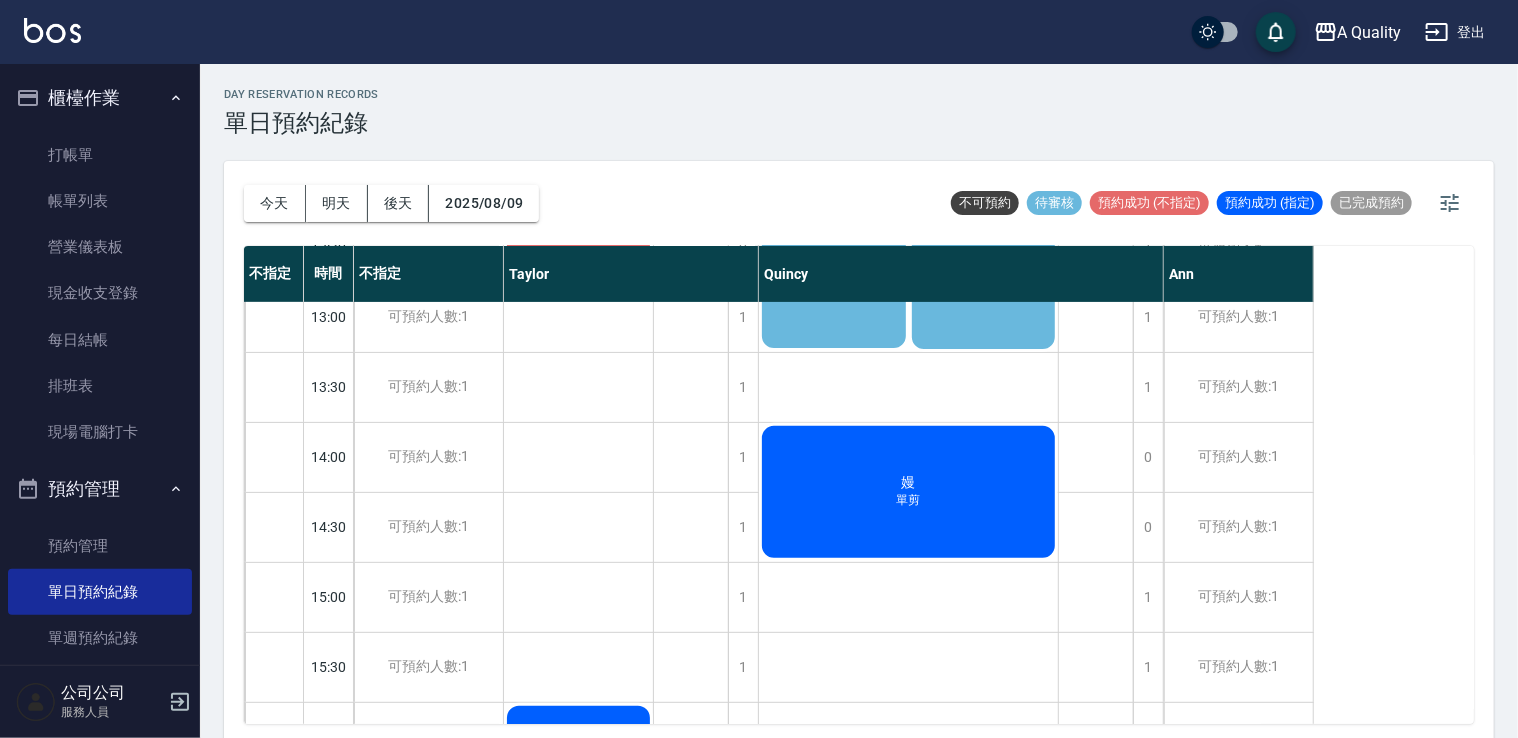 scroll, scrollTop: 100, scrollLeft: 0, axis: vertical 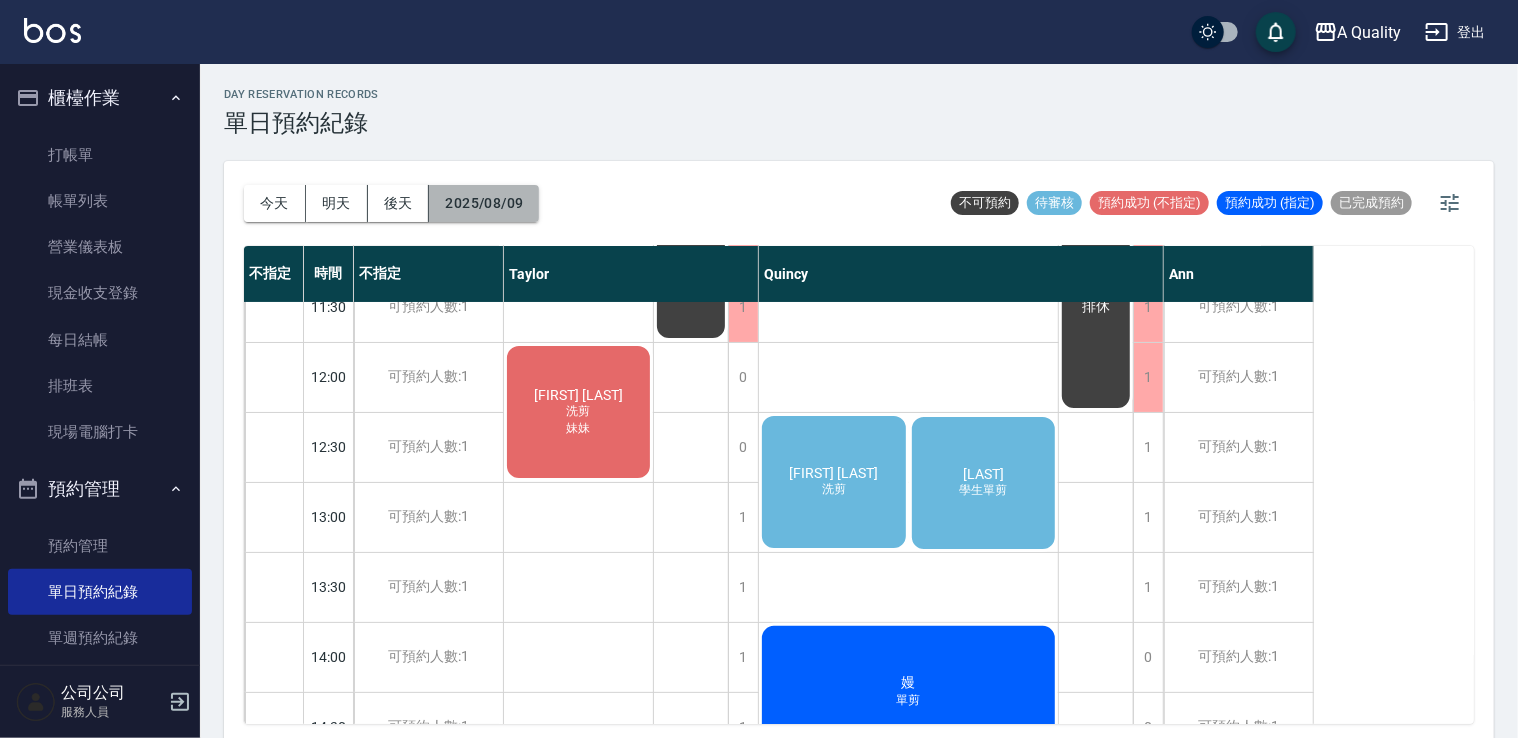 click on "2025/08/09" at bounding box center [484, 203] 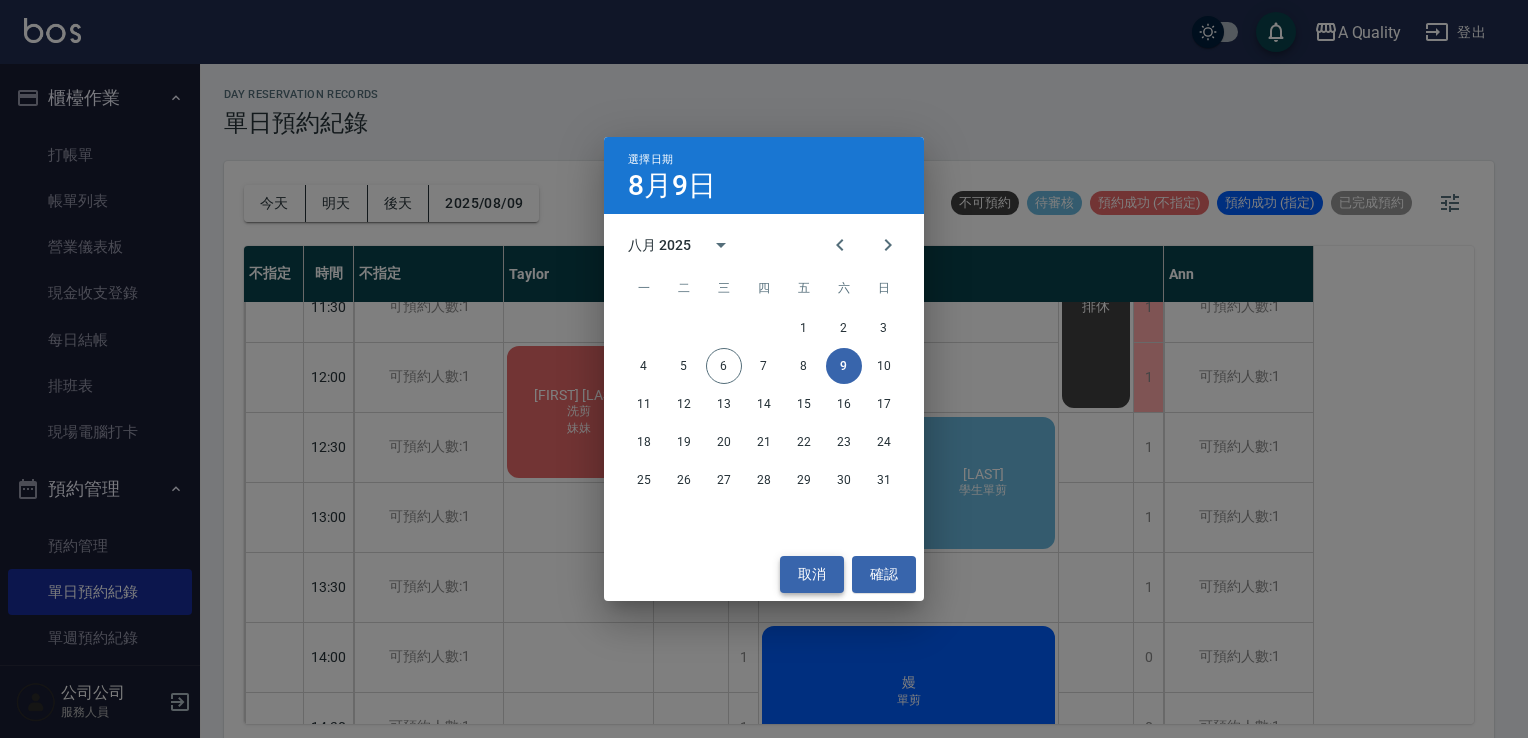 click on "取消" at bounding box center (812, 574) 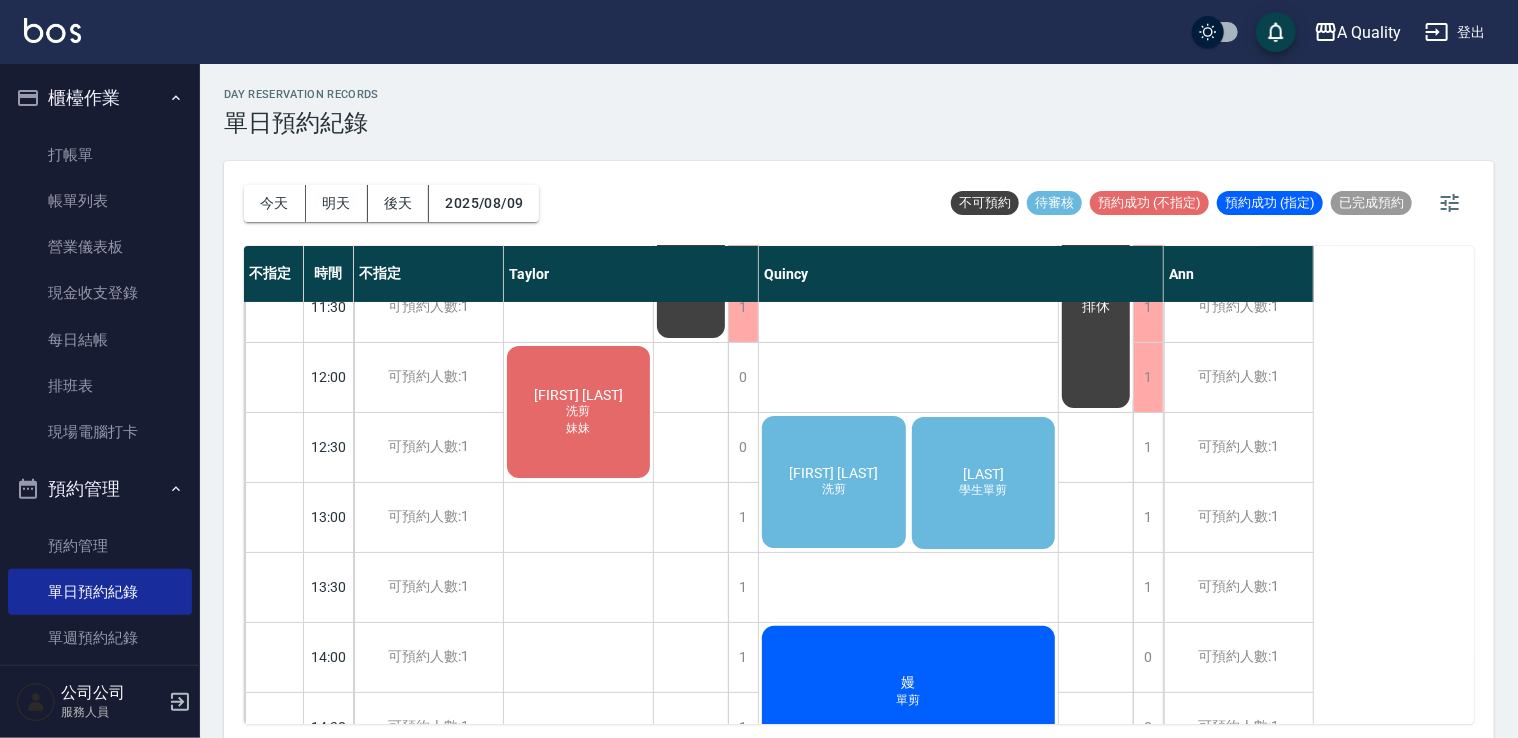 click on "邱r 學生單剪" at bounding box center [984, 483] 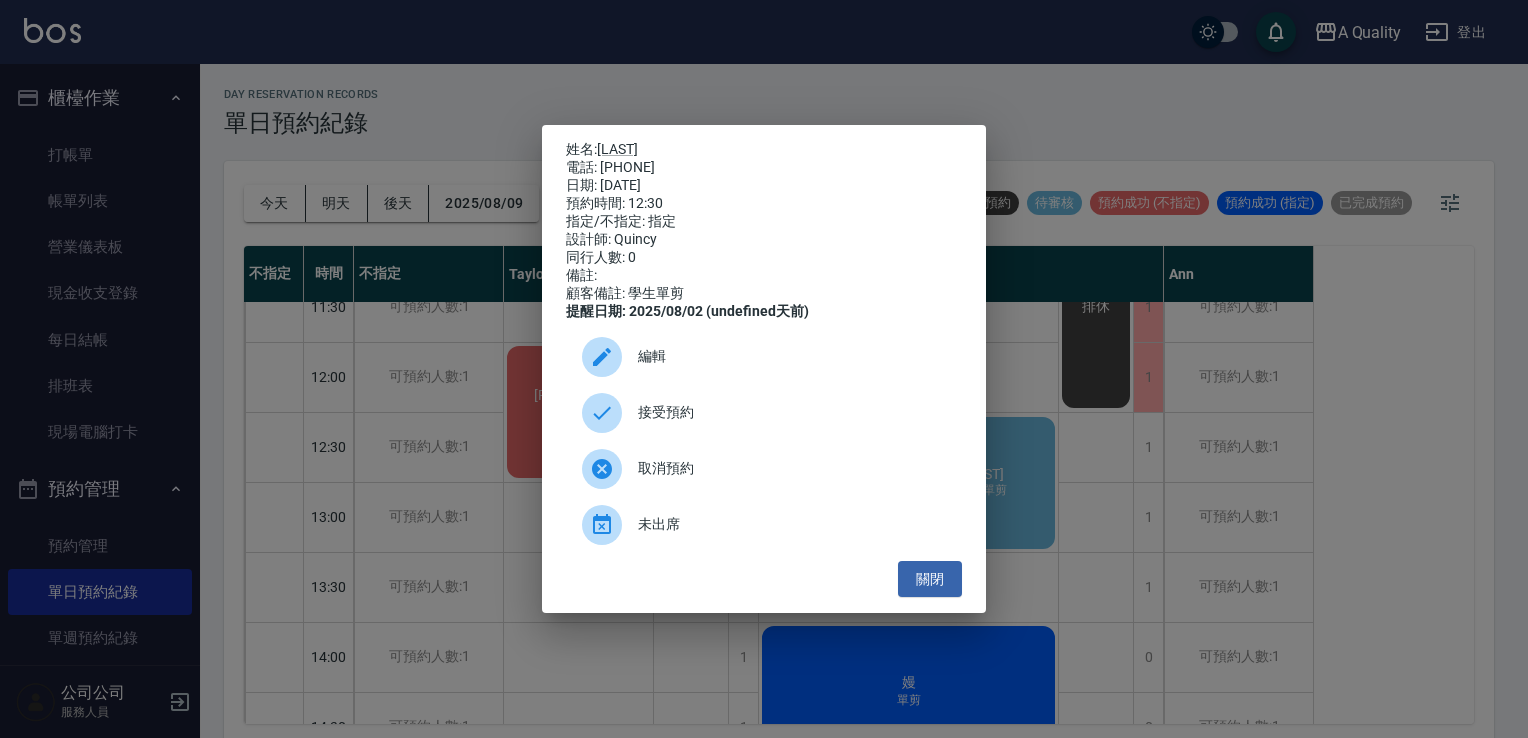 click on "接受預約" at bounding box center (792, 412) 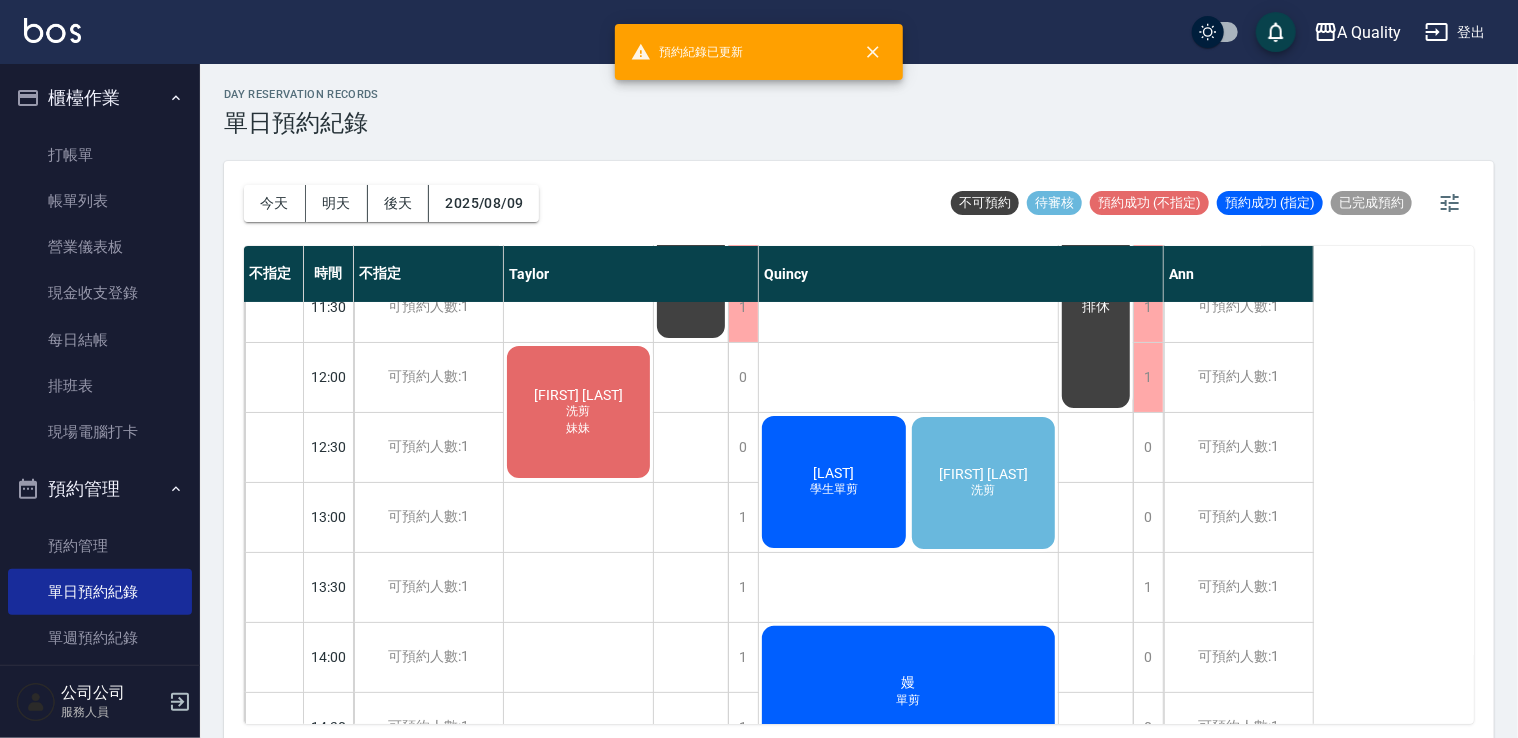click on "洗剪" at bounding box center (579, 411) 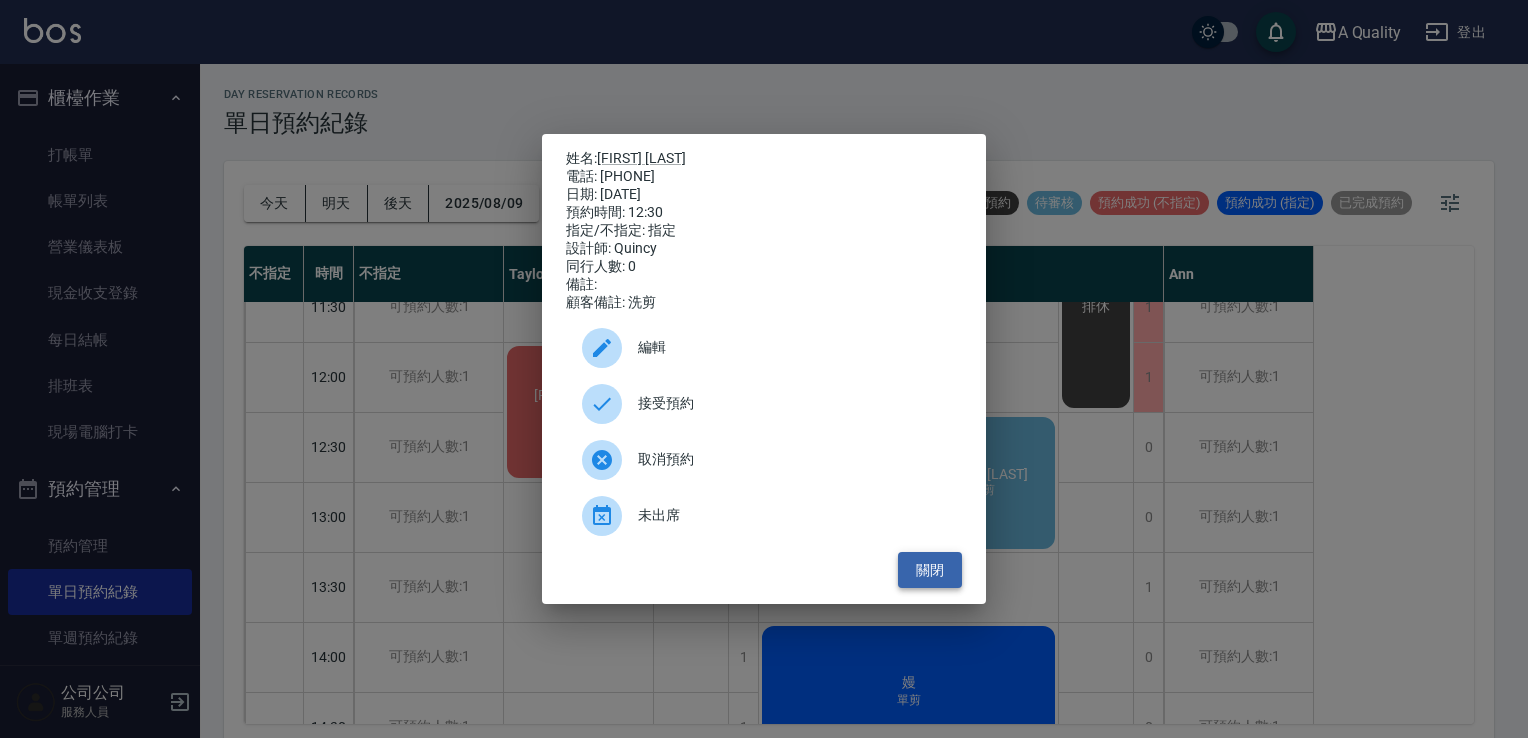 click on "關閉" at bounding box center [930, 570] 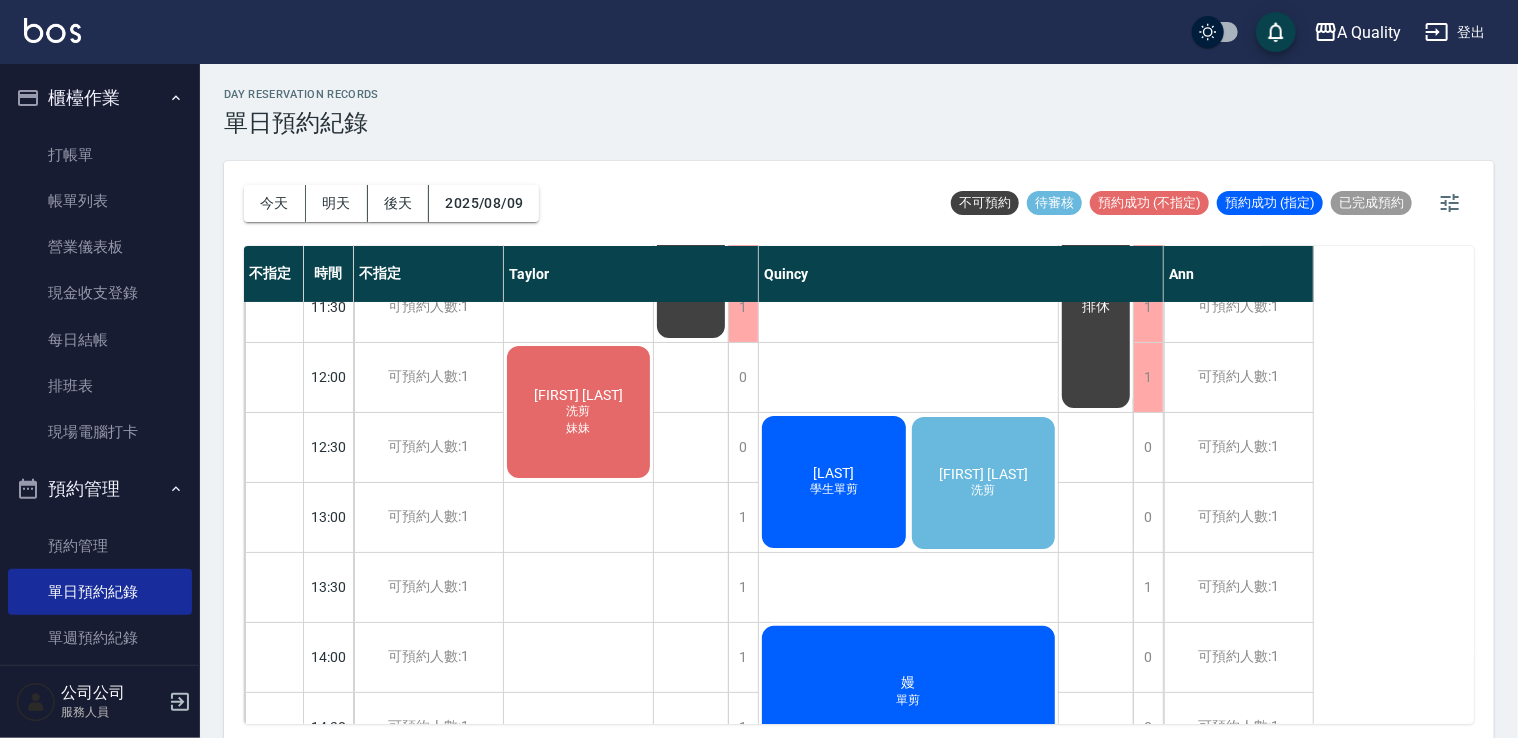 click on "邱r 學生單剪" at bounding box center (578, 412) 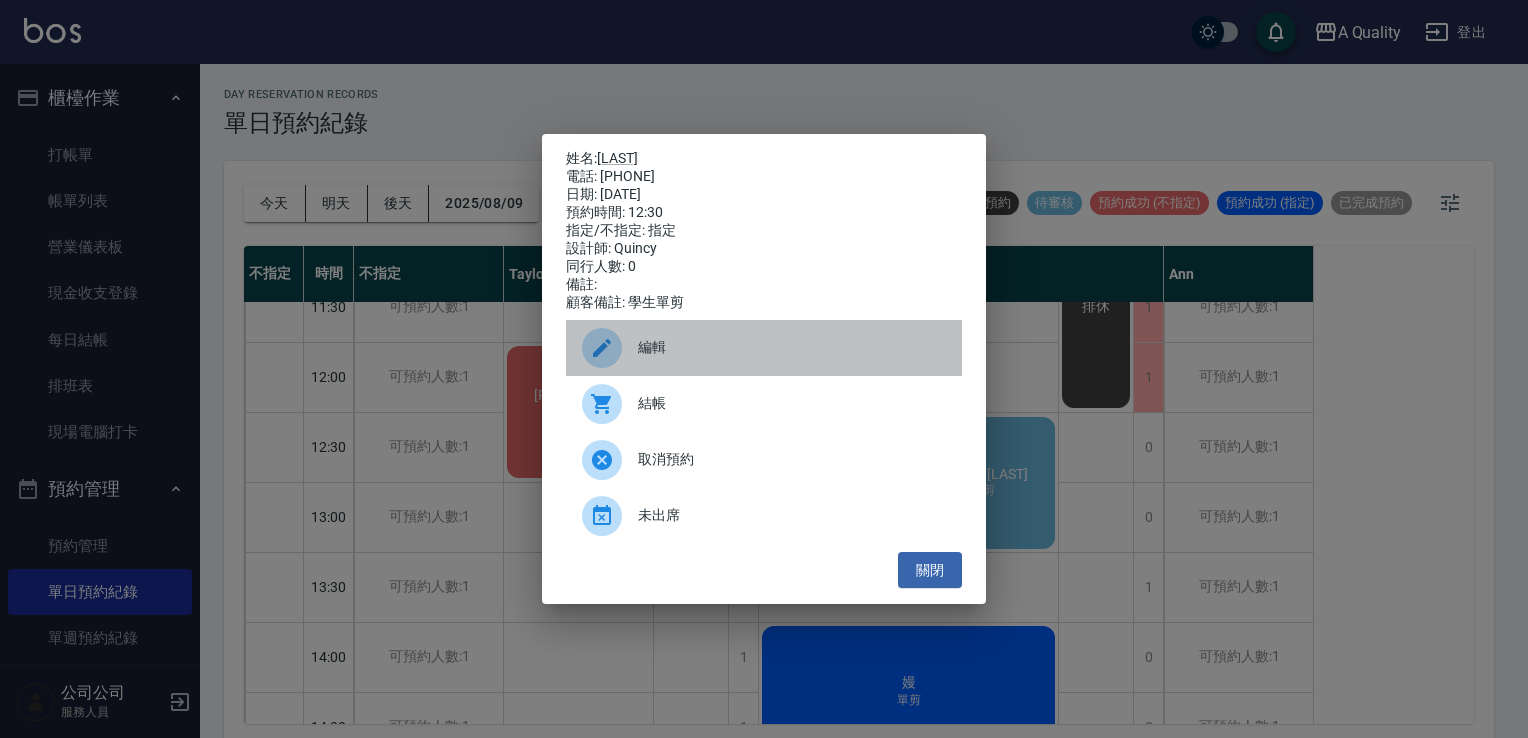 click on "編輯" at bounding box center (764, 348) 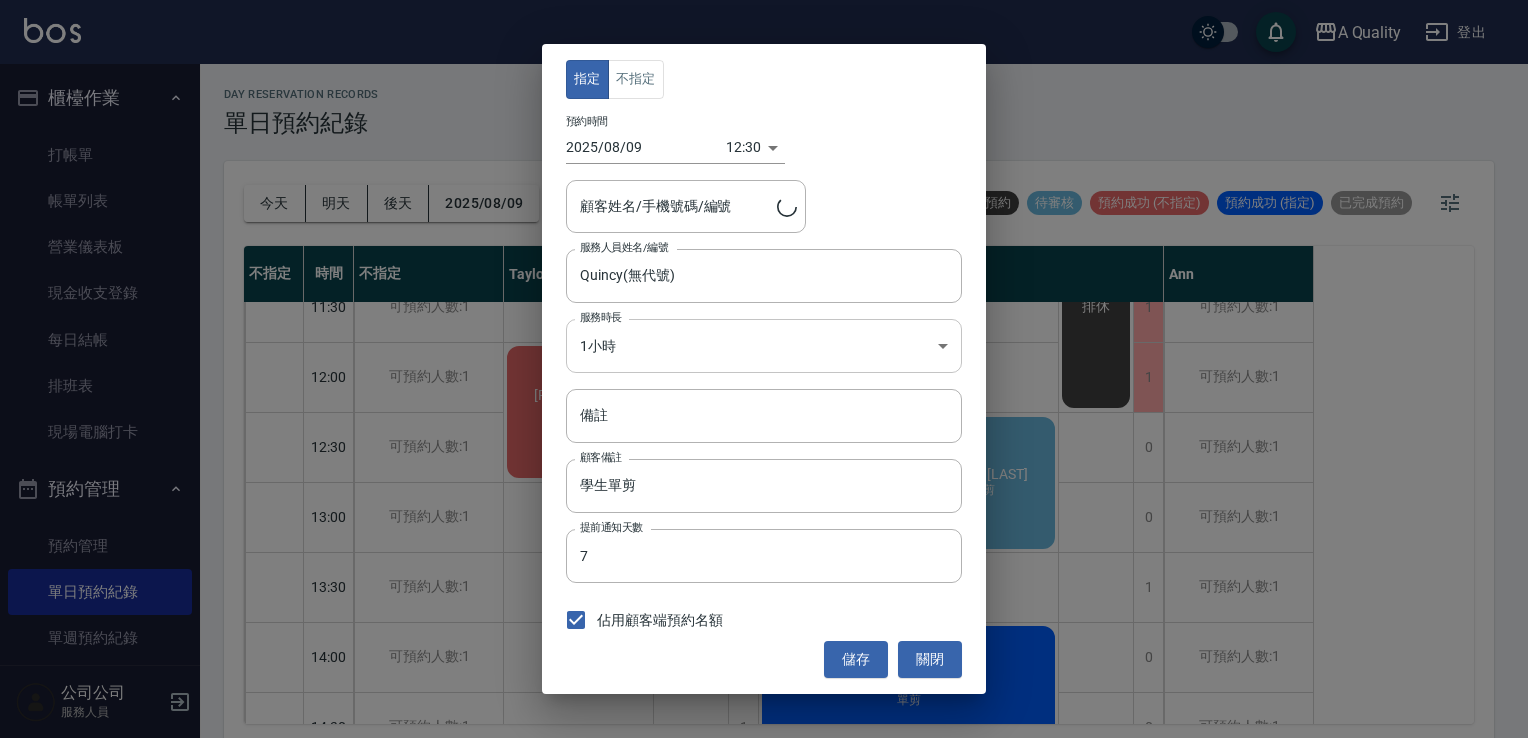 type on "邱r/0958070170" 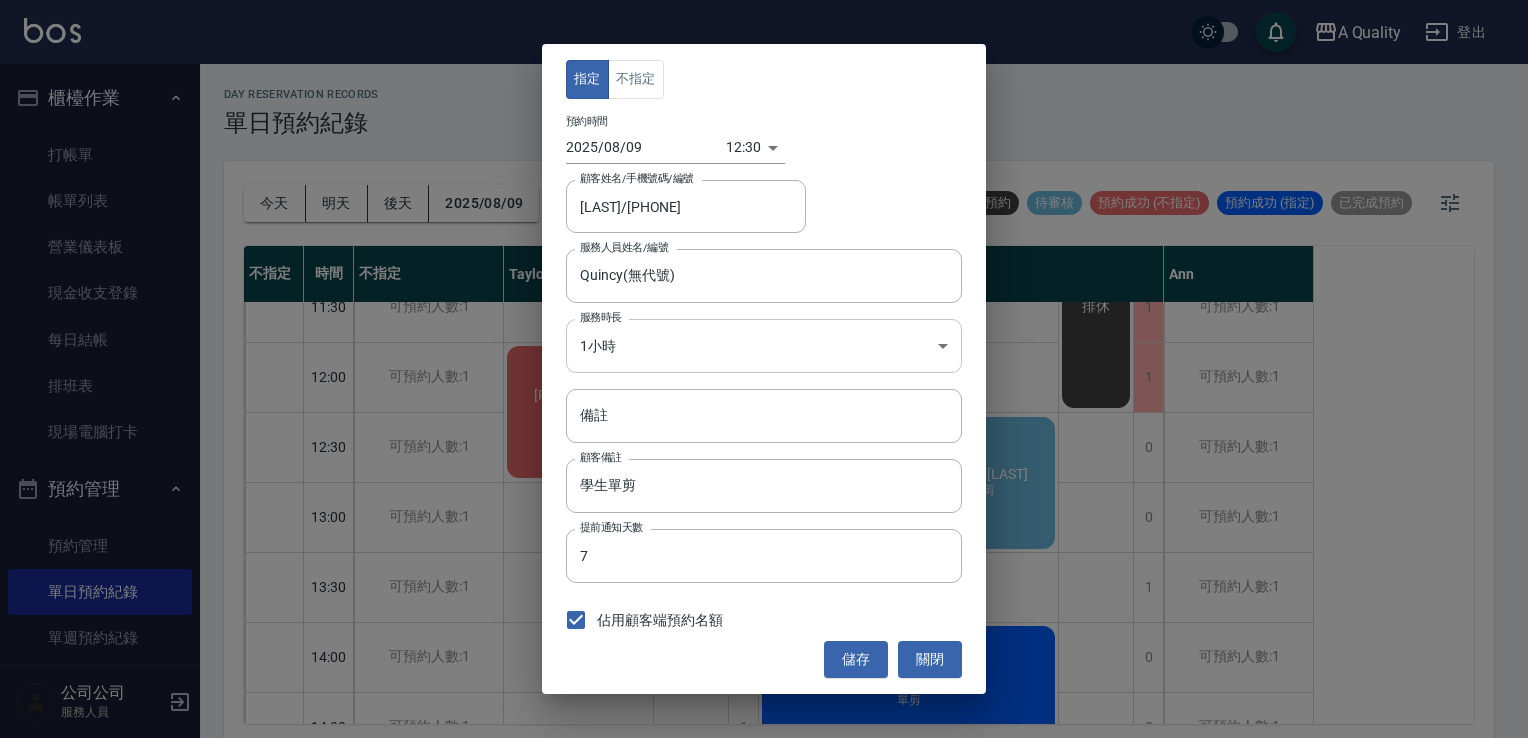 click on "A Quality 登出 櫃檯作業 打帳單 帳單列表 營業儀表板 現金收支登錄 每日結帳 排班表 現場電腦打卡 預約管理 預約管理 單日預約紀錄 單週預約紀錄 報表及分析 報表目錄 店家日報表 互助日報表 互助排行榜 互助點數明細 設計師日報表 設計師業績分析表 設計師排行榜 店販抽成明細 每日非現金明細 客戶管理 客戶列表 卡券管理 入金管理 公司公司 服務人員 day Reservation records 單日預約紀錄 今天 明天 後天 2025/08/09 不可預約 待審核 預約成功 (不指定) 預約成功 (指定) 已完成預約 不指定 時間 不指定 Taylor Quincy Ann 11:00 11:30 12:00 12:30 13:00 13:30 14:00 14:30 15:00 15:30 16:00 16:30 17:00 17:30 18:00 18:30 19:00 19:30 可預約人數:1 可預約人數:1 可預約人數:1 可預約人數:1 可預約人數:1 可預約人數:1 可預約人數:1 可預約人數:1 可預約人數:1 可預約人數:1 可預約人數:1 可預約人數:1 可預約人數:1 1 1" at bounding box center [764, 372] 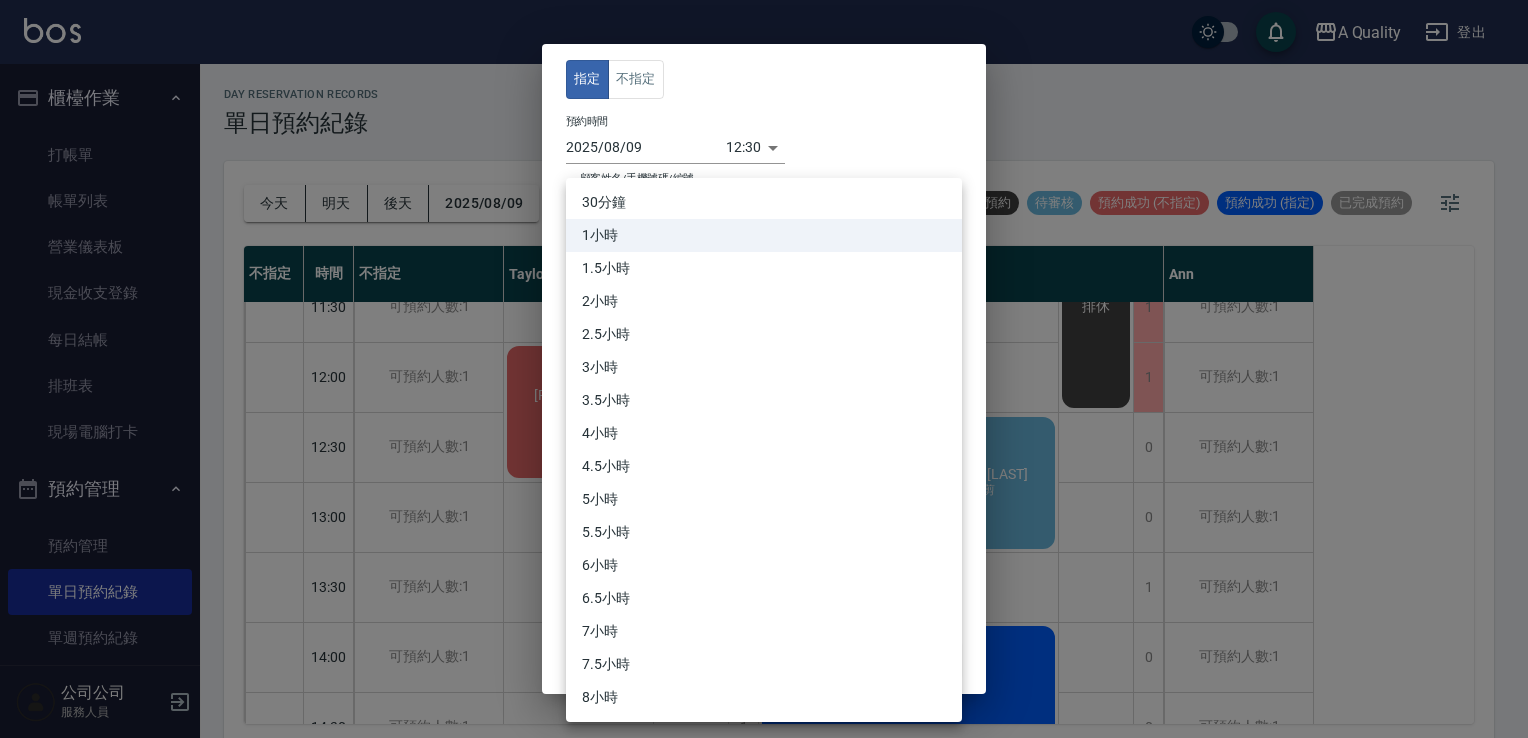click on "1小時" at bounding box center [764, 235] 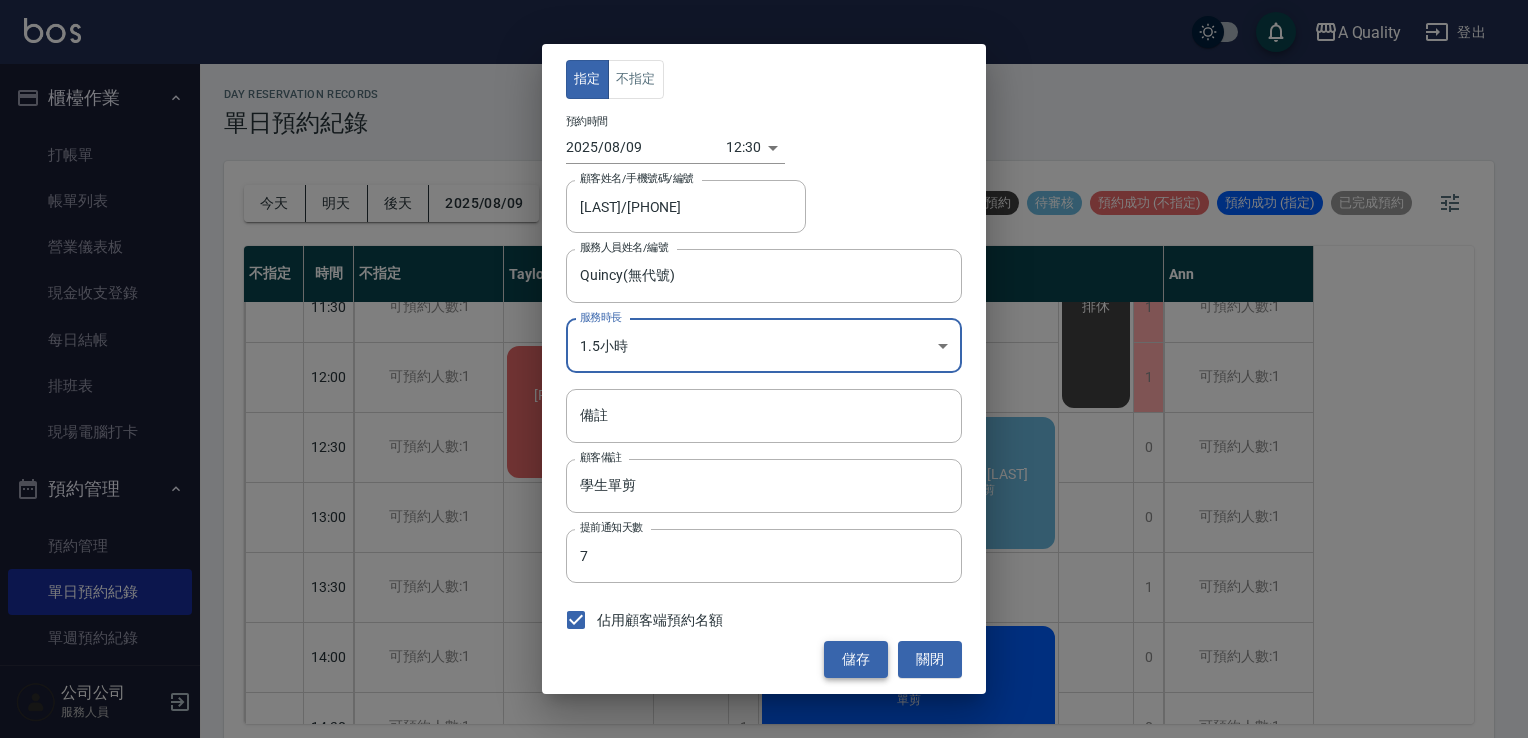 click on "儲存" at bounding box center (856, 659) 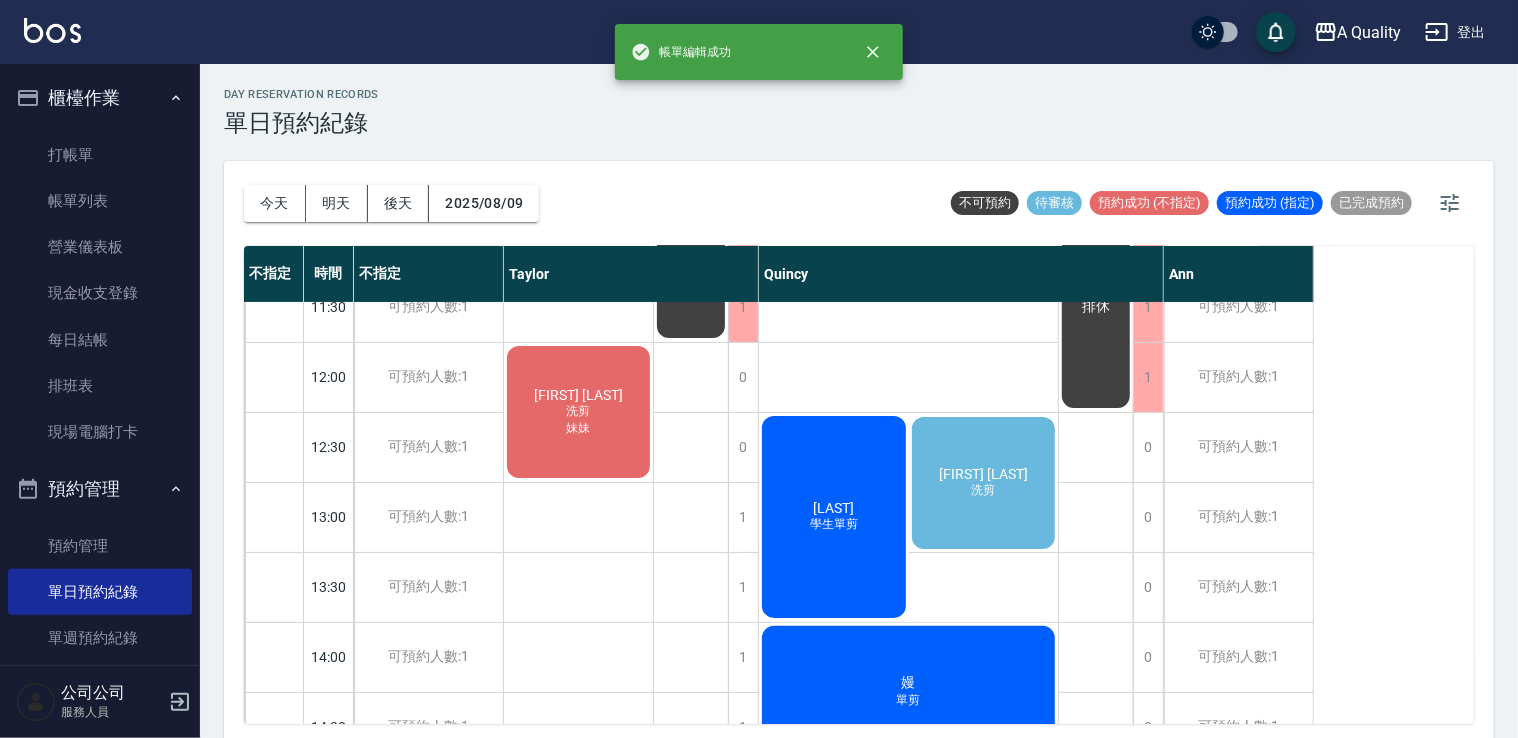 click on "尤芷文 洗剪" at bounding box center (984, 483) 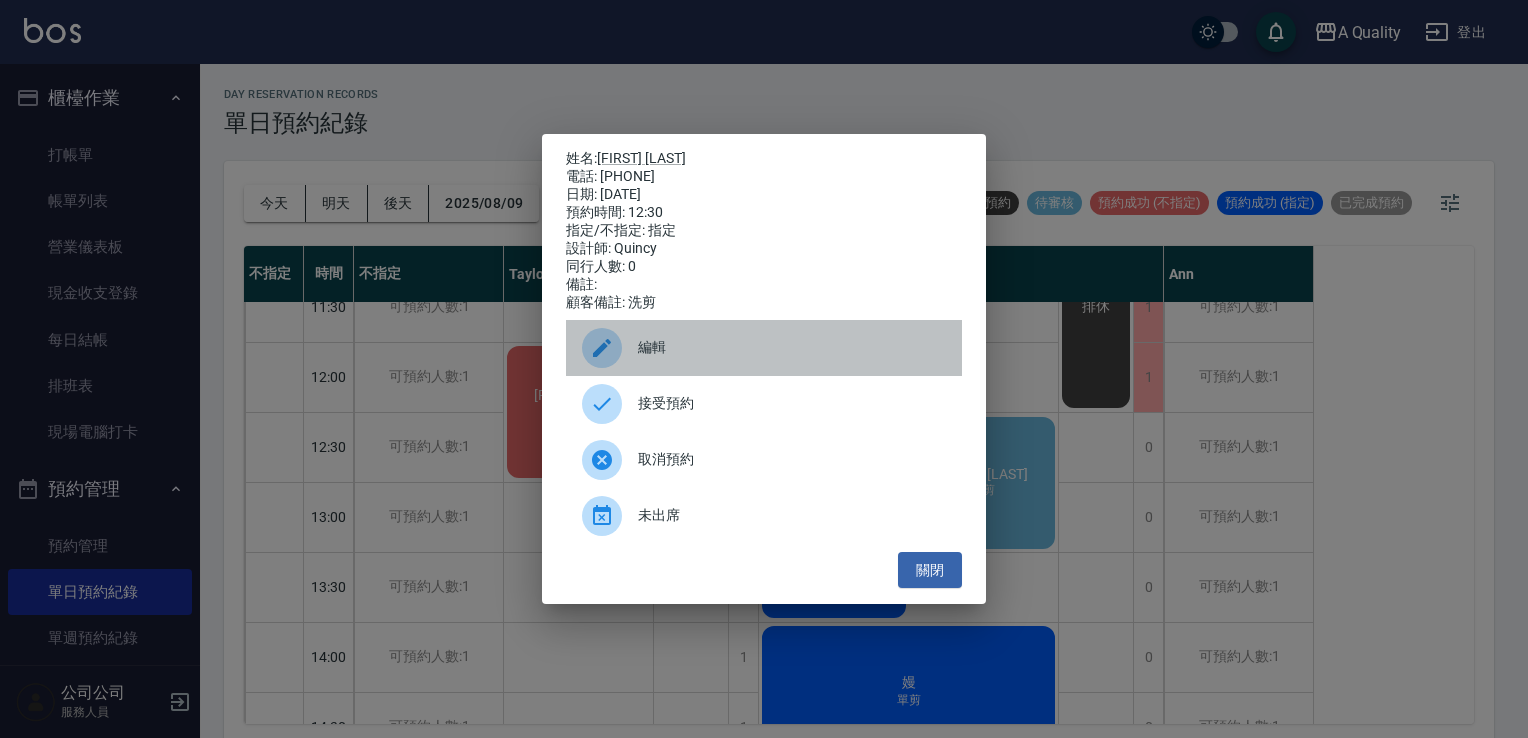 click on "編輯" at bounding box center (792, 347) 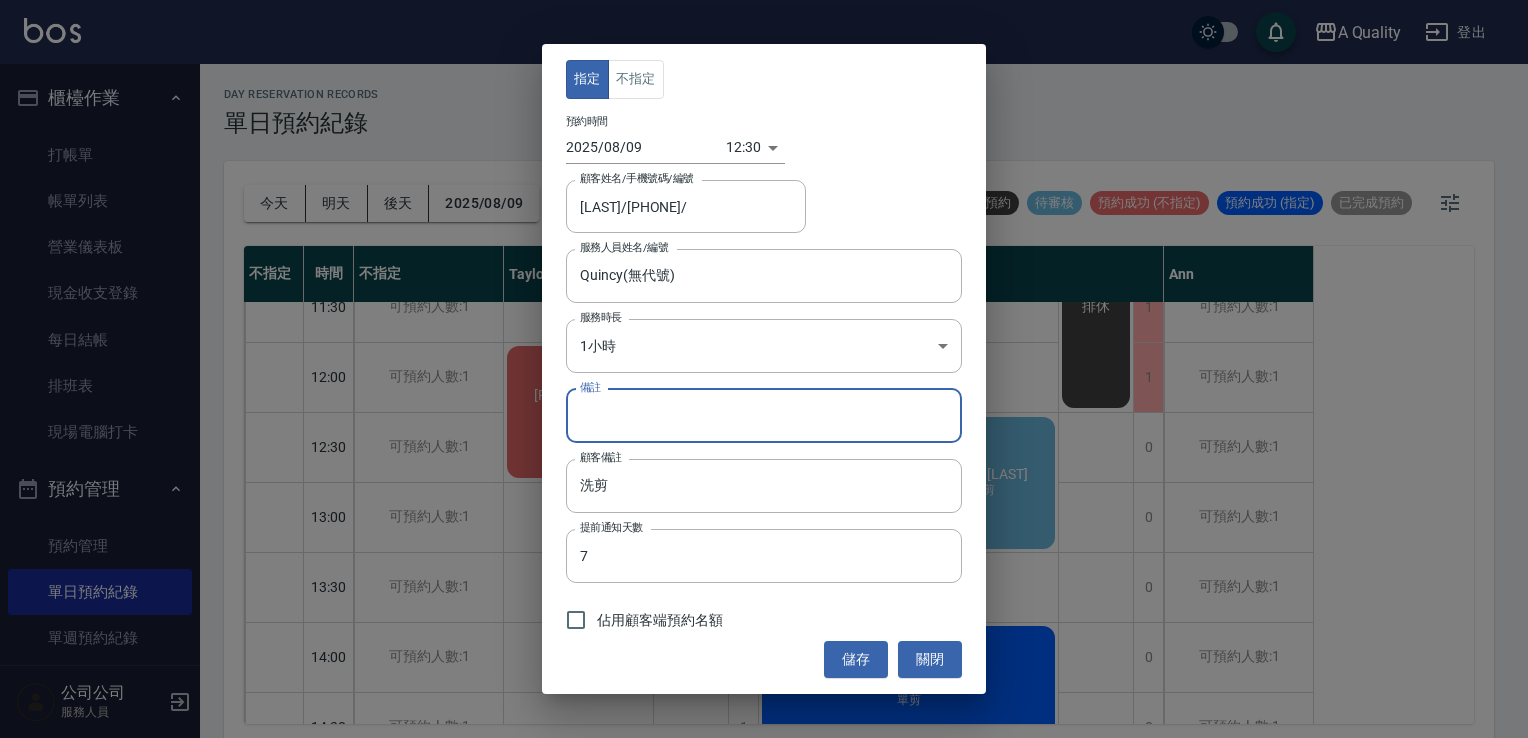 click on "備註" at bounding box center [764, 416] 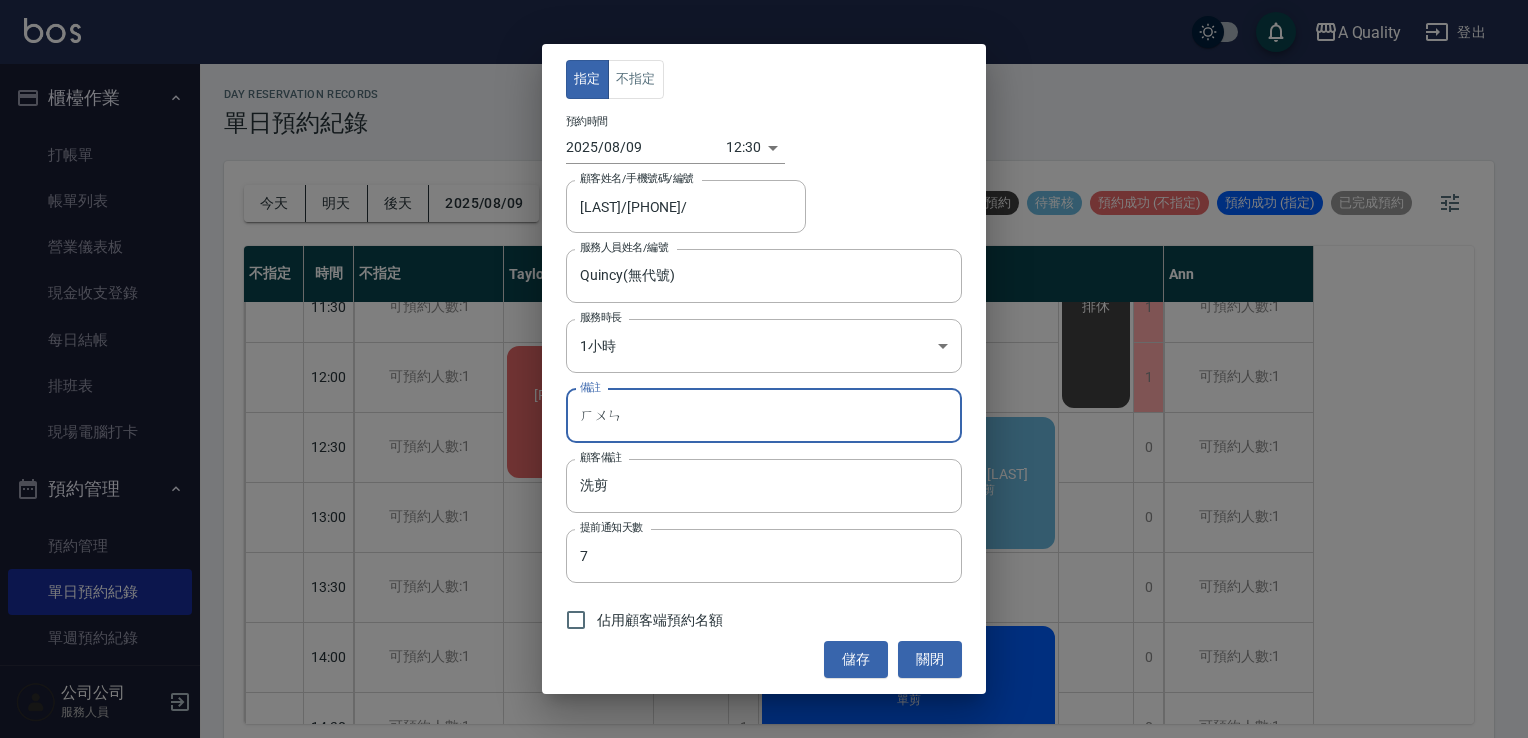 type on "混" 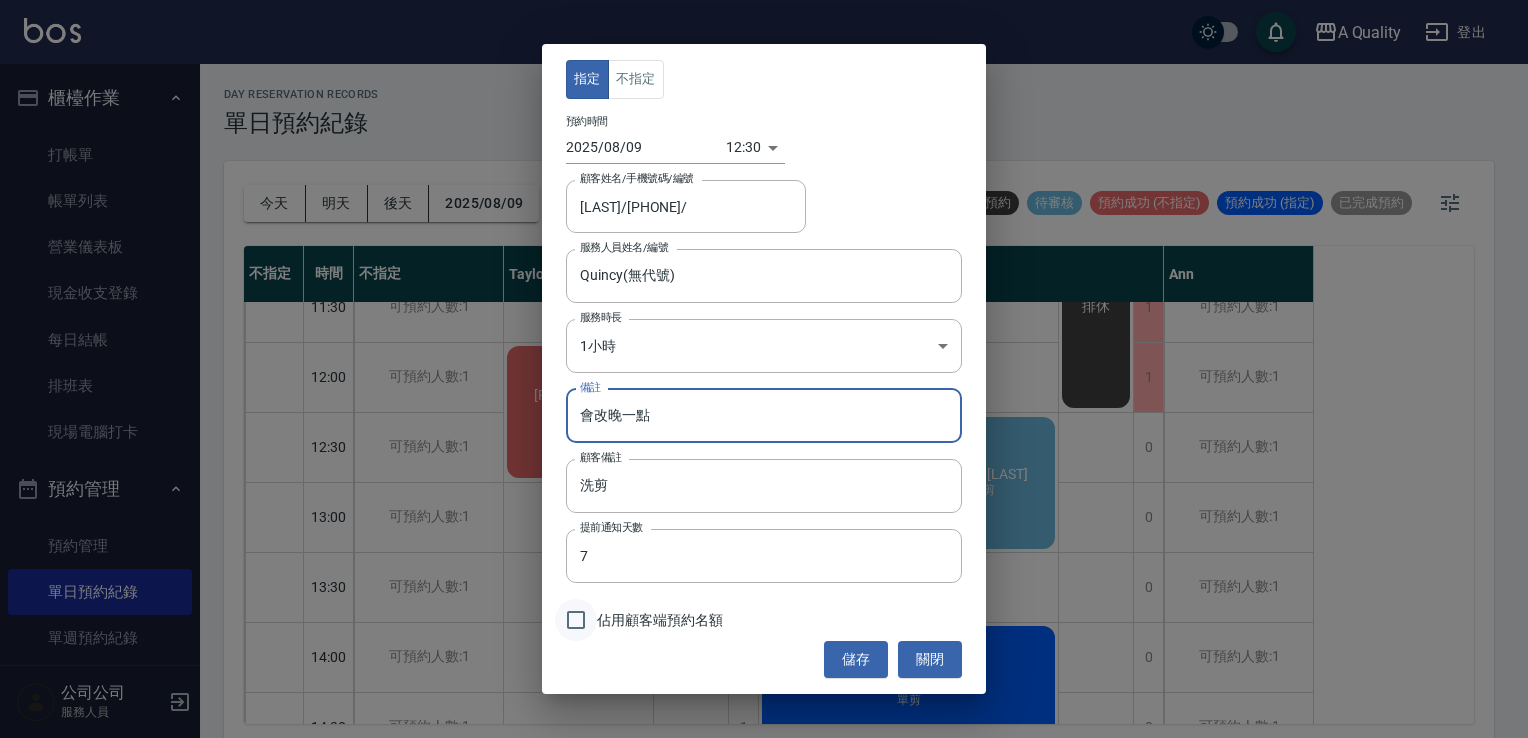 type on "會改晚一點點" 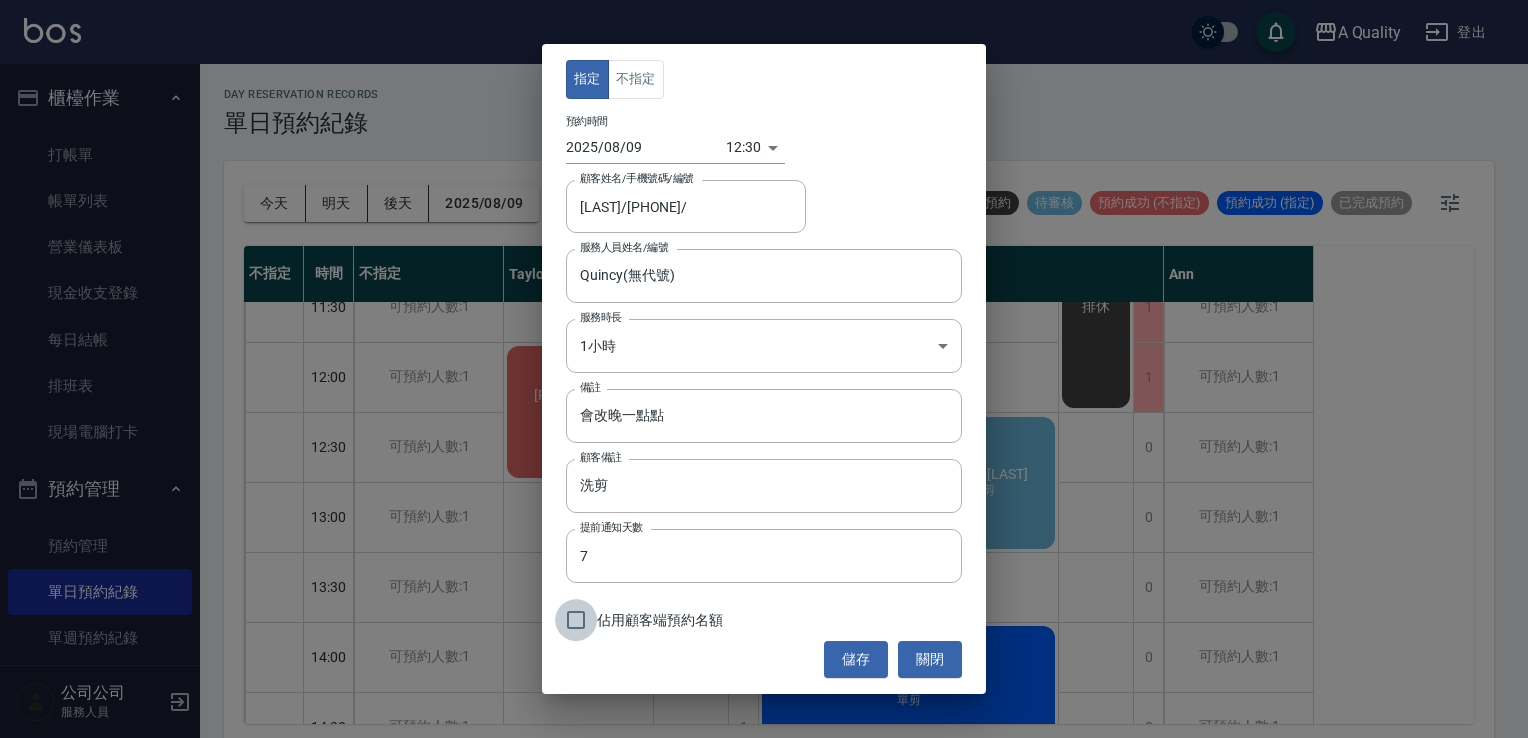 click on "佔用顧客端預約名額" at bounding box center [576, 620] 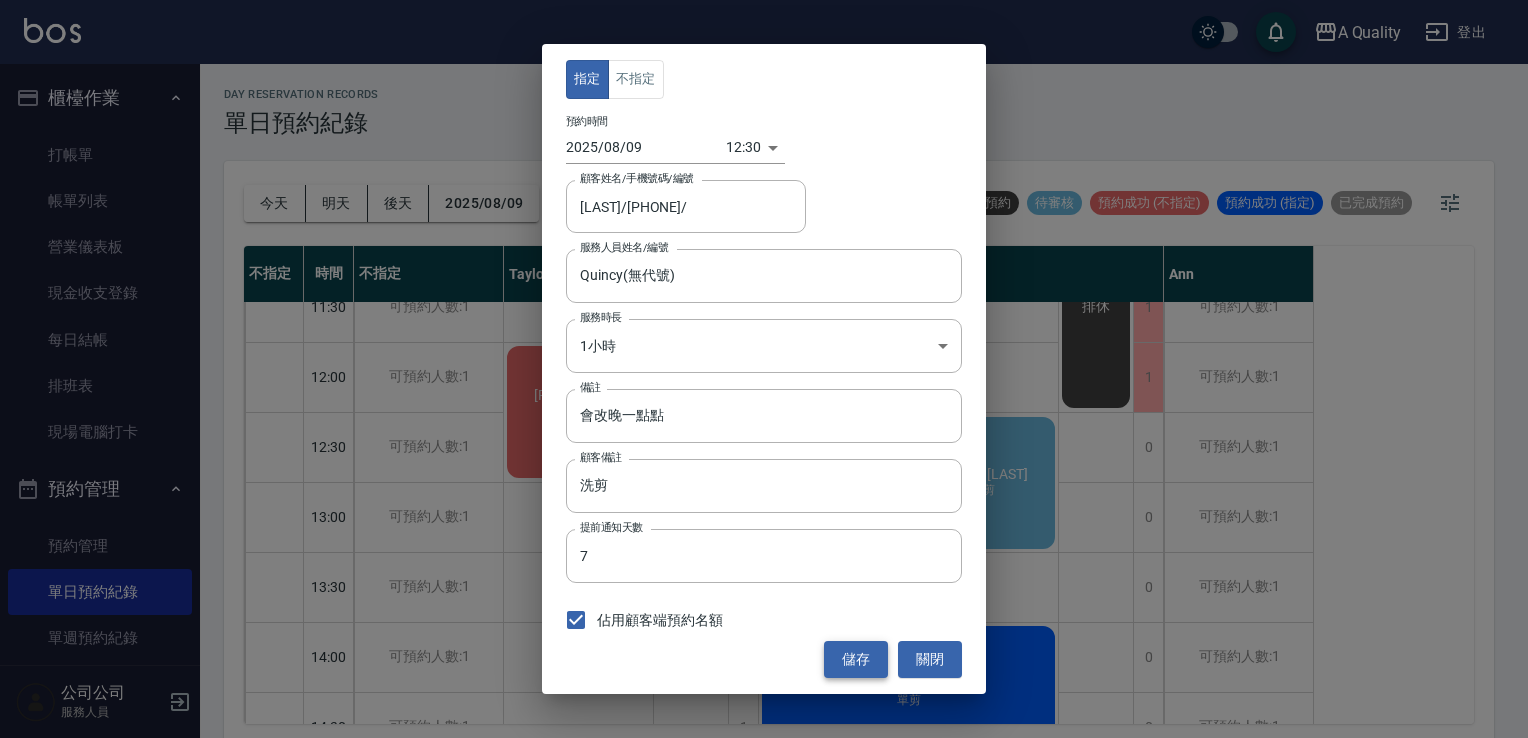 click on "儲存" at bounding box center [856, 659] 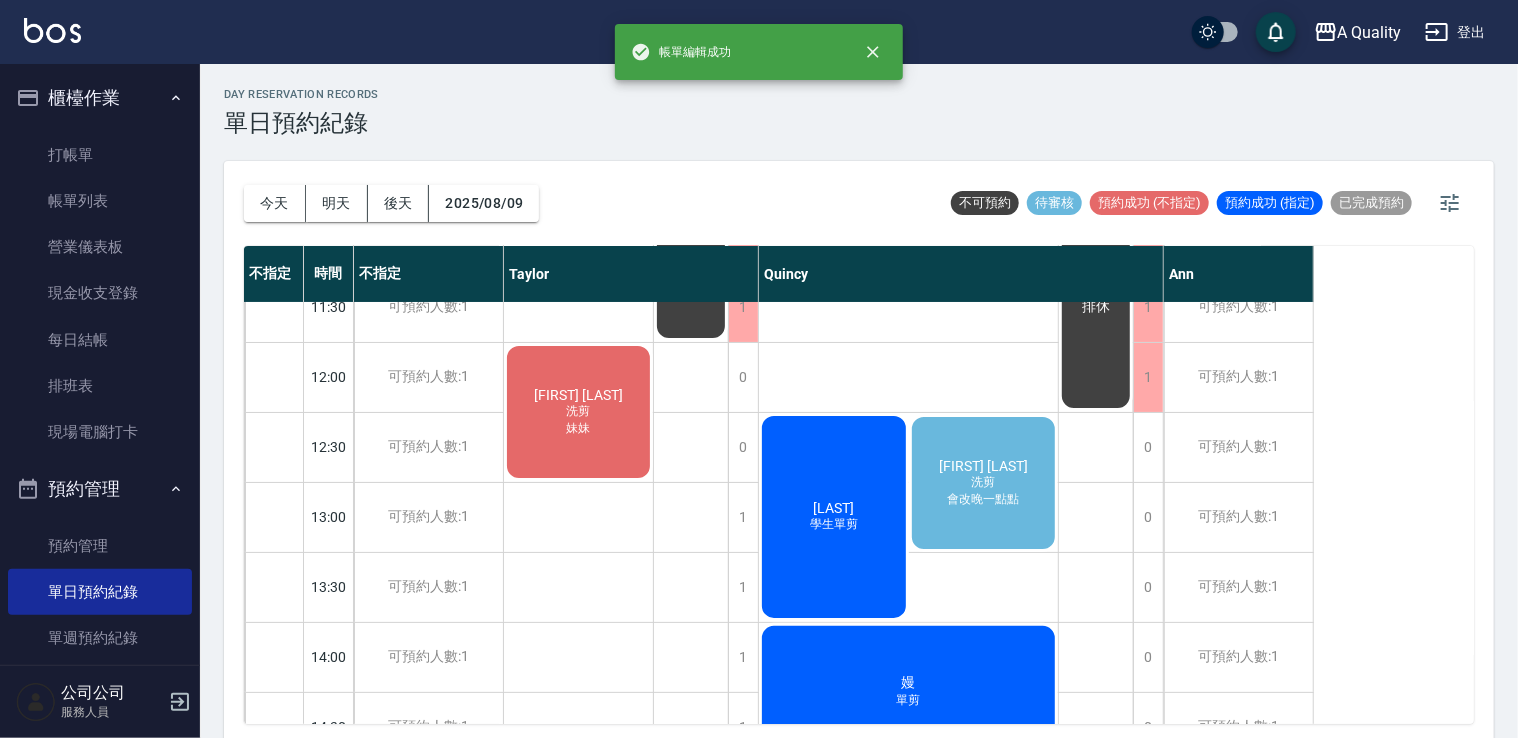 click on "洗剪" at bounding box center (579, 411) 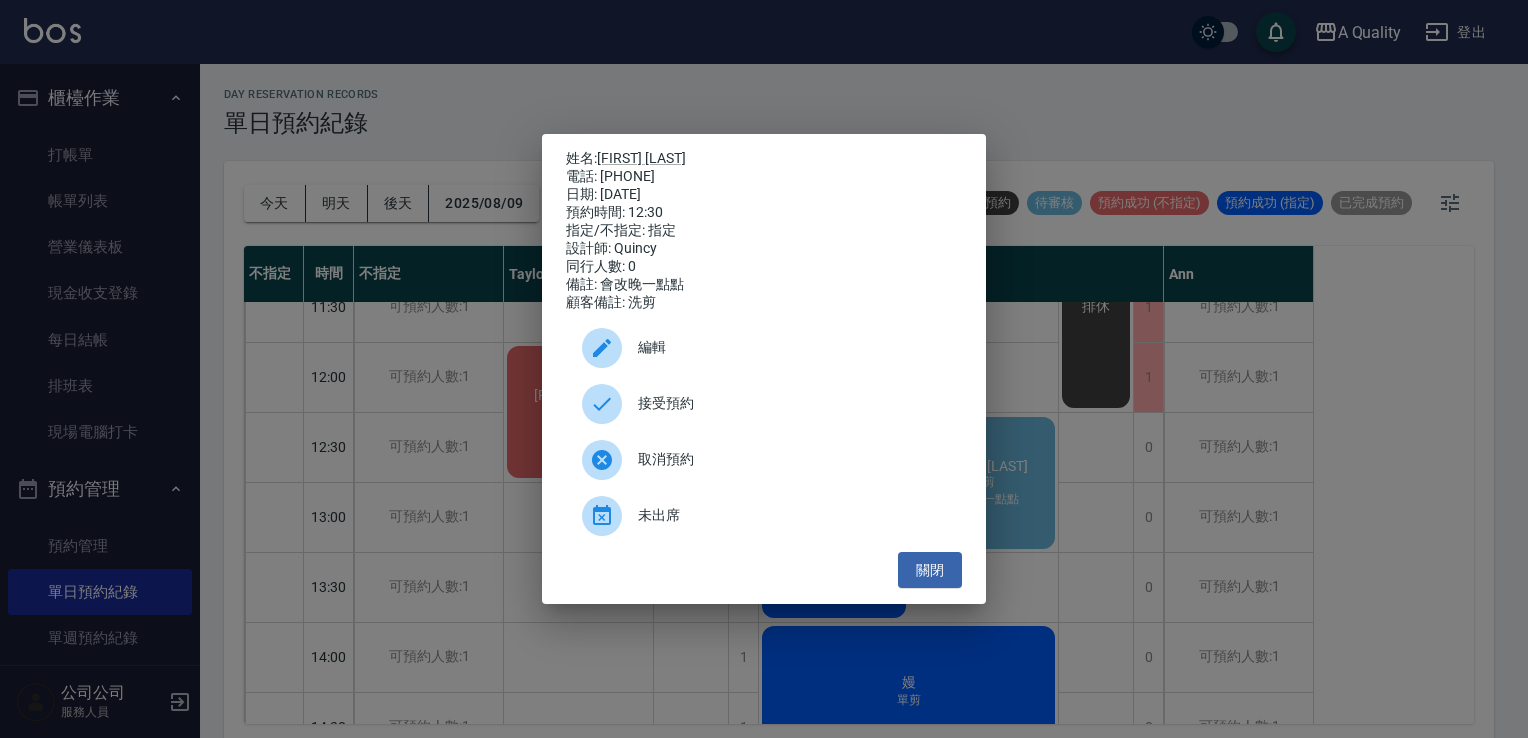 click on "編輯" at bounding box center (764, 348) 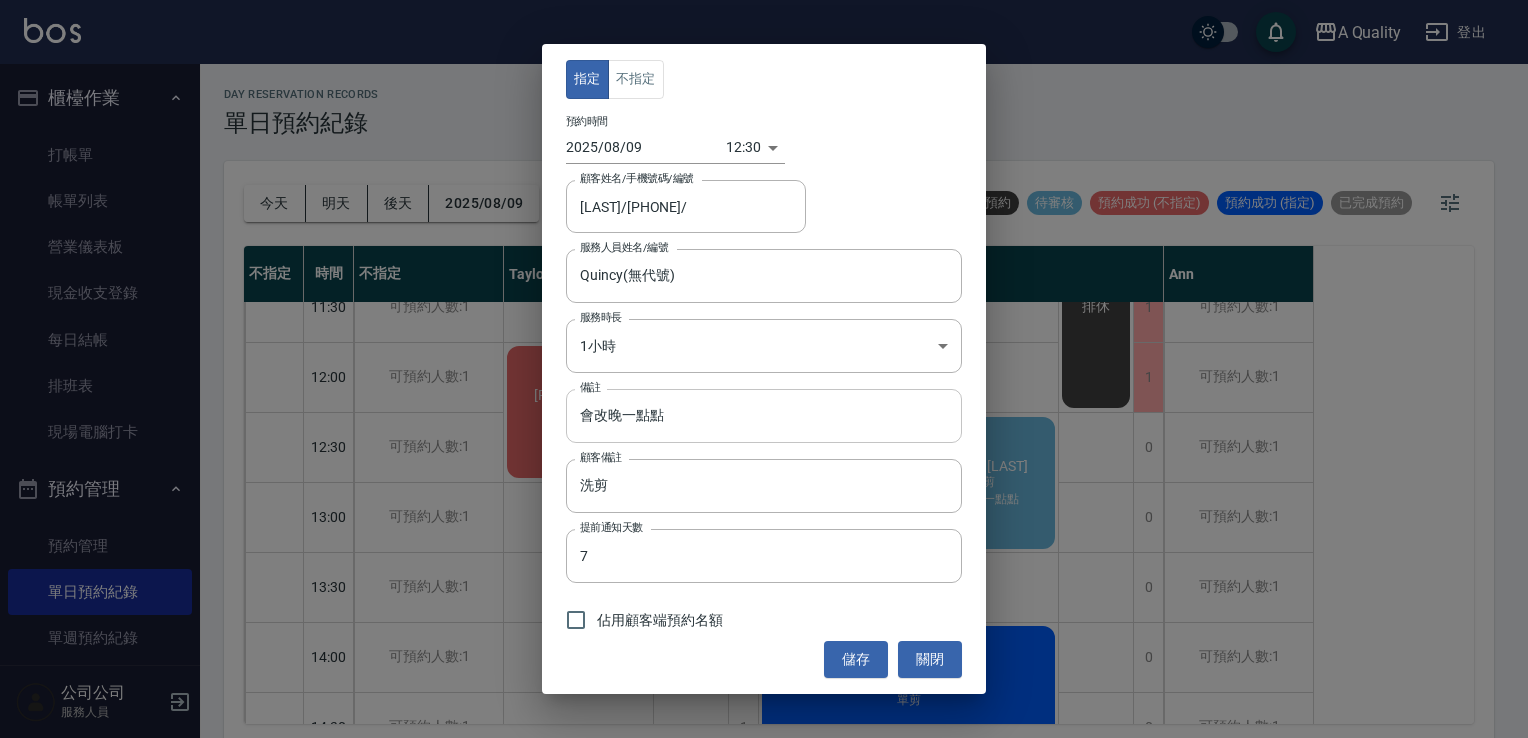 click on "會改晚一點點" at bounding box center (764, 416) 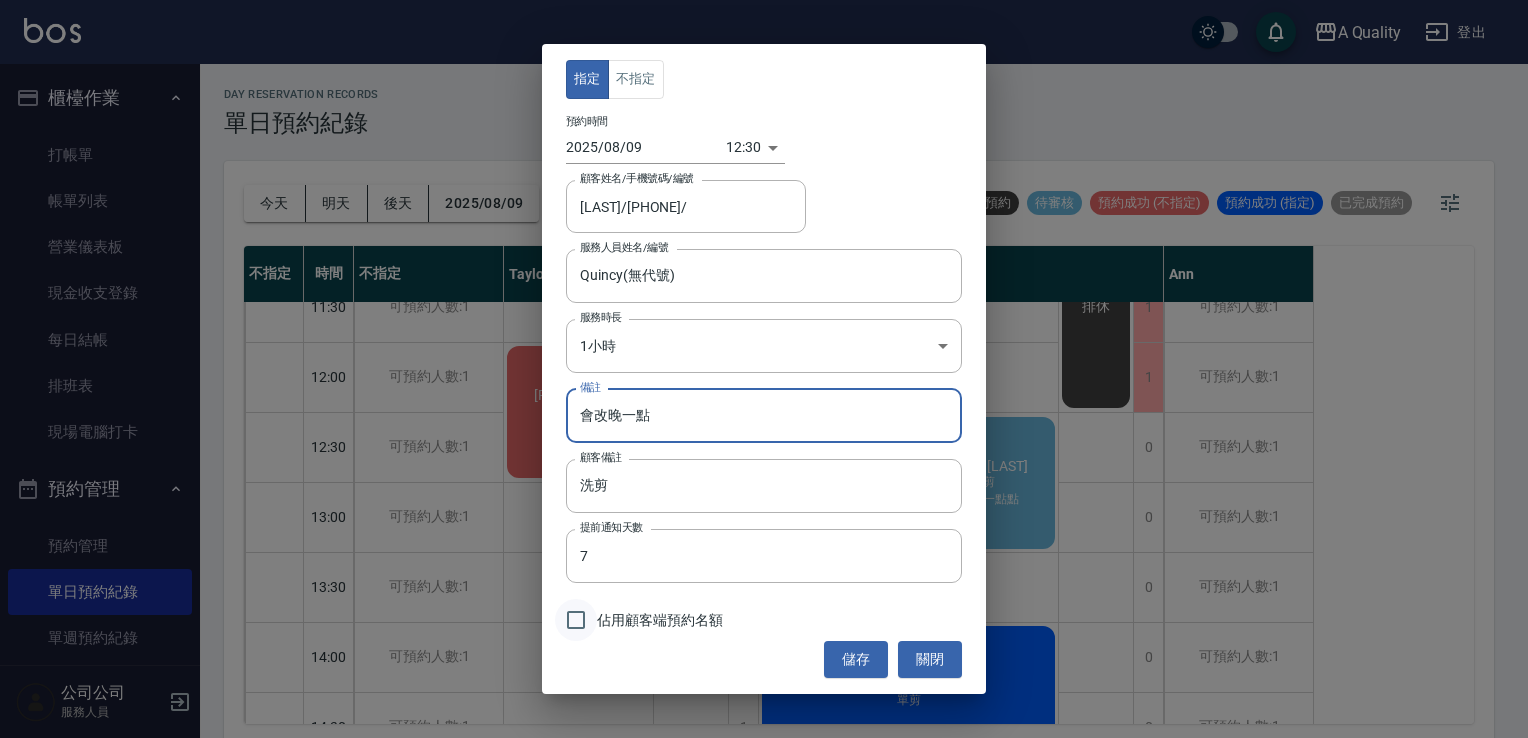 type on "會改晚一點" 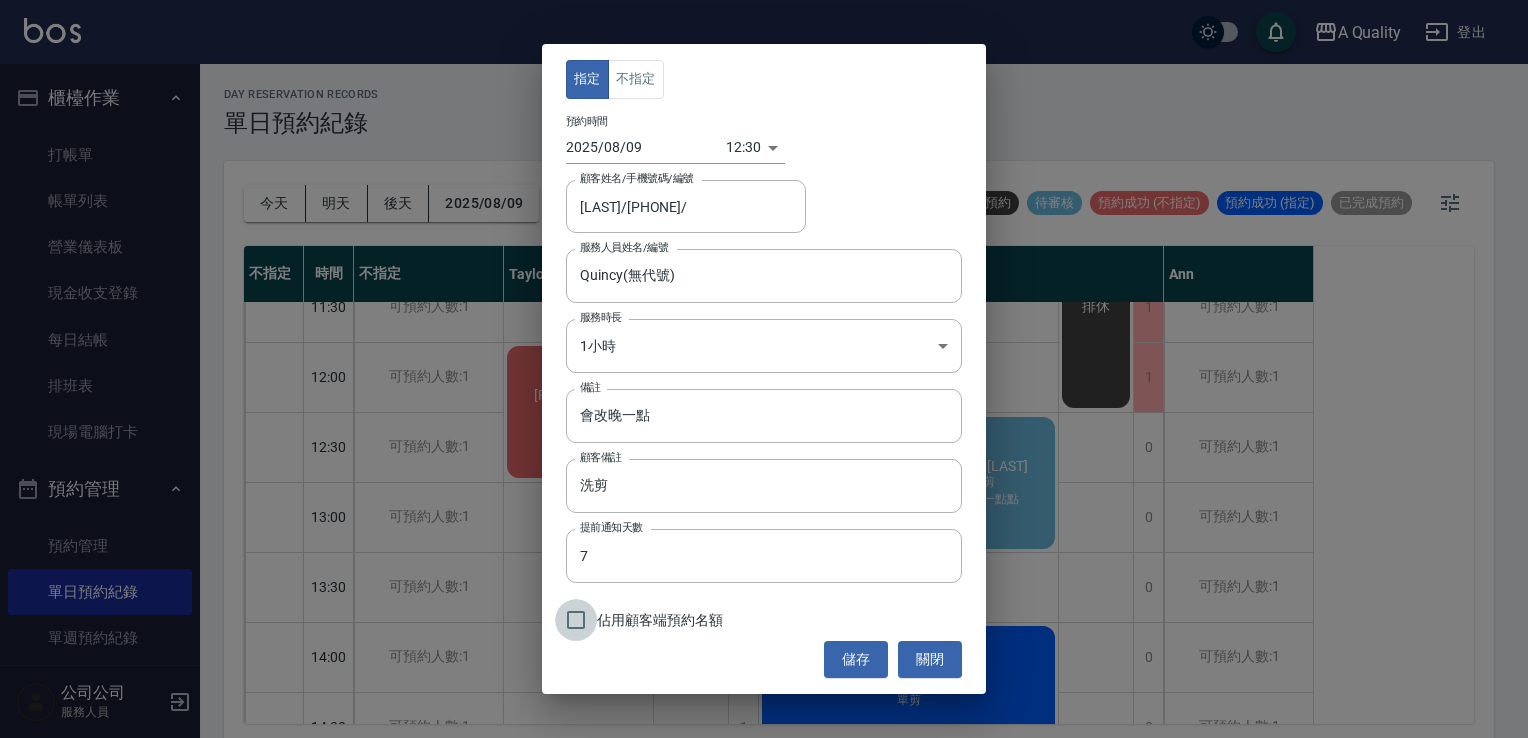 drag, startPoint x: 581, startPoint y: 618, endPoint x: 601, endPoint y: 618, distance: 20 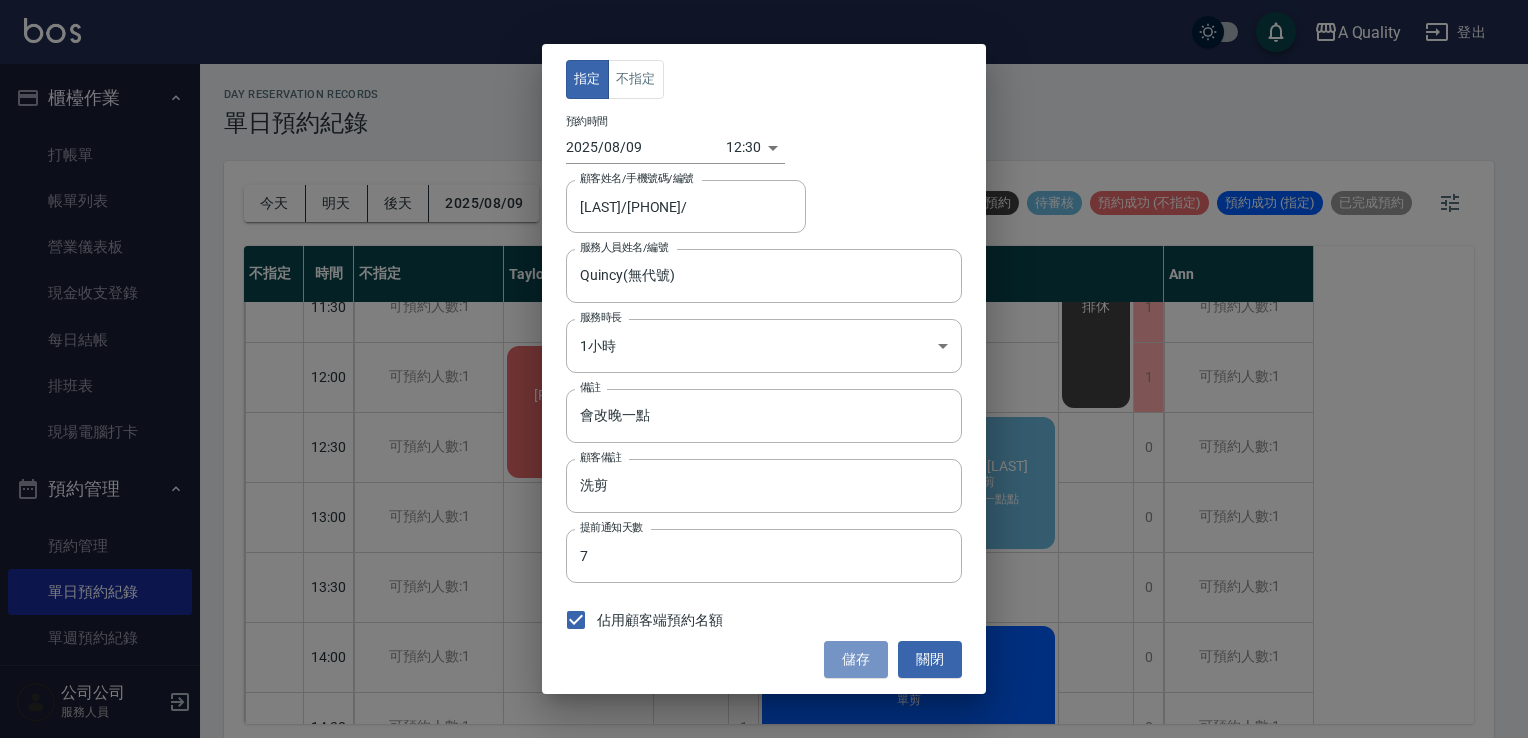 click on "儲存" at bounding box center (856, 659) 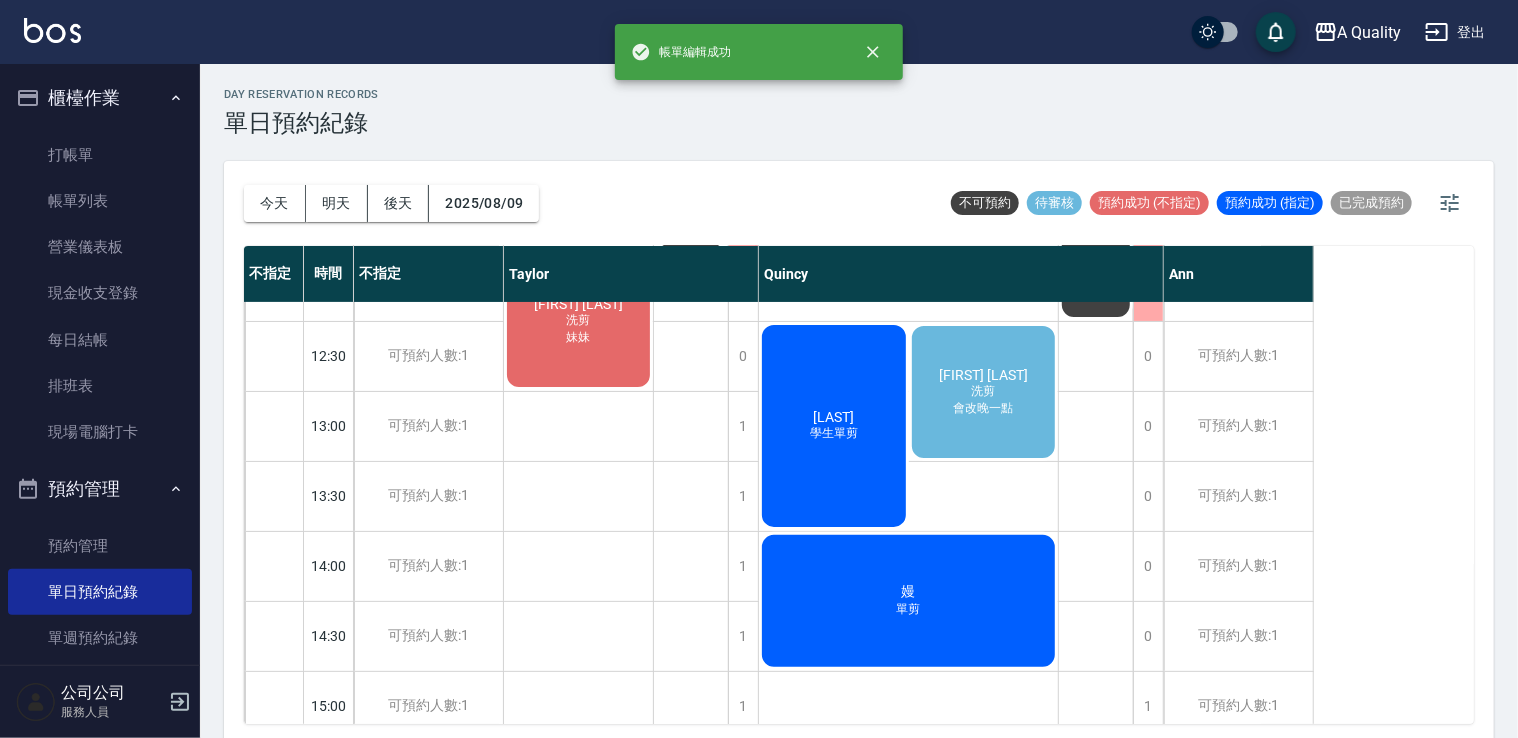 scroll, scrollTop: 300, scrollLeft: 0, axis: vertical 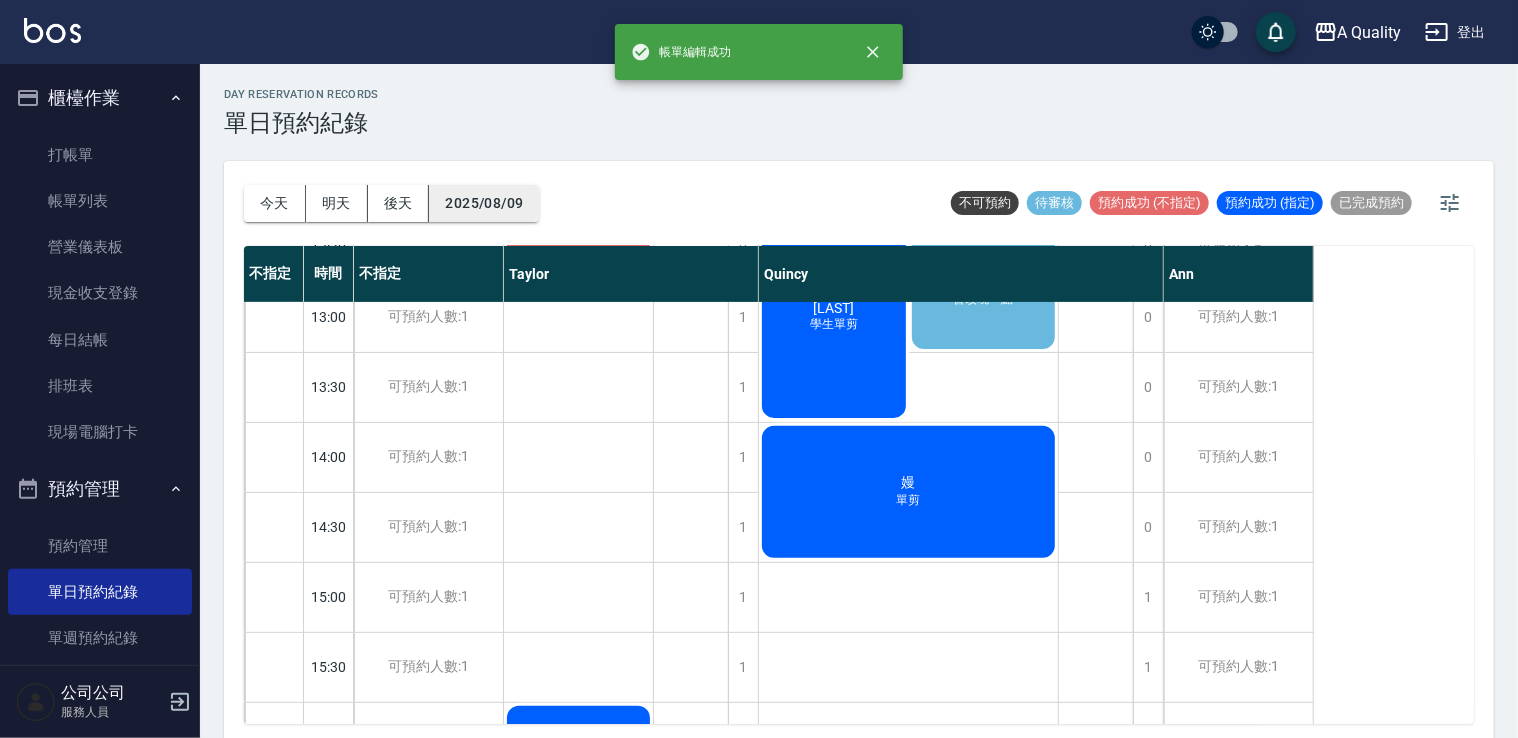 click on "2025/08/09" at bounding box center [484, 203] 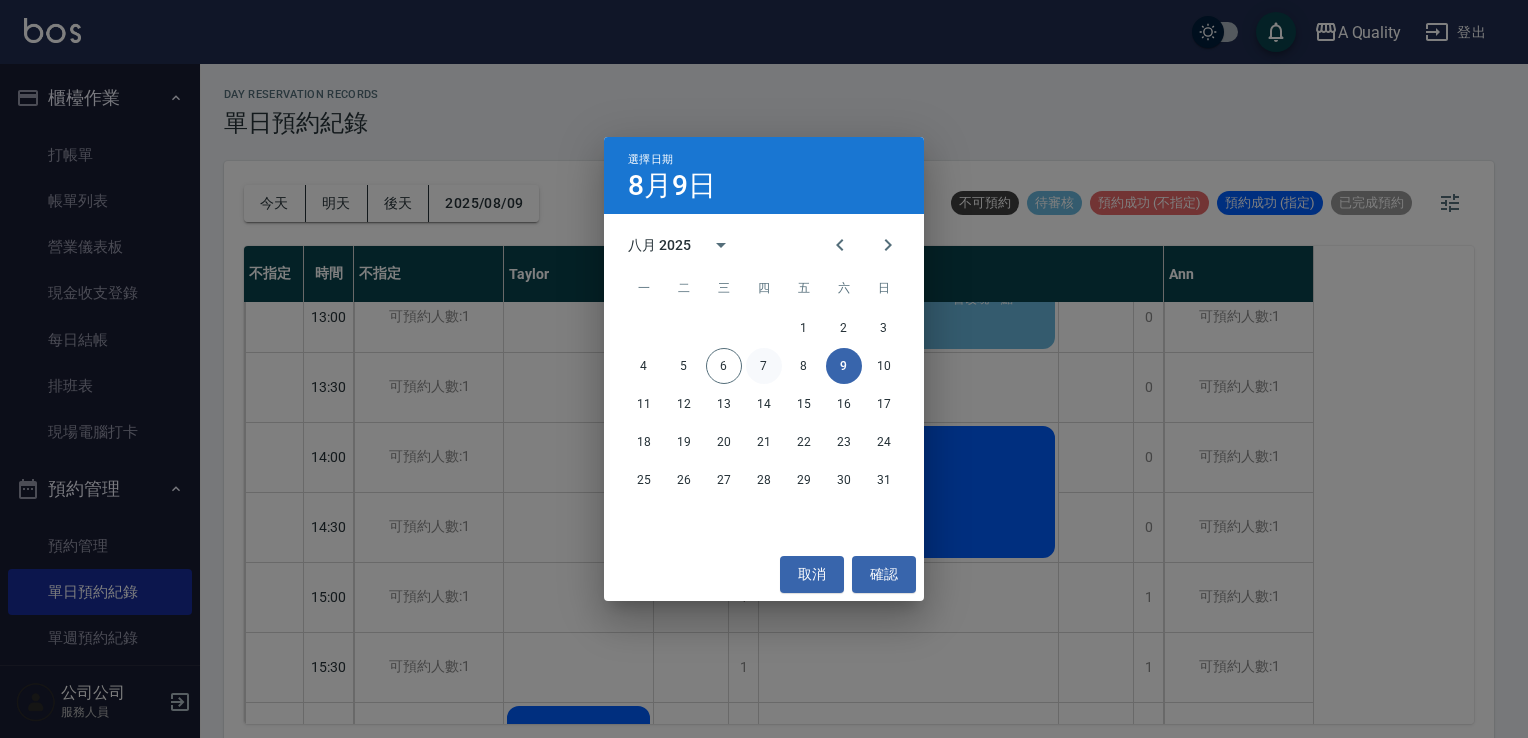 click on "7" at bounding box center [764, 366] 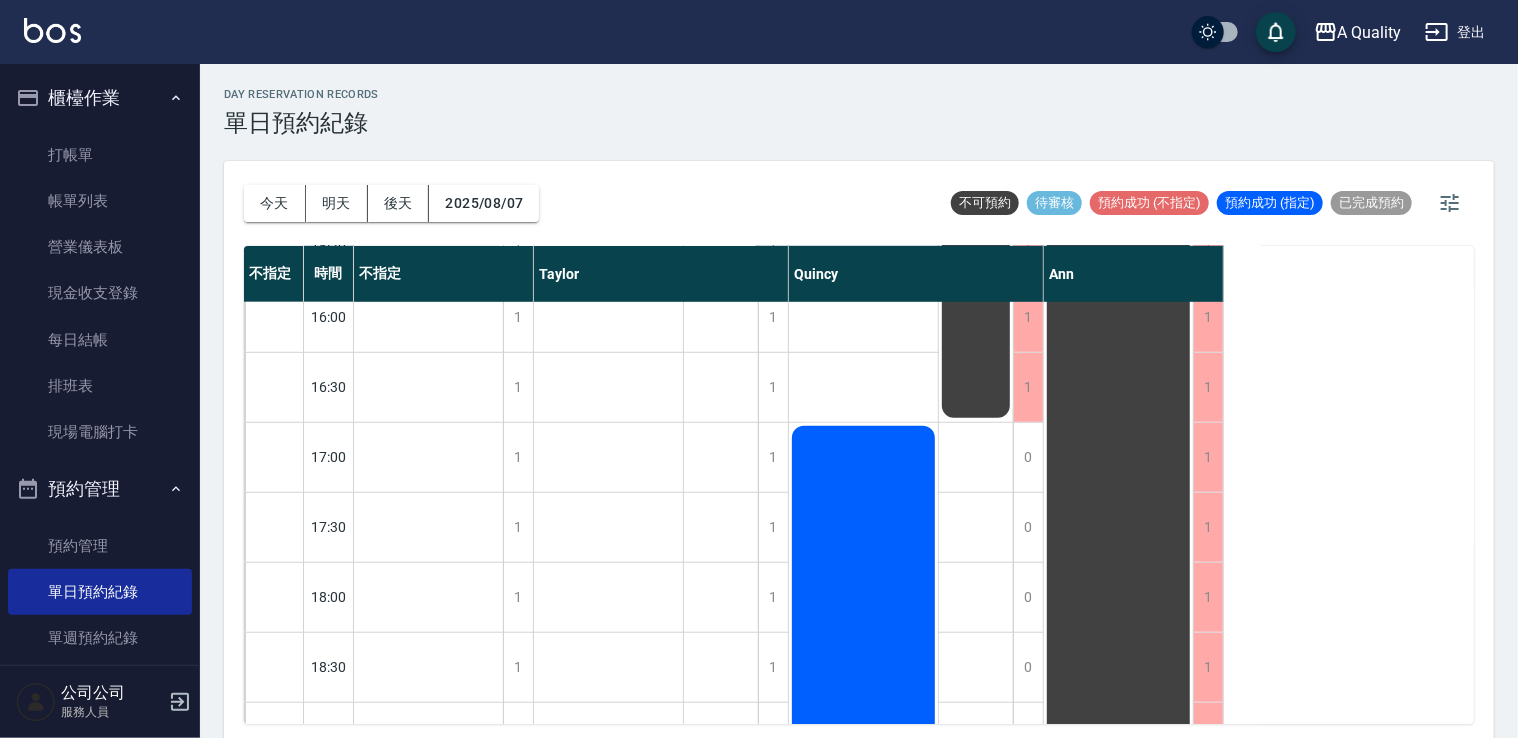 scroll, scrollTop: 800, scrollLeft: 0, axis: vertical 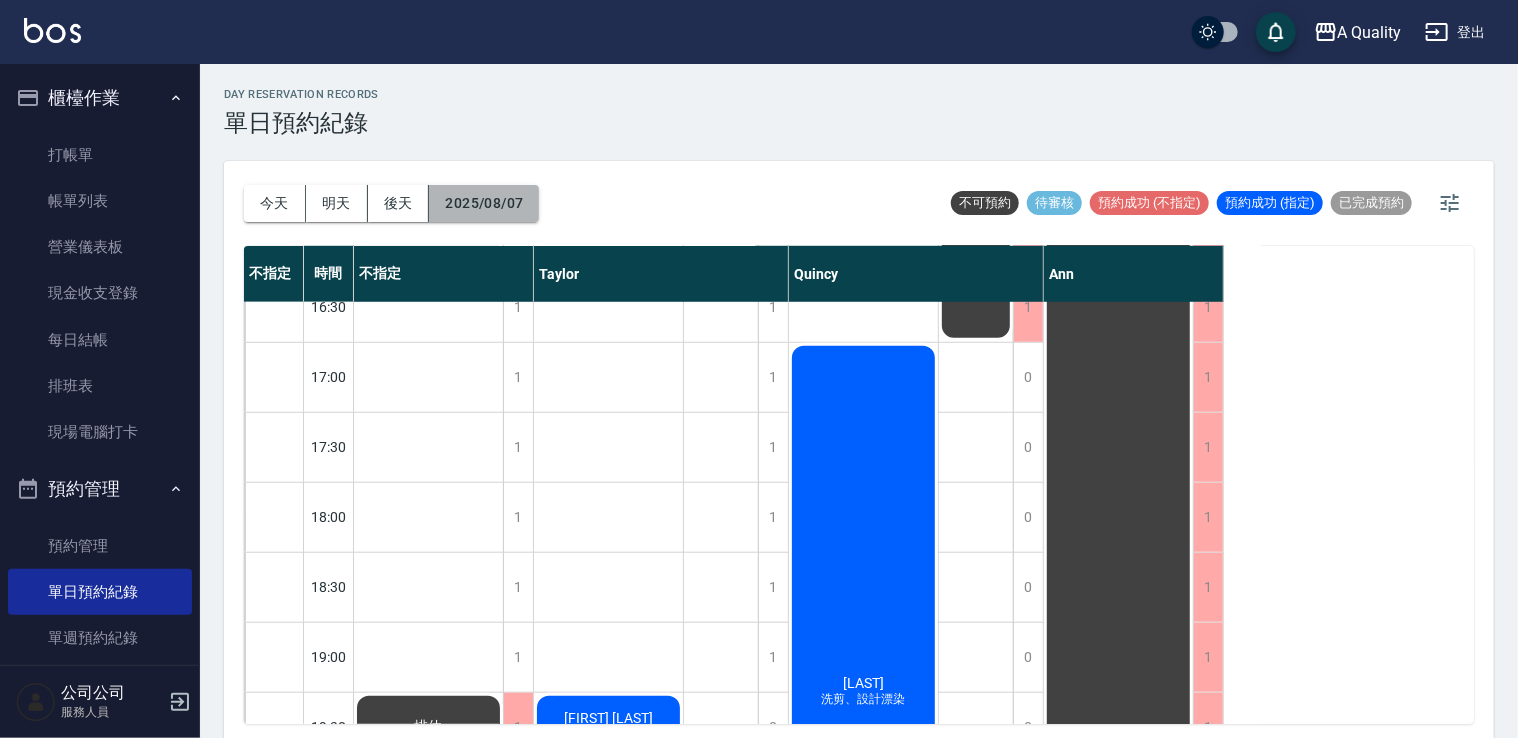 click on "2025/08/07" at bounding box center [484, 203] 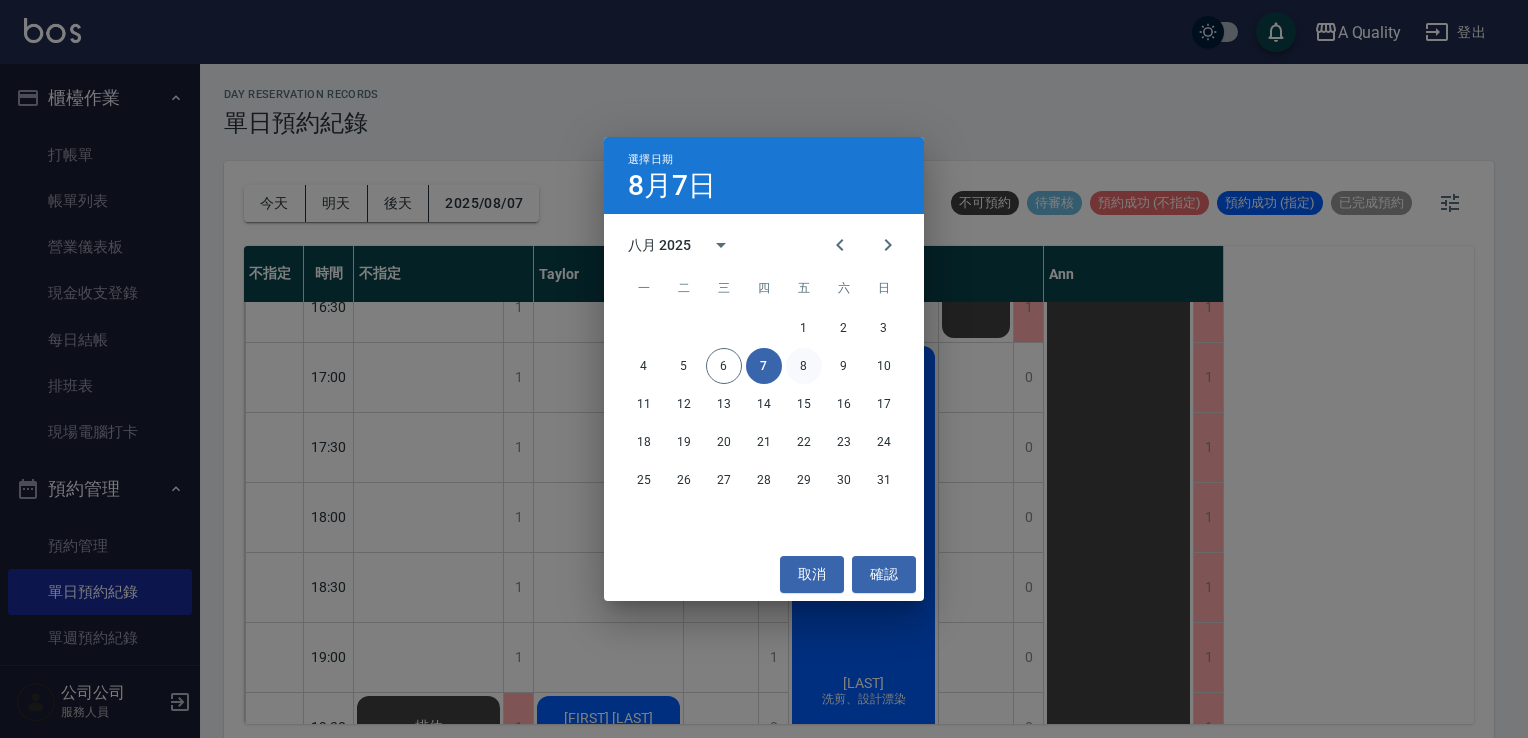 click on "8" at bounding box center (804, 366) 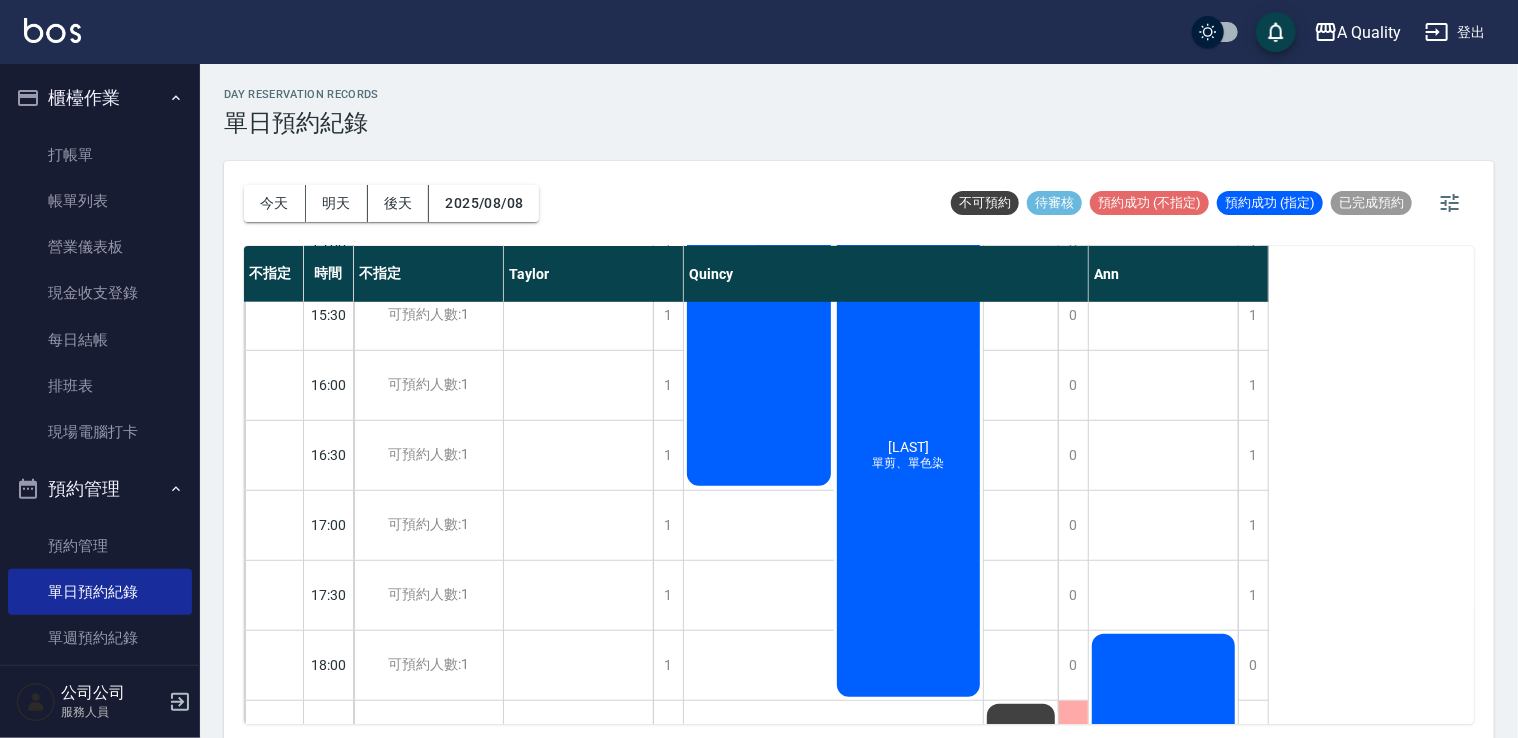 scroll, scrollTop: 393, scrollLeft: 0, axis: vertical 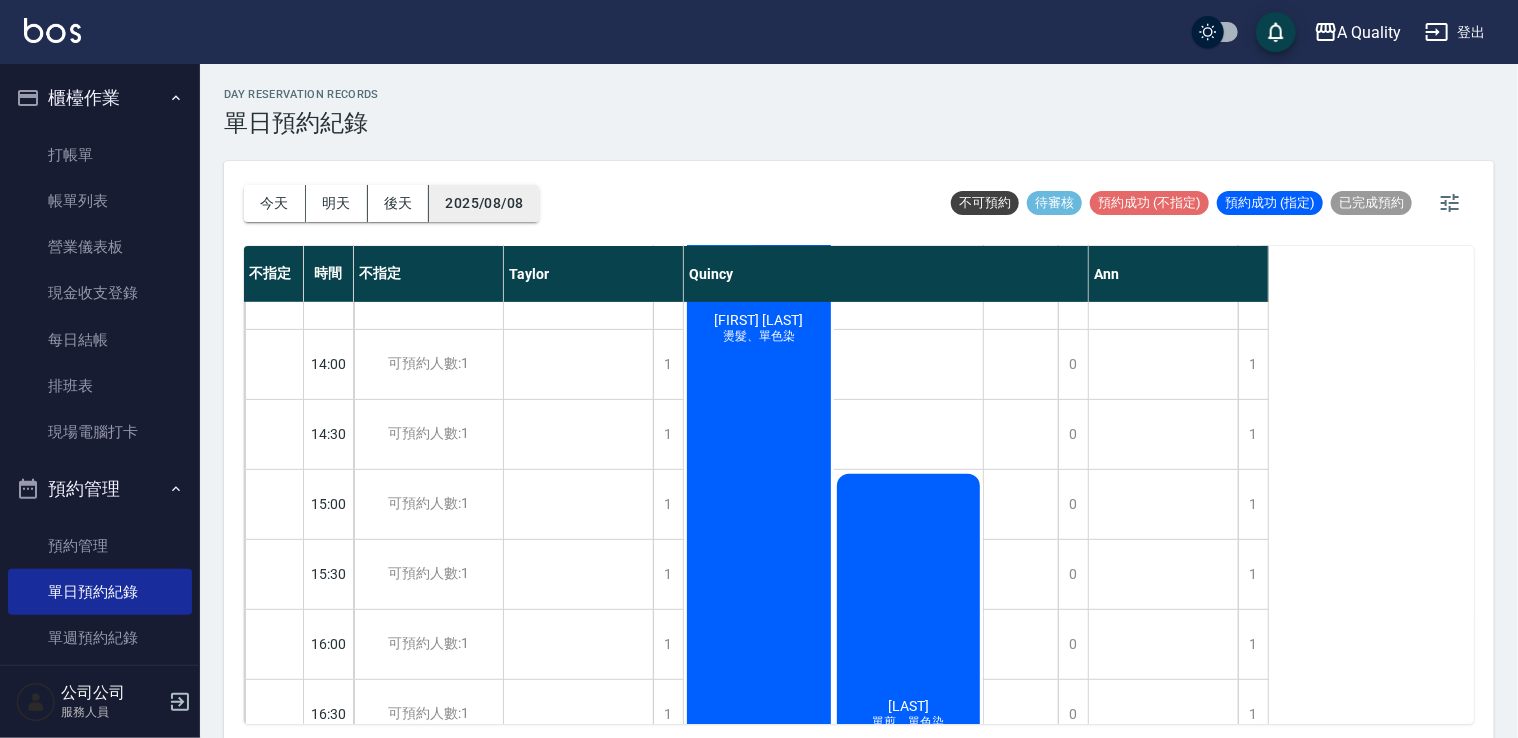 click on "2025/08/08" at bounding box center [484, 203] 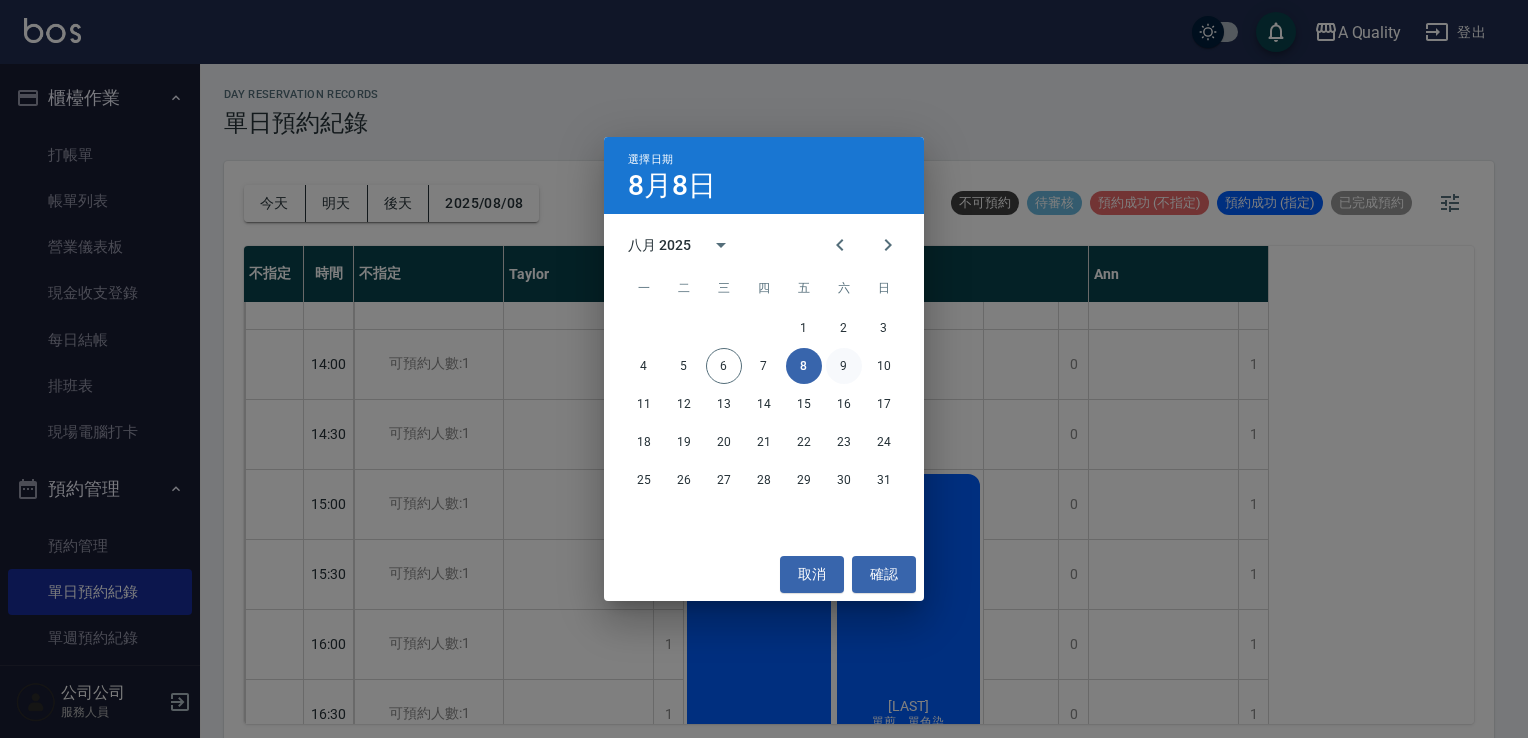 click on "9" at bounding box center (844, 366) 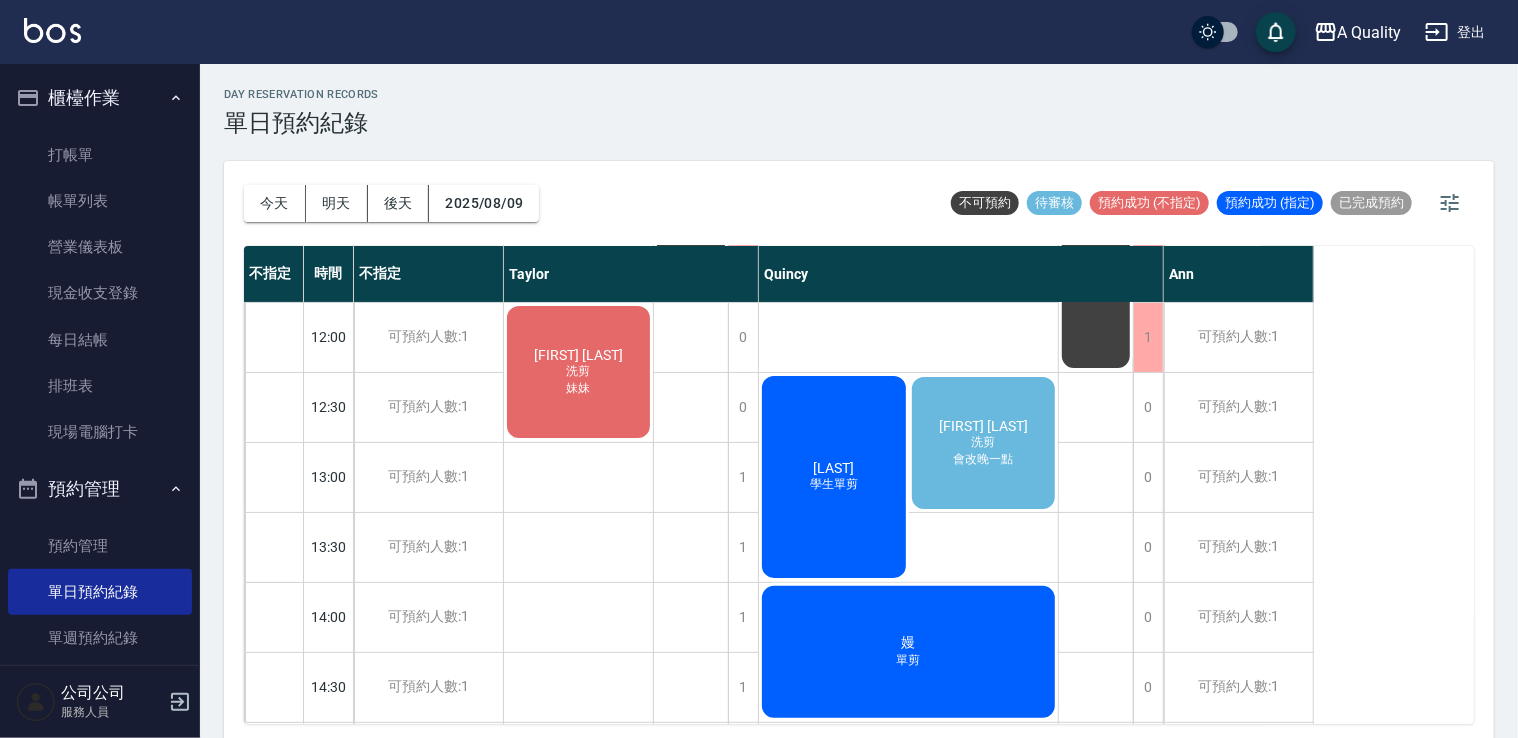scroll, scrollTop: 0, scrollLeft: 0, axis: both 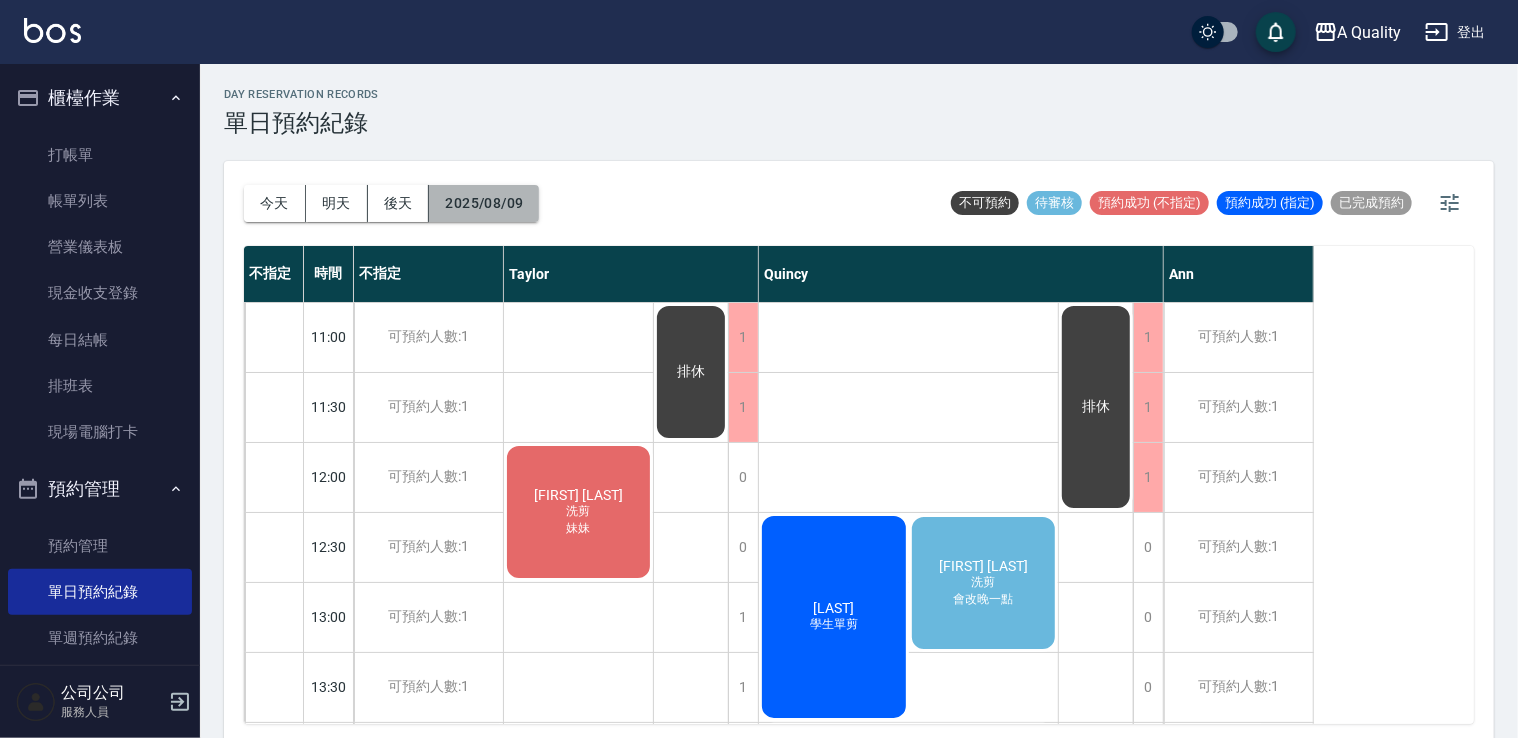 click on "2025/08/09" at bounding box center [484, 203] 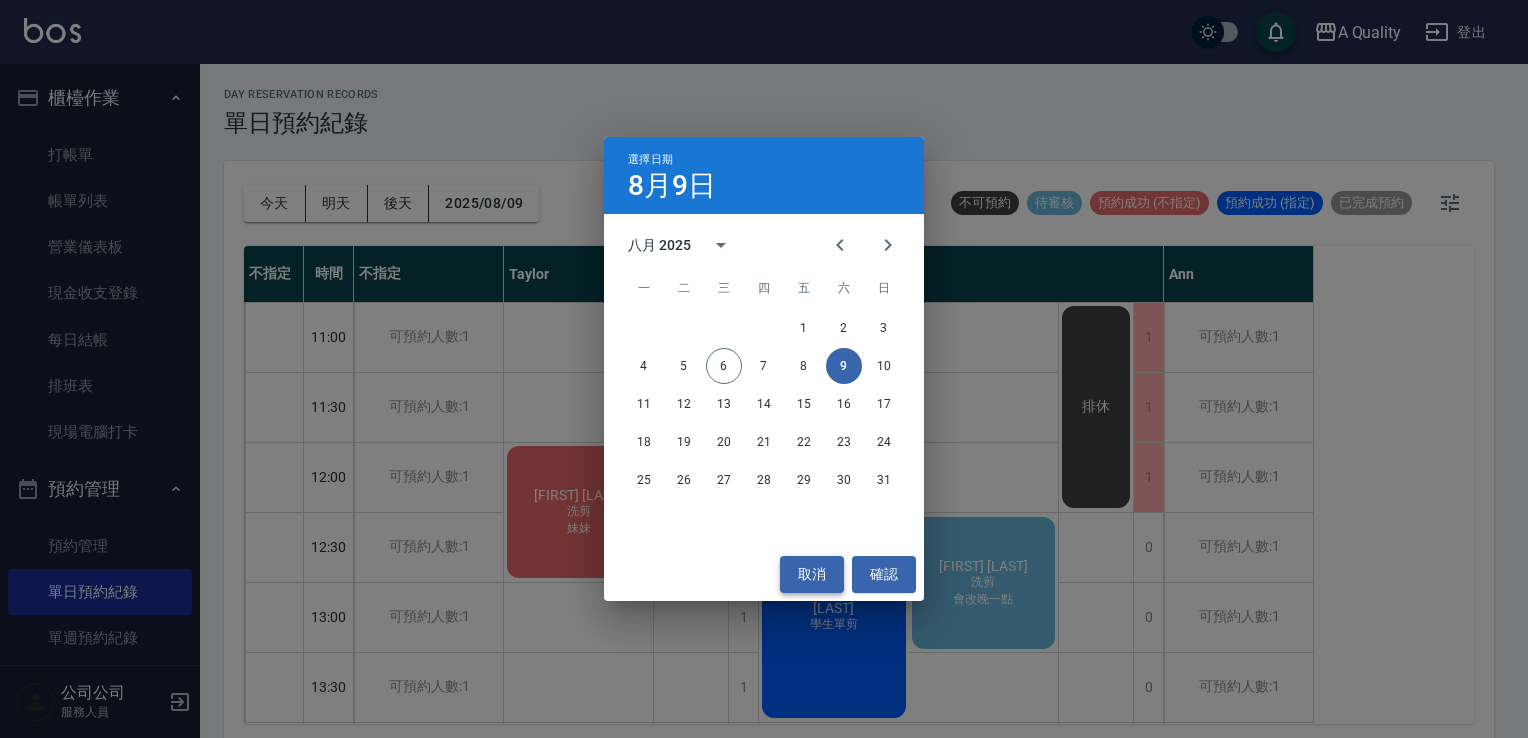 click on "取消" at bounding box center (812, 574) 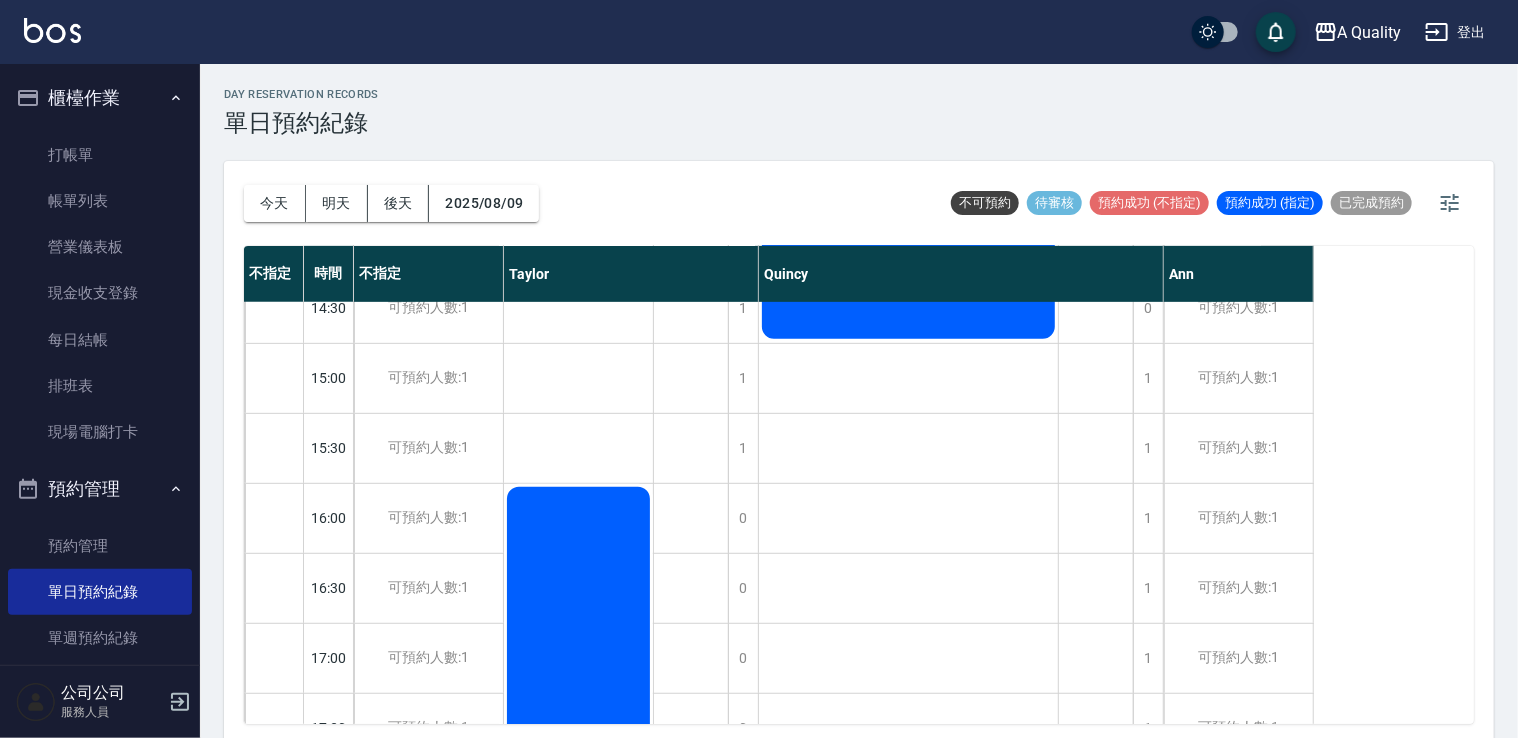 scroll, scrollTop: 553, scrollLeft: 0, axis: vertical 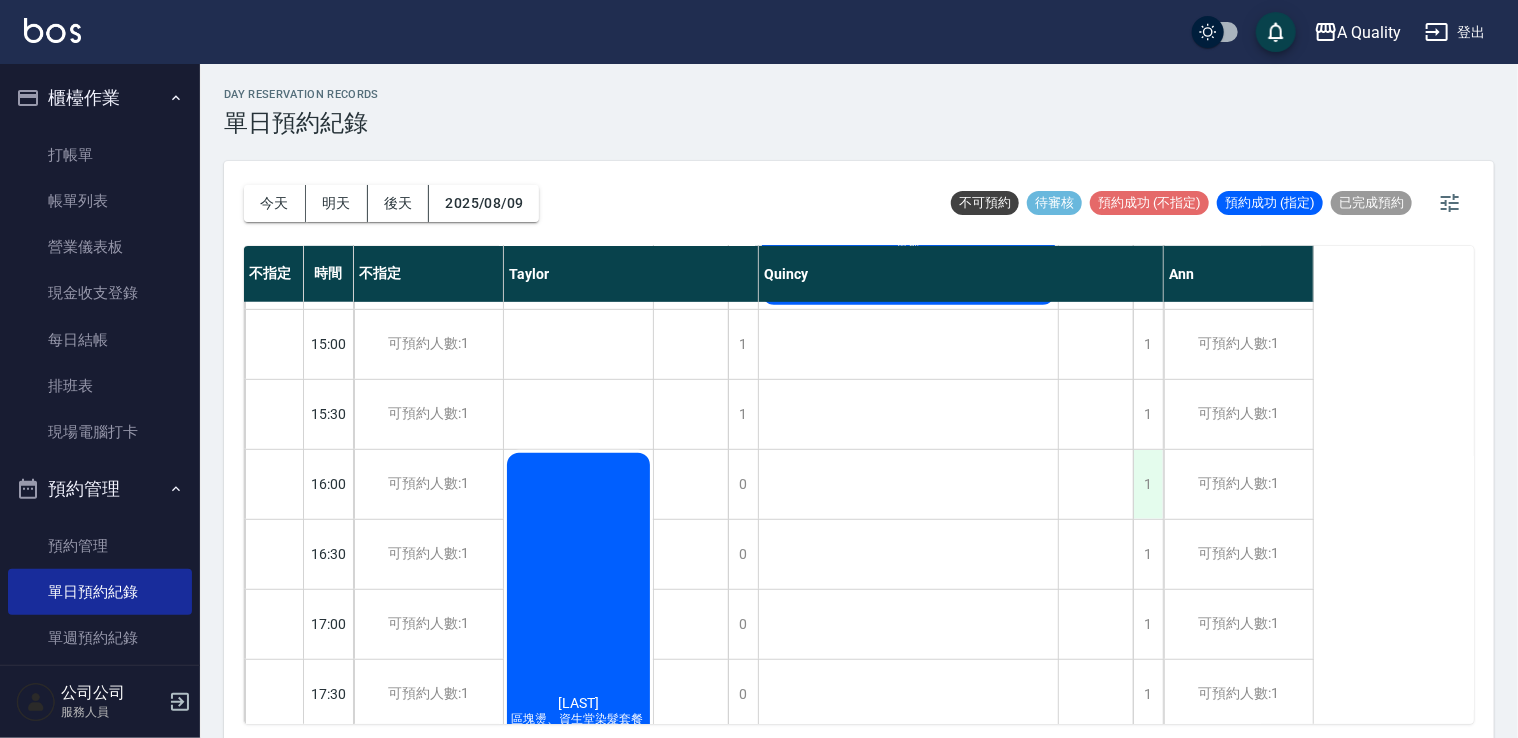 click on "1" at bounding box center (1148, 484) 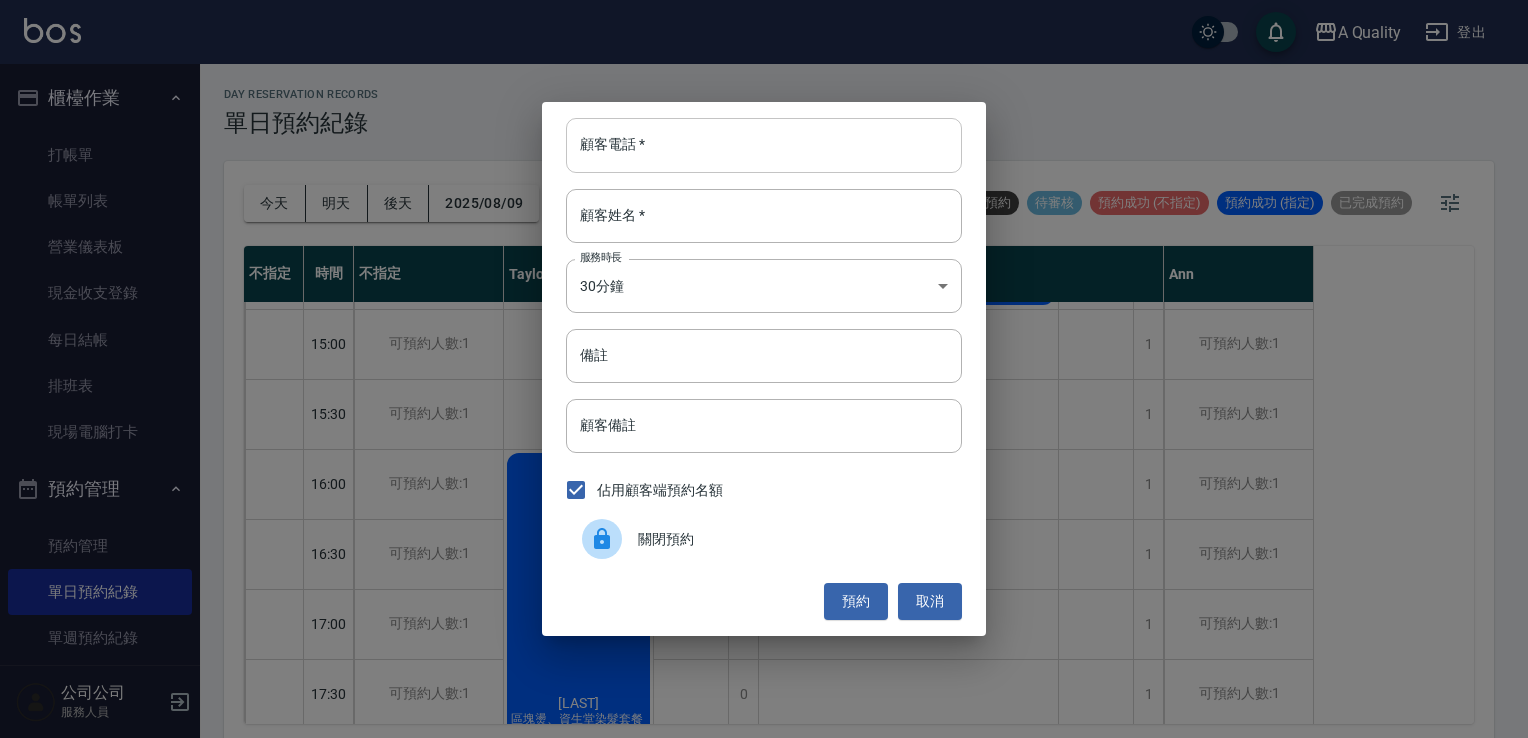 click on "顧客電話   *" at bounding box center (764, 145) 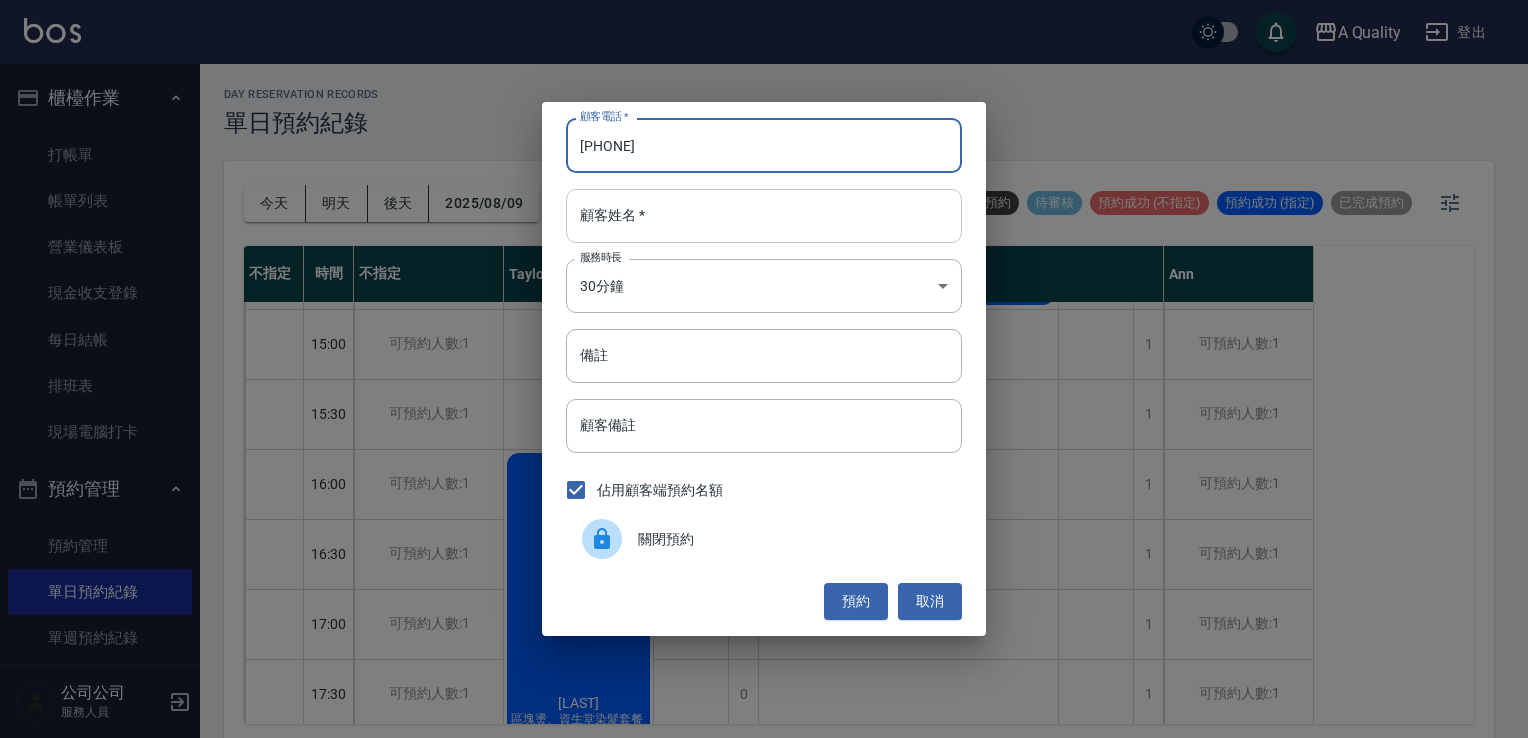 type on "0921936560" 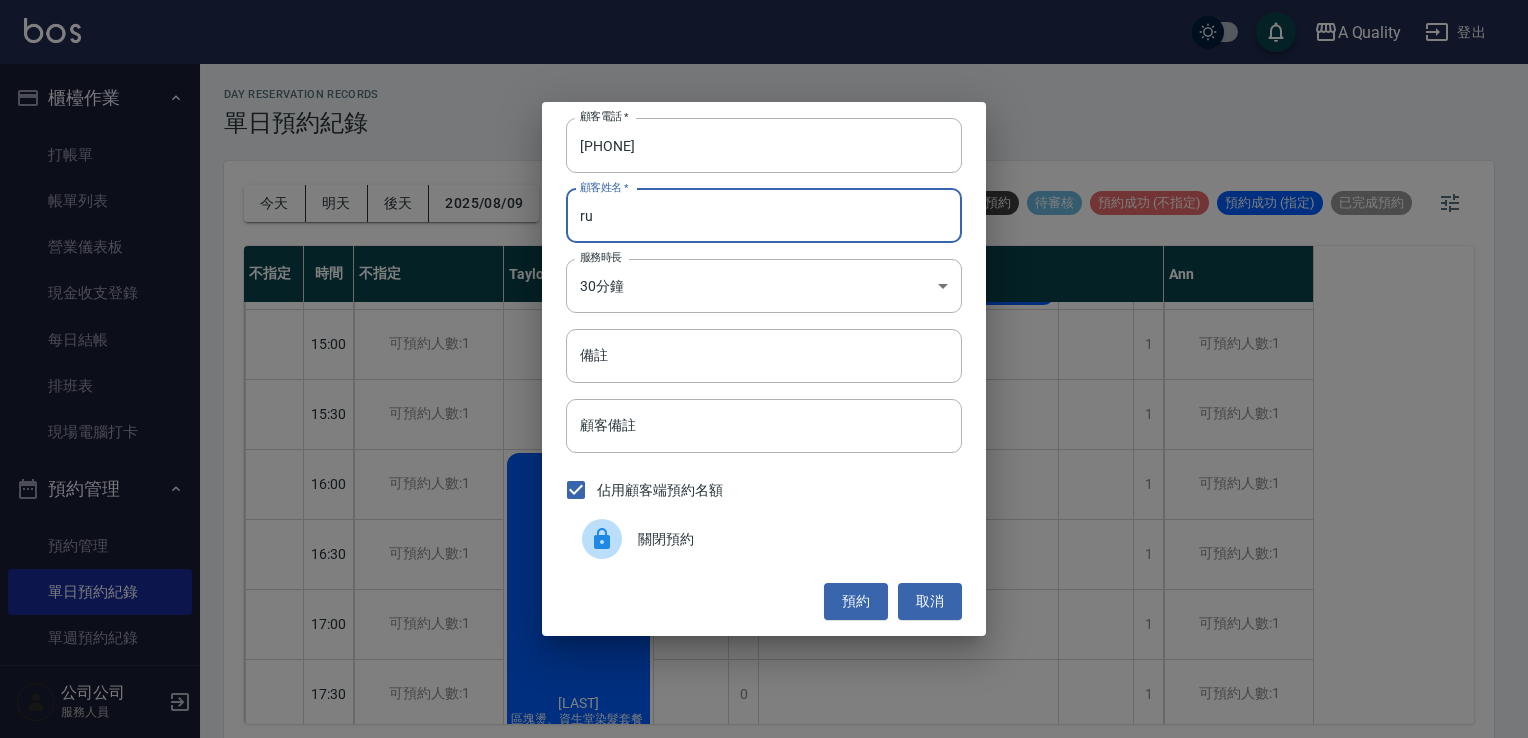 type on "r" 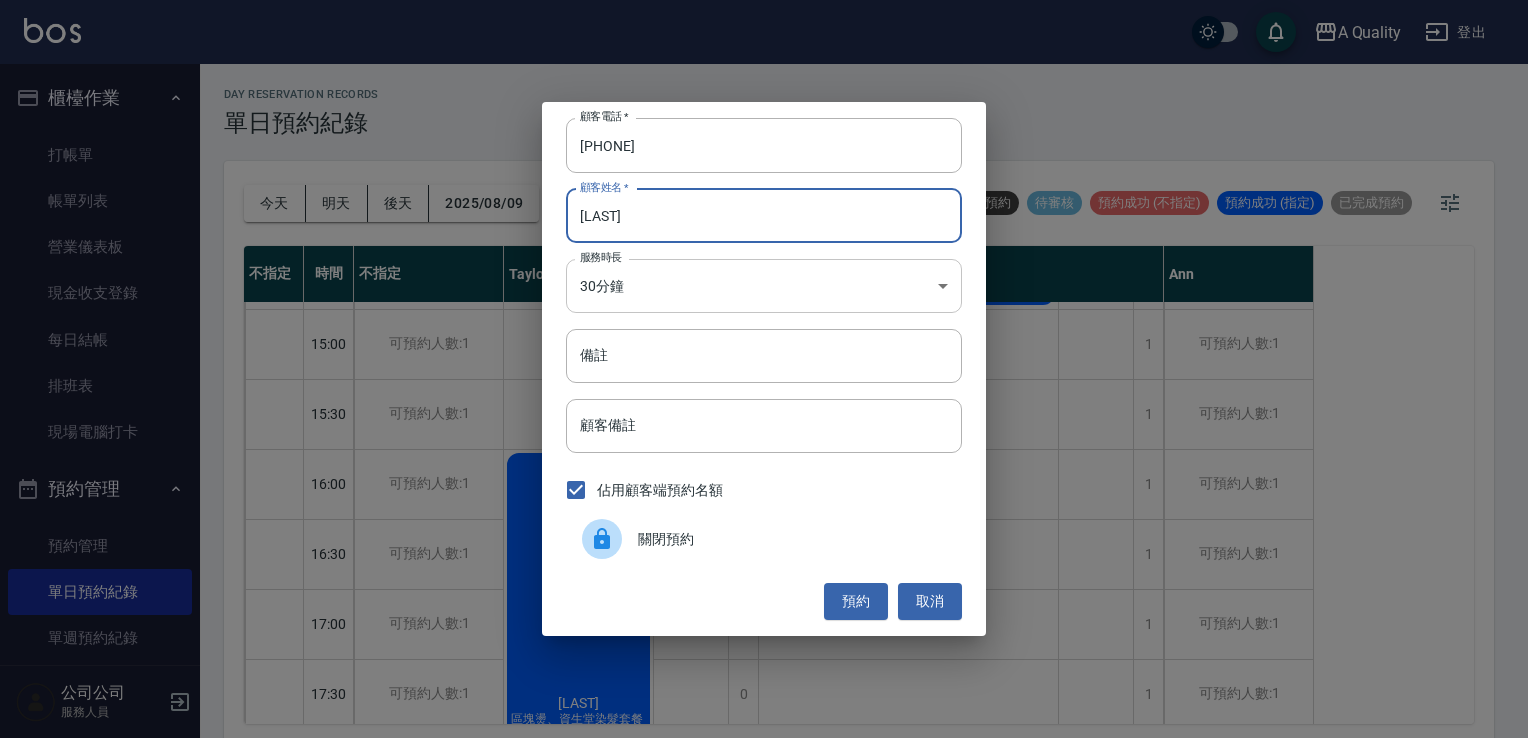 type on "江s" 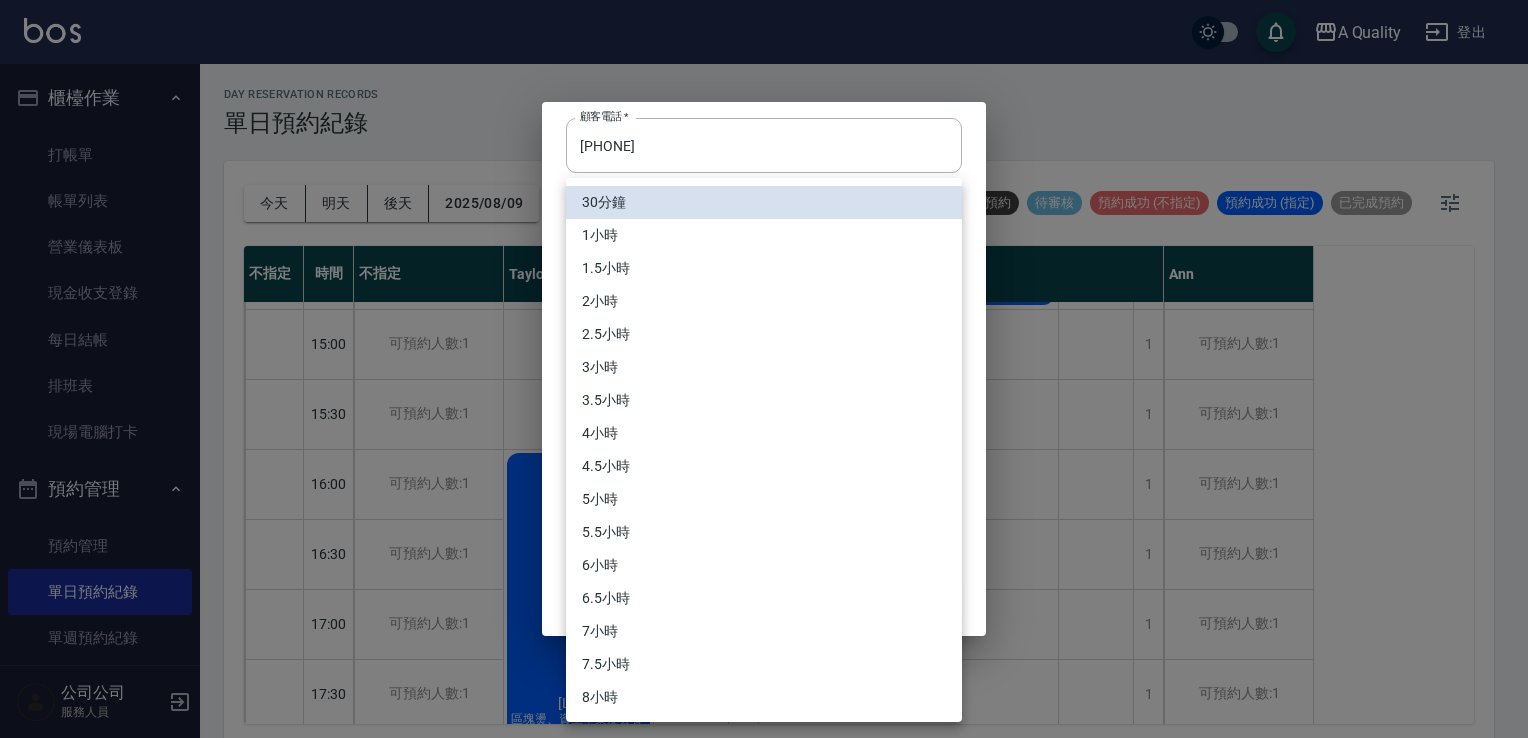 click on "1小時" at bounding box center [764, 235] 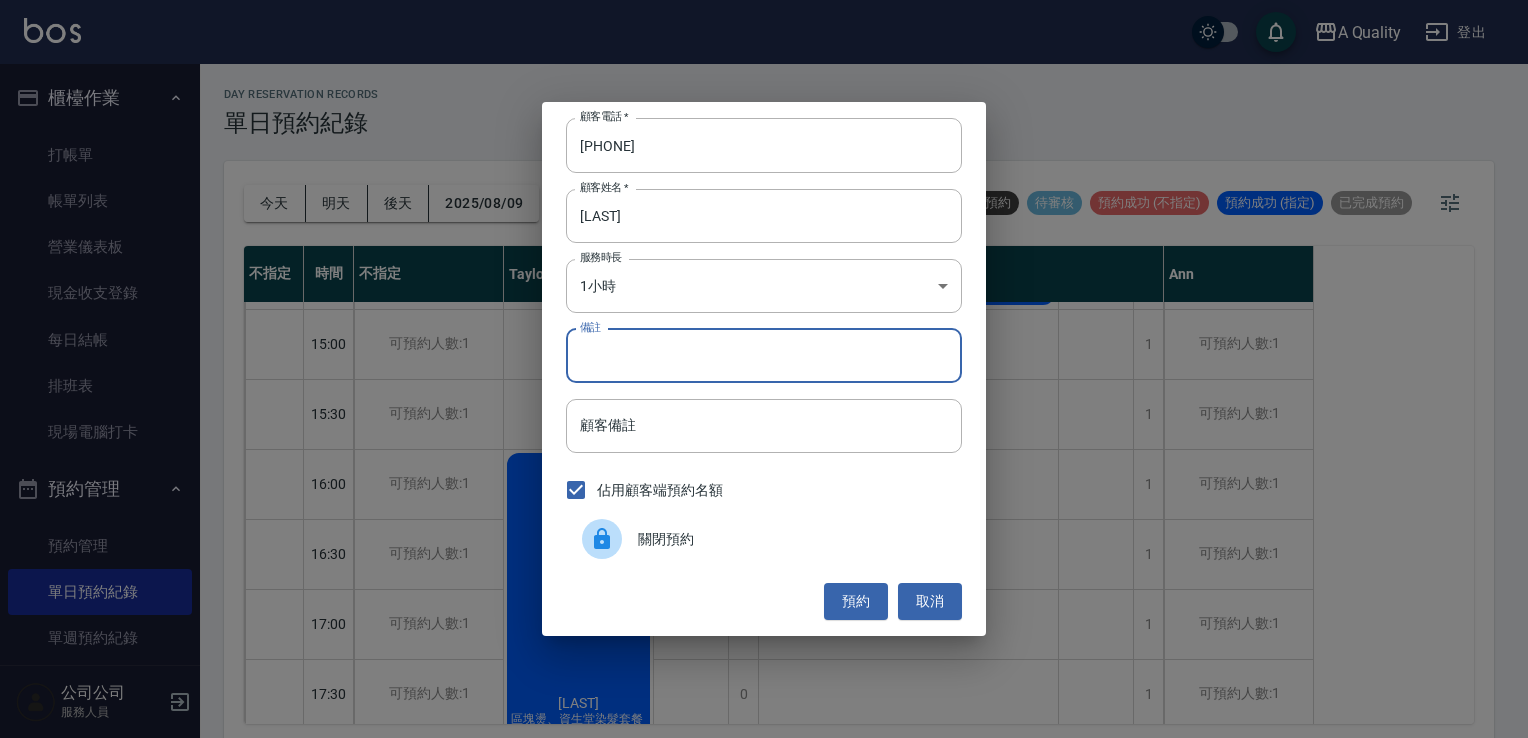 click on "備註" at bounding box center (764, 356) 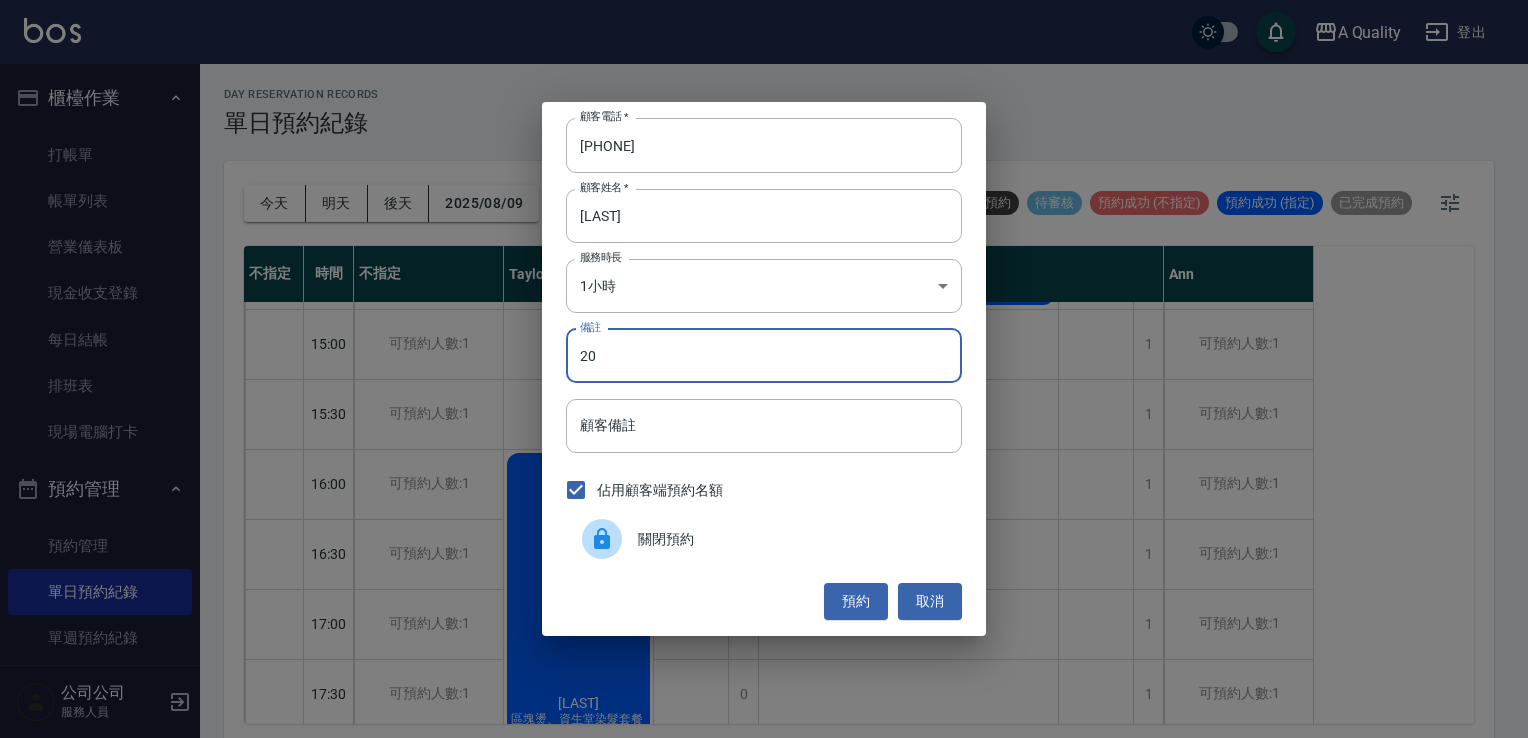 type on "2" 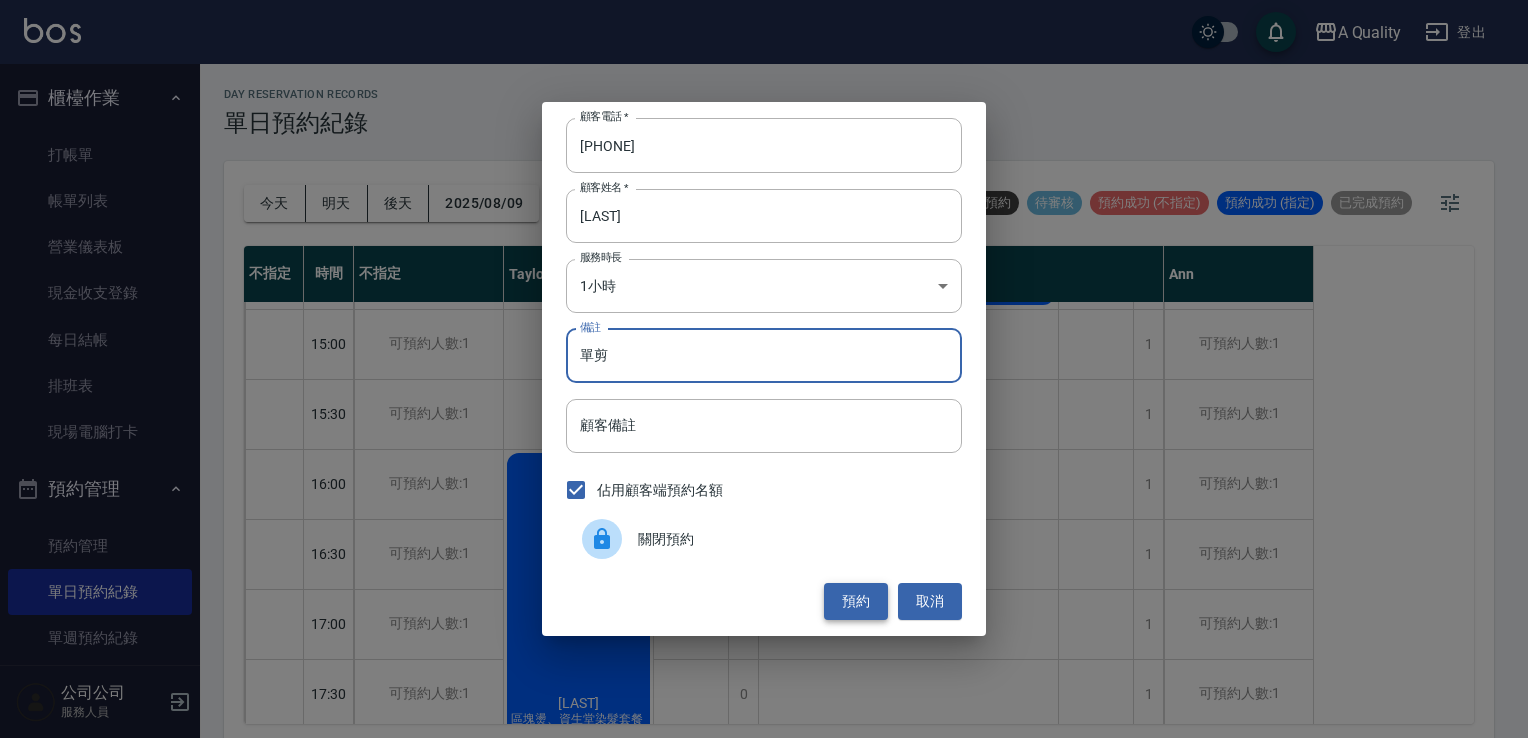 type on "單剪" 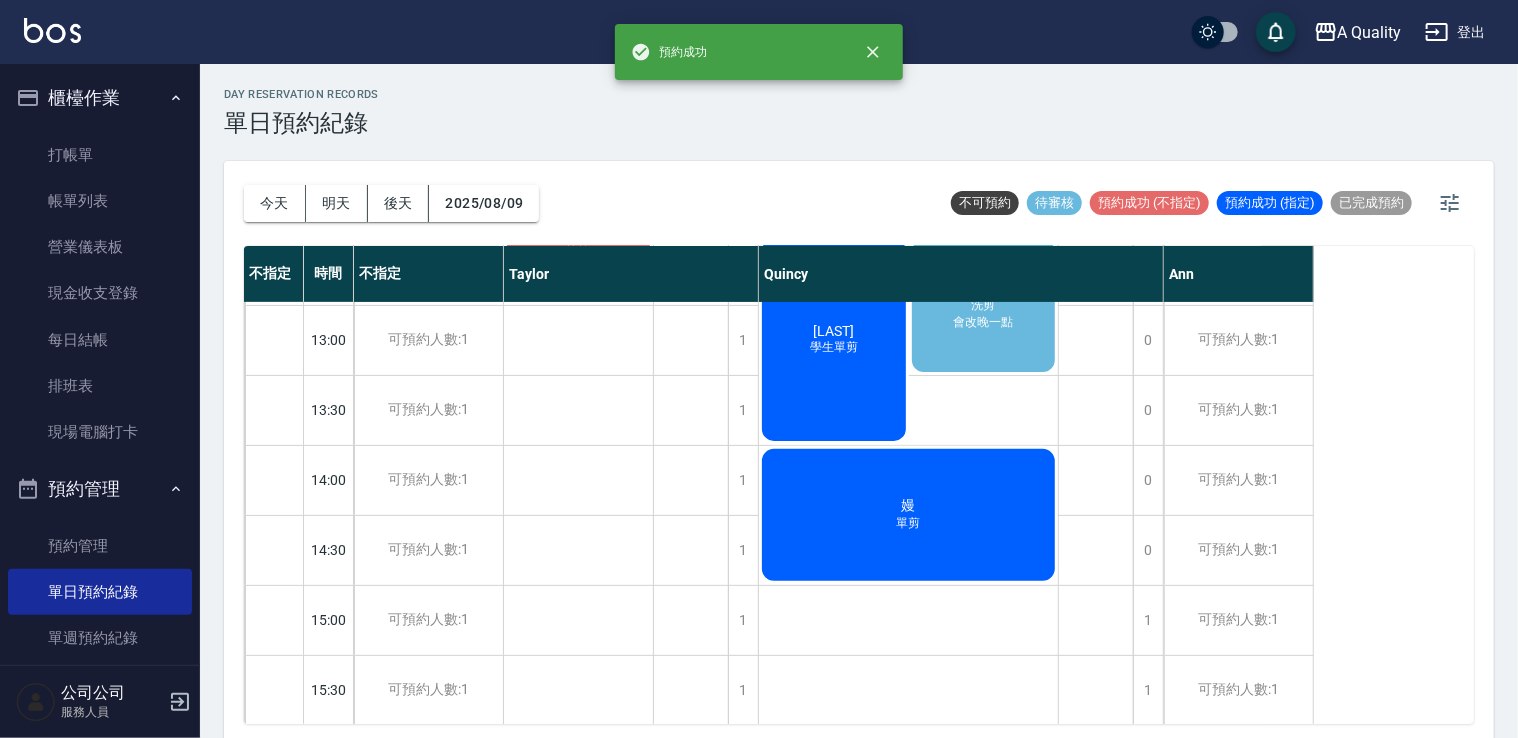 scroll, scrollTop: 53, scrollLeft: 0, axis: vertical 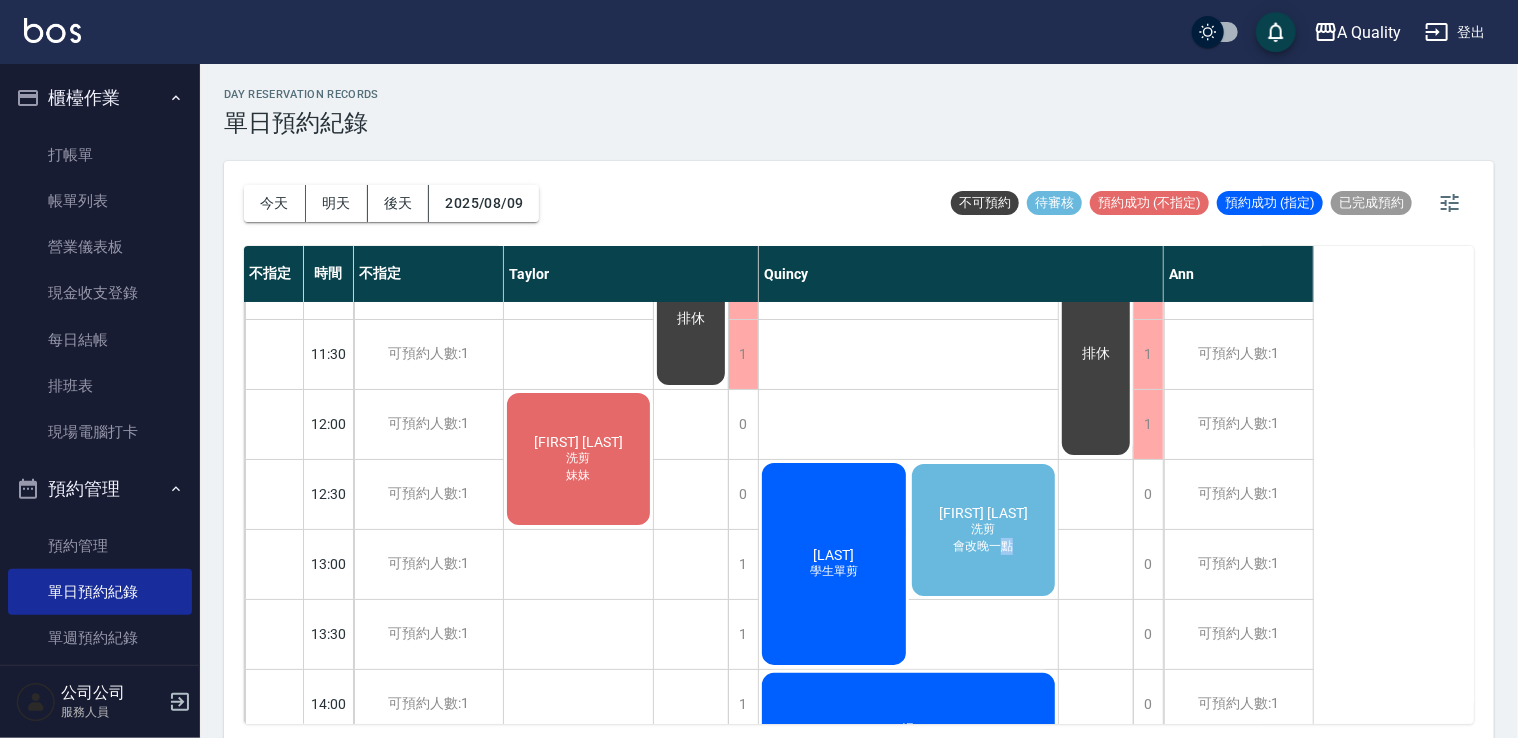 click on "會改晚一點" at bounding box center [579, 475] 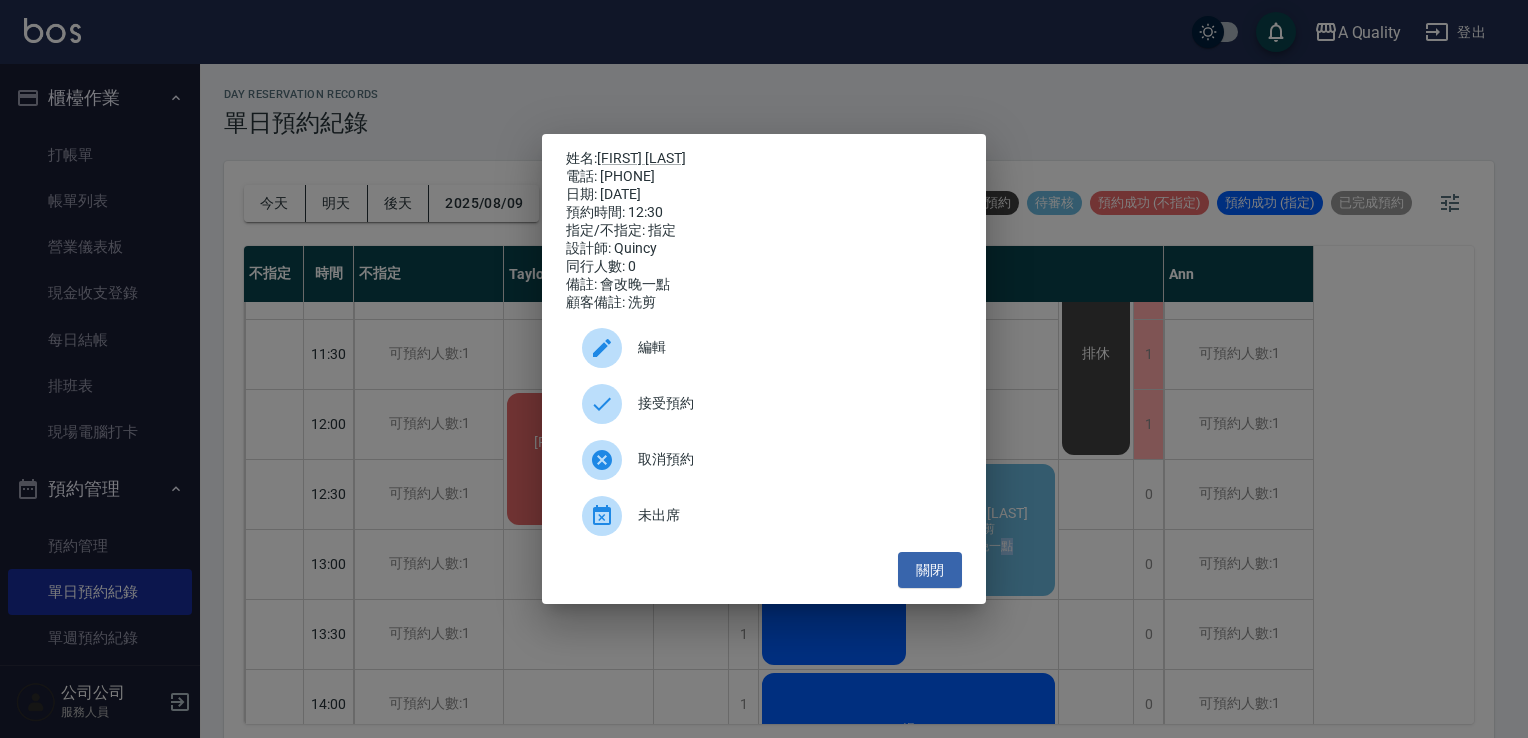 click on "編輯" at bounding box center (764, 348) 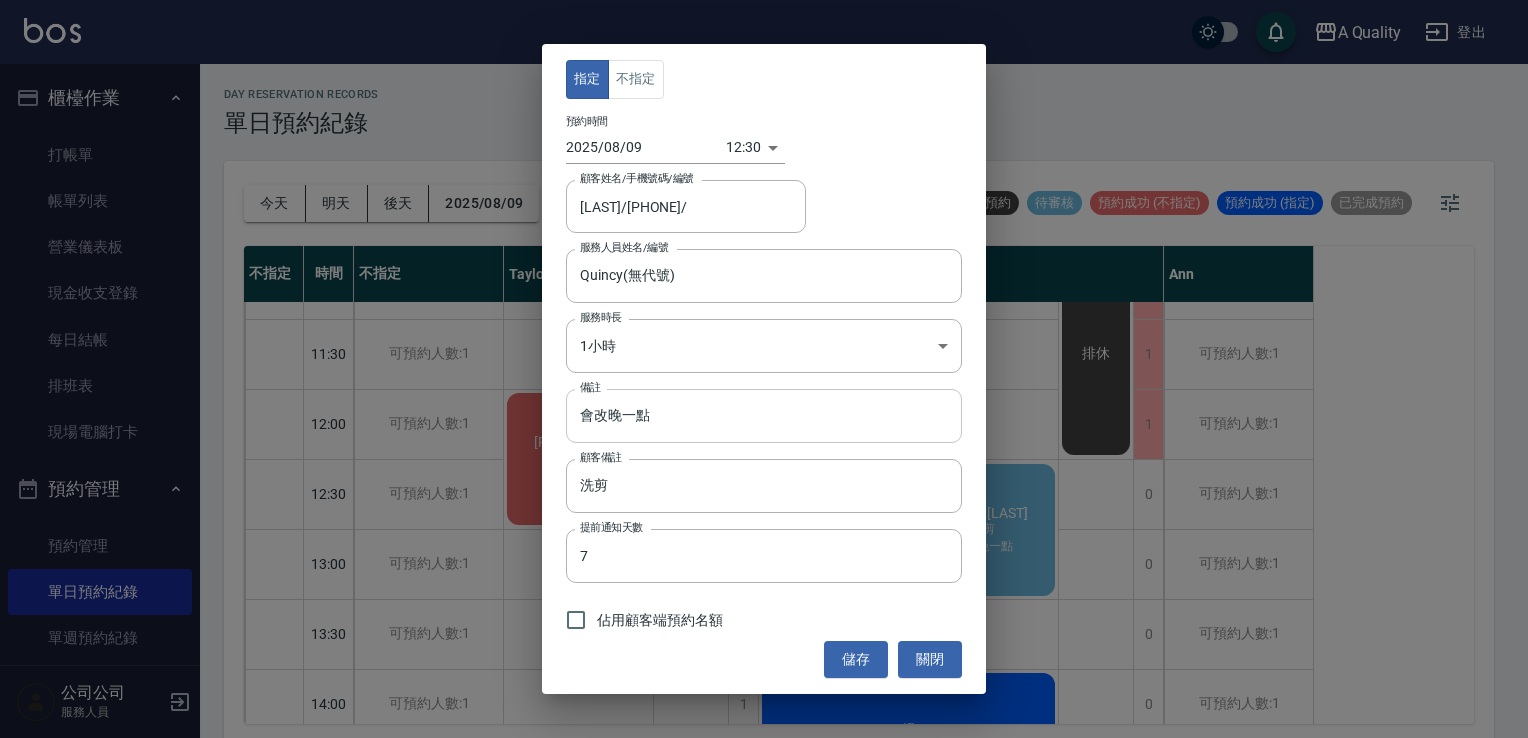 click on "會改晚一點" at bounding box center [764, 416] 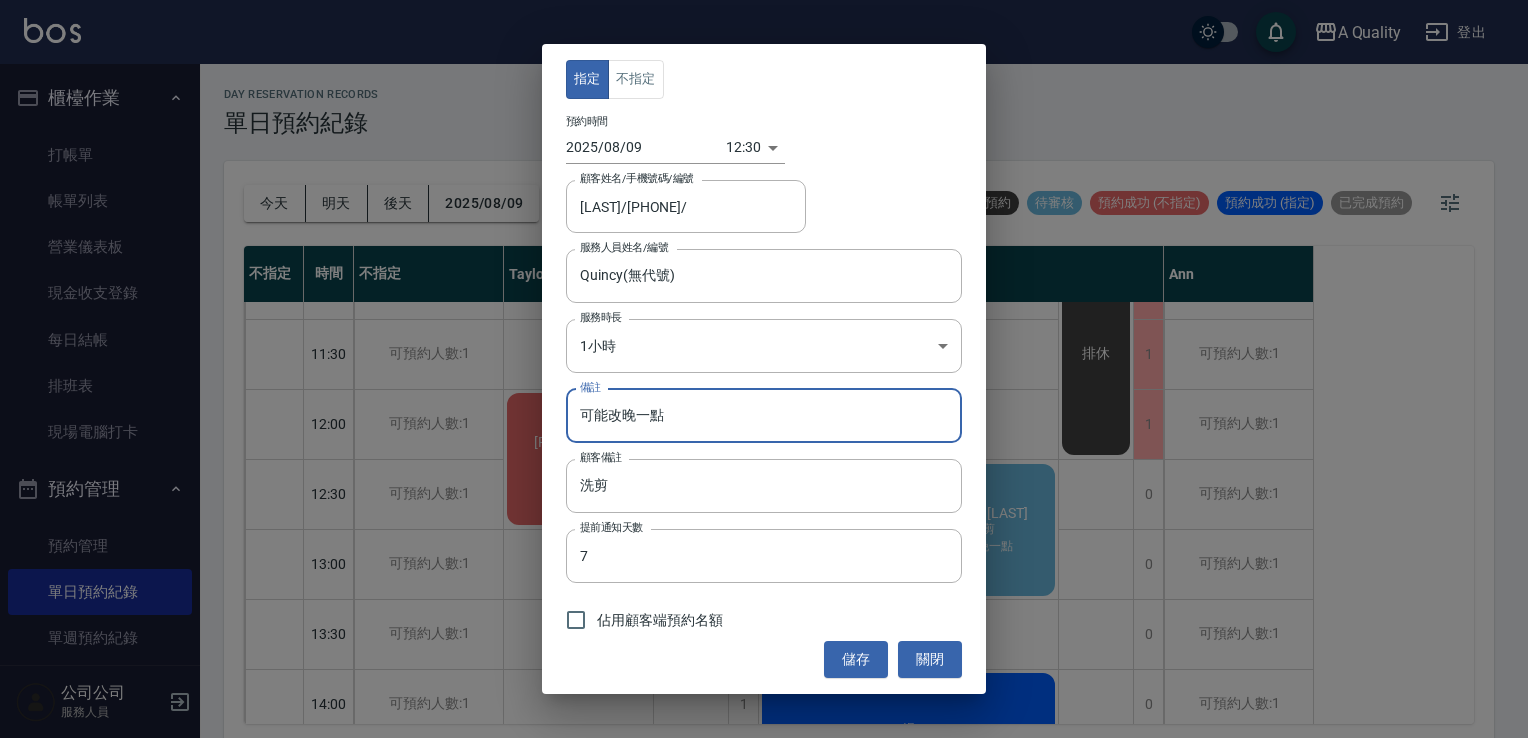 click on "可能改晚一點" at bounding box center [764, 416] 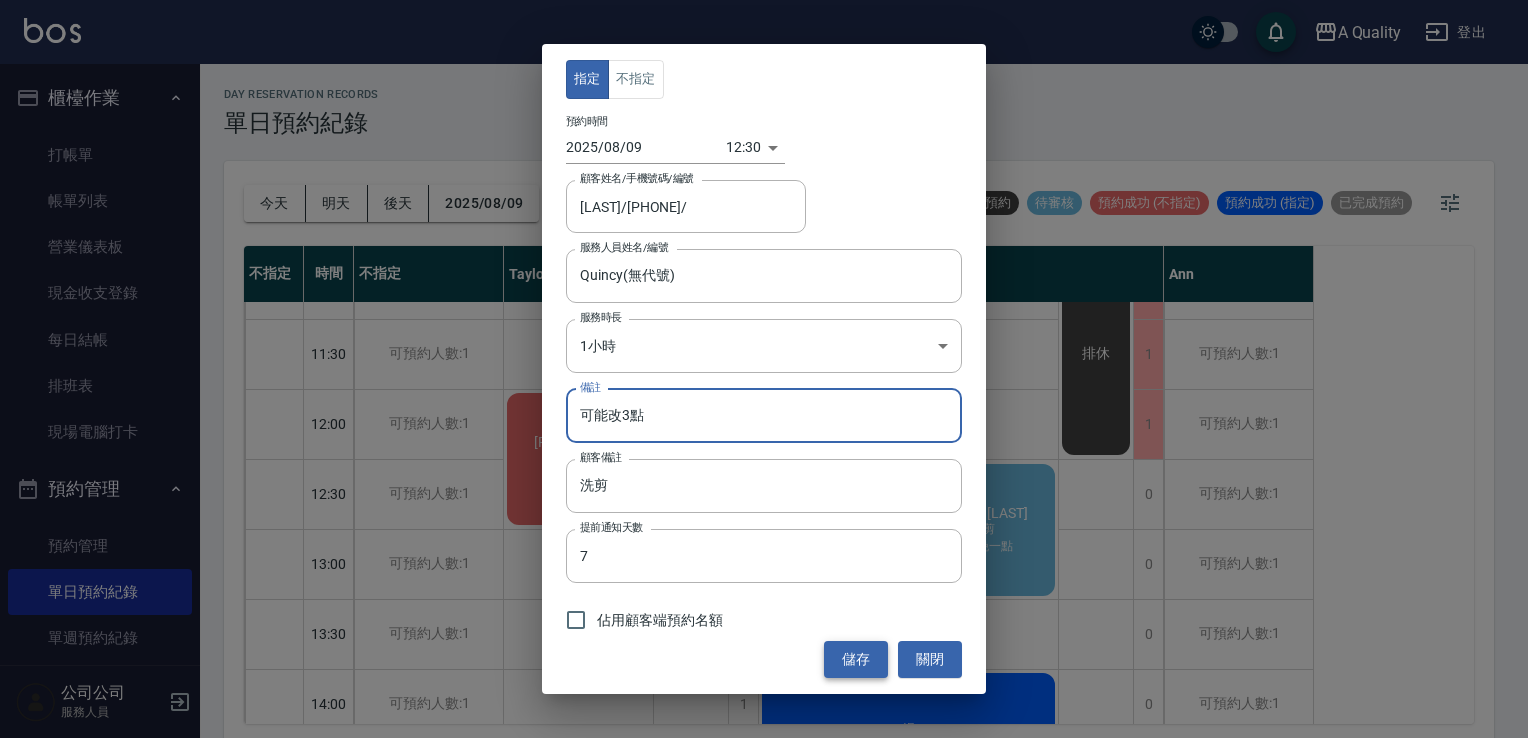 type on "可能改3點" 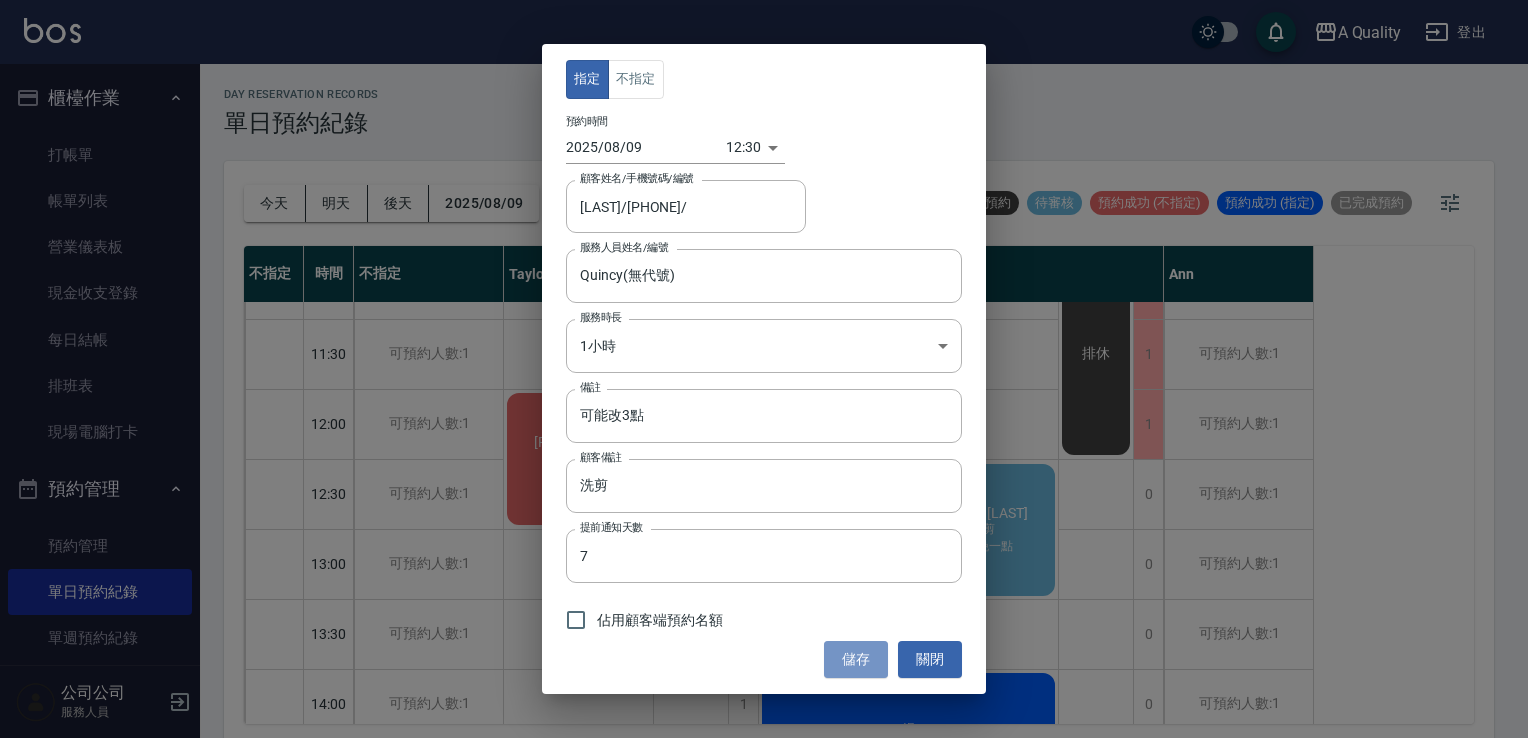 click on "儲存" at bounding box center [856, 659] 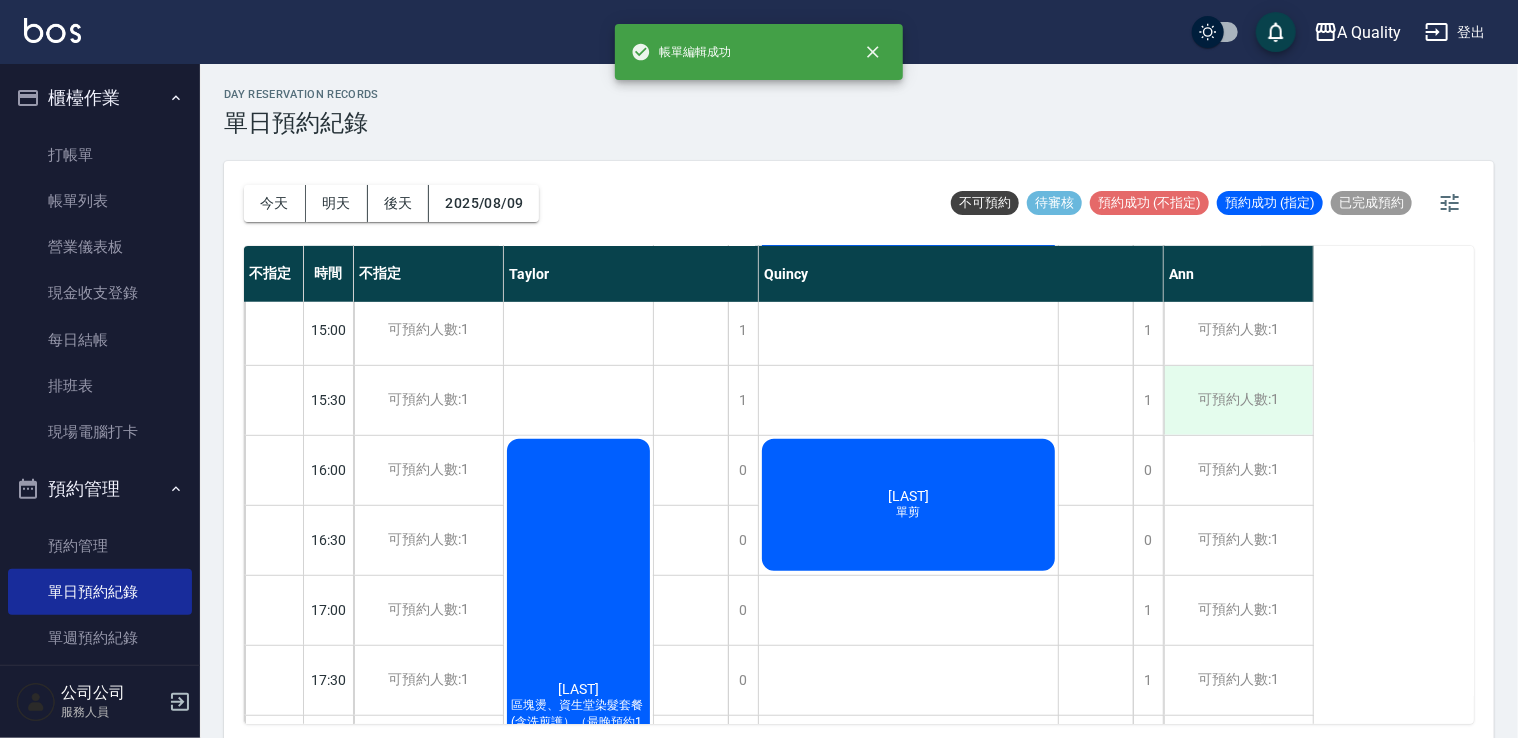 scroll, scrollTop: 453, scrollLeft: 0, axis: vertical 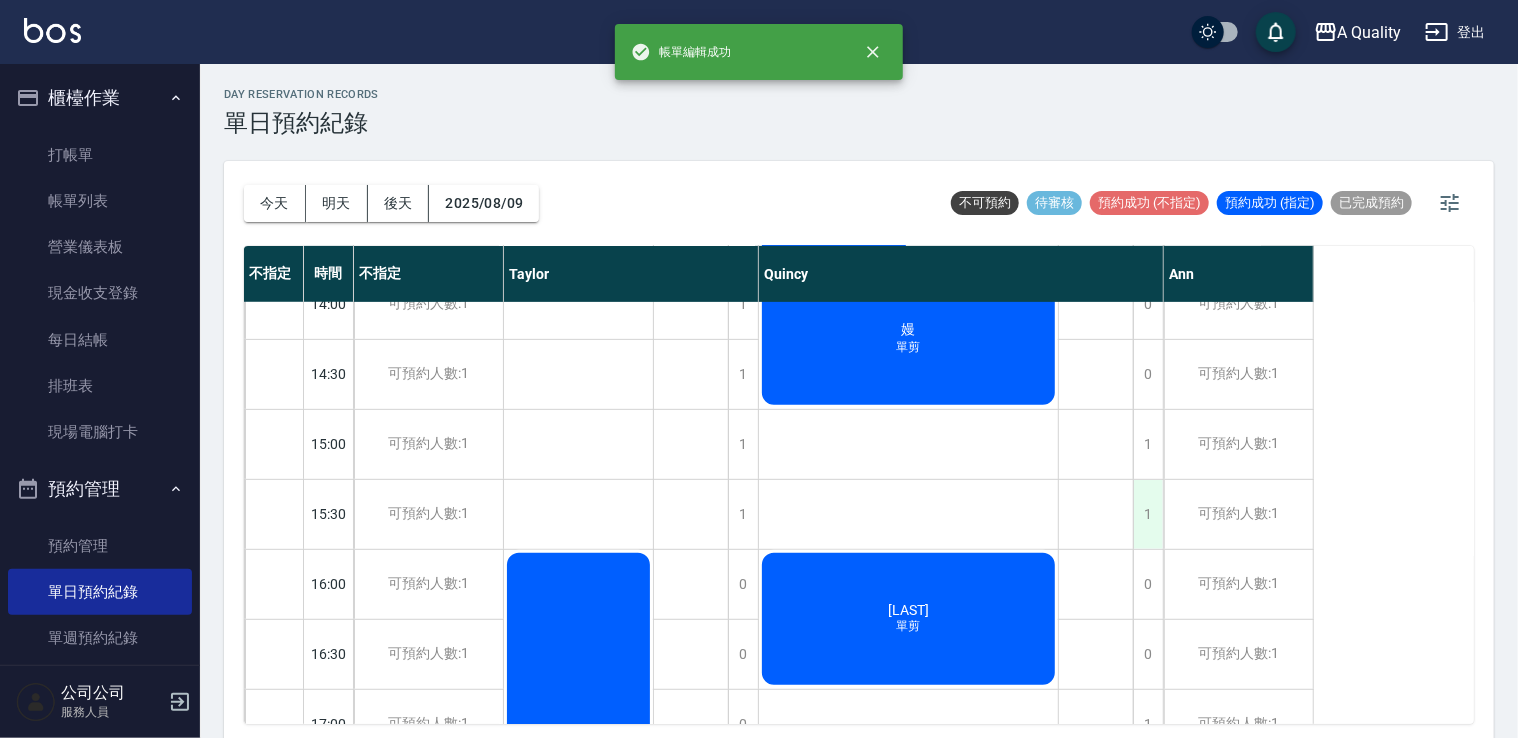 click on "1" at bounding box center [1148, 514] 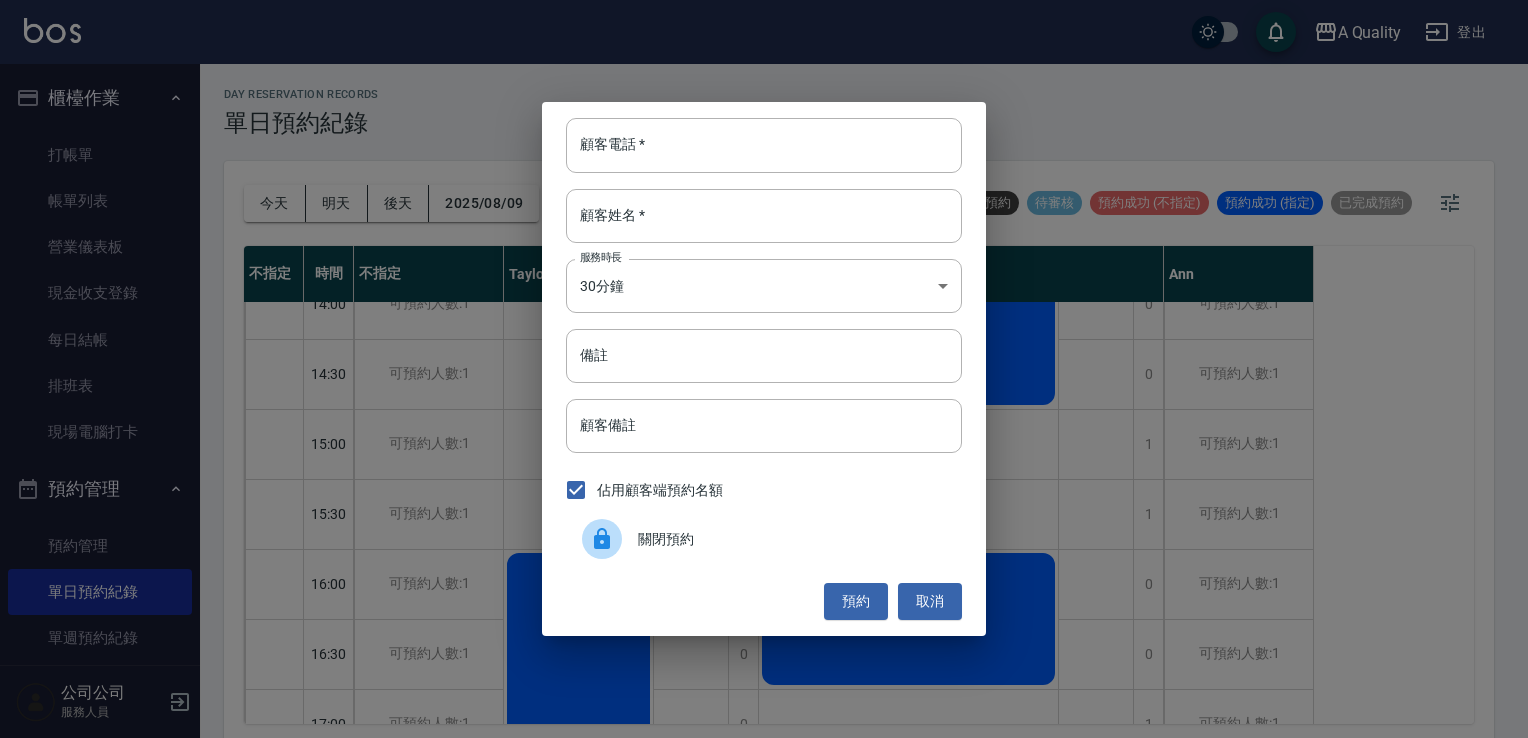 click on "關閉預約" at bounding box center (792, 539) 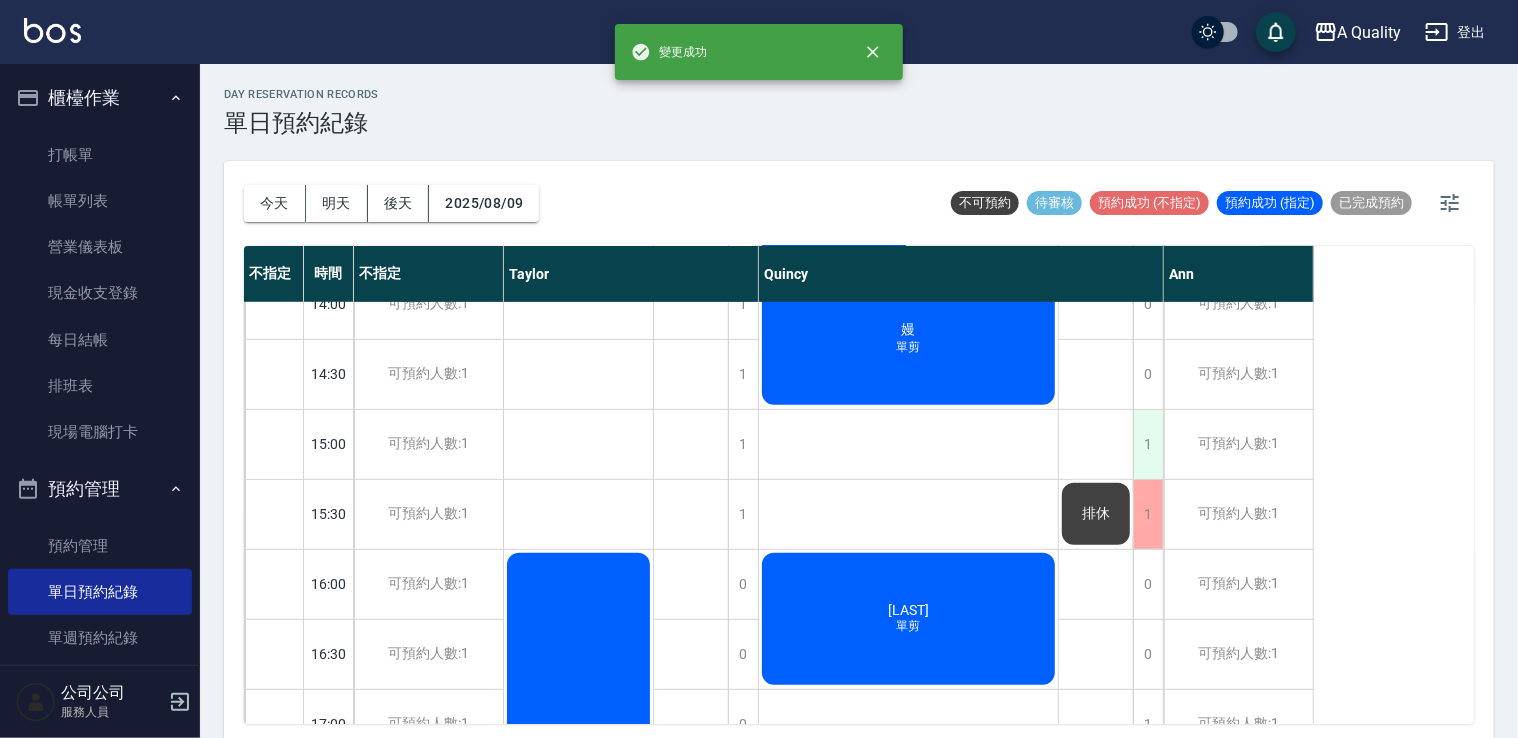 click on "1" at bounding box center [1148, 444] 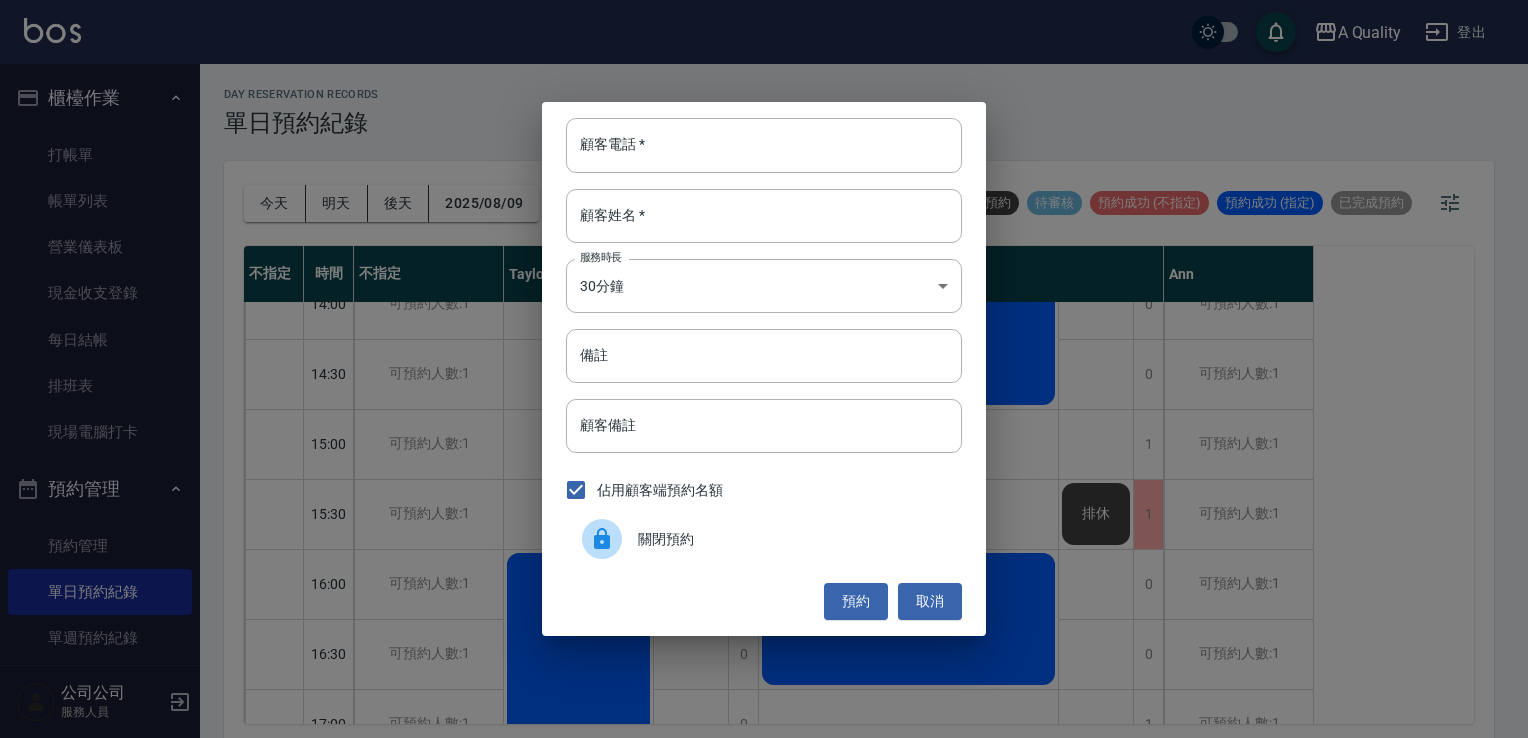 click on "關閉預約" at bounding box center [792, 539] 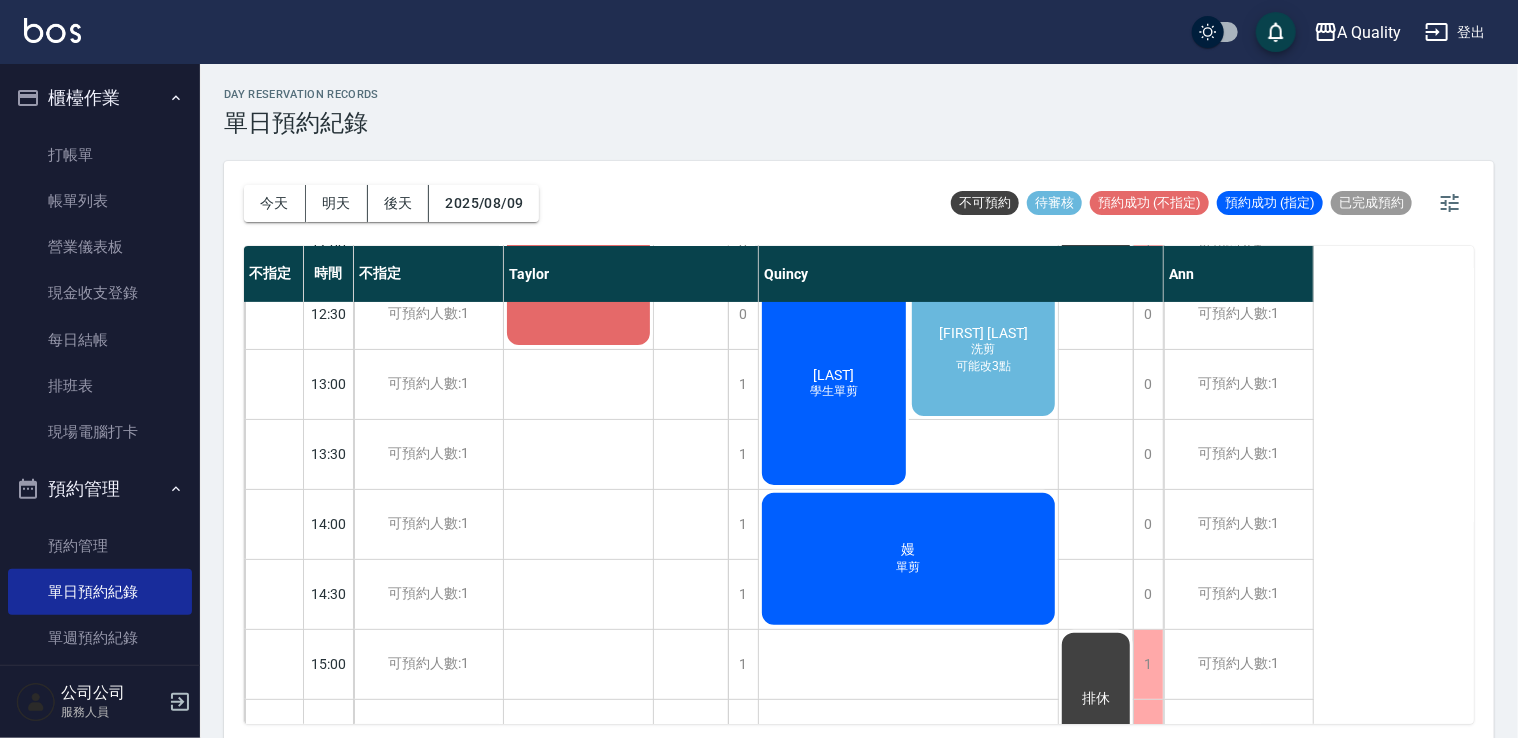 scroll, scrollTop: 400, scrollLeft: 0, axis: vertical 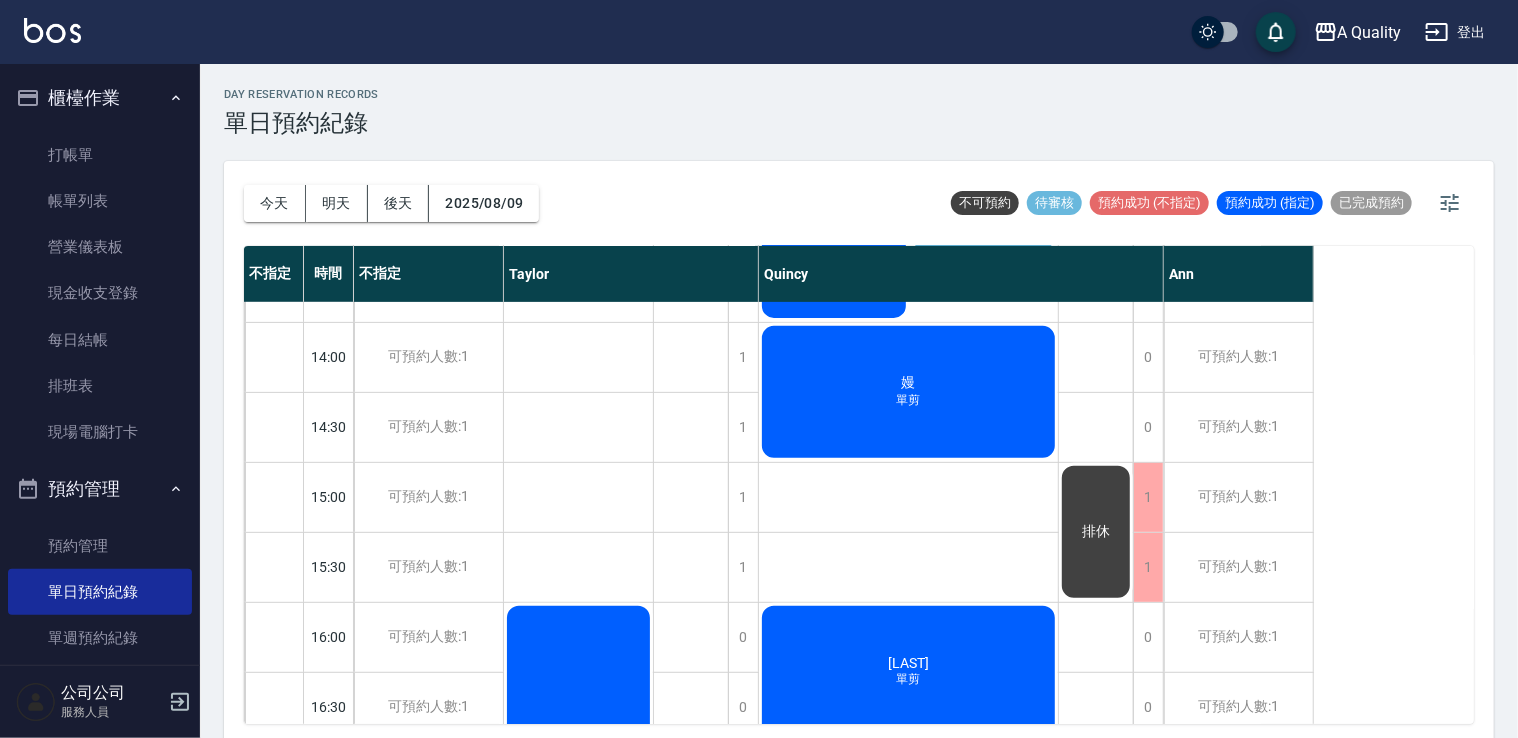 click on "嫚 單剪" at bounding box center [578, 112] 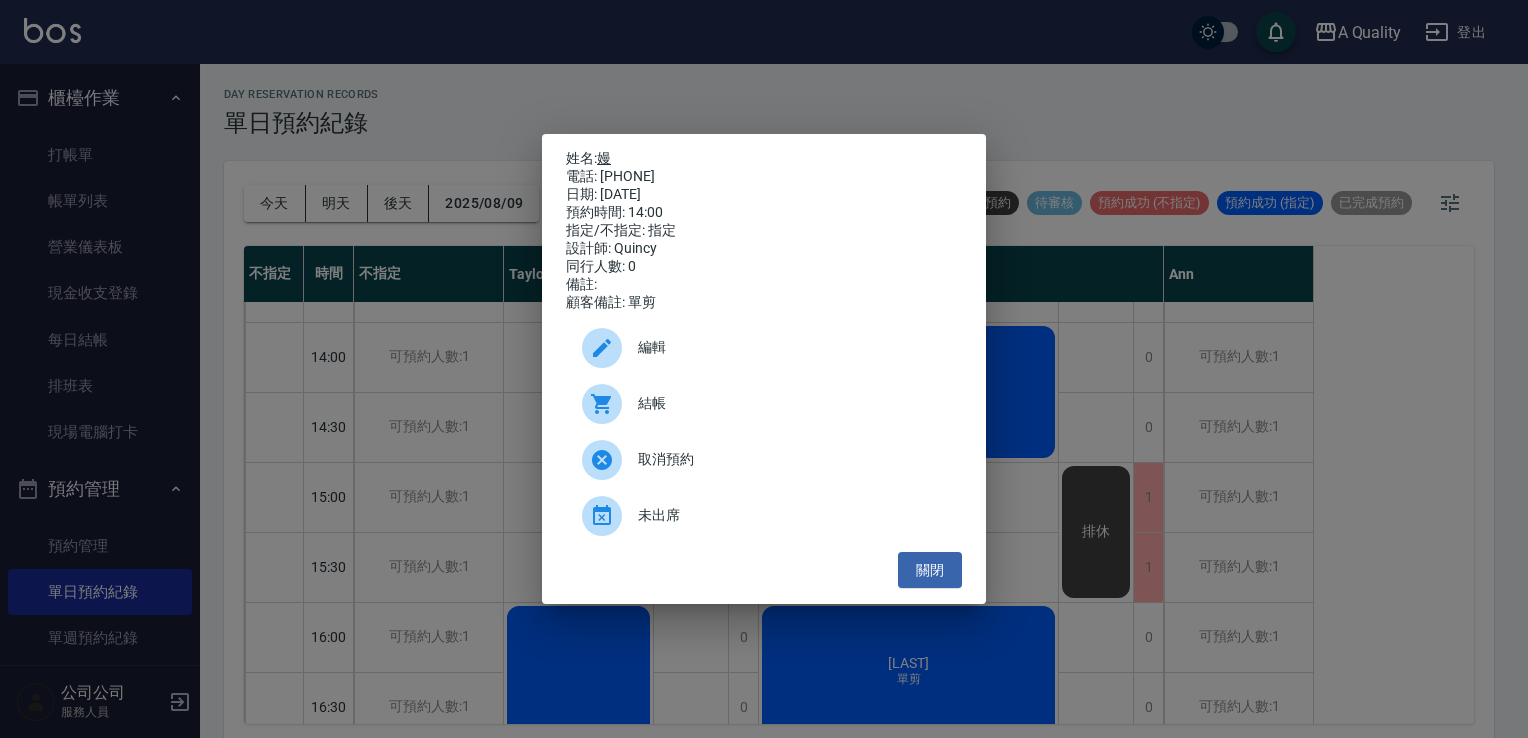 click on "嫚" at bounding box center (604, 158) 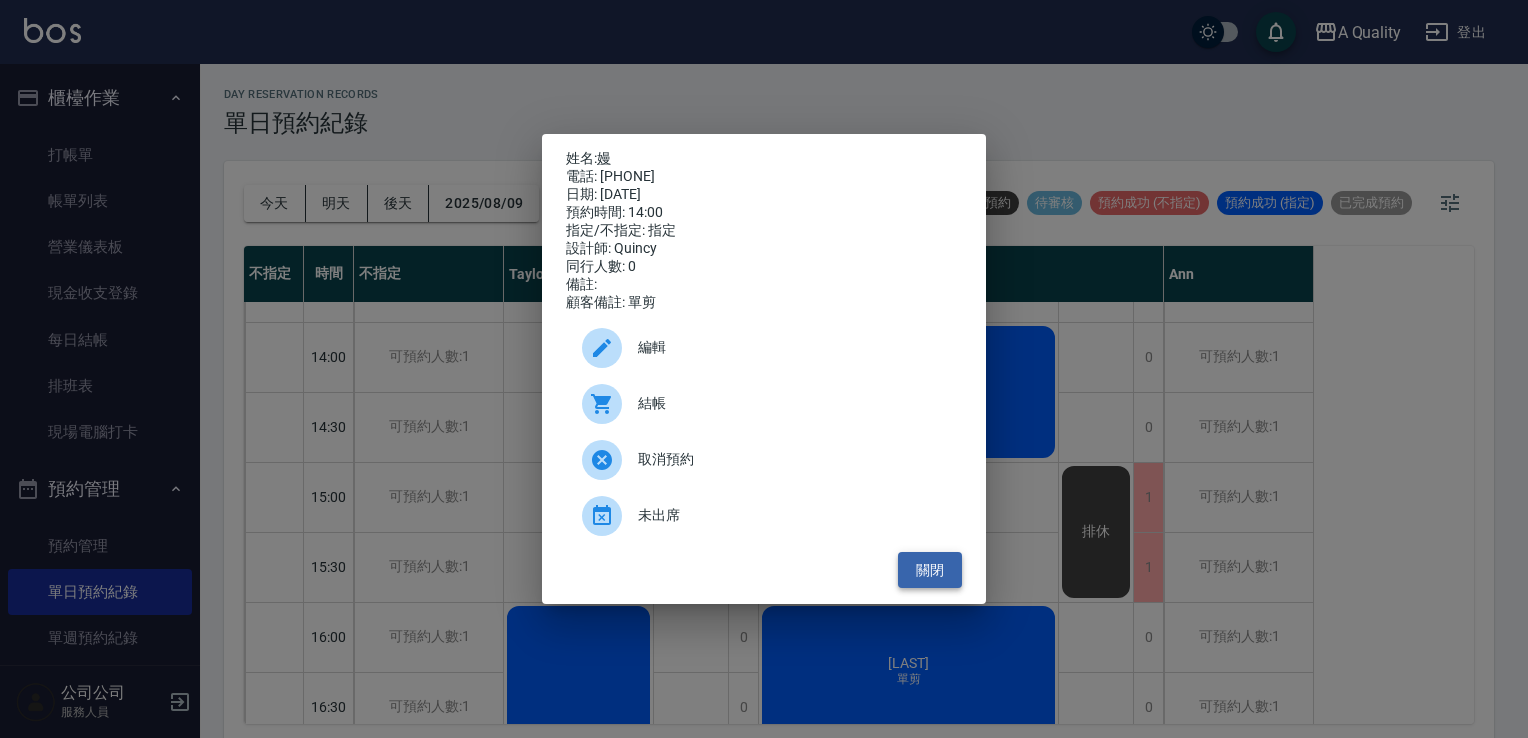 click on "關閉" at bounding box center [930, 570] 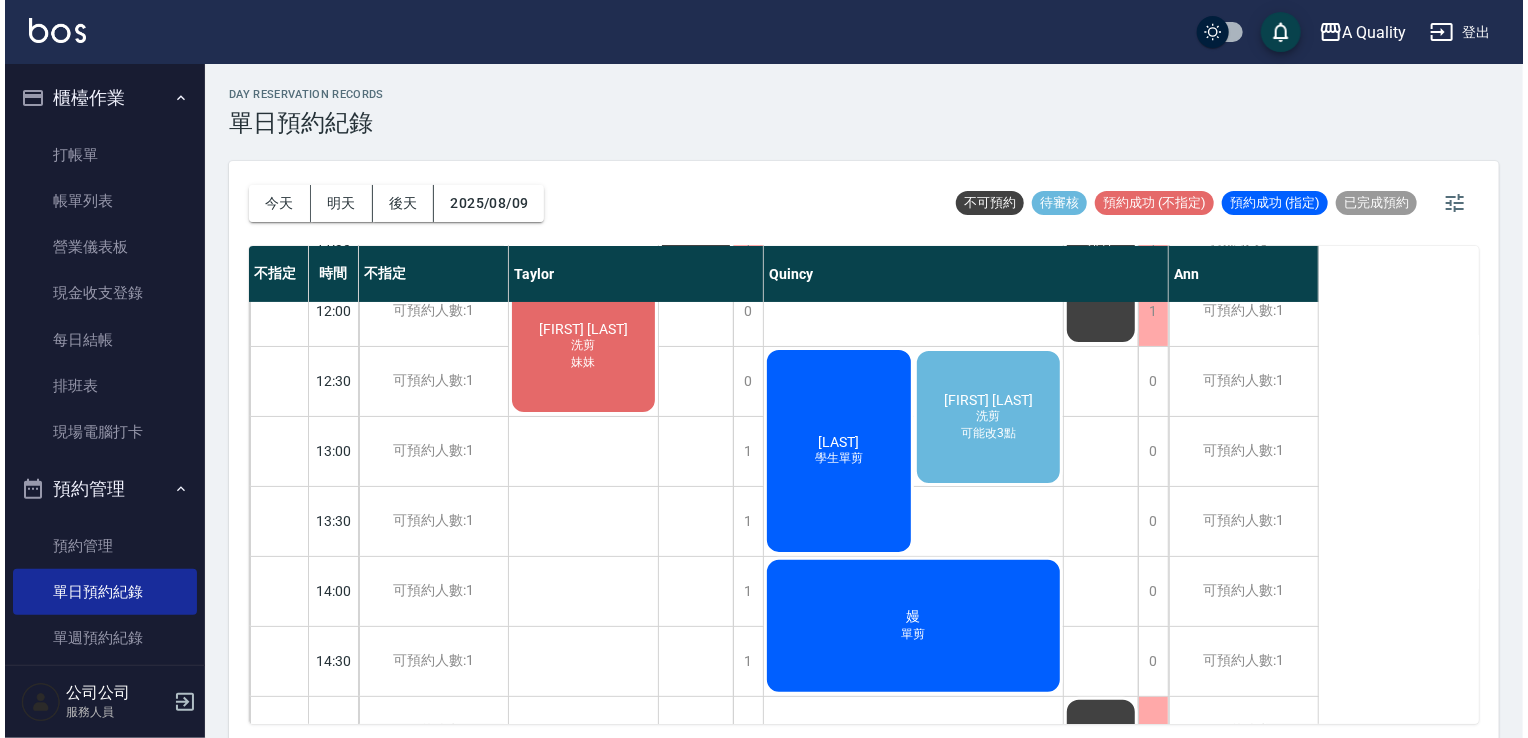 scroll, scrollTop: 200, scrollLeft: 0, axis: vertical 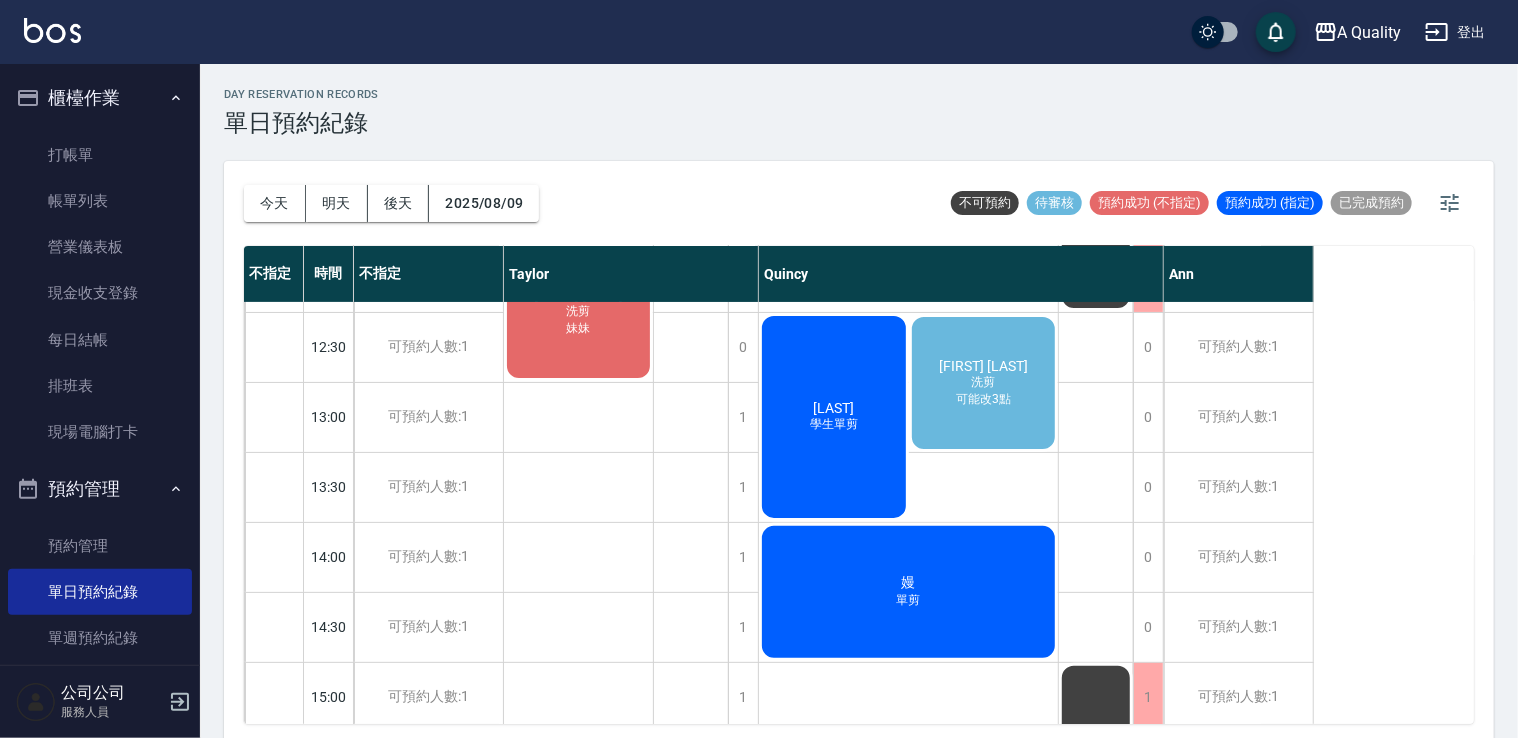 click on "可能改3點" at bounding box center [579, 328] 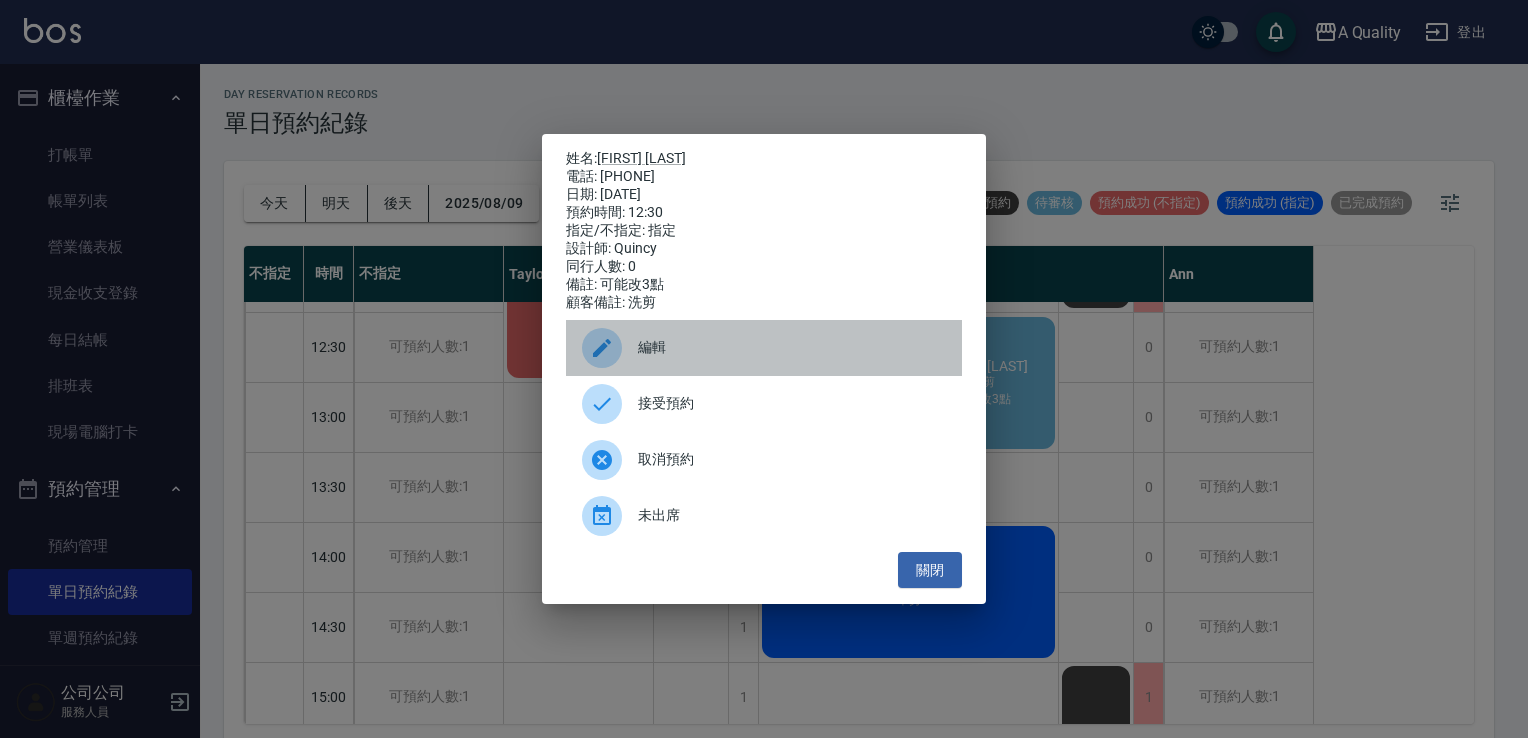 click on "編輯" at bounding box center [792, 347] 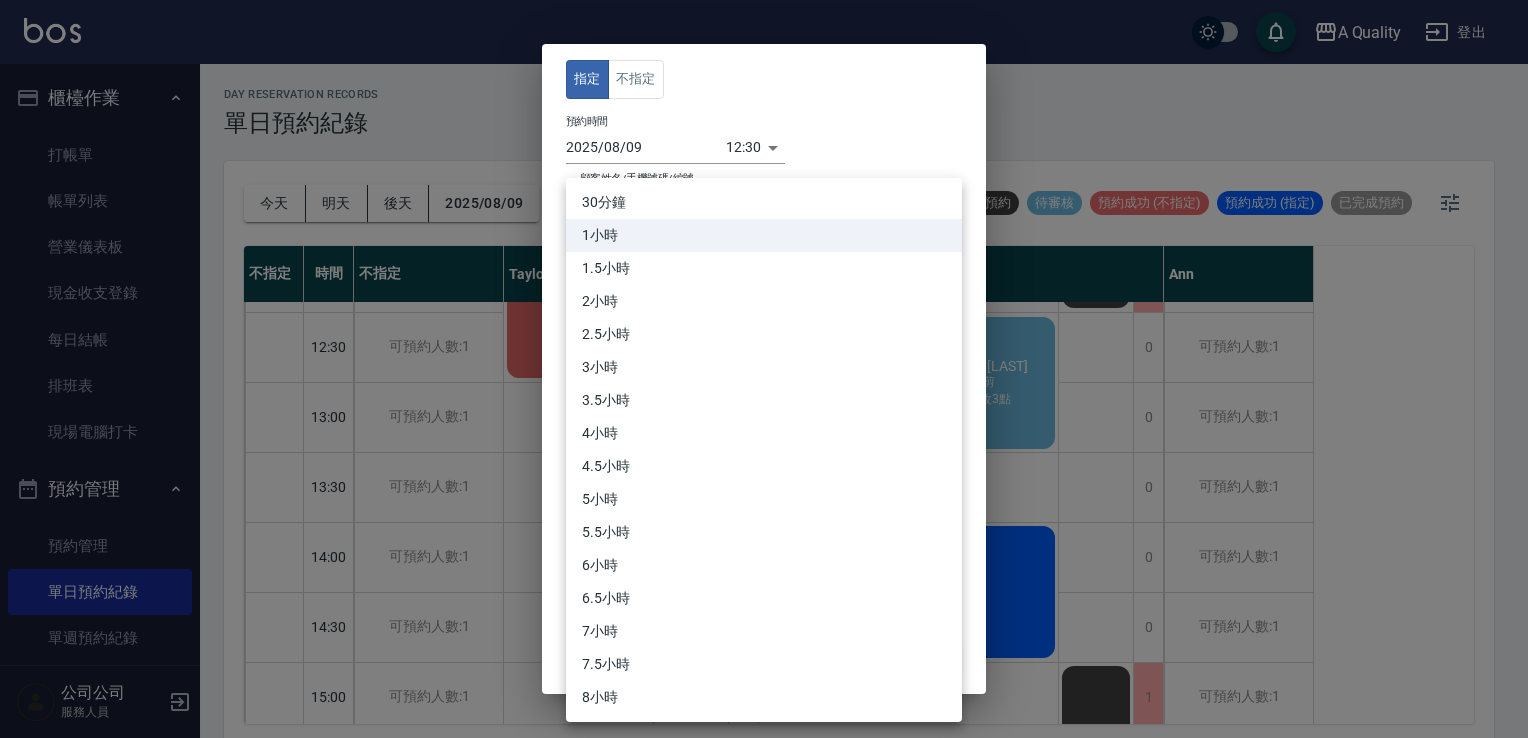 click on "A Quality 登出 櫃檯作業 打帳單 帳單列表 營業儀表板 現金收支登錄 每日結帳 排班表 現場電腦打卡 預約管理 預約管理 單日預約紀錄 單週預約紀錄 報表及分析 報表目錄 店家日報表 互助日報表 互助排行榜 互助點數明細 設計師日報表 設計師業績分析表 設計師排行榜 店販抽成明細 每日非現金明細 客戶管理 客戶列表 卡券管理 入金管理 公司公司 服務人員 day Reservation records 單日預約紀錄 今天 明天 後天 2025/08/09 不可預約 待審核 預約成功 (不指定) 預約成功 (指定) 已完成預約 不指定 時間 不指定 Taylor Quincy Ann 11:00 11:30 12:00 12:30 13:00 13:30 14:00 14:30 15:00 15:30 16:00 16:30 17:00 17:30 18:00 18:30 19:00 19:30 可預約人數:1 可預約人數:1 可預約人數:1 可預約人數:1 可預約人數:1 可預約人數:1 可預約人數:1 可預約人數:1 可預約人數:1 可預約人數:1 可預約人數:1 可預約人數:1 可預約人數:1 1 1" at bounding box center (764, 372) 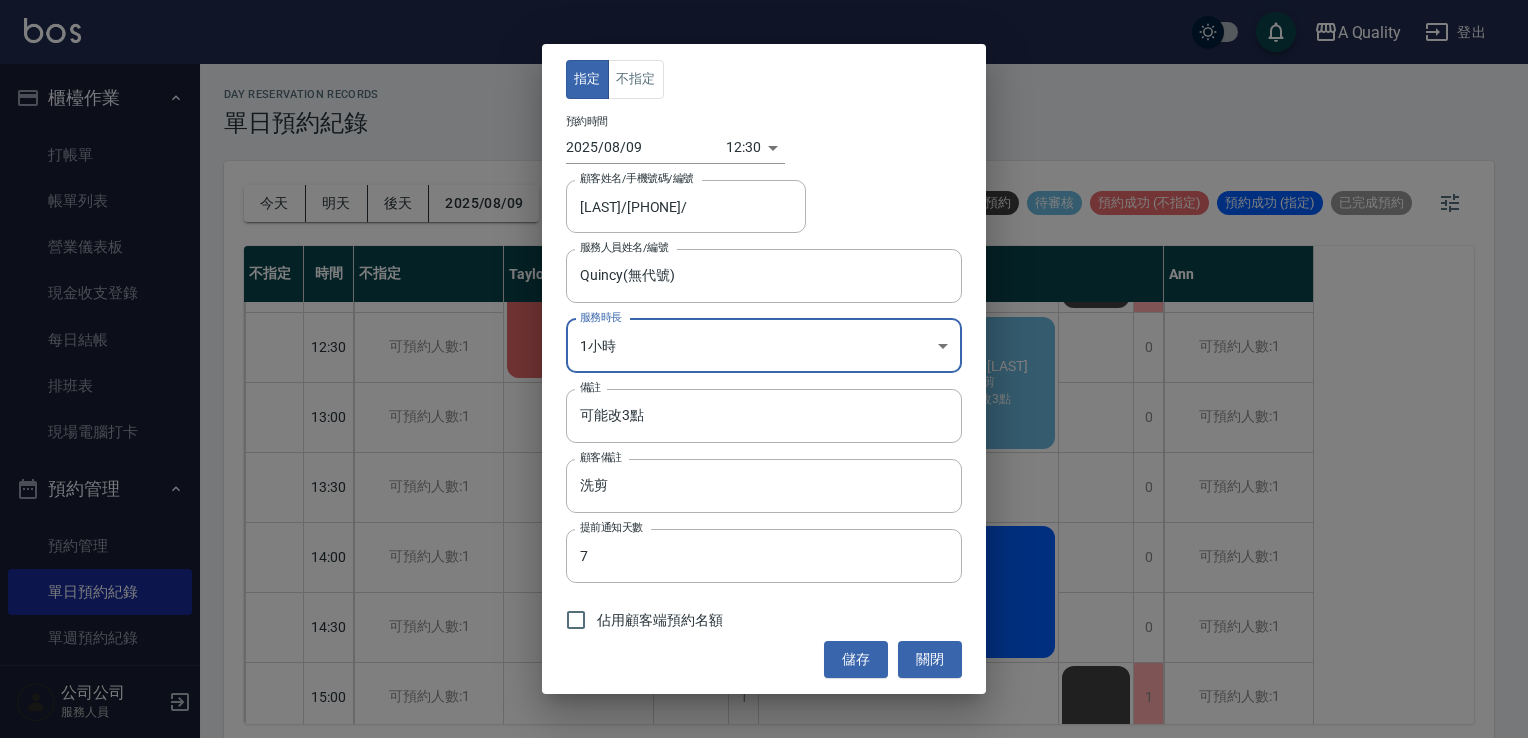 click on "A Quality 登出 櫃檯作業 打帳單 帳單列表 營業儀表板 現金收支登錄 每日結帳 排班表 現場電腦打卡 預約管理 預約管理 單日預約紀錄 單週預約紀錄 報表及分析 報表目錄 店家日報表 互助日報表 互助排行榜 互助點數明細 設計師日報表 設計師業績分析表 設計師排行榜 店販抽成明細 每日非現金明細 客戶管理 客戶列表 卡券管理 入金管理 公司公司 服務人員 day Reservation records 單日預約紀錄 今天 明天 後天 2025/08/09 不可預約 待審核 預約成功 (不指定) 預約成功 (指定) 已完成預約 不指定 時間 不指定 Taylor Quincy Ann 11:00 11:30 12:00 12:30 13:00 13:30 14:00 14:30 15:00 15:30 16:00 16:30 17:00 17:30 18:00 18:30 19:00 19:30 可預約人數:1 可預約人數:1 可預約人數:1 可預約人數:1 可預約人數:1 可預約人數:1 可預約人數:1 可預約人數:1 可預約人數:1 可預約人數:1 可預約人數:1 可預約人數:1 可預約人數:1 1 1" at bounding box center (764, 372) 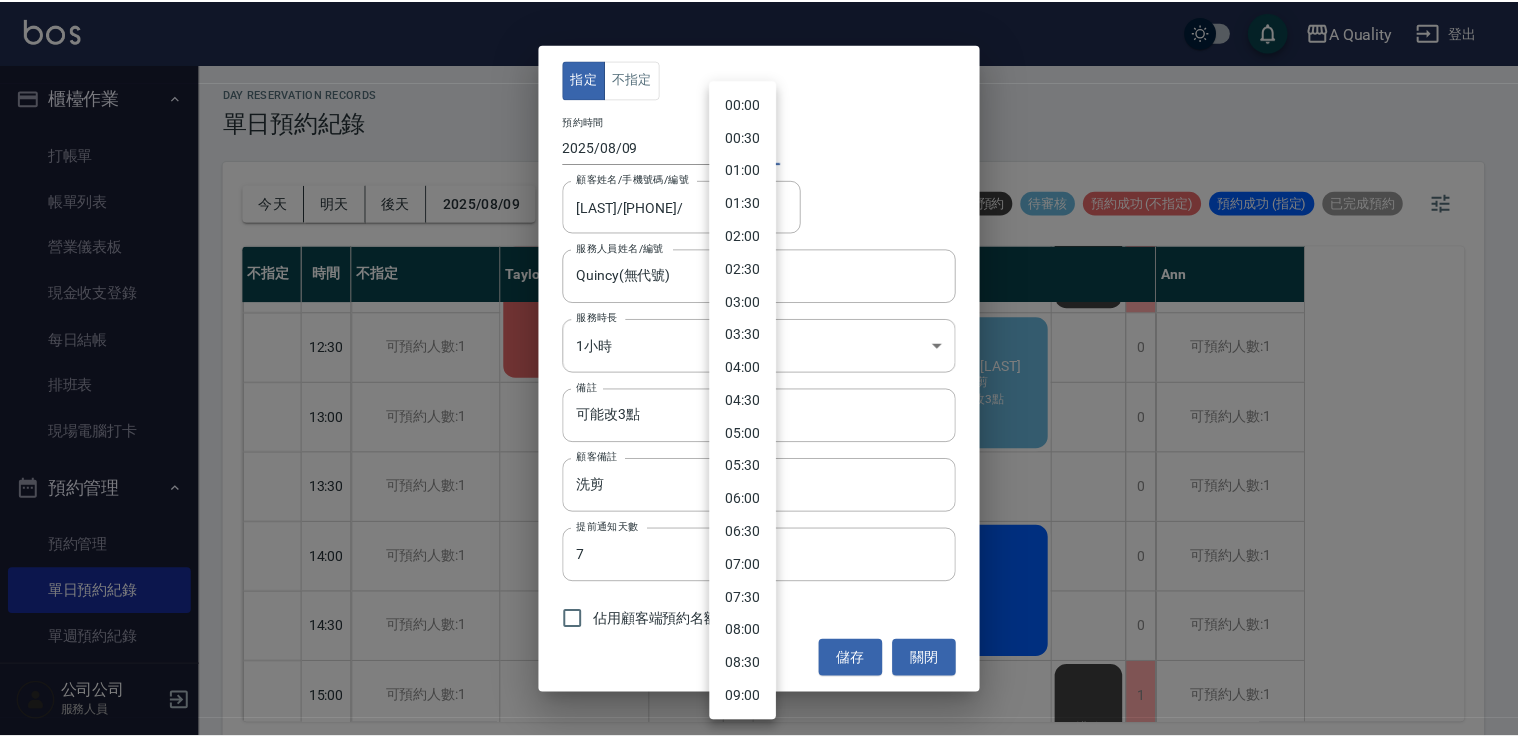 scroll, scrollTop: 528, scrollLeft: 0, axis: vertical 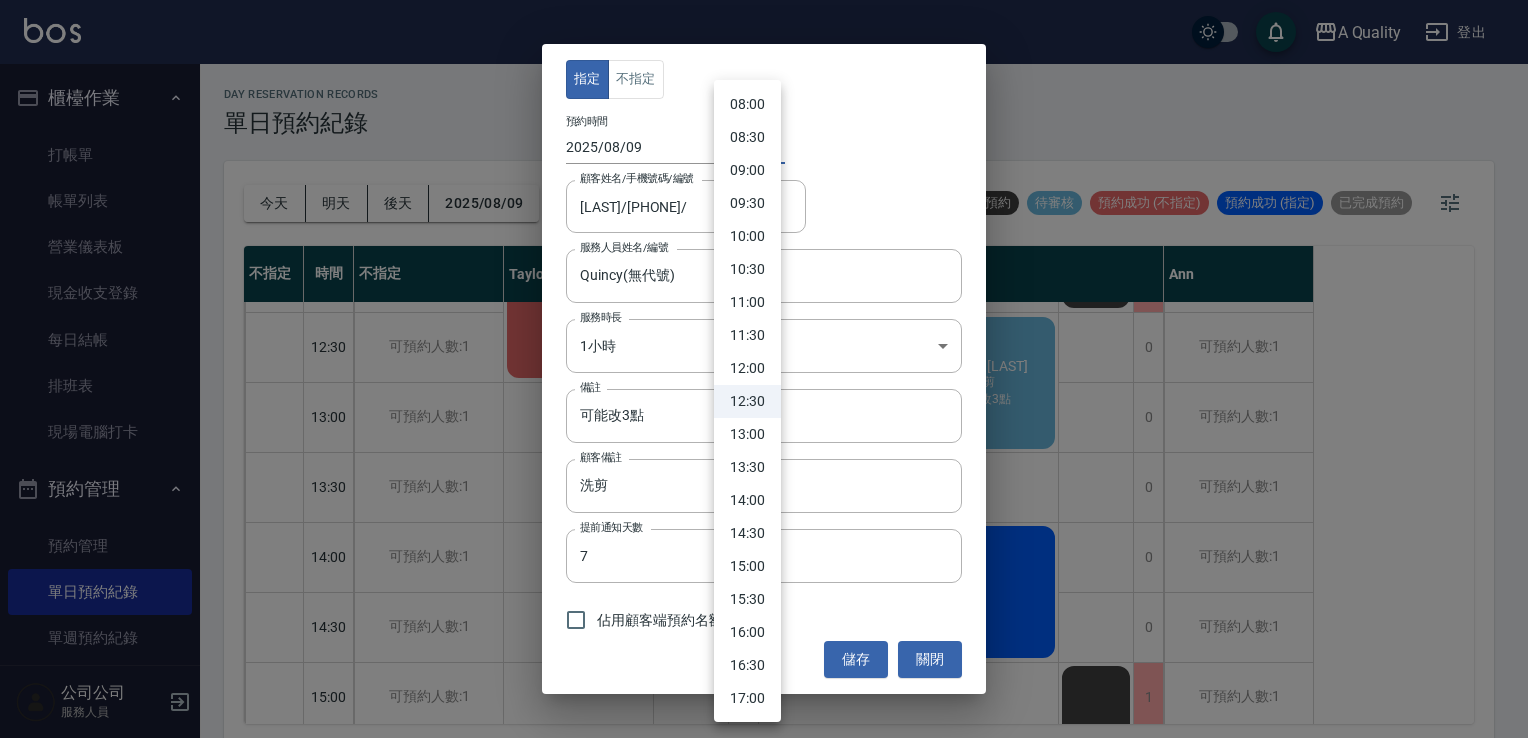click on "15:00" at bounding box center [747, 566] 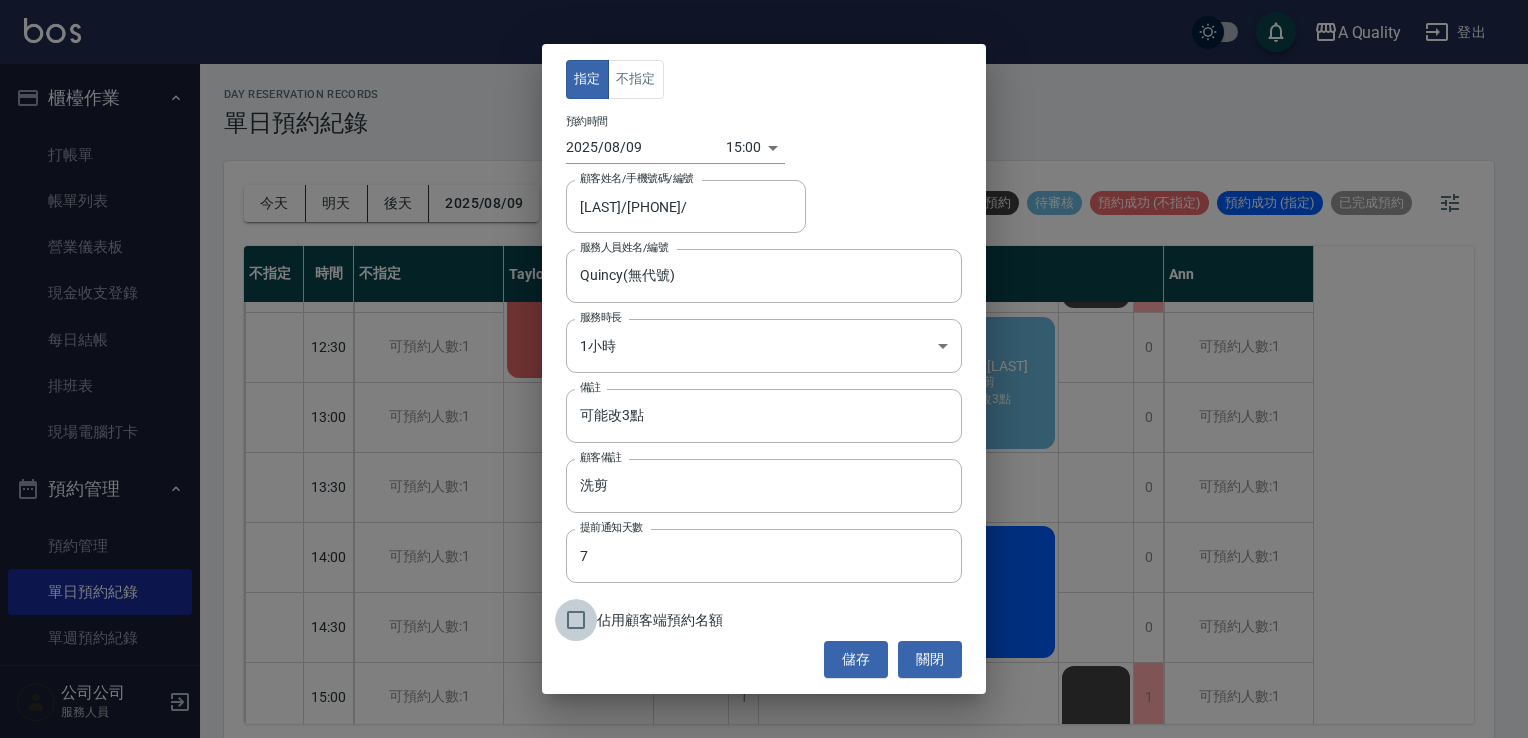 drag, startPoint x: 575, startPoint y: 608, endPoint x: 656, endPoint y: 609, distance: 81.00617 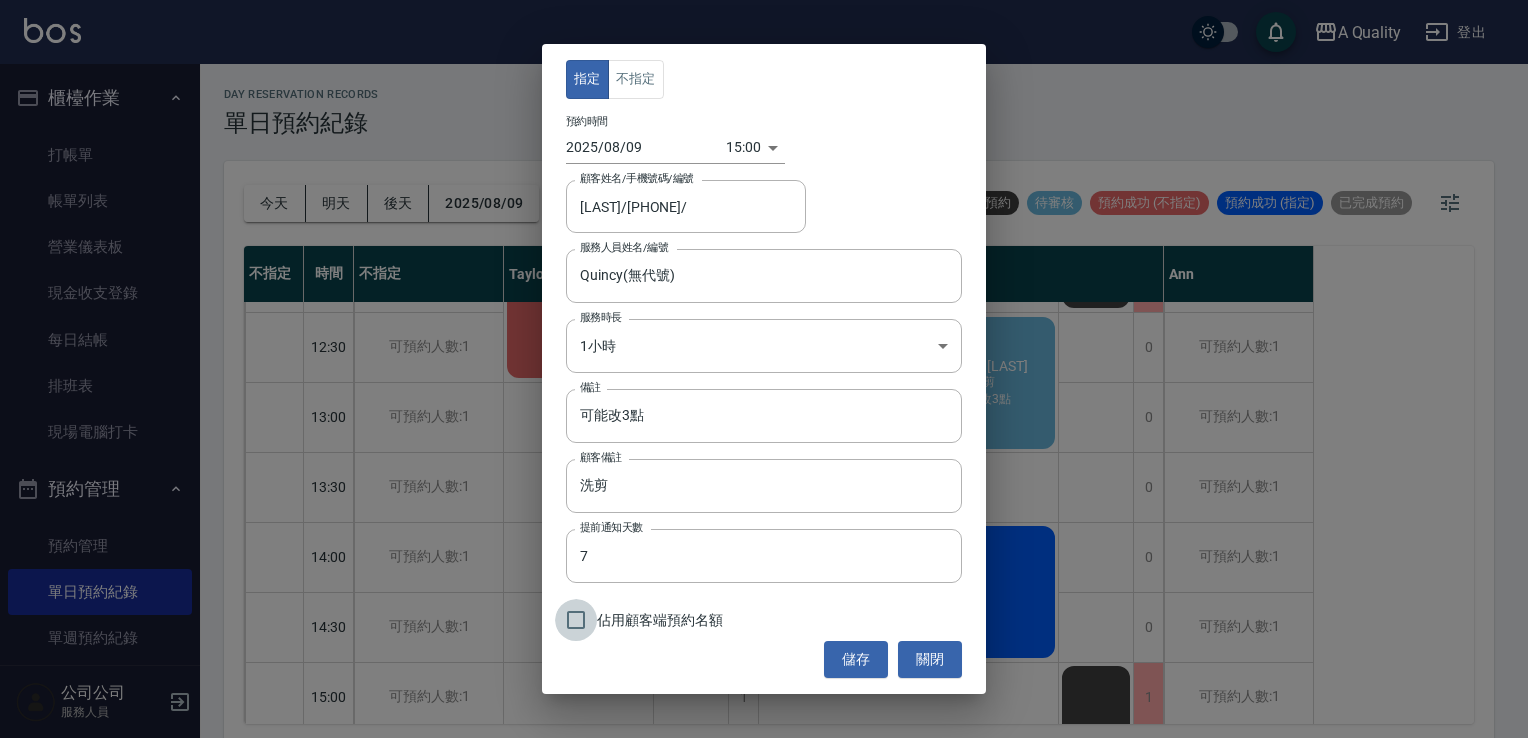 checkbox on "true" 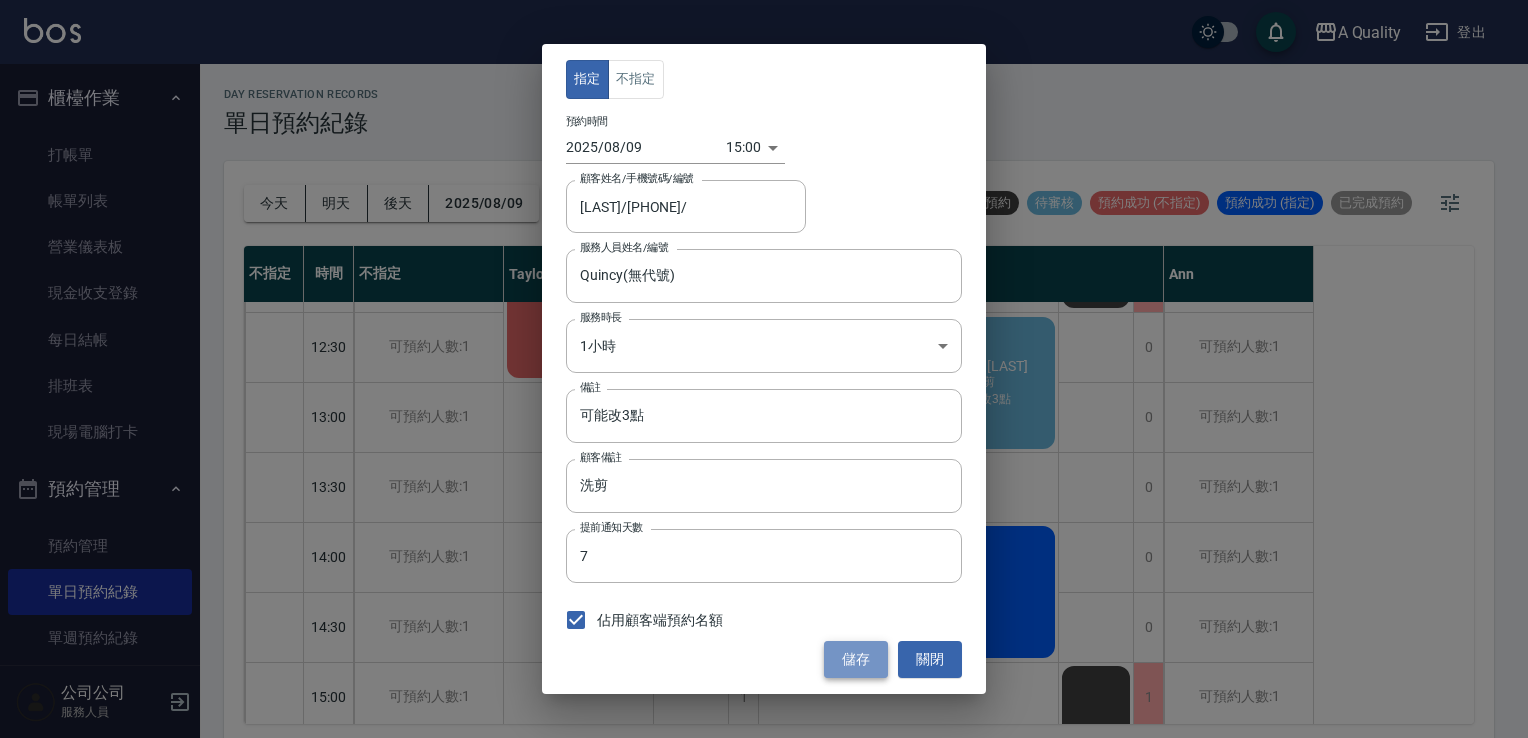 click on "儲存" at bounding box center [856, 659] 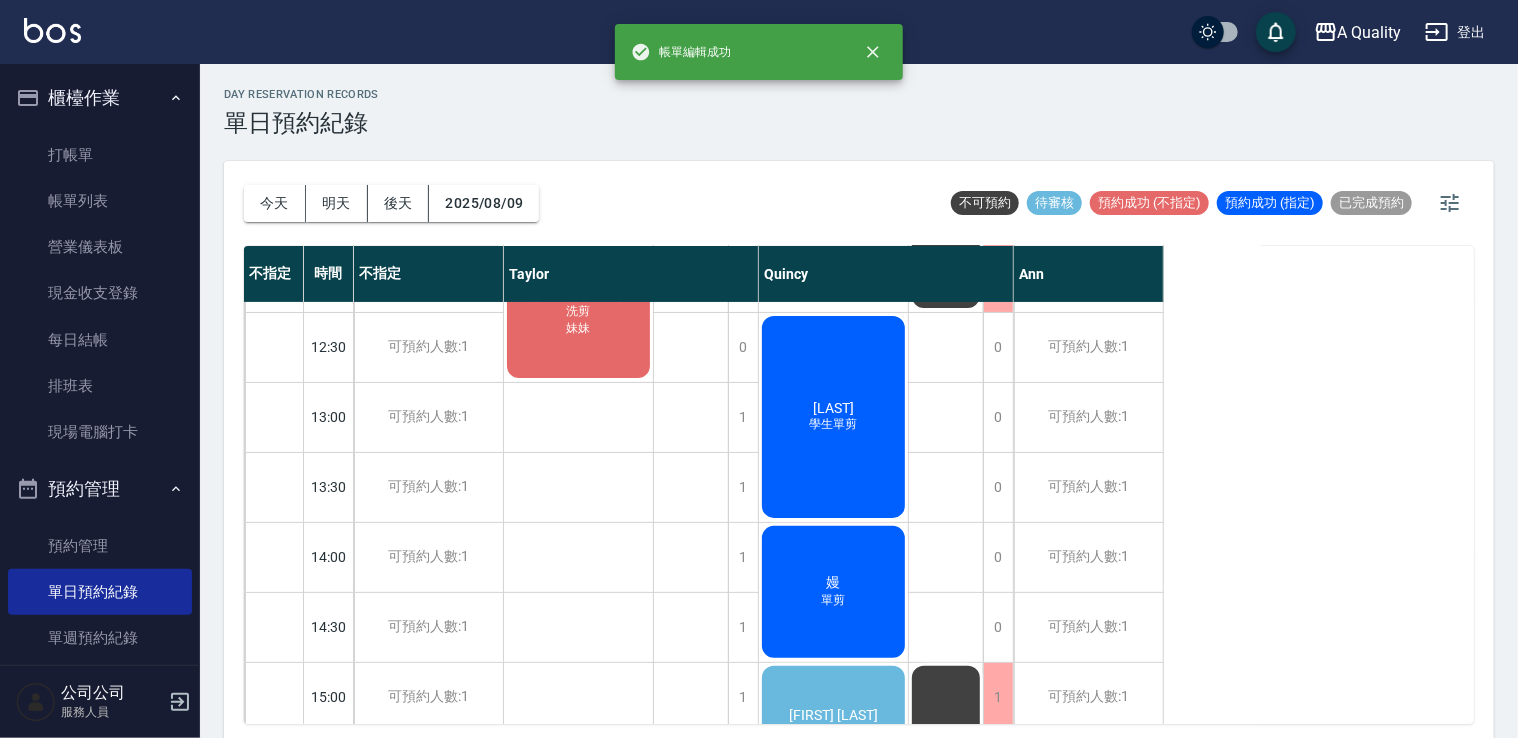 scroll, scrollTop: 400, scrollLeft: 0, axis: vertical 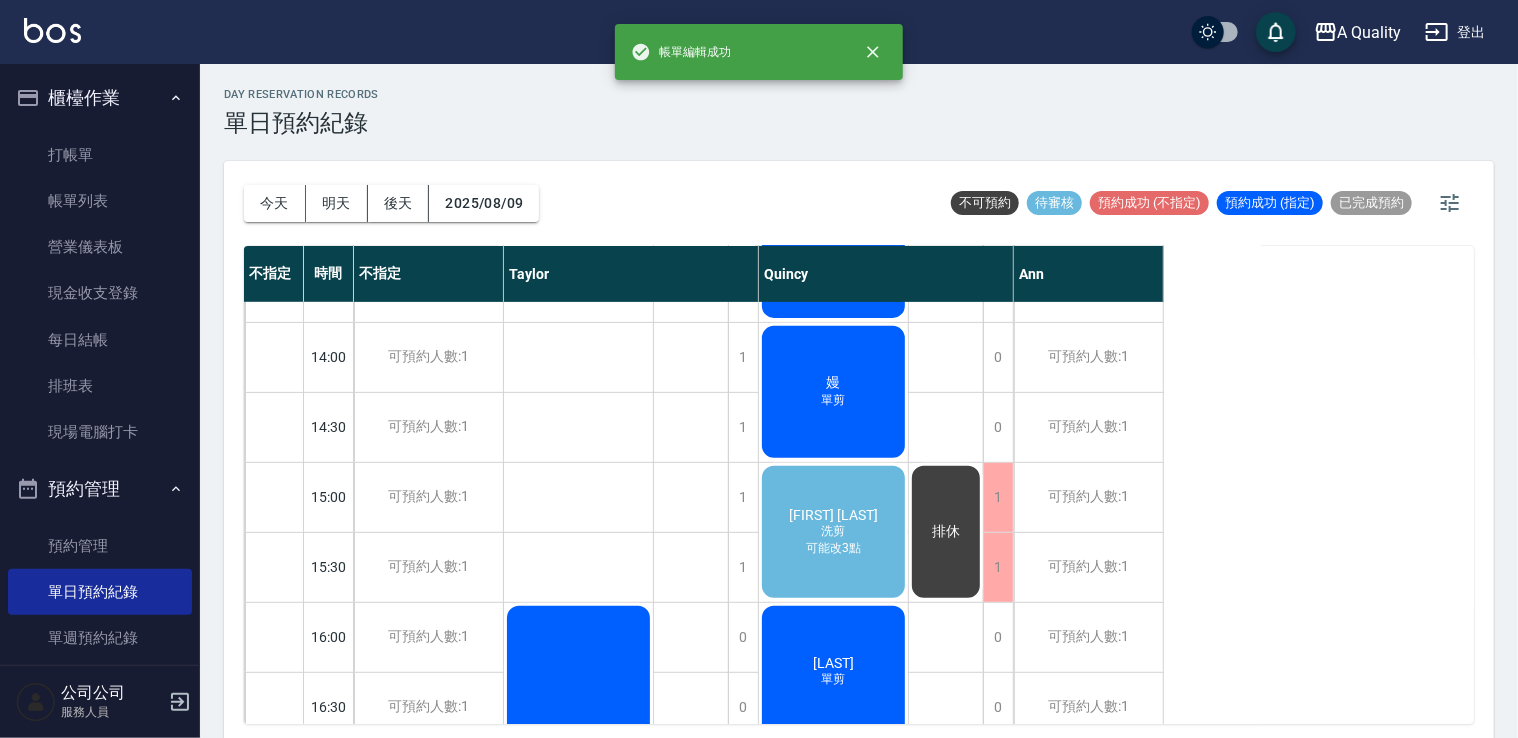 click on "尤芷文" at bounding box center [578, 95] 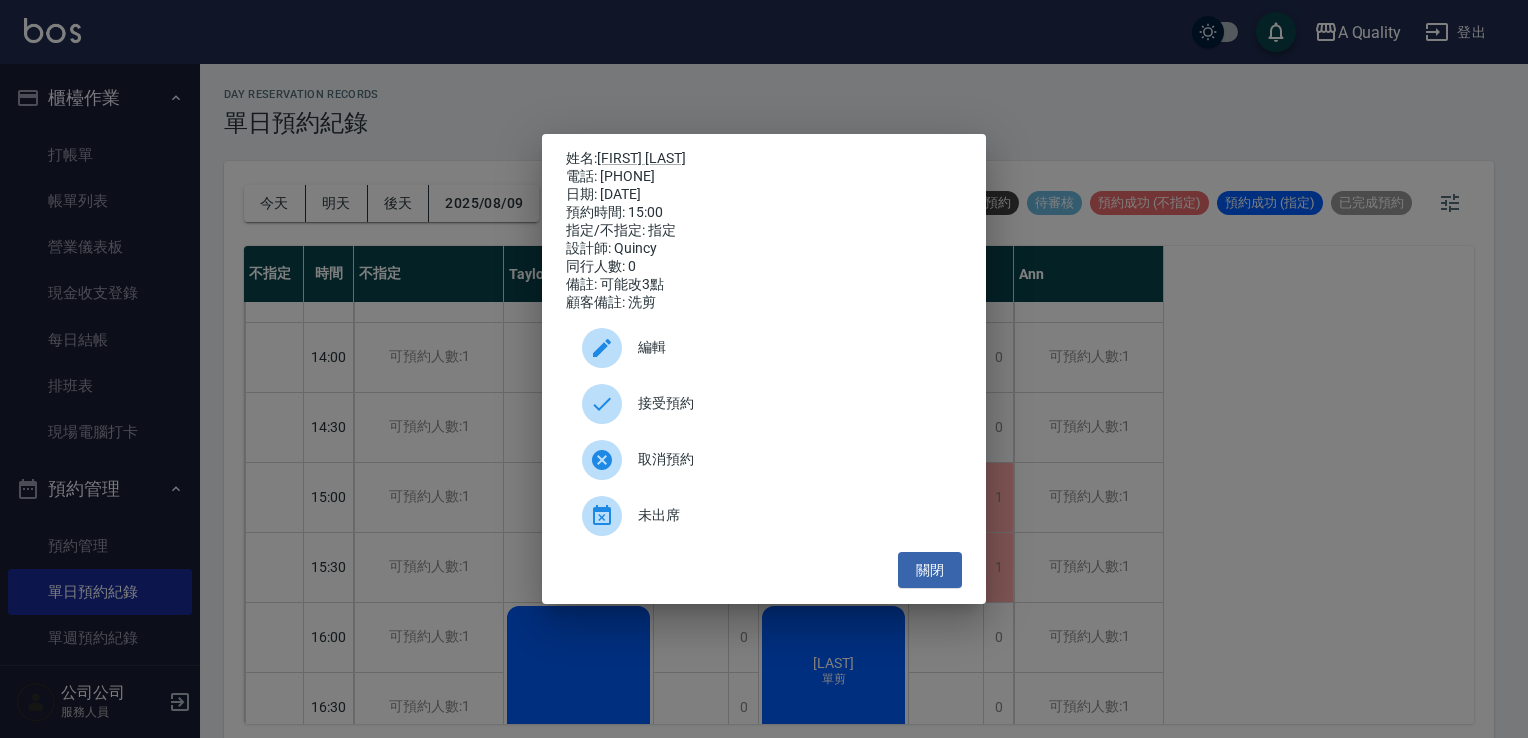 drag, startPoint x: 691, startPoint y: 409, endPoint x: 826, endPoint y: 434, distance: 137.2953 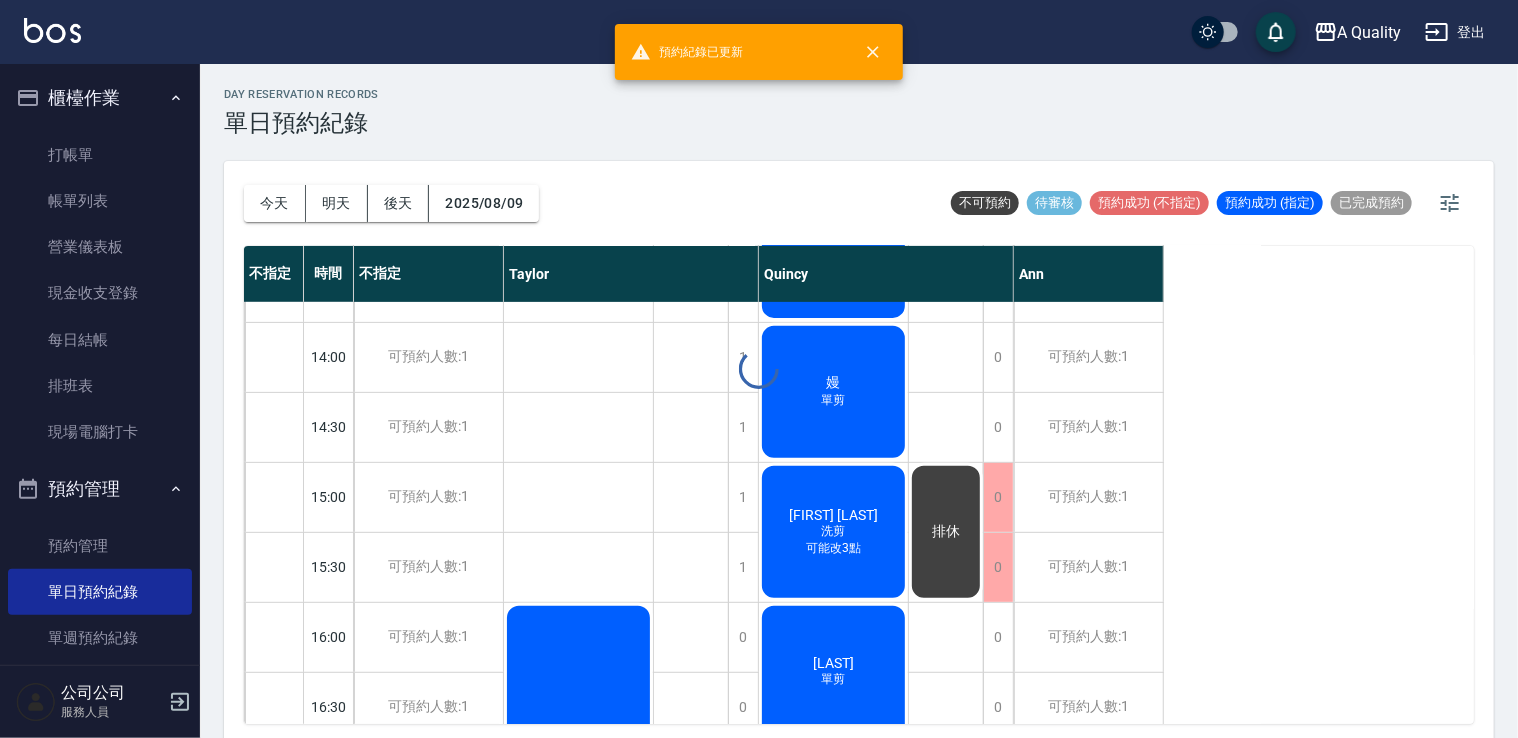 click on "排休" at bounding box center (578, 112) 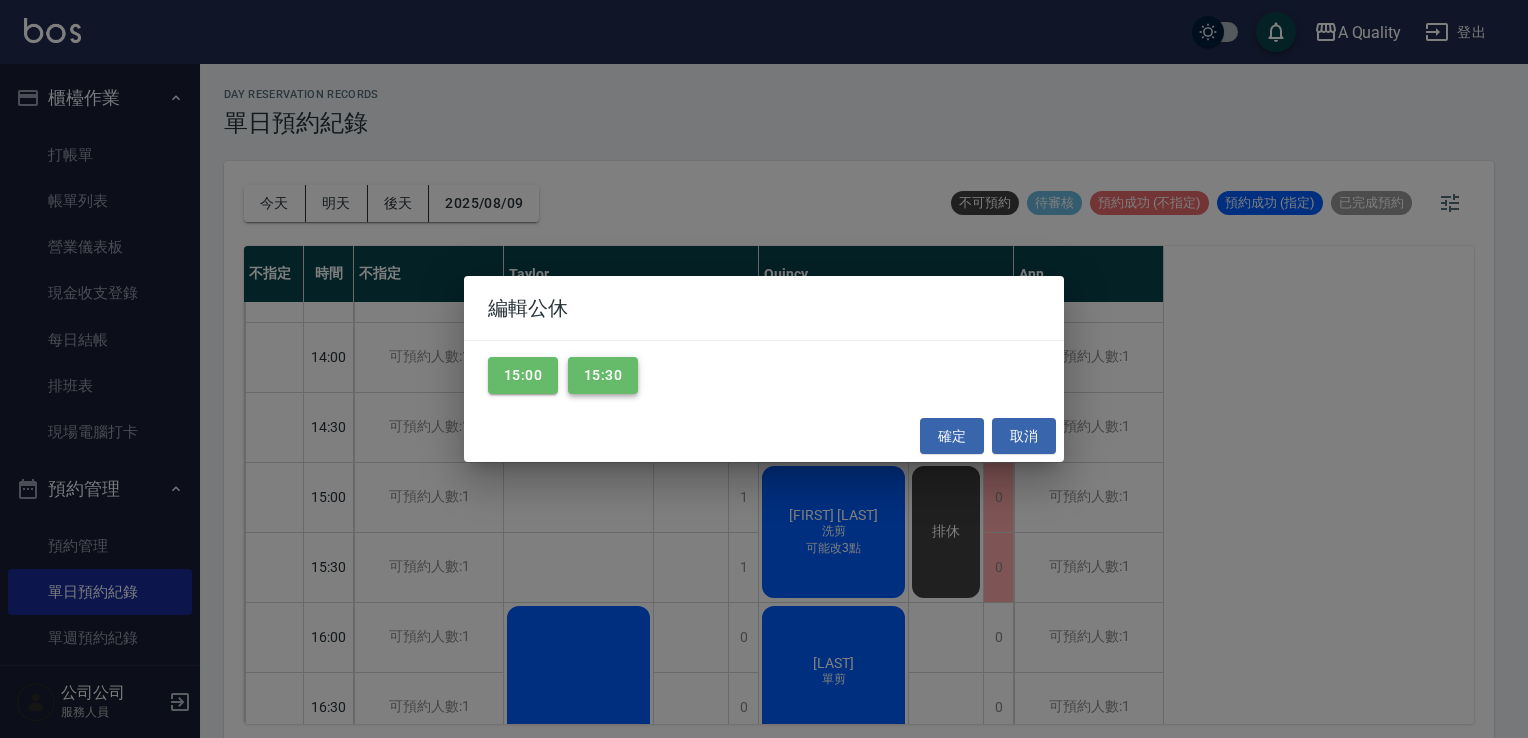 click on "15:30" at bounding box center (603, 375) 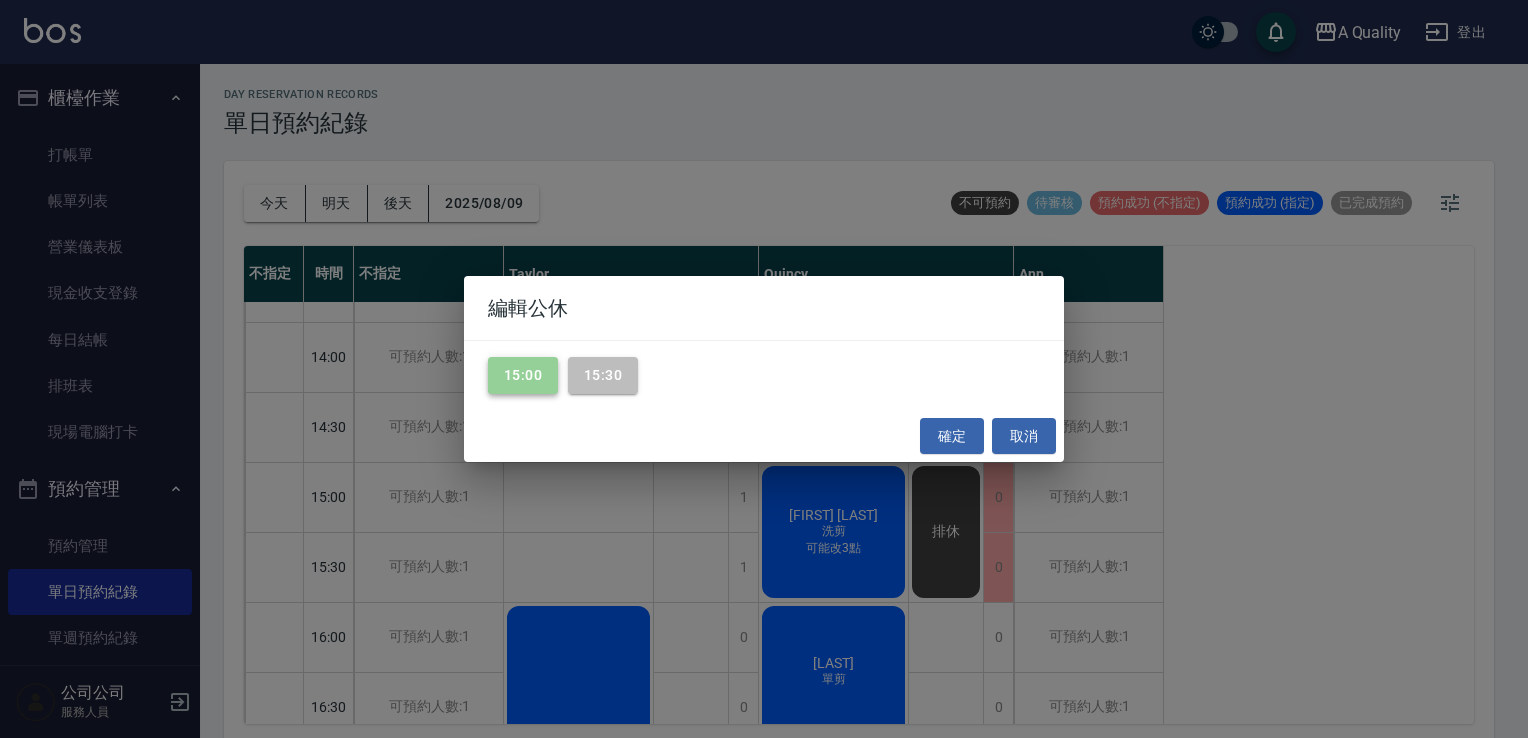 drag, startPoint x: 505, startPoint y: 373, endPoint x: 527, endPoint y: 373, distance: 22 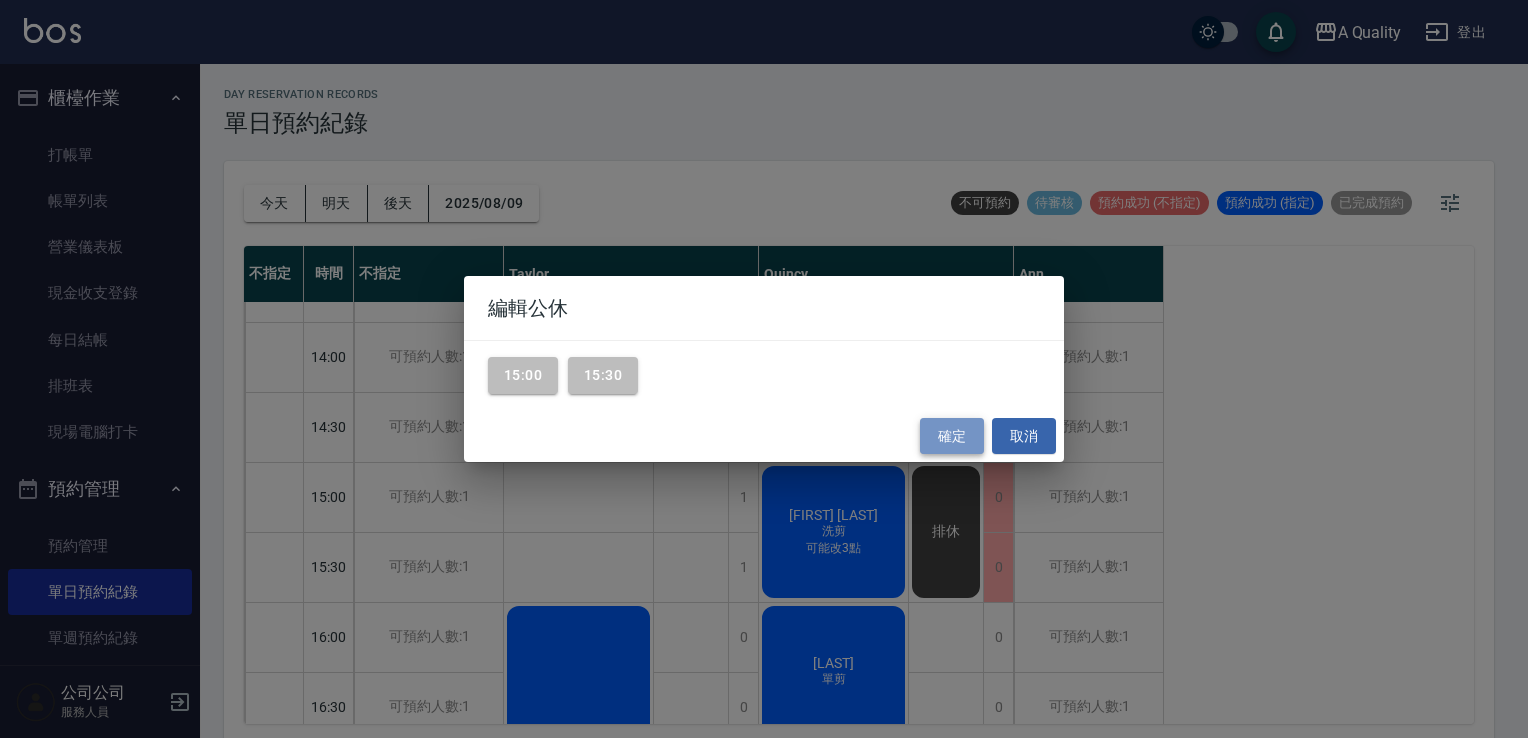 click on "確定" at bounding box center [952, 436] 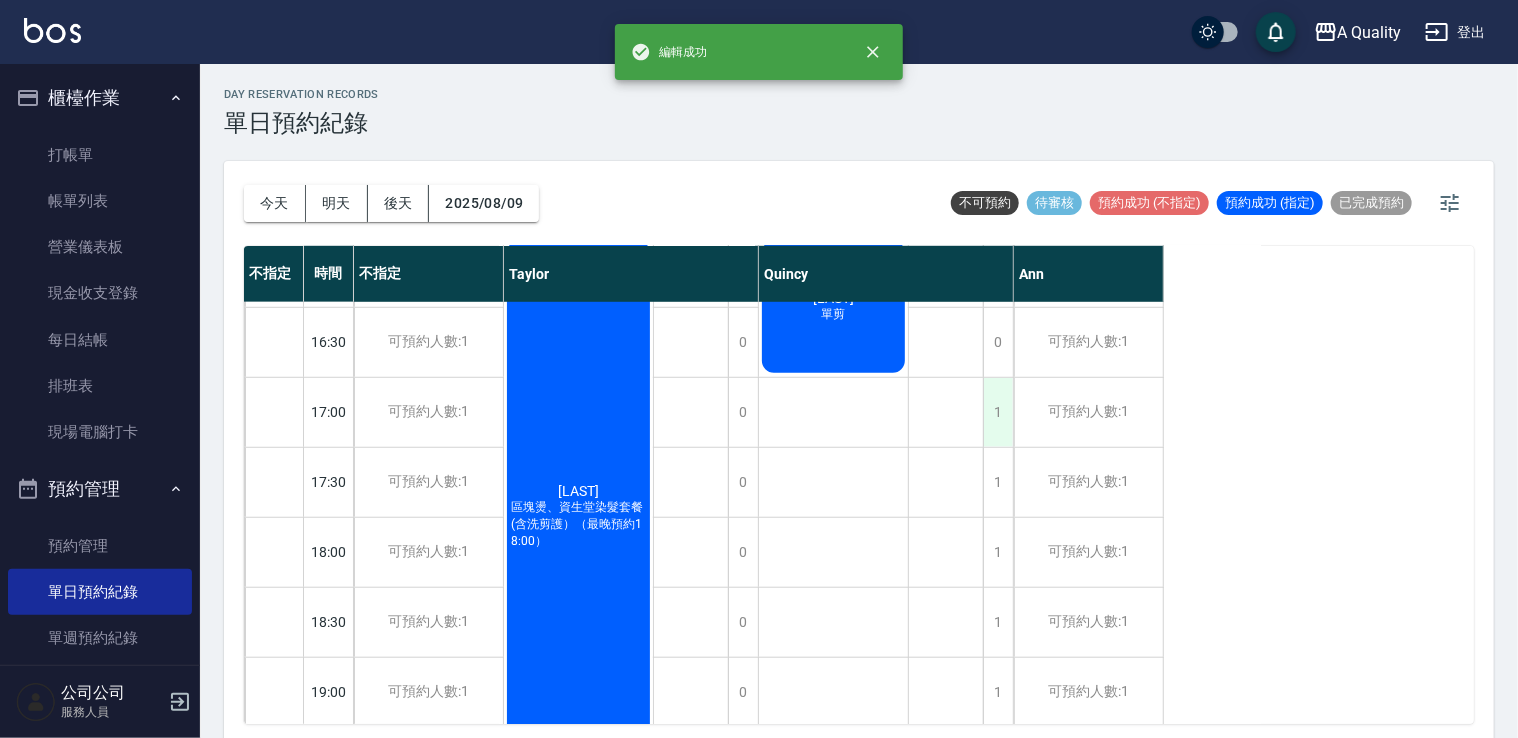 scroll, scrollTop: 853, scrollLeft: 0, axis: vertical 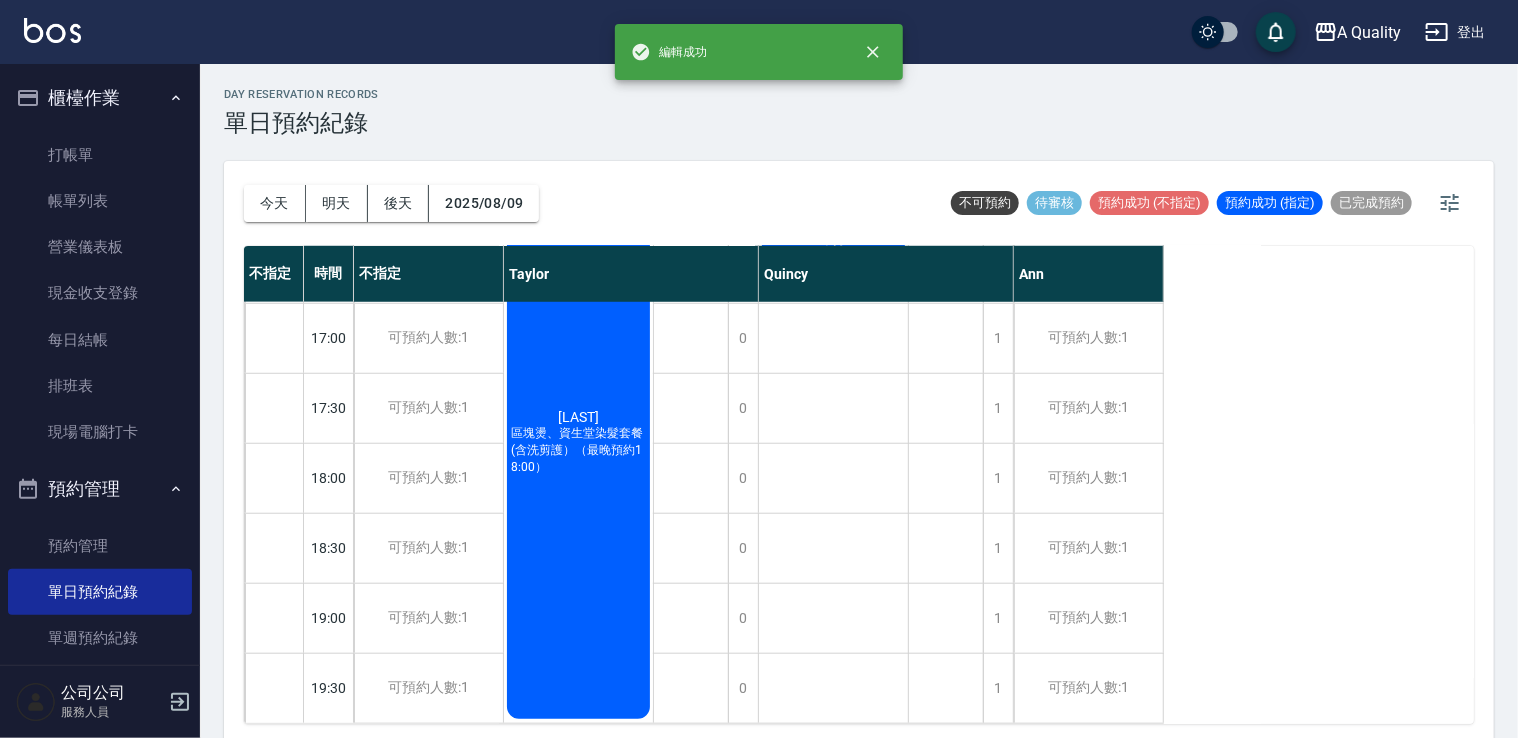click on "排休" at bounding box center (946, 93) 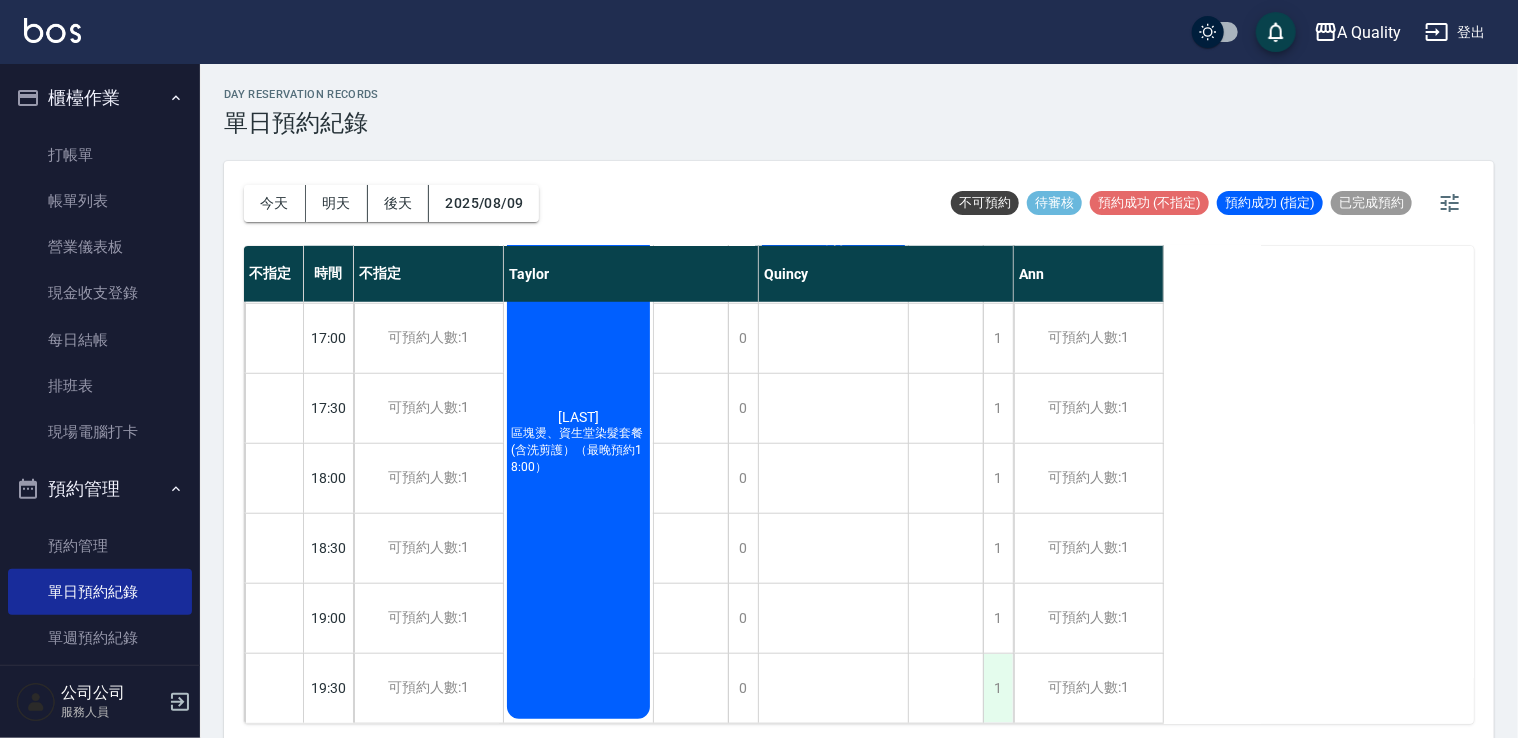 click on "1" at bounding box center [998, 688] 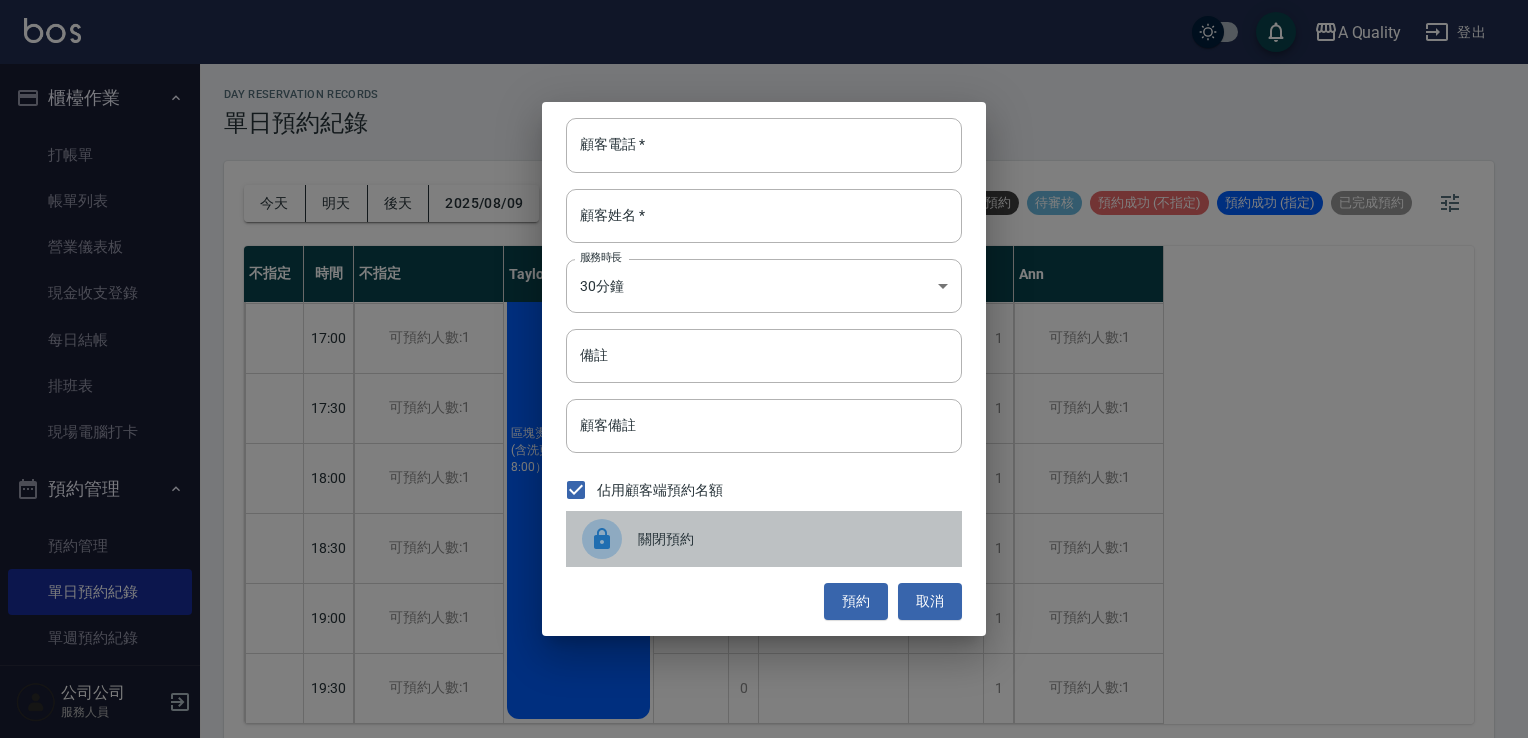 drag, startPoint x: 815, startPoint y: 535, endPoint x: 957, endPoint y: 582, distance: 149.57607 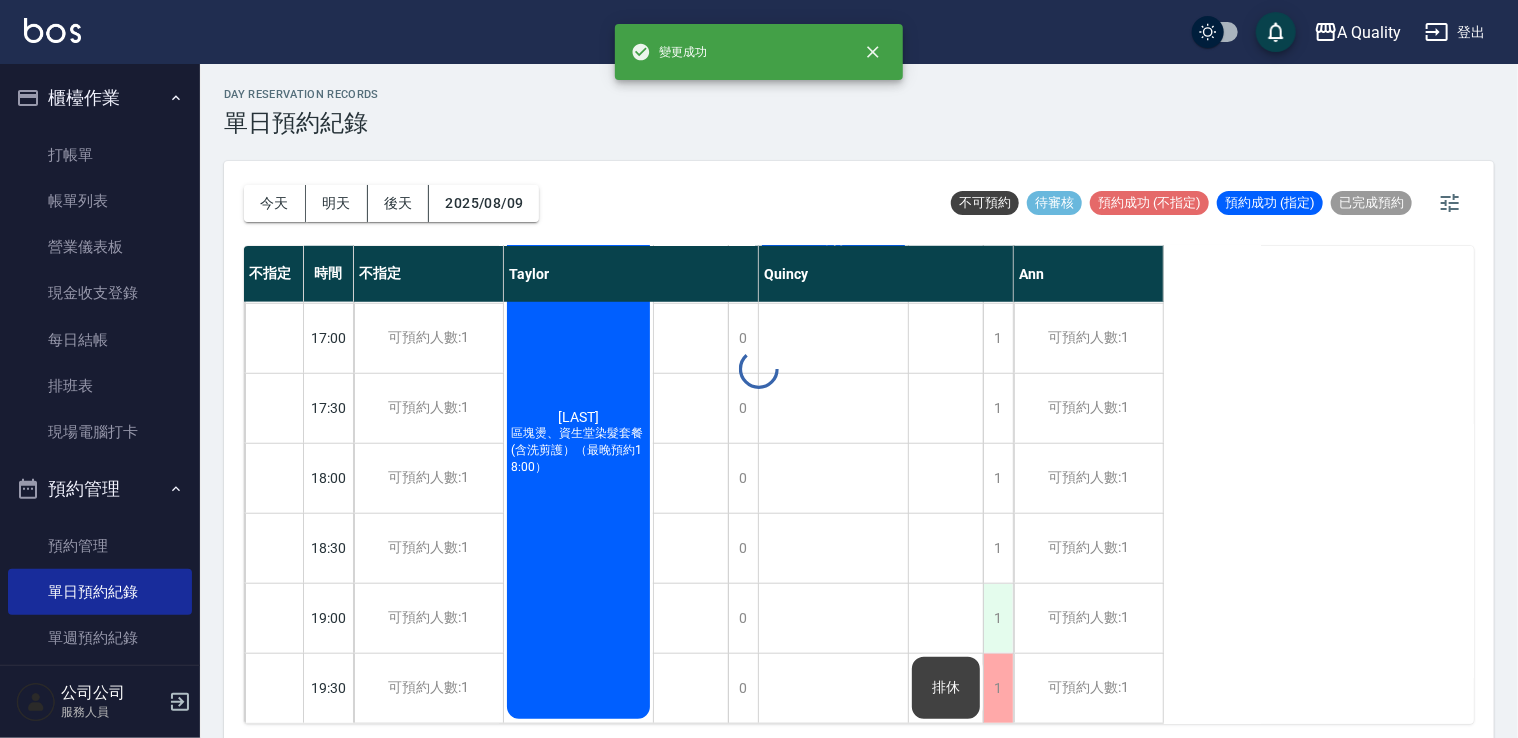 click on "1" at bounding box center (998, 618) 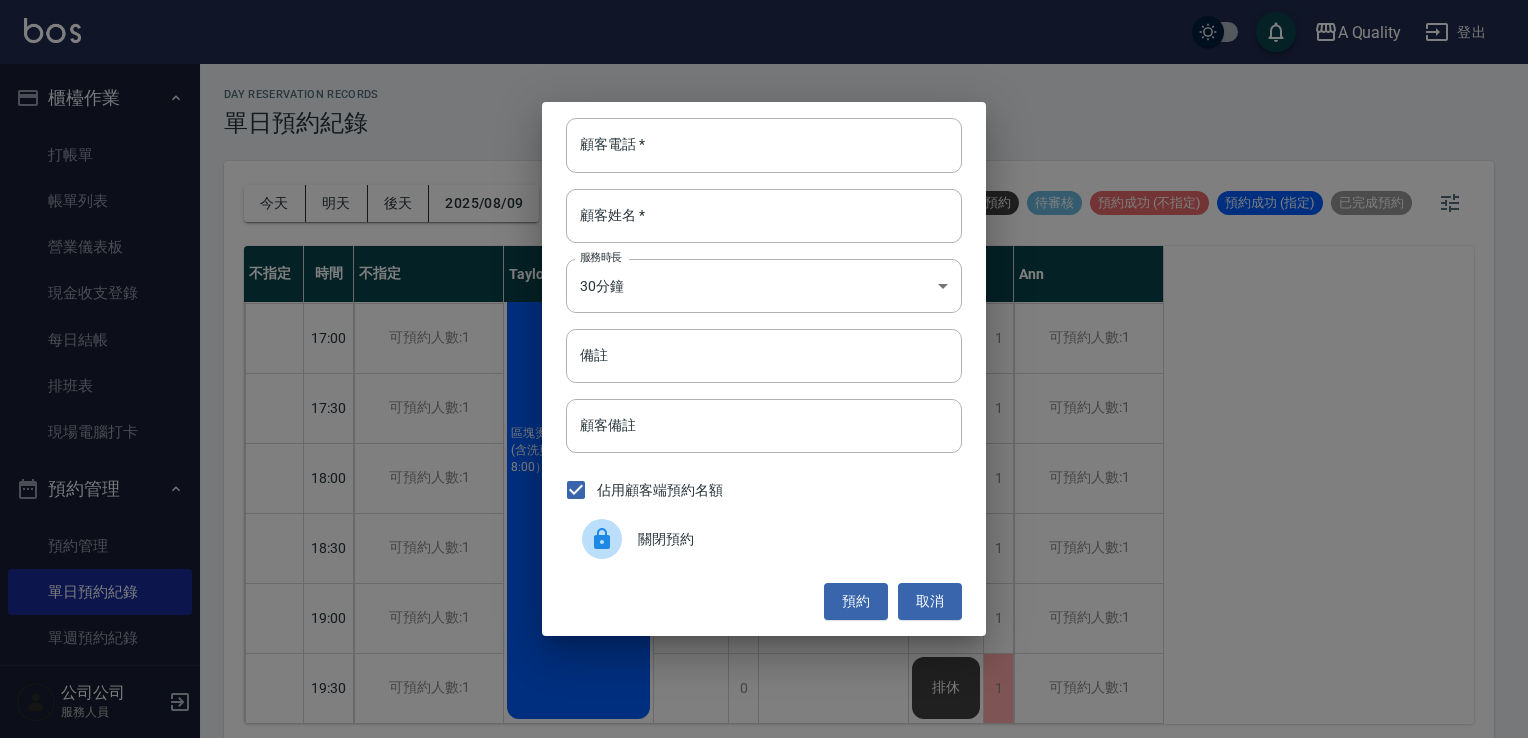 click on "關閉預約" at bounding box center [792, 539] 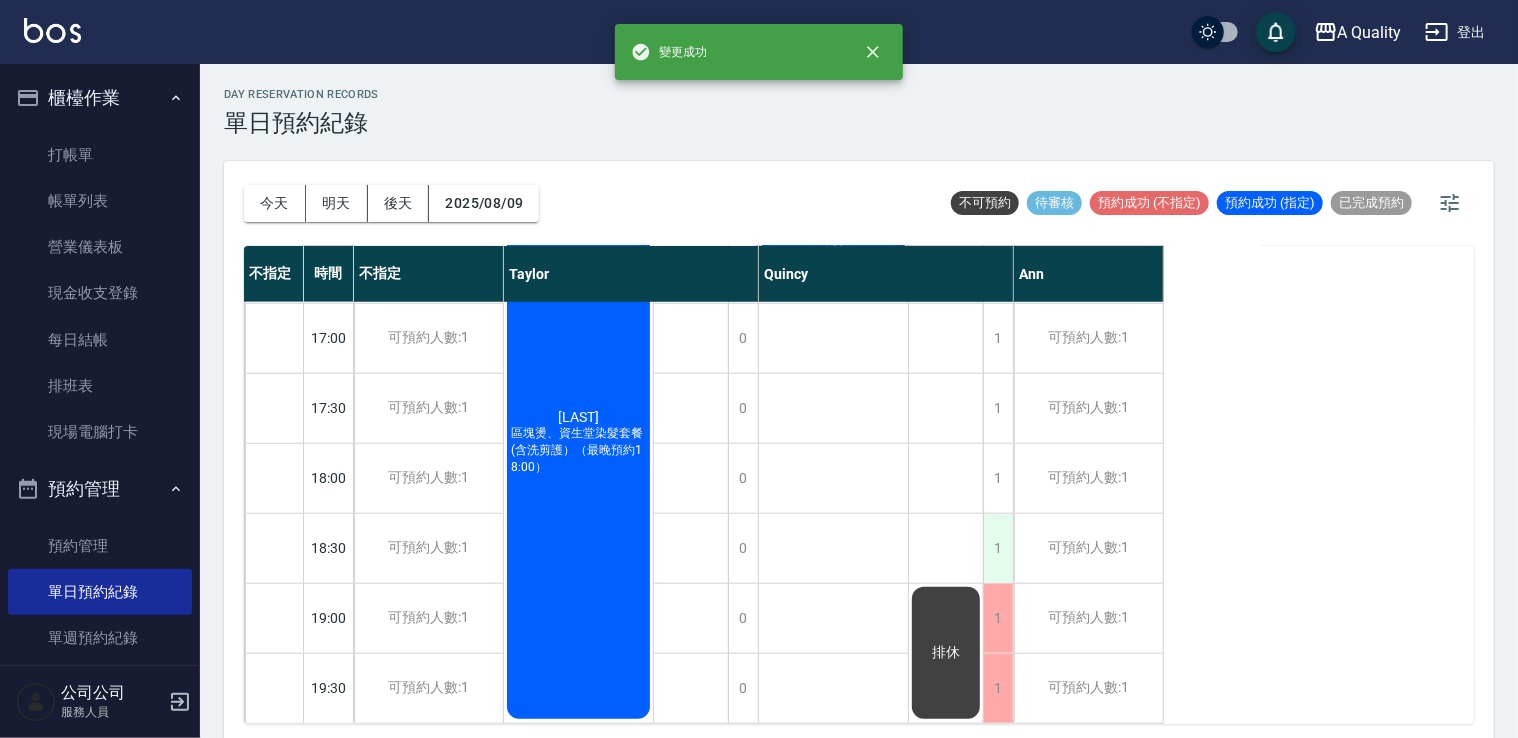 click on "1" at bounding box center (998, 548) 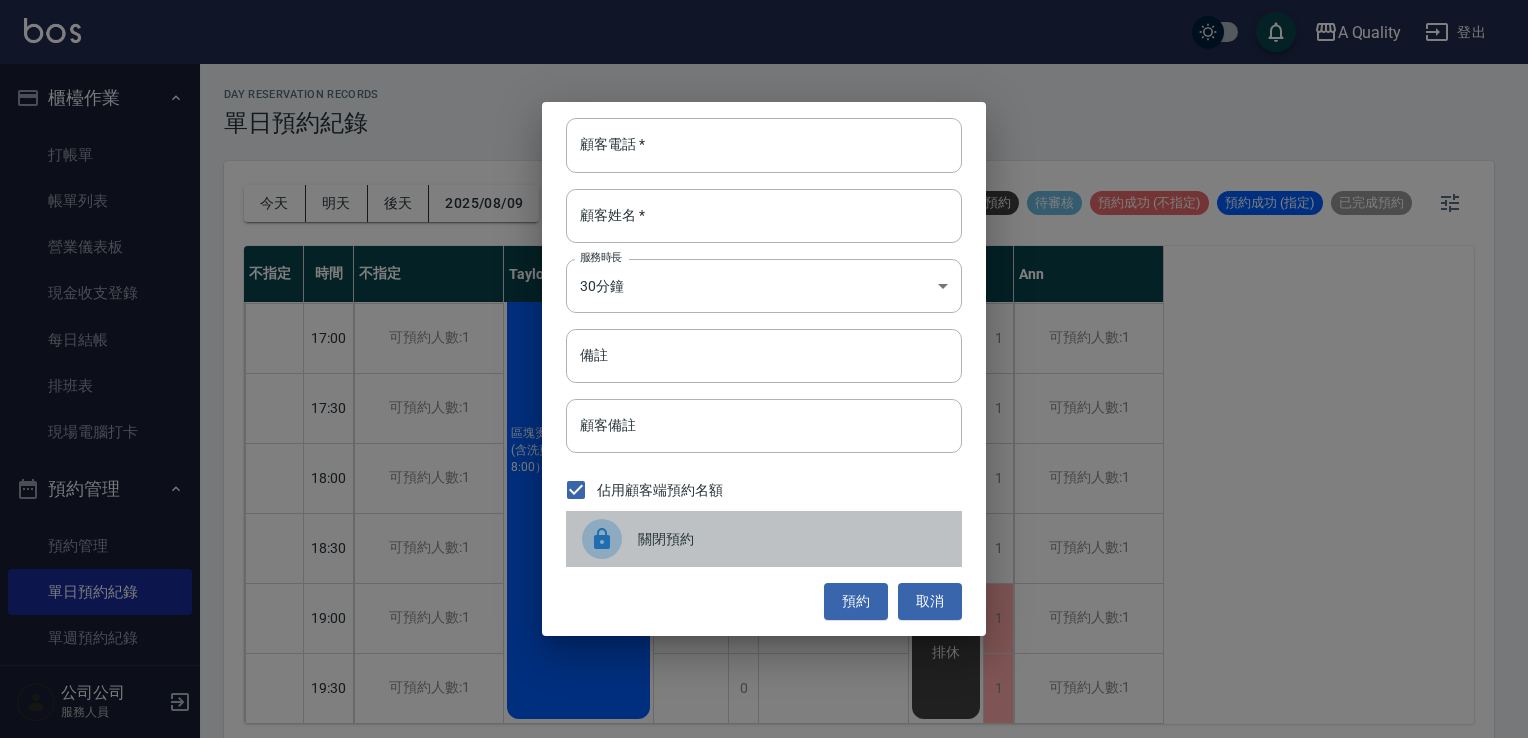 drag, startPoint x: 673, startPoint y: 516, endPoint x: 690, endPoint y: 519, distance: 17.262676 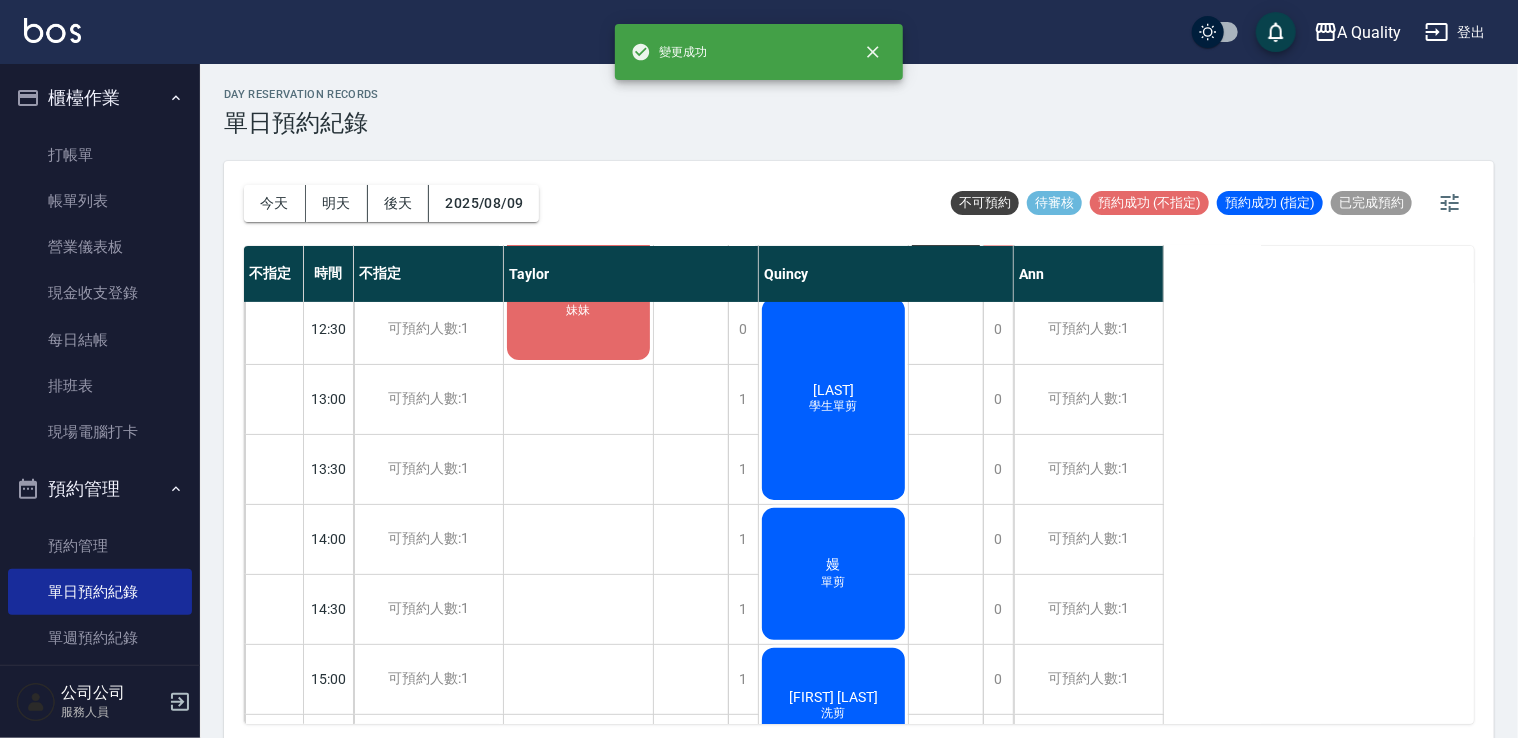 scroll, scrollTop: 153, scrollLeft: 0, axis: vertical 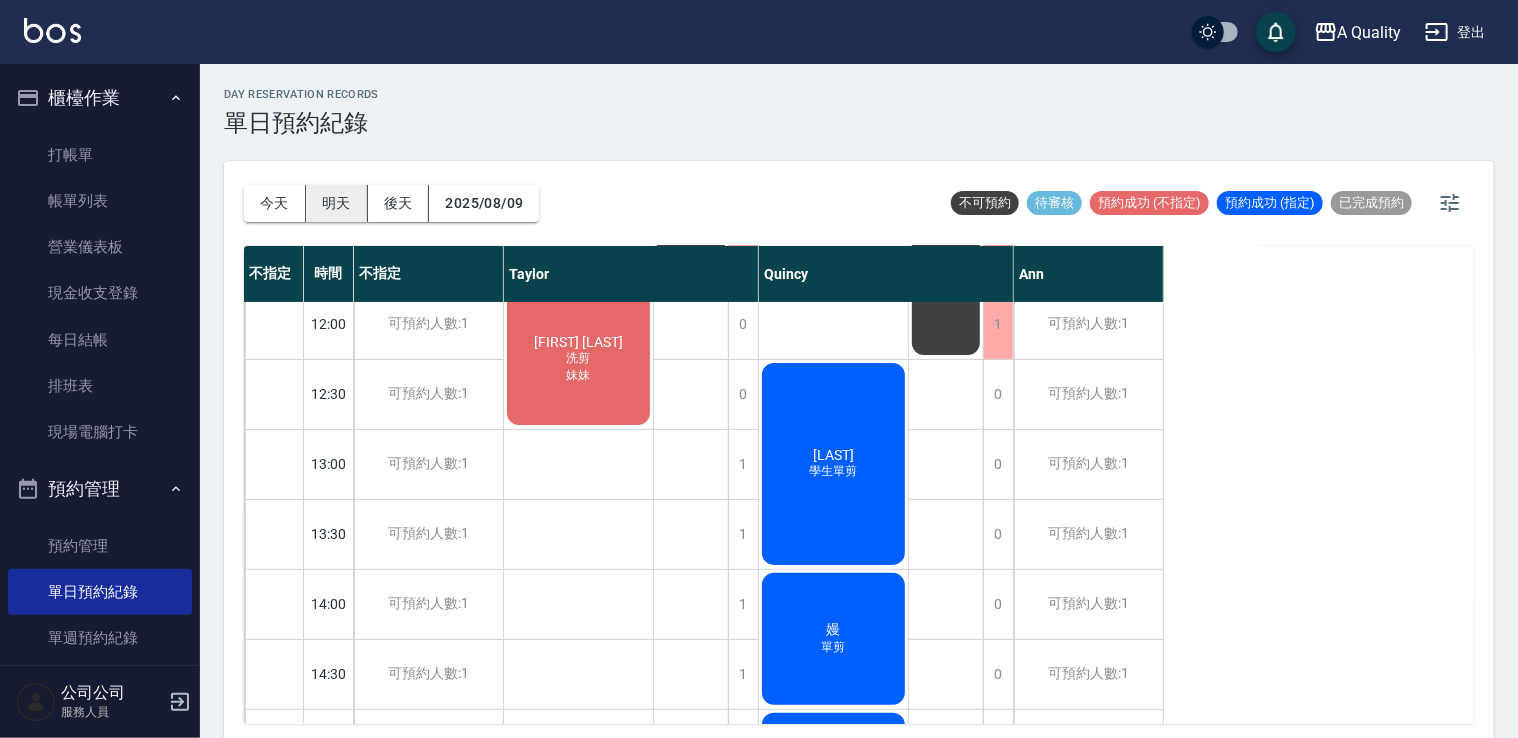 click on "明天" at bounding box center [337, 203] 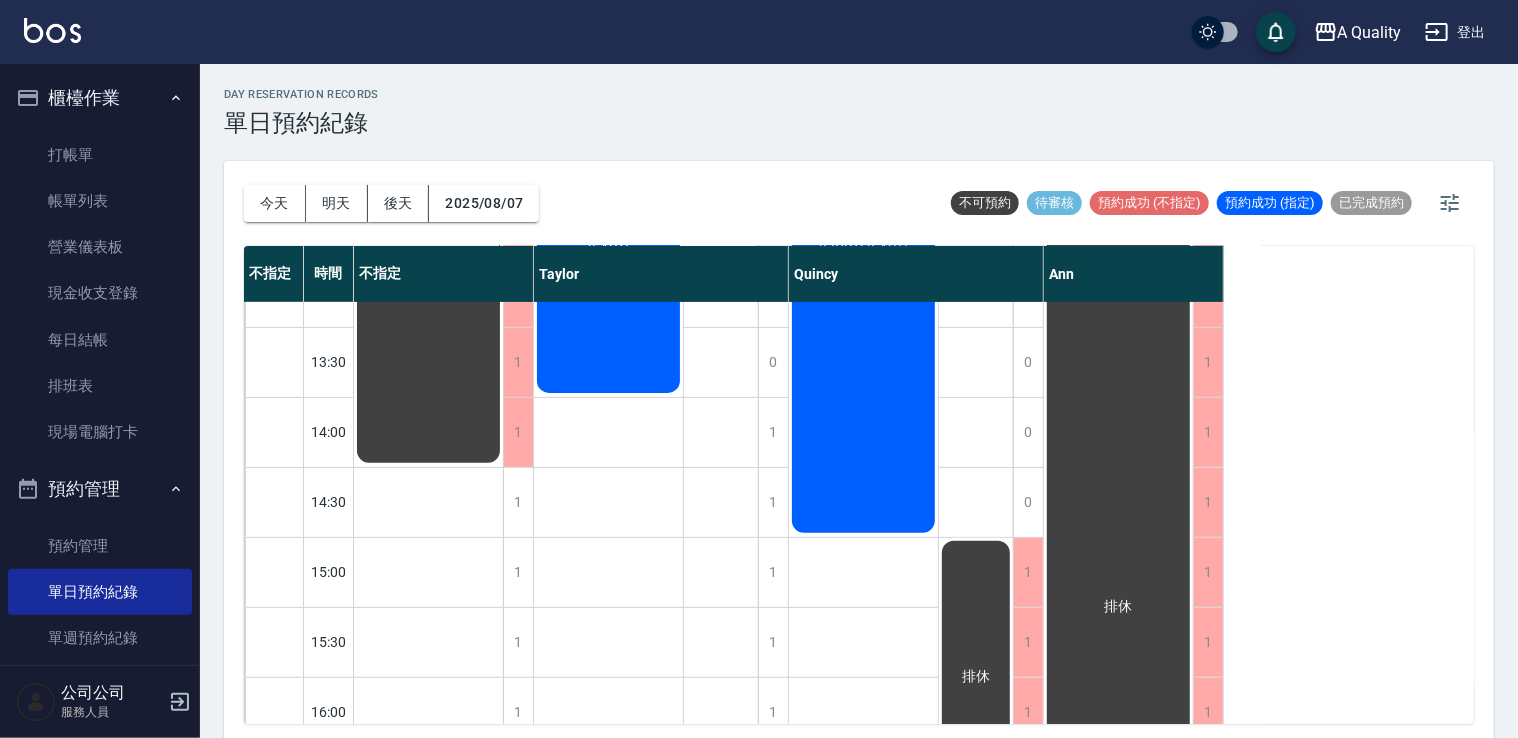 scroll, scrollTop: 400, scrollLeft: 0, axis: vertical 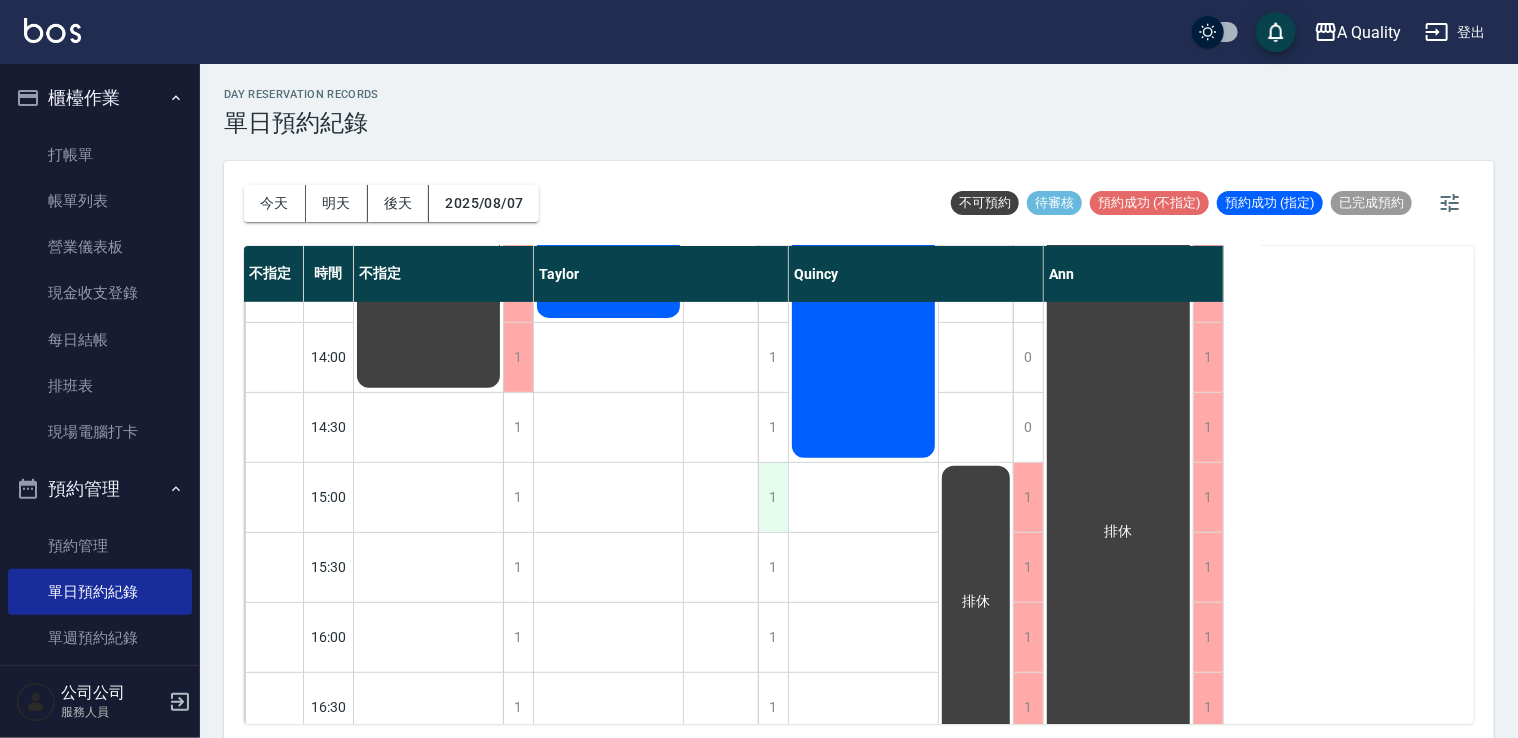 click on "1" at bounding box center (773, 497) 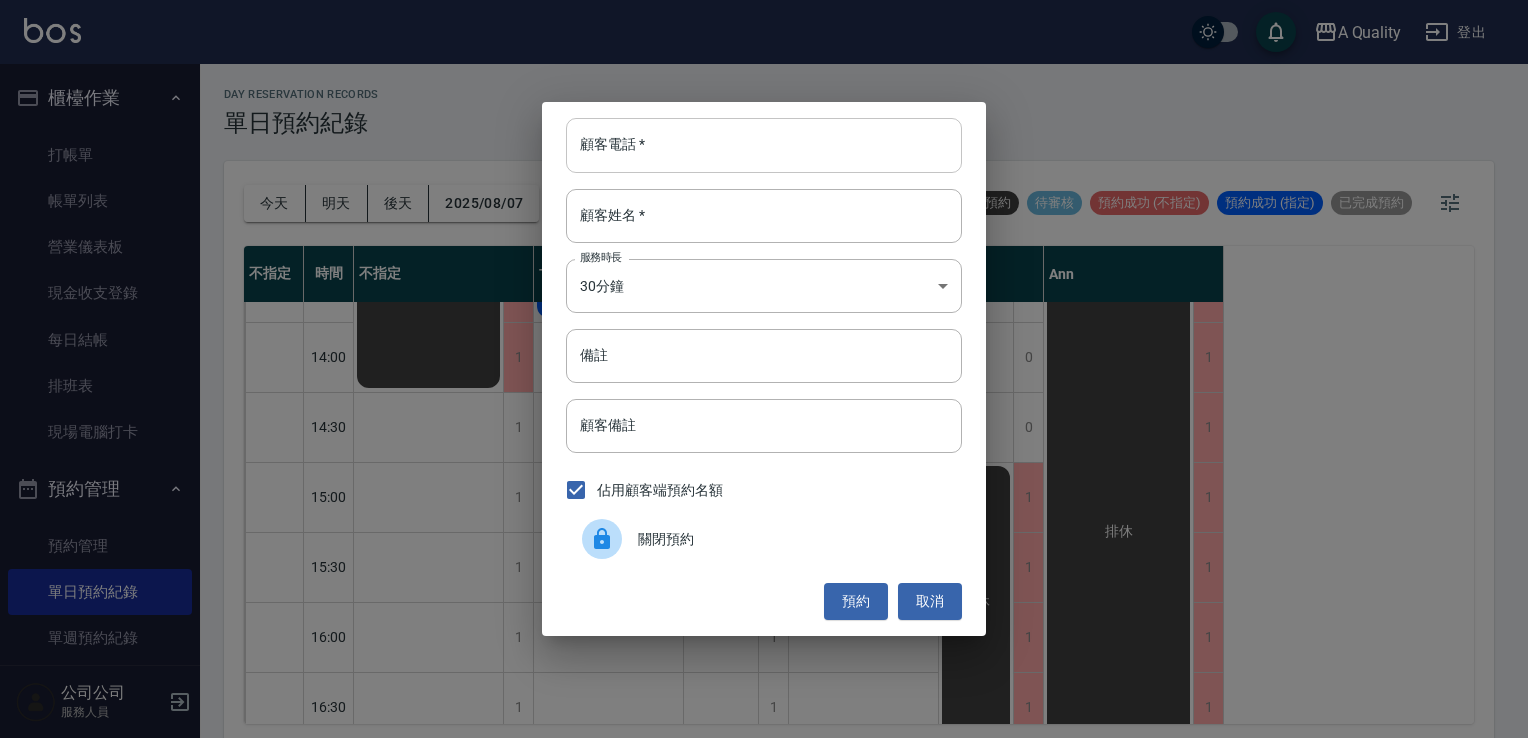 click on "顧客電話   *" at bounding box center [764, 145] 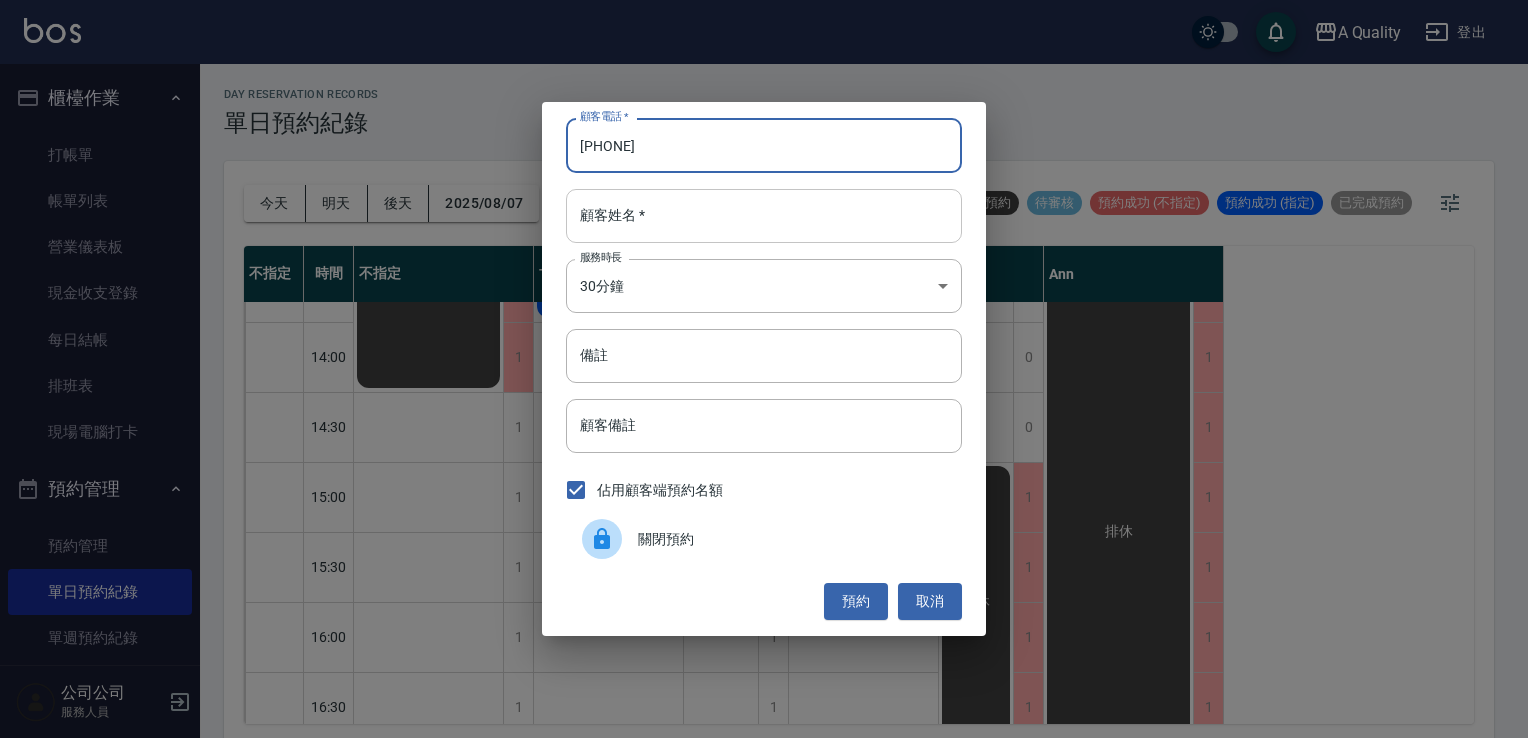 type on "0972324022" 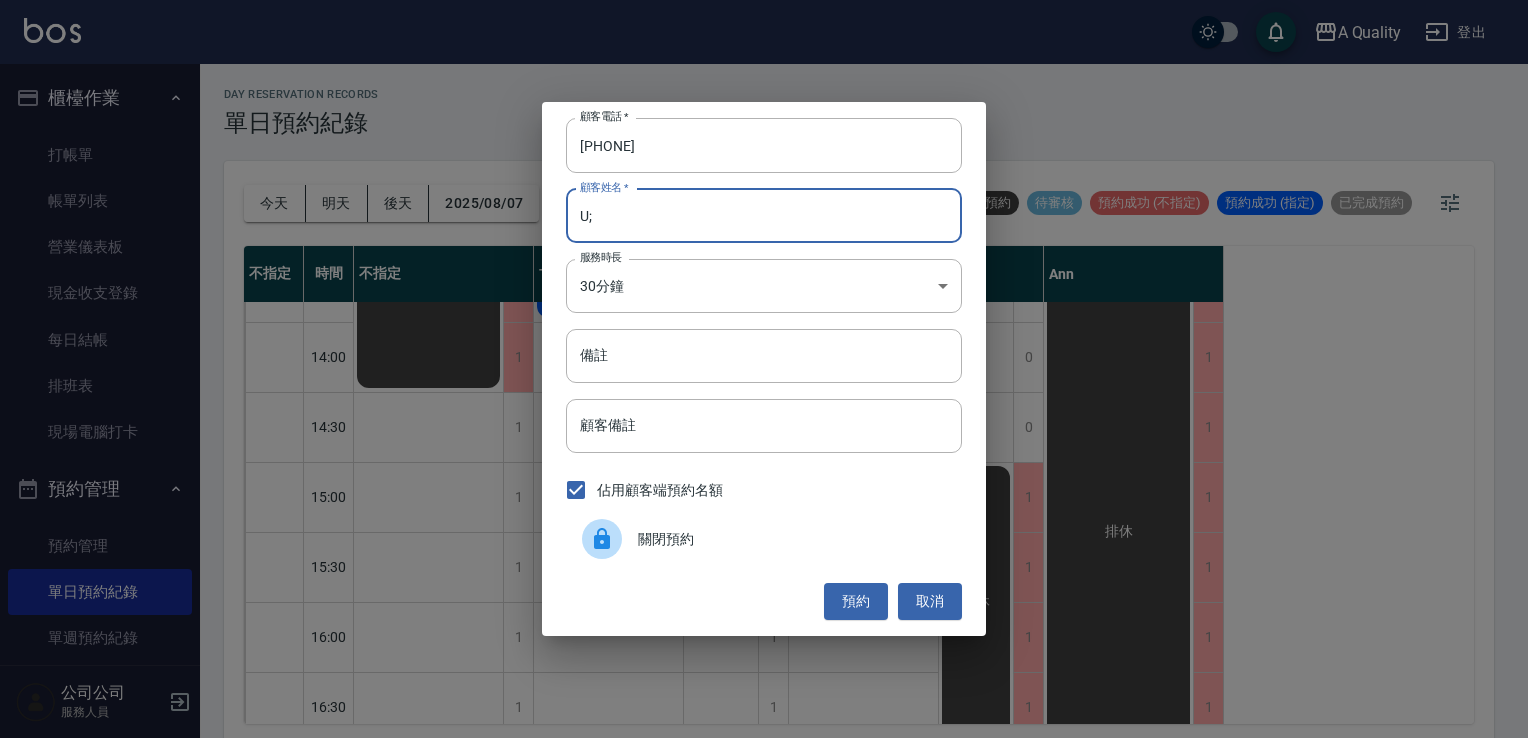 type on "U" 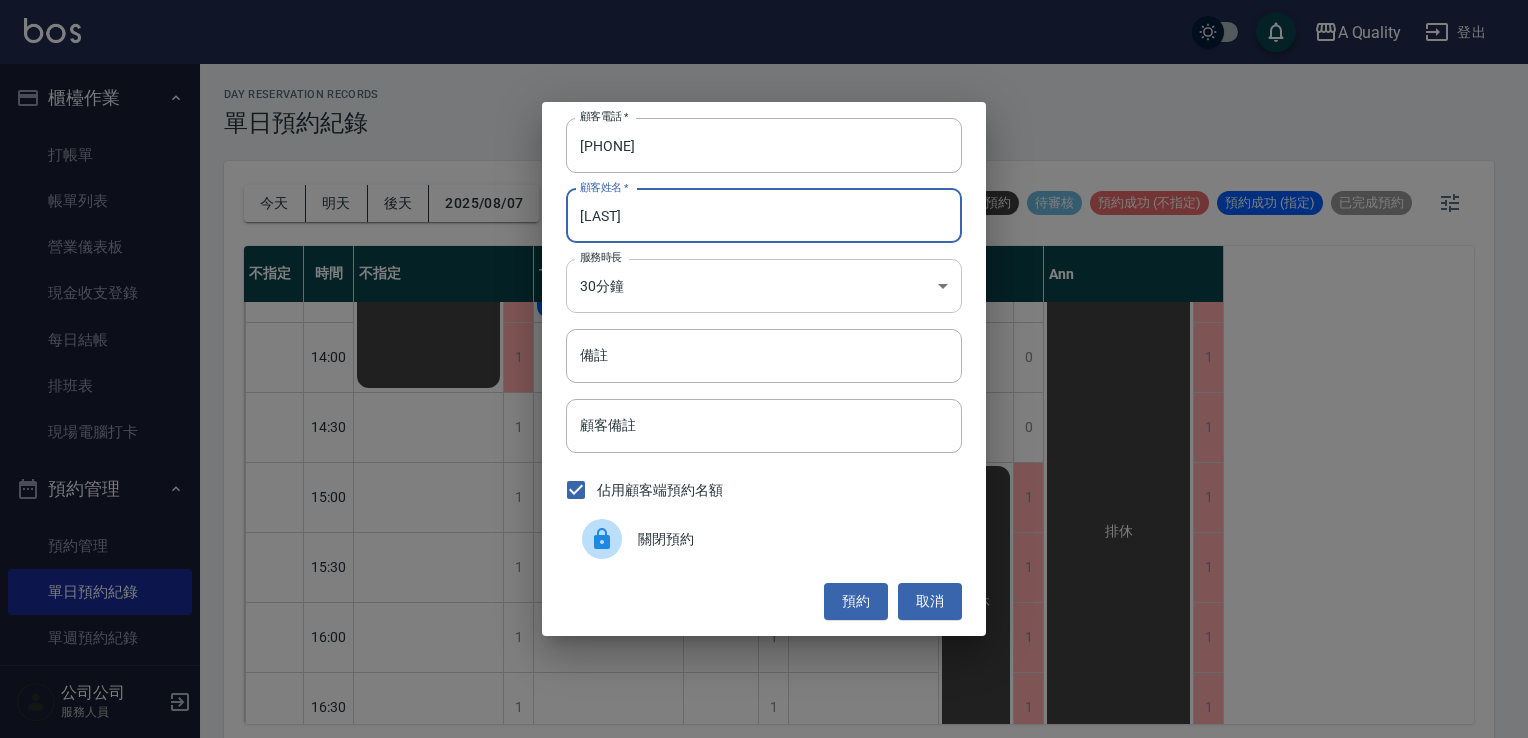 type on "楊R" 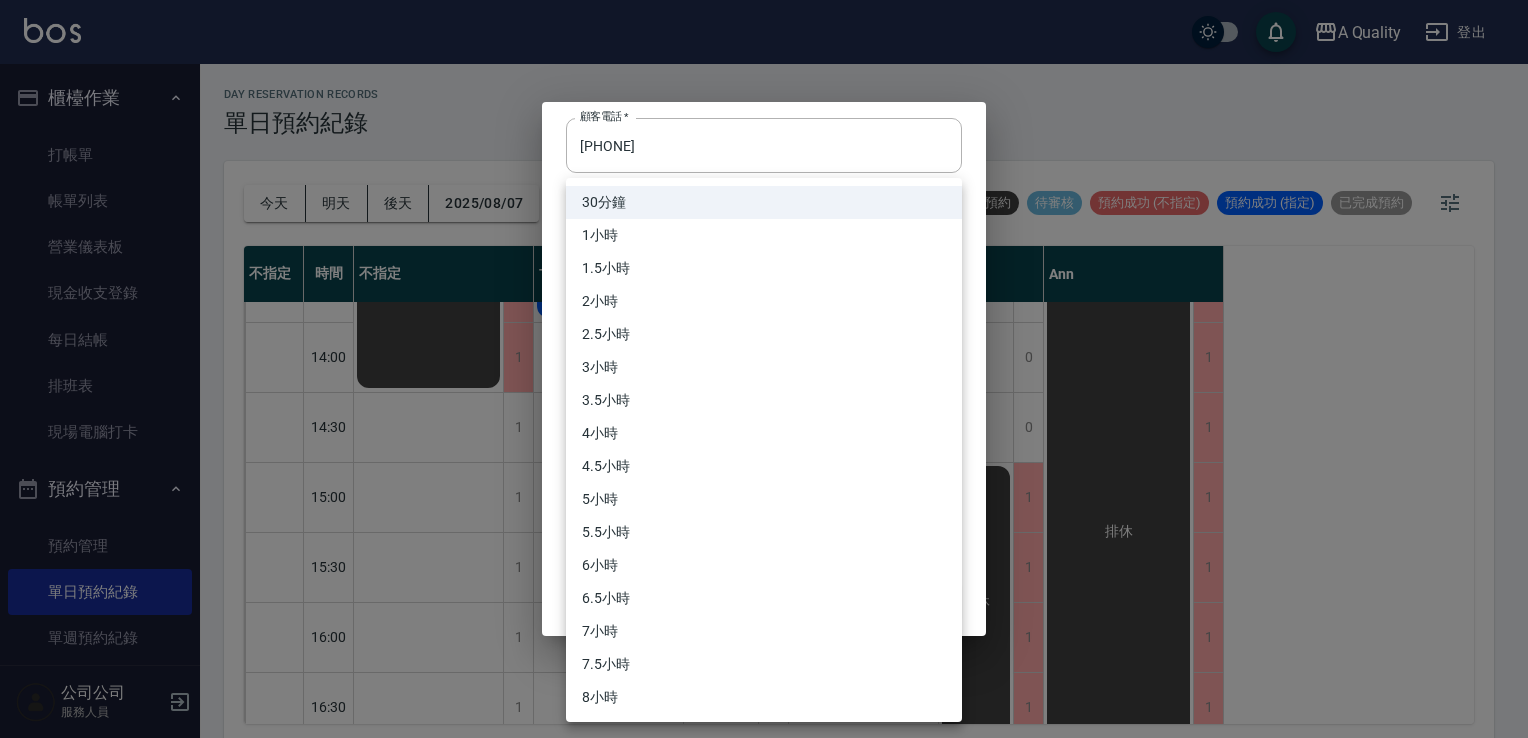 click on "A Quality 登出 櫃檯作業 打帳單 帳單列表 營業儀表板 現金收支登錄 每日結帳 排班表 現場電腦打卡 預約管理 預約管理 單日預約紀錄 單週預約紀錄 報表及分析 報表目錄 店家日報表 互助日報表 互助排行榜 互助點數明細 設計師日報表 設計師業績分析表 設計師排行榜 店販抽成明細 每日非現金明細 客戶管理 客戶列表 卡券管理 入金管理 公司公司 服務人員 day Reservation records 單日預約紀錄 今天 明天 後天 2025/08/07 不可預約 待審核 預約成功 (不指定) 預約成功 (指定) 已完成預約 不指定 時間 不指定 Taylor Quincy Ann 11:00 11:30 12:00 12:30 13:00 13:30 14:00 14:30 15:00 15:30 16:00 16:30 17:00 17:30 18:00 18:30 19:00 19:30 20:00 20:30 21:00 21:30 1 1 1 1 1 1 1 1 1 1 1 1 1 1 1 1 1 1 1 1 1 1 排休 排休 1 1 0 0 0 0 1 1 1 1 1 1 1 1 1 1 1 0 1 1 1 1 葉怡均 頭皮+C+T 蔡大山 時尚精剪  排休 0 0 0 0 0 0 0 0 1 1 1 1 0 0 0 0 0 0 0 0 0 0 賴慧萌 燙髮" at bounding box center [764, 372] 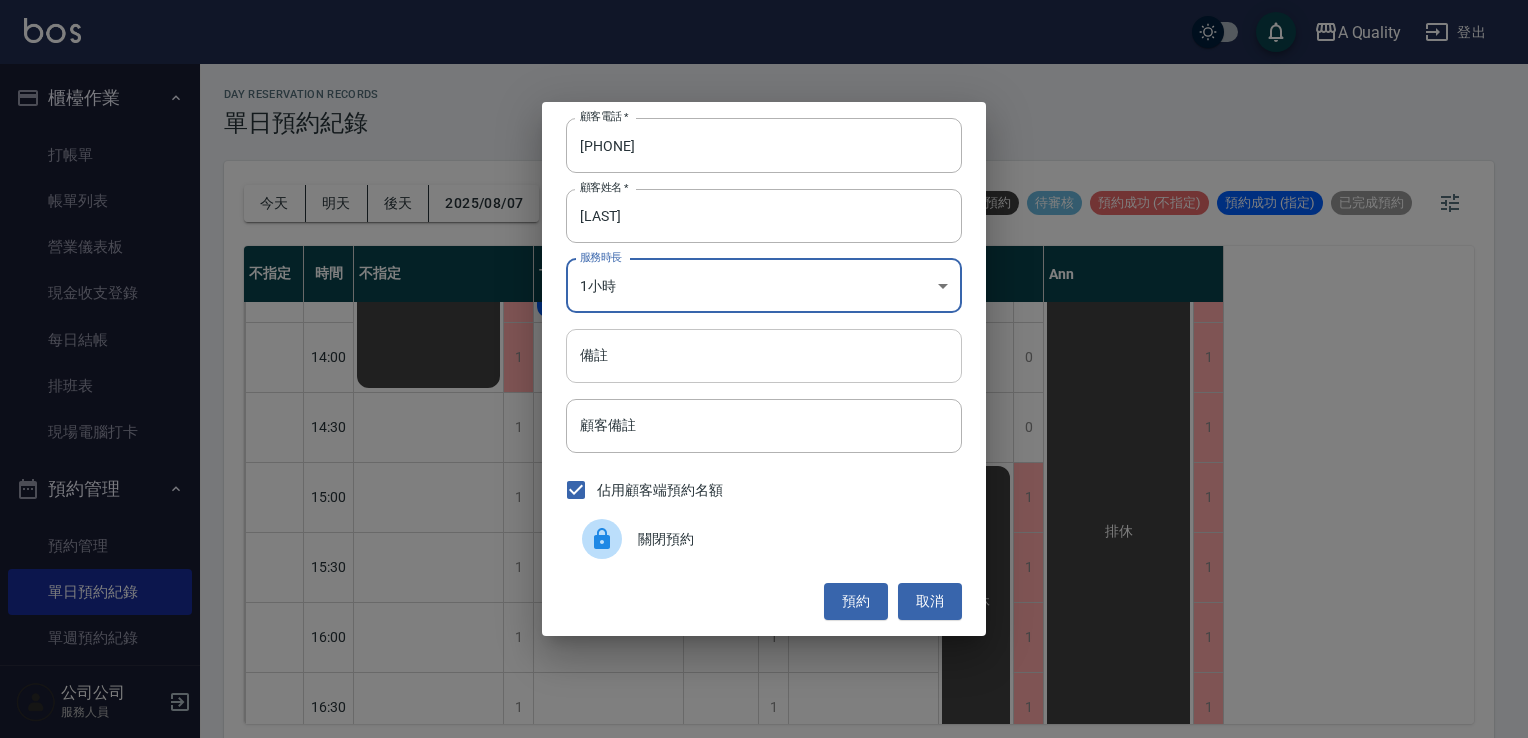 click on "備註" at bounding box center (764, 356) 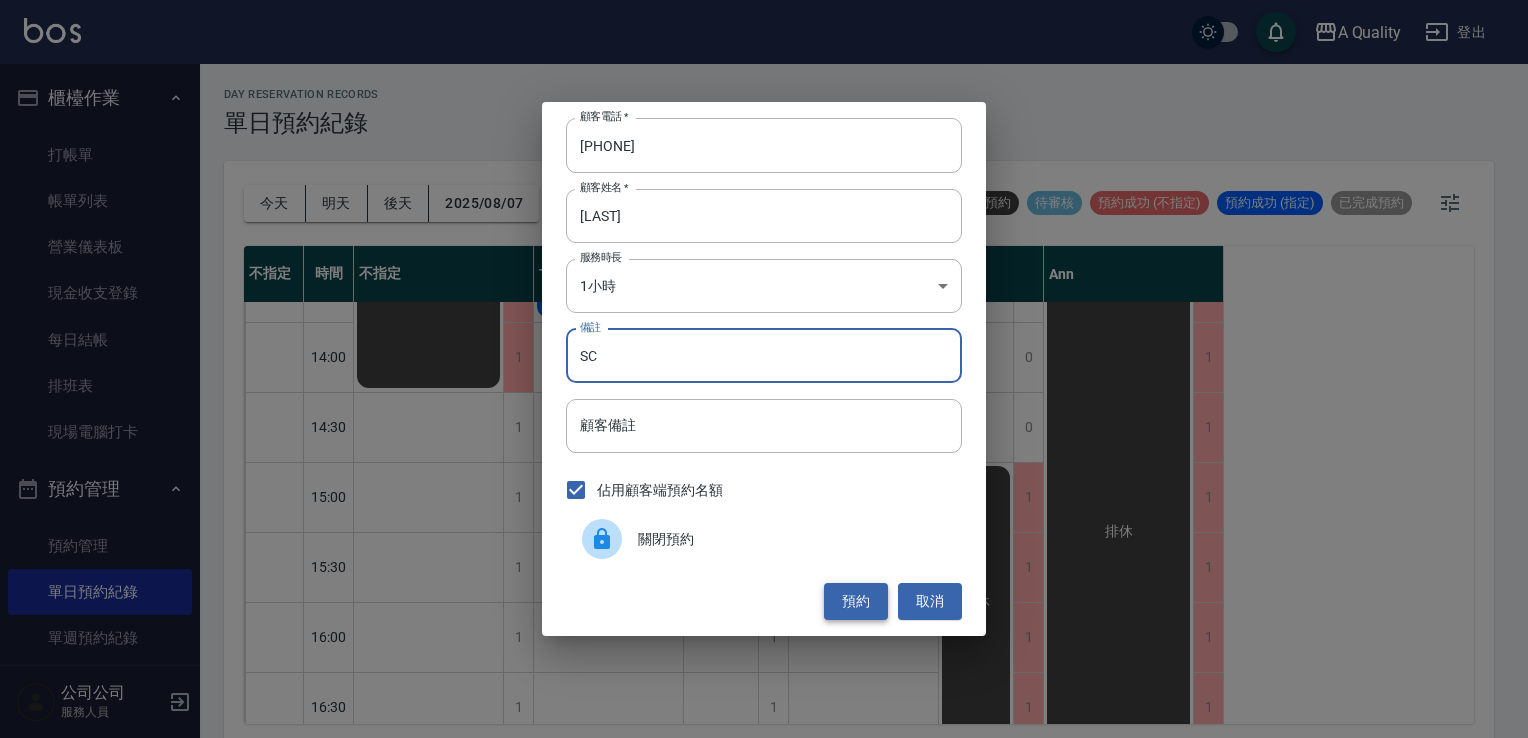 type on "SC" 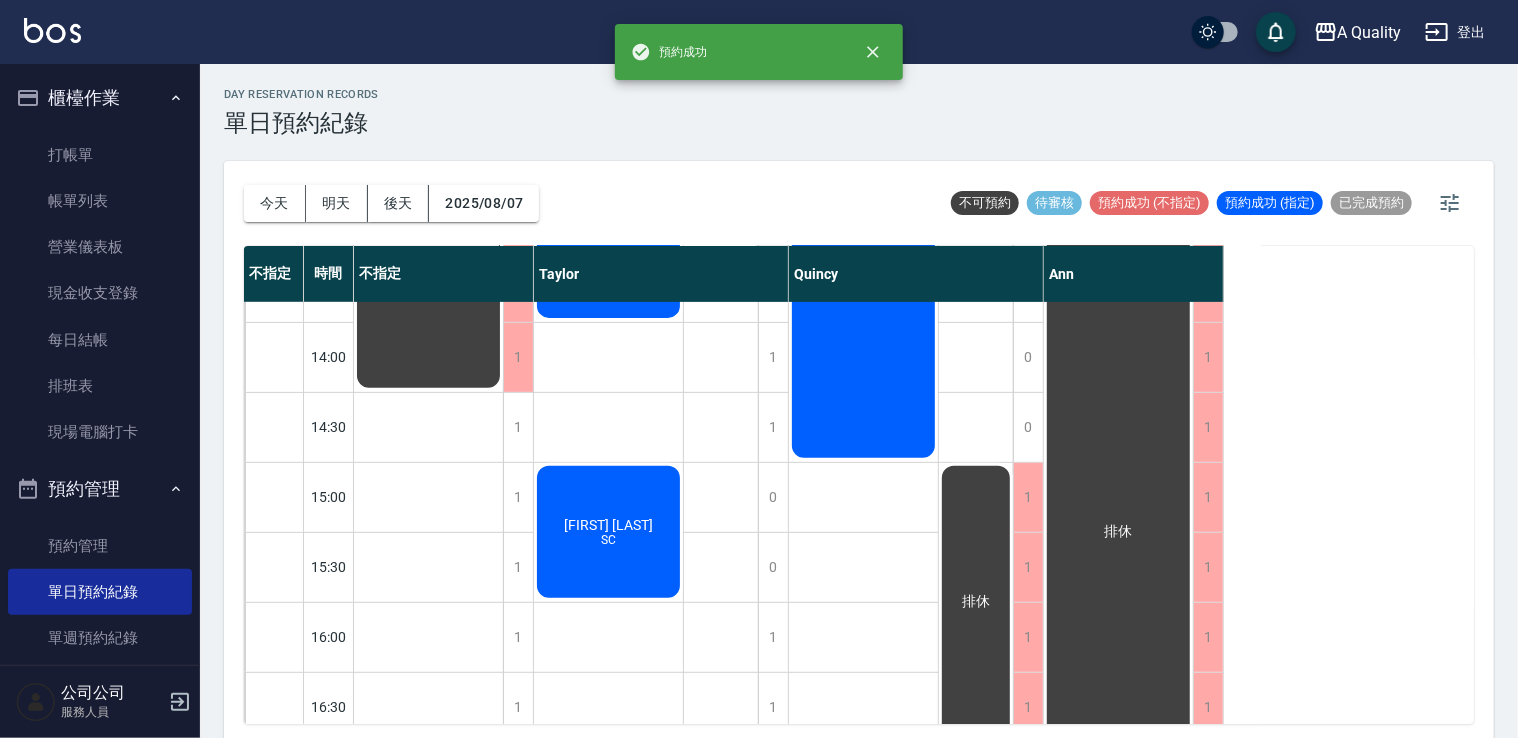click on "楊宗翰 SC" at bounding box center (428, 147) 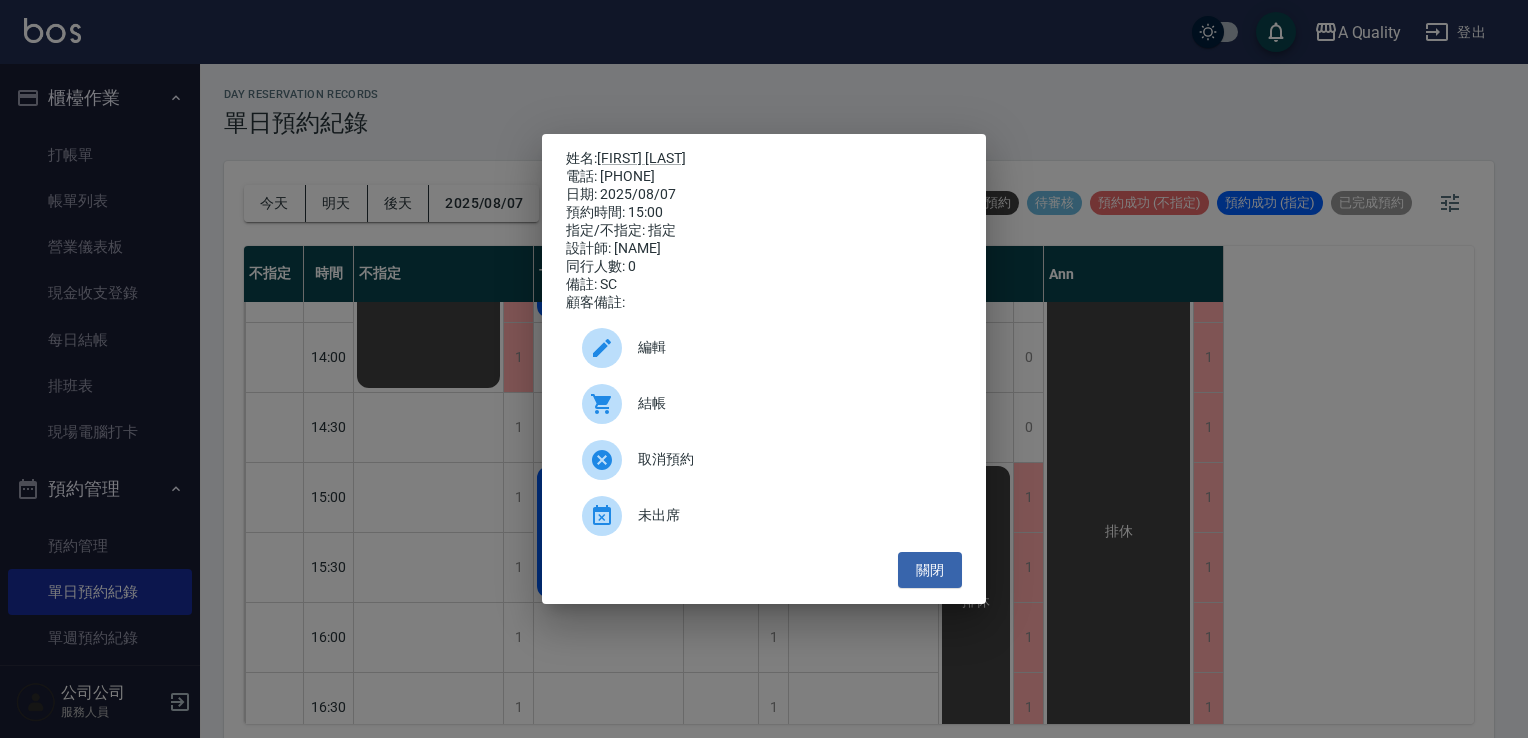 click at bounding box center (610, 348) 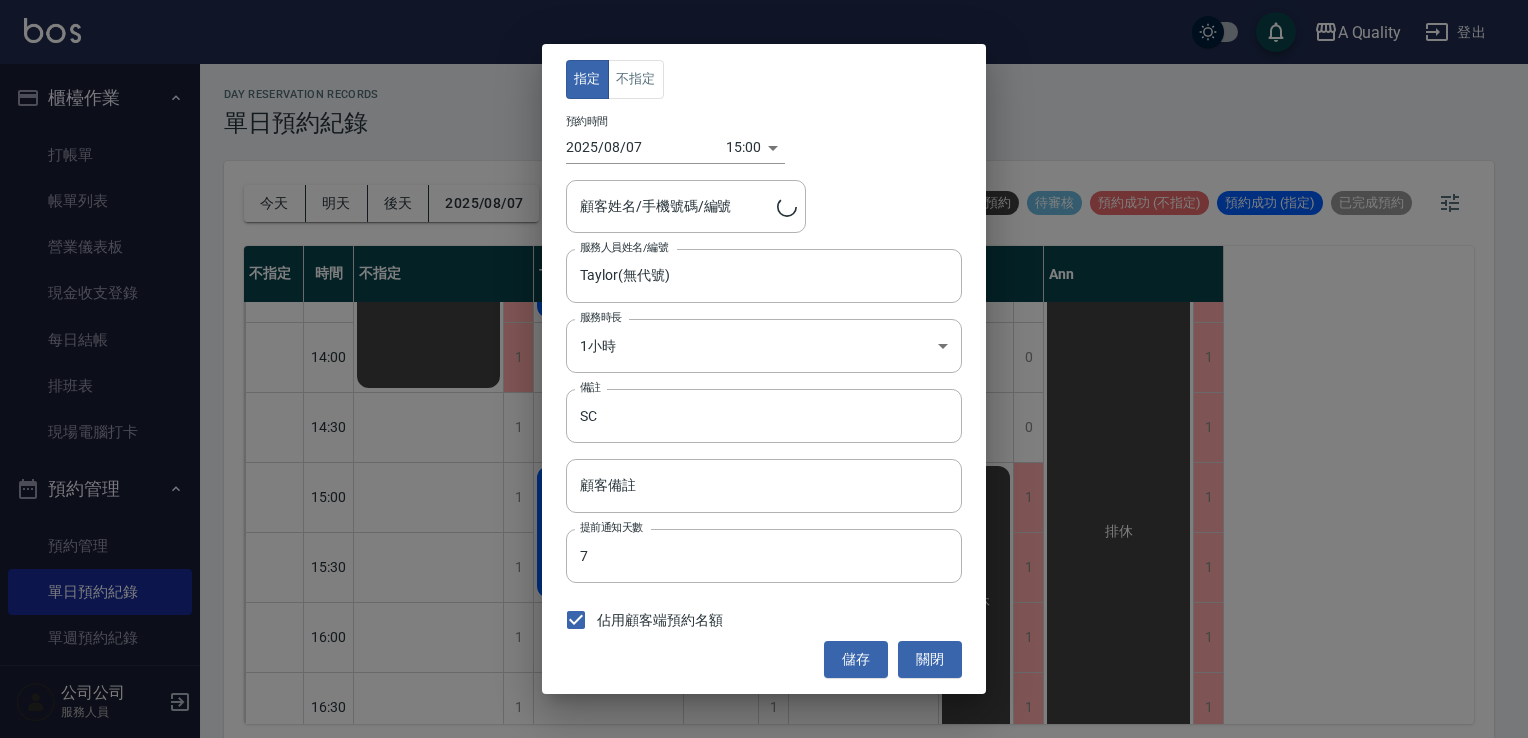 type on "楊宗翰/0972324022/" 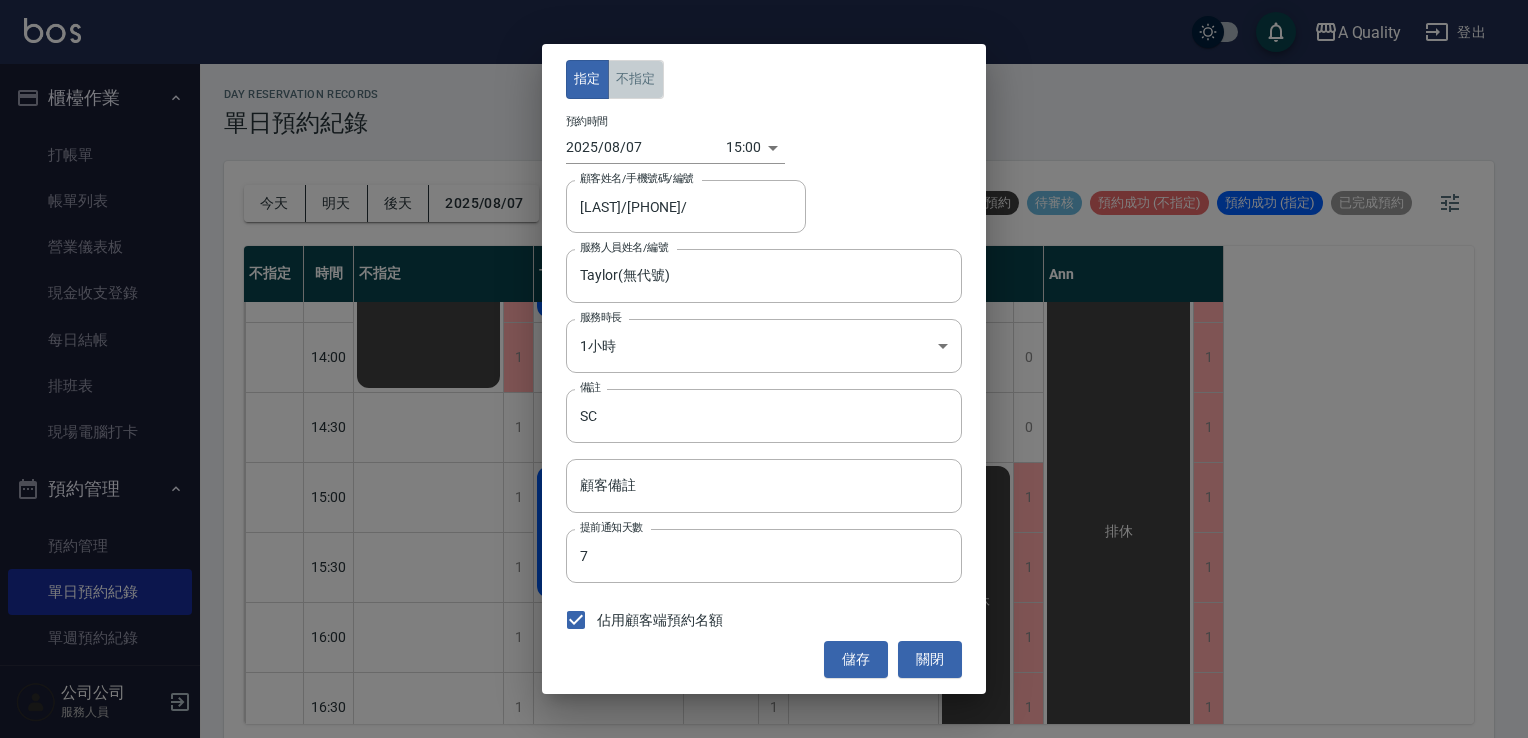 click on "不指定" at bounding box center (636, 79) 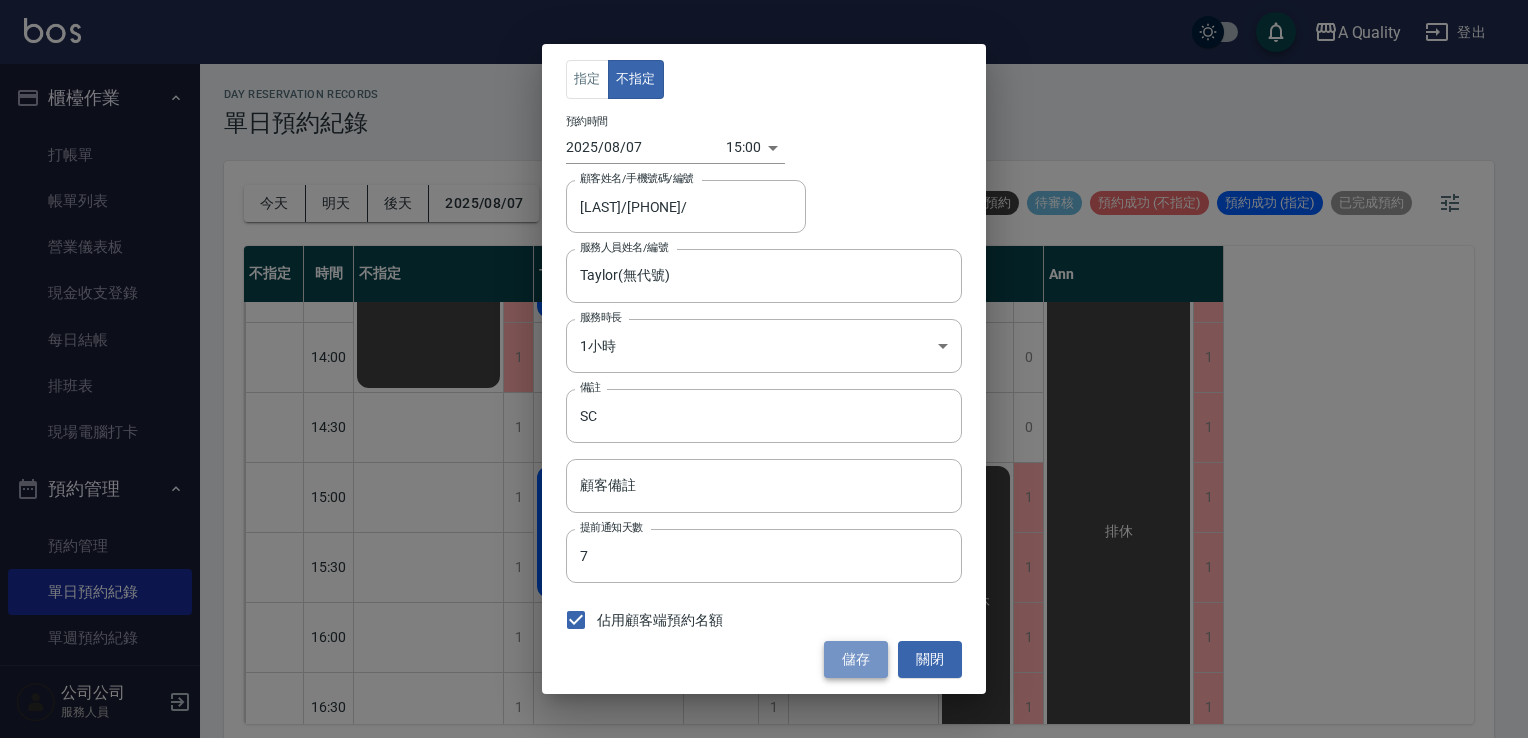 click on "儲存" at bounding box center (856, 659) 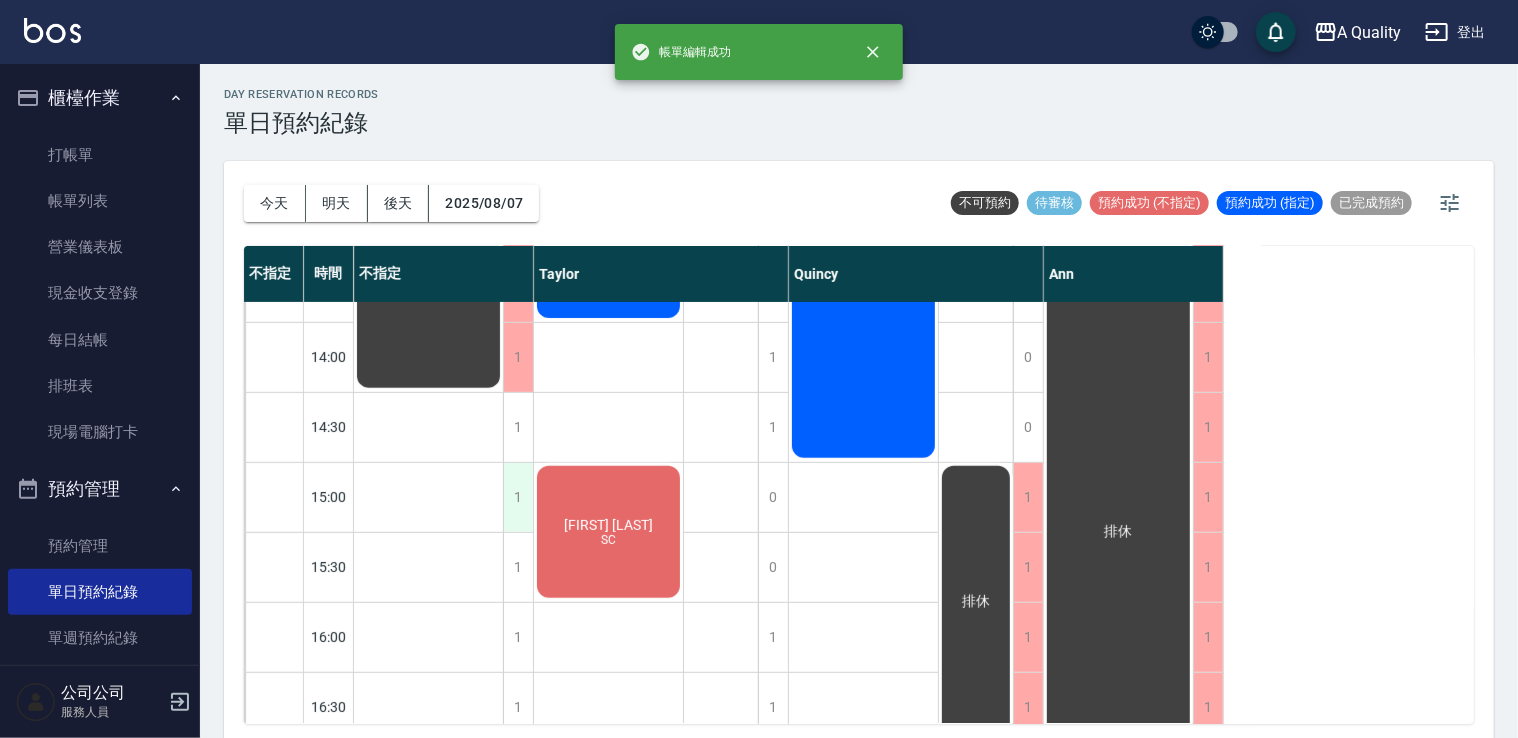 click on "1" at bounding box center (518, 497) 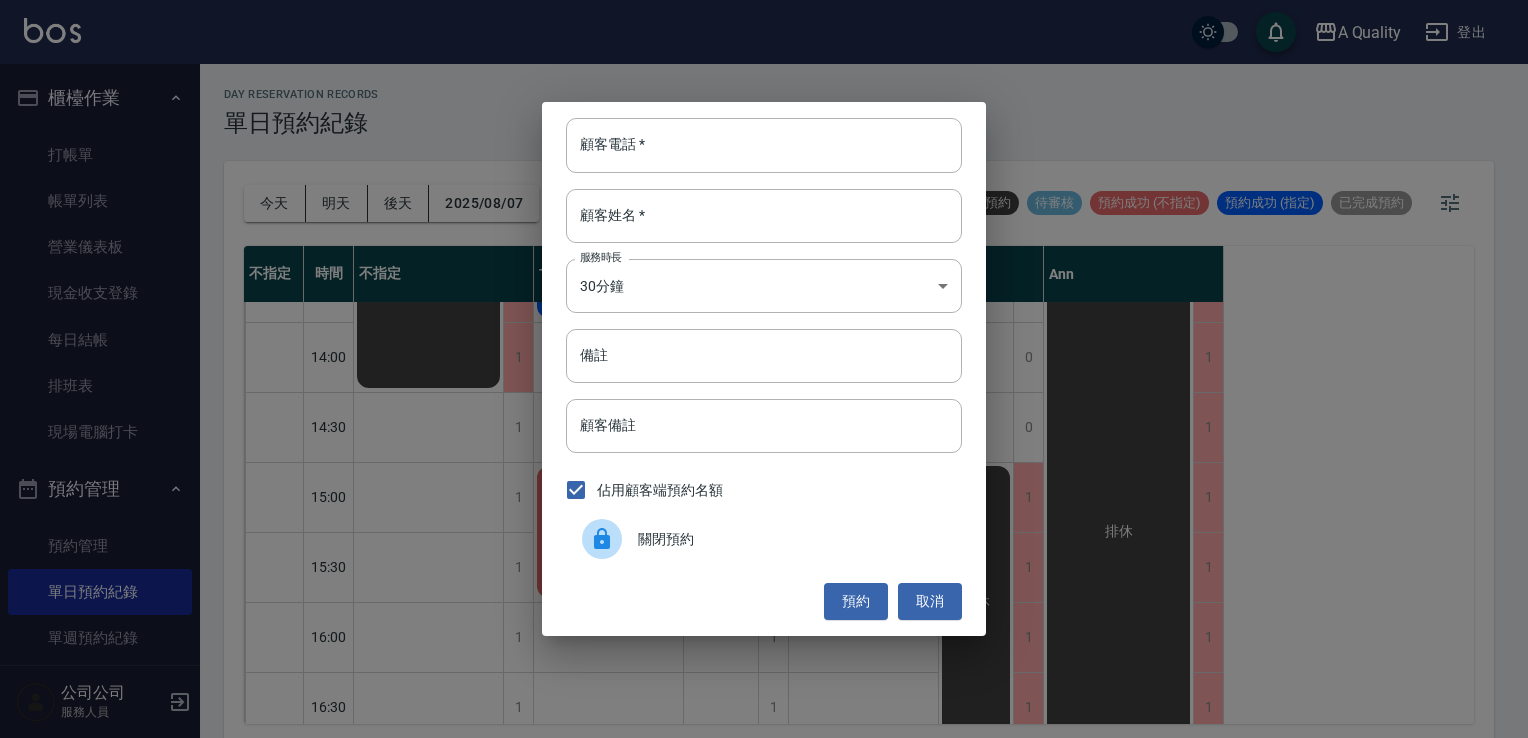 click 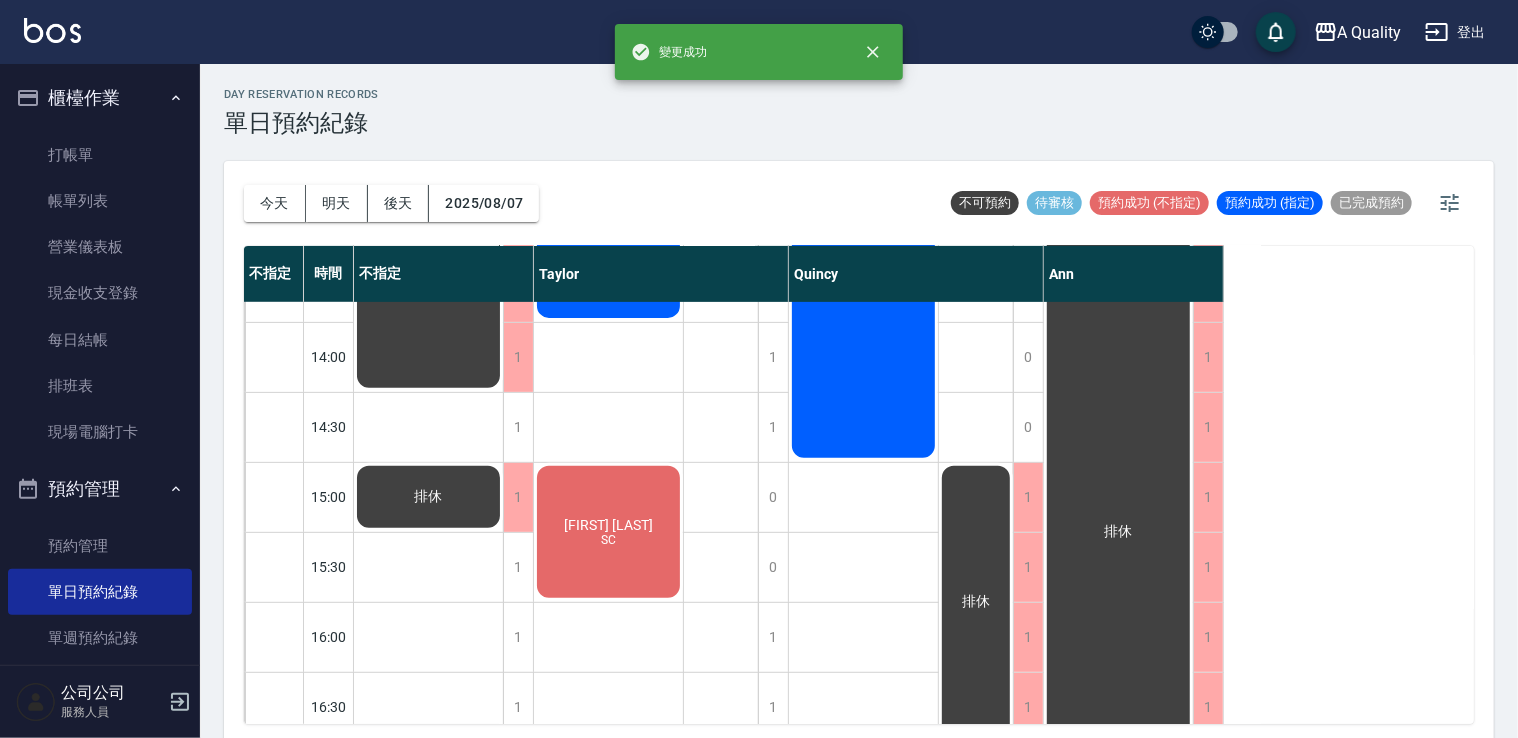click on "1" at bounding box center (518, 567) 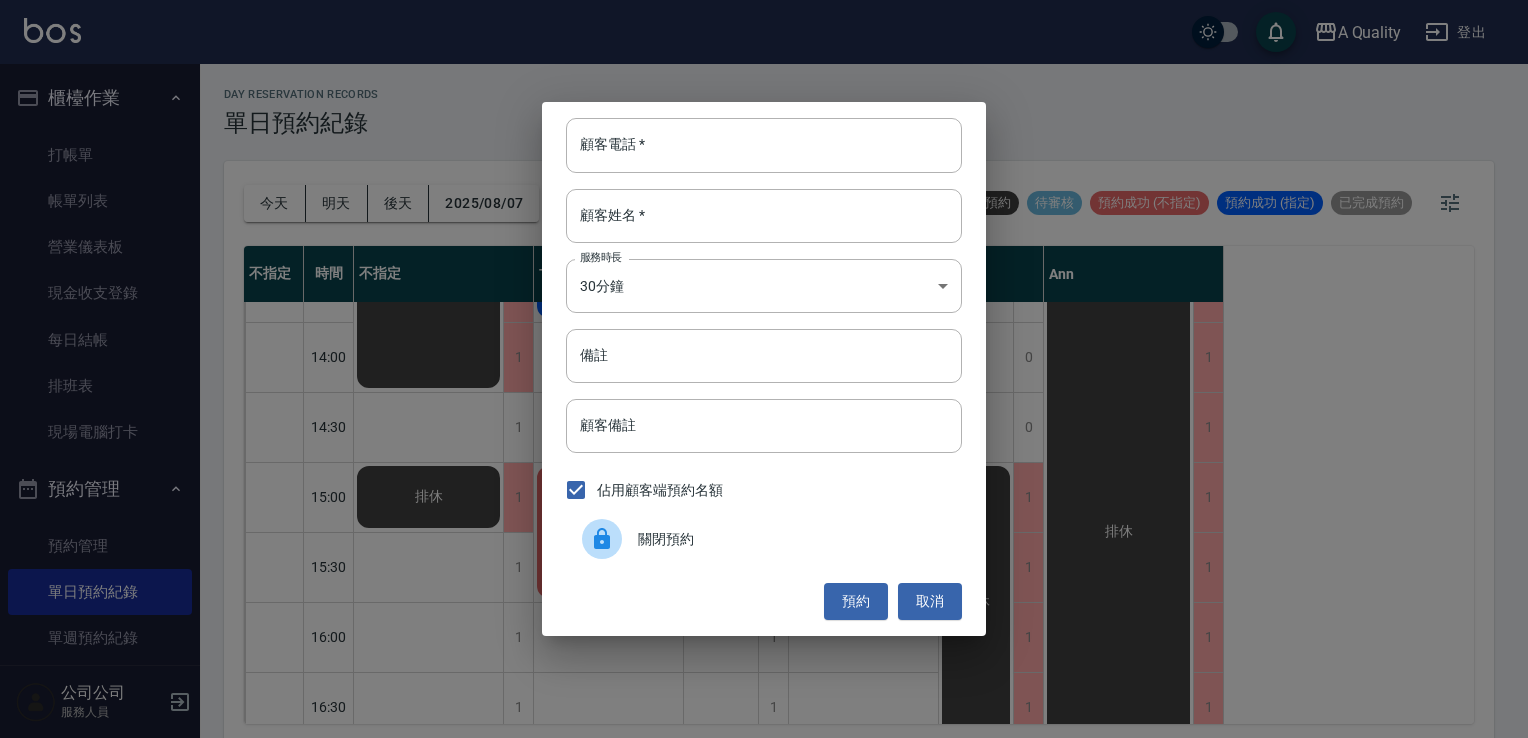 click 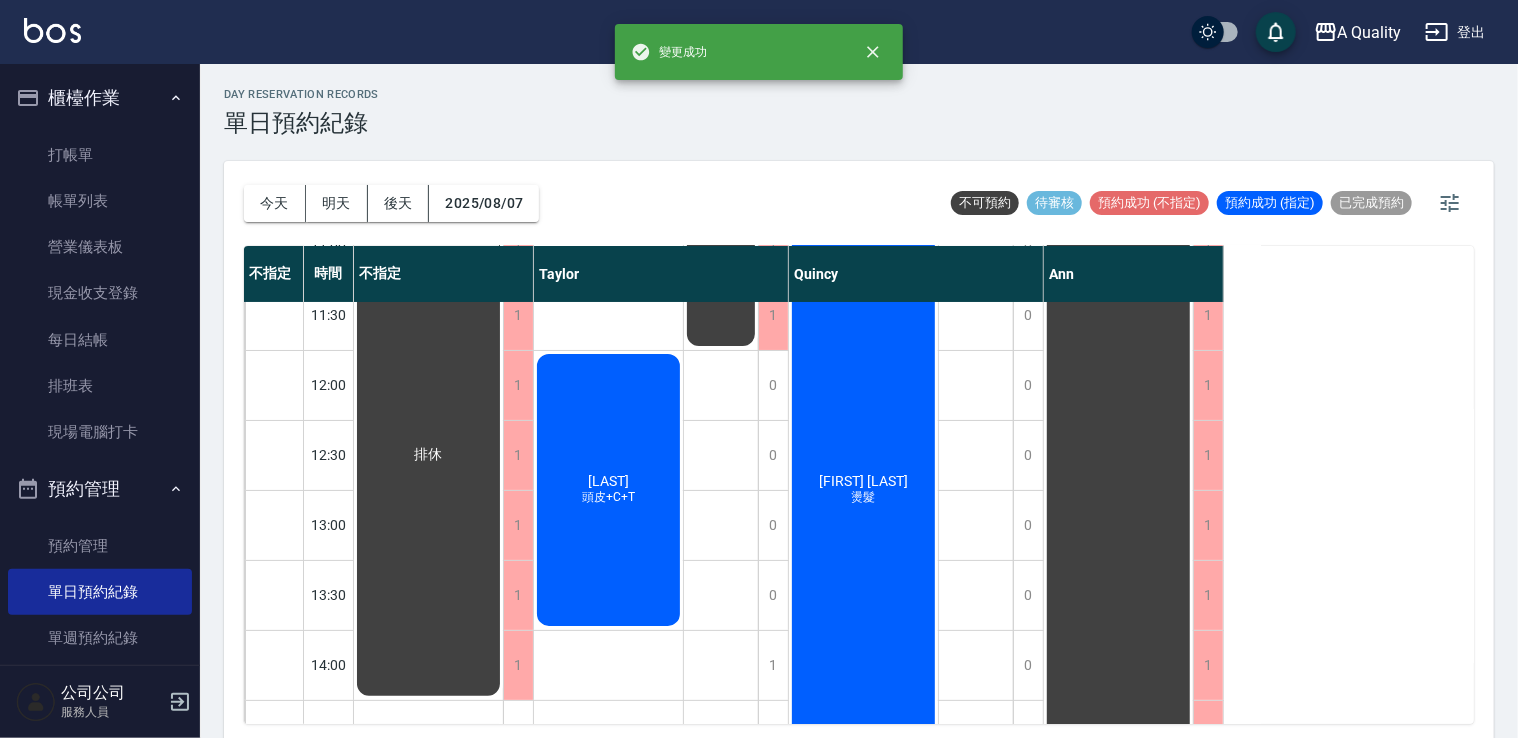 scroll, scrollTop: 300, scrollLeft: 0, axis: vertical 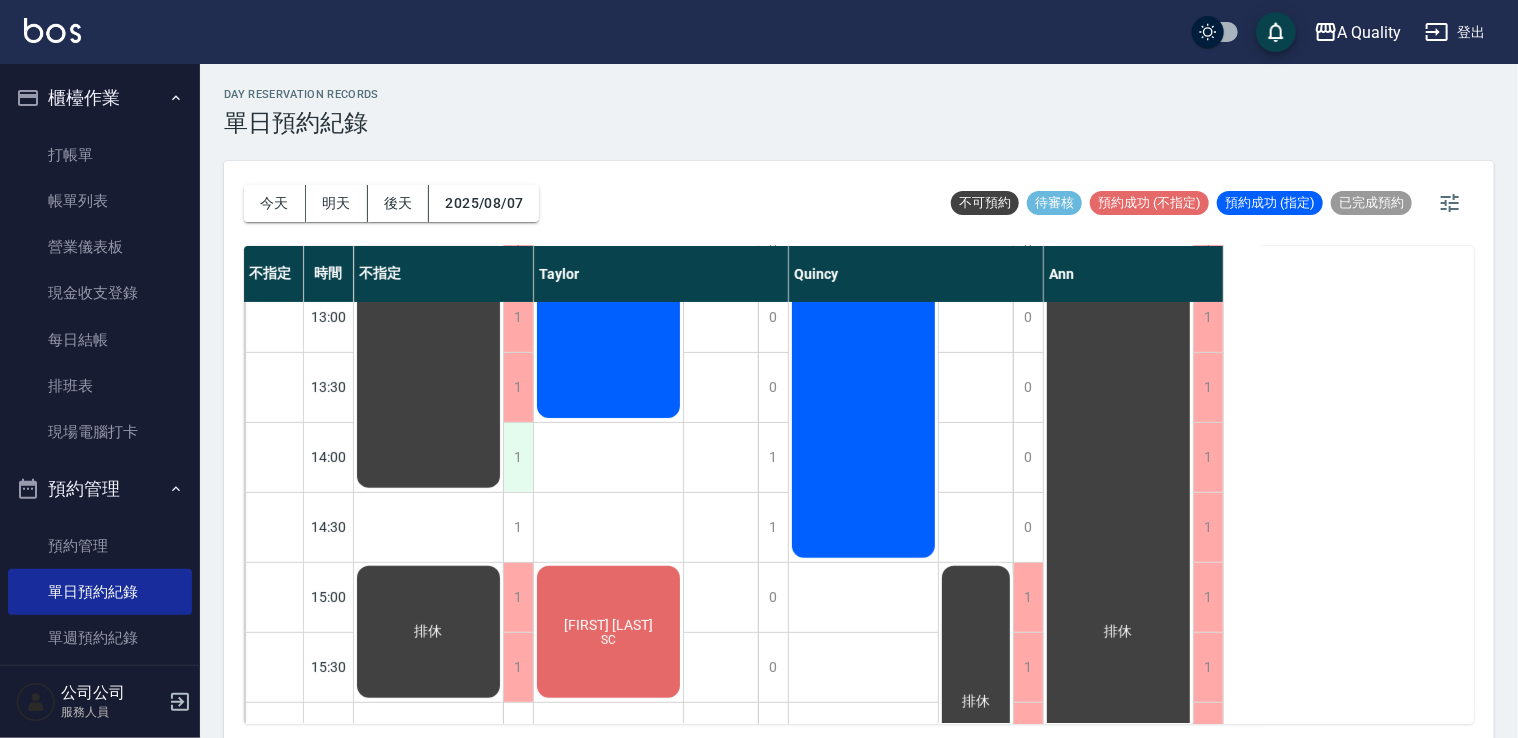 click on "1" at bounding box center (518, 457) 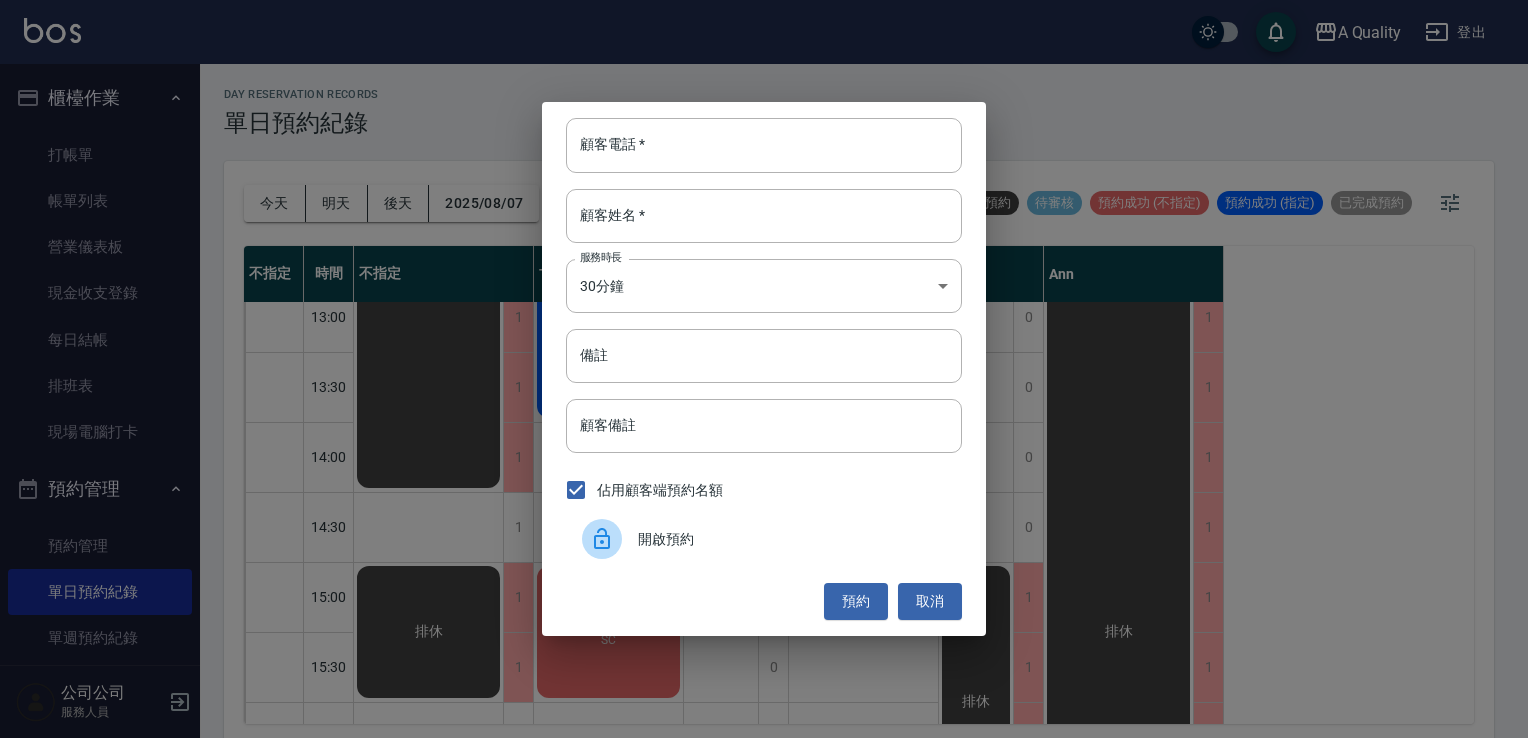 click at bounding box center (602, 539) 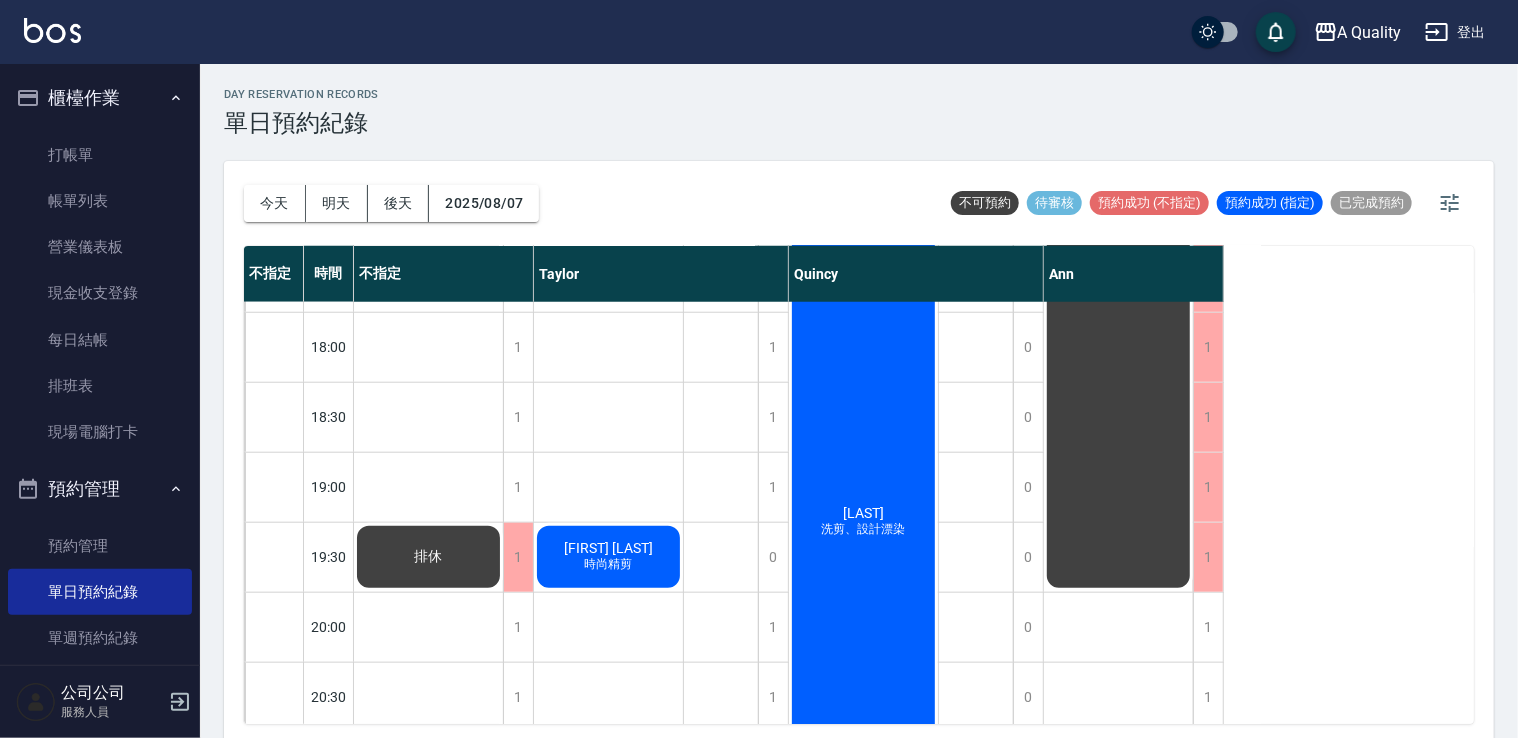 scroll, scrollTop: 1100, scrollLeft: 0, axis: vertical 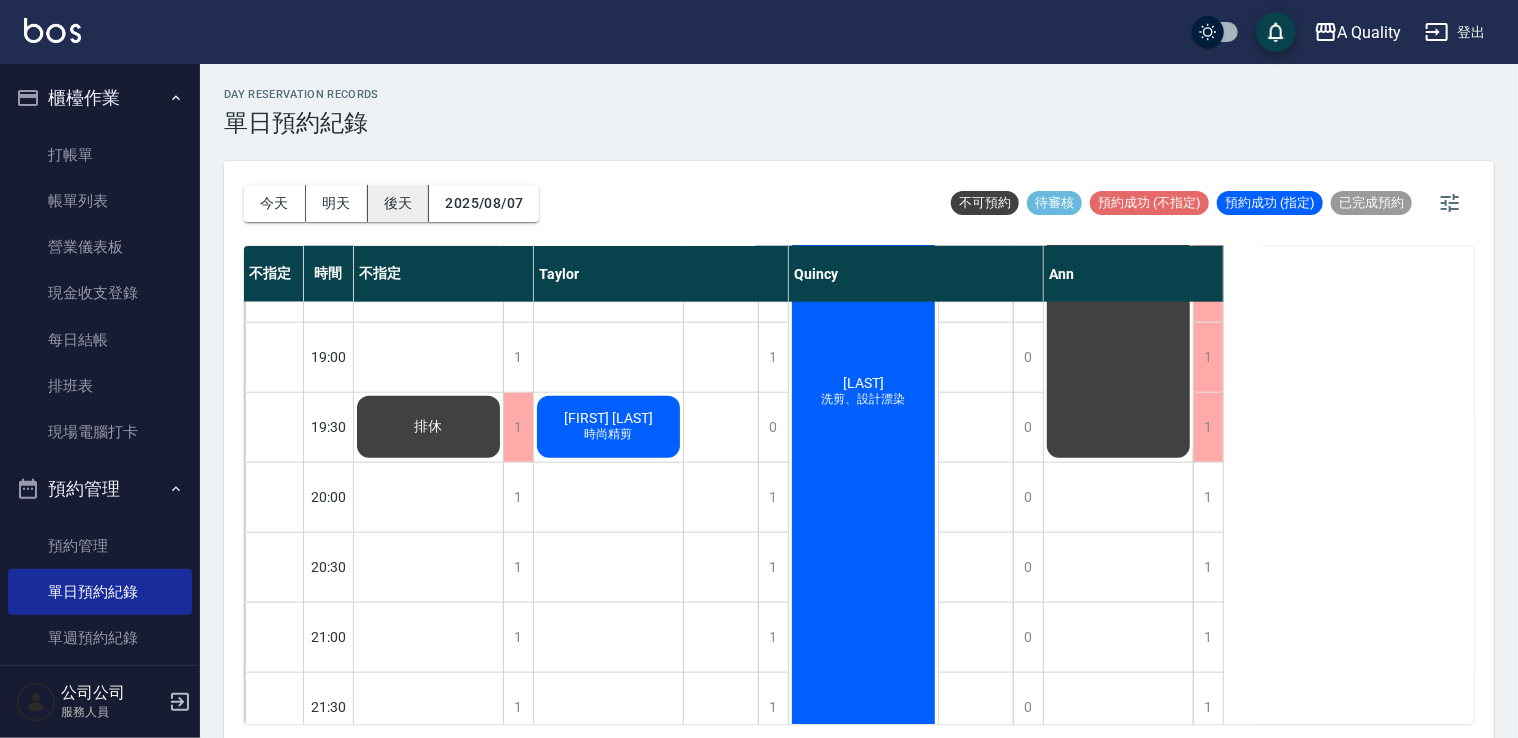 click on "後天" at bounding box center (399, 203) 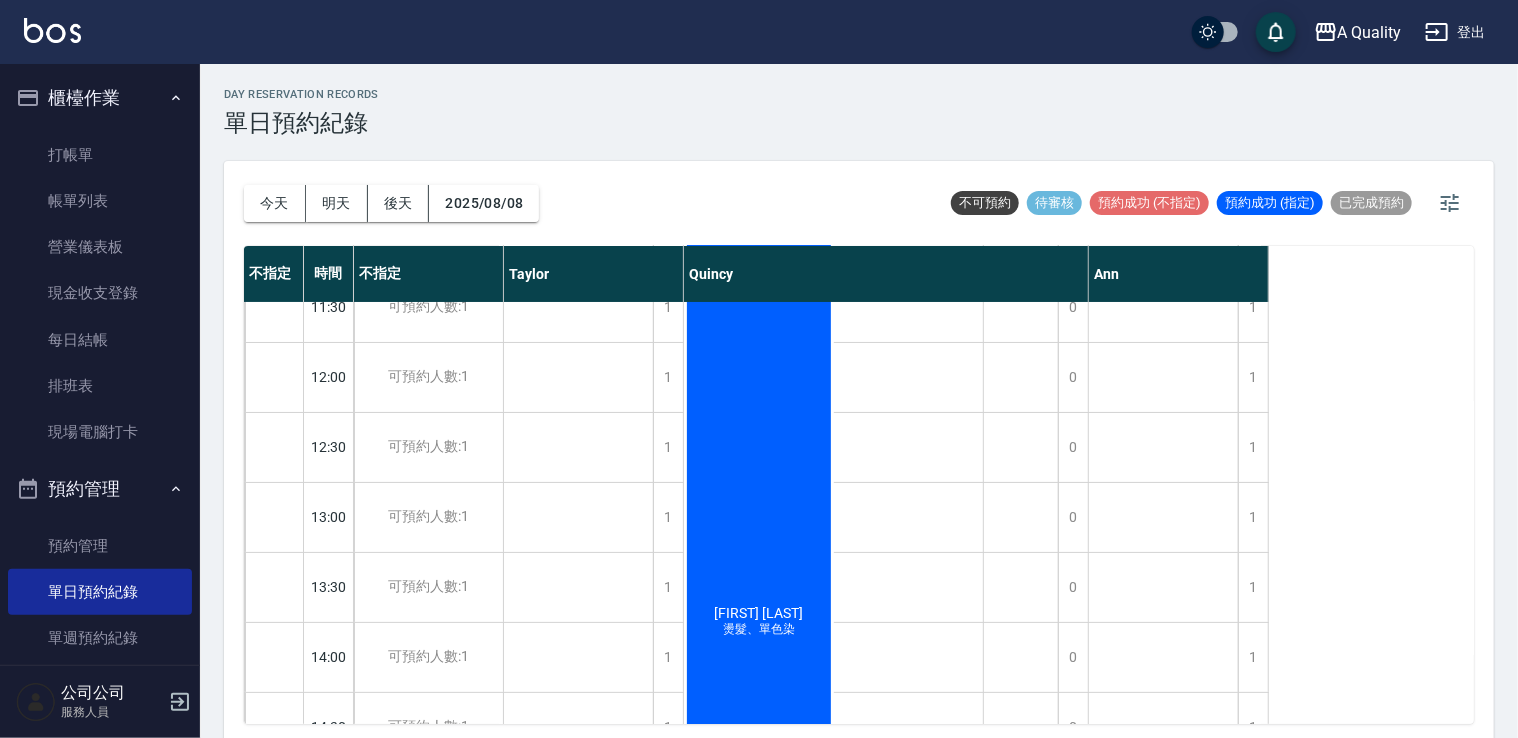 scroll, scrollTop: 100, scrollLeft: 0, axis: vertical 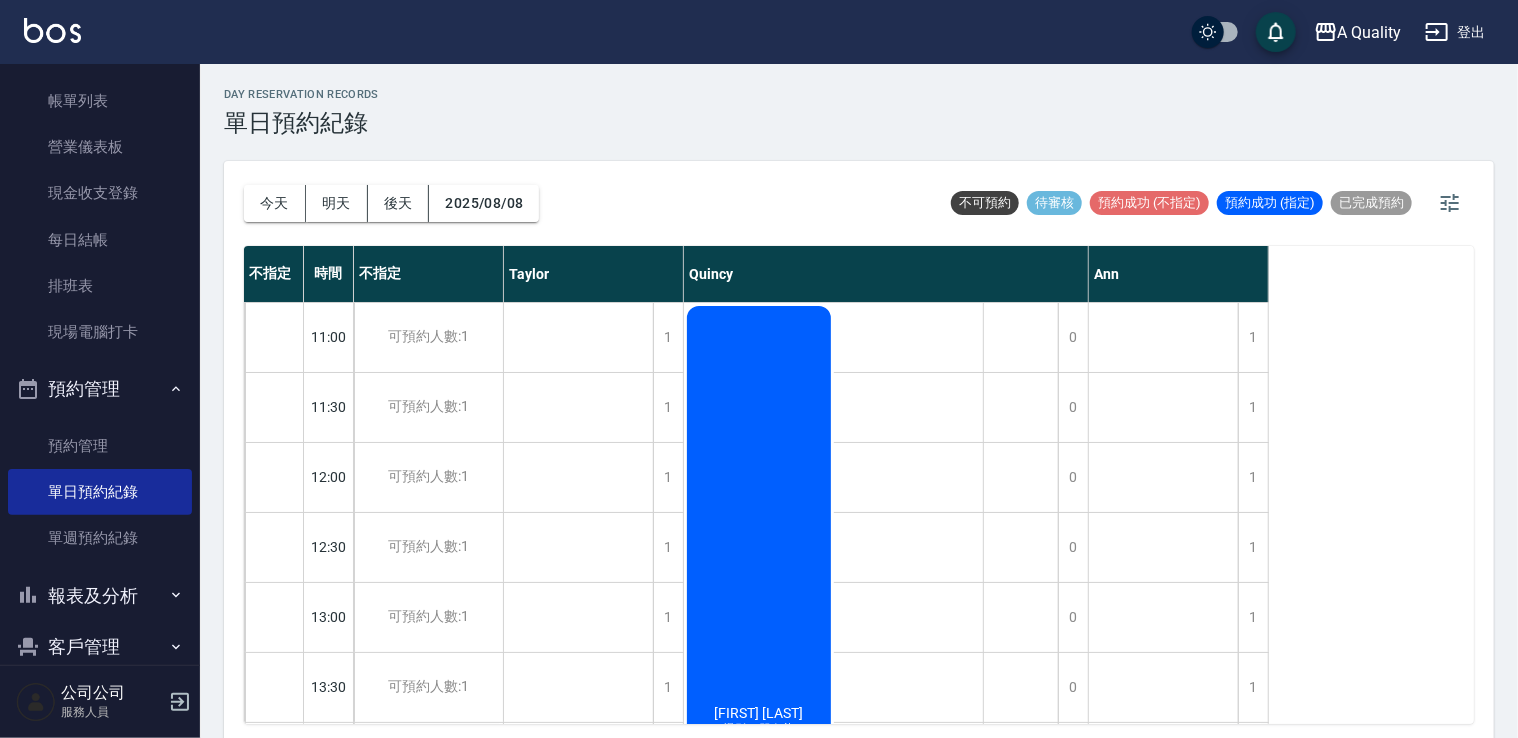 click on "今天" at bounding box center (275, 203) 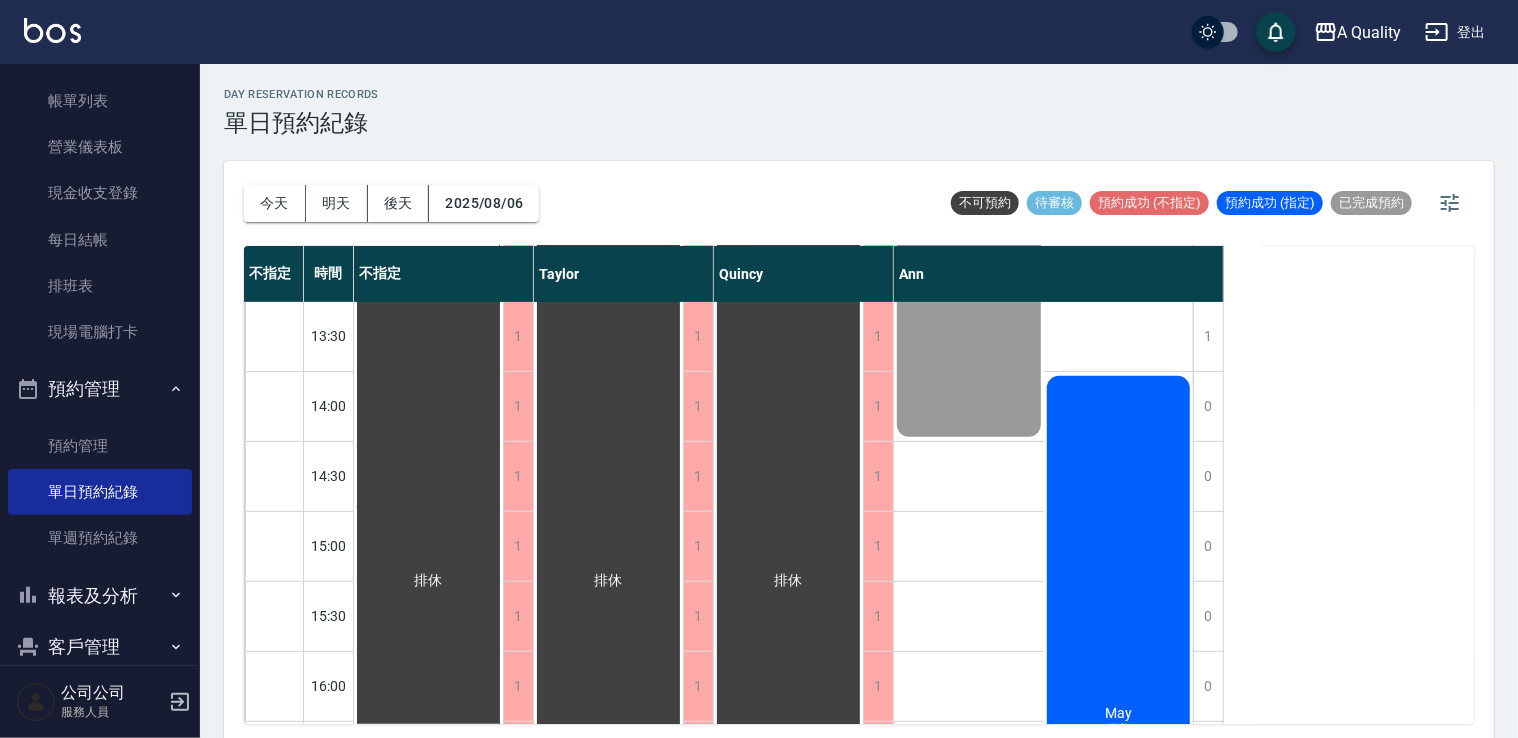 scroll, scrollTop: 400, scrollLeft: 0, axis: vertical 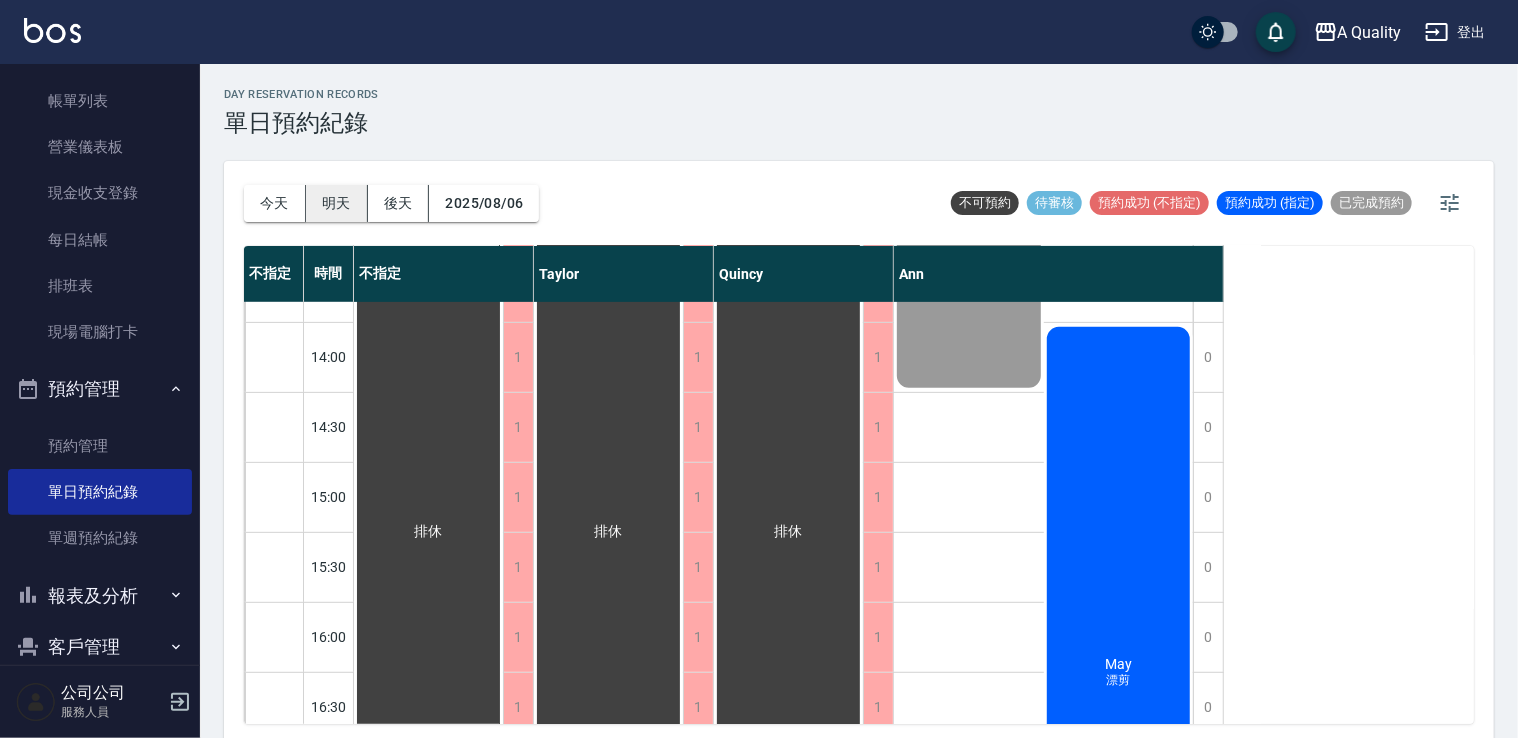 click on "明天" at bounding box center [337, 203] 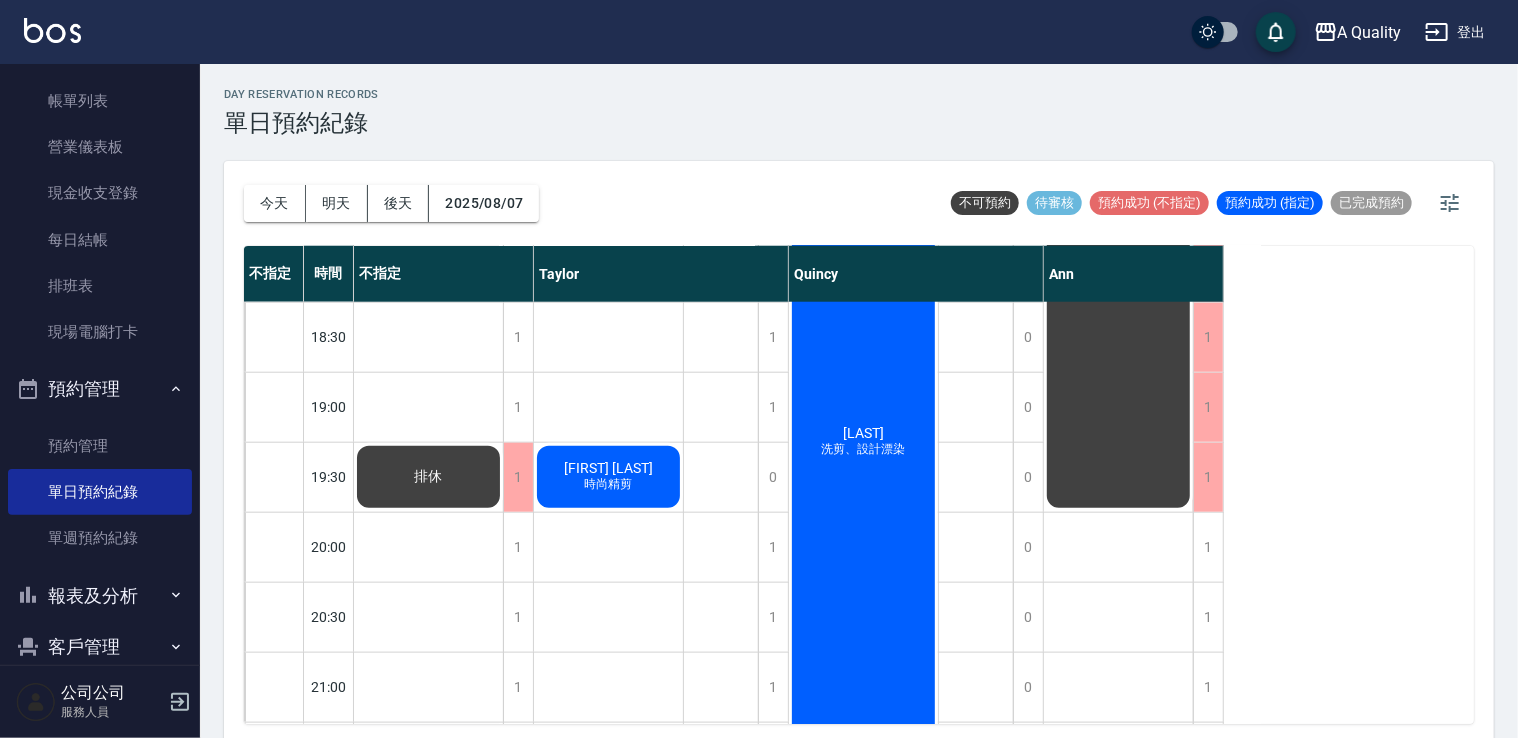 scroll, scrollTop: 1133, scrollLeft: 0, axis: vertical 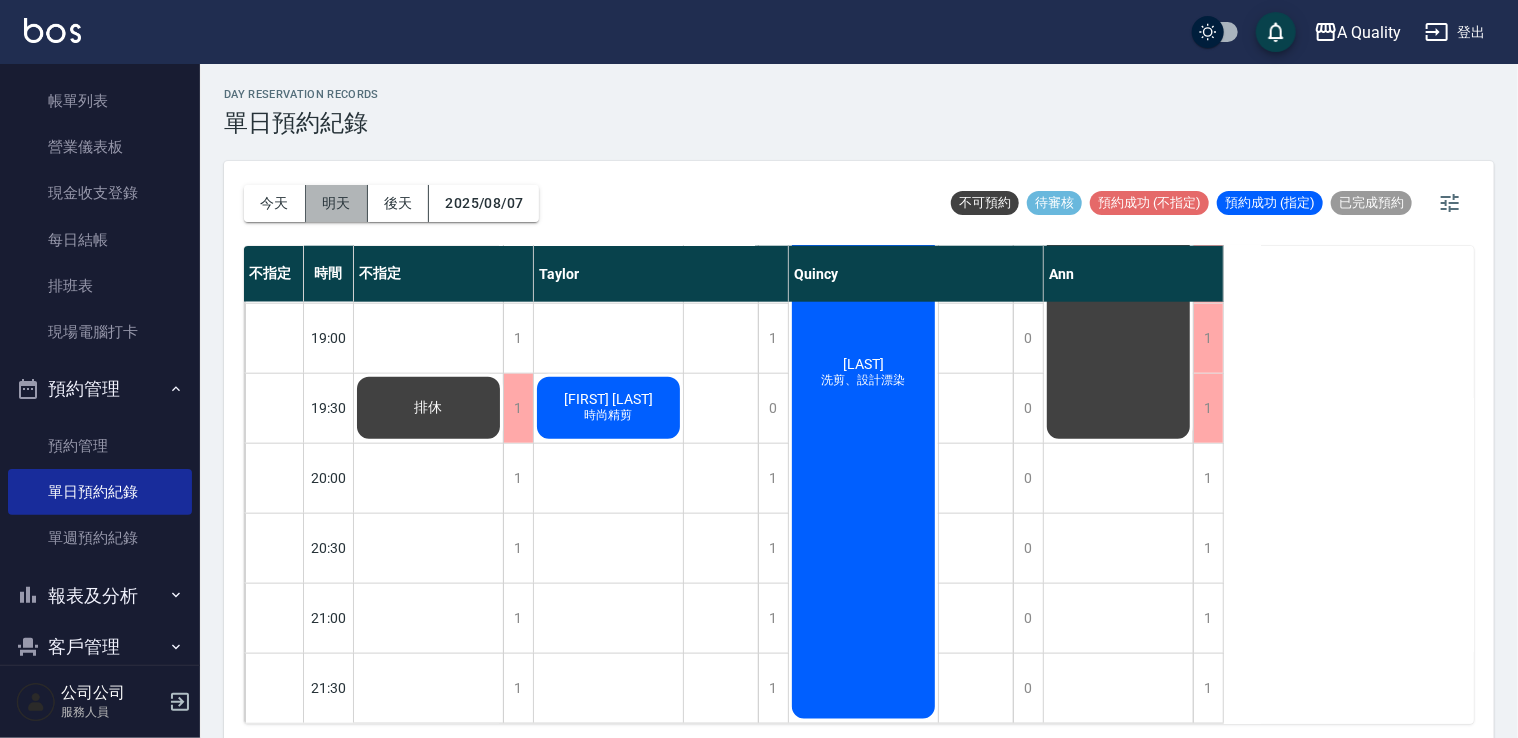 click on "明天" at bounding box center (337, 203) 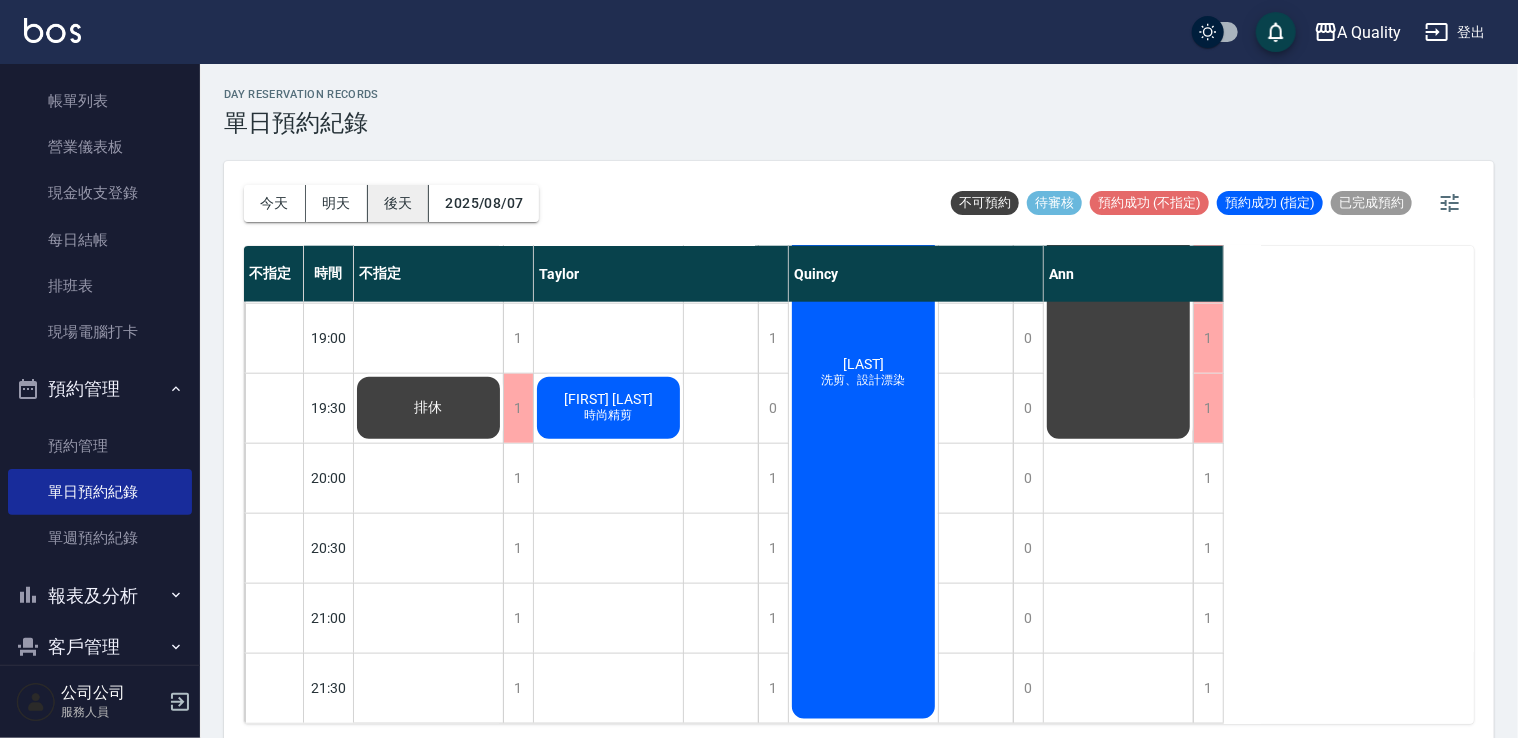 click on "後天" at bounding box center (399, 203) 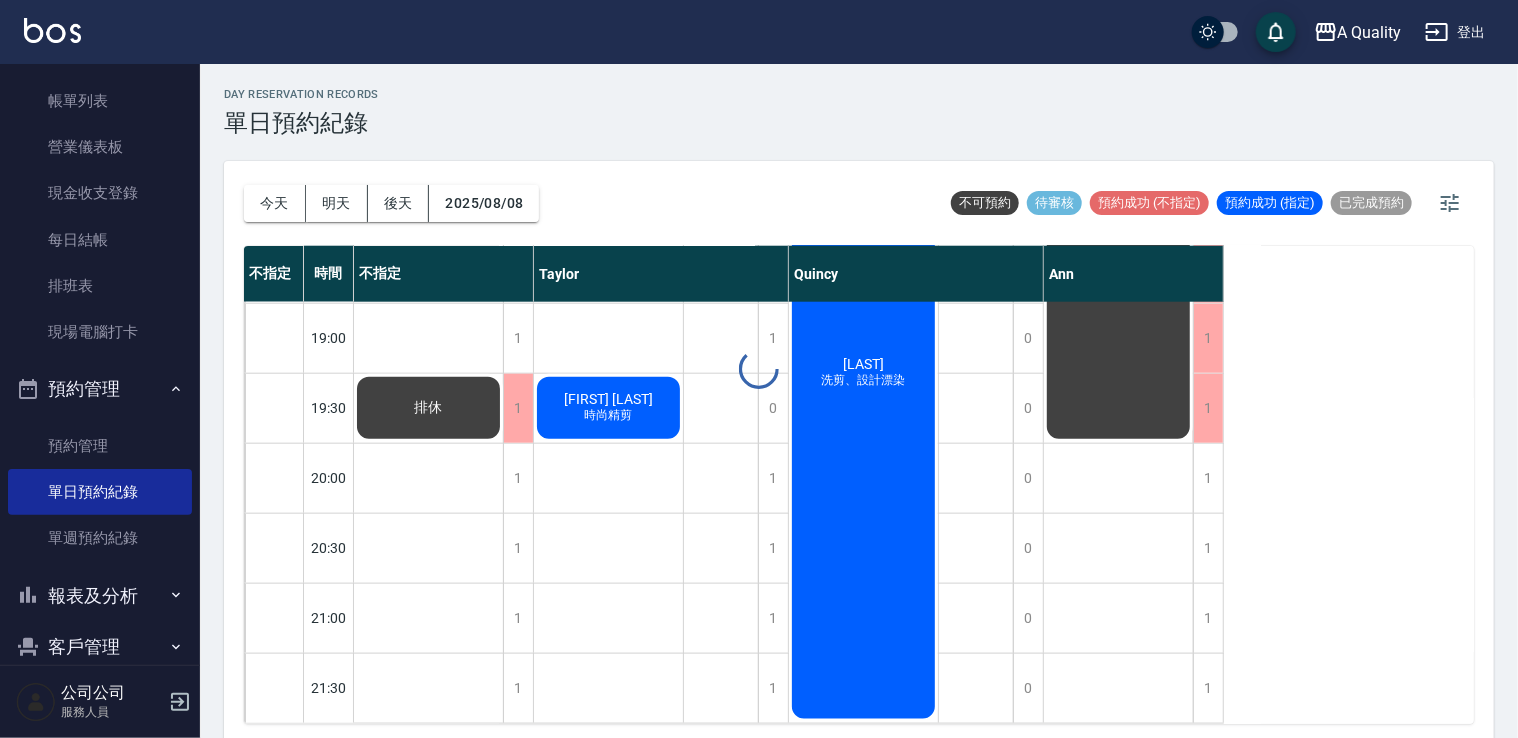 scroll, scrollTop: 993, scrollLeft: 0, axis: vertical 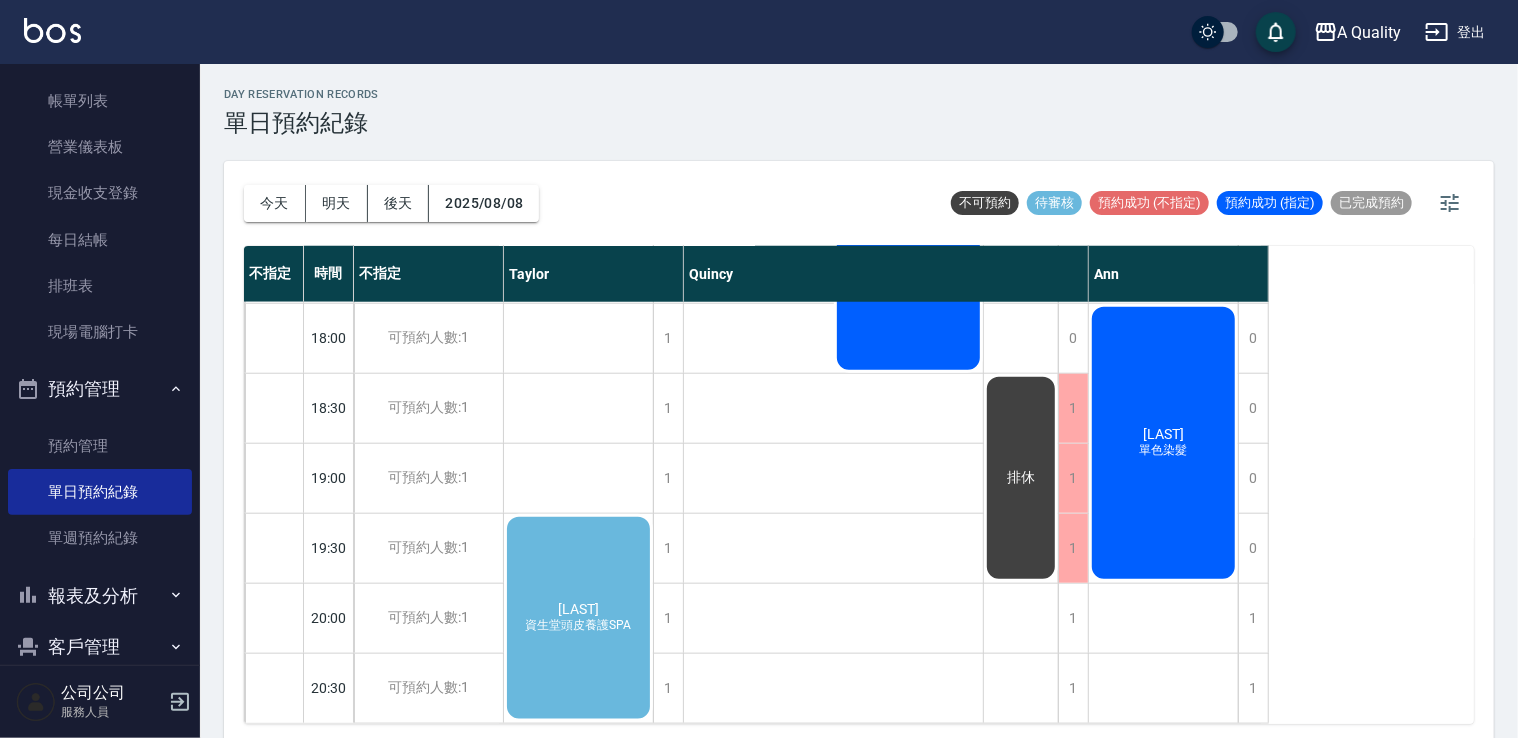 click on "楊祥琳 資生堂頭皮養護SPA" at bounding box center [578, 618] 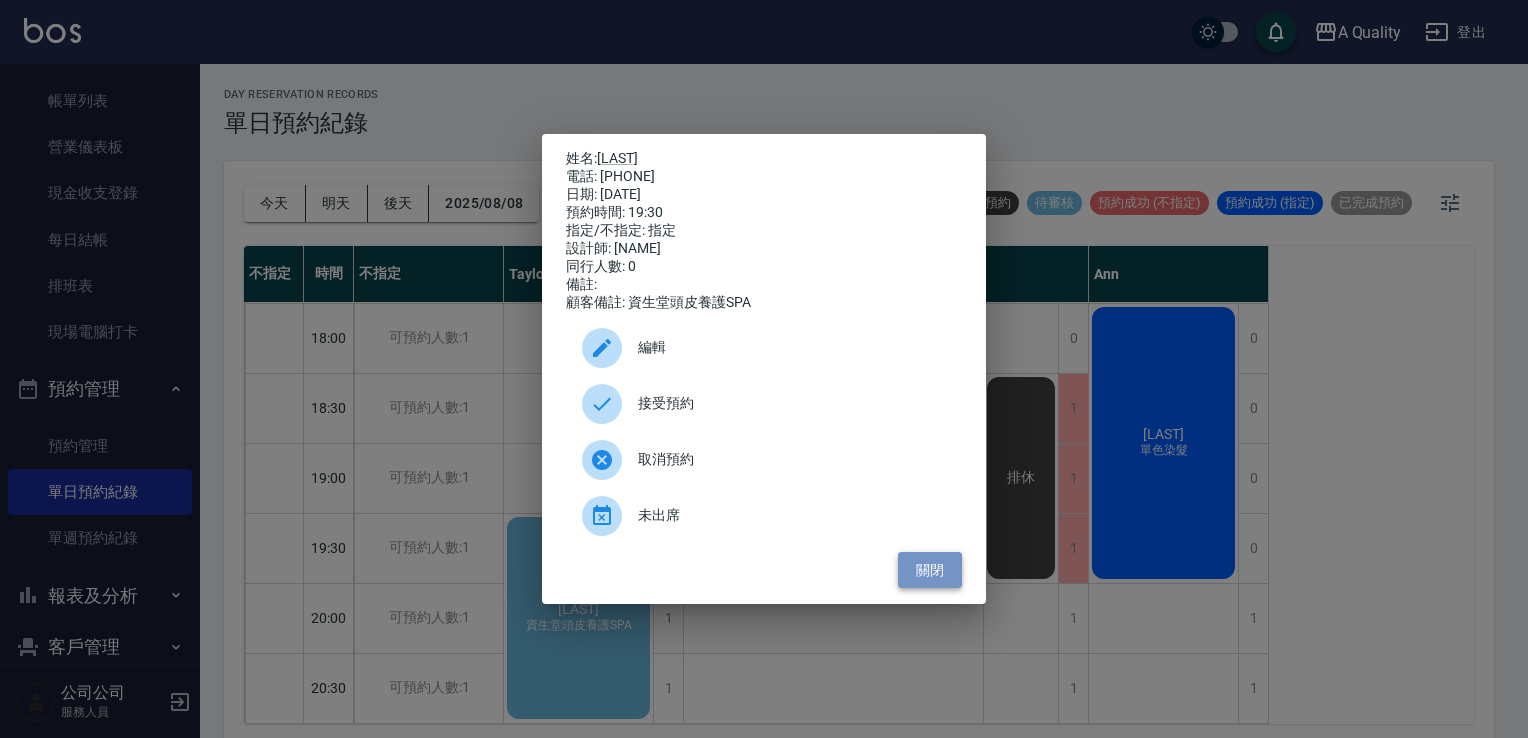 drag, startPoint x: 924, startPoint y: 571, endPoint x: 912, endPoint y: 572, distance: 12.0415945 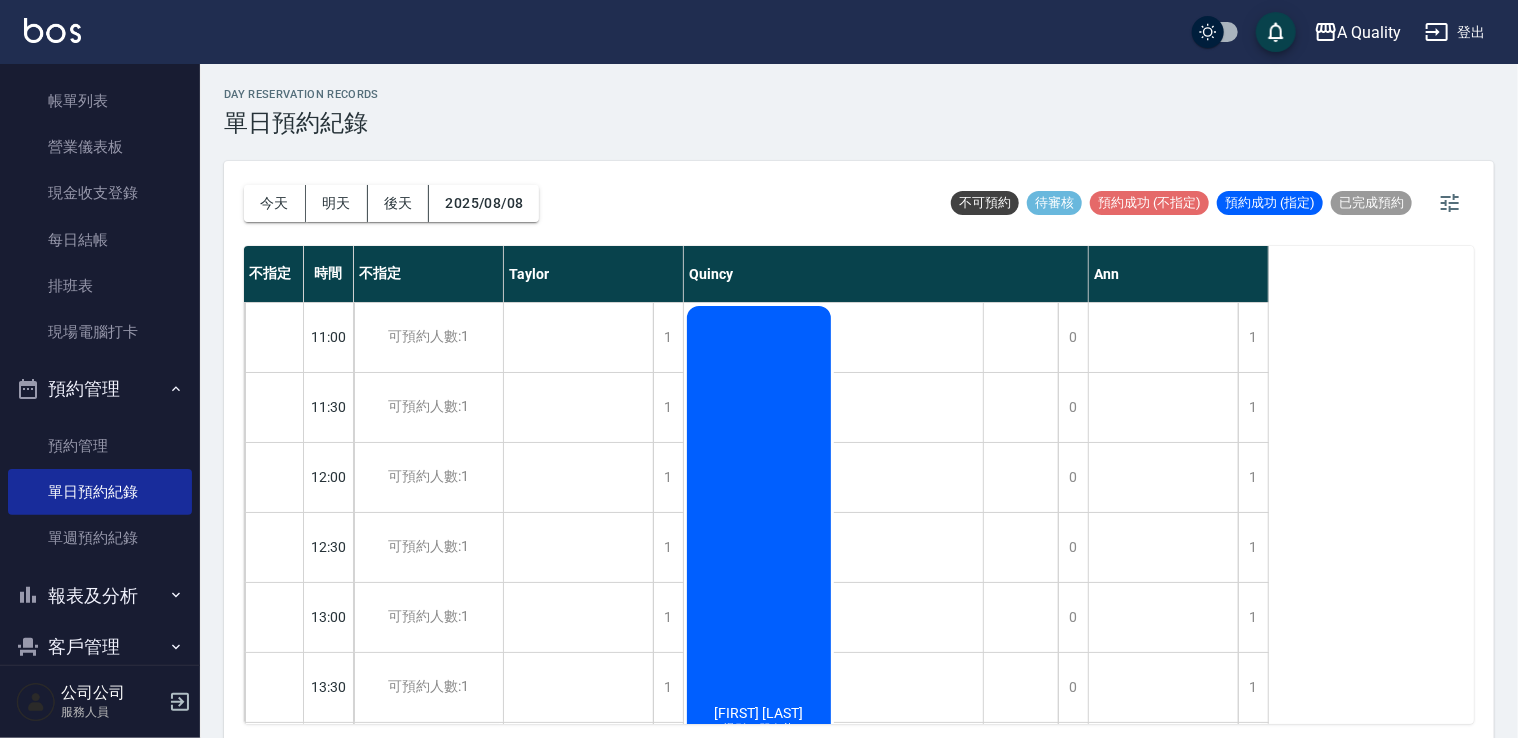 scroll, scrollTop: 0, scrollLeft: 0, axis: both 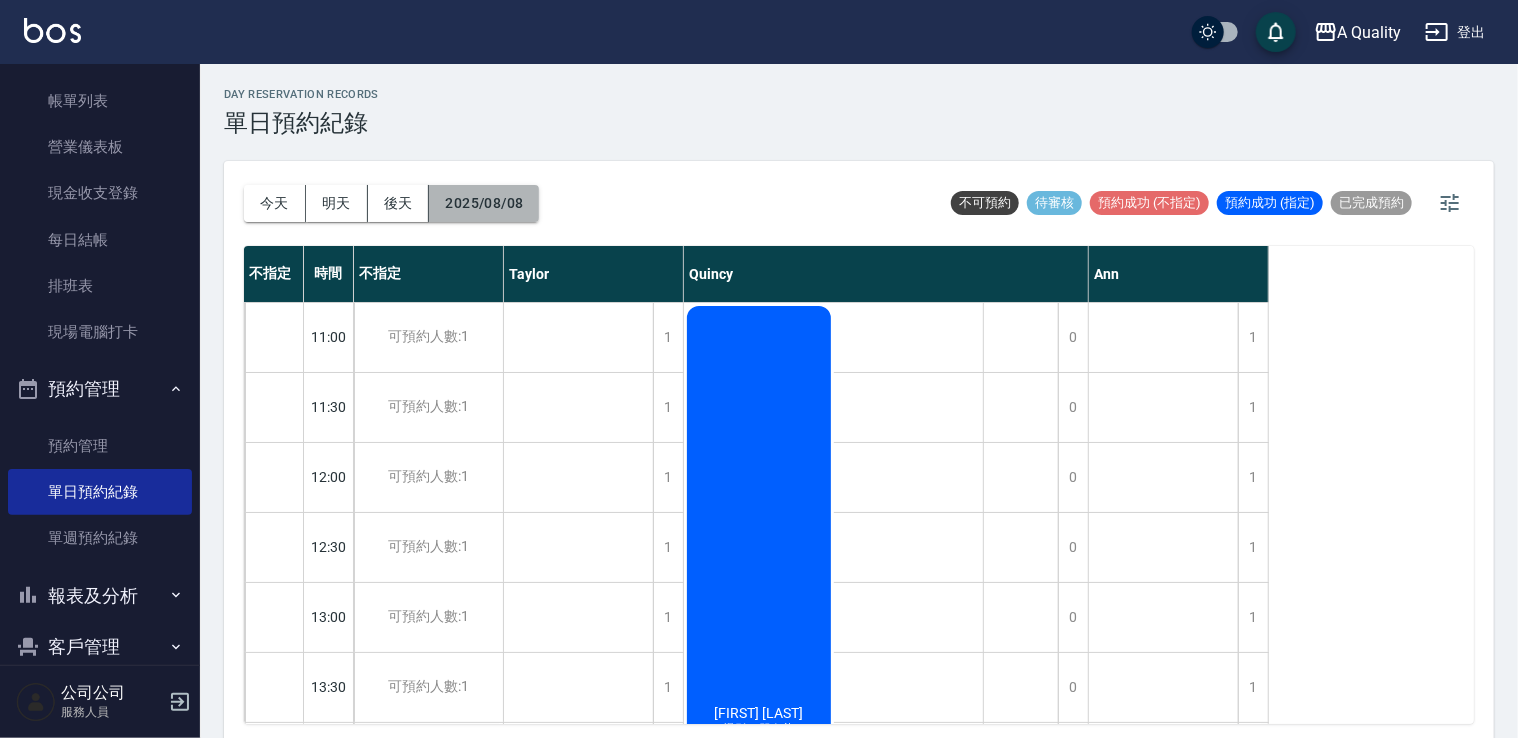click on "2025/08/08" at bounding box center [484, 203] 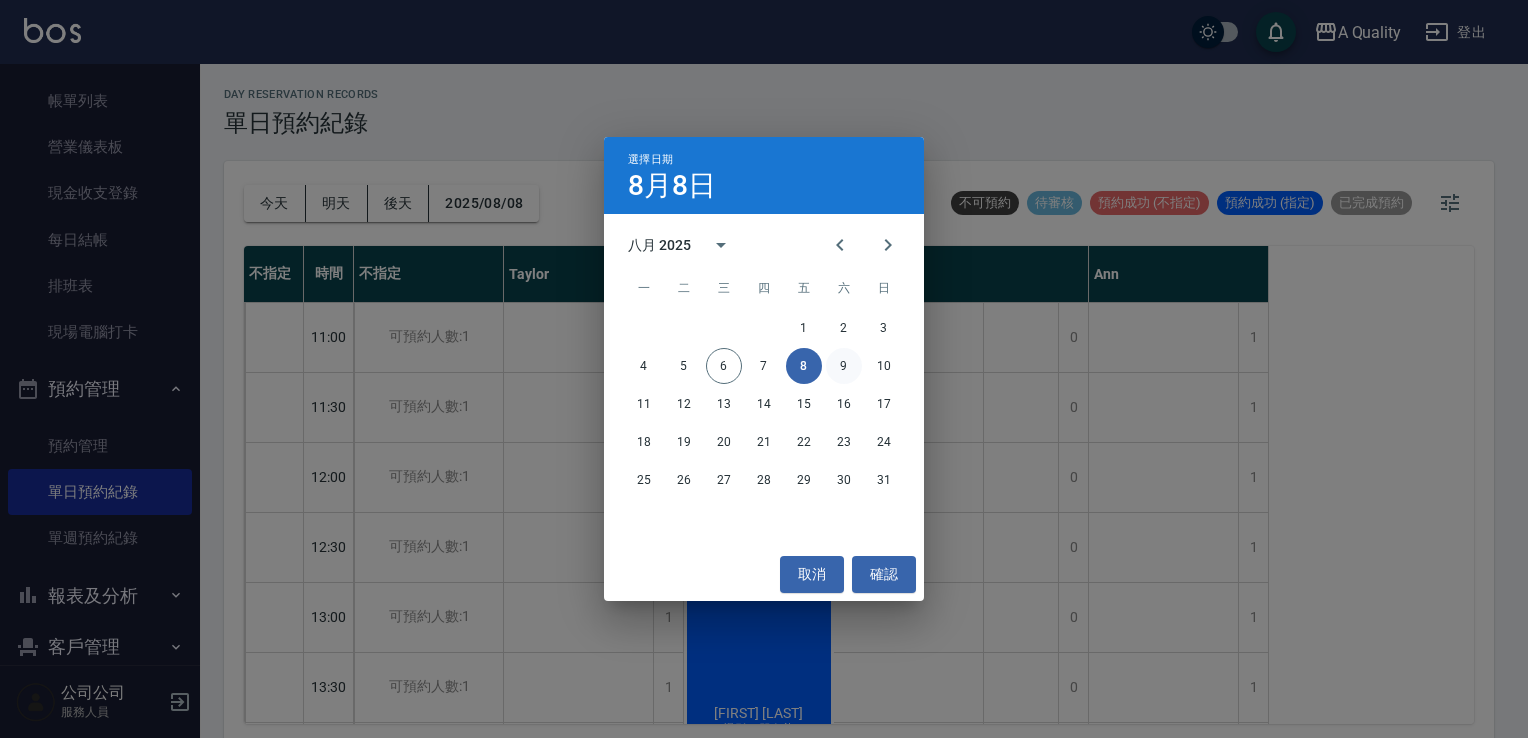 click on "9" at bounding box center (844, 366) 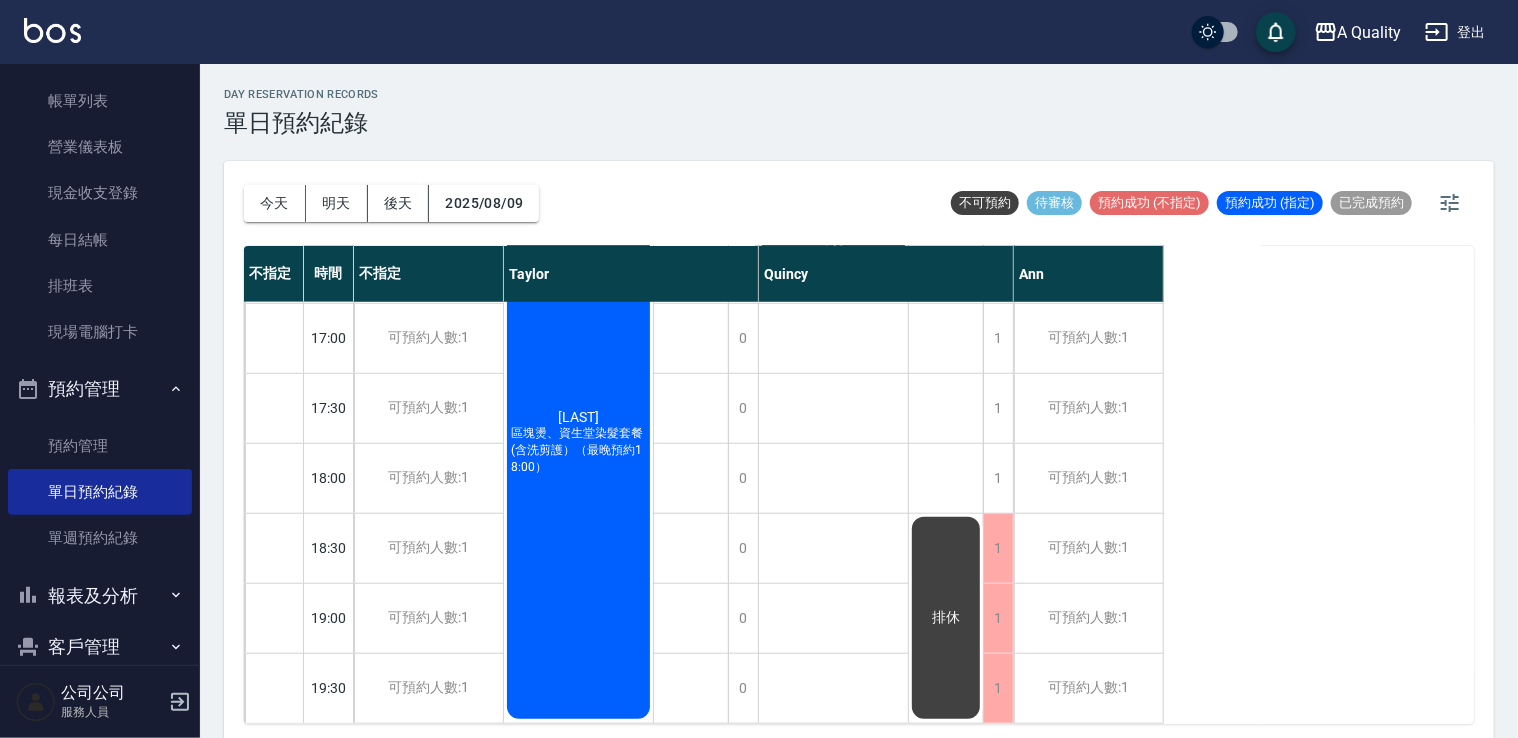 scroll, scrollTop: 553, scrollLeft: 0, axis: vertical 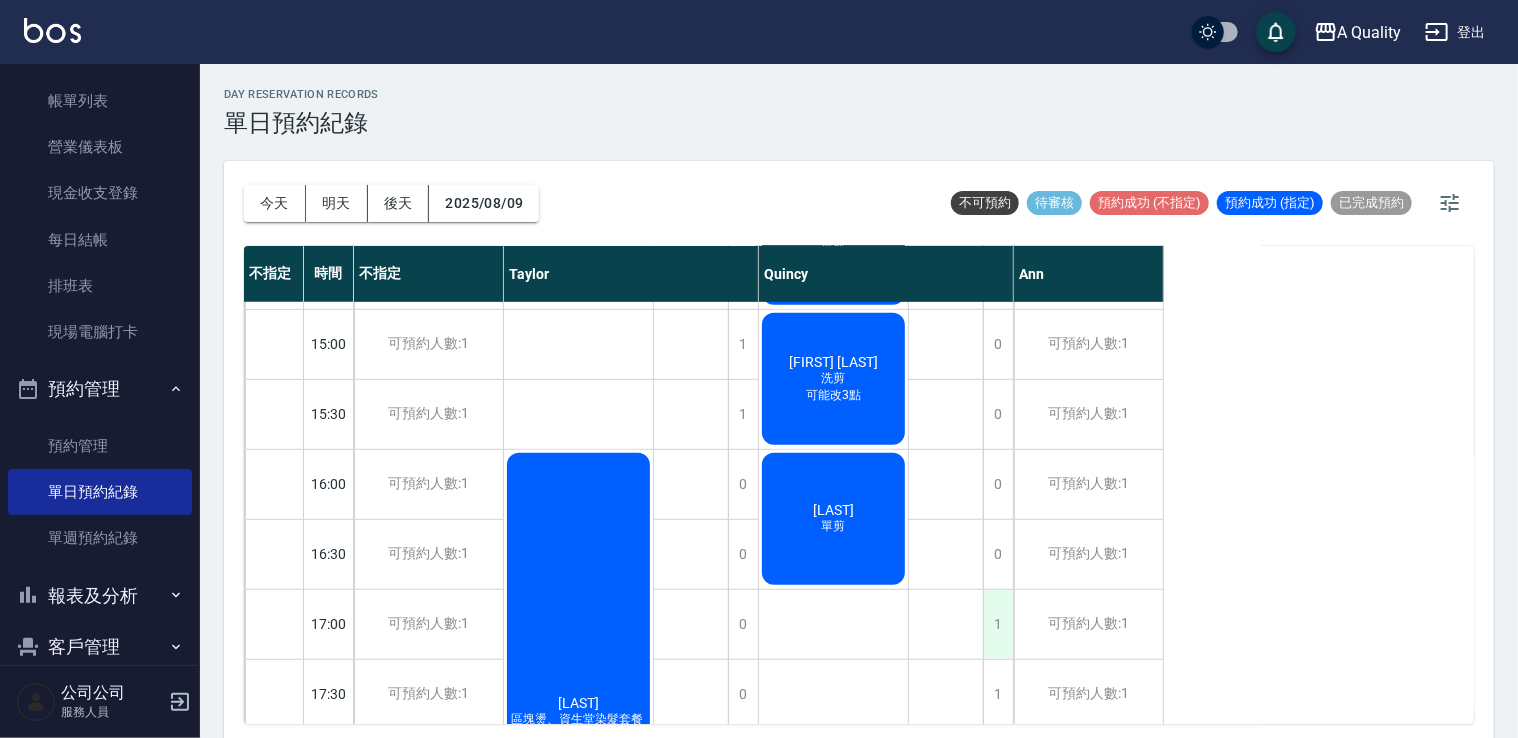 click on "1" at bounding box center (998, 624) 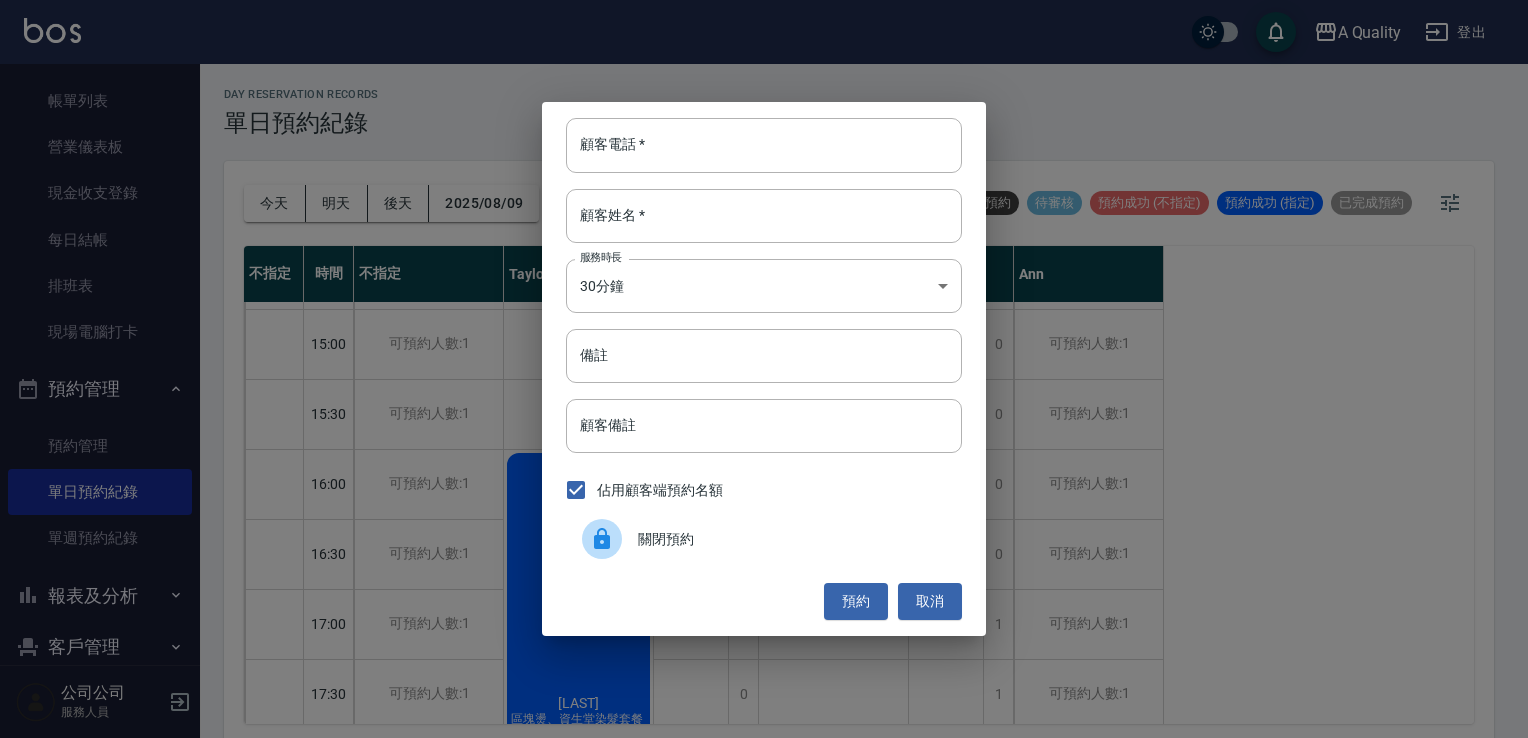 click on "關閉預約" at bounding box center [792, 539] 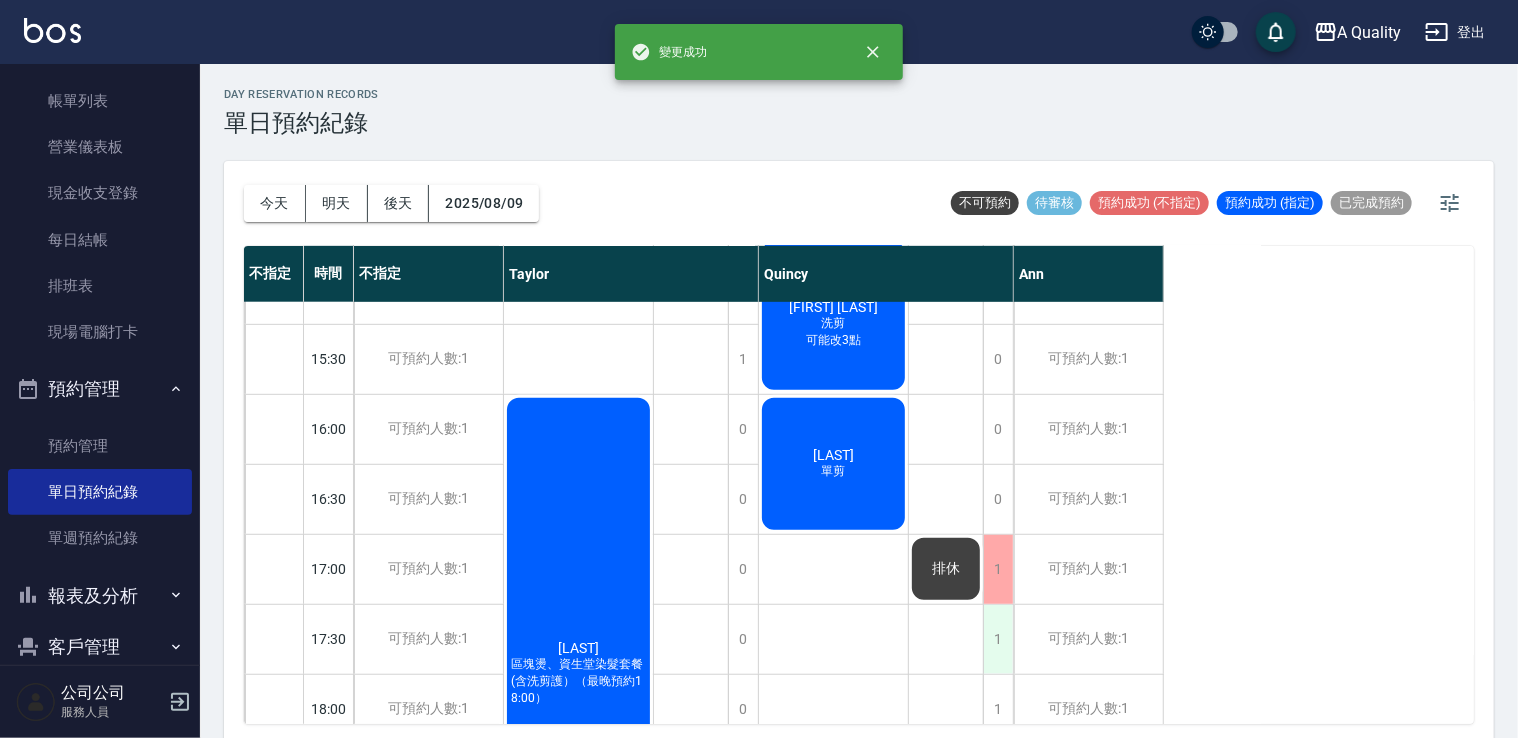 scroll, scrollTop: 653, scrollLeft: 0, axis: vertical 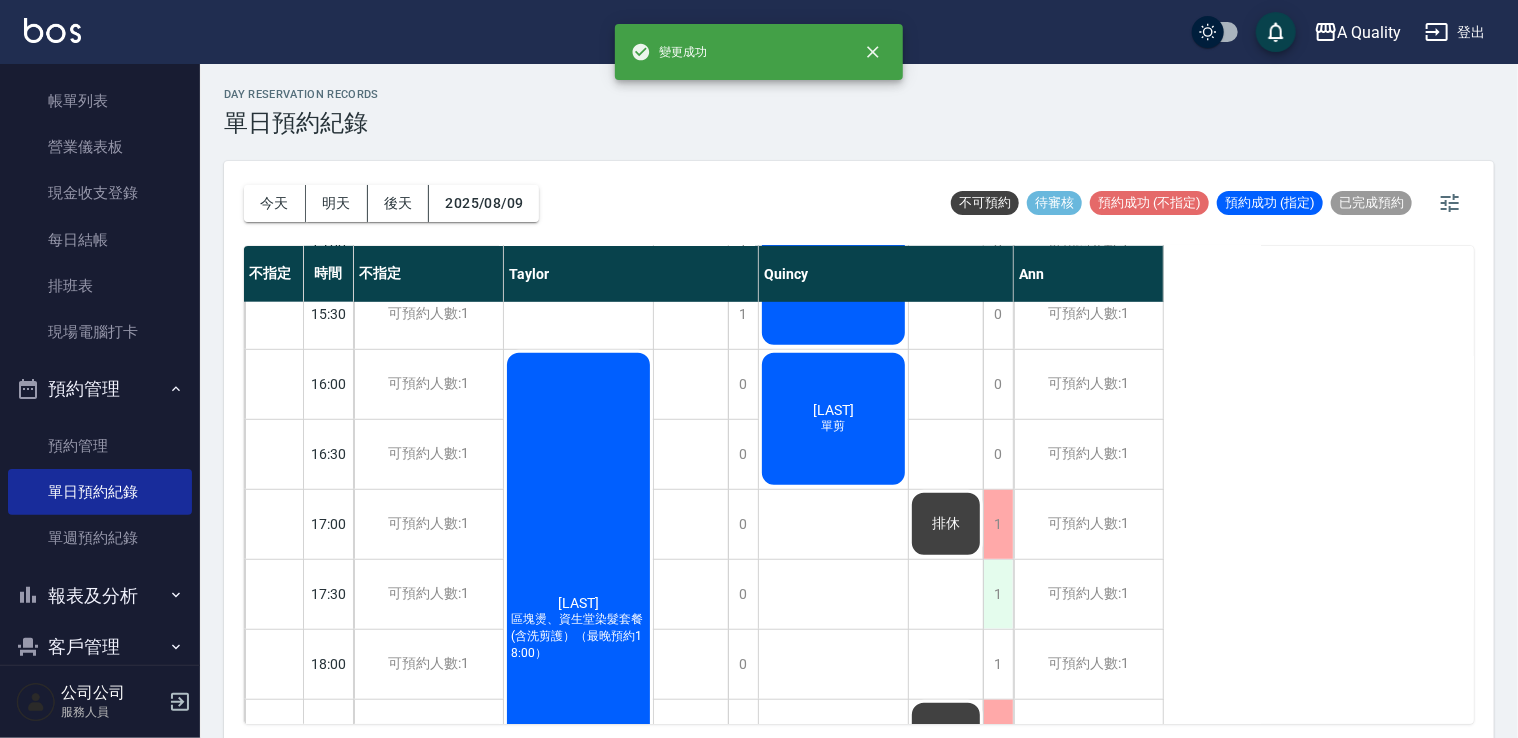 click on "1" at bounding box center [998, 594] 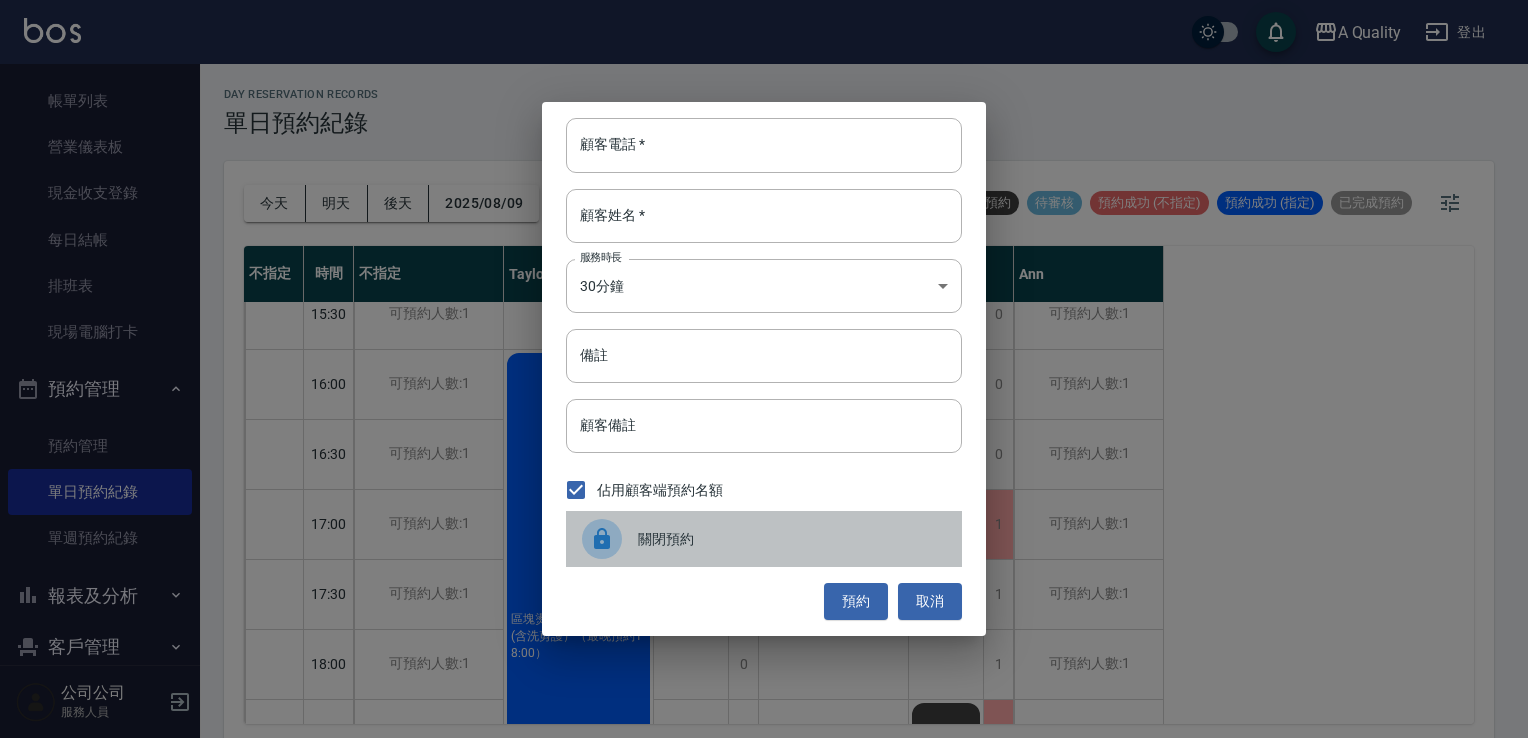 drag, startPoint x: 861, startPoint y: 546, endPoint x: 900, endPoint y: 537, distance: 40.024994 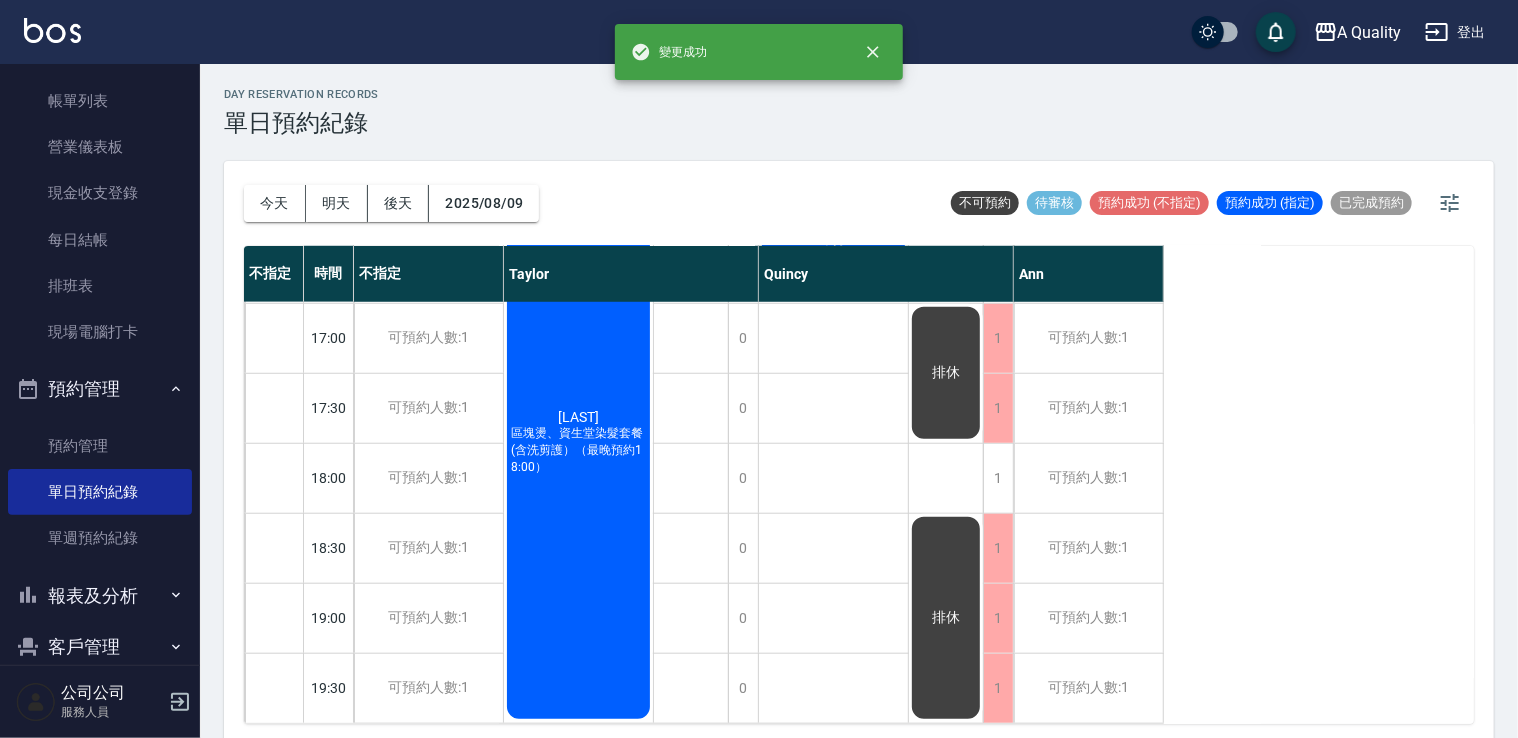 scroll, scrollTop: 853, scrollLeft: 0, axis: vertical 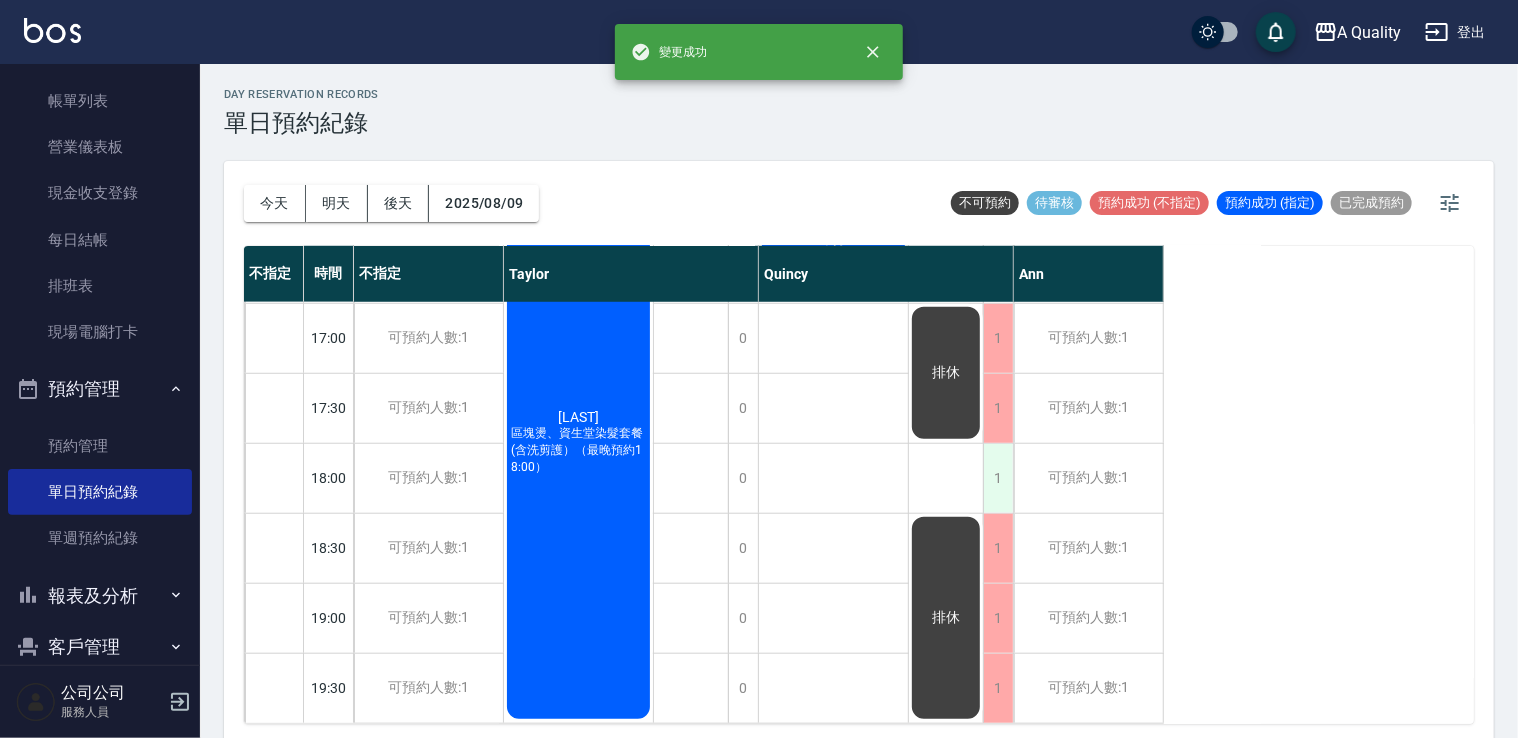 click on "1" at bounding box center [998, 478] 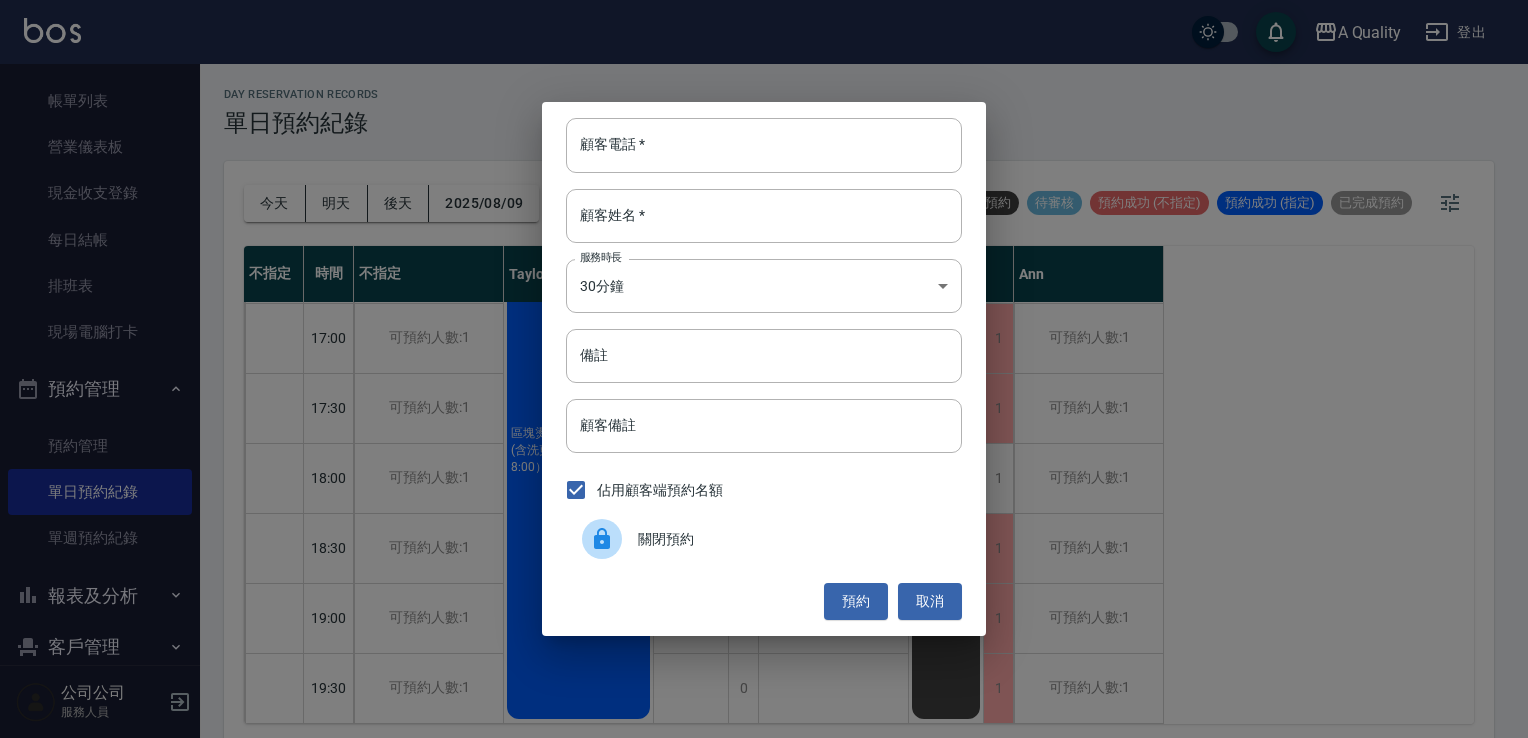 click on "關閉預約" at bounding box center (792, 539) 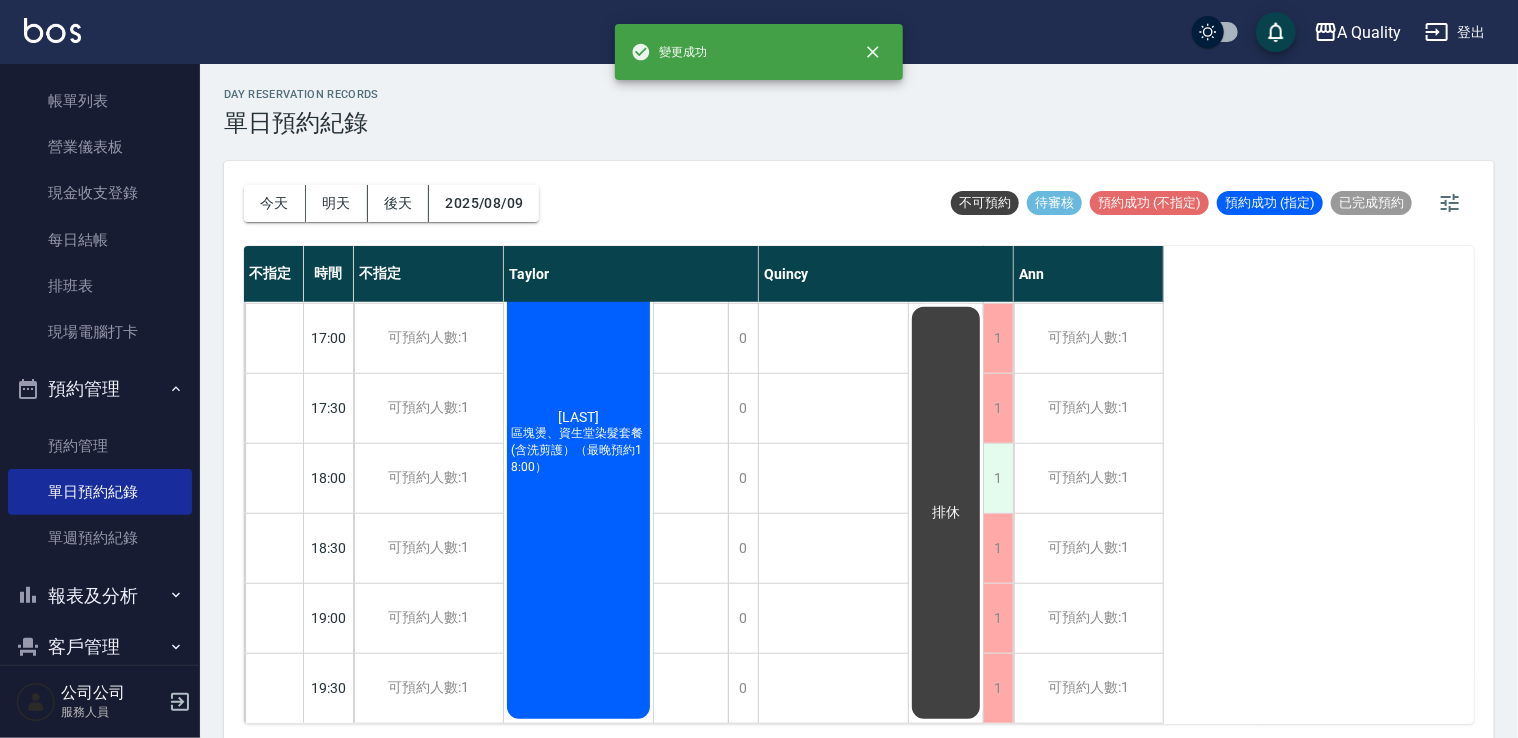scroll, scrollTop: 653, scrollLeft: 0, axis: vertical 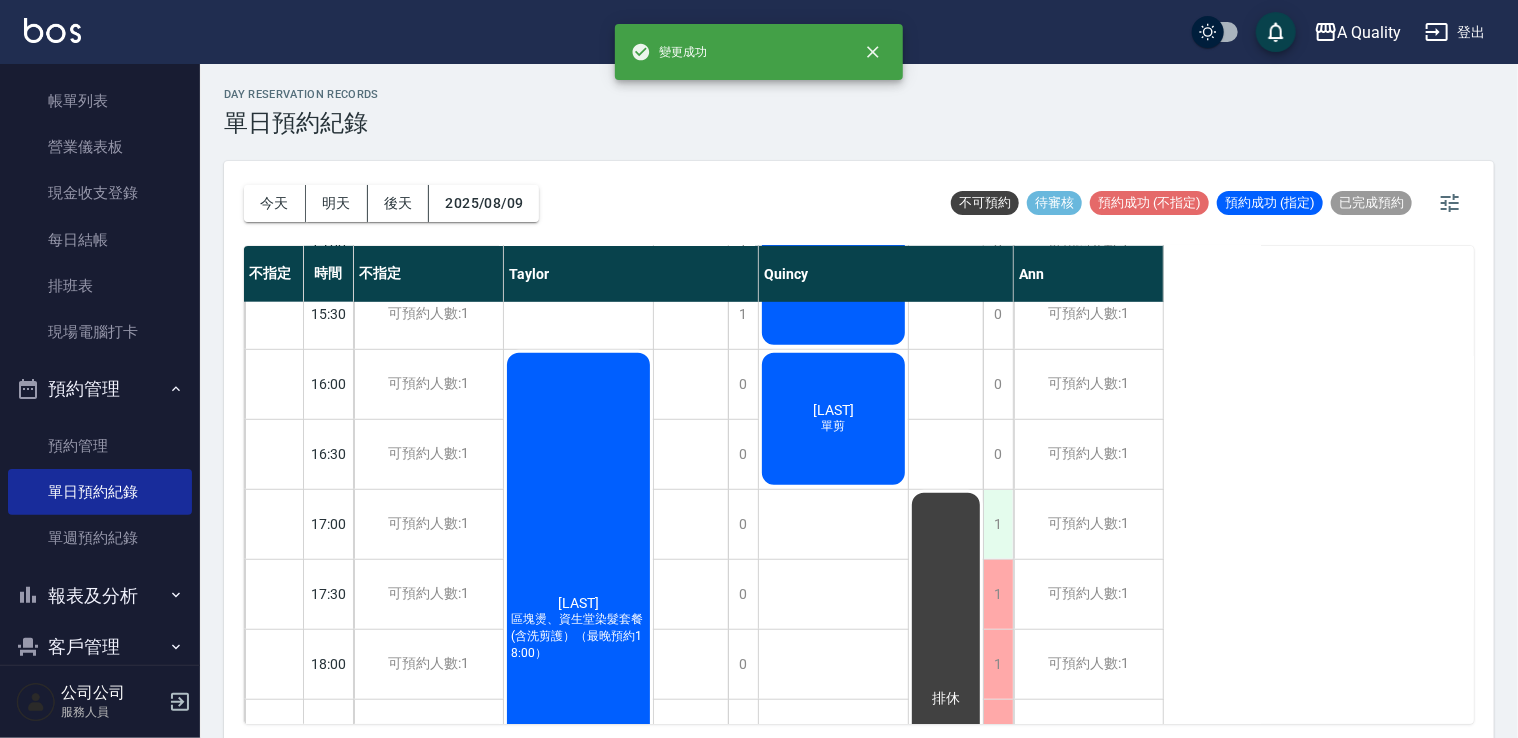 click on "1" at bounding box center (998, 524) 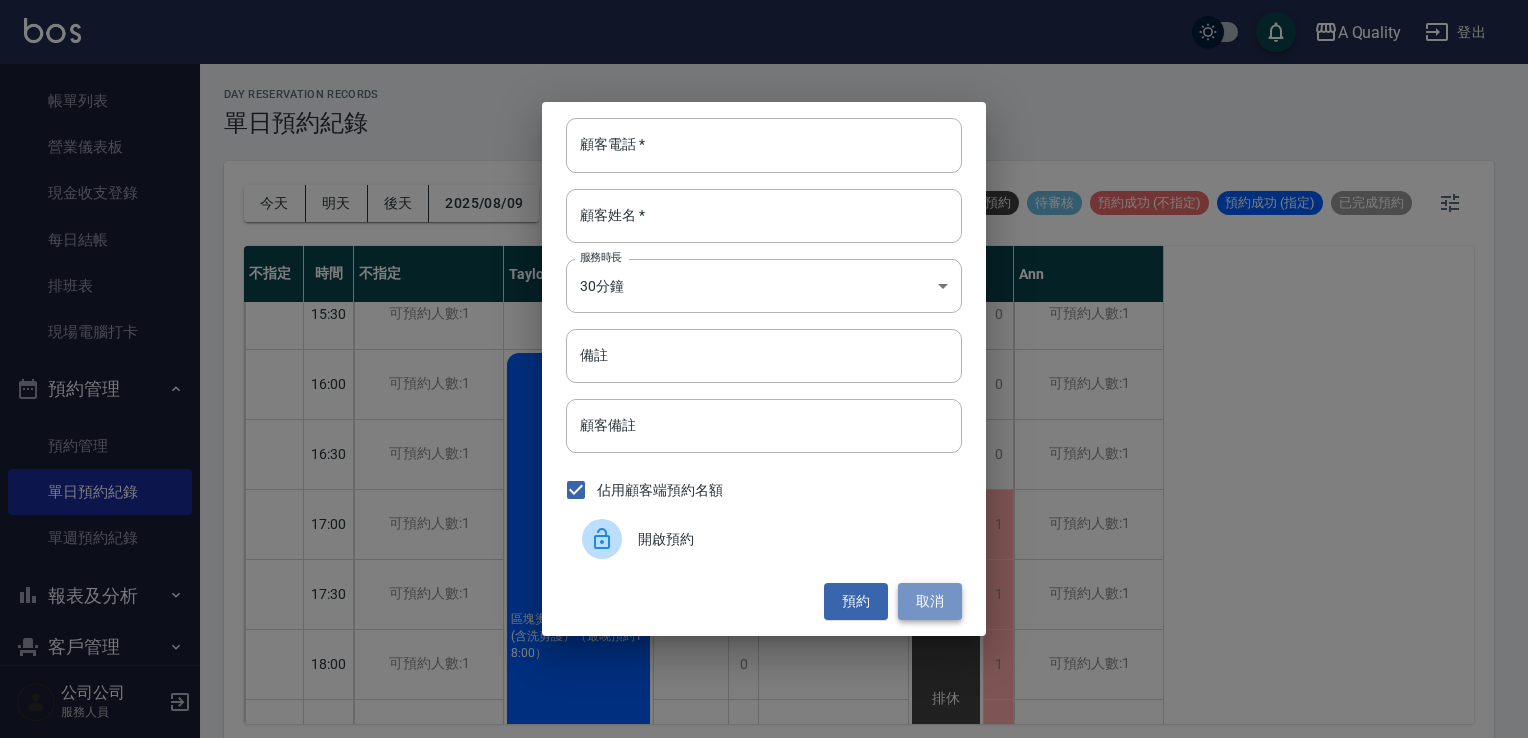 drag, startPoint x: 934, startPoint y: 598, endPoint x: 998, endPoint y: 561, distance: 73.92564 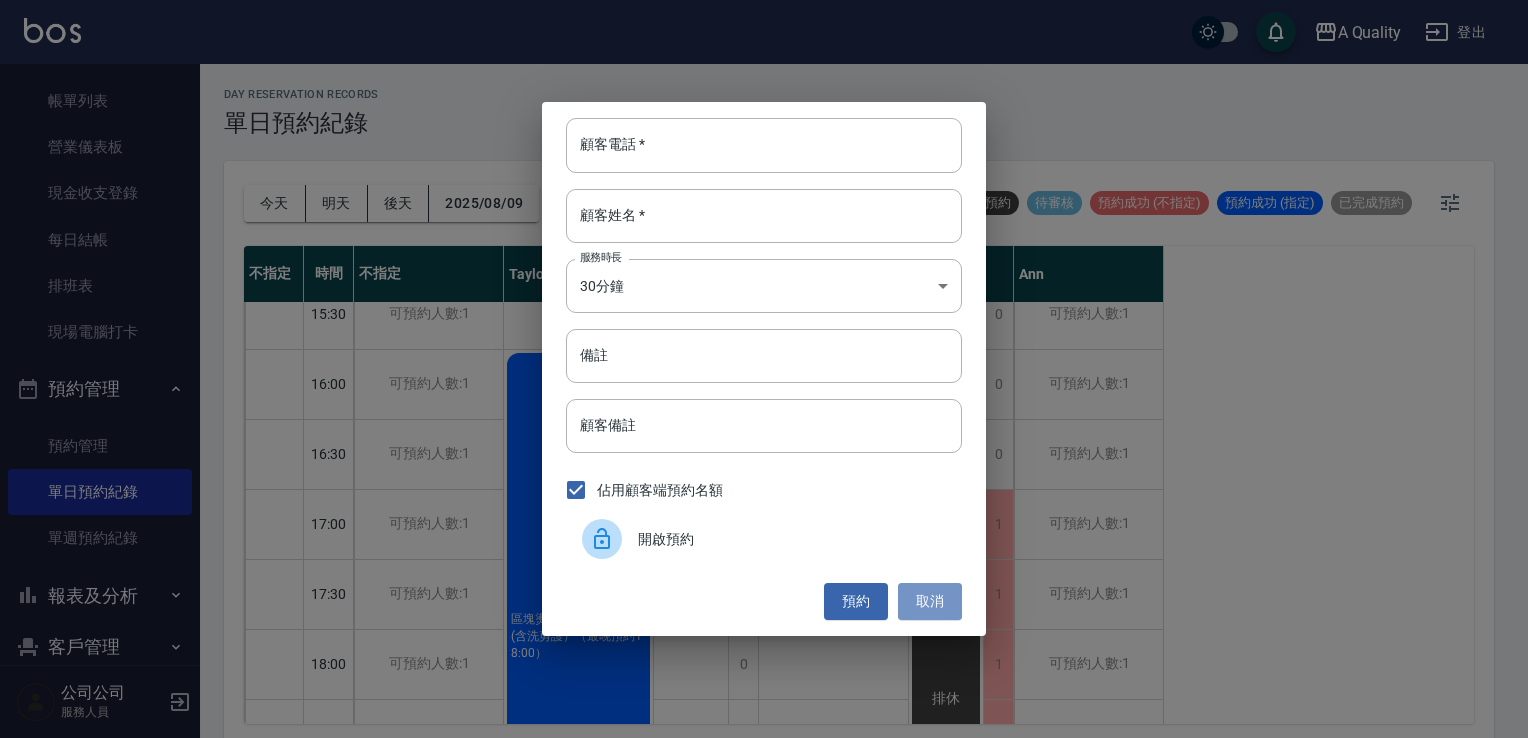 click on "取消" at bounding box center [930, 601] 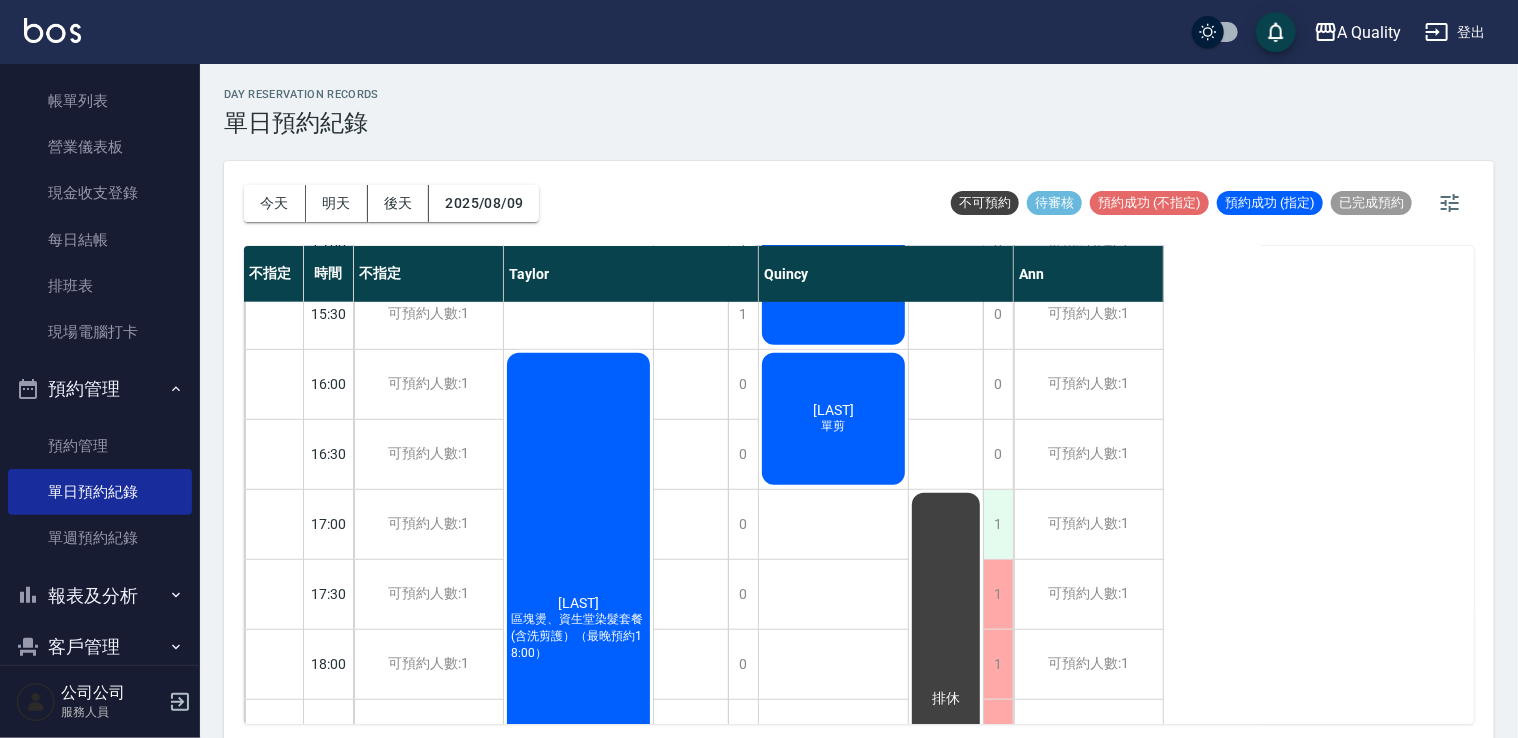 click on "1" at bounding box center [998, 524] 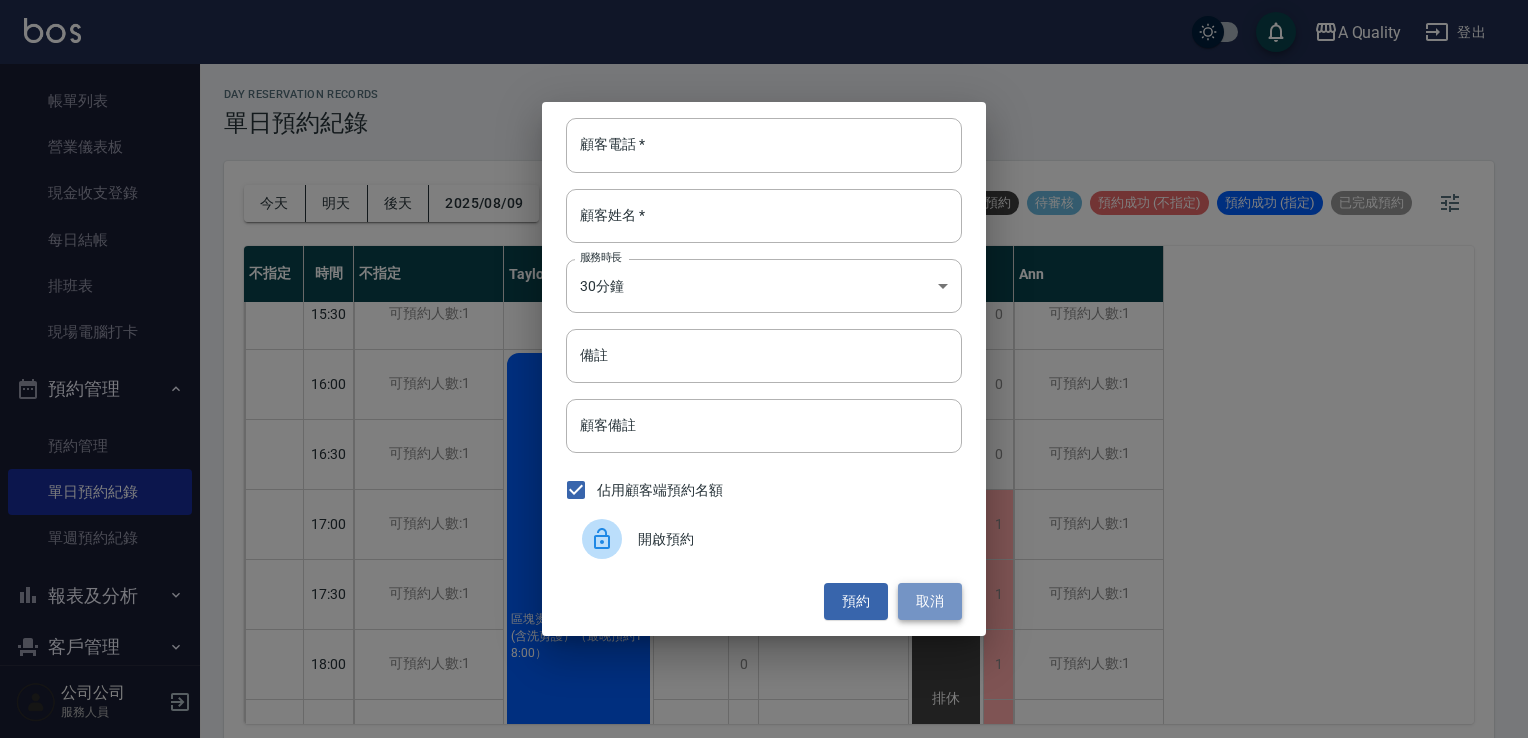 click on "取消" at bounding box center (930, 601) 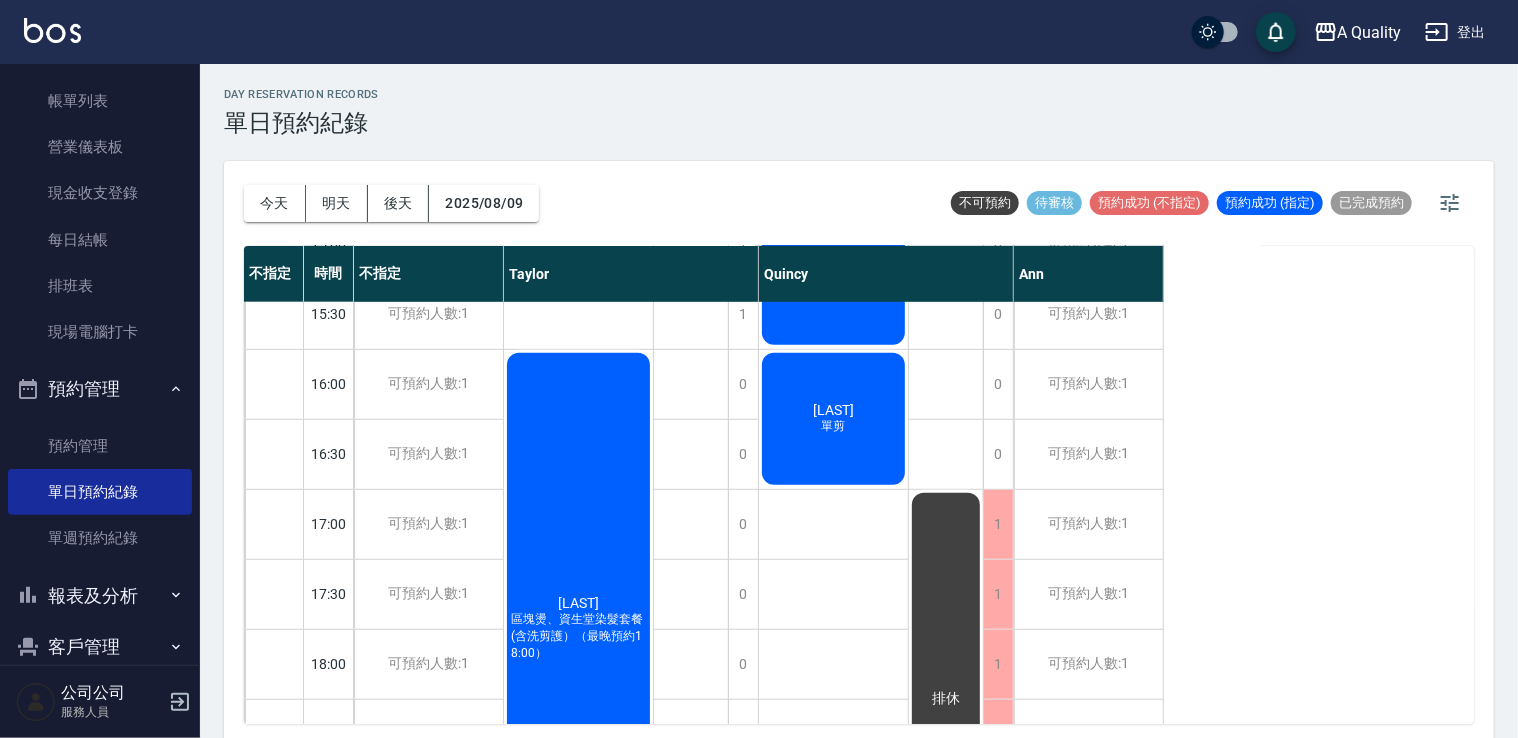 click on "排休" at bounding box center [578, -141] 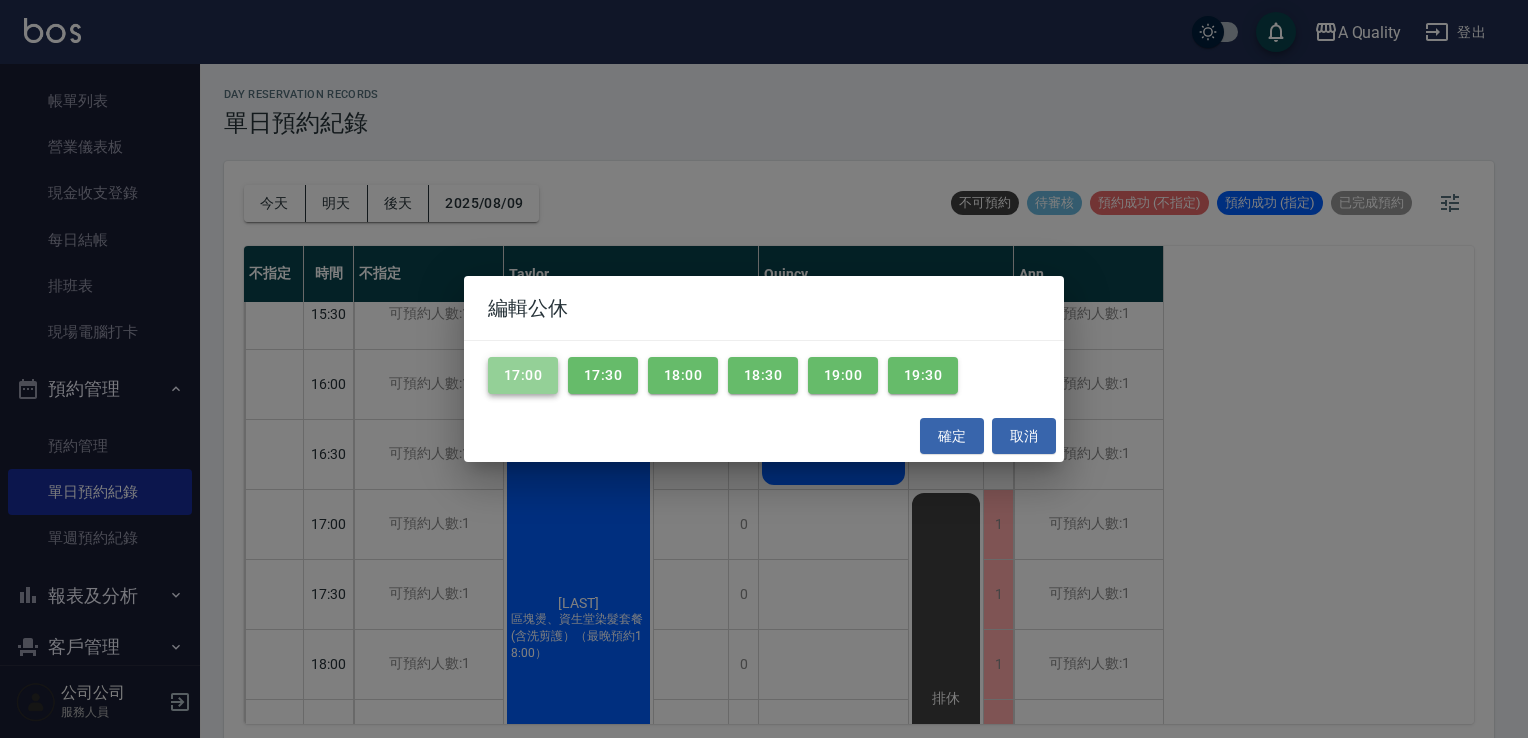 drag, startPoint x: 536, startPoint y: 370, endPoint x: 602, endPoint y: 386, distance: 67.911705 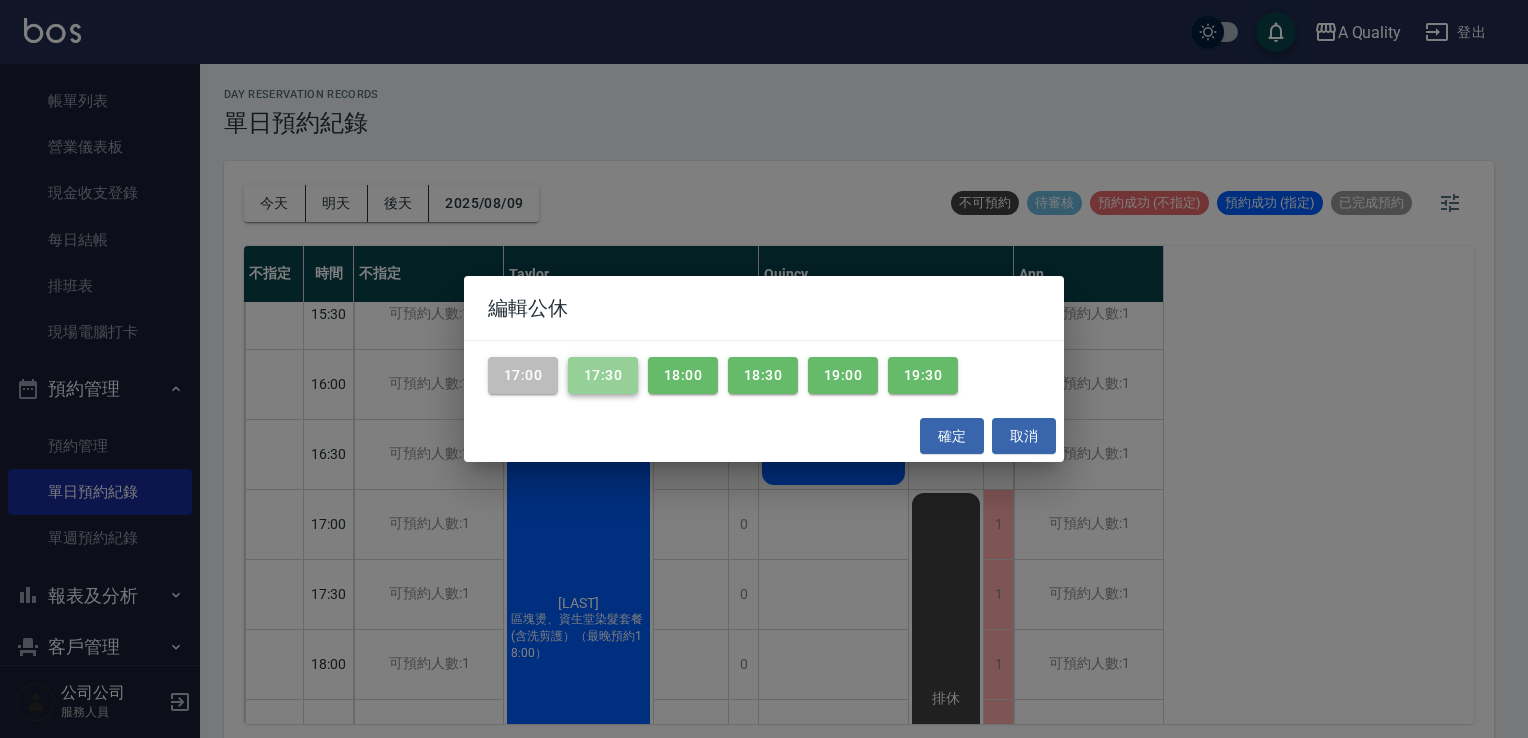 click on "17:30" at bounding box center [603, 375] 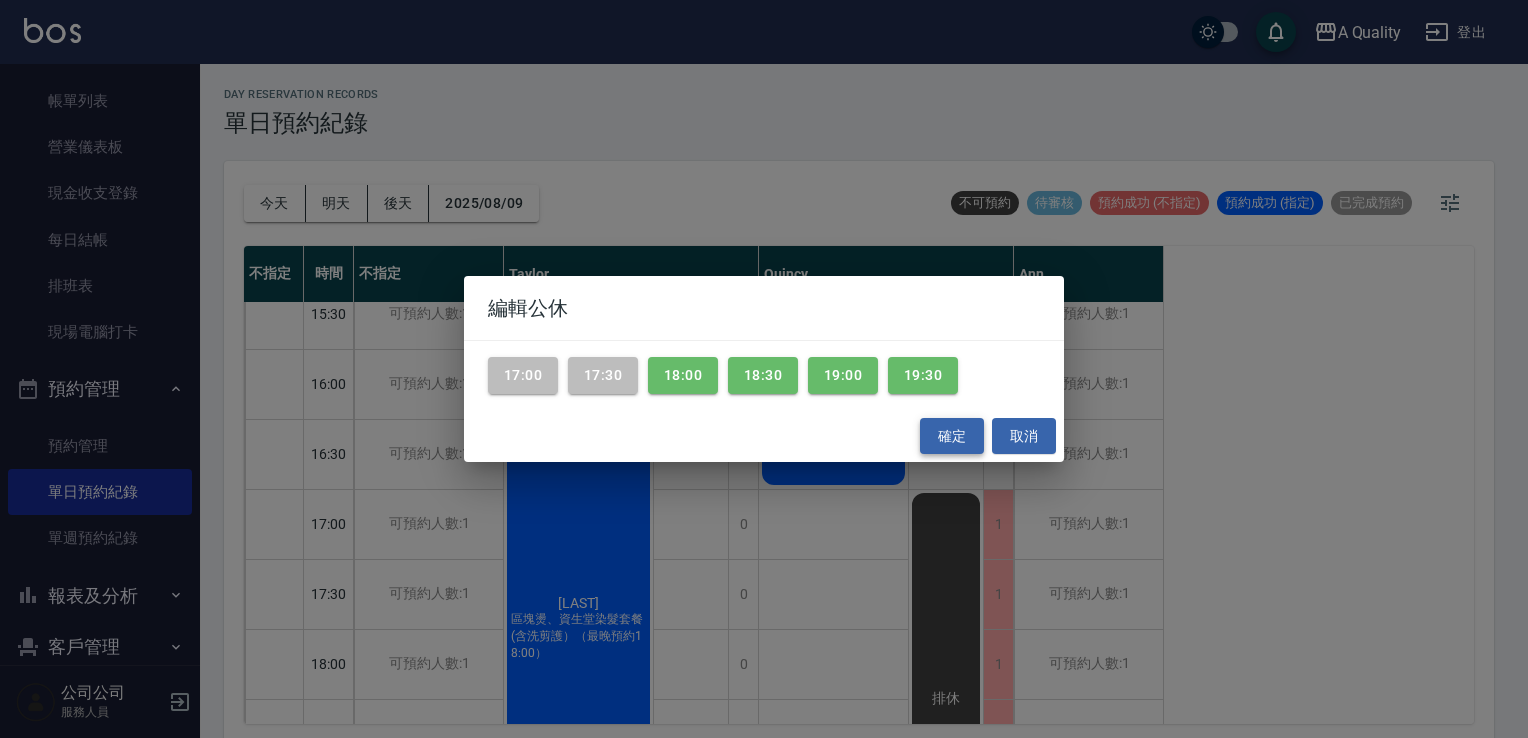 click on "確定" at bounding box center [952, 436] 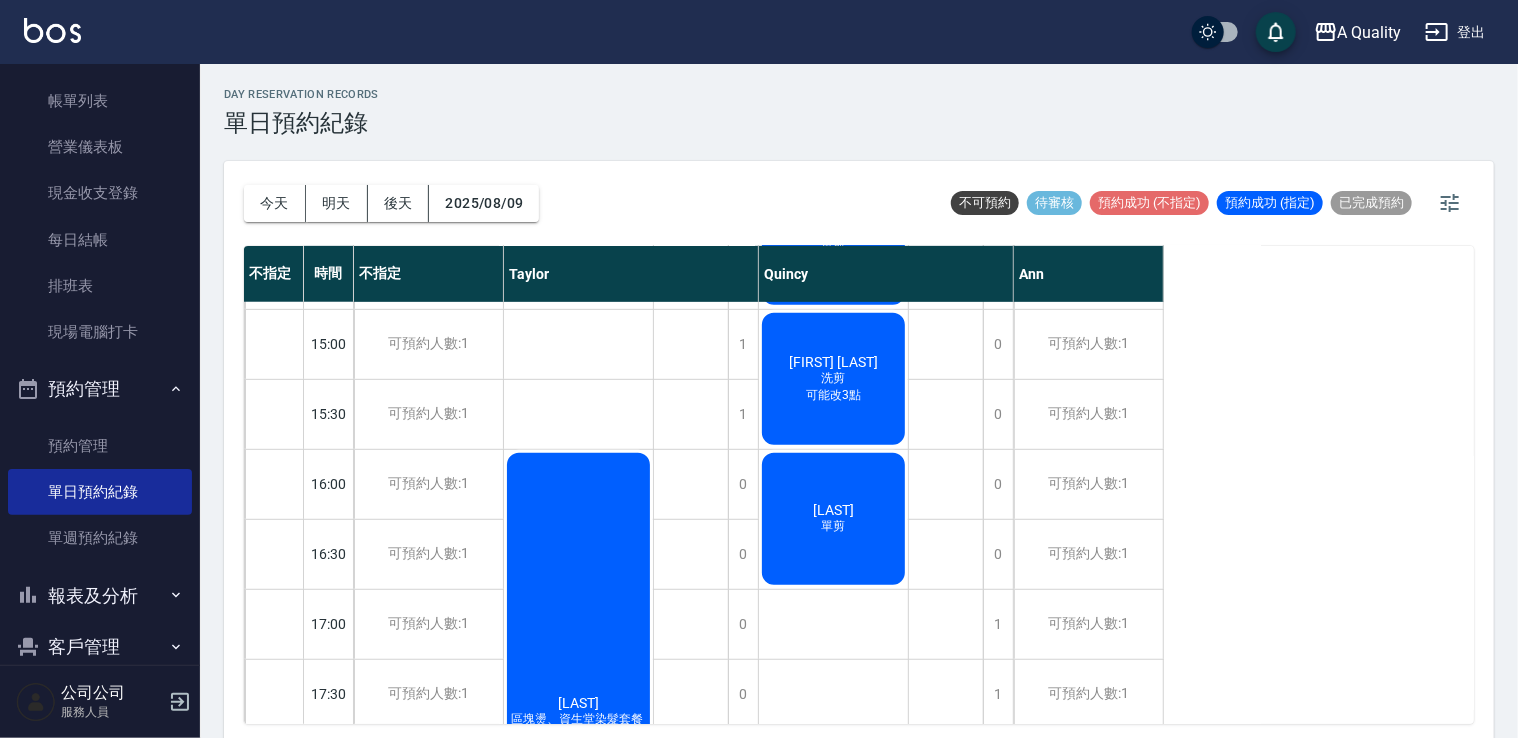 scroll, scrollTop: 453, scrollLeft: 0, axis: vertical 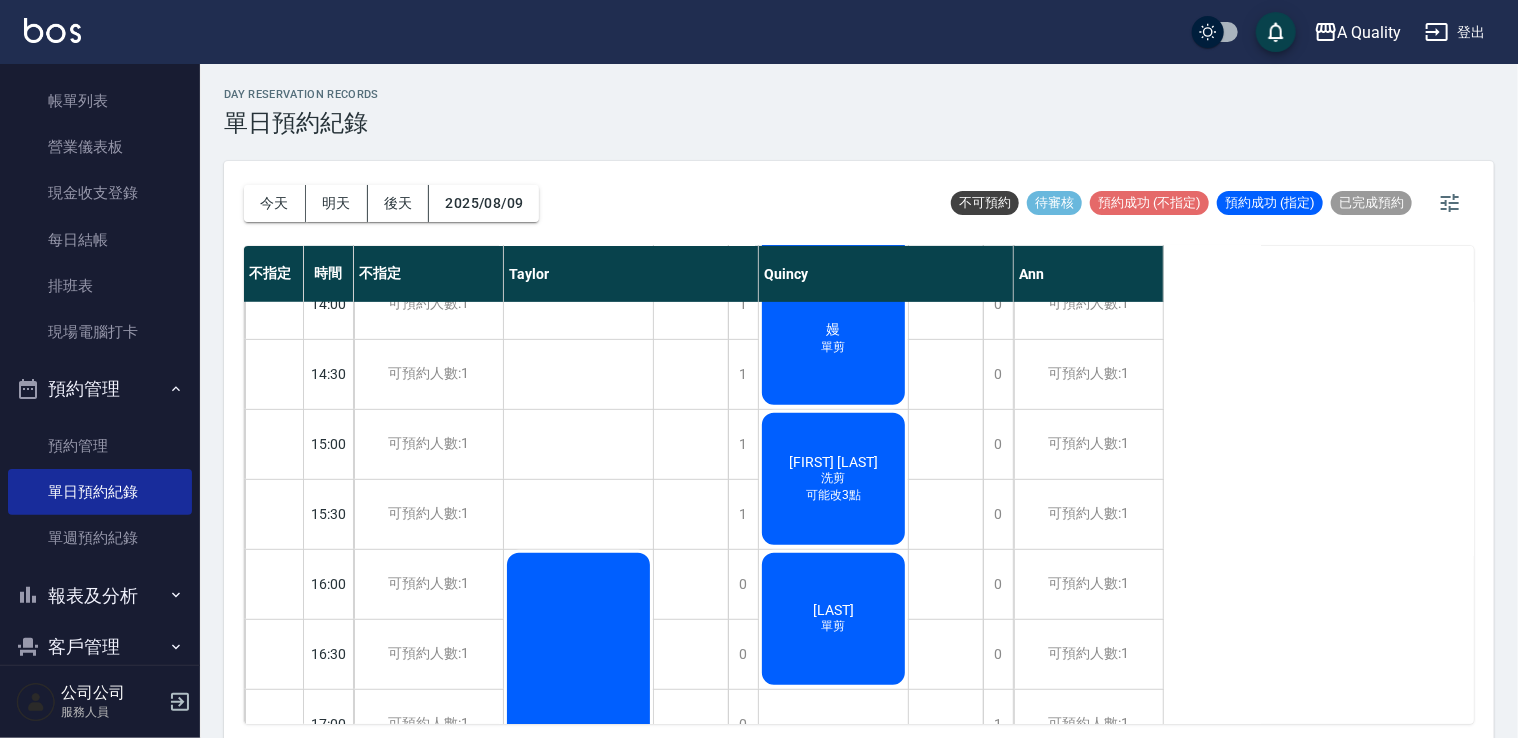 drag, startPoint x: 839, startPoint y: 504, endPoint x: 828, endPoint y: 502, distance: 11.18034 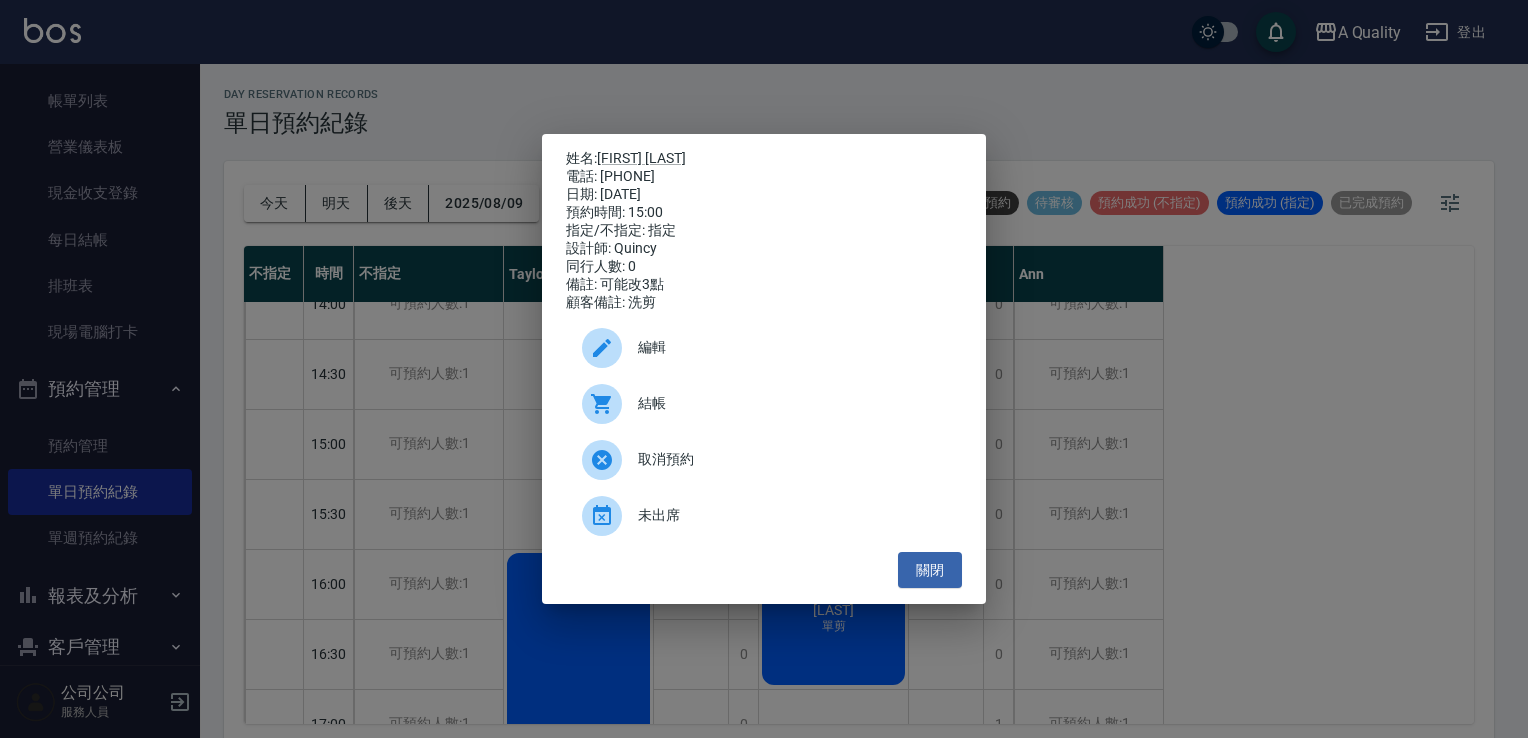 click on "編輯" at bounding box center [792, 347] 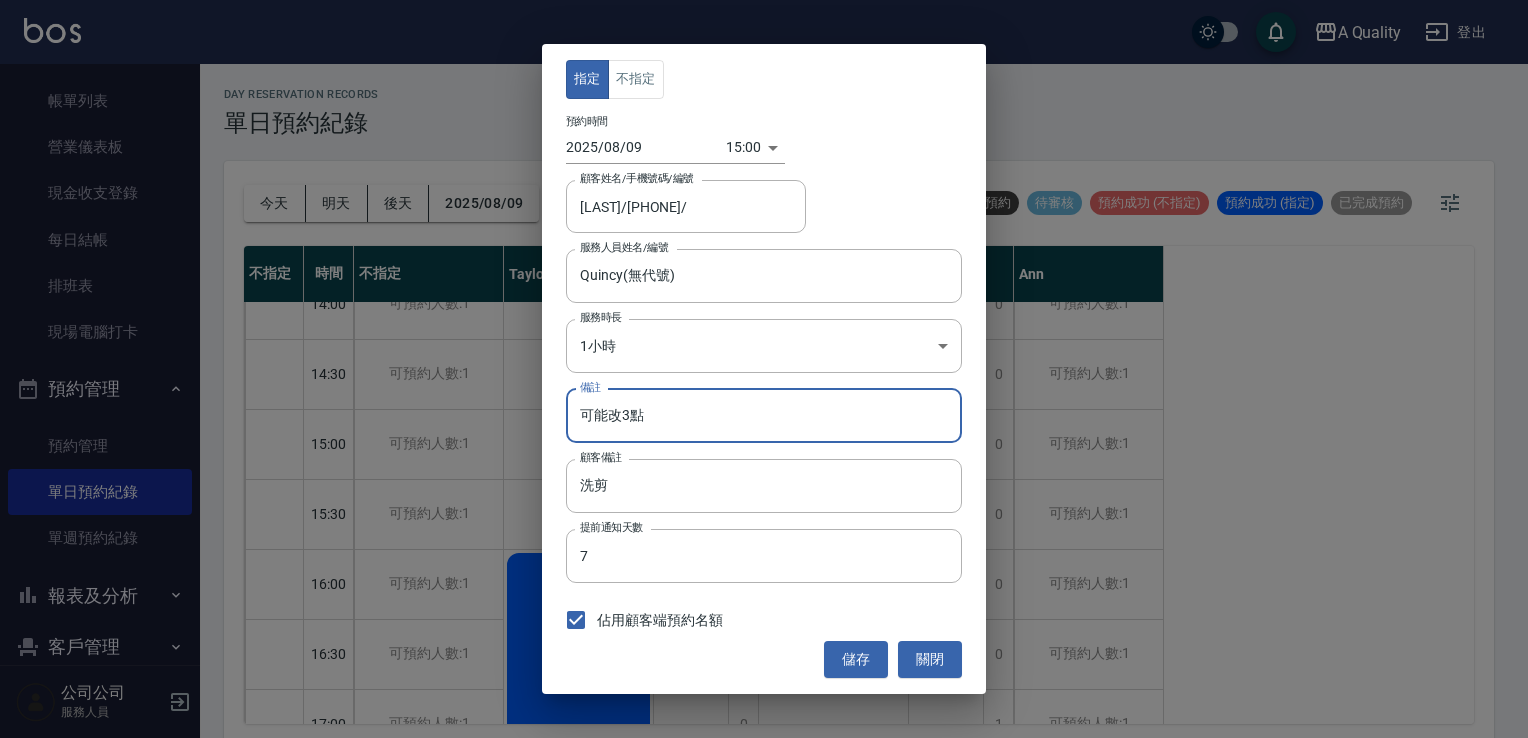 drag, startPoint x: 684, startPoint y: 412, endPoint x: 380, endPoint y: 354, distance: 309.48343 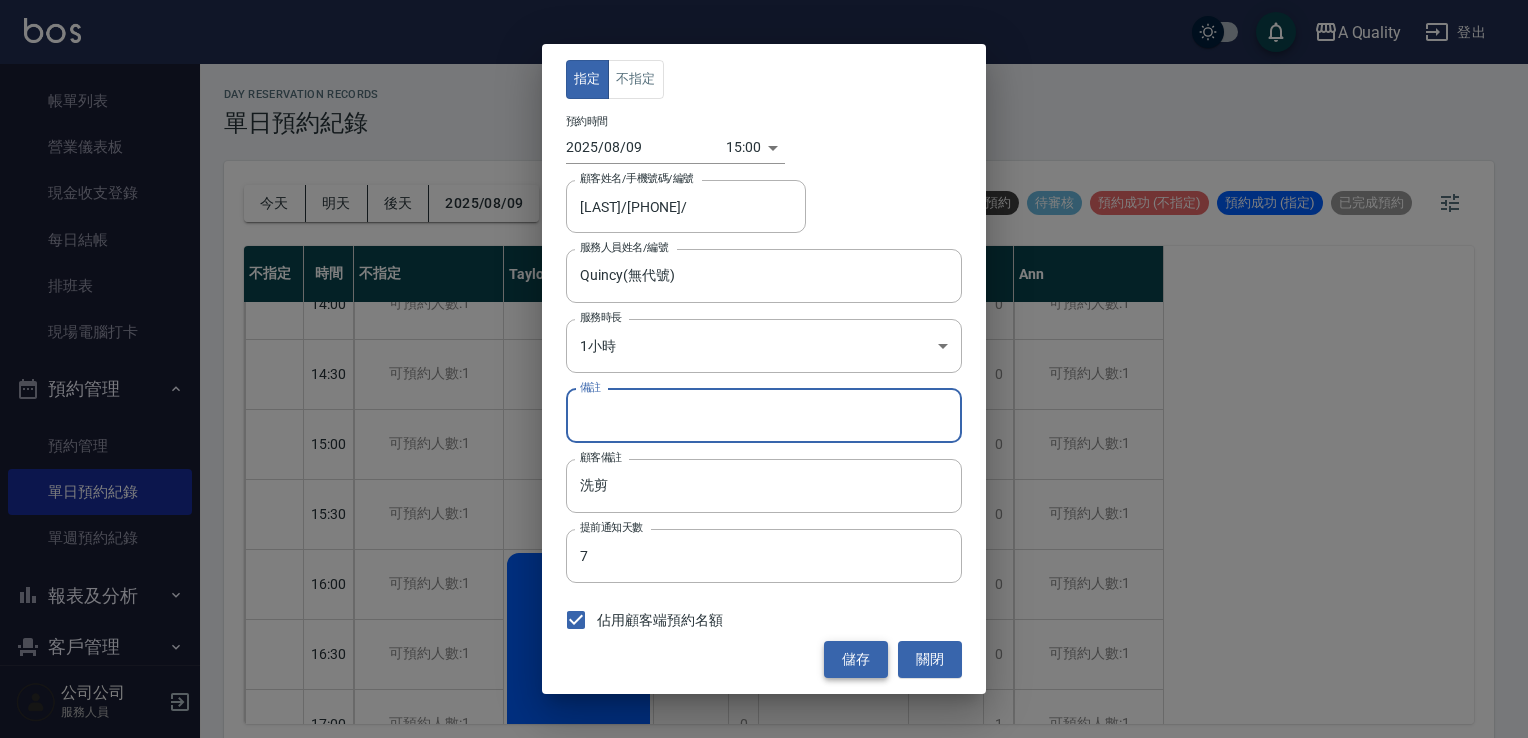 type 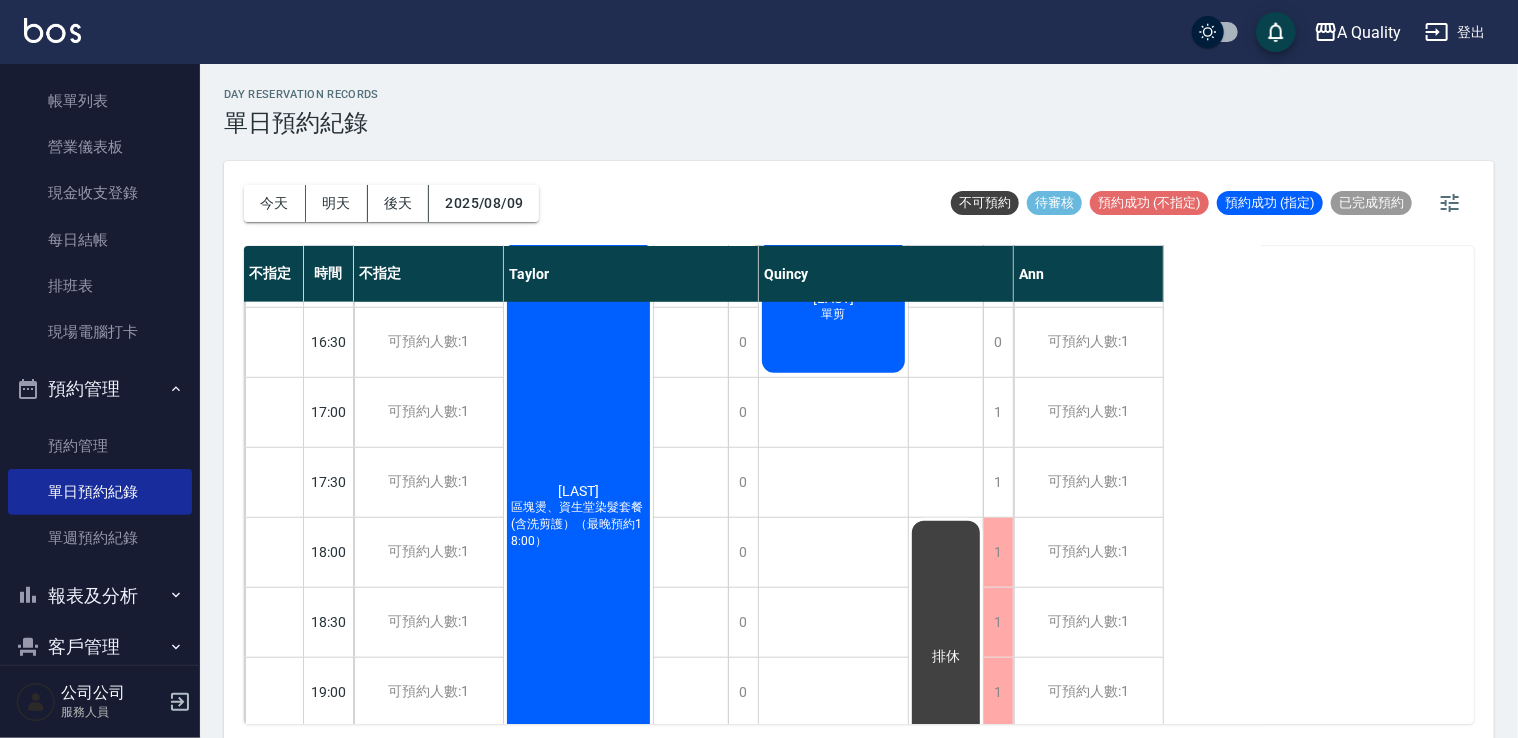 scroll, scrollTop: 853, scrollLeft: 0, axis: vertical 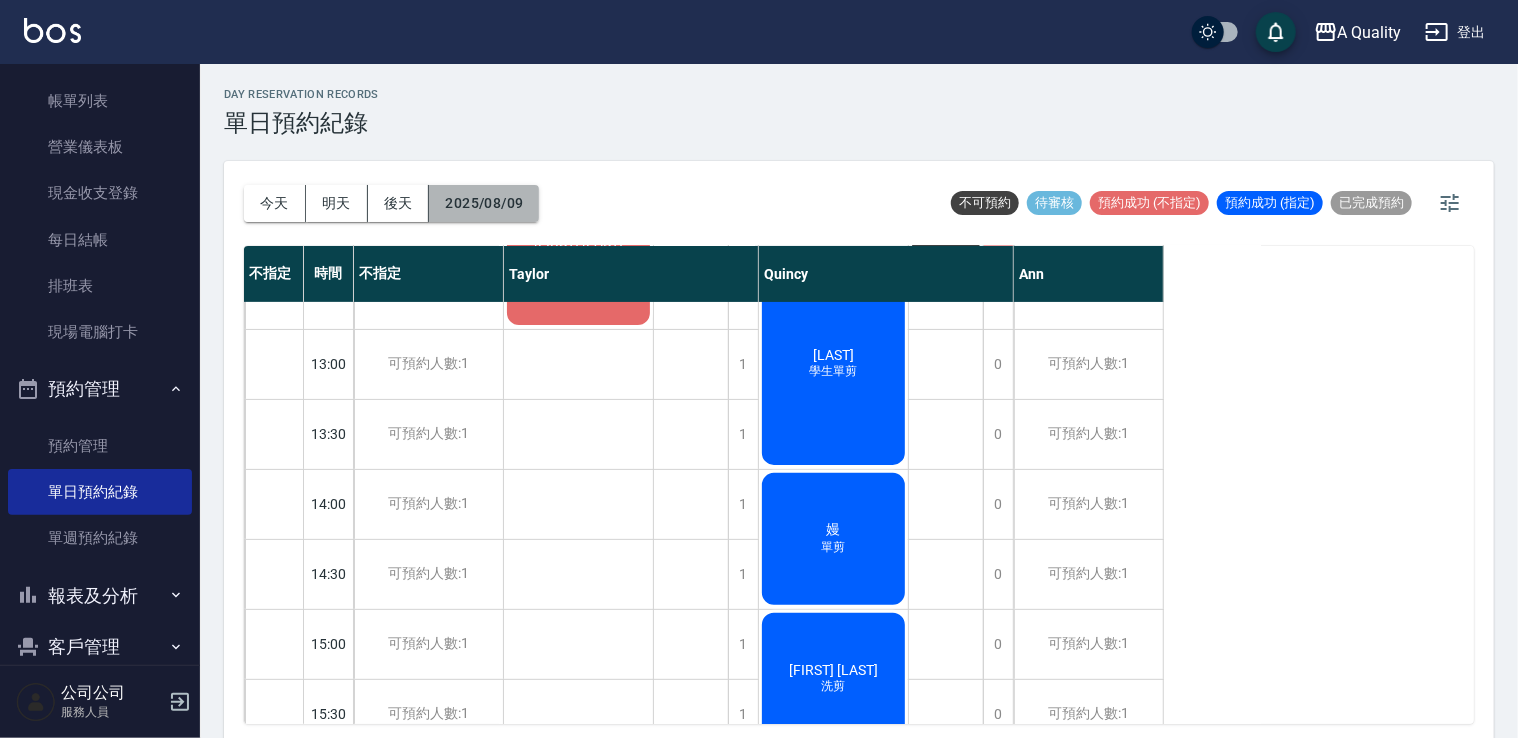 click on "2025/08/09" at bounding box center [484, 203] 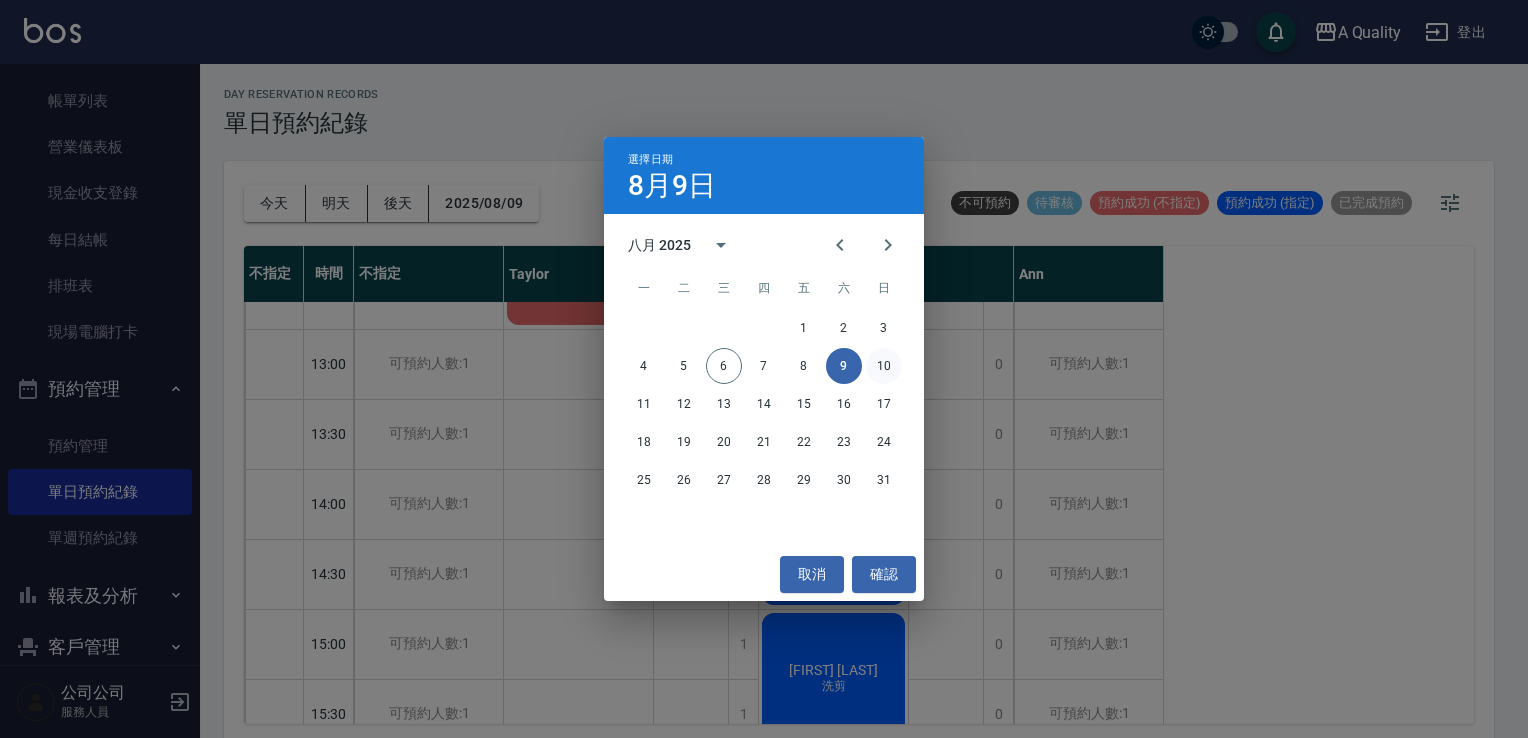 click on "10" at bounding box center (884, 366) 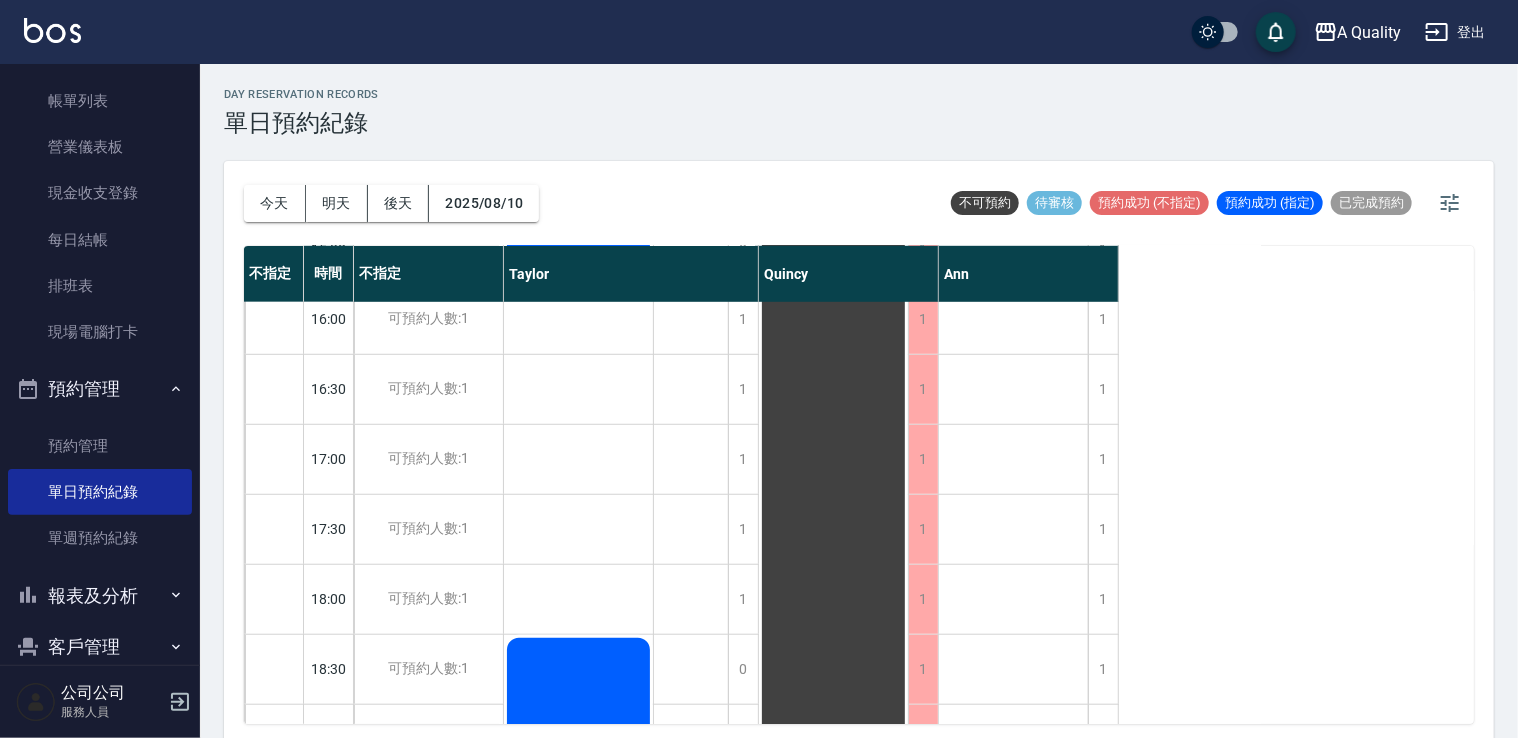 scroll, scrollTop: 853, scrollLeft: 0, axis: vertical 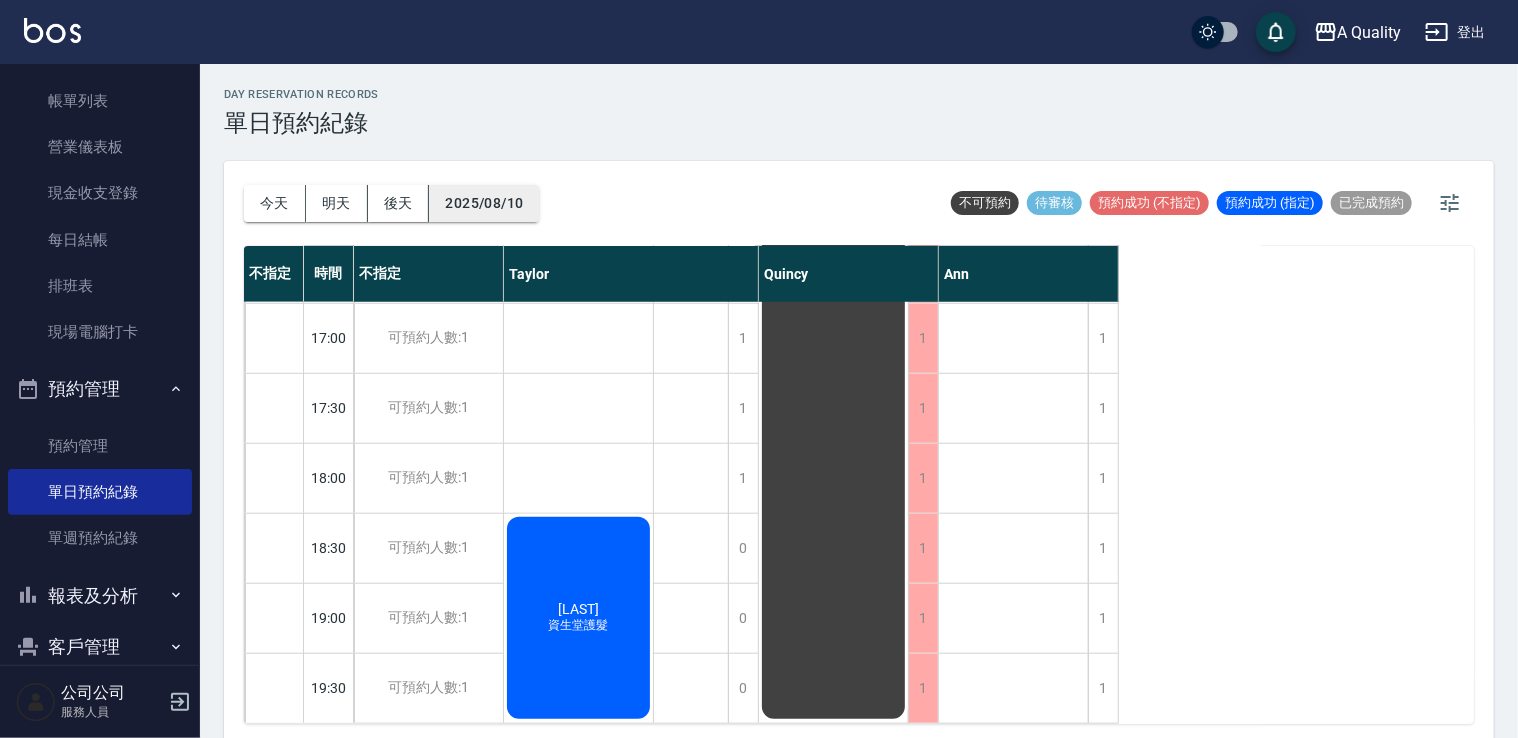 click on "2025/08/10" at bounding box center (484, 203) 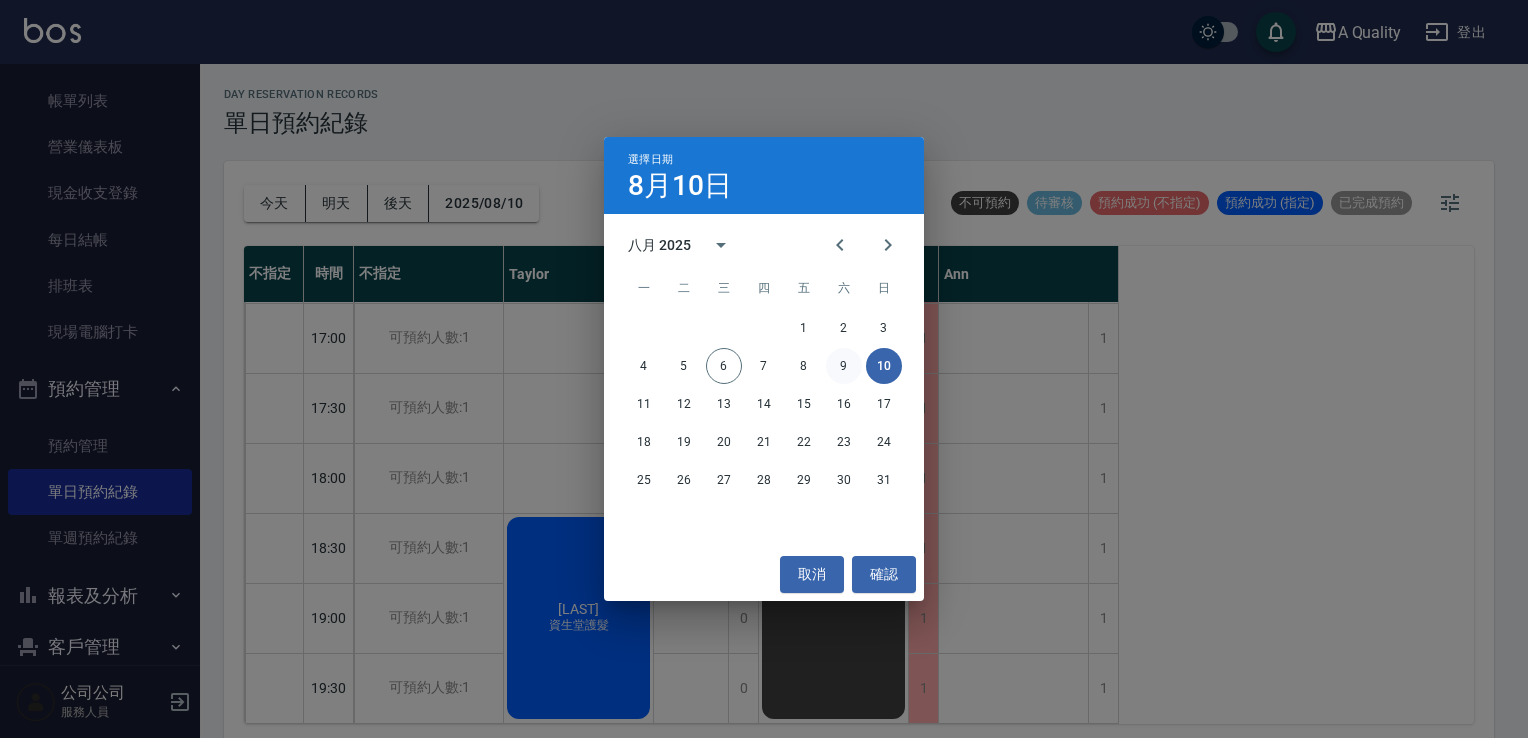 click on "9" at bounding box center [844, 366] 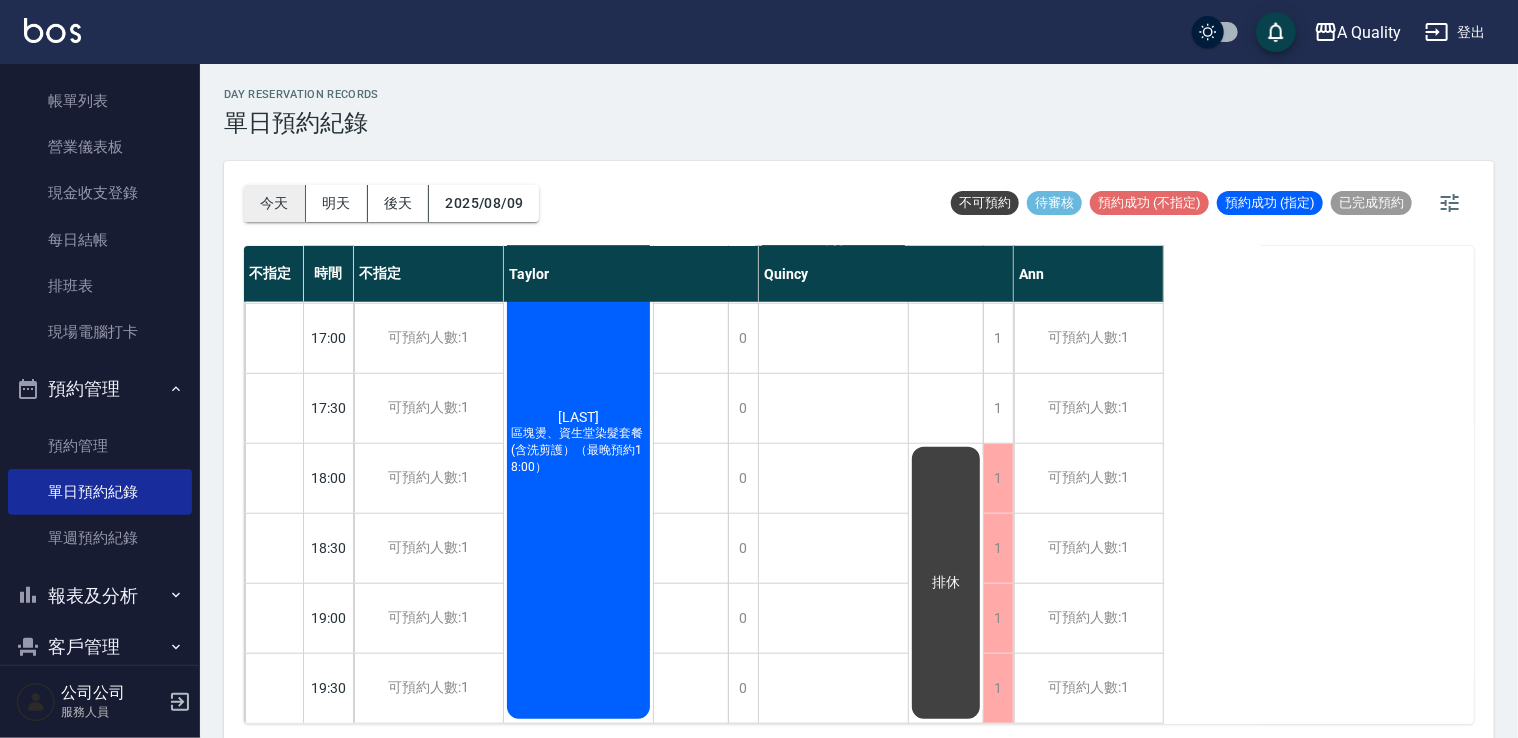 click on "今天" at bounding box center [275, 203] 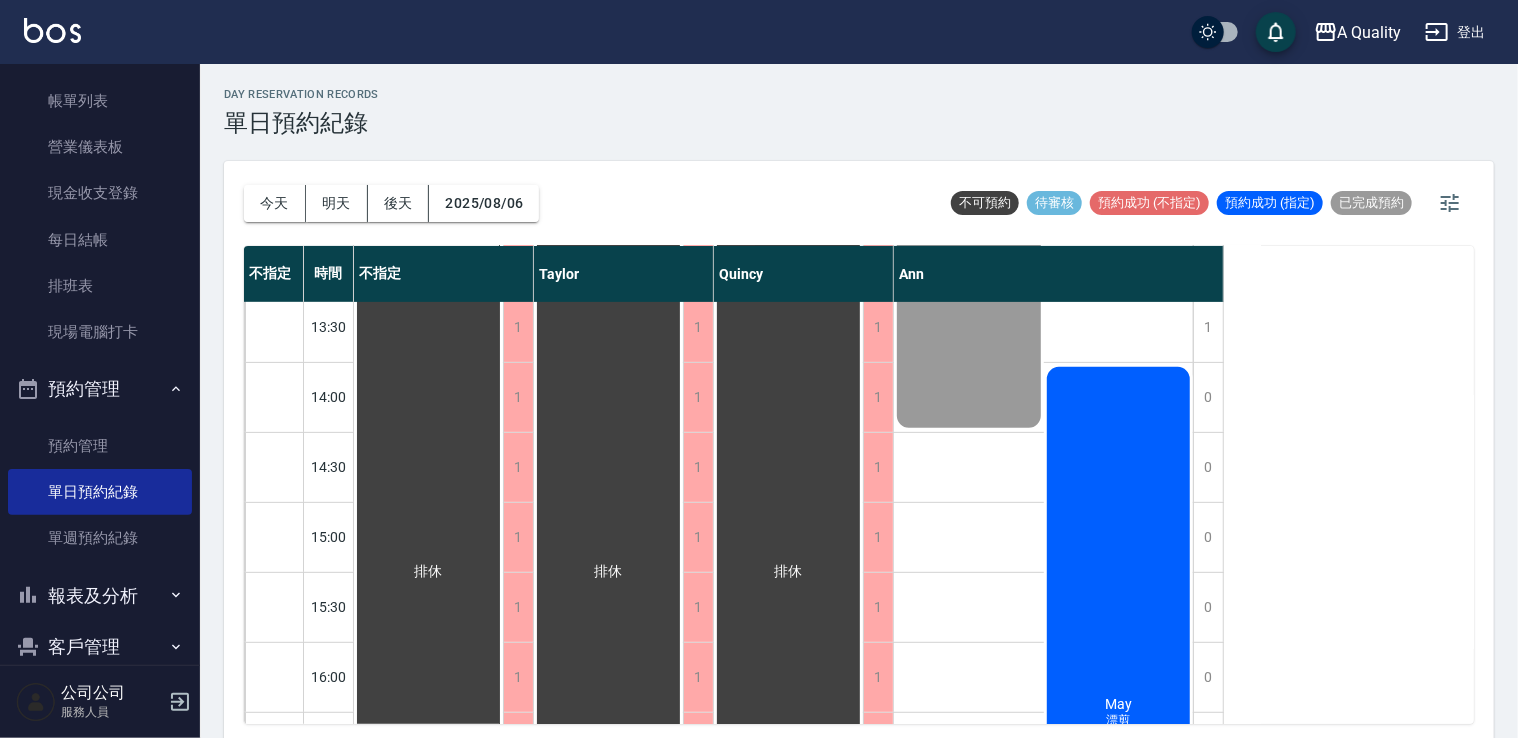scroll, scrollTop: 353, scrollLeft: 0, axis: vertical 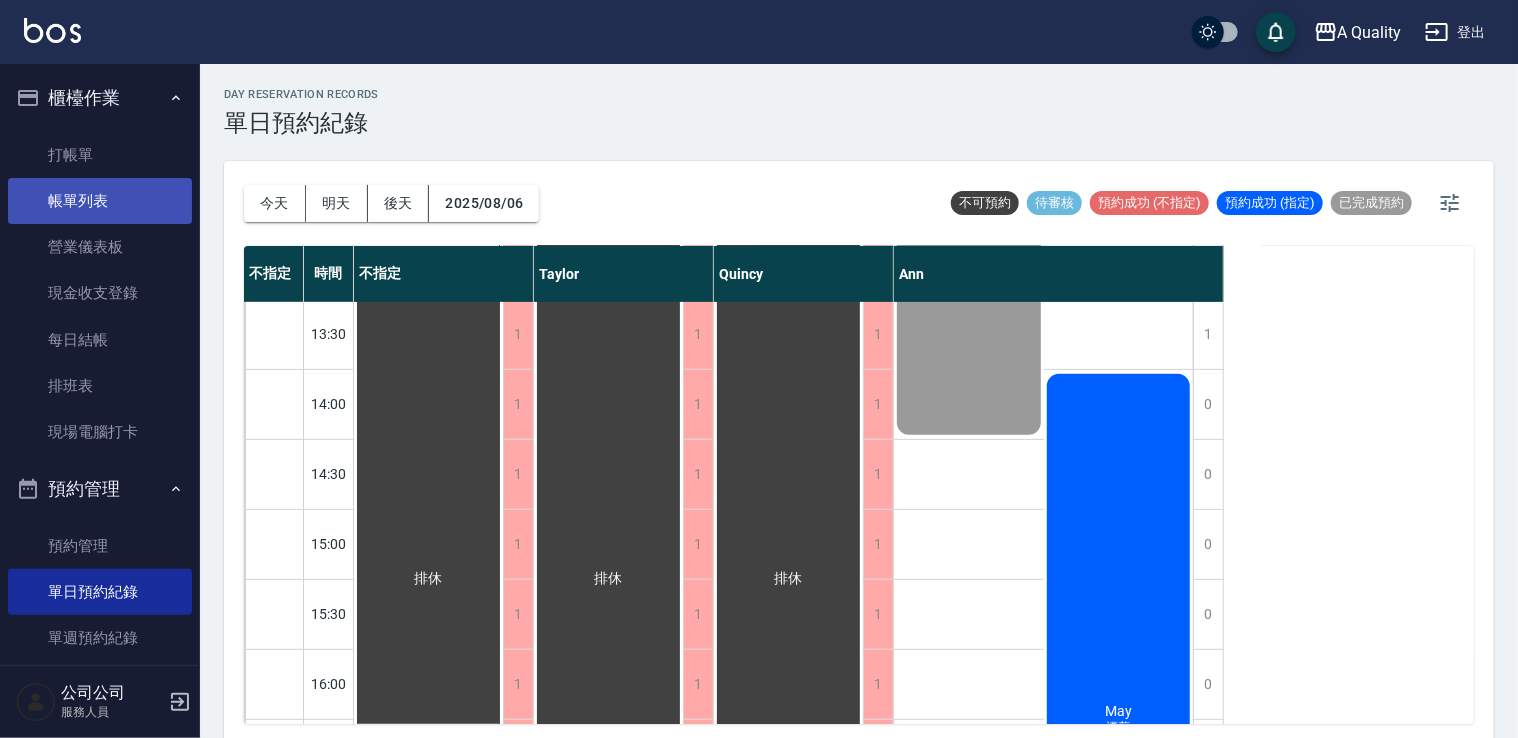 click on "帳單列表" at bounding box center [100, 201] 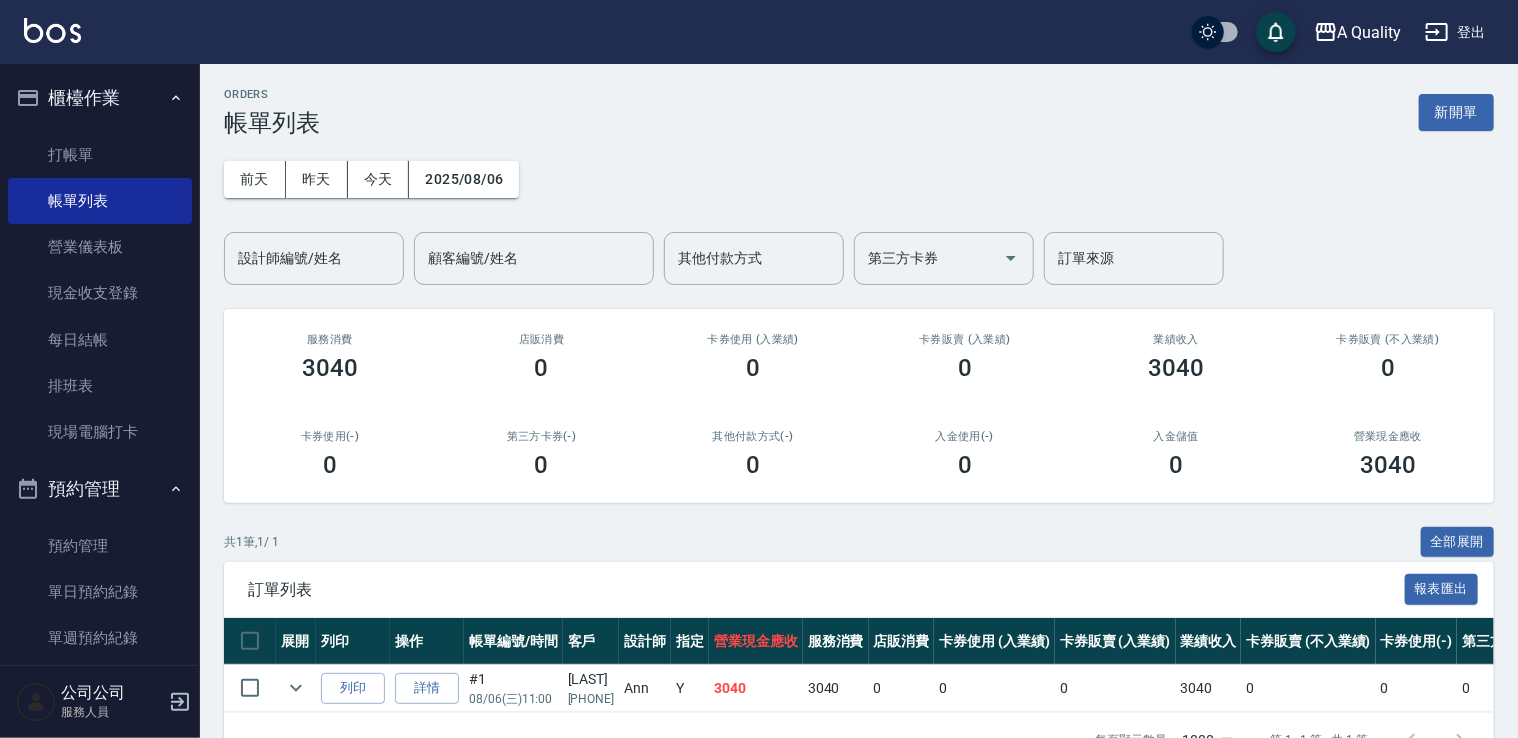scroll, scrollTop: 67, scrollLeft: 0, axis: vertical 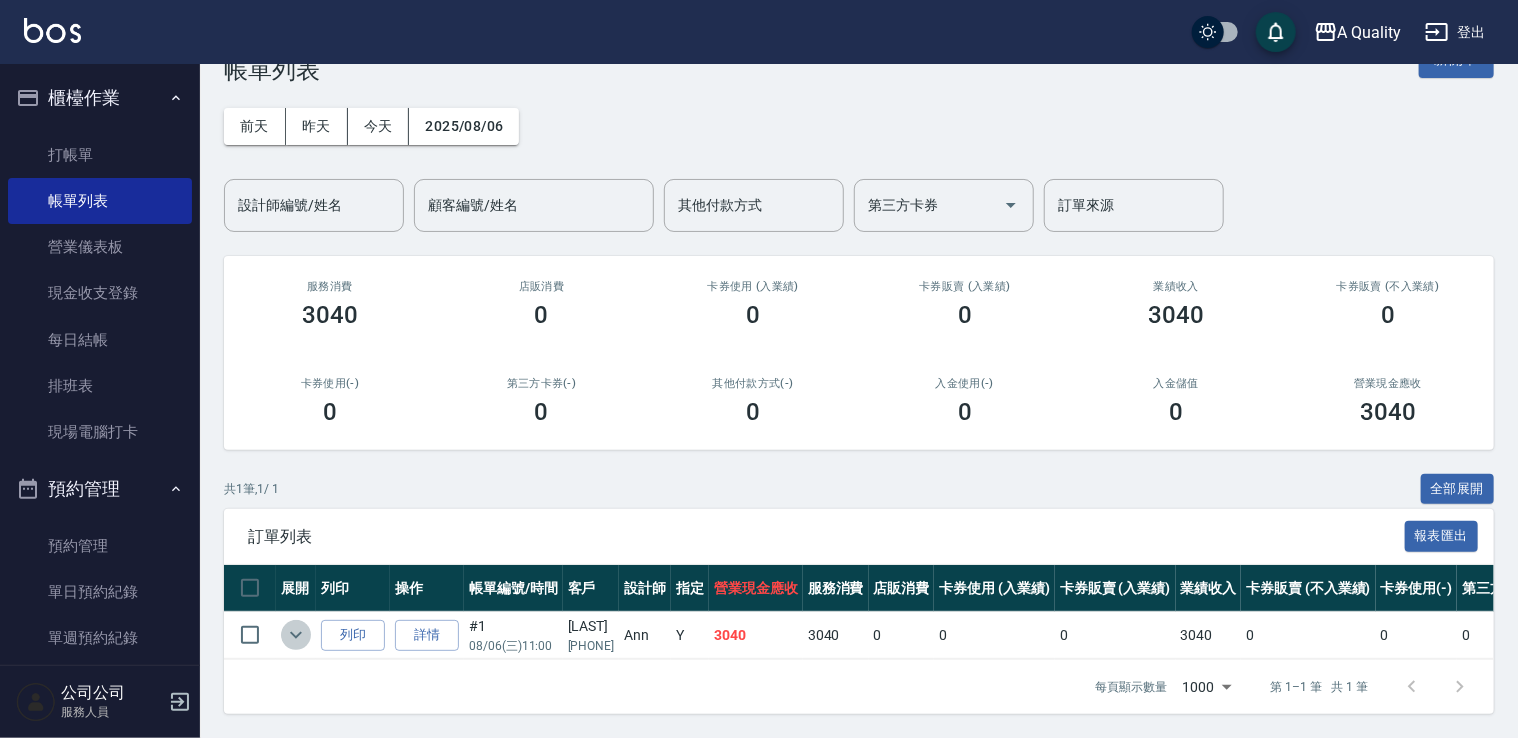 click 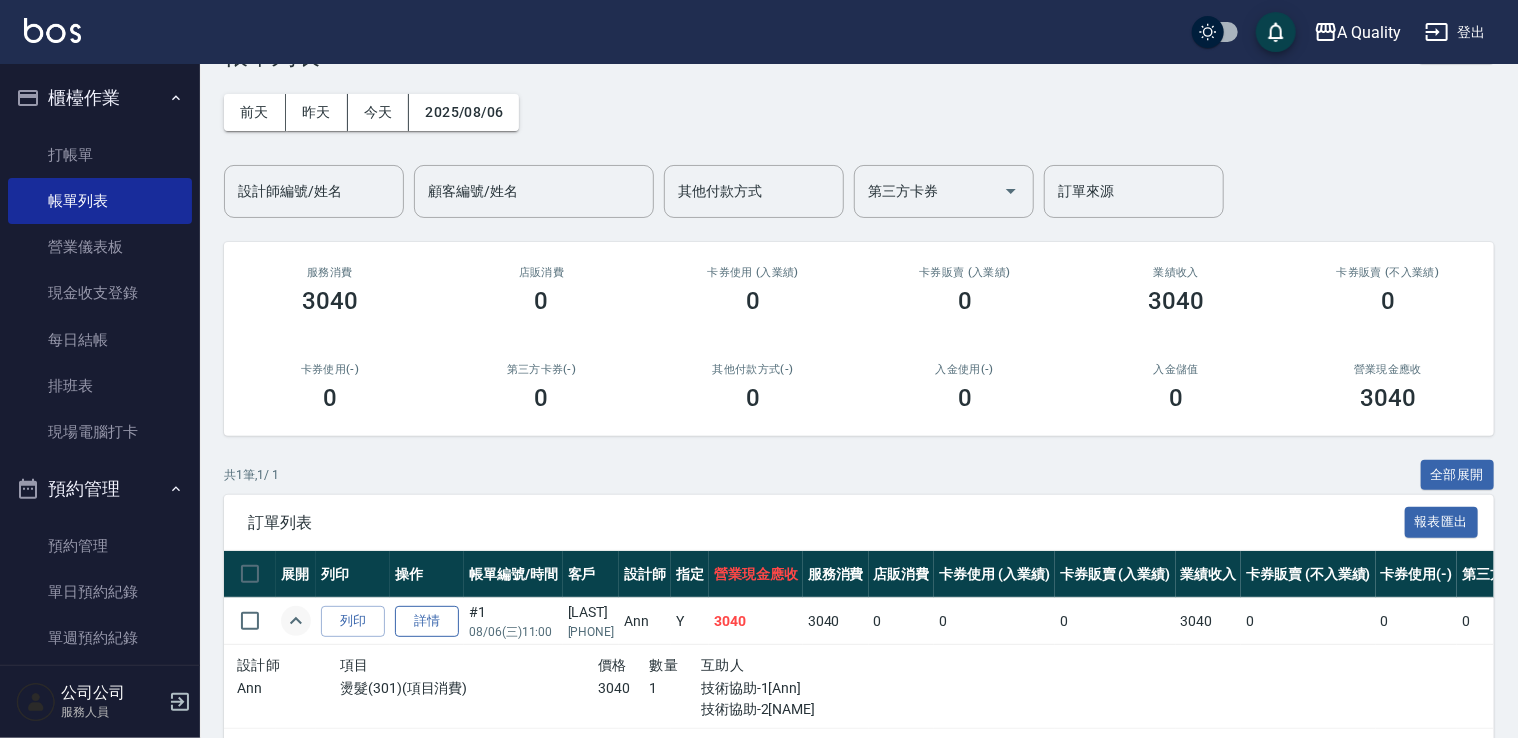 click on "詳情" at bounding box center (427, 621) 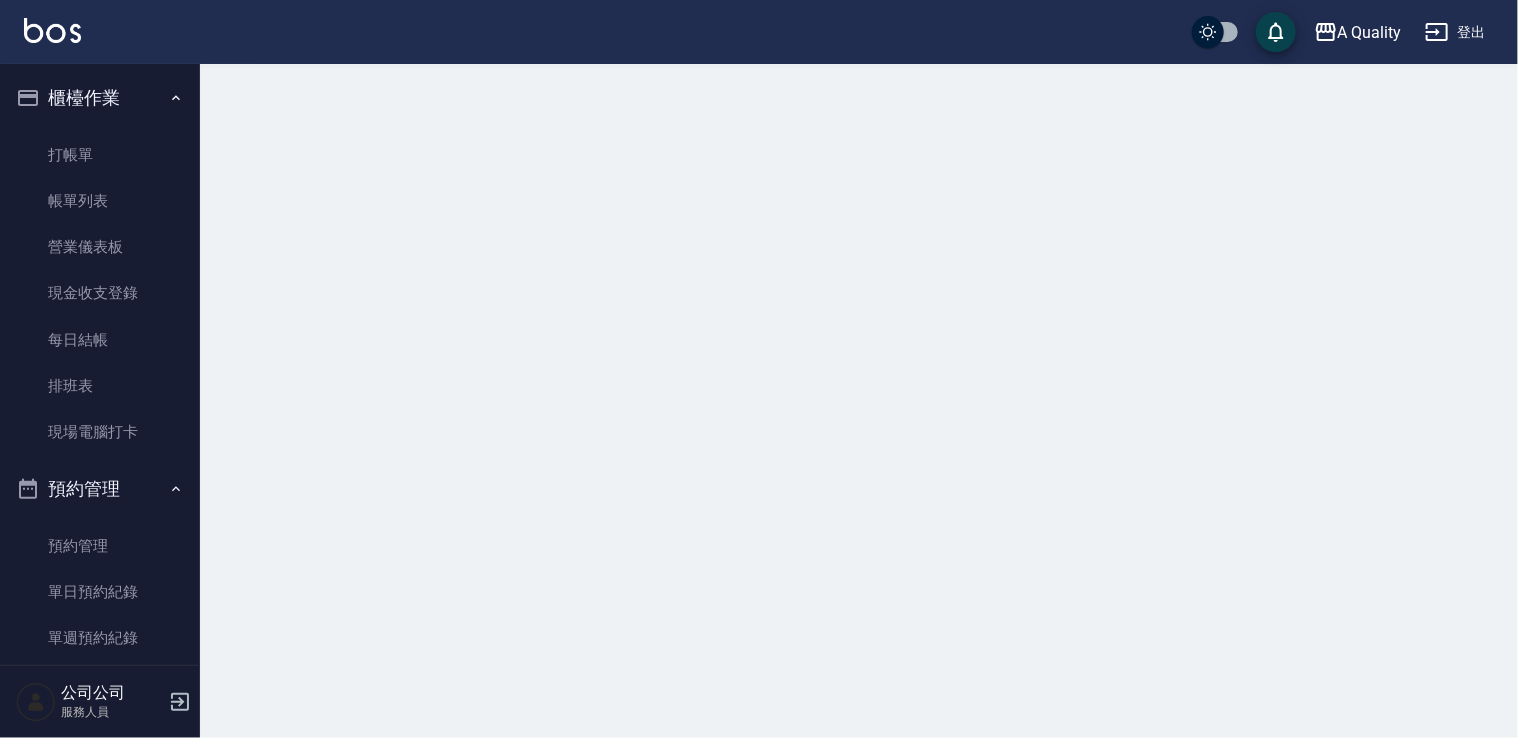 scroll, scrollTop: 0, scrollLeft: 0, axis: both 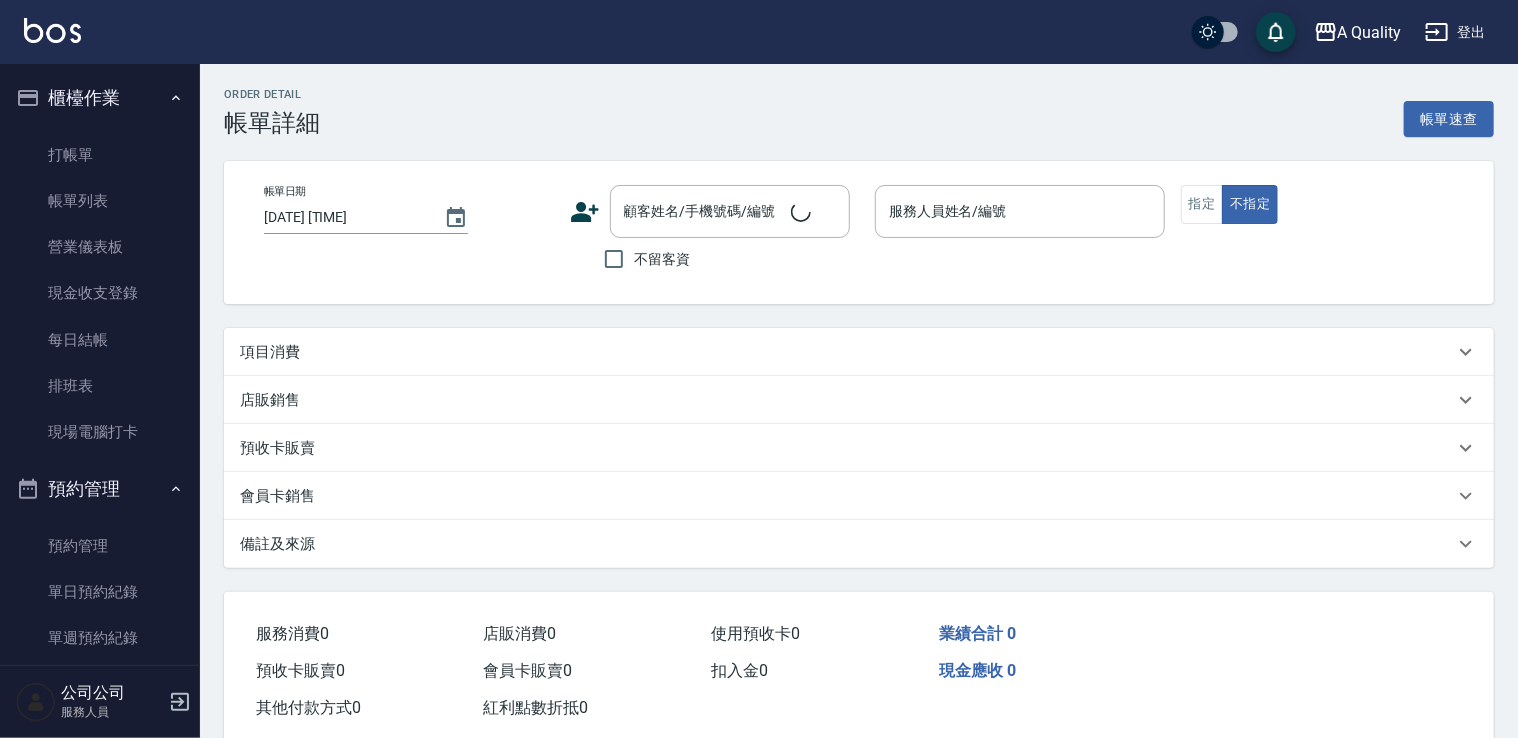 type on "2025/08/06 11:00" 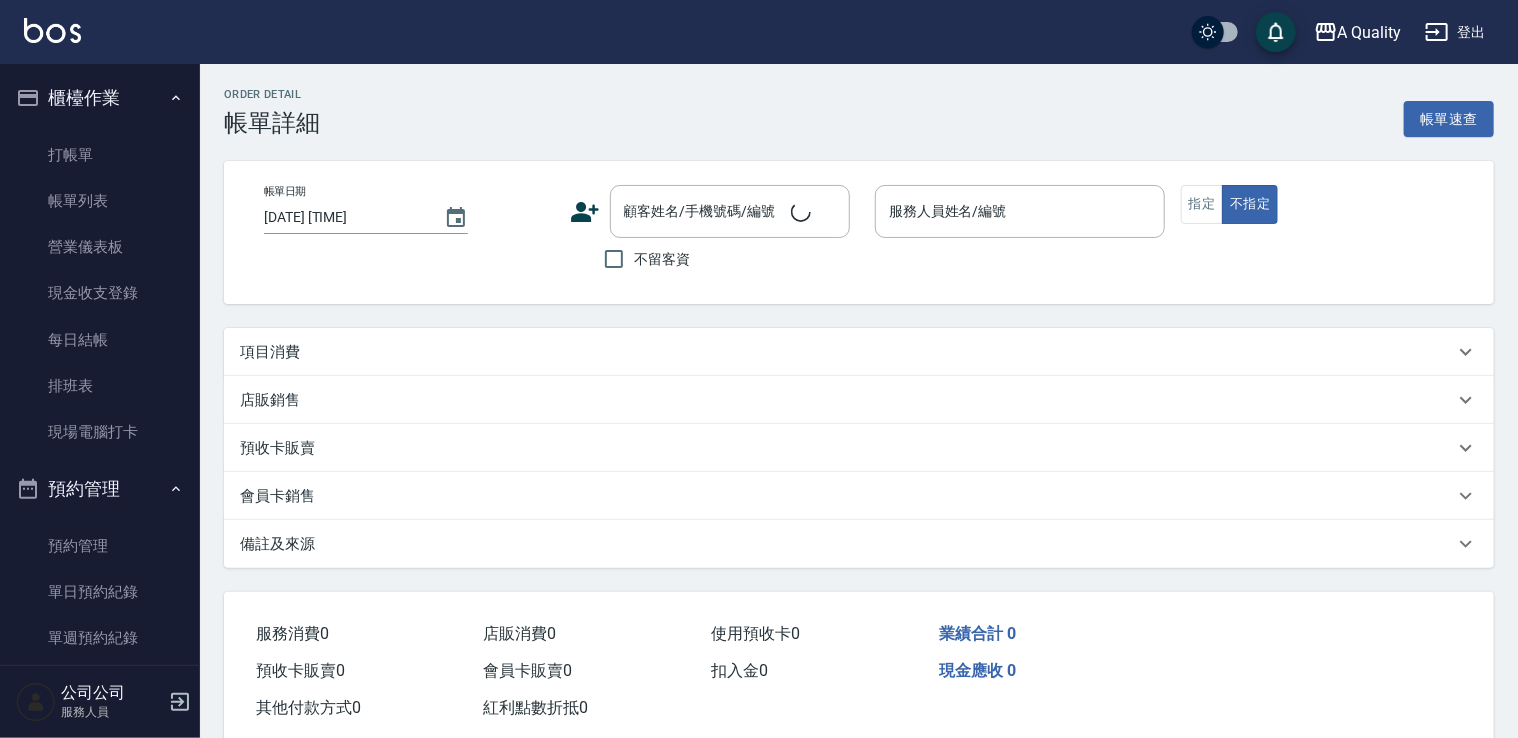 type on "Ann(無代號)" 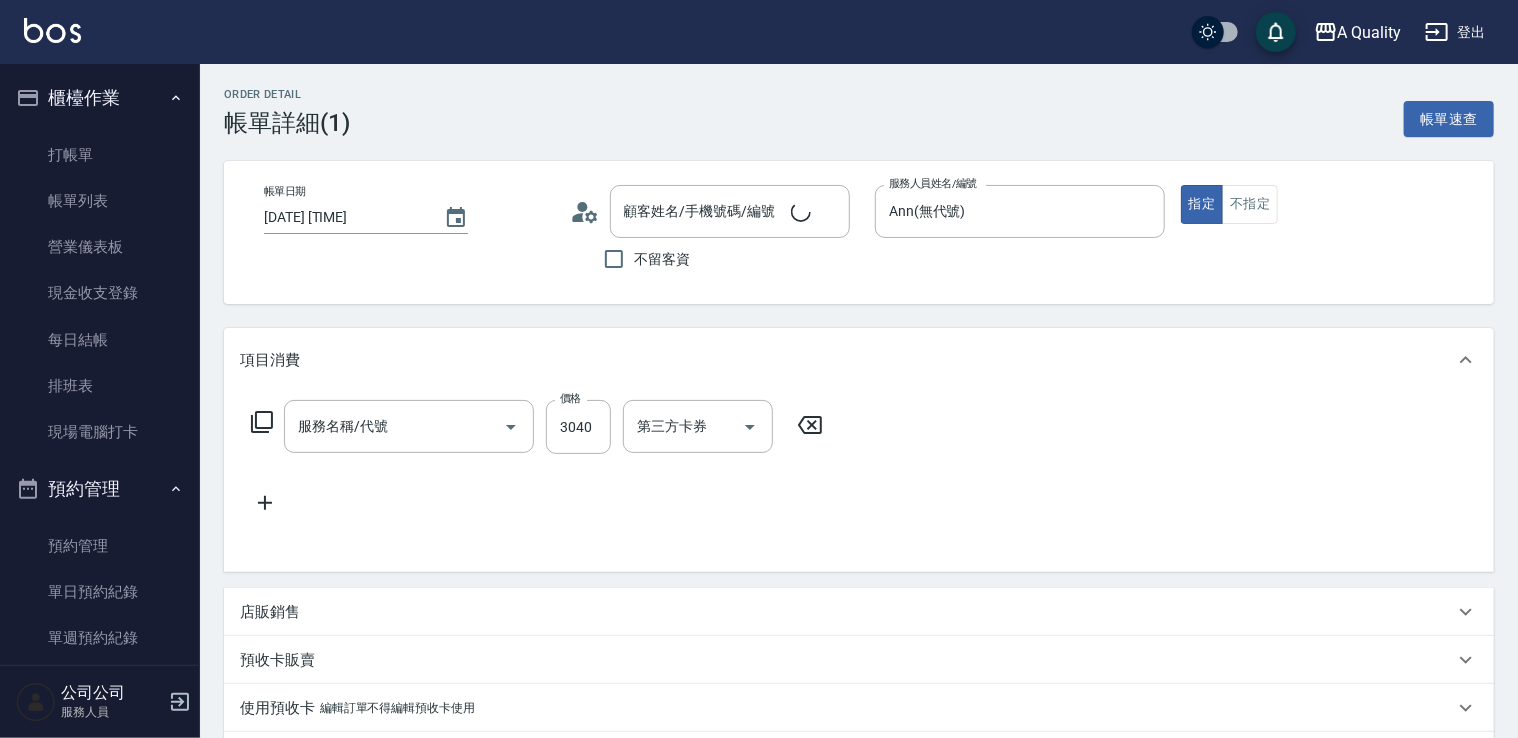 type on "李明瑾/0968091487/null" 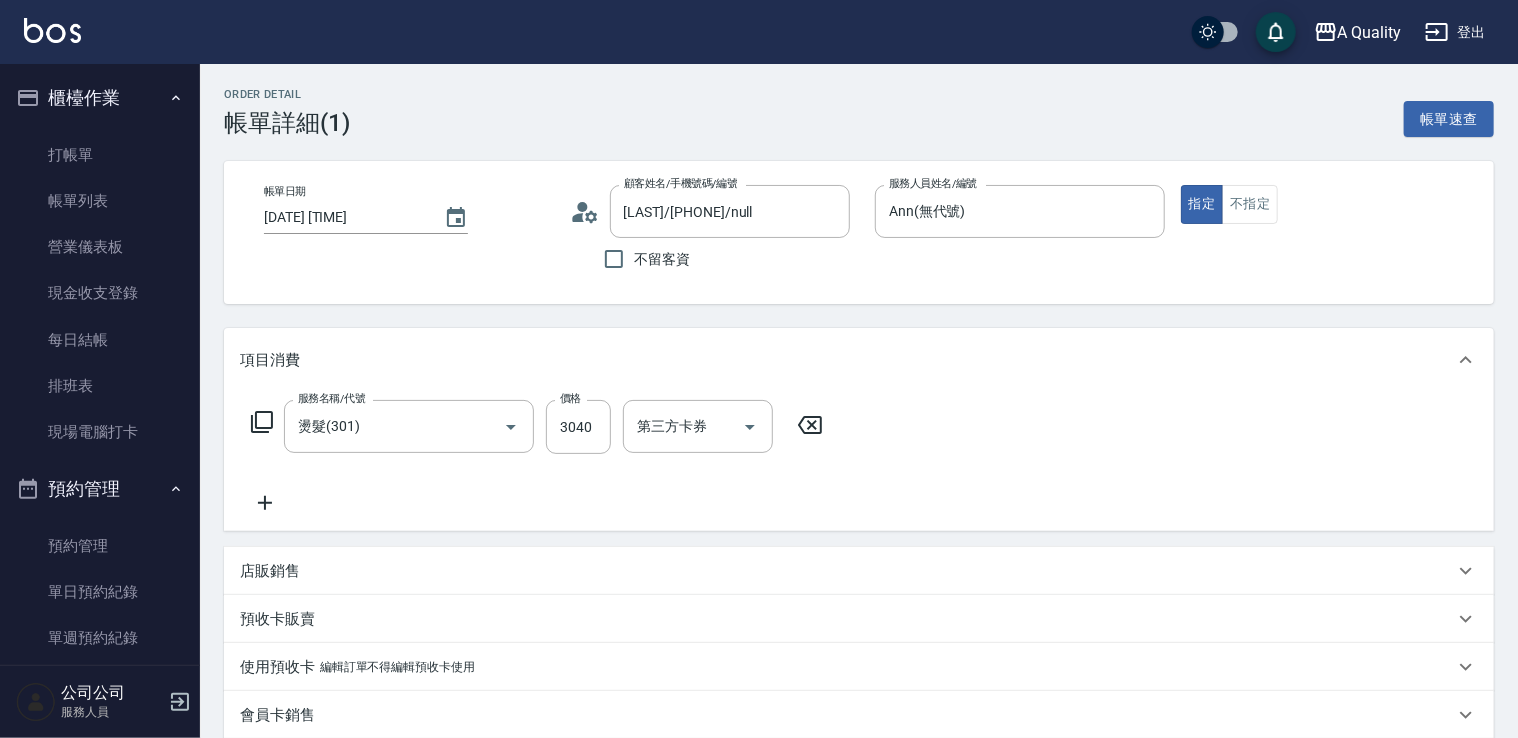 type on "燙髮(301)" 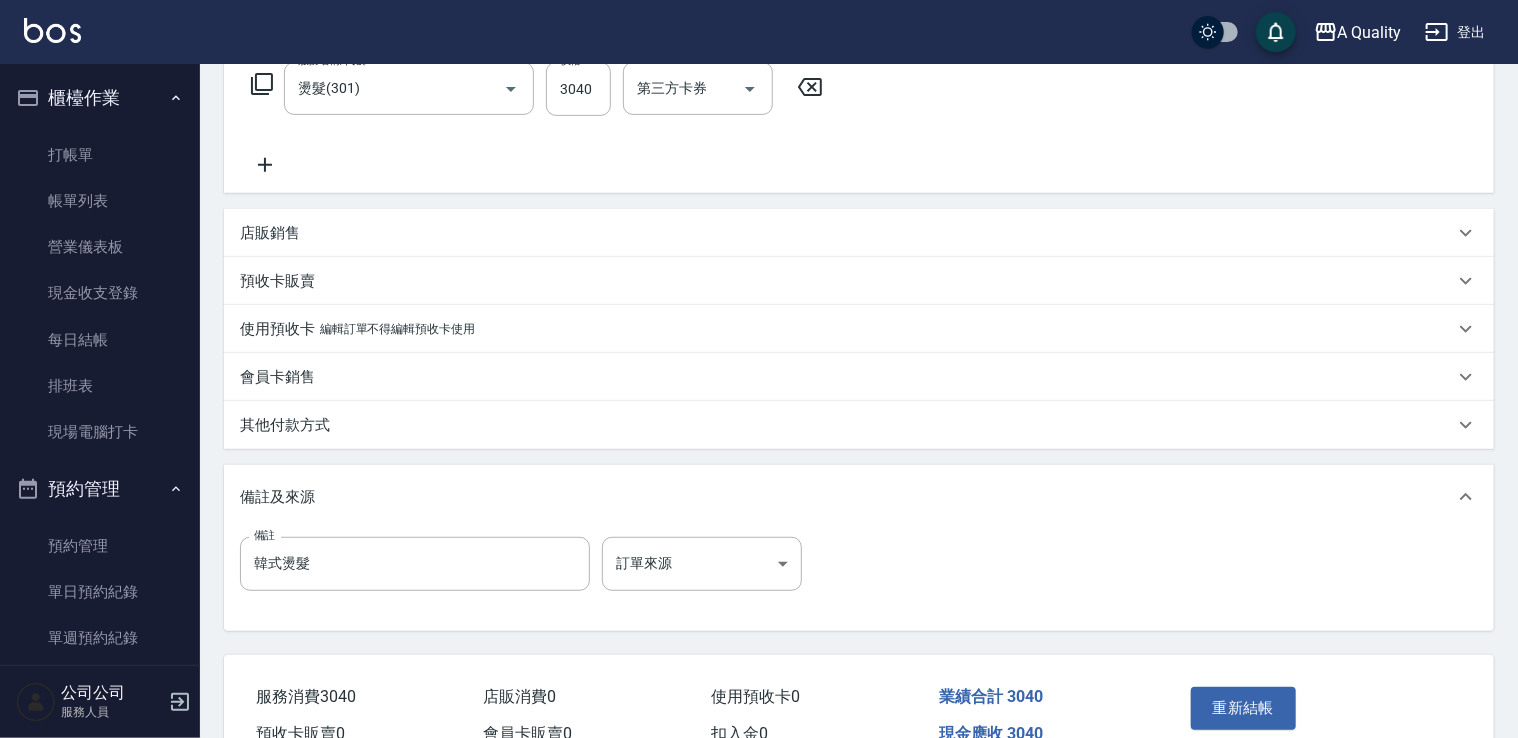 scroll, scrollTop: 444, scrollLeft: 0, axis: vertical 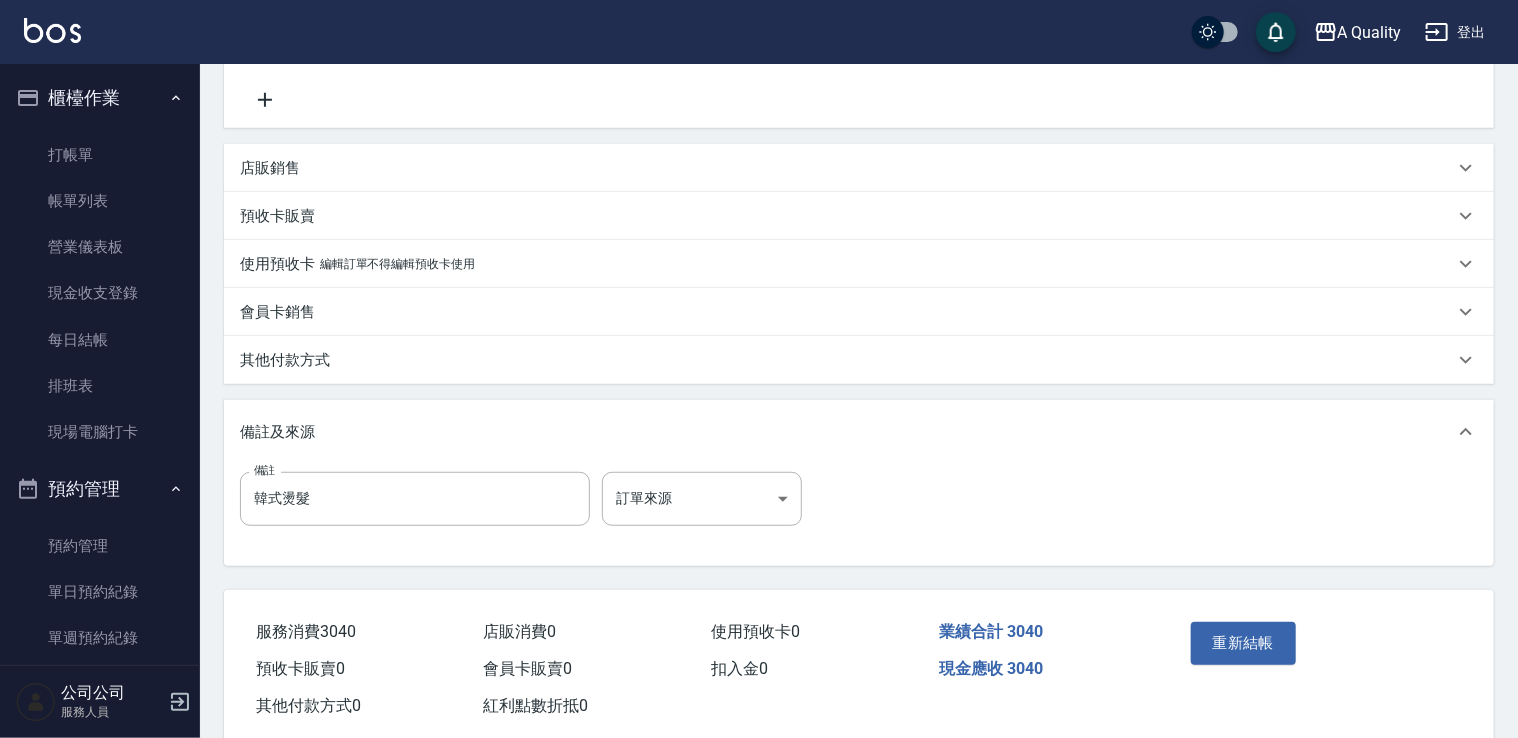 click on "其他付款方式" at bounding box center [285, 360] 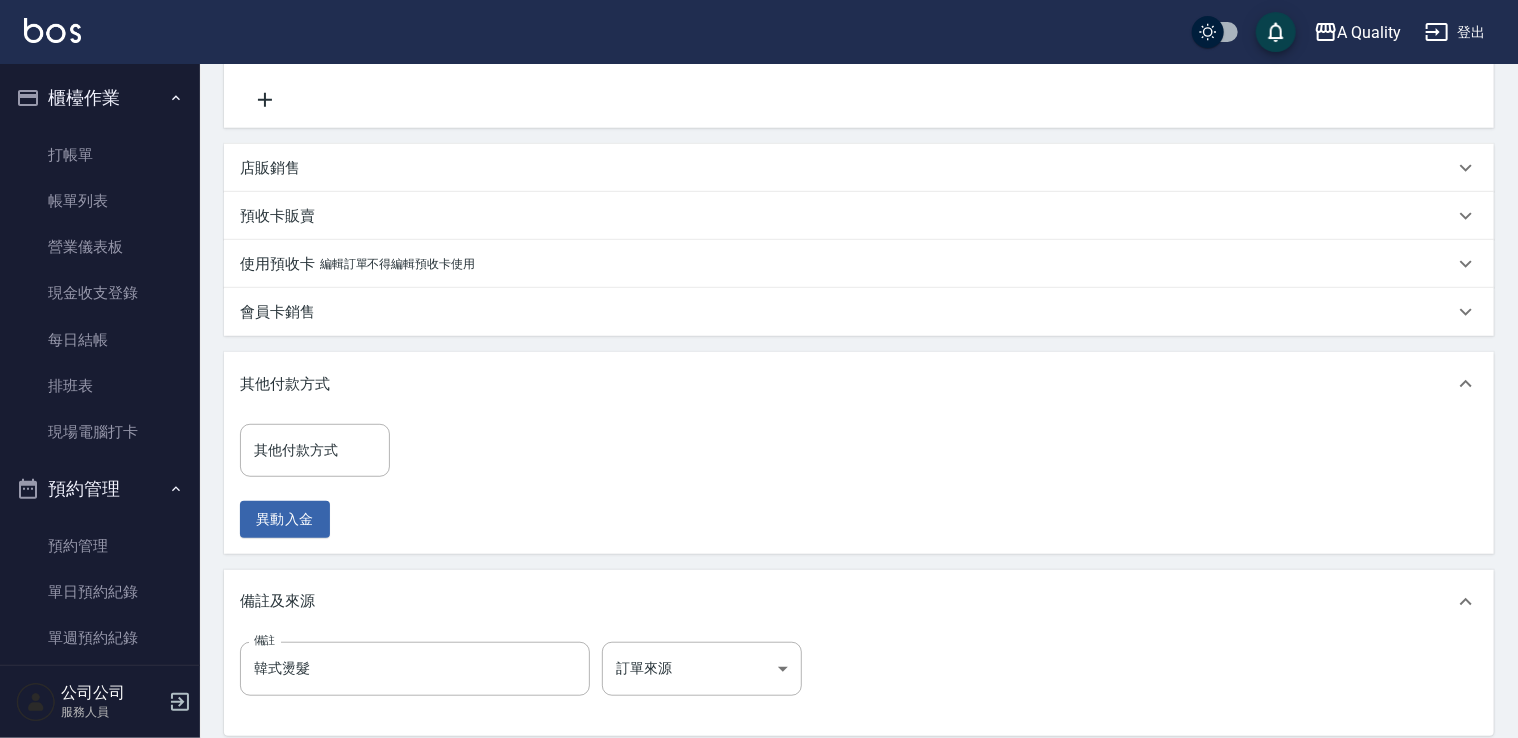 click on "其他付款方式" at bounding box center [315, 450] 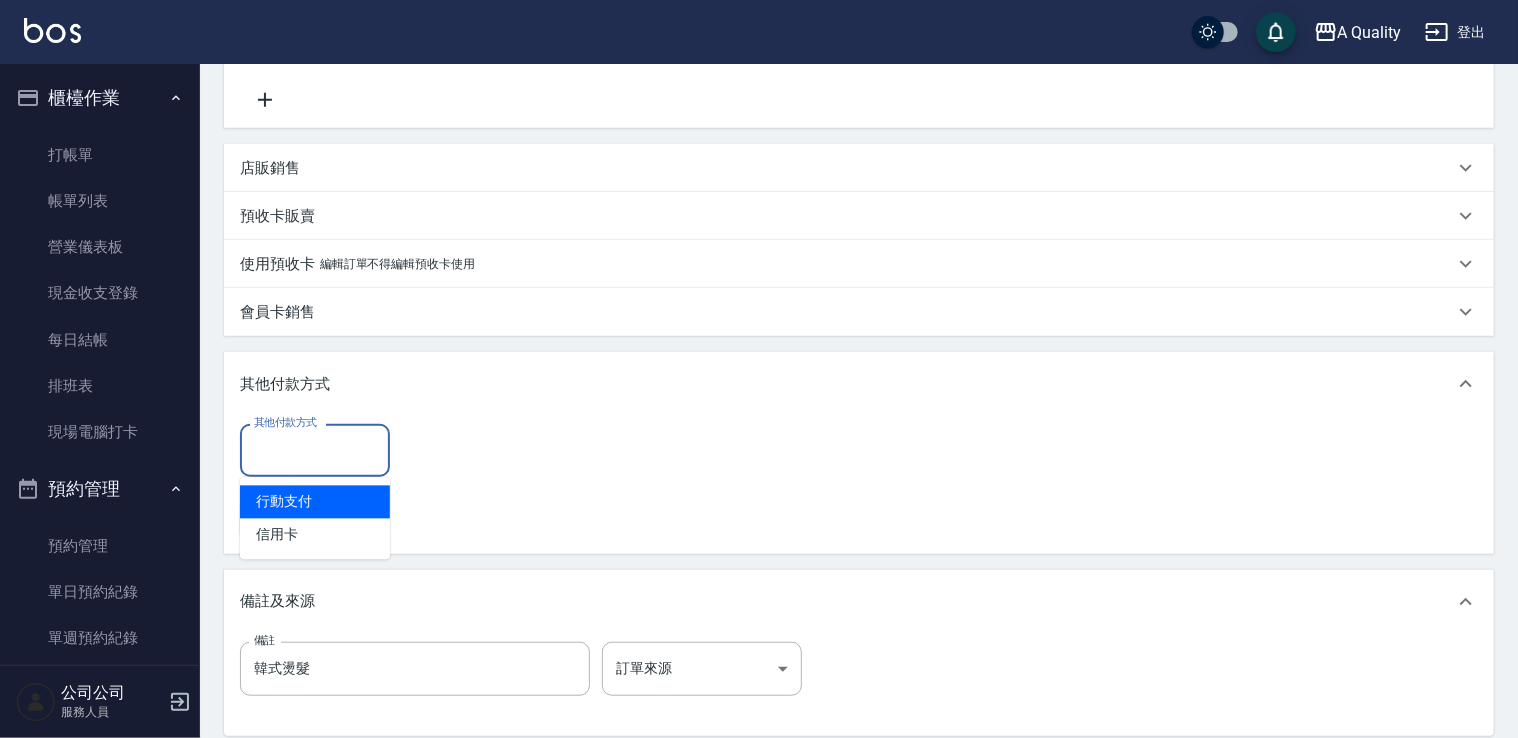 click on "行動支付" at bounding box center [315, 502] 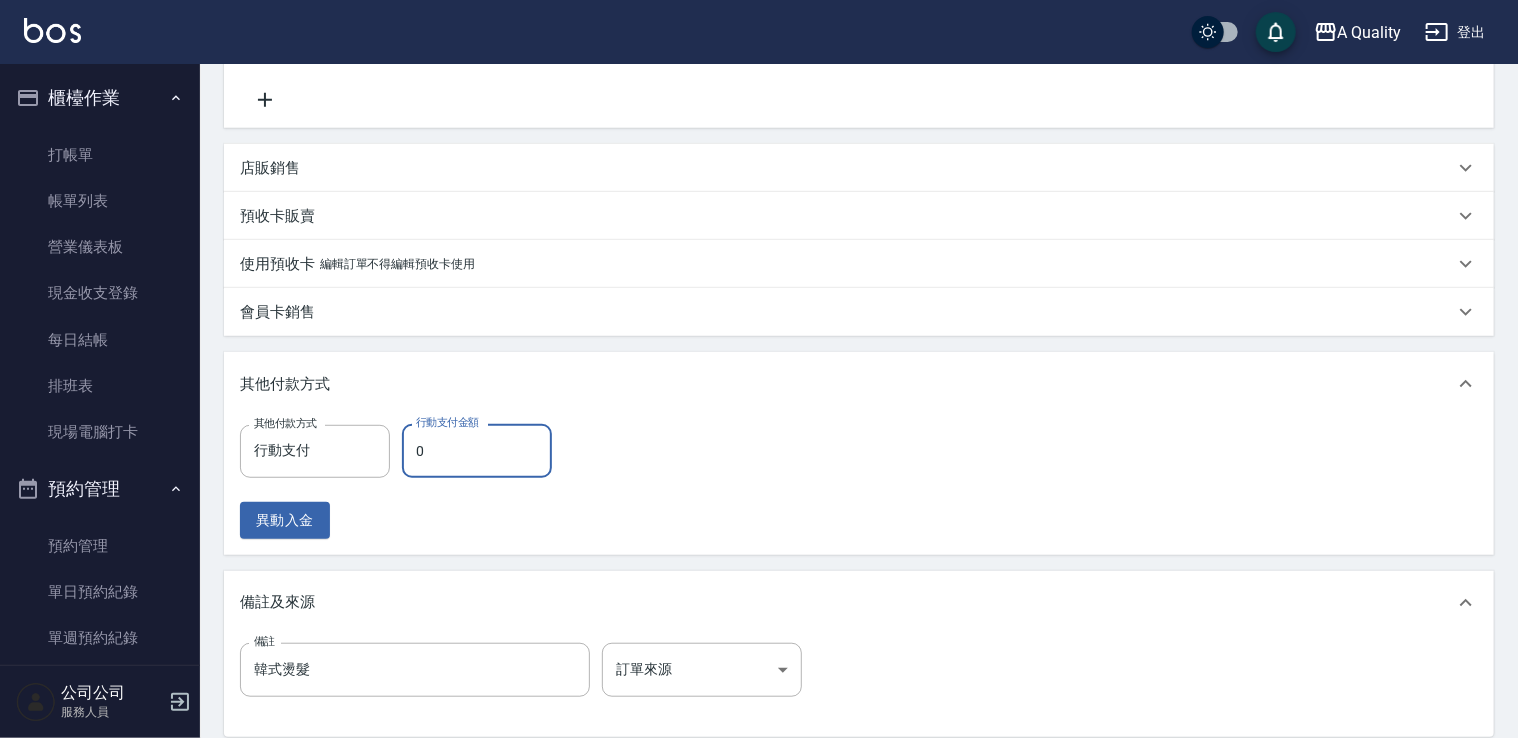 click on "0" at bounding box center (477, 451) 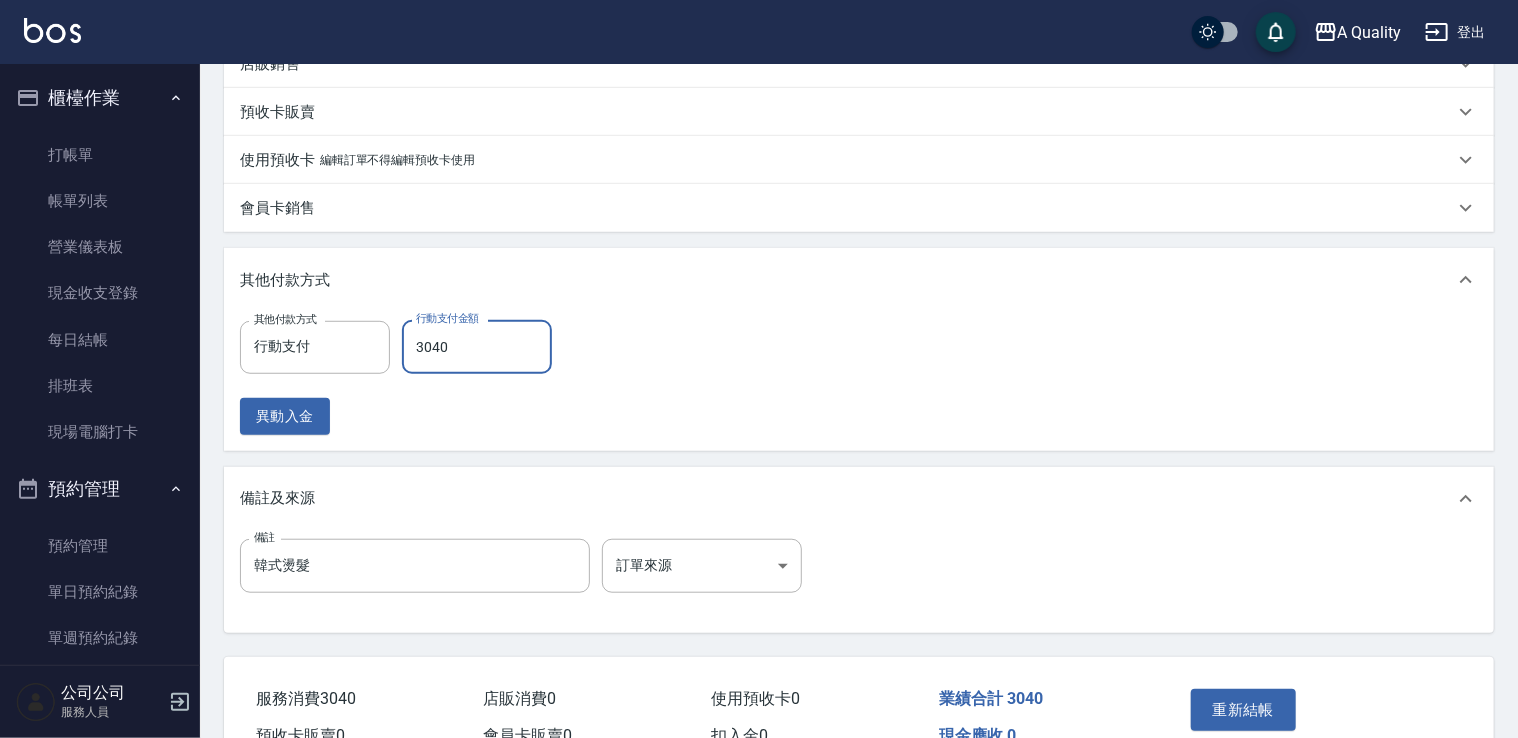scroll, scrollTop: 656, scrollLeft: 0, axis: vertical 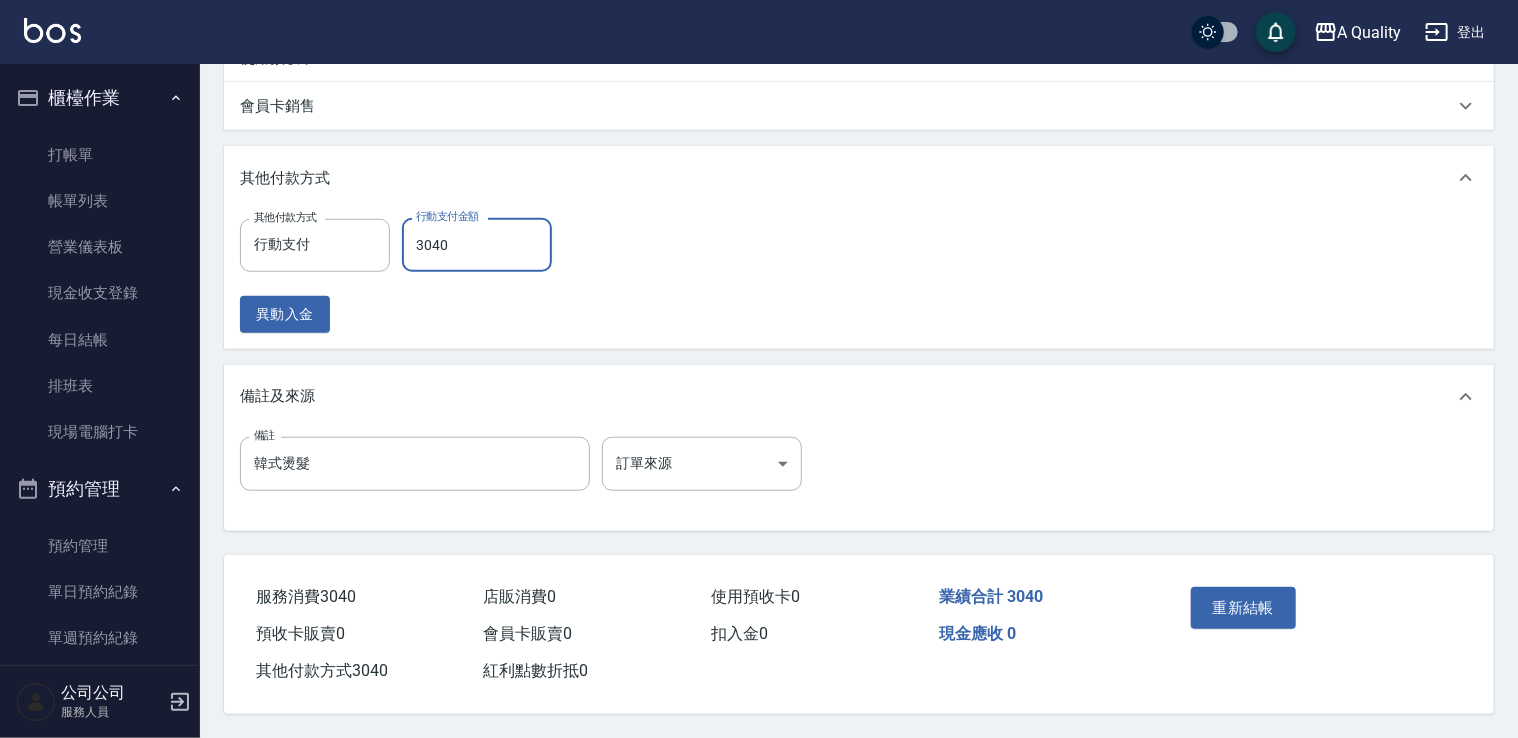 type on "3040" 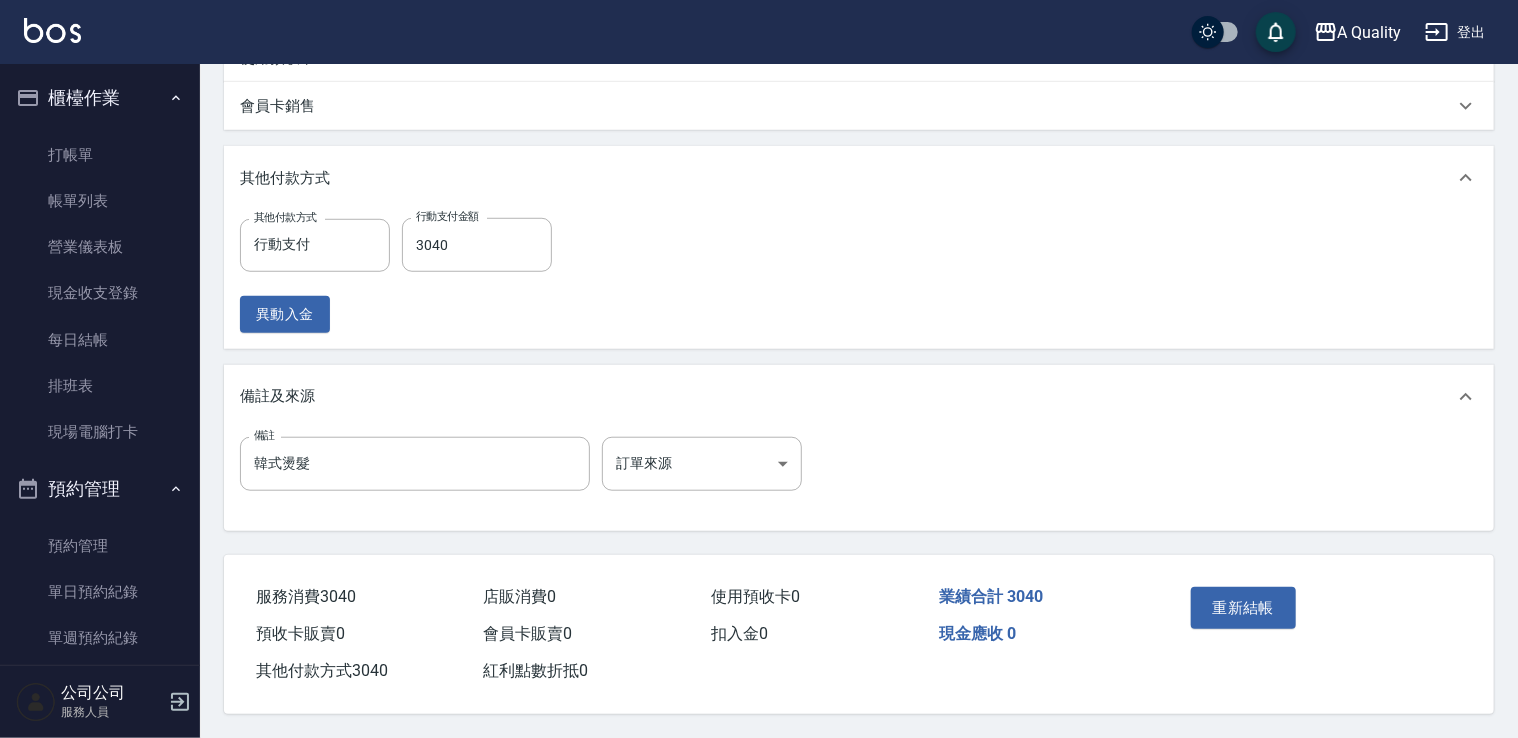 click on "重新結帳" at bounding box center [1315, 622] 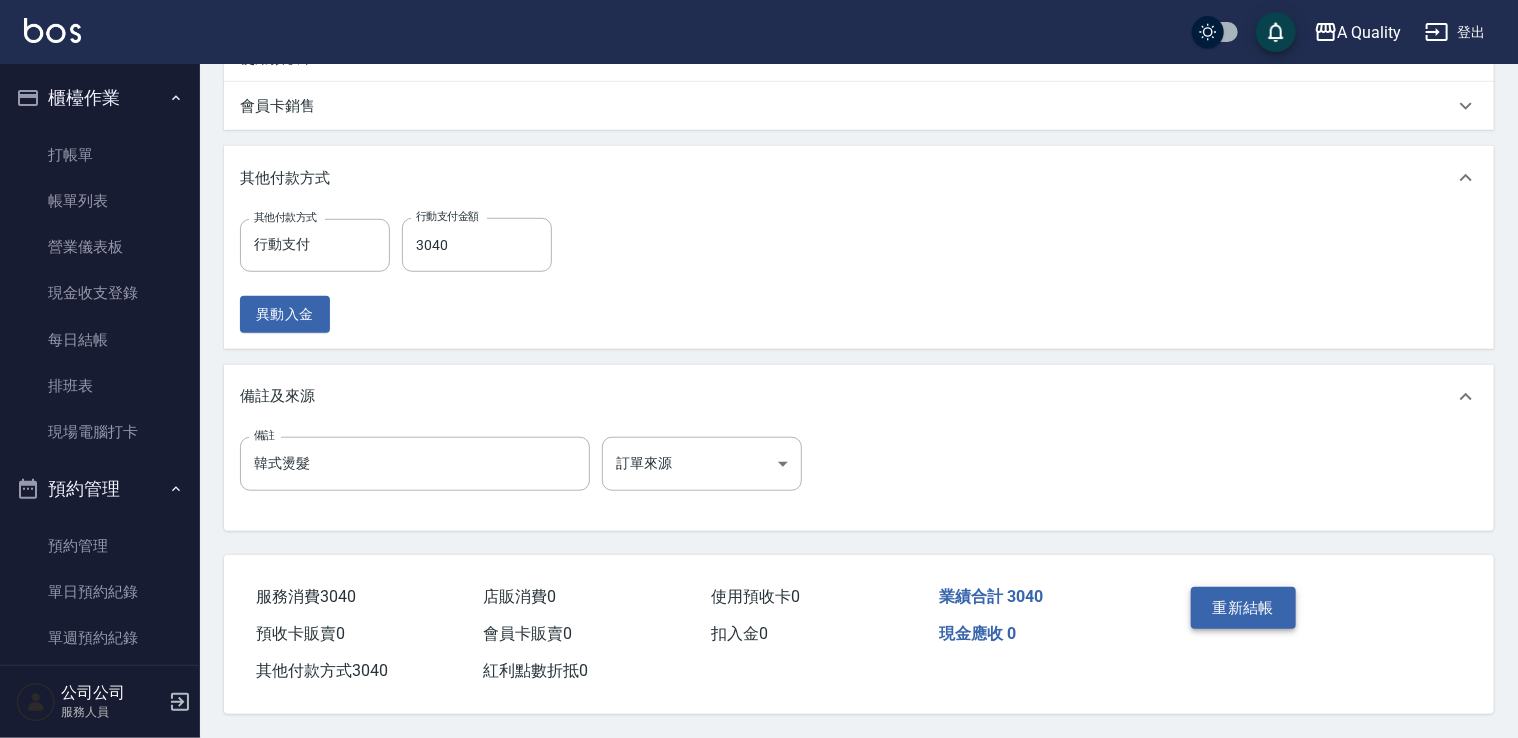 click on "重新結帳" at bounding box center [1244, 608] 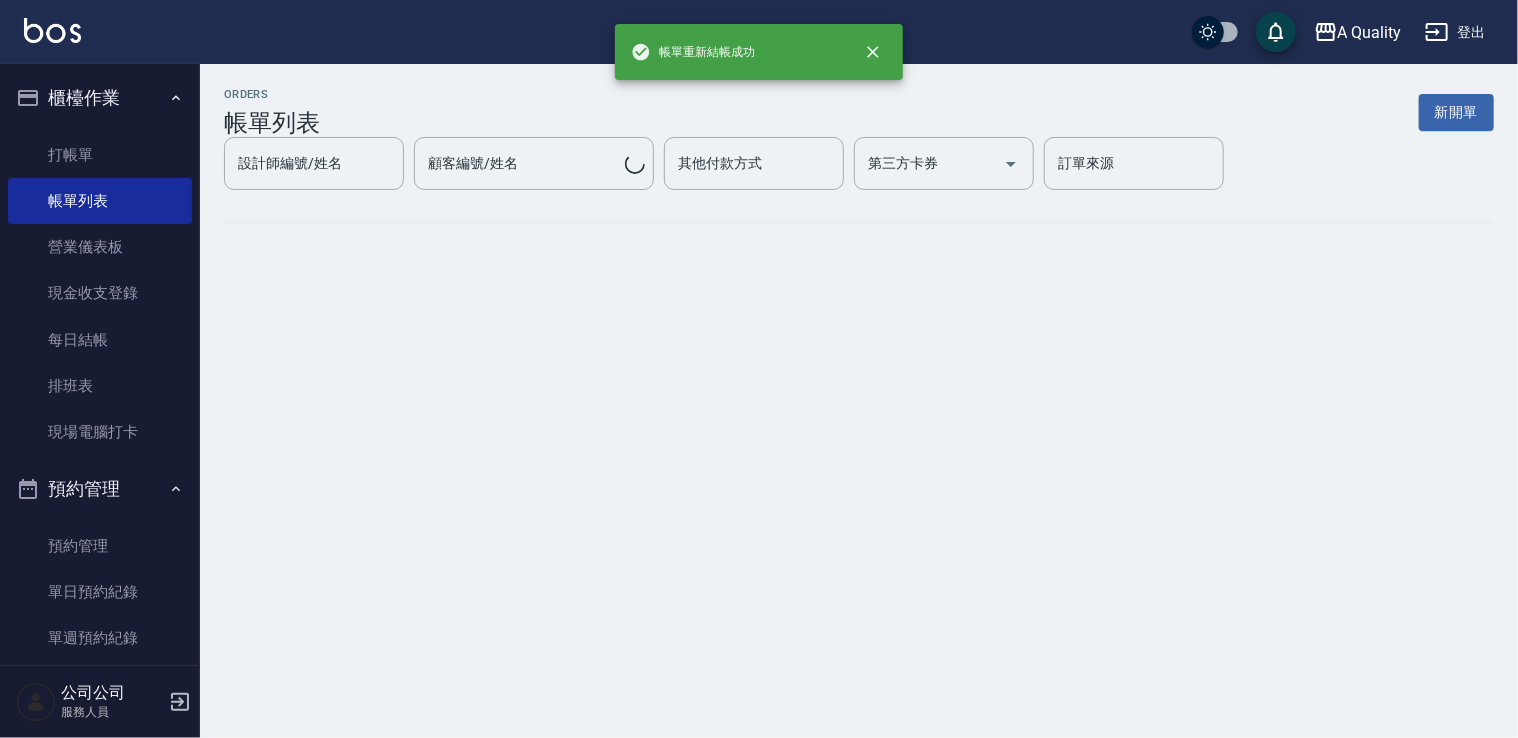 scroll, scrollTop: 0, scrollLeft: 0, axis: both 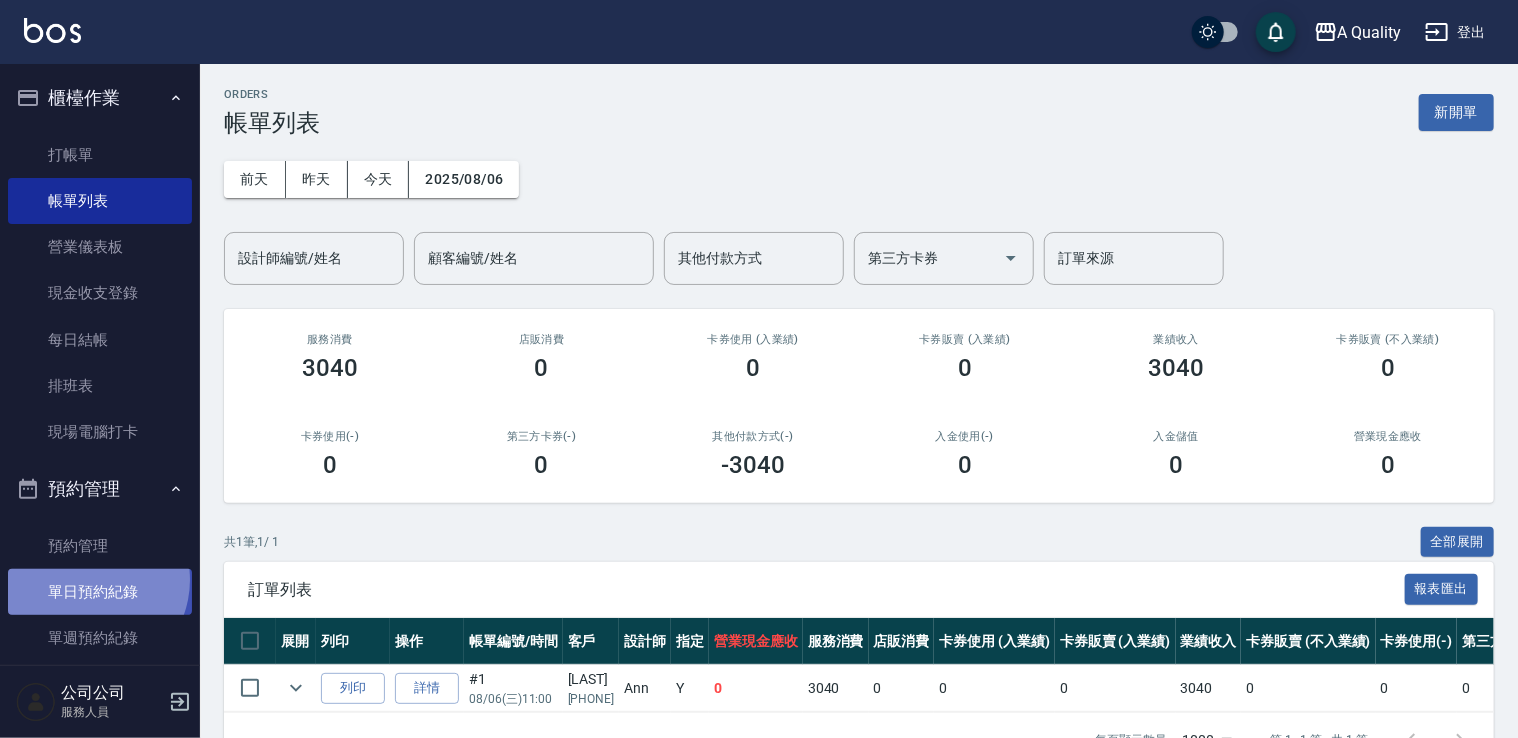 drag, startPoint x: 88, startPoint y: 580, endPoint x: 106, endPoint y: 570, distance: 20.59126 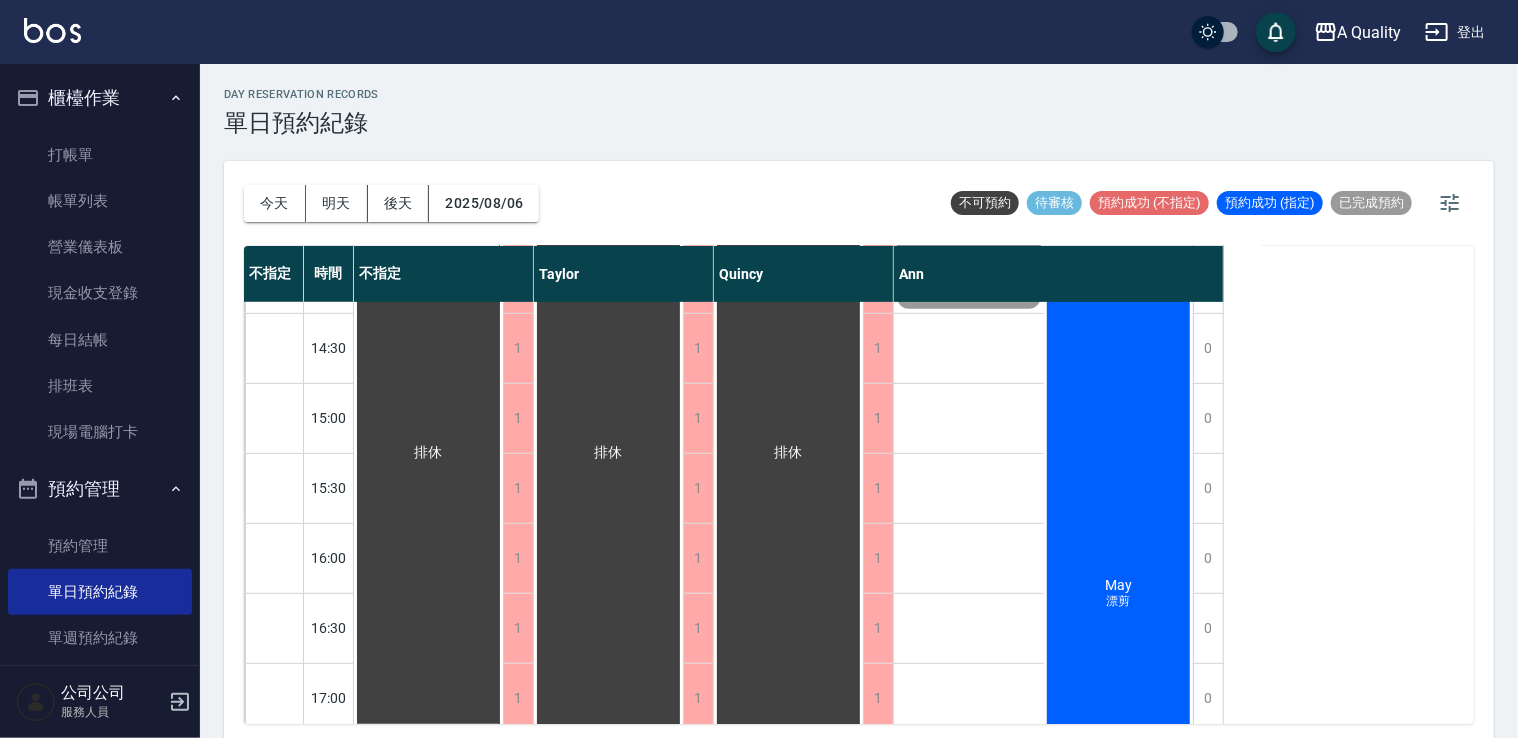 scroll, scrollTop: 600, scrollLeft: 0, axis: vertical 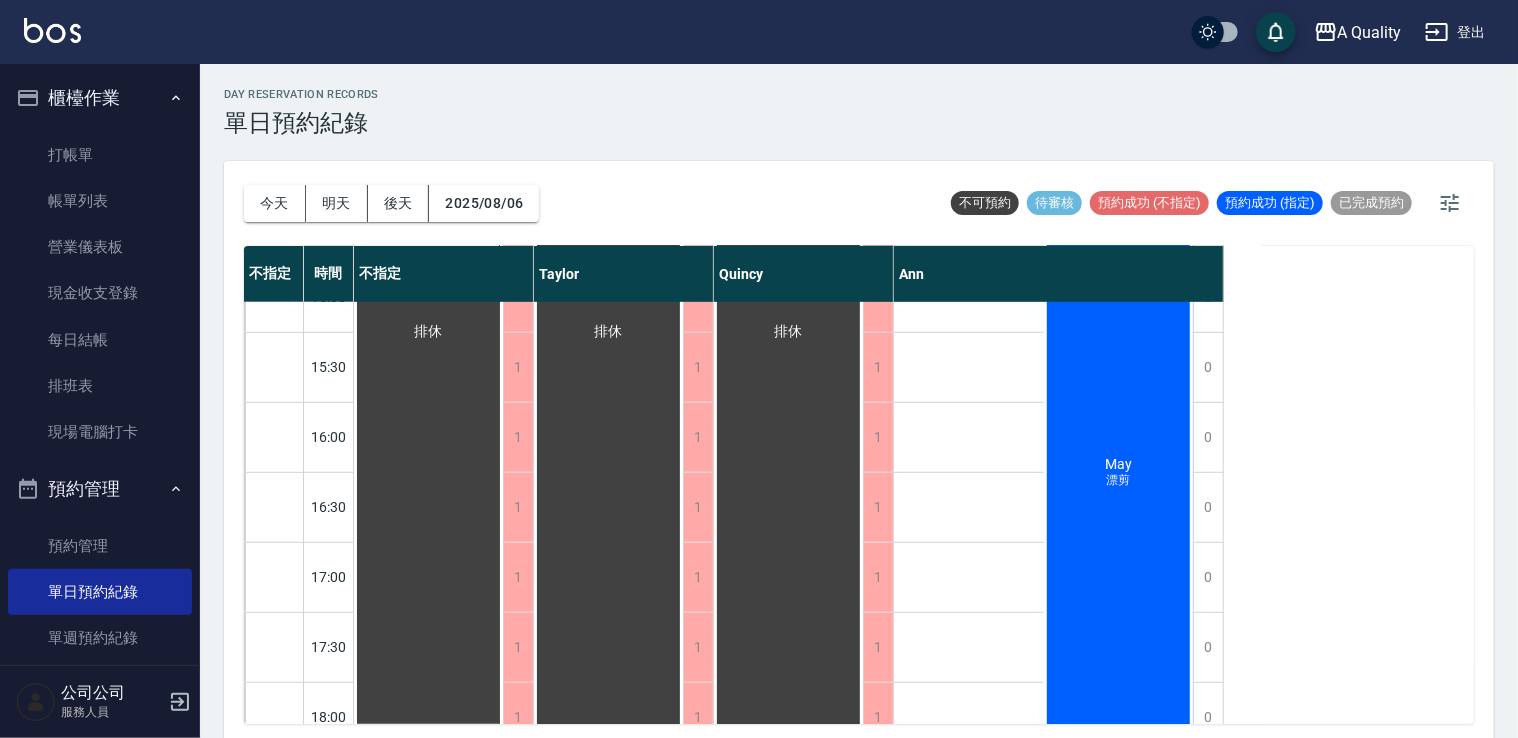 click on "May 漂剪" at bounding box center [1119, 473] 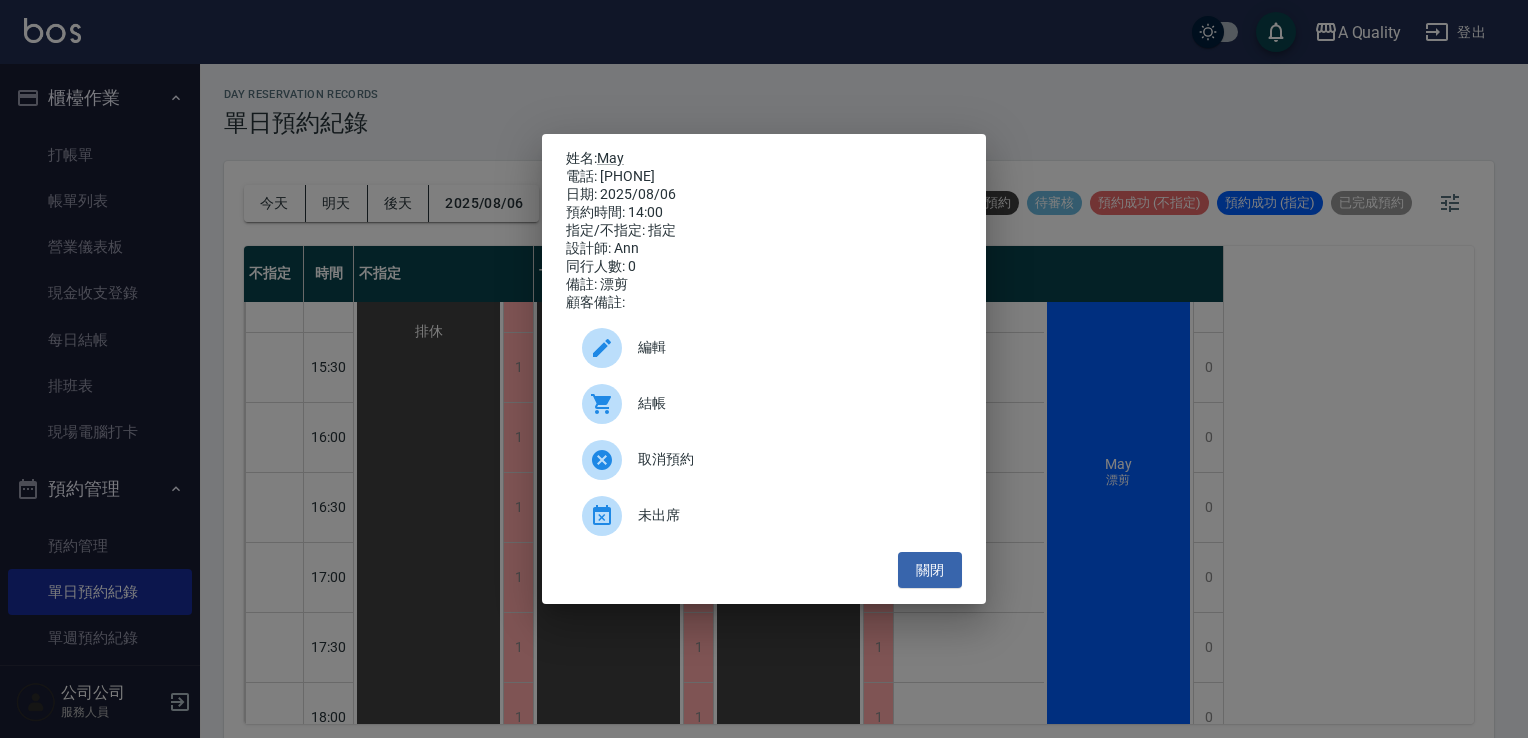 click on "結帳" at bounding box center [792, 403] 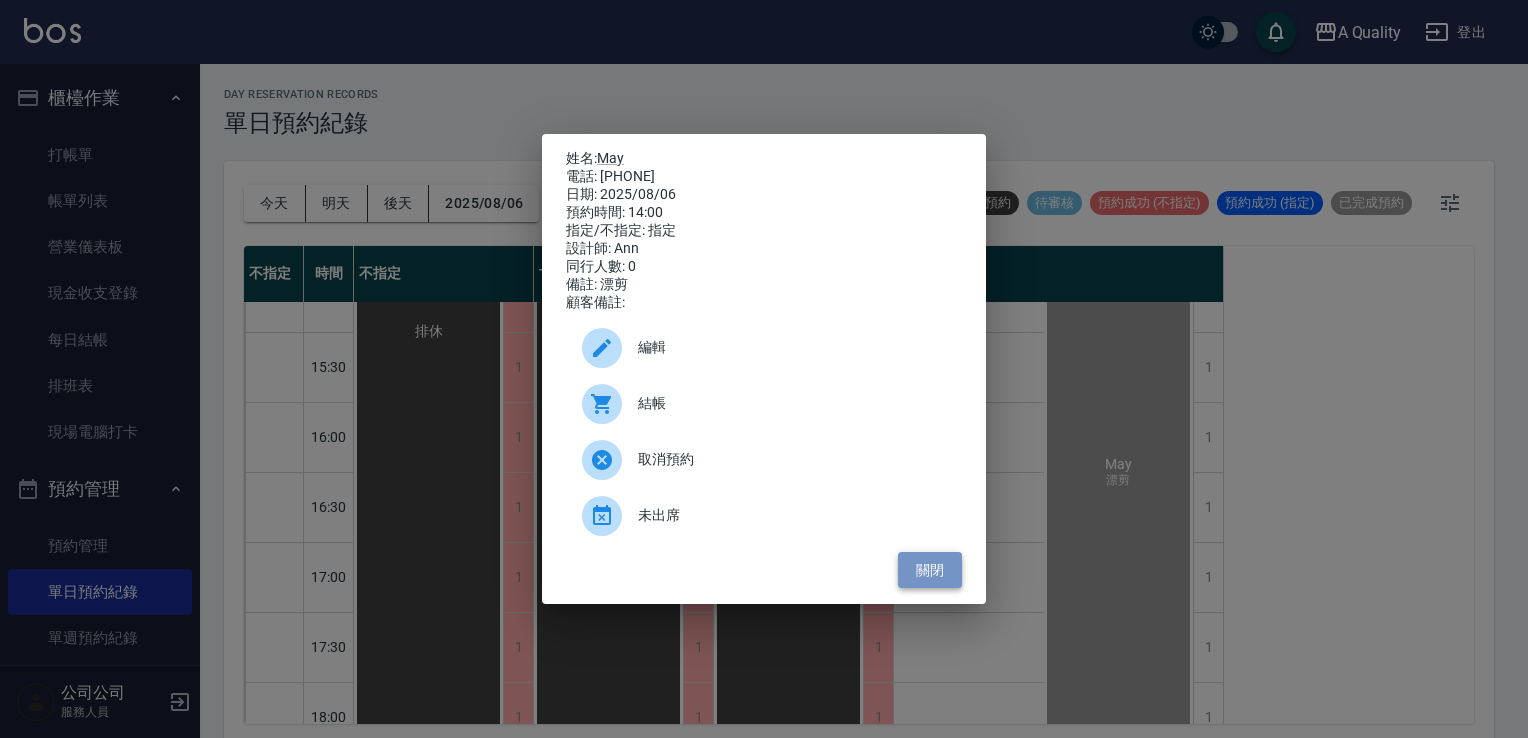 click on "關閉" at bounding box center (930, 570) 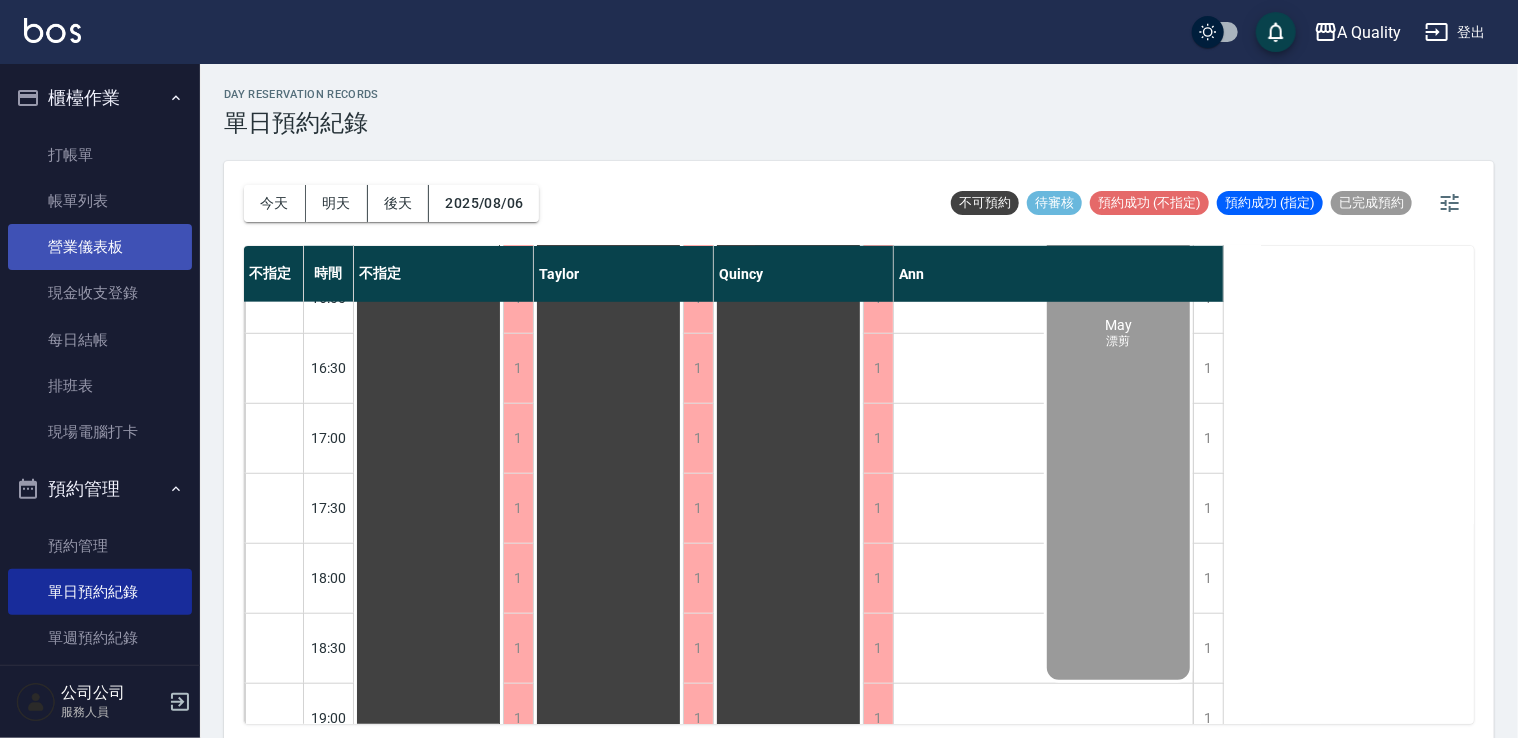 scroll, scrollTop: 853, scrollLeft: 0, axis: vertical 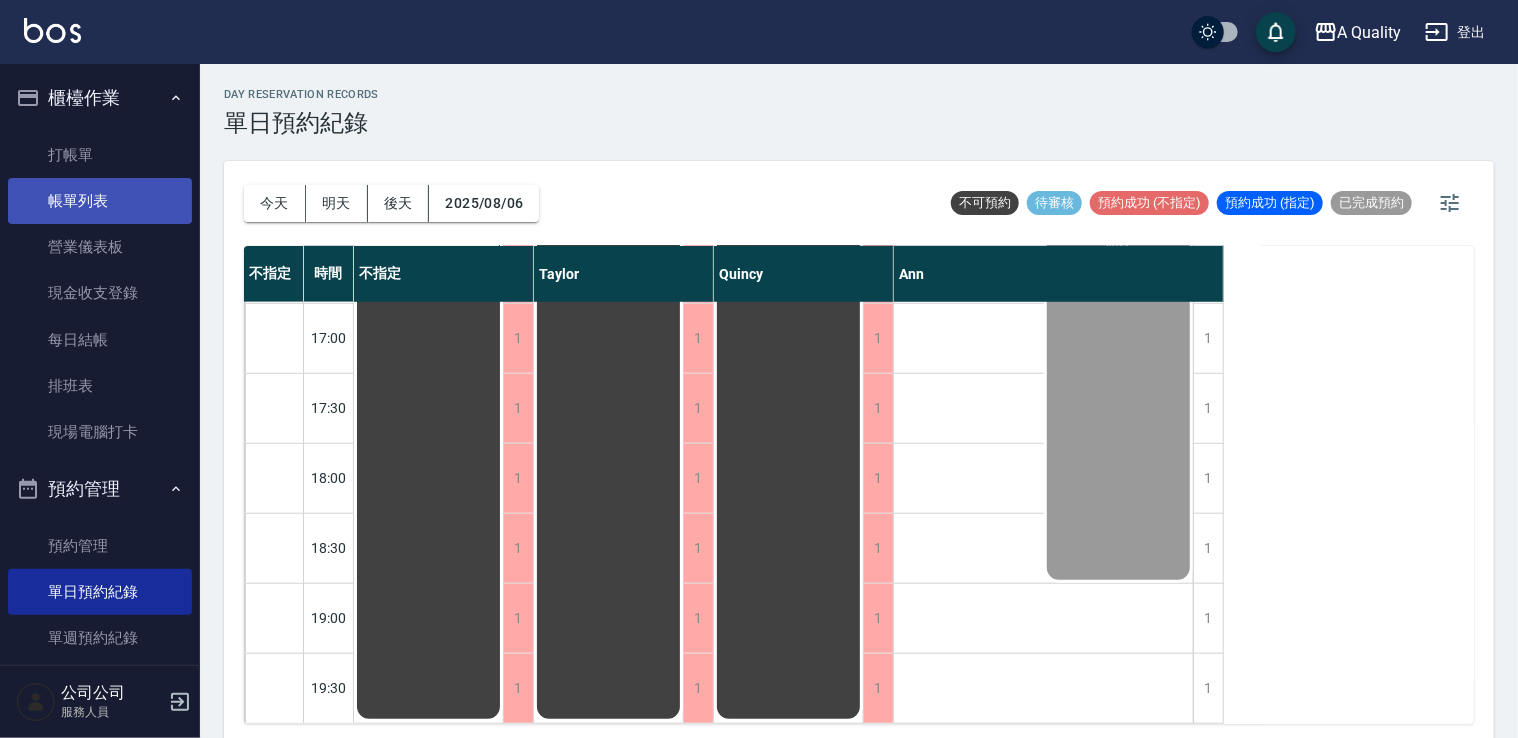 click on "帳單列表" at bounding box center (100, 201) 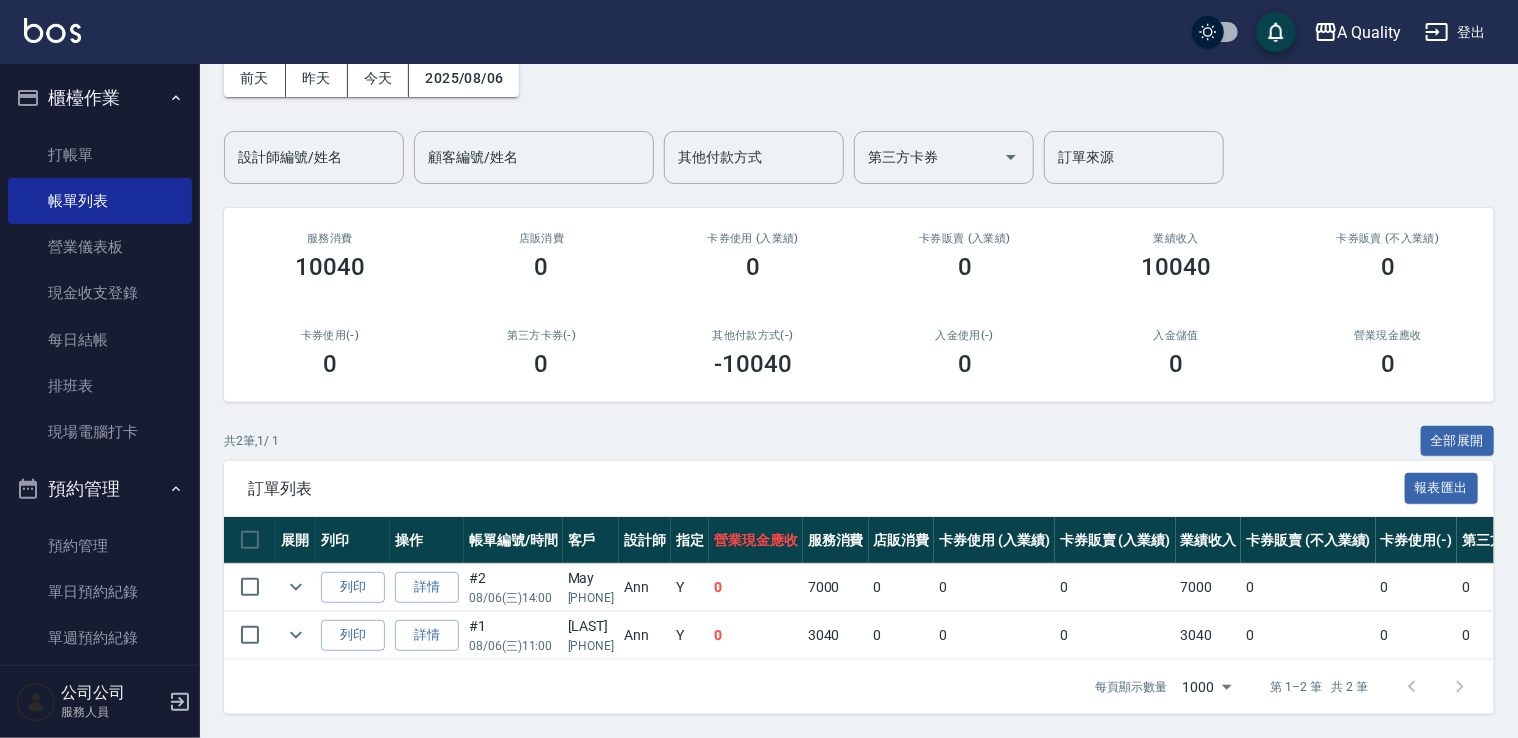 scroll, scrollTop: 115, scrollLeft: 0, axis: vertical 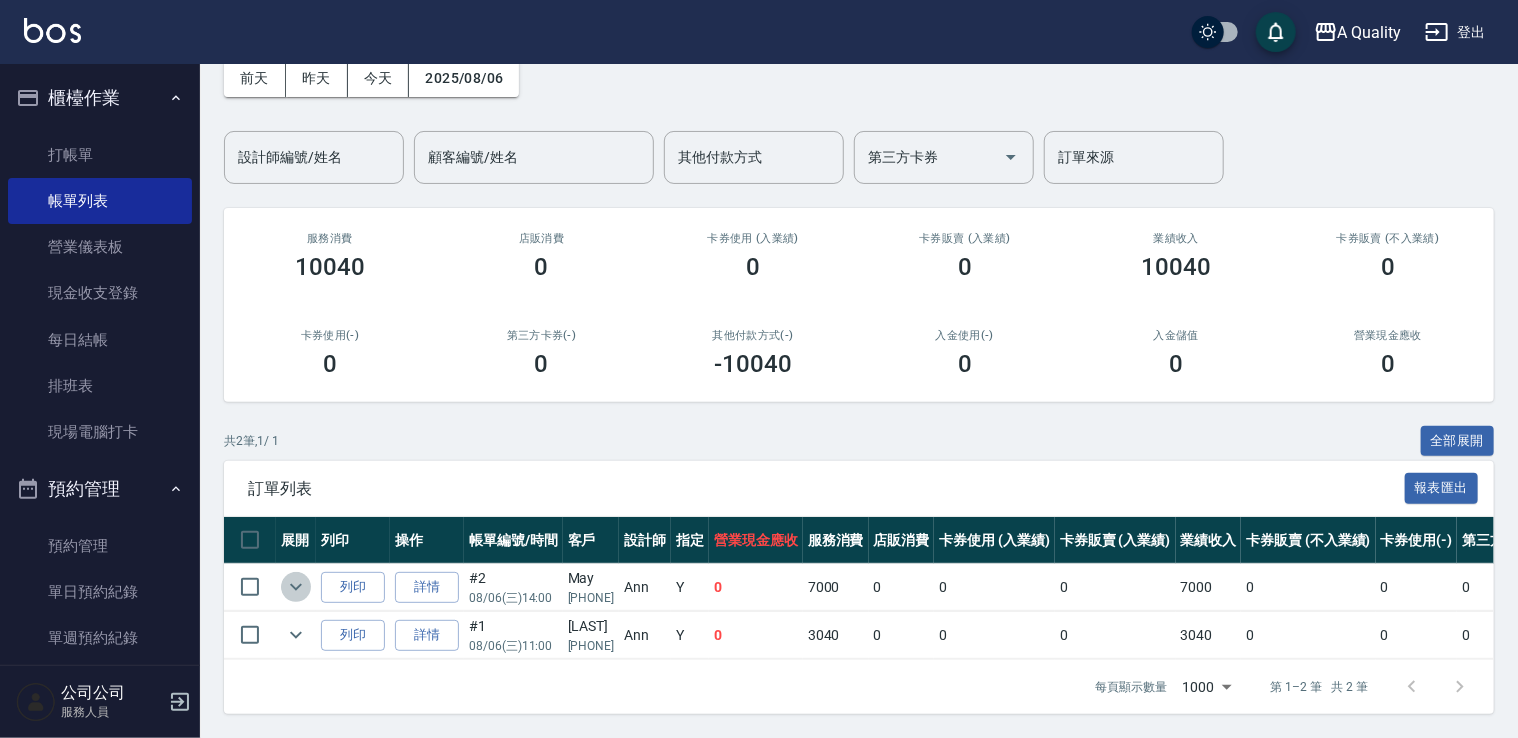 click 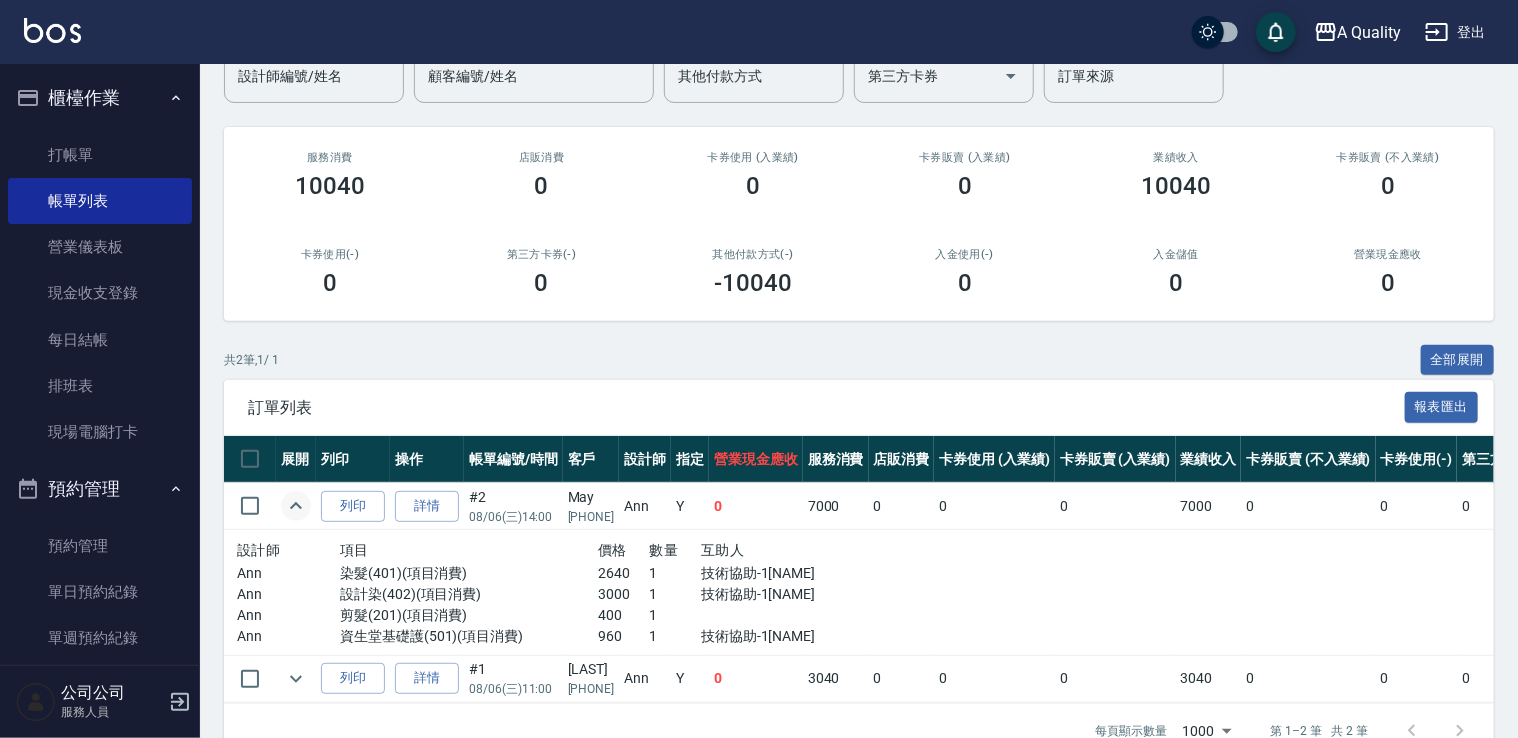 scroll, scrollTop: 215, scrollLeft: 0, axis: vertical 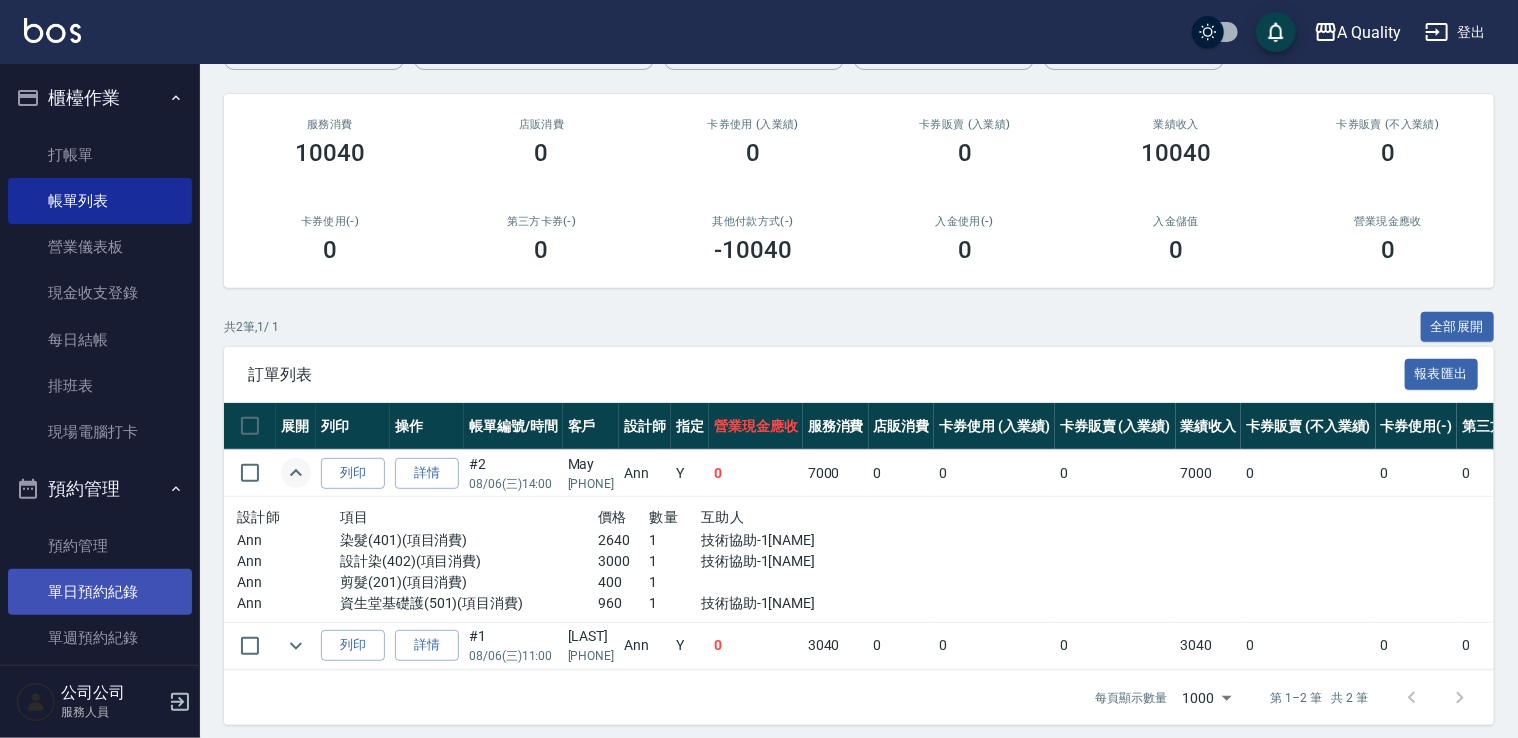 click on "單日預約紀錄" at bounding box center [100, 592] 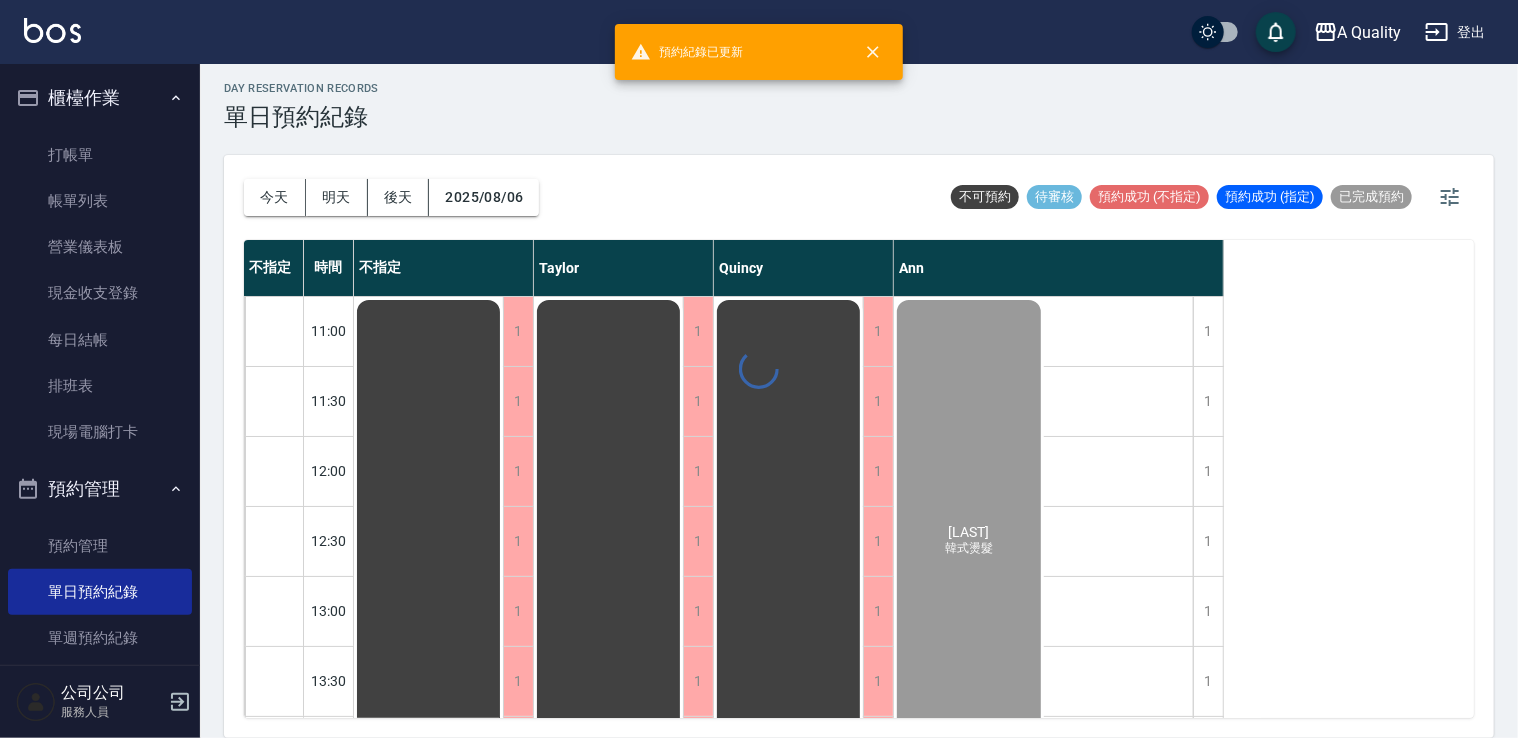 scroll, scrollTop: 0, scrollLeft: 0, axis: both 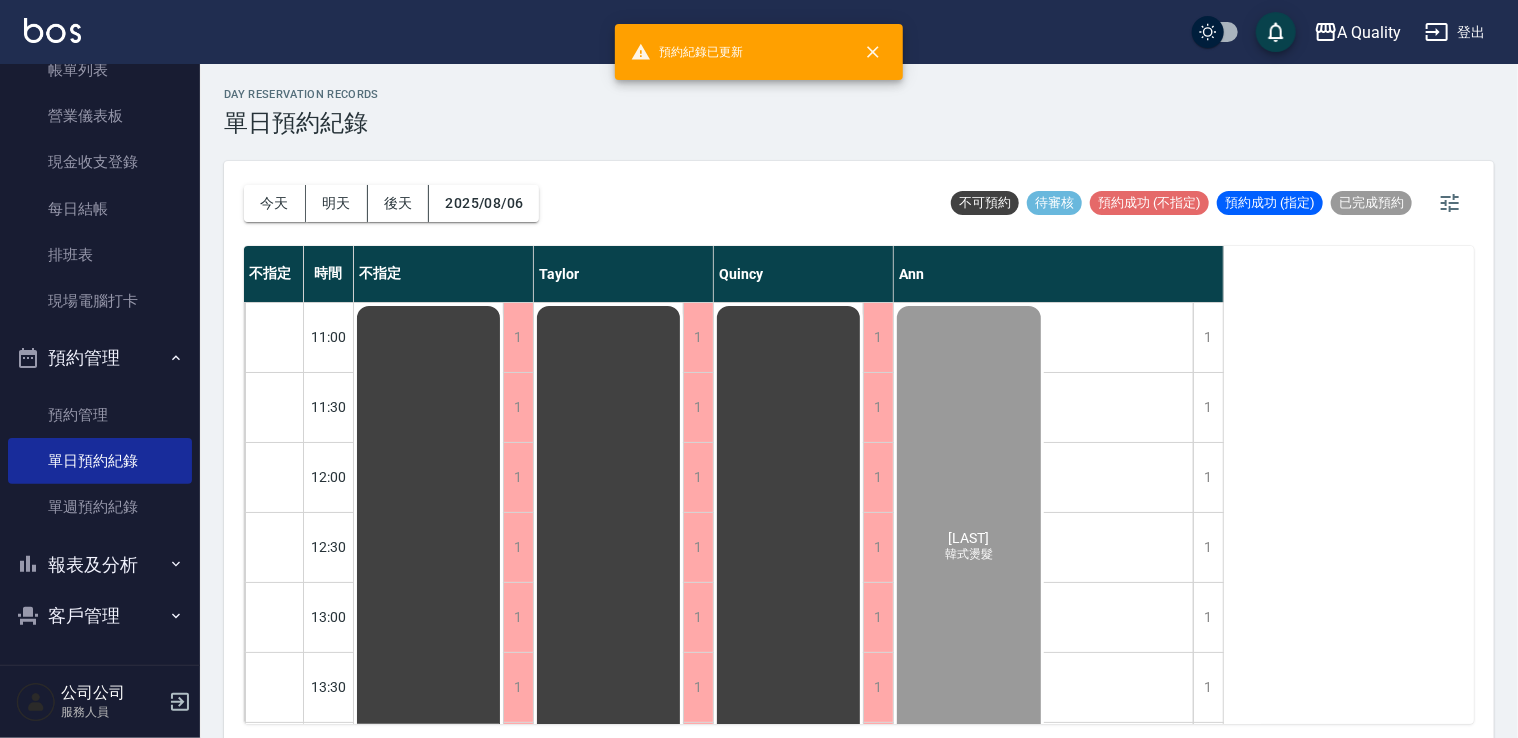 click on "報表及分析" at bounding box center [100, 565] 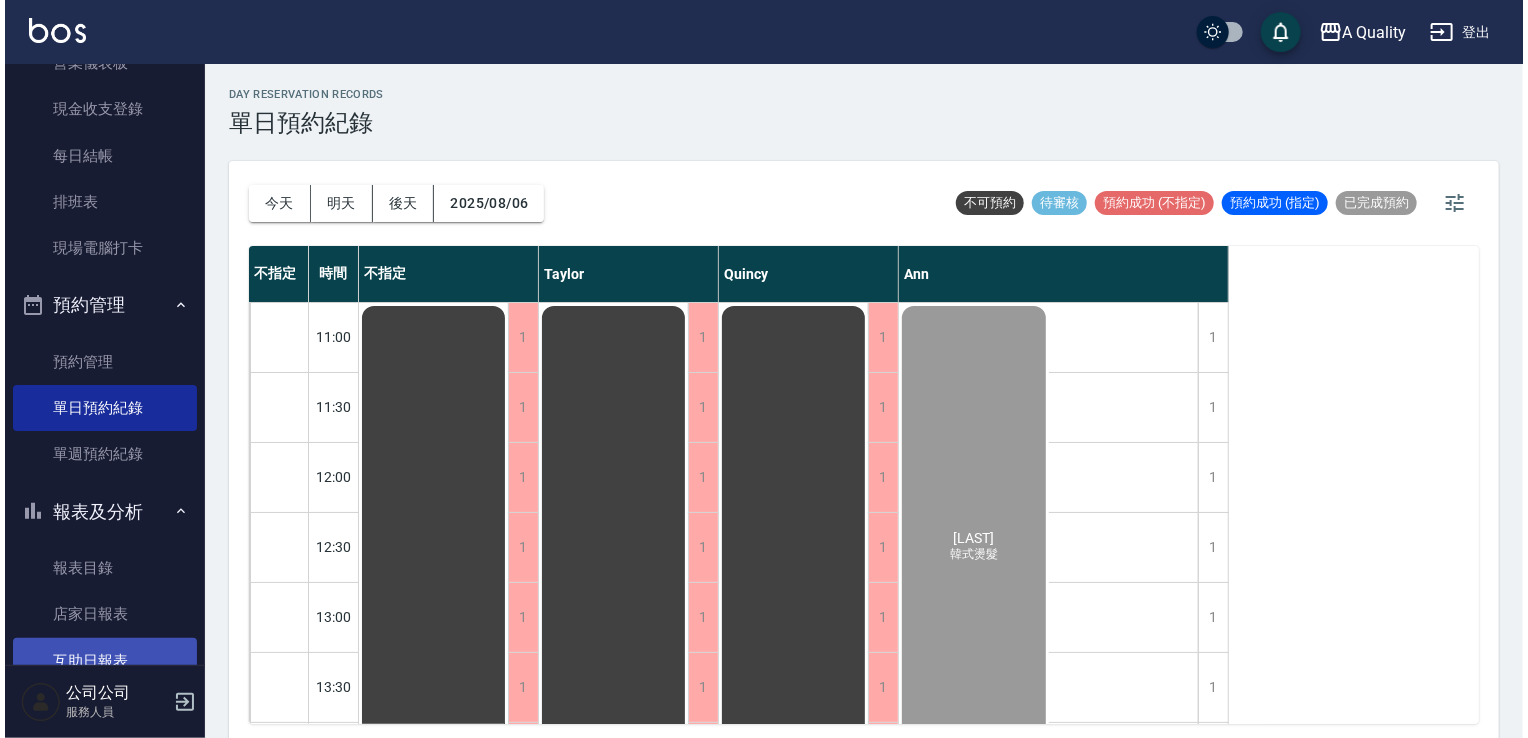 scroll, scrollTop: 431, scrollLeft: 0, axis: vertical 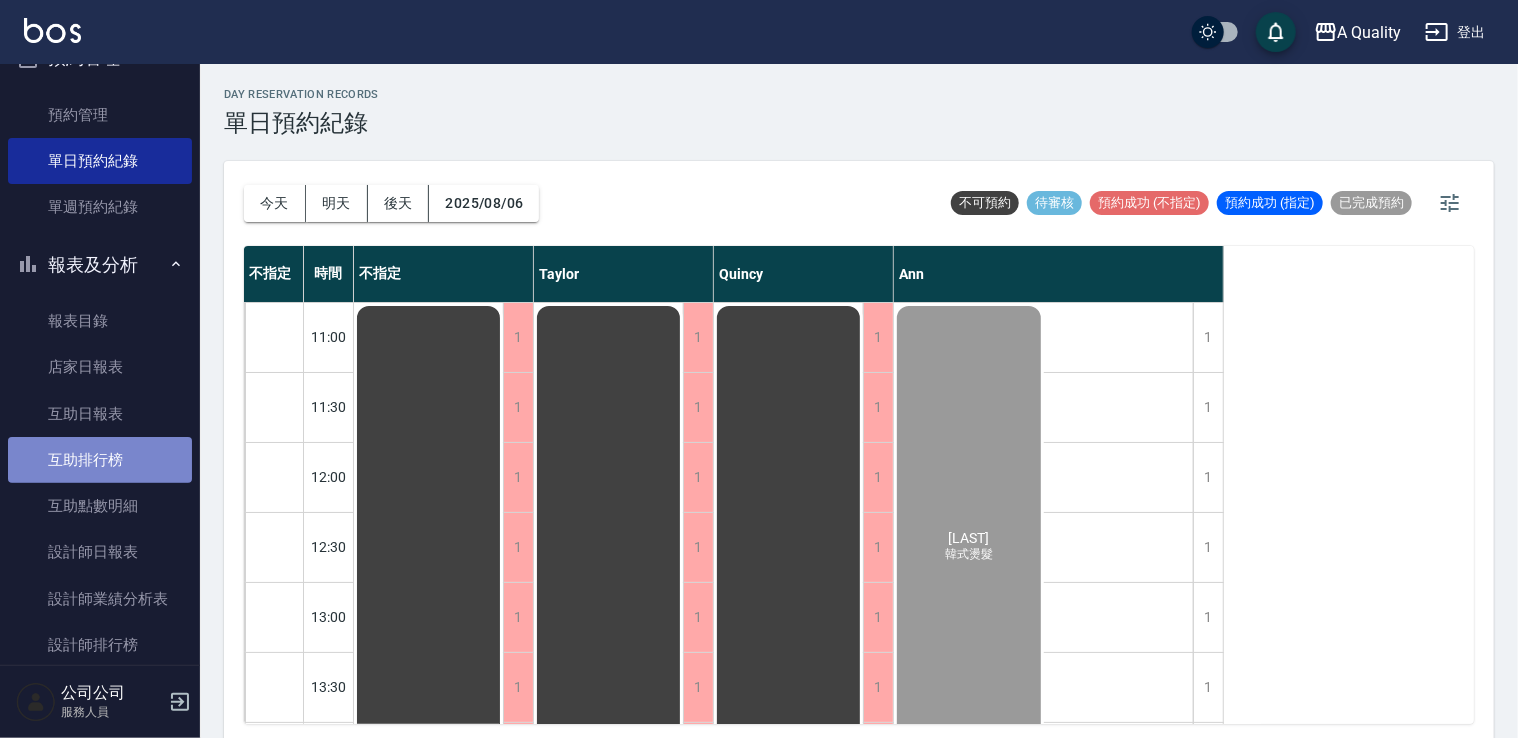 click on "互助排行榜" at bounding box center [100, 460] 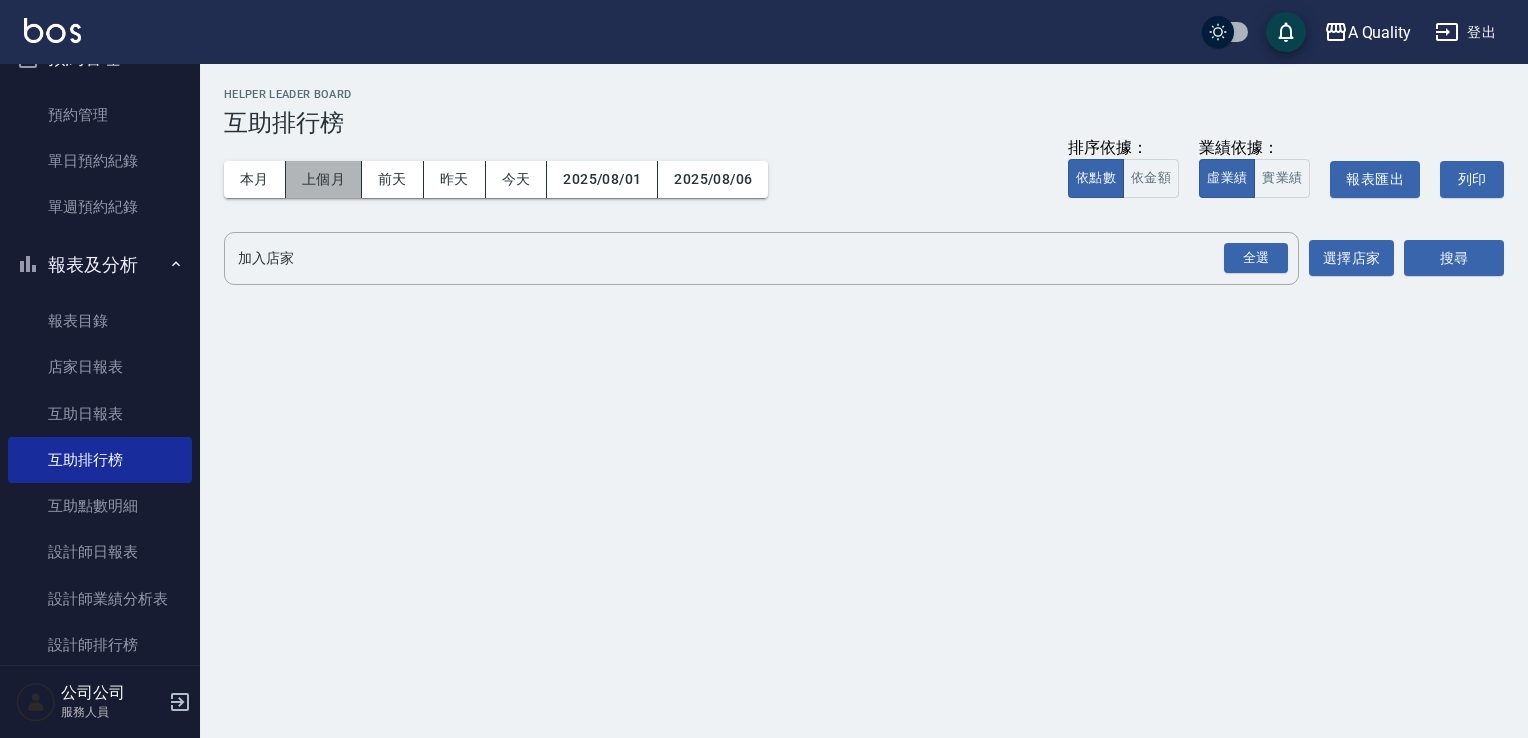 click on "上個月" at bounding box center (324, 179) 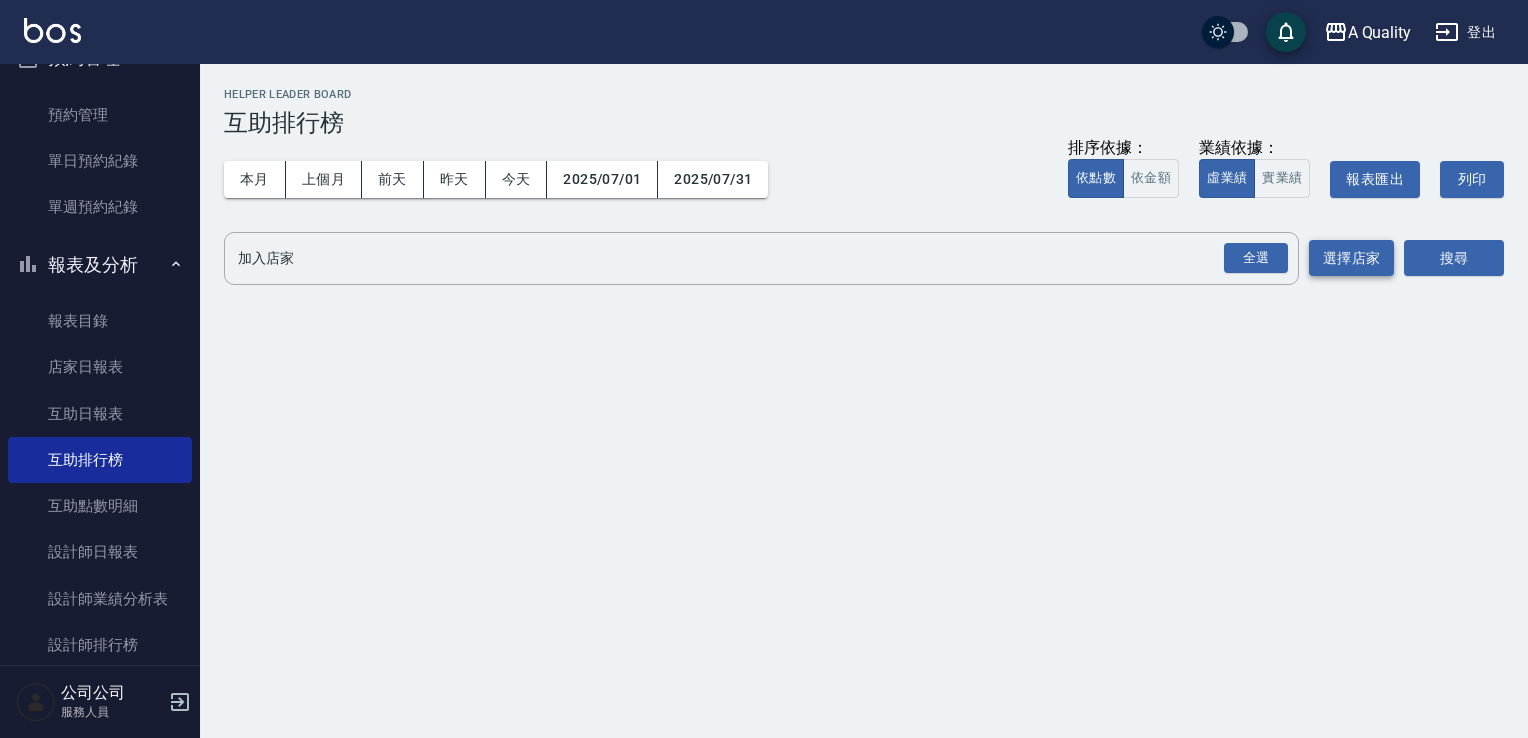 drag, startPoint x: 1249, startPoint y: 250, endPoint x: 1369, endPoint y: 266, distance: 121.061966 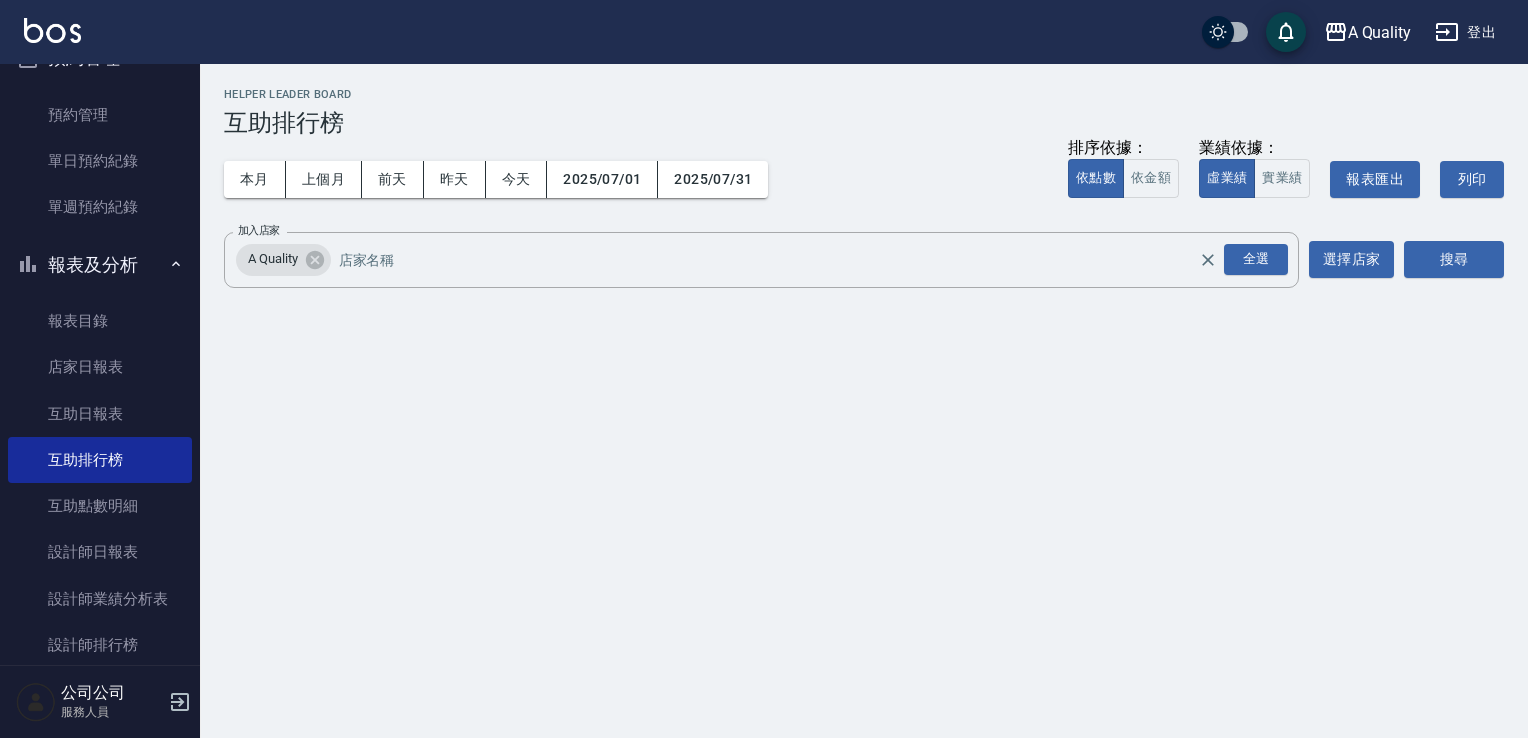 click on "A Quality   2025-07-01  - 2025-07-31   互助排行榜 列印時間： 2025-08-06-14:22 Helper Leader Board 互助排行榜 本月 上個月 前天 昨天 今天 2025/07/01 2025/07/31 排序依據： 依點數 依金額 業績依據： 虛業績 實業績 報表匯出 列印 加入店家 A Quality 全選 加入店家 選擇店家 搜尋" at bounding box center [864, 193] 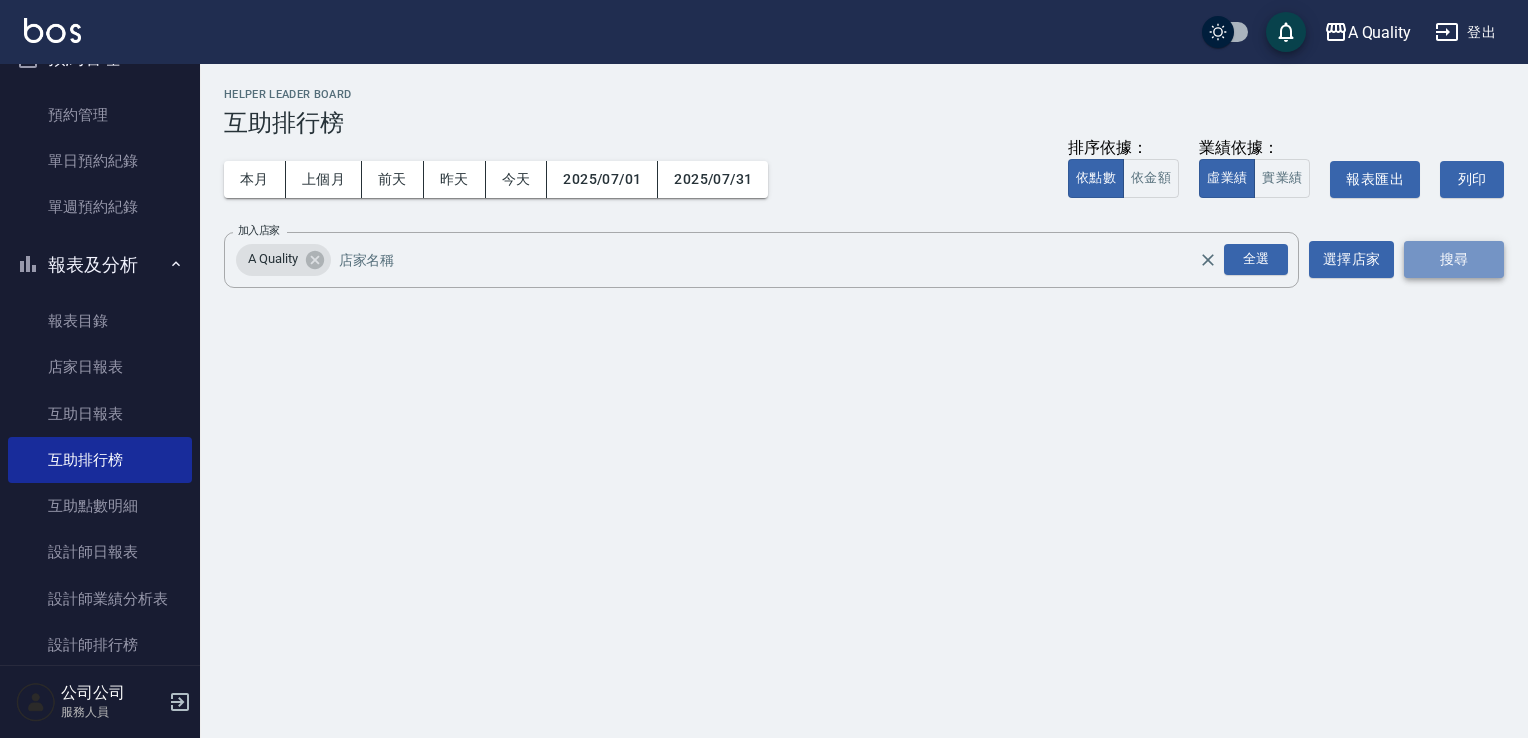 click on "搜尋" at bounding box center (1454, 259) 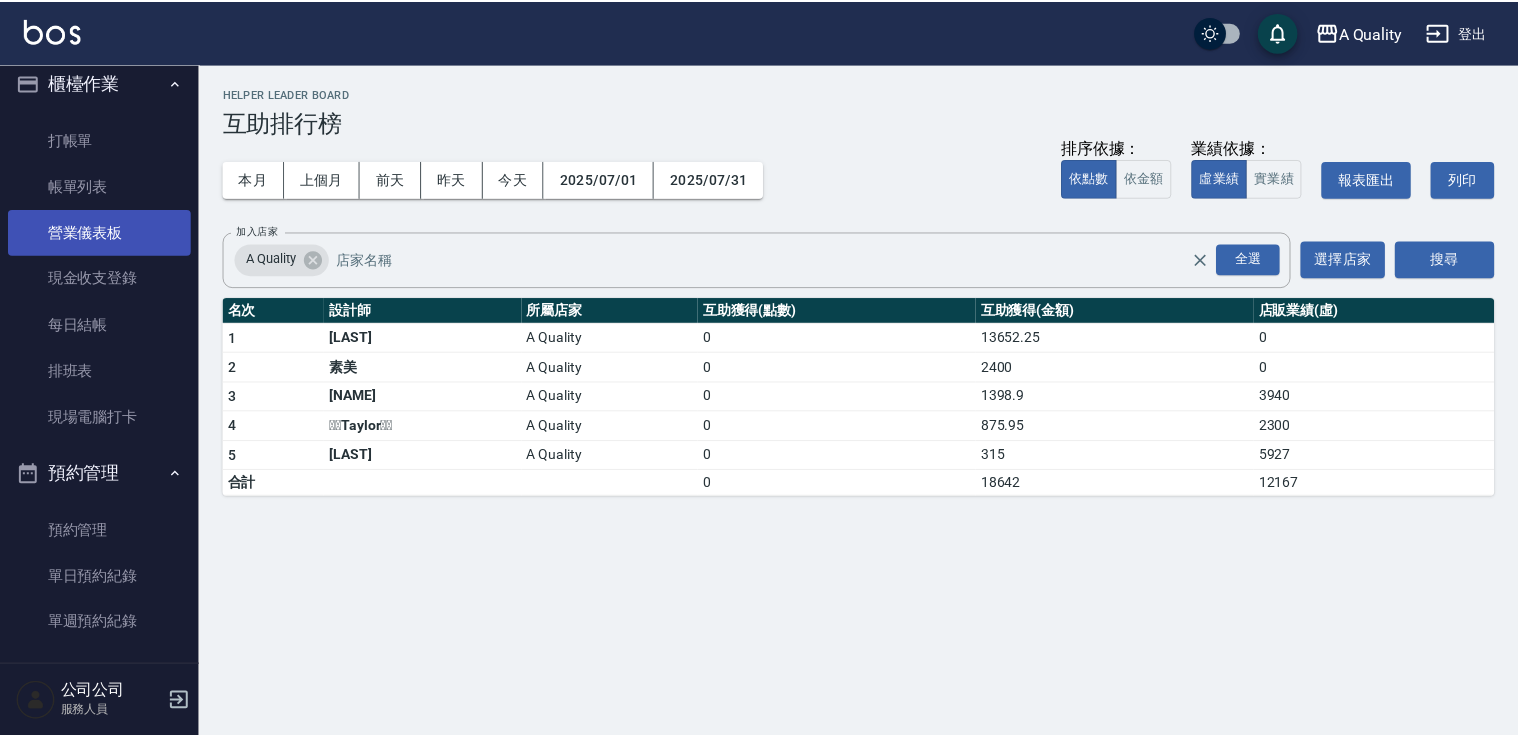 scroll, scrollTop: 0, scrollLeft: 0, axis: both 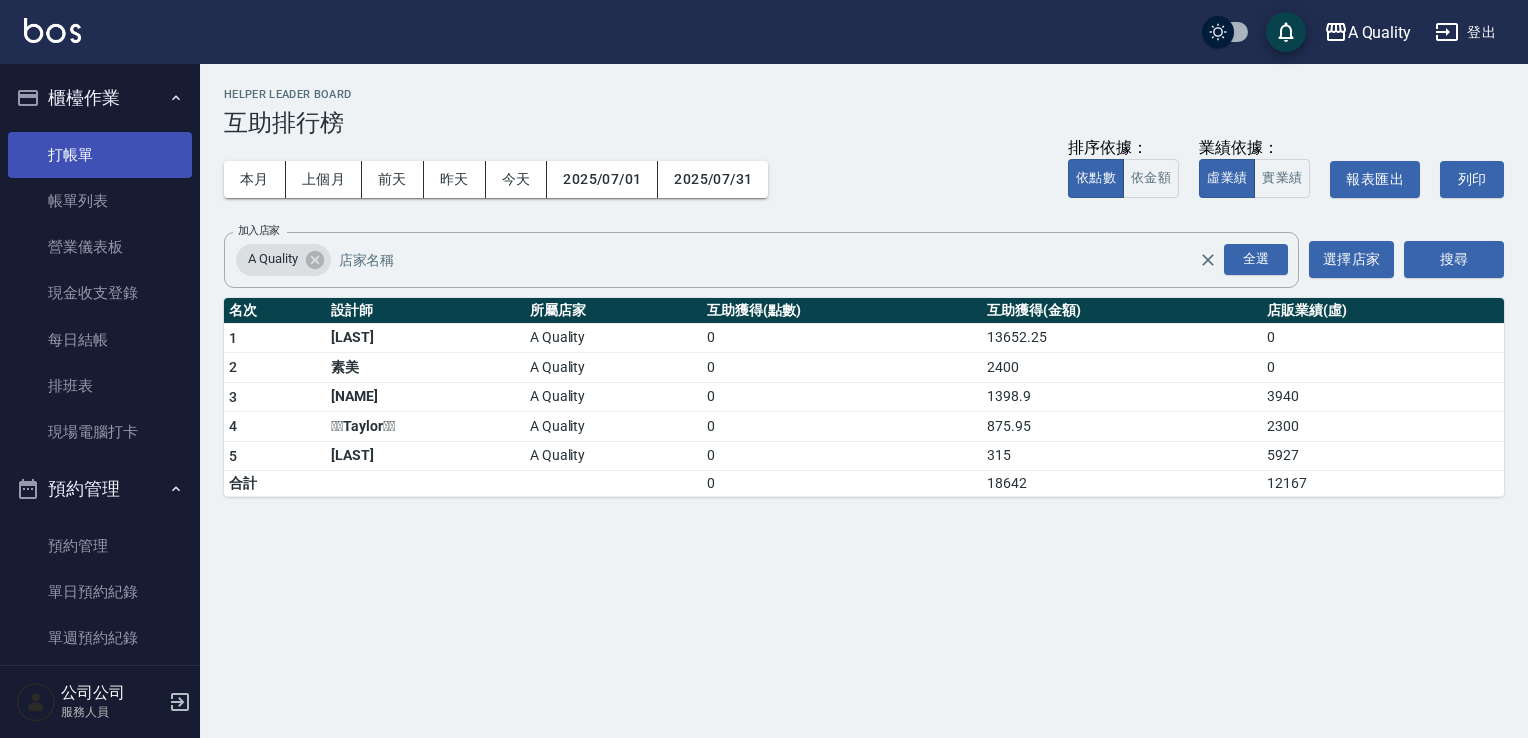 click on "打帳單" at bounding box center (100, 155) 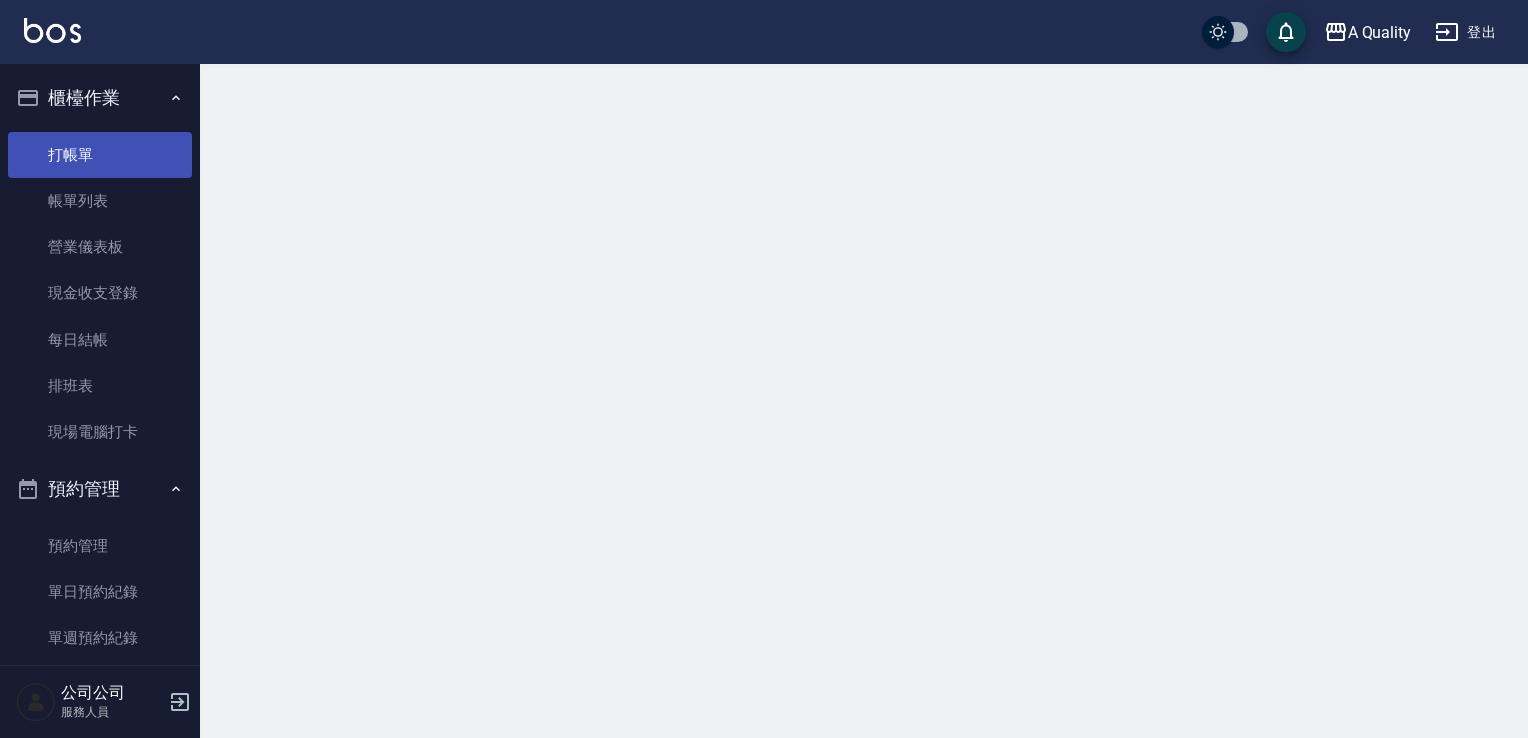 click on "打帳單" at bounding box center (100, 155) 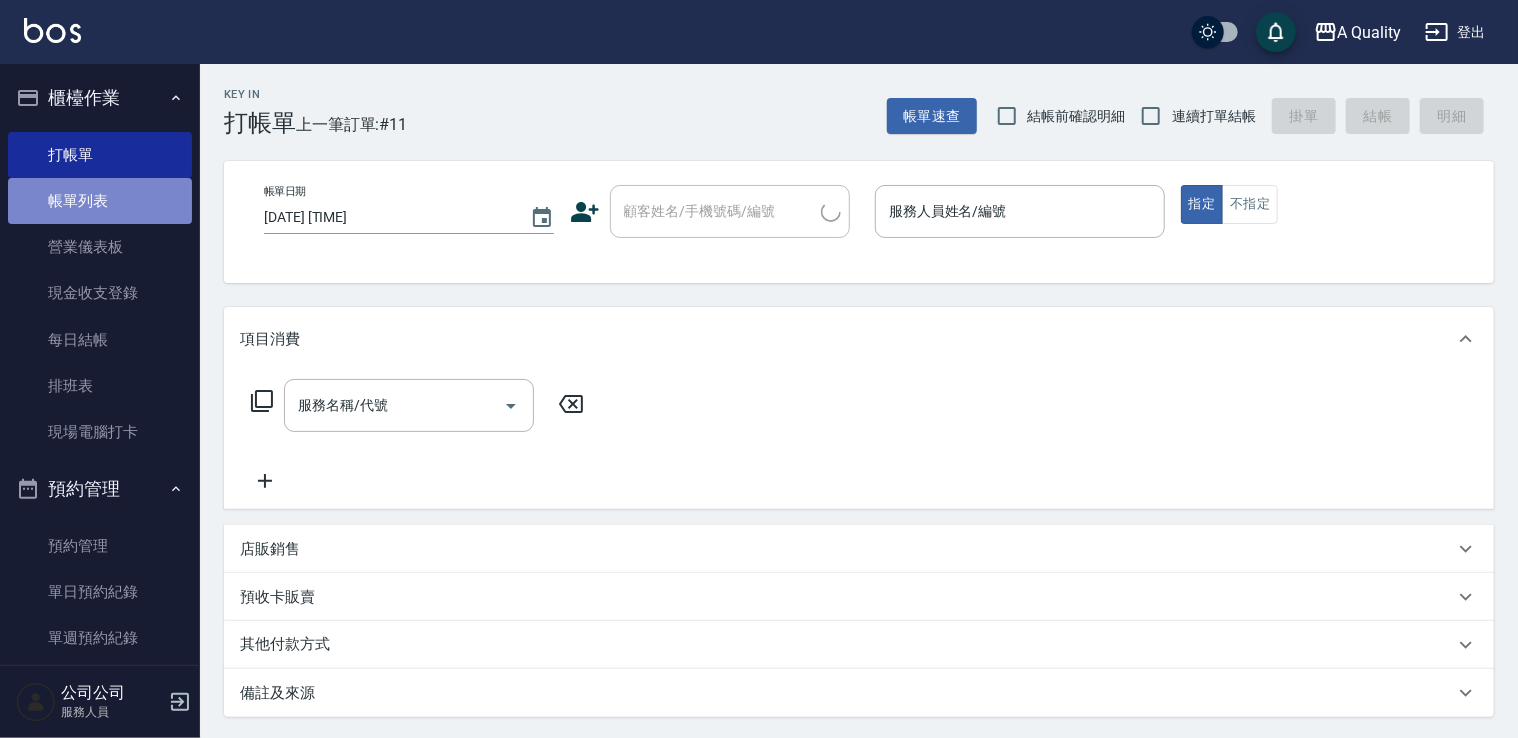 click on "帳單列表" at bounding box center [100, 201] 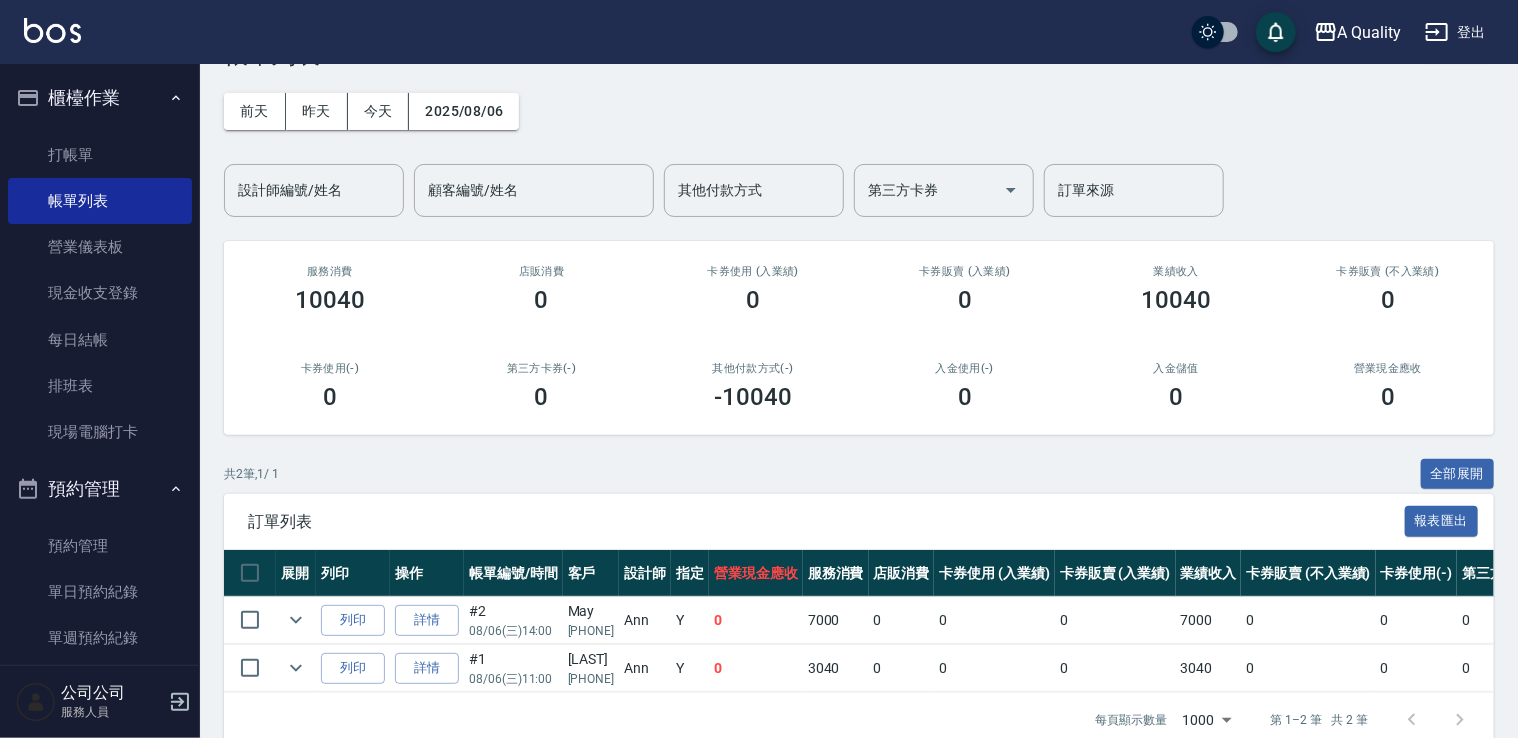 scroll, scrollTop: 100, scrollLeft: 0, axis: vertical 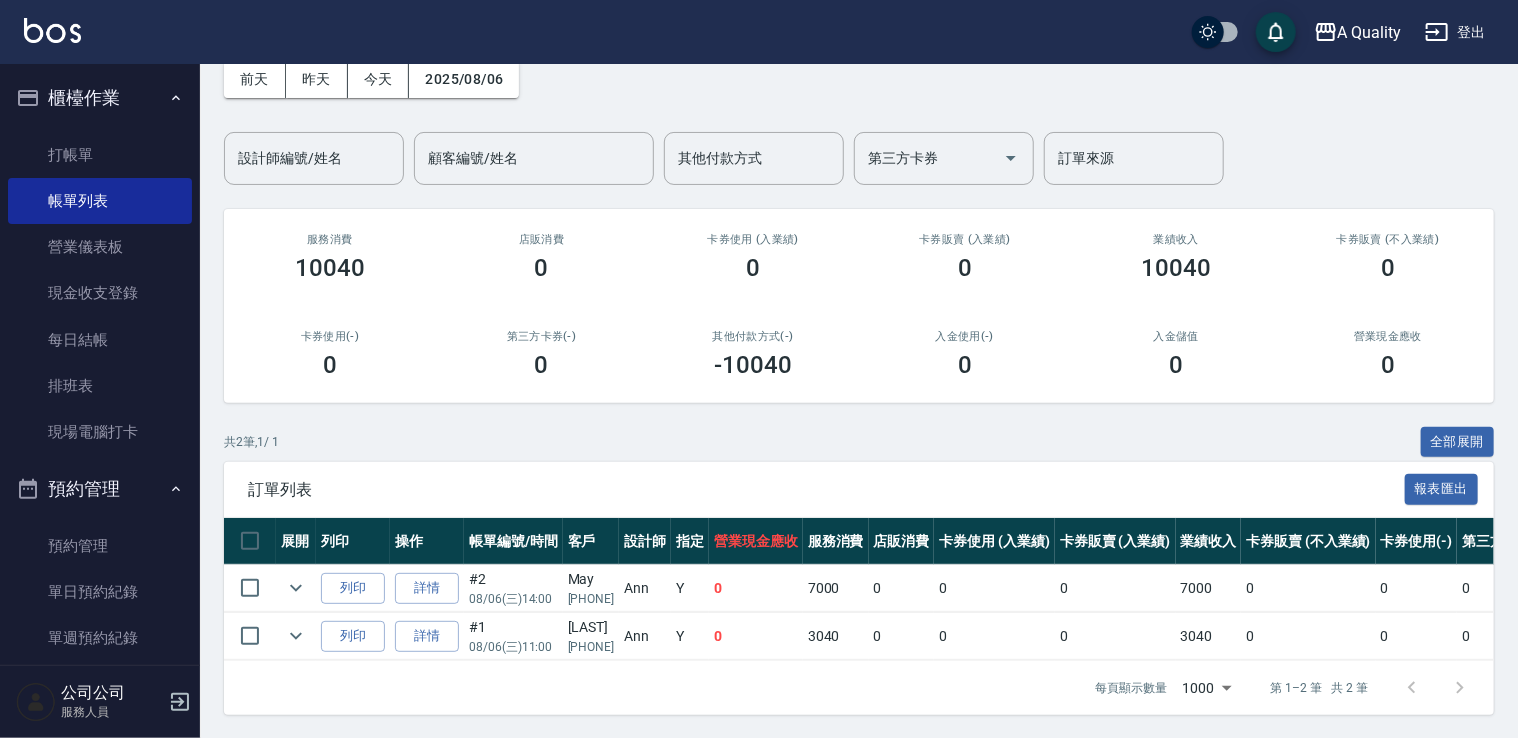 click at bounding box center (250, 588) 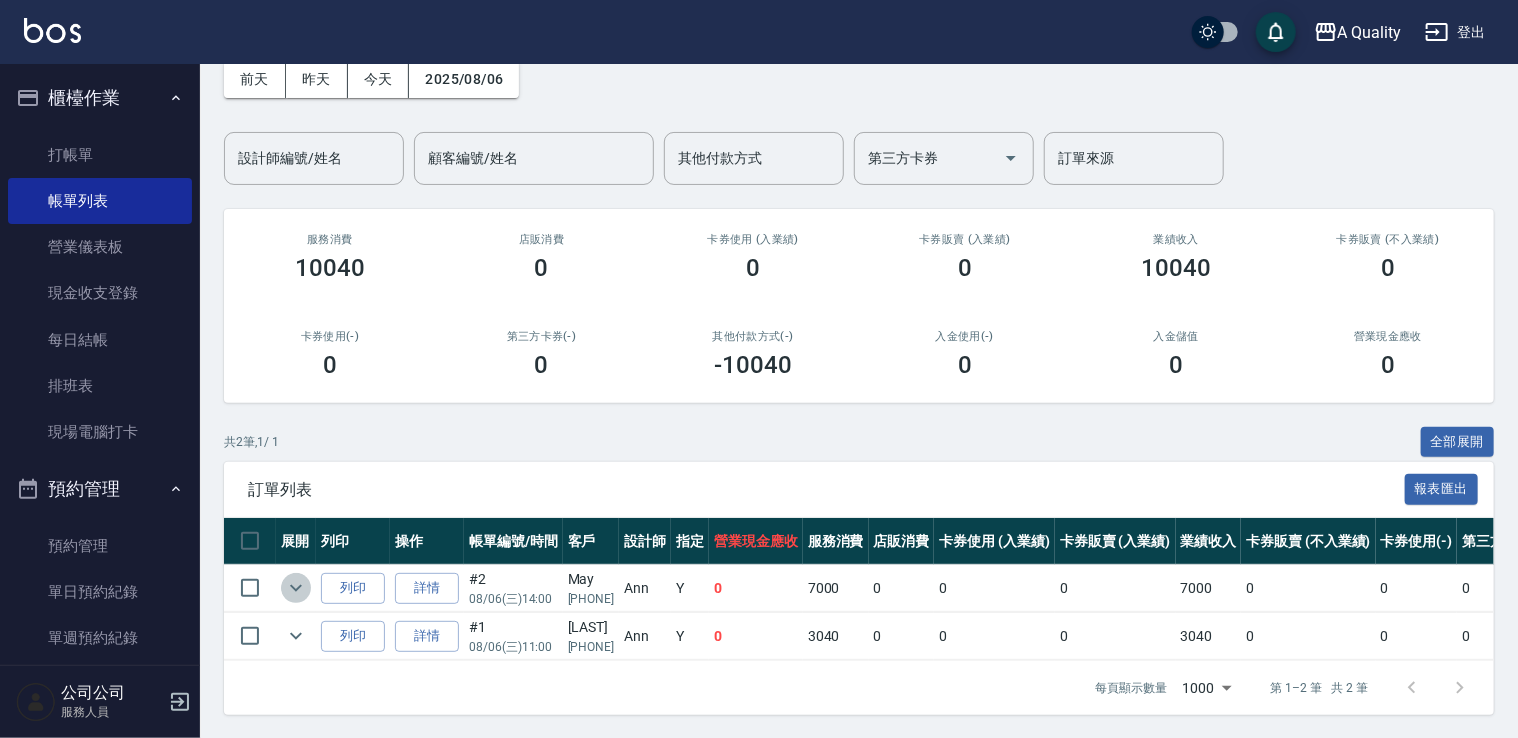 click 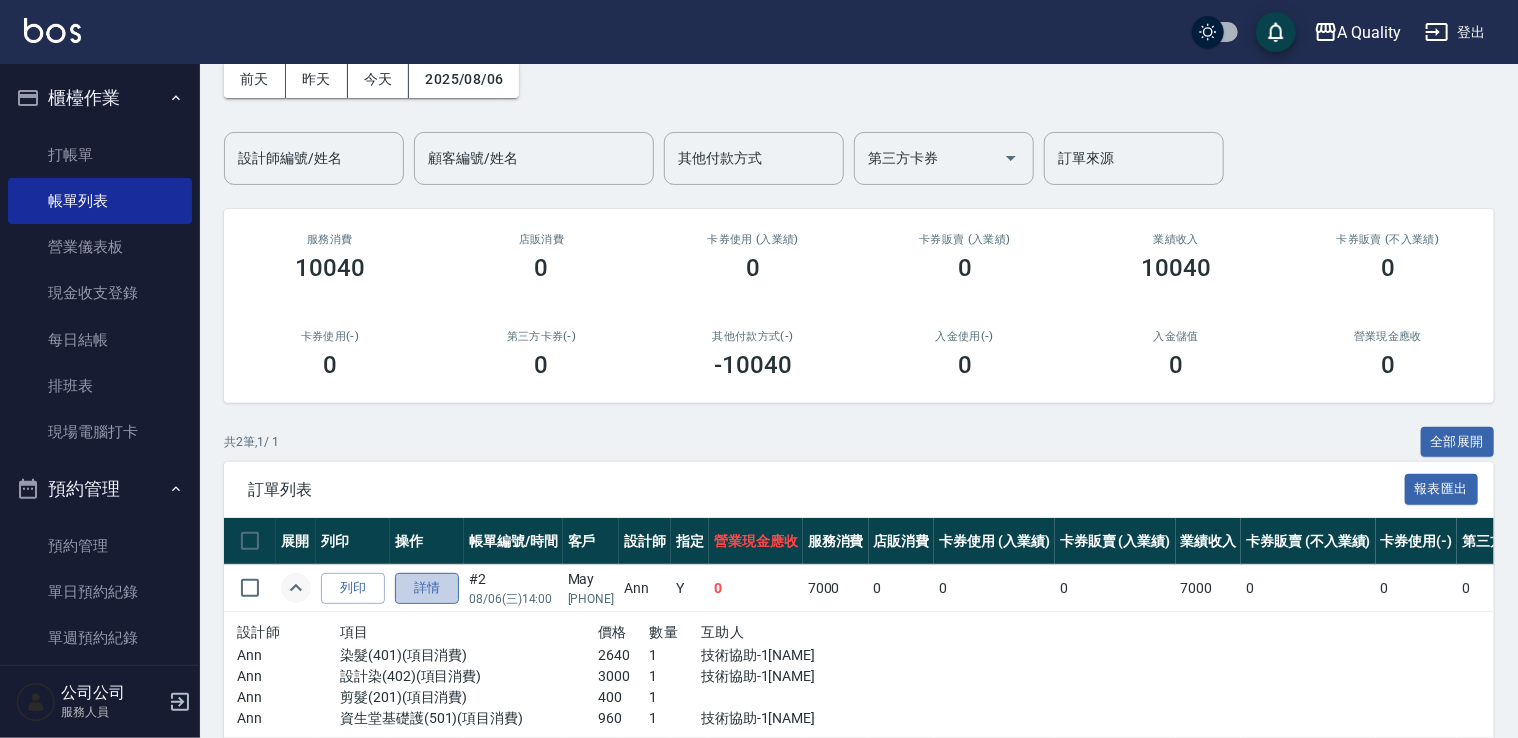 click on "詳情" at bounding box center [427, 588] 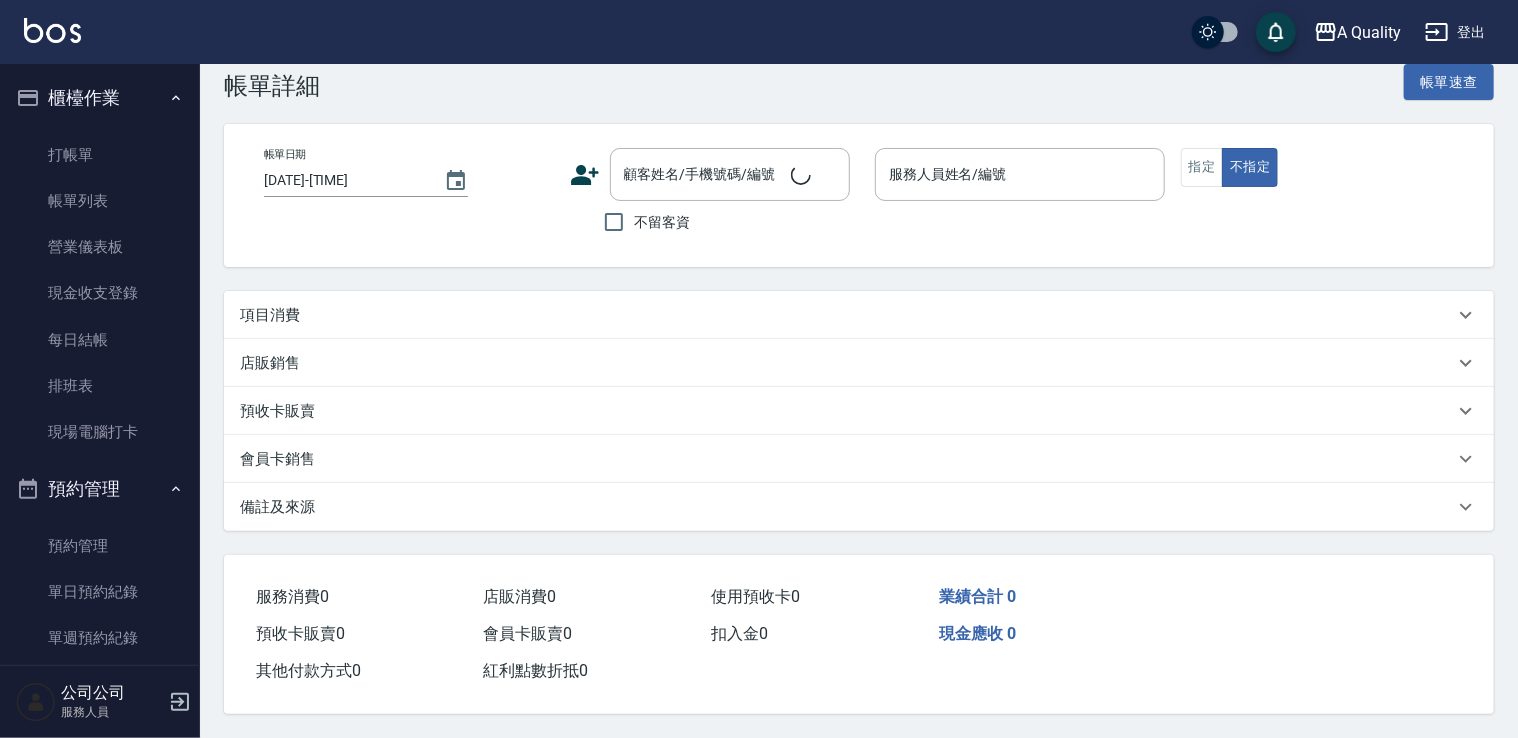 scroll, scrollTop: 0, scrollLeft: 0, axis: both 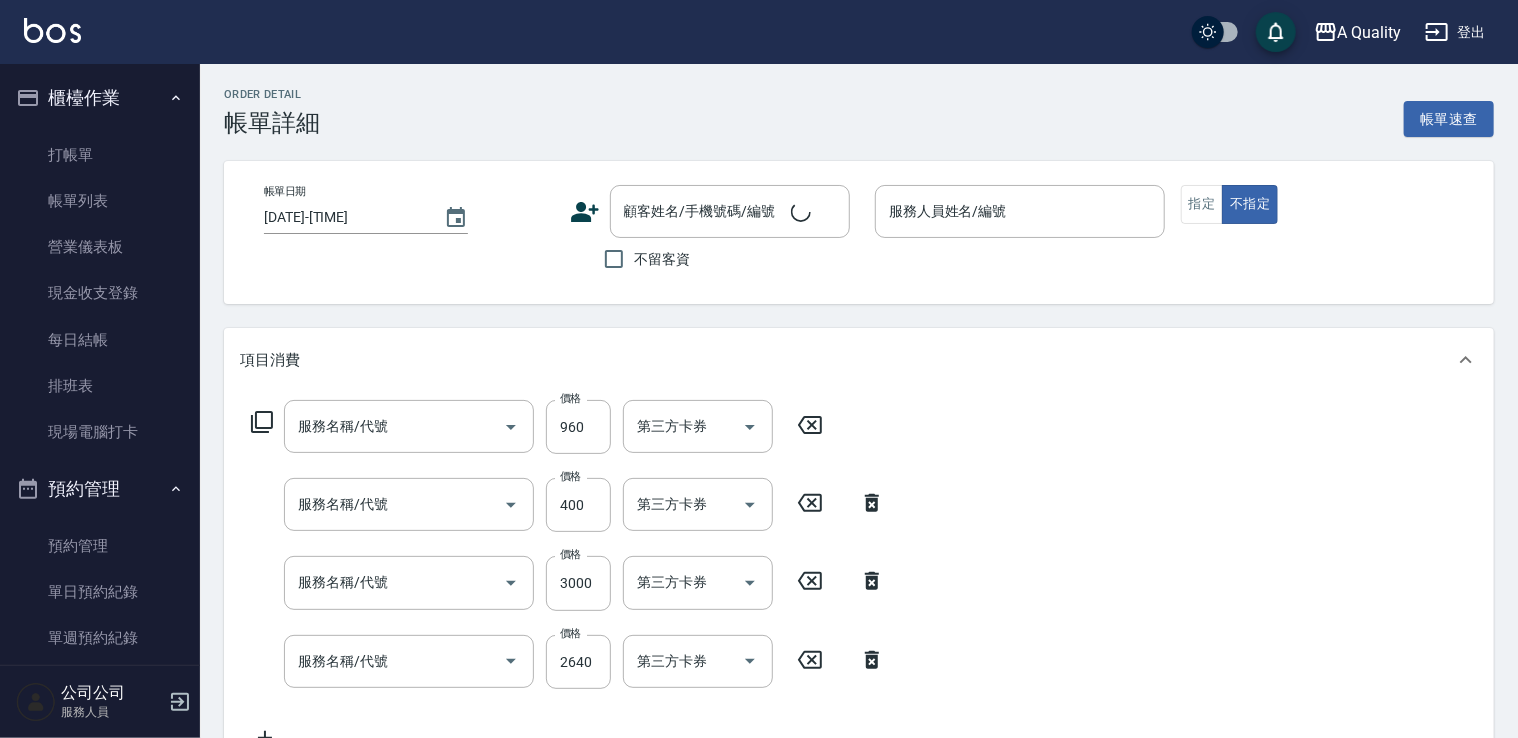 type on "2025/08/06 14:00" 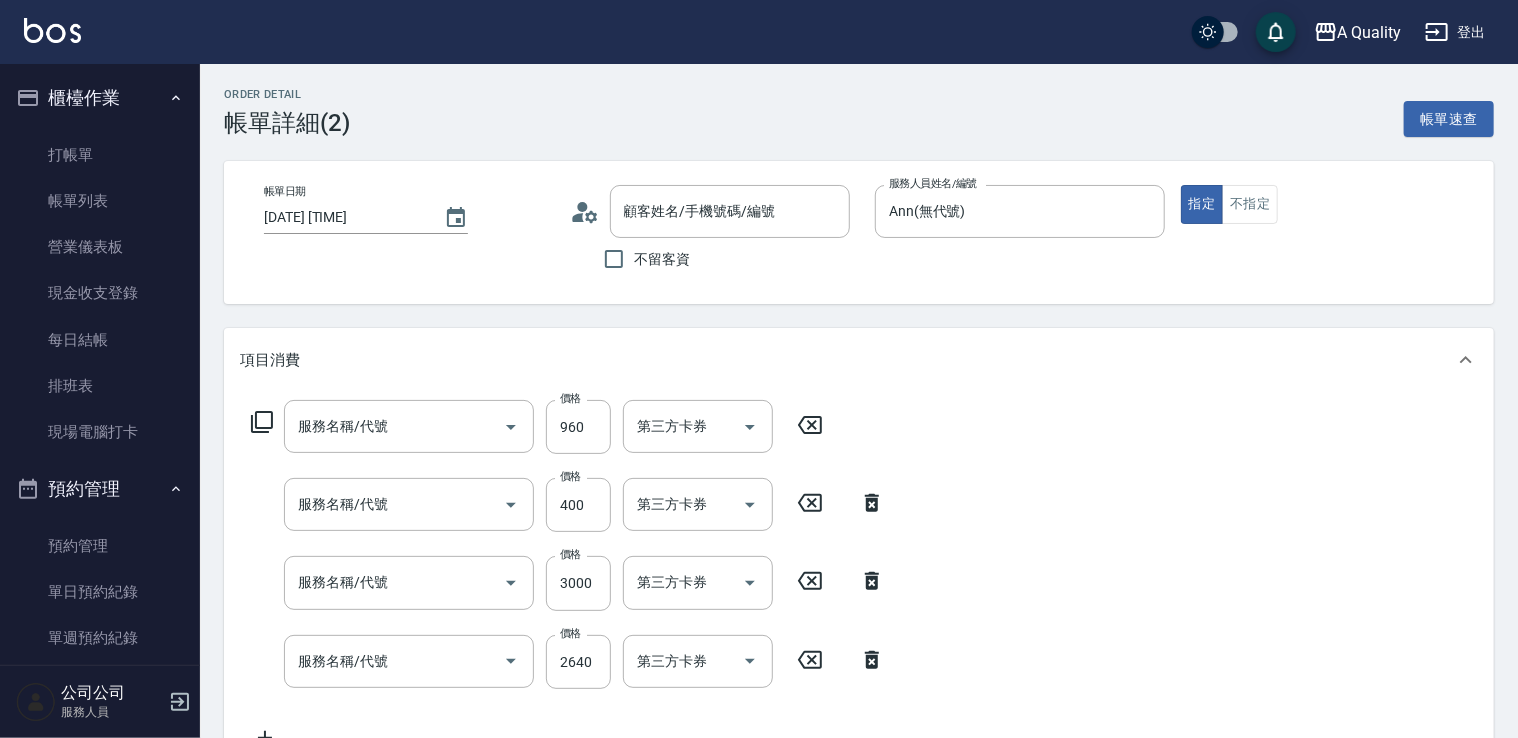 type on "資生堂基礎護(501)" 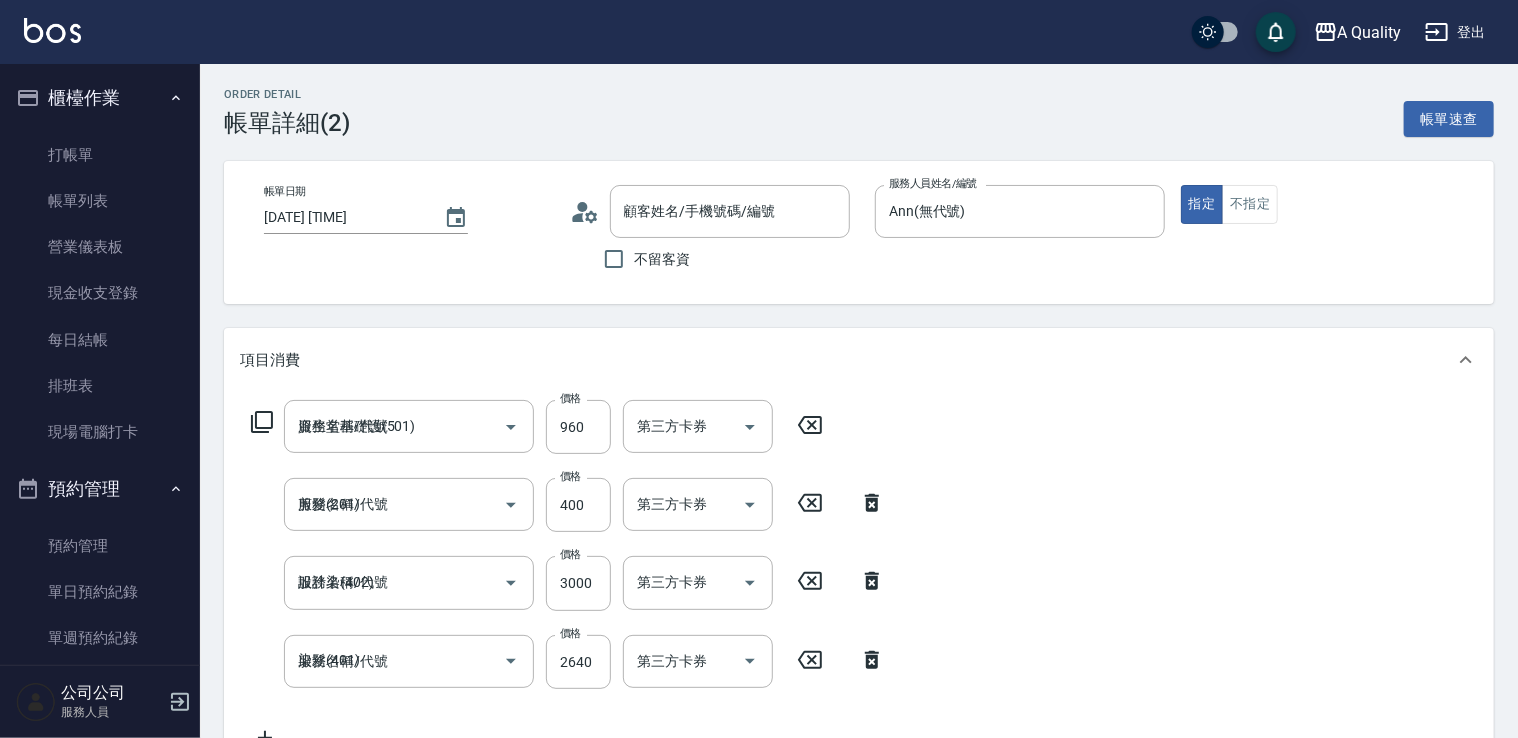 type on "[PHONE]" 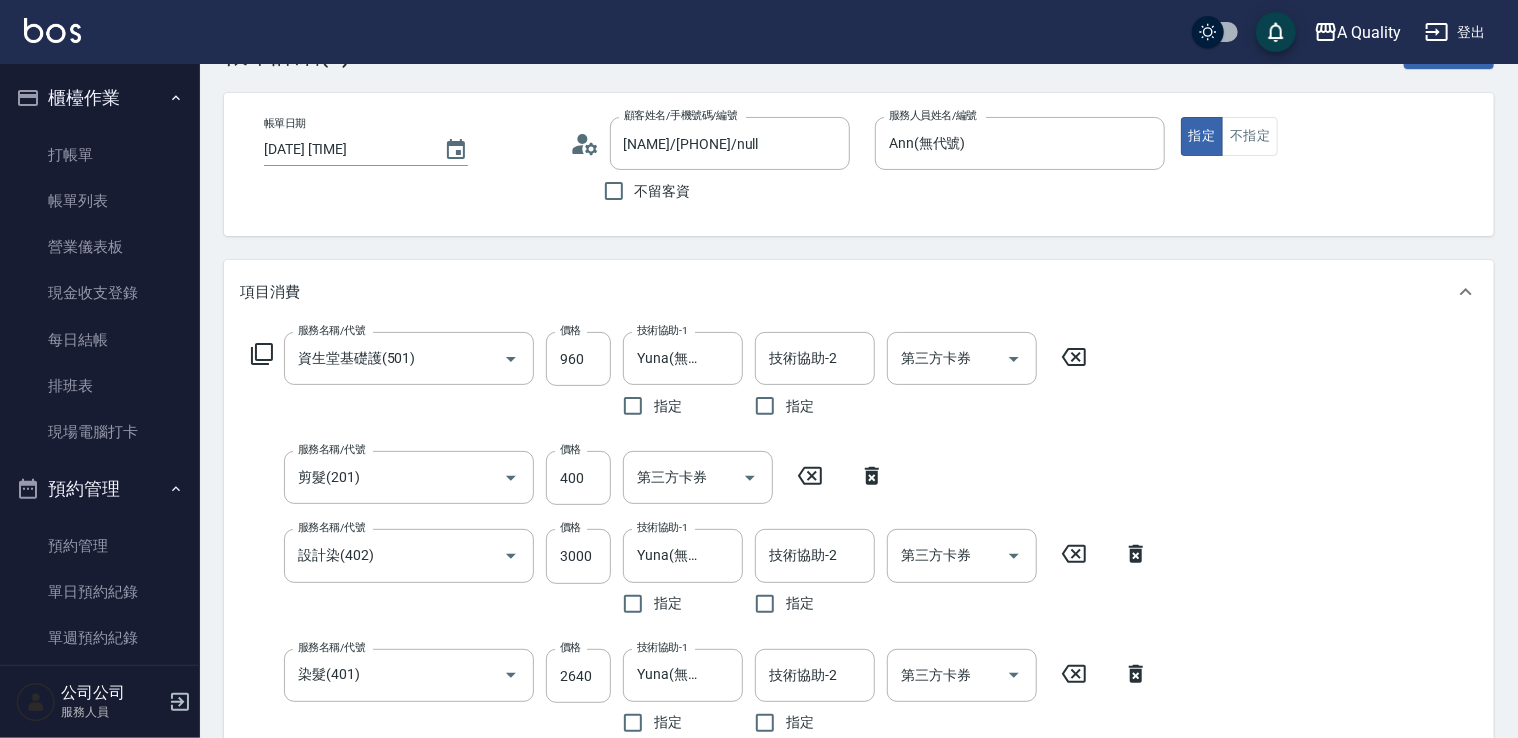scroll, scrollTop: 100, scrollLeft: 0, axis: vertical 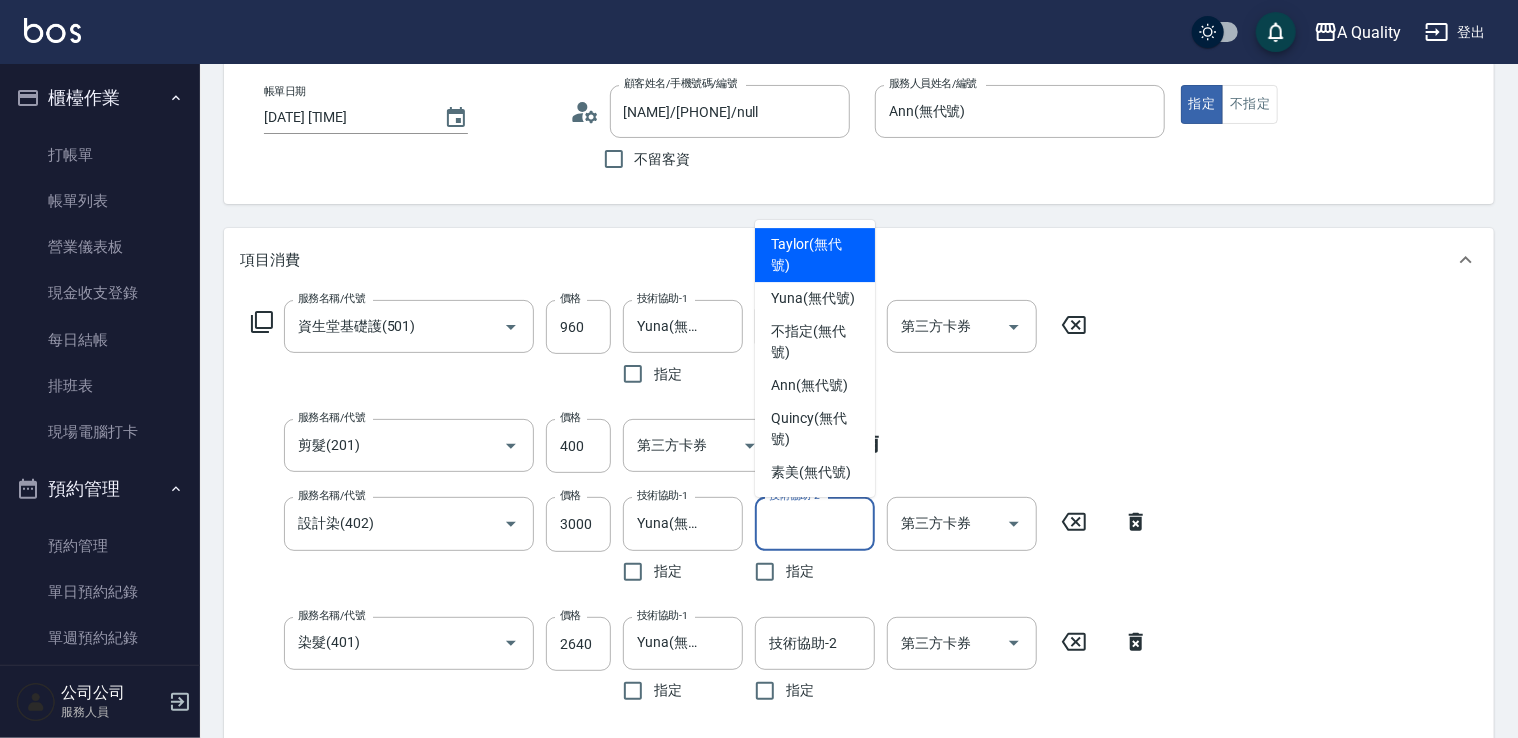 click on "技術協助-2" at bounding box center (815, 523) 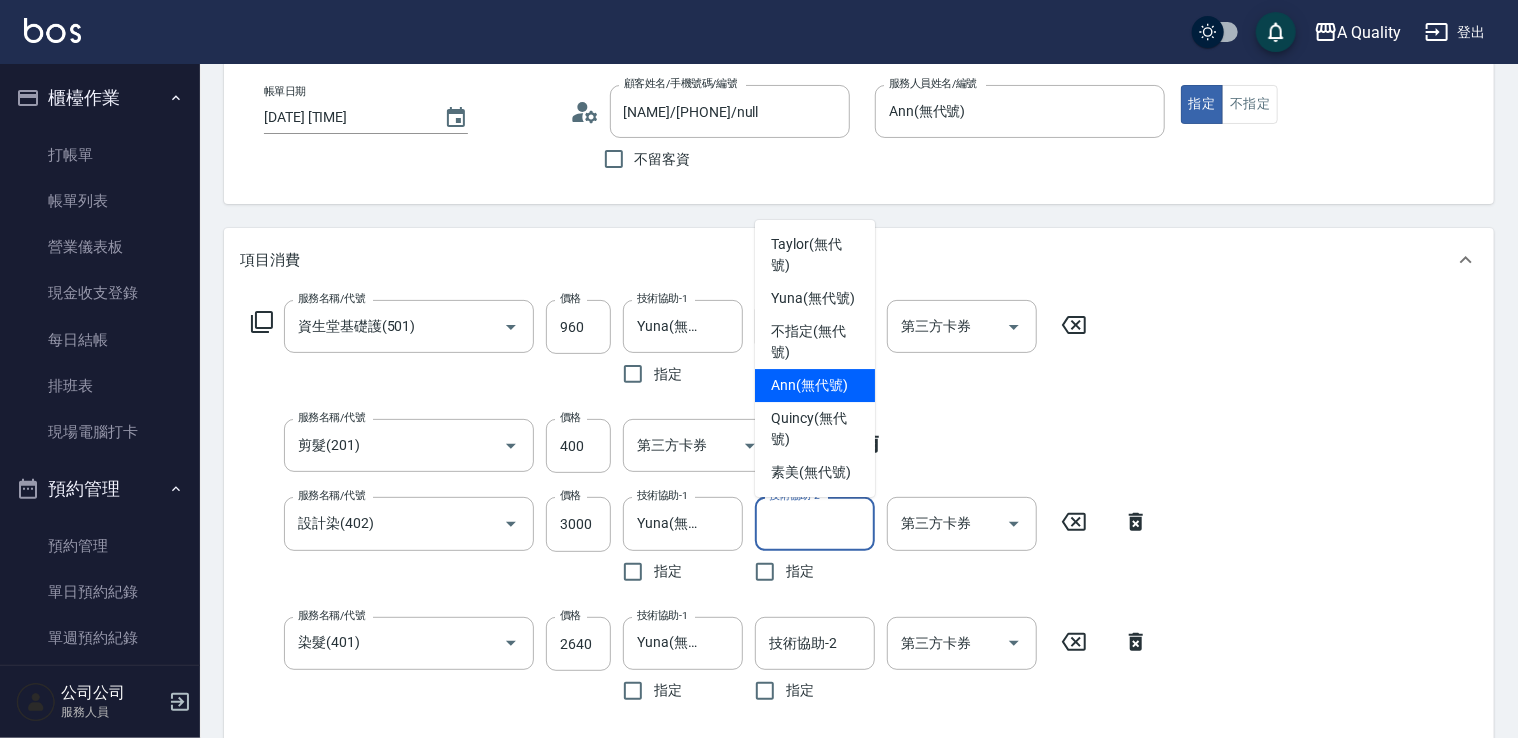 click on "Ann (無代號)" at bounding box center [815, 385] 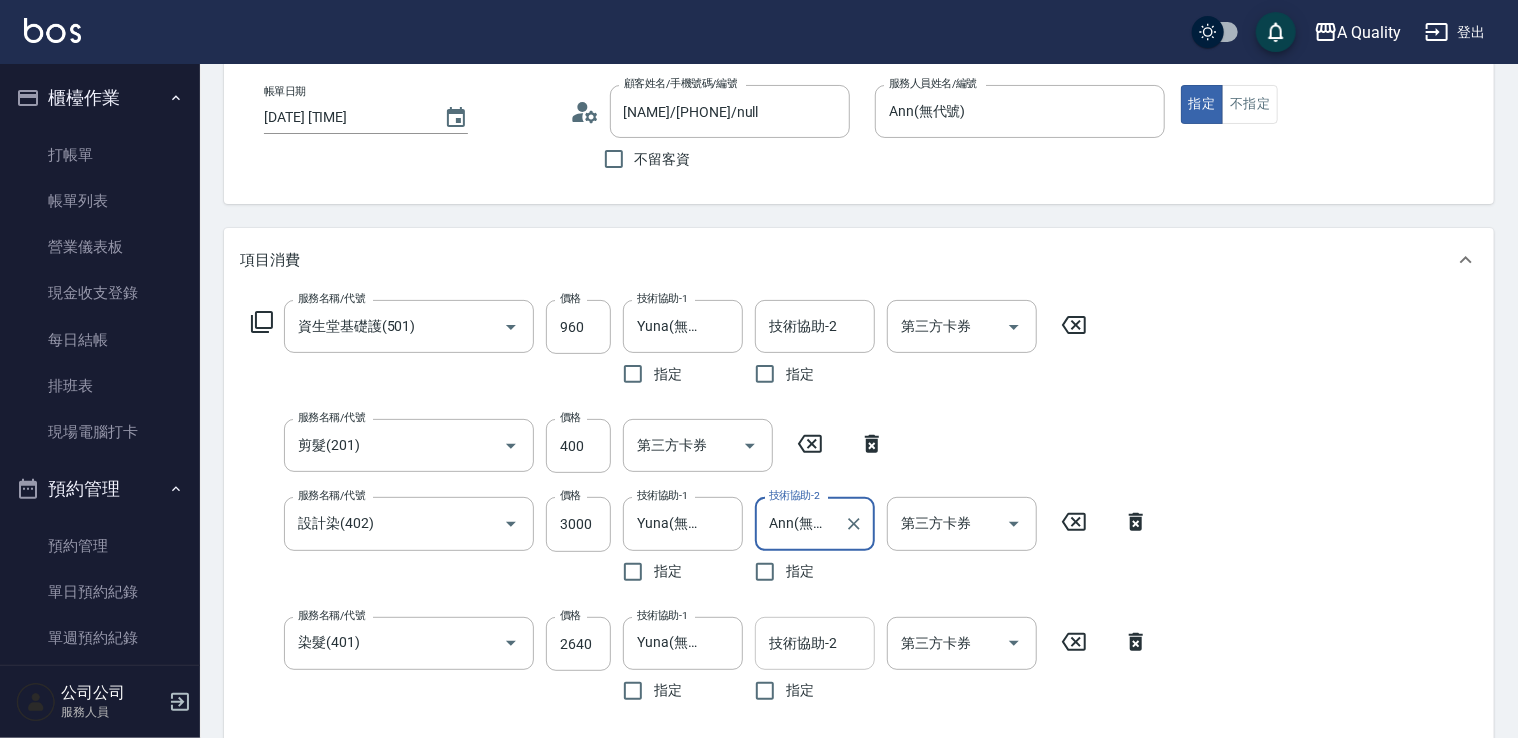 click on "技術協助-2" at bounding box center [815, 643] 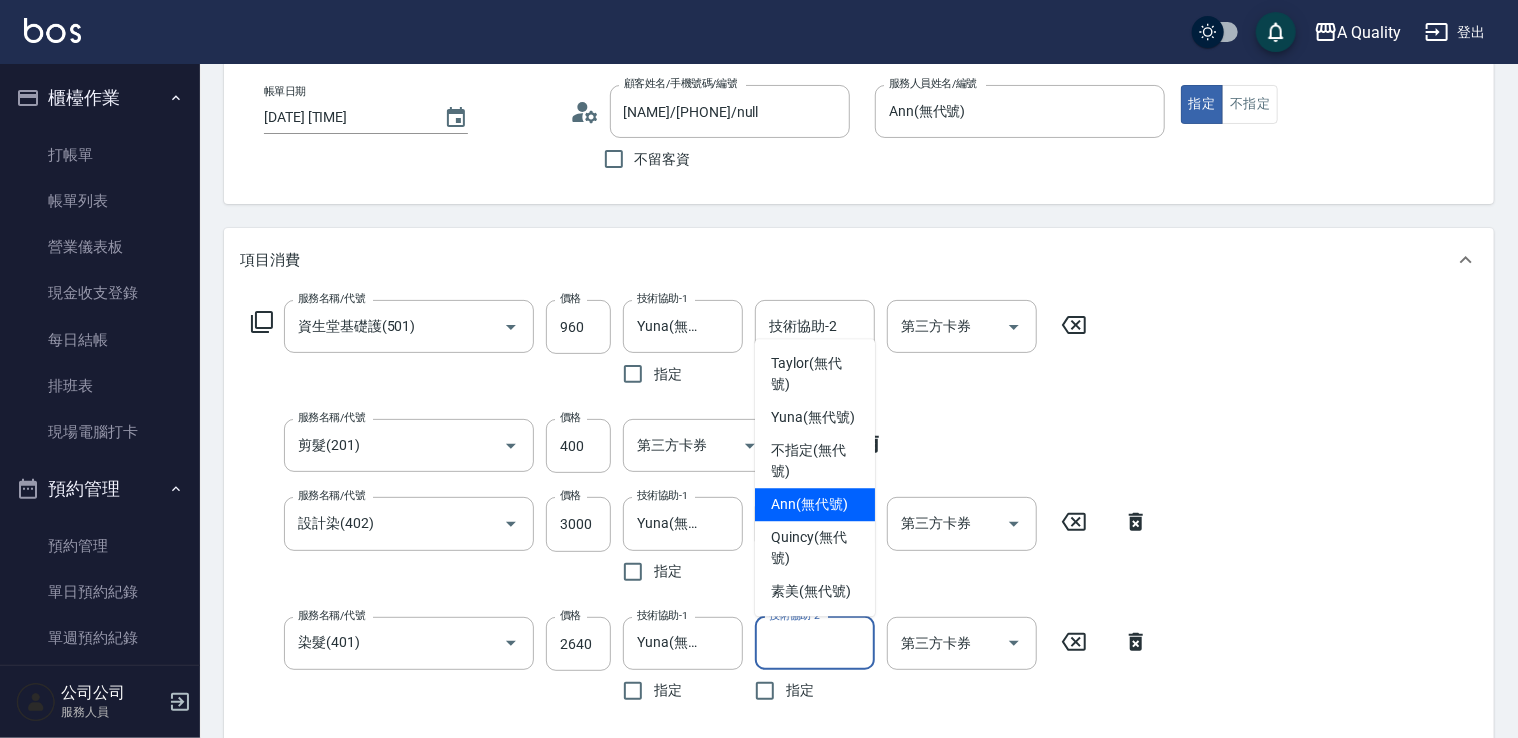 click on "Ann (無代號)" at bounding box center (809, 504) 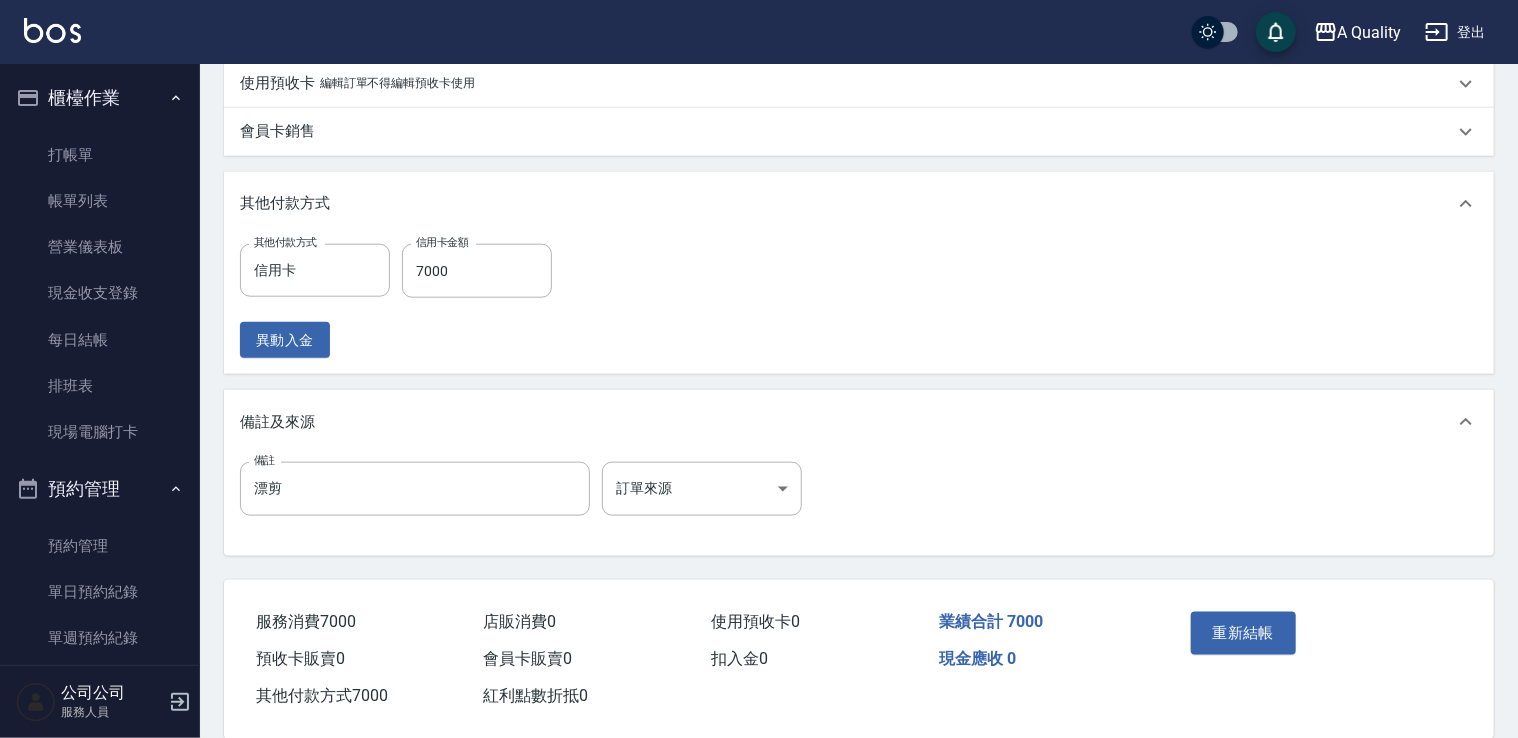 scroll, scrollTop: 972, scrollLeft: 0, axis: vertical 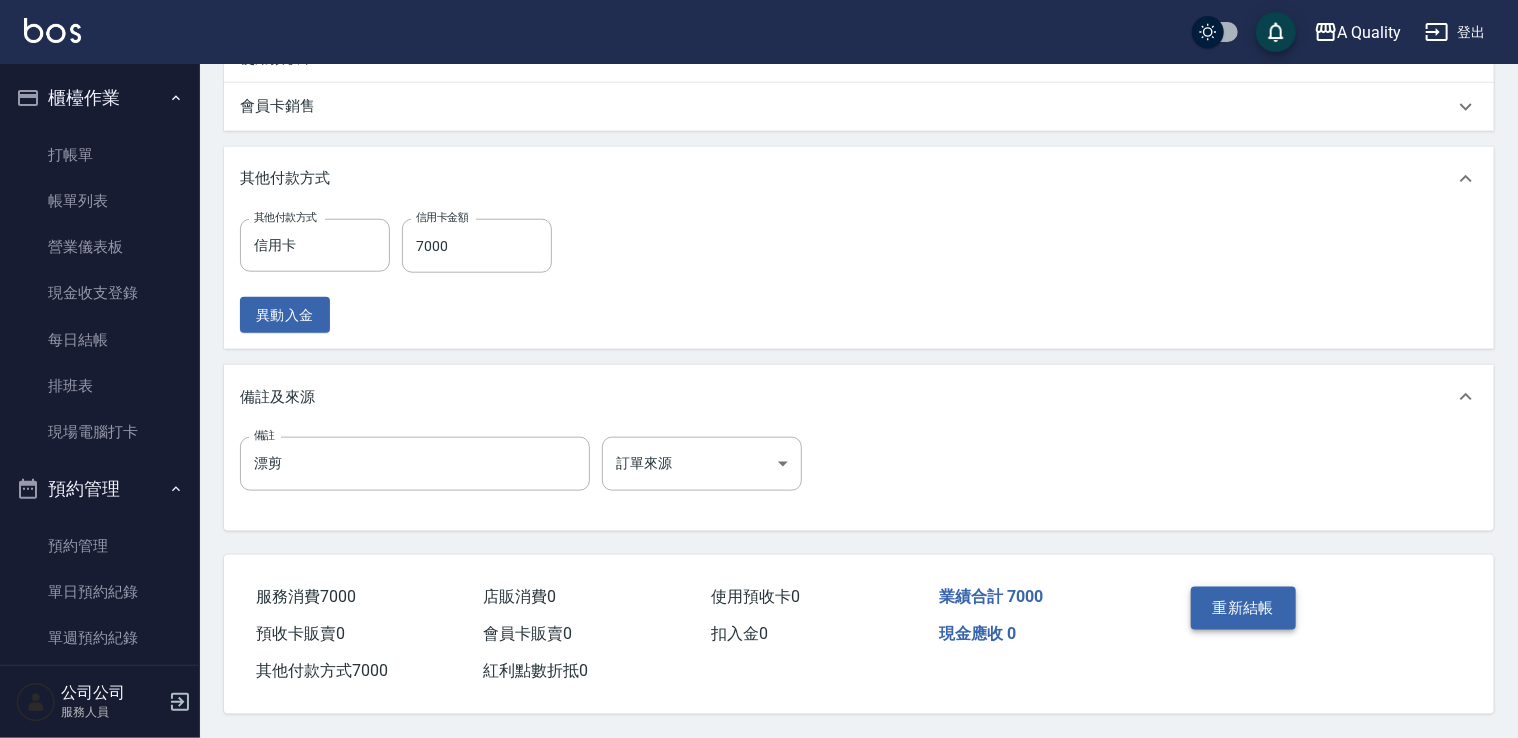 click on "重新結帳" at bounding box center [1244, 608] 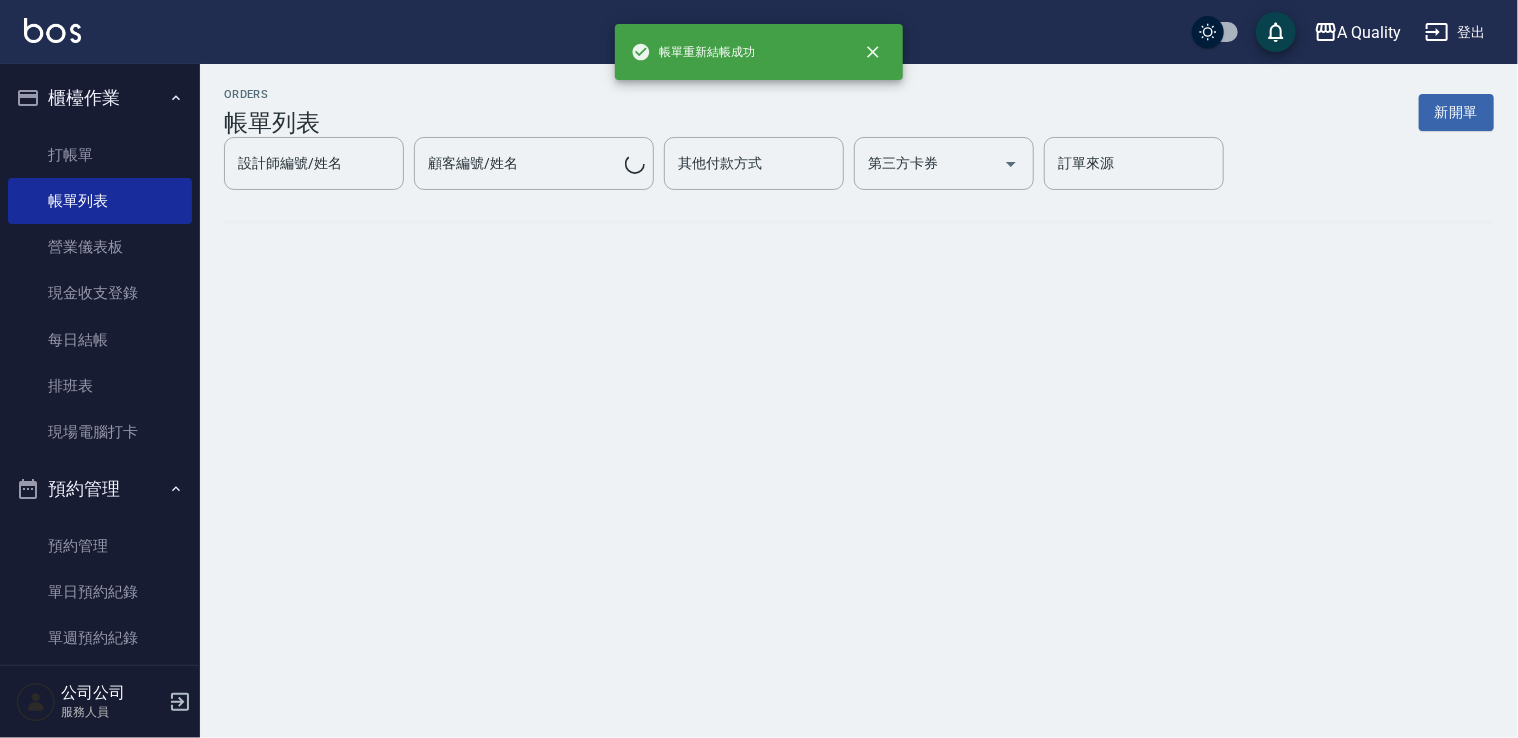 scroll, scrollTop: 0, scrollLeft: 0, axis: both 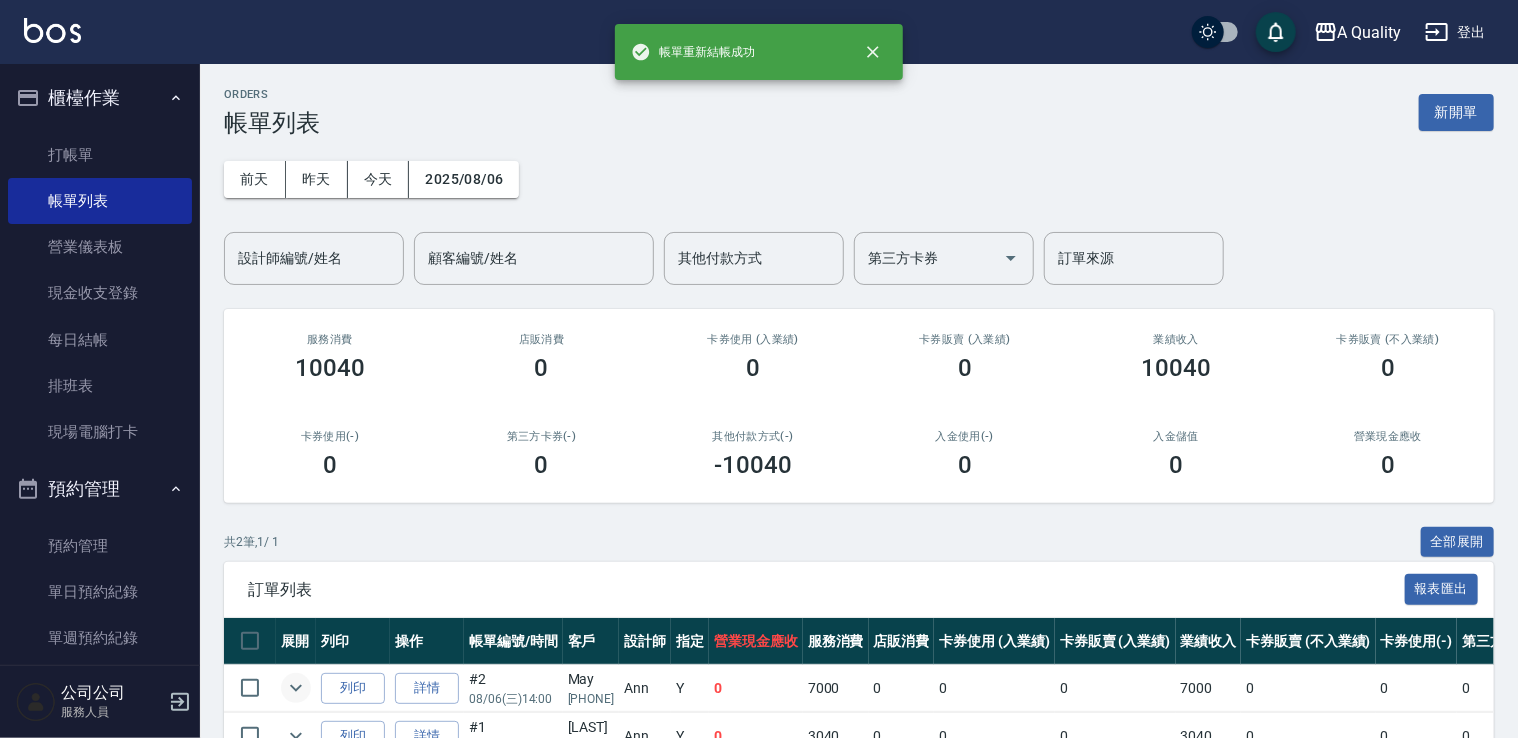 click 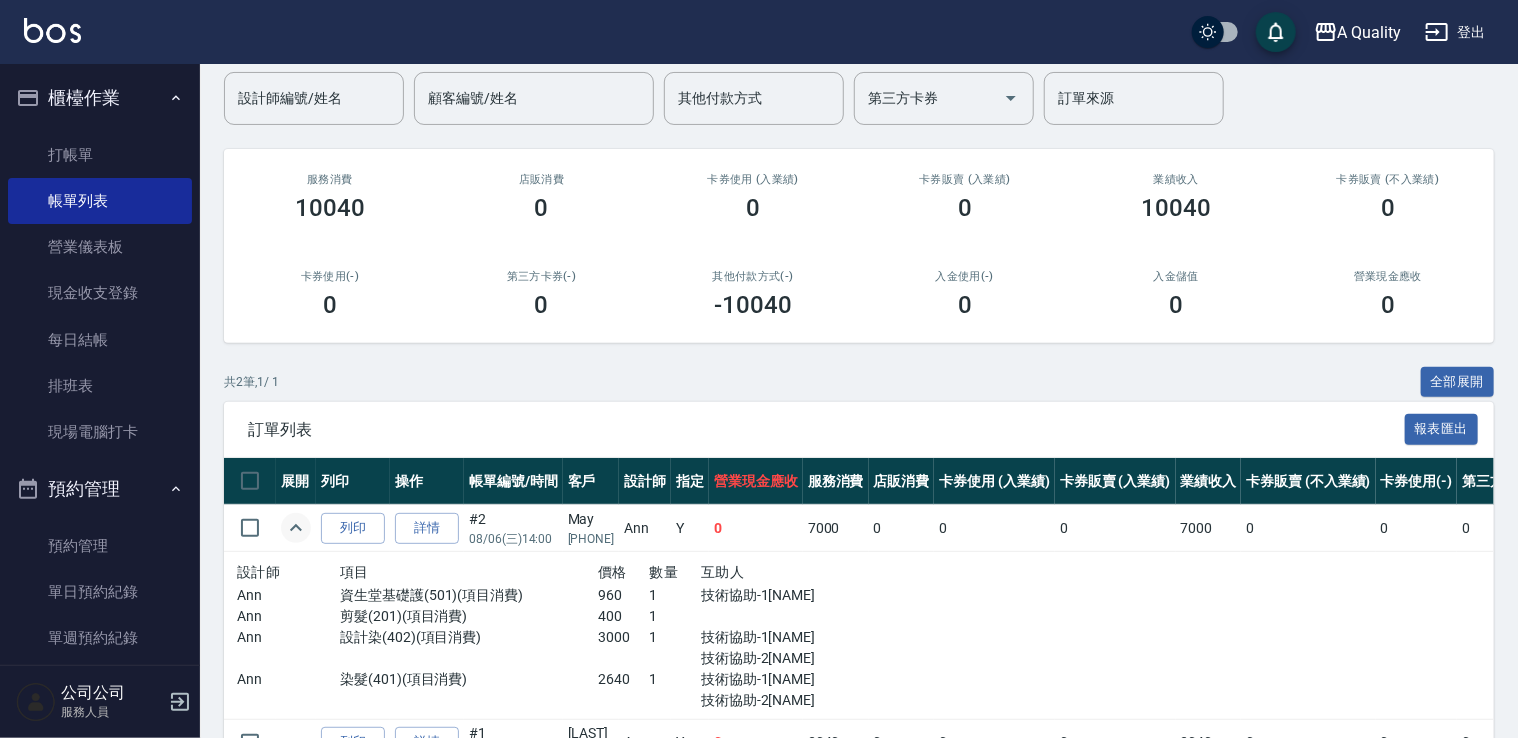 scroll, scrollTop: 281, scrollLeft: 0, axis: vertical 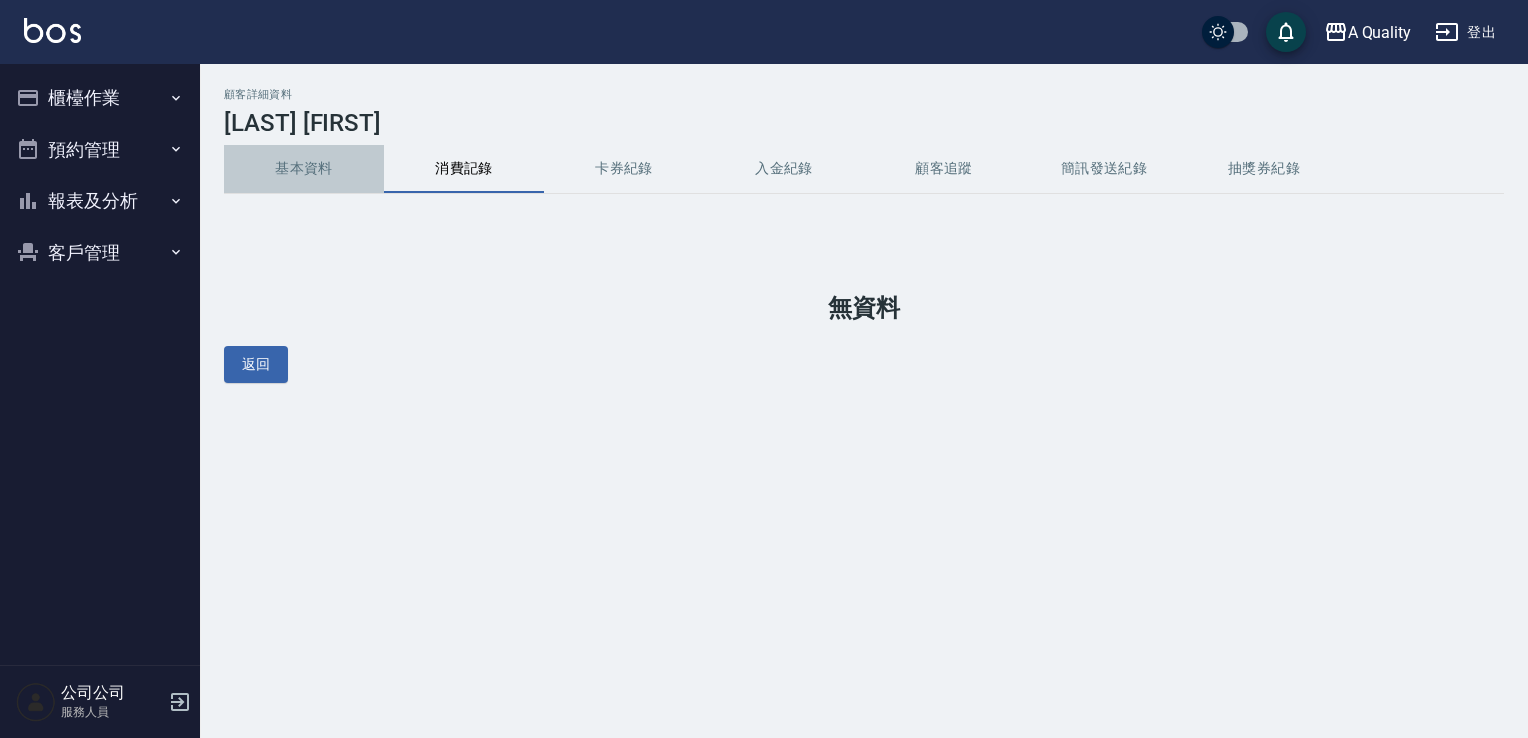 click on "基本資料" at bounding box center [304, 169] 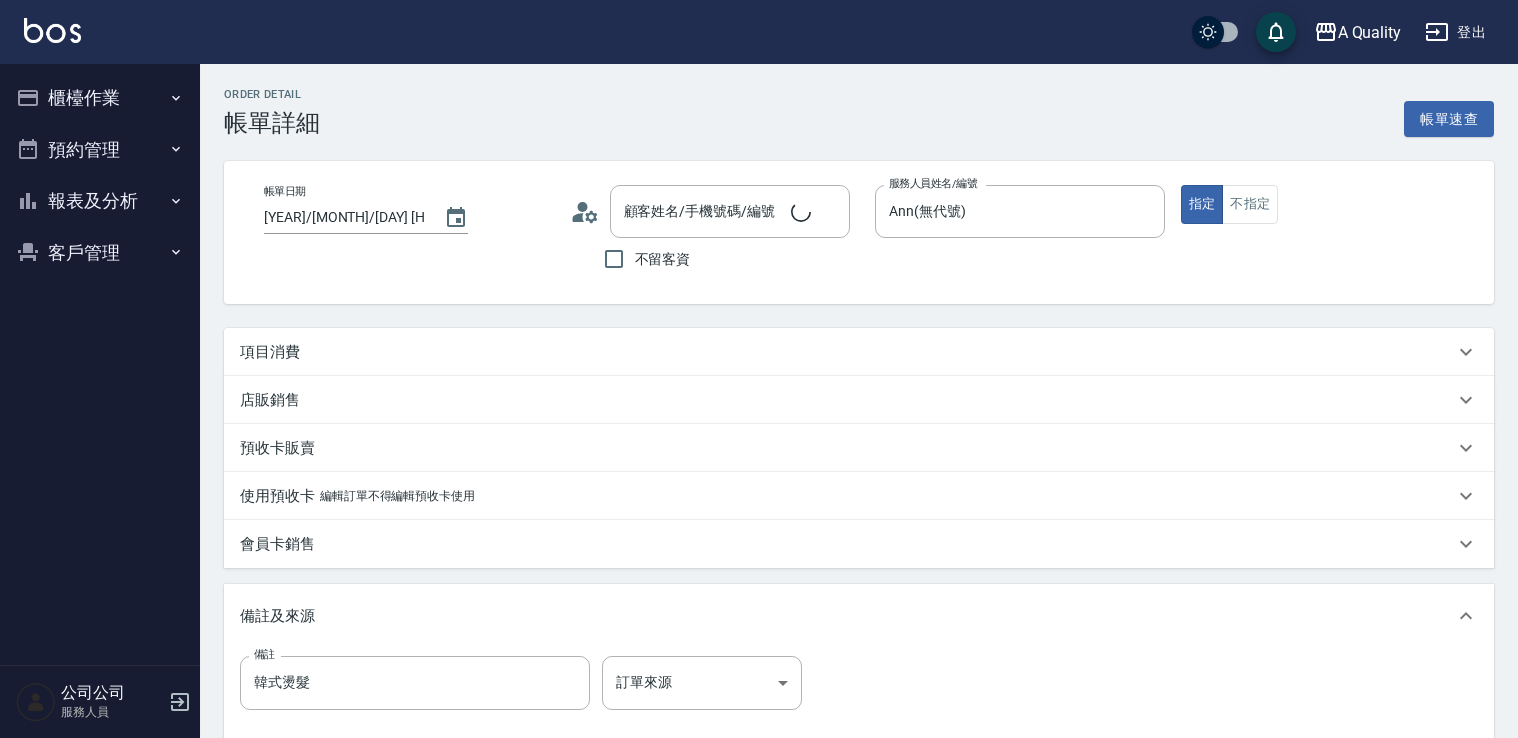 click on "項目消費" at bounding box center (847, 352) 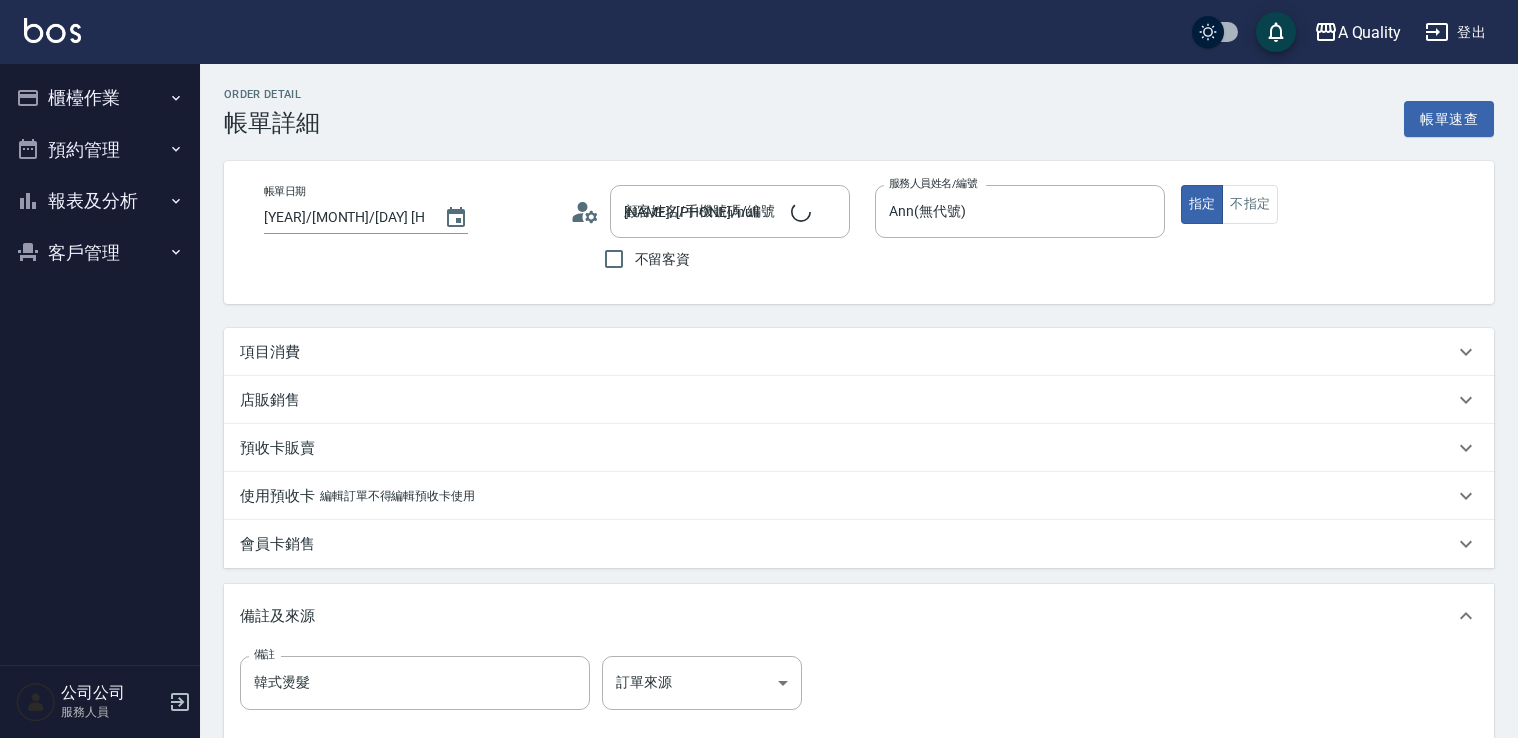 scroll, scrollTop: 0, scrollLeft: 0, axis: both 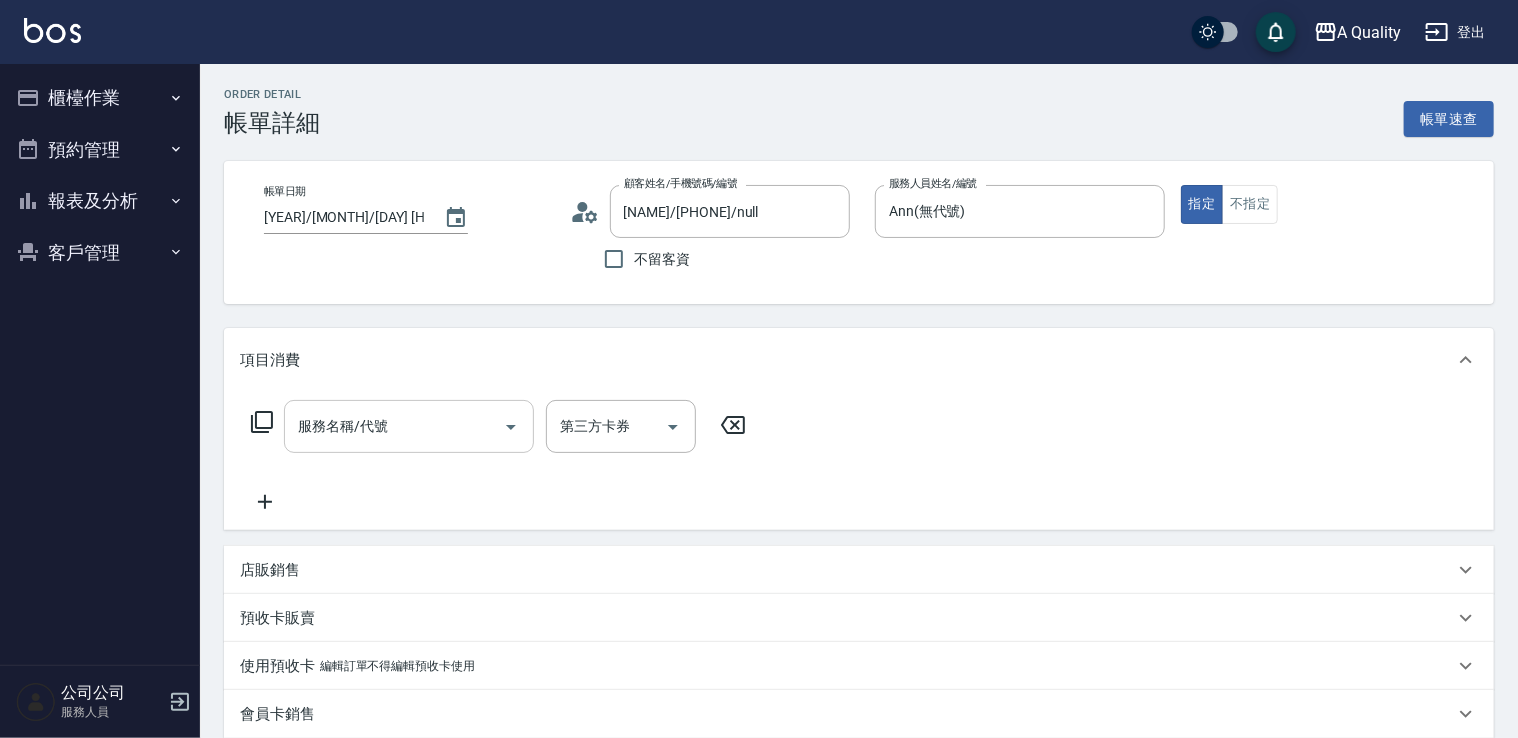 drag, startPoint x: 374, startPoint y: 392, endPoint x: 384, endPoint y: 406, distance: 17.20465 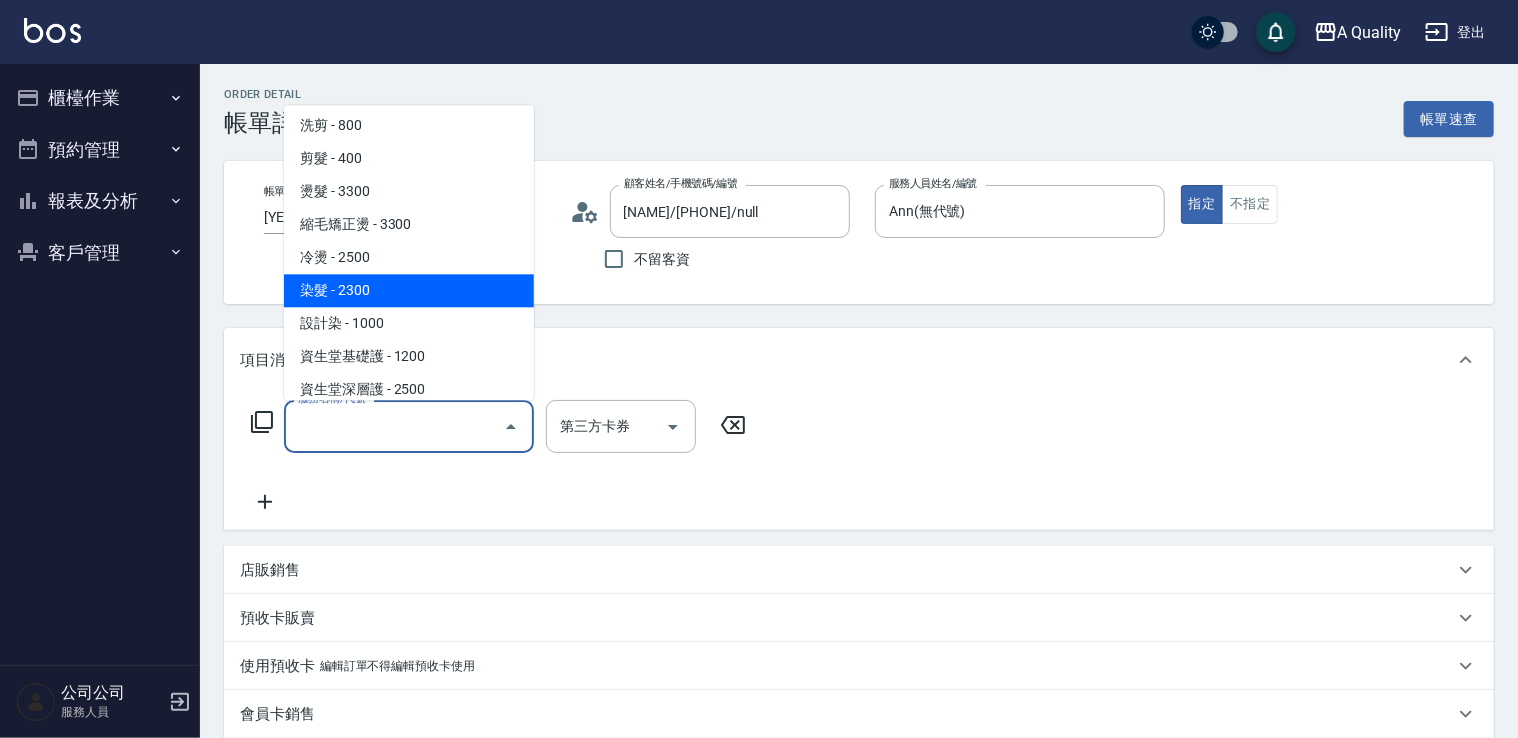 scroll, scrollTop: 100, scrollLeft: 0, axis: vertical 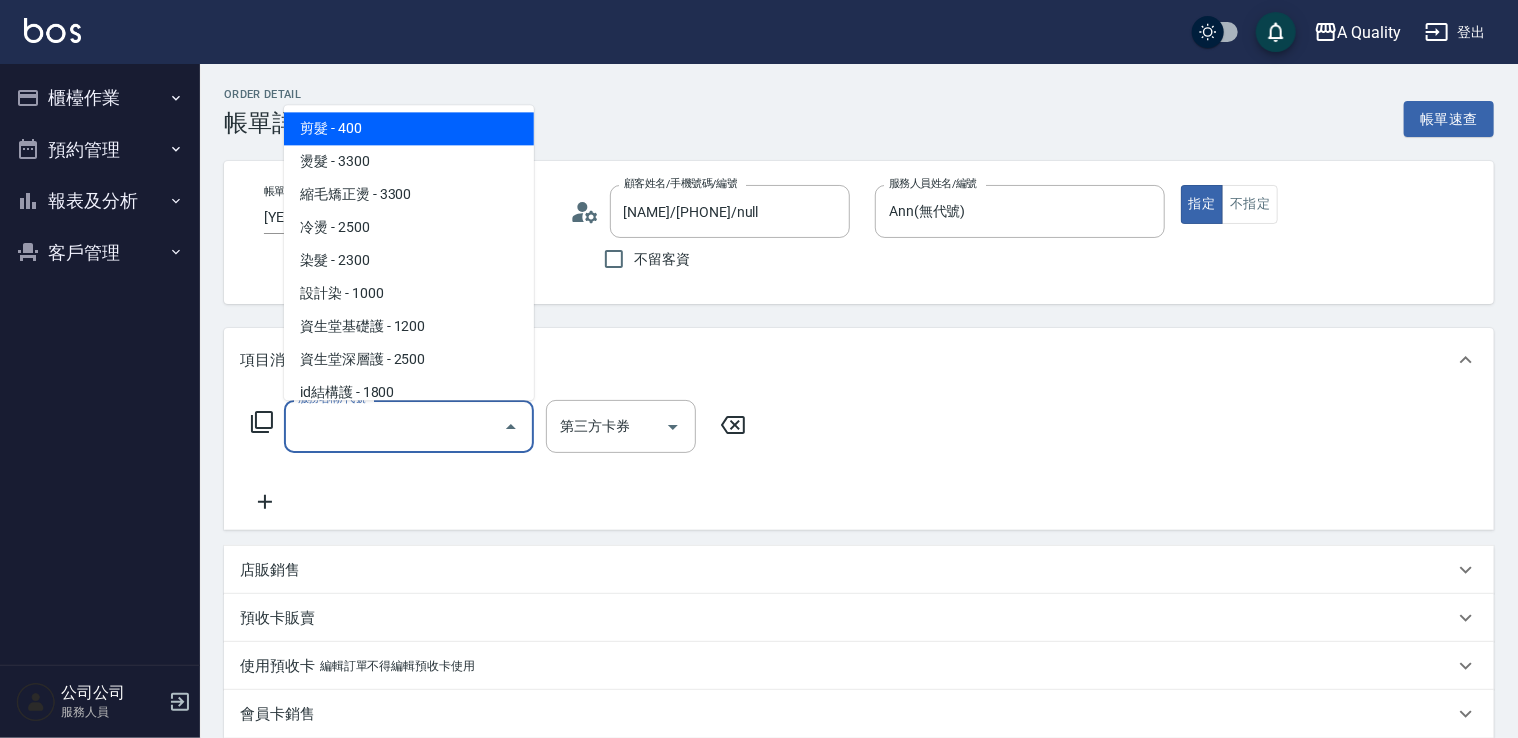 click on "剪髮 - 400" at bounding box center [409, 128] 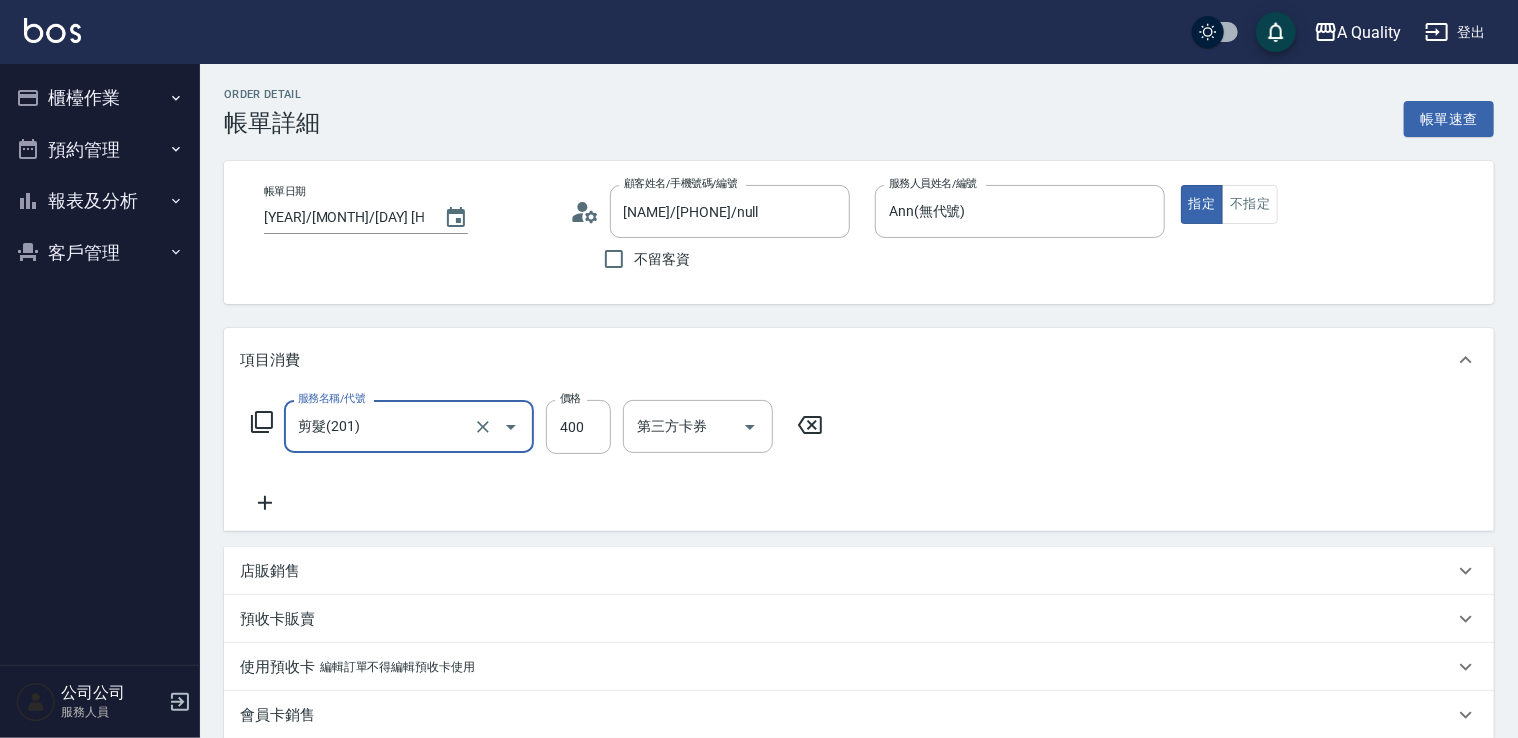 click on "剪髮(201)" at bounding box center (381, 426) 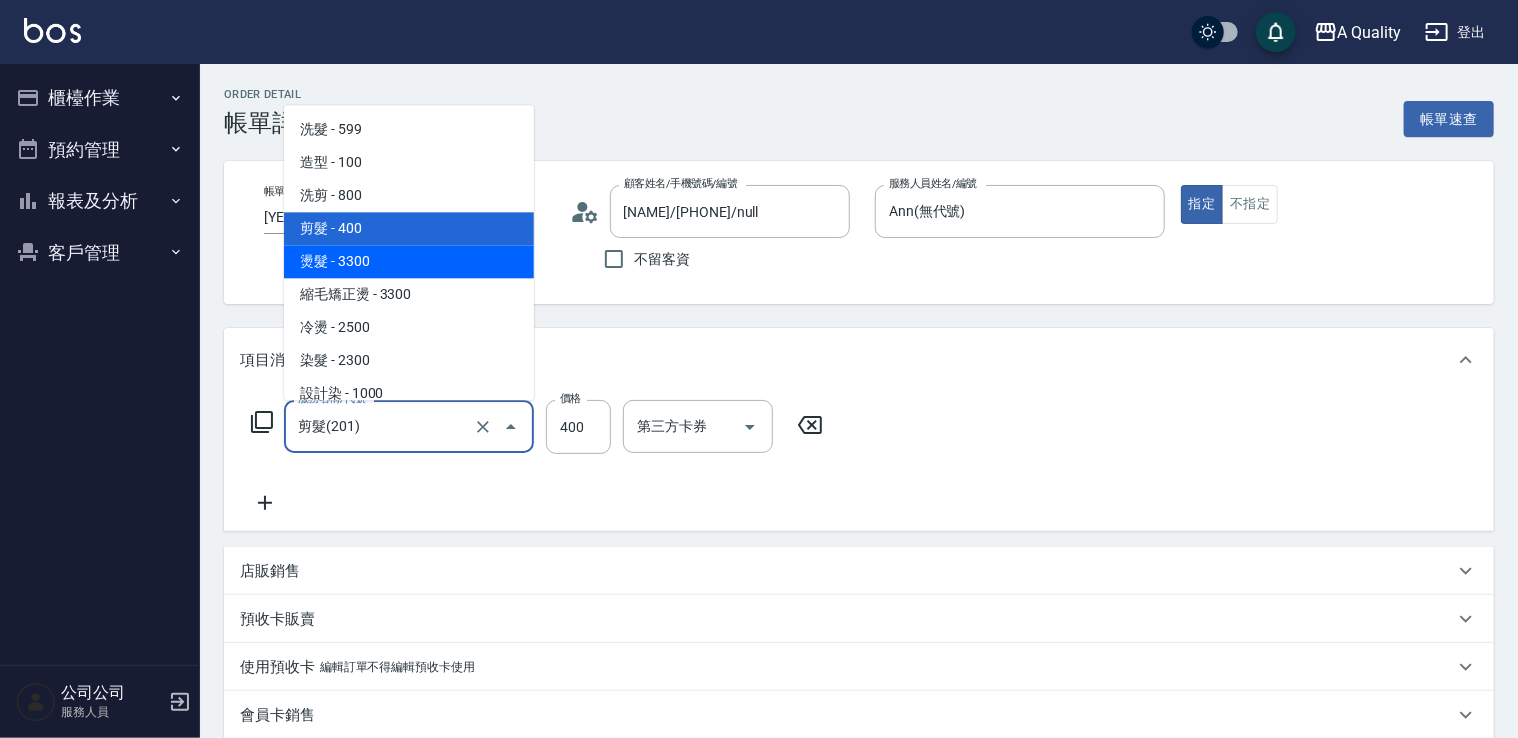 click on "燙髮 - 3300" at bounding box center [409, 261] 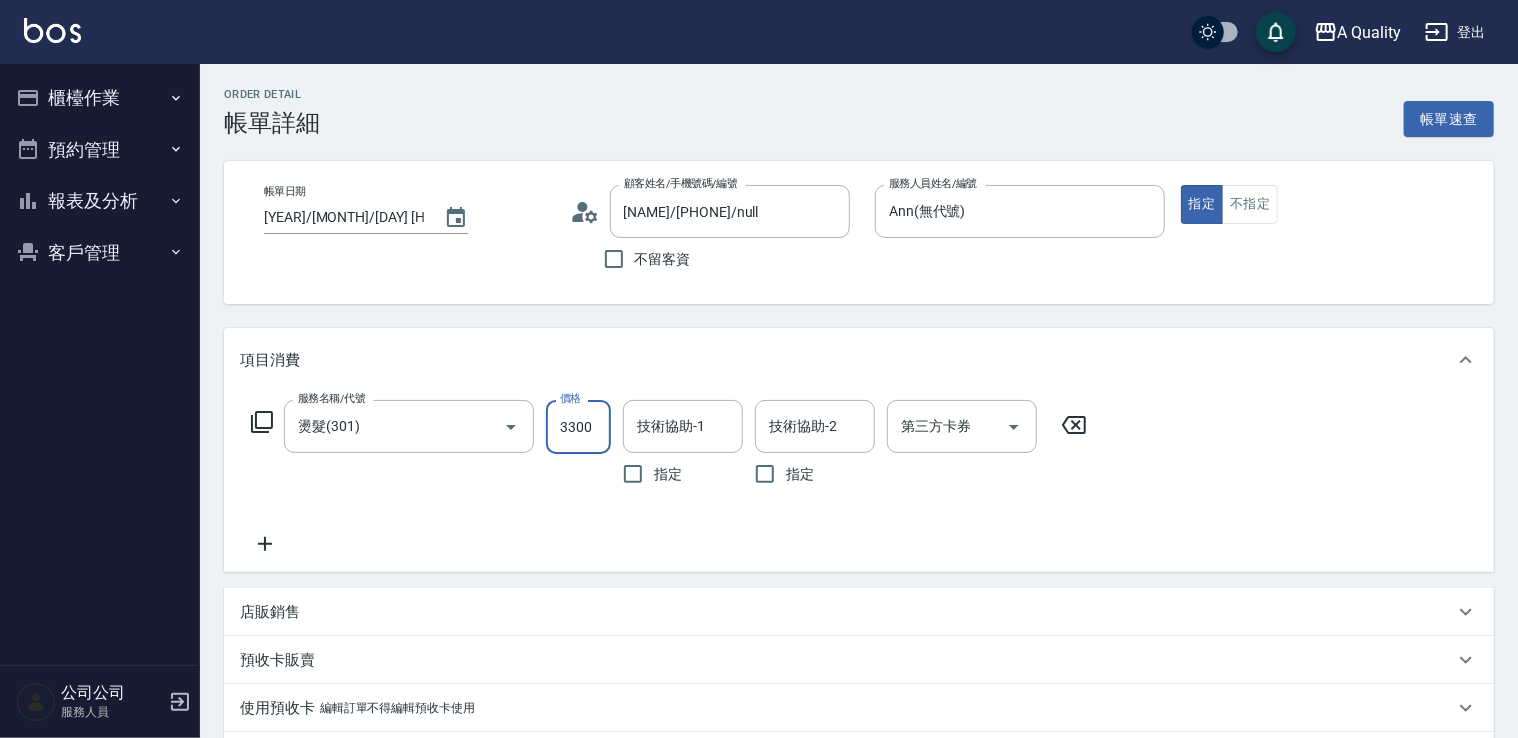 click on "3300" at bounding box center (578, 427) 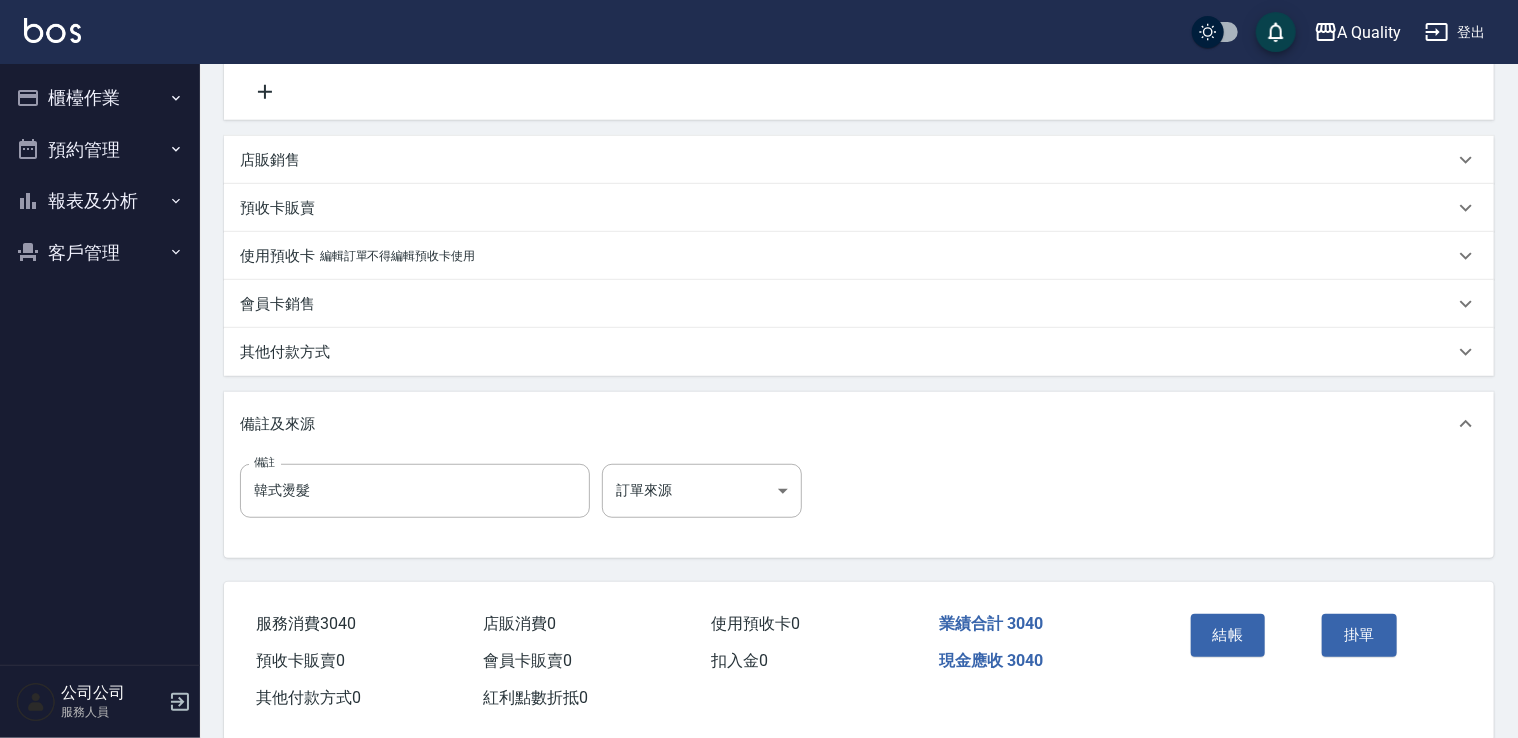 scroll, scrollTop: 485, scrollLeft: 0, axis: vertical 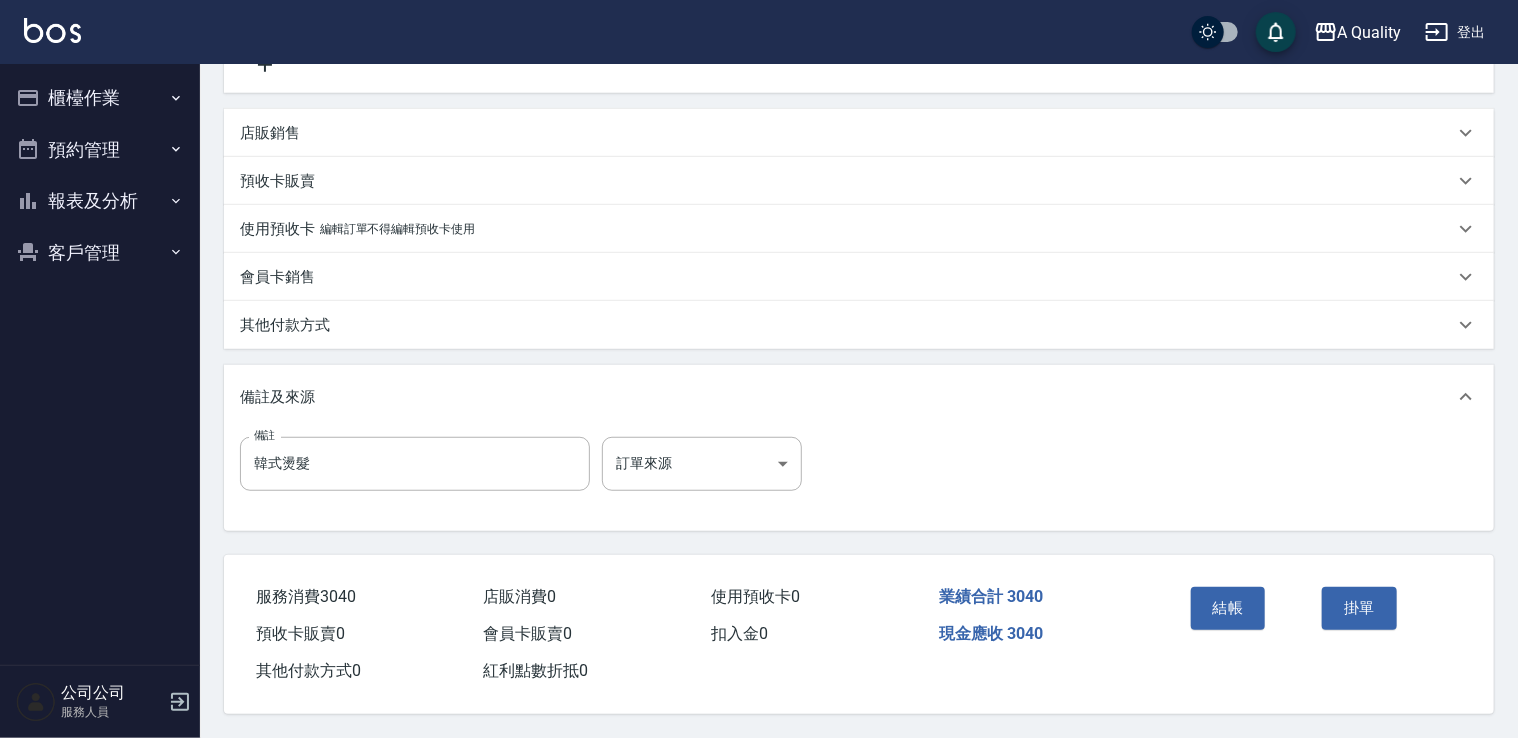 type on "3040" 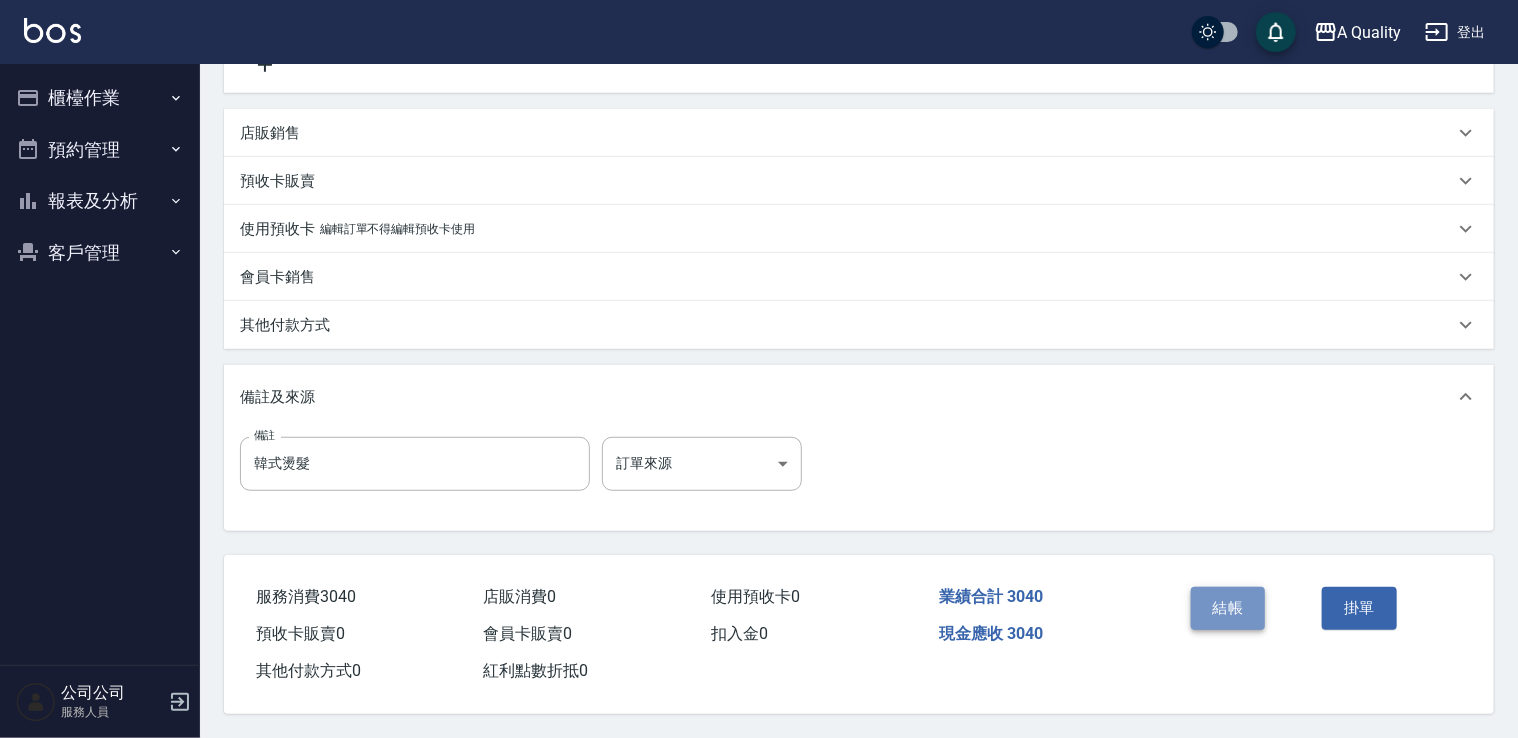 click on "結帳" at bounding box center [1228, 608] 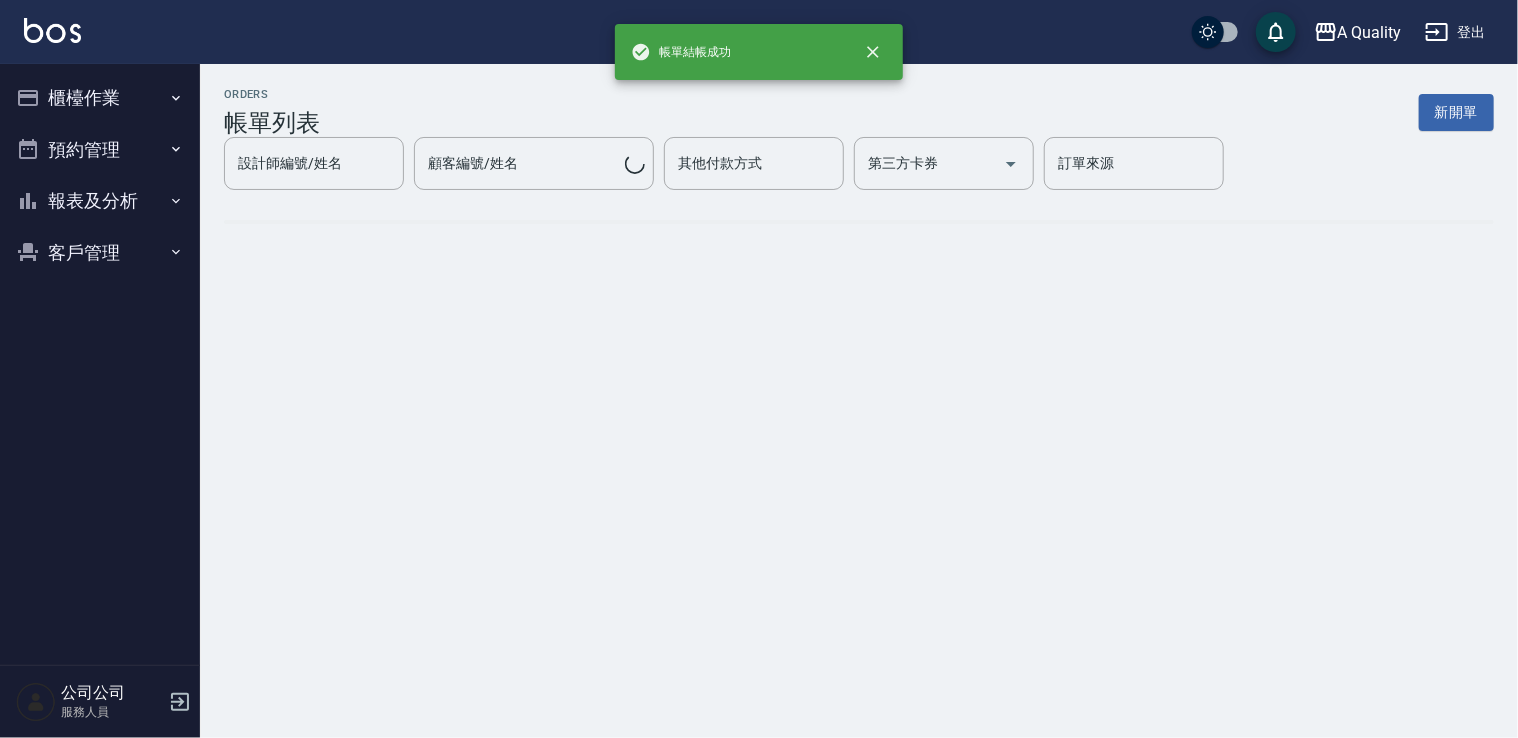 scroll, scrollTop: 0, scrollLeft: 0, axis: both 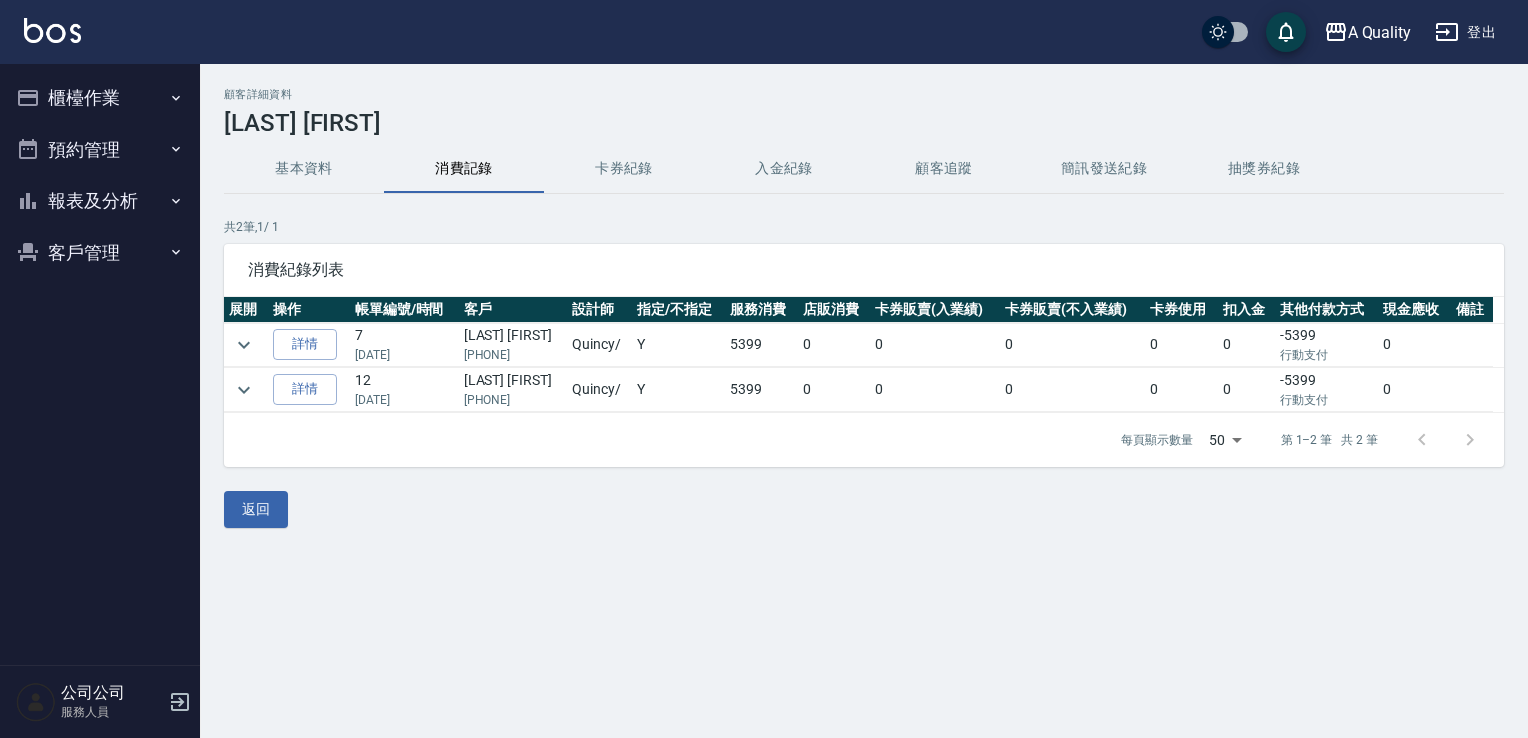 click on "預約管理" at bounding box center (100, 150) 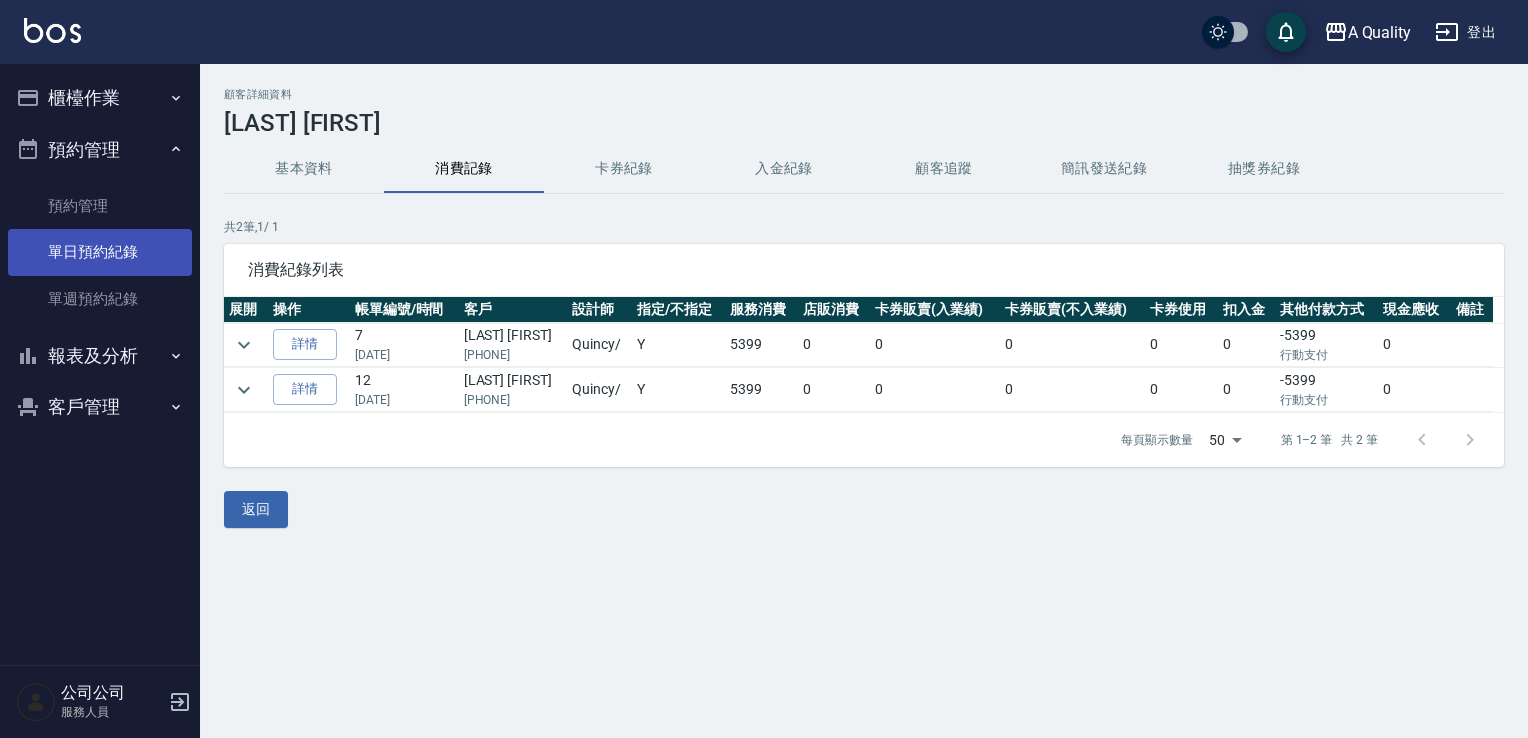 click on "單日預約紀錄" at bounding box center [100, 252] 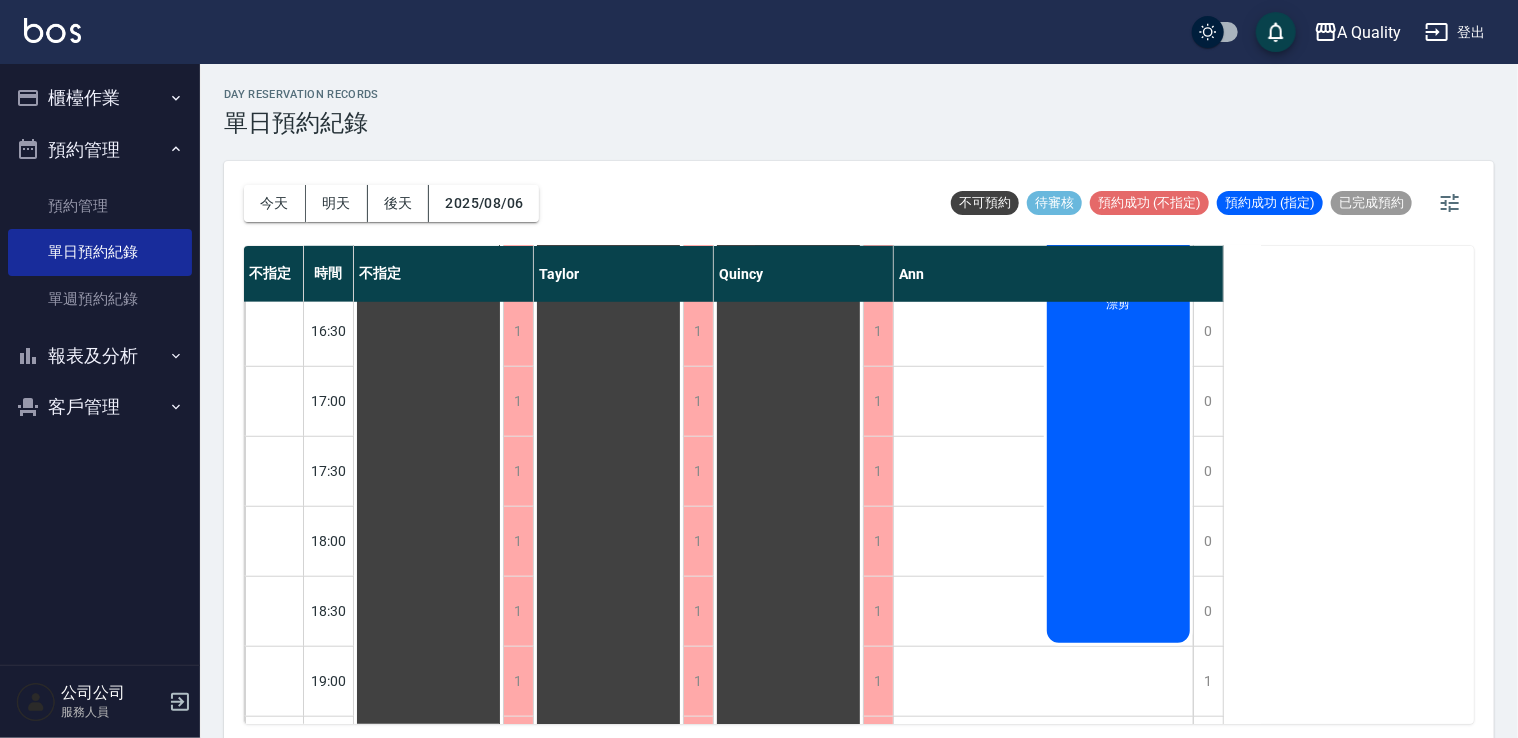 scroll, scrollTop: 800, scrollLeft: 0, axis: vertical 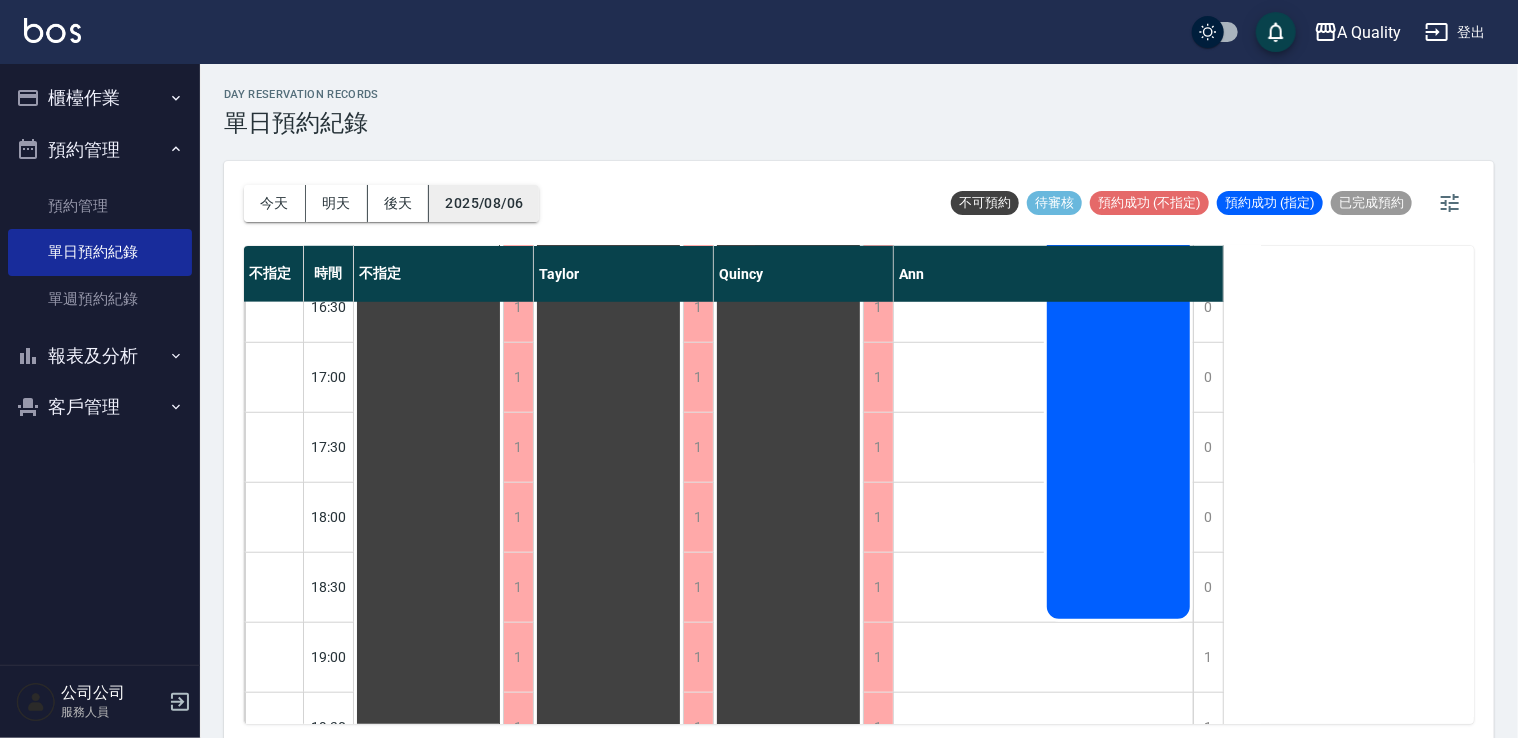 click on "今天 明天 後天 2025/08/06" at bounding box center (391, 203) 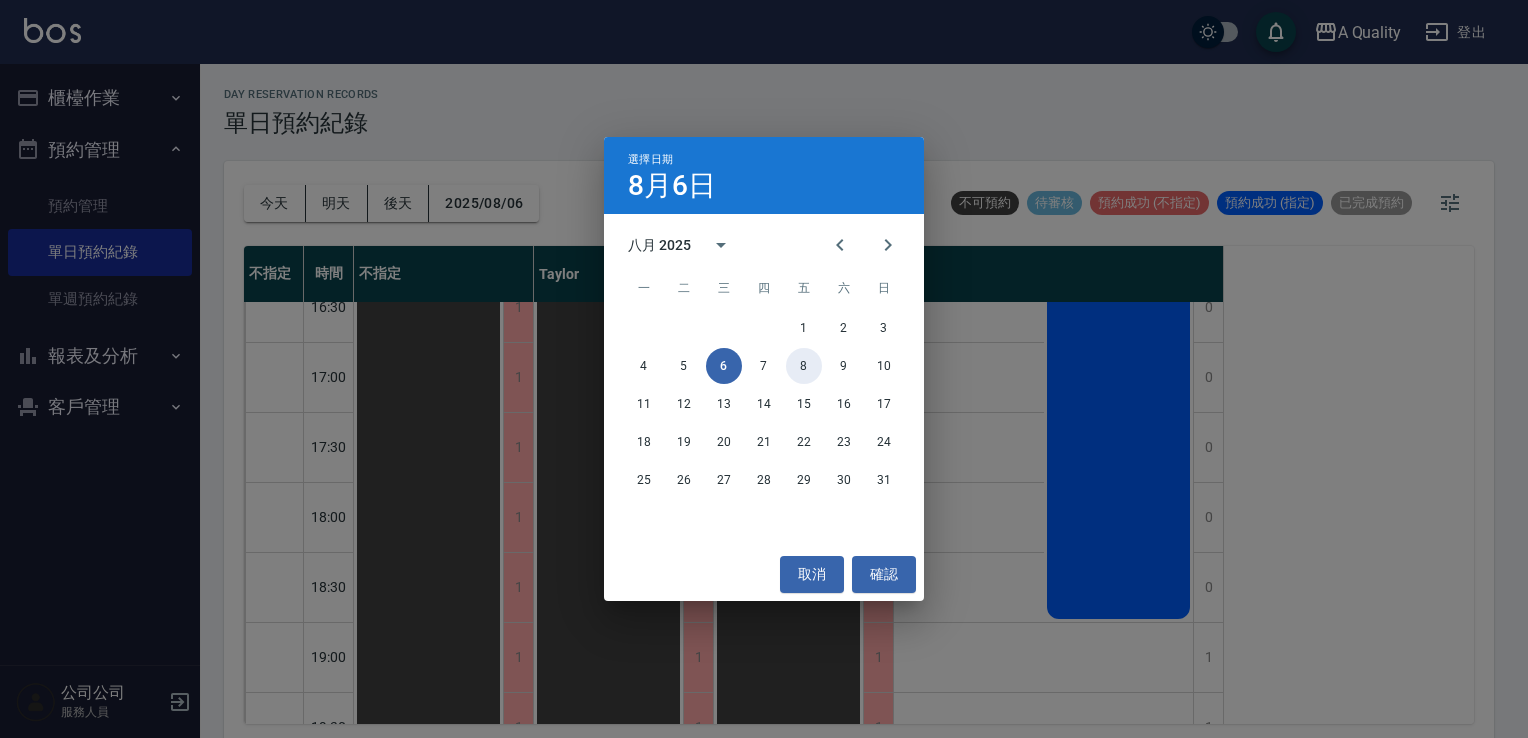 click on "8" at bounding box center [804, 366] 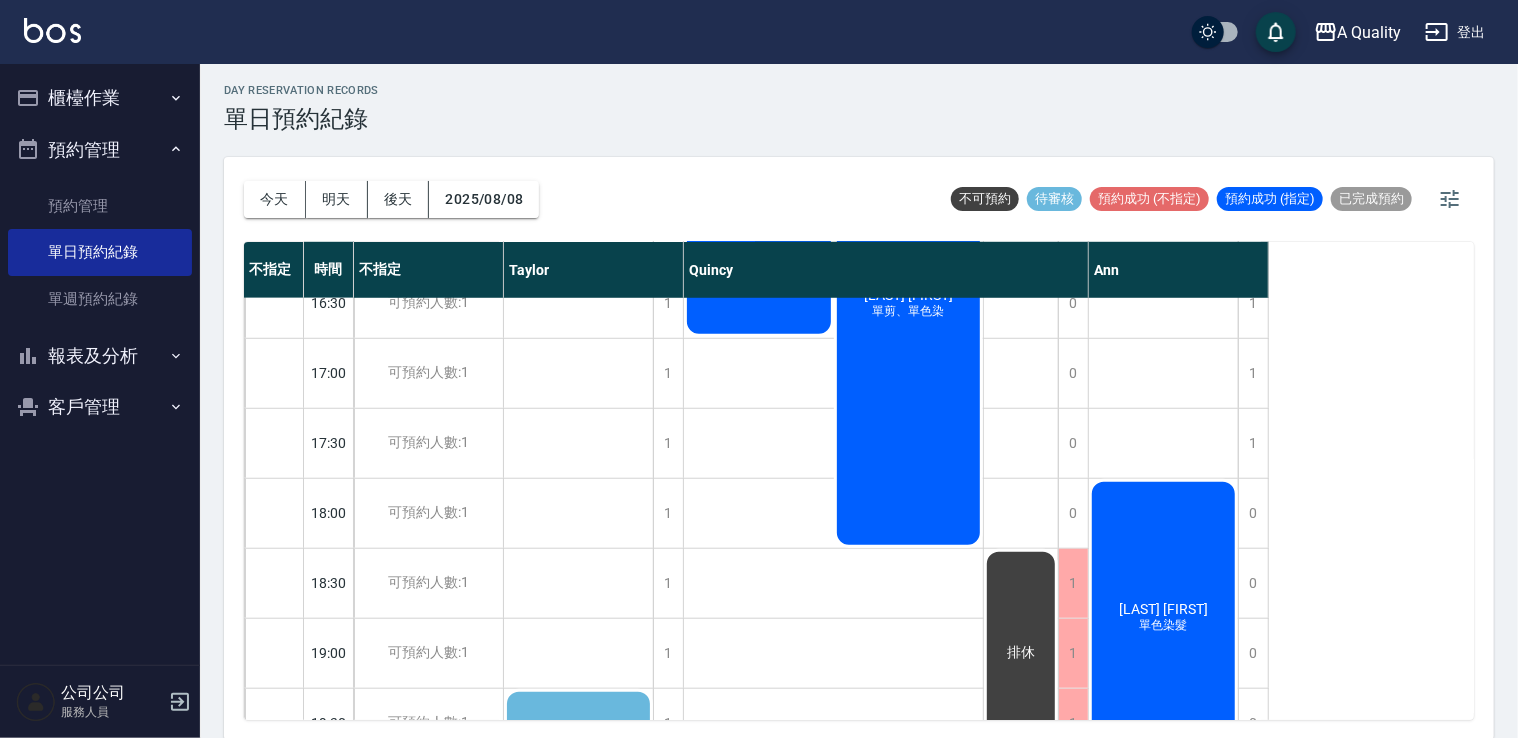 scroll, scrollTop: 5, scrollLeft: 0, axis: vertical 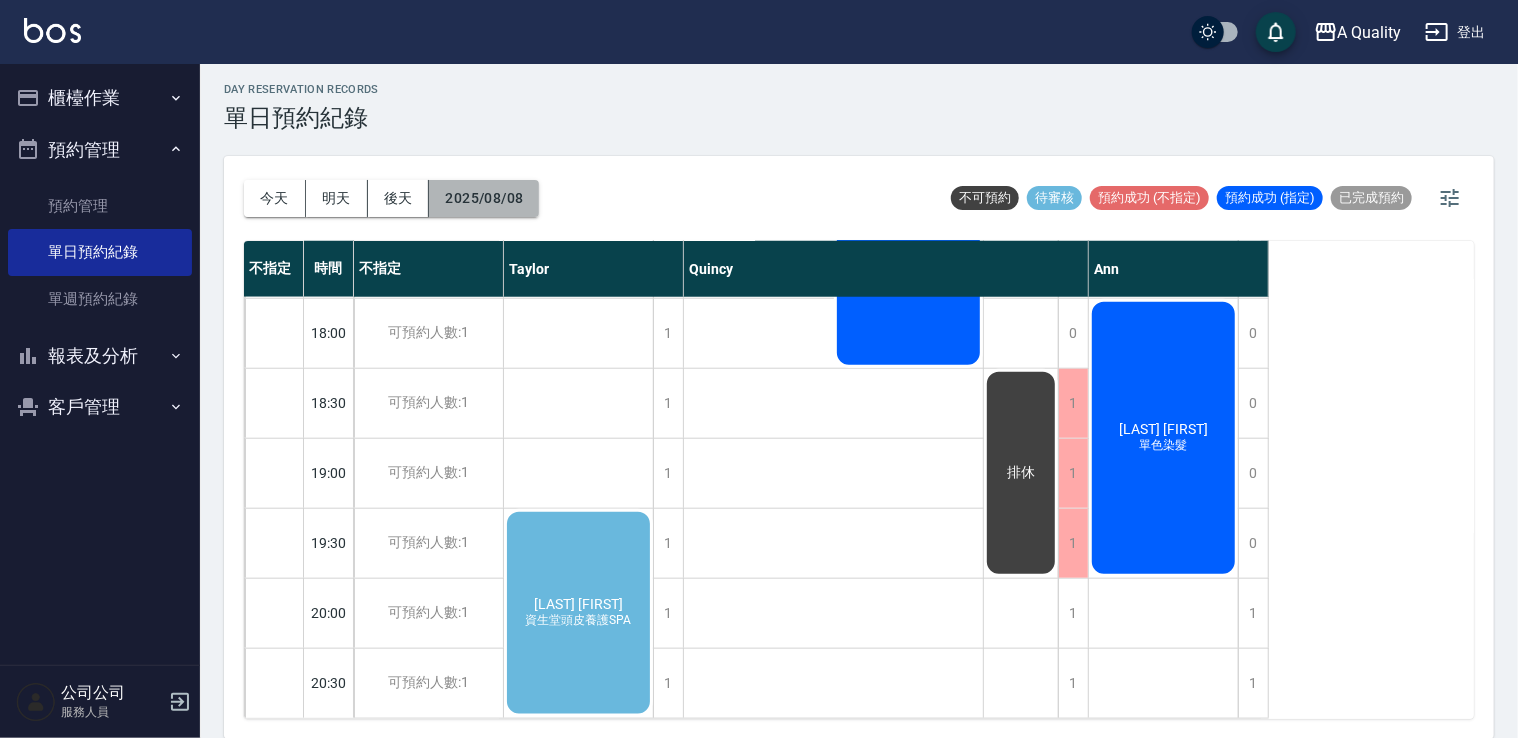 click on "2025/08/08" at bounding box center [484, 198] 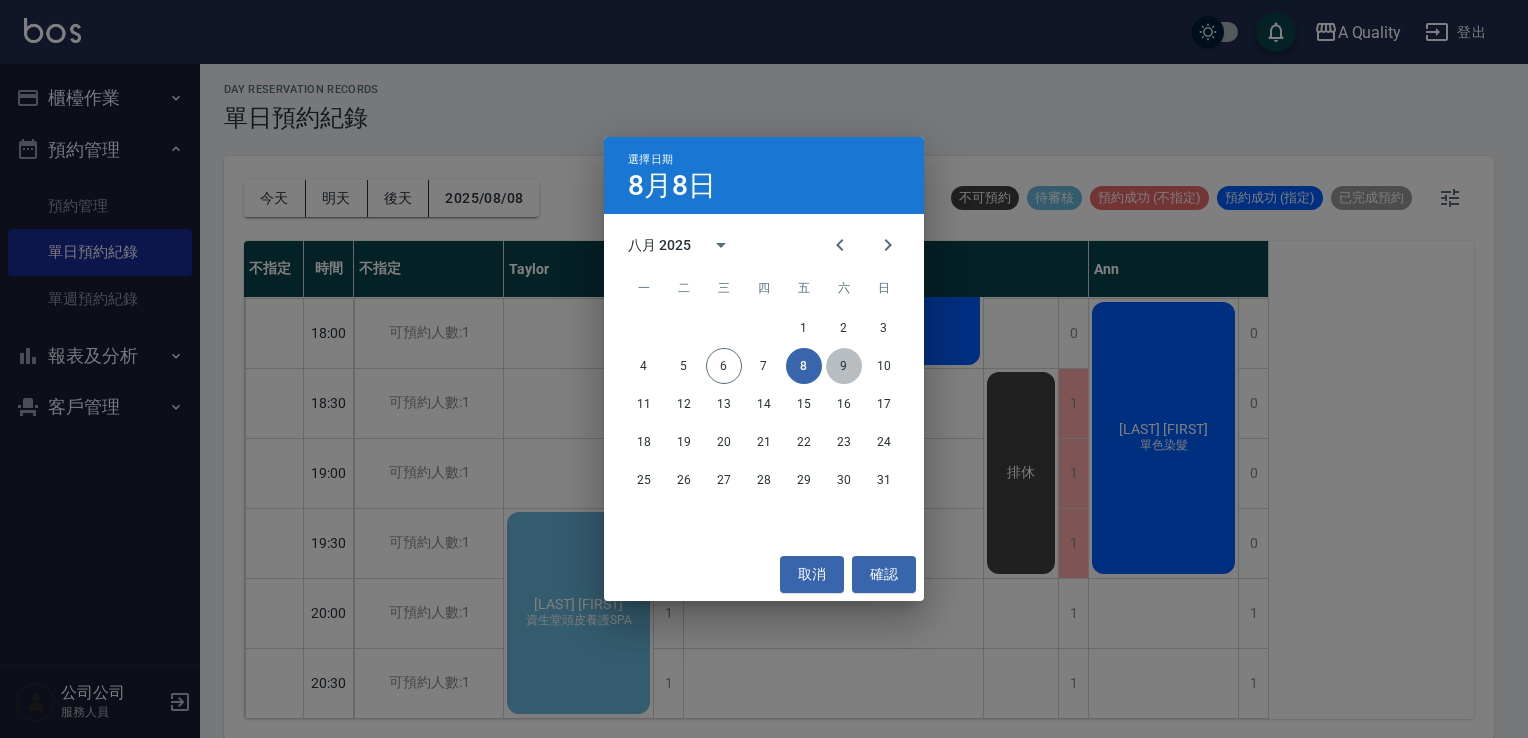 click on "9" at bounding box center (844, 366) 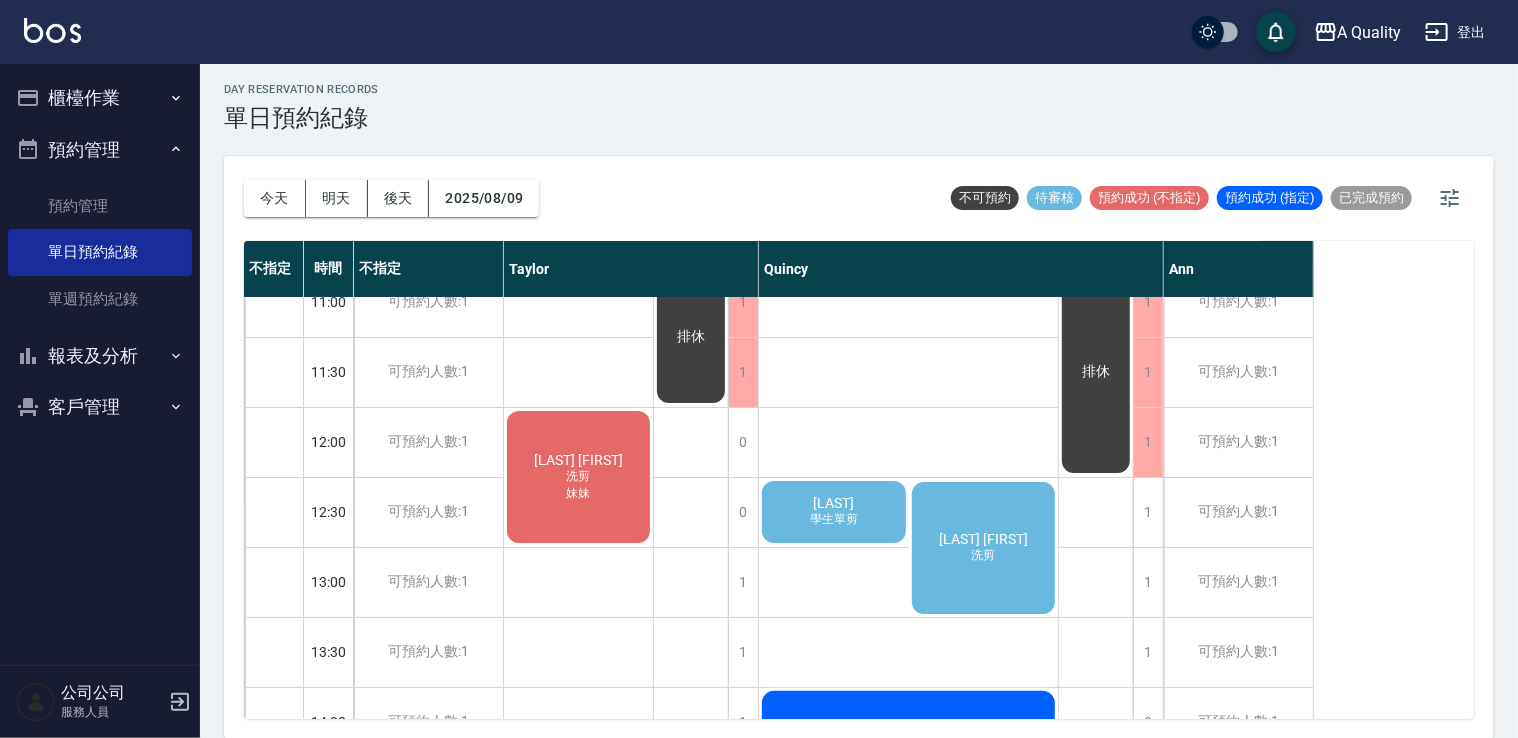 scroll, scrollTop: 0, scrollLeft: 0, axis: both 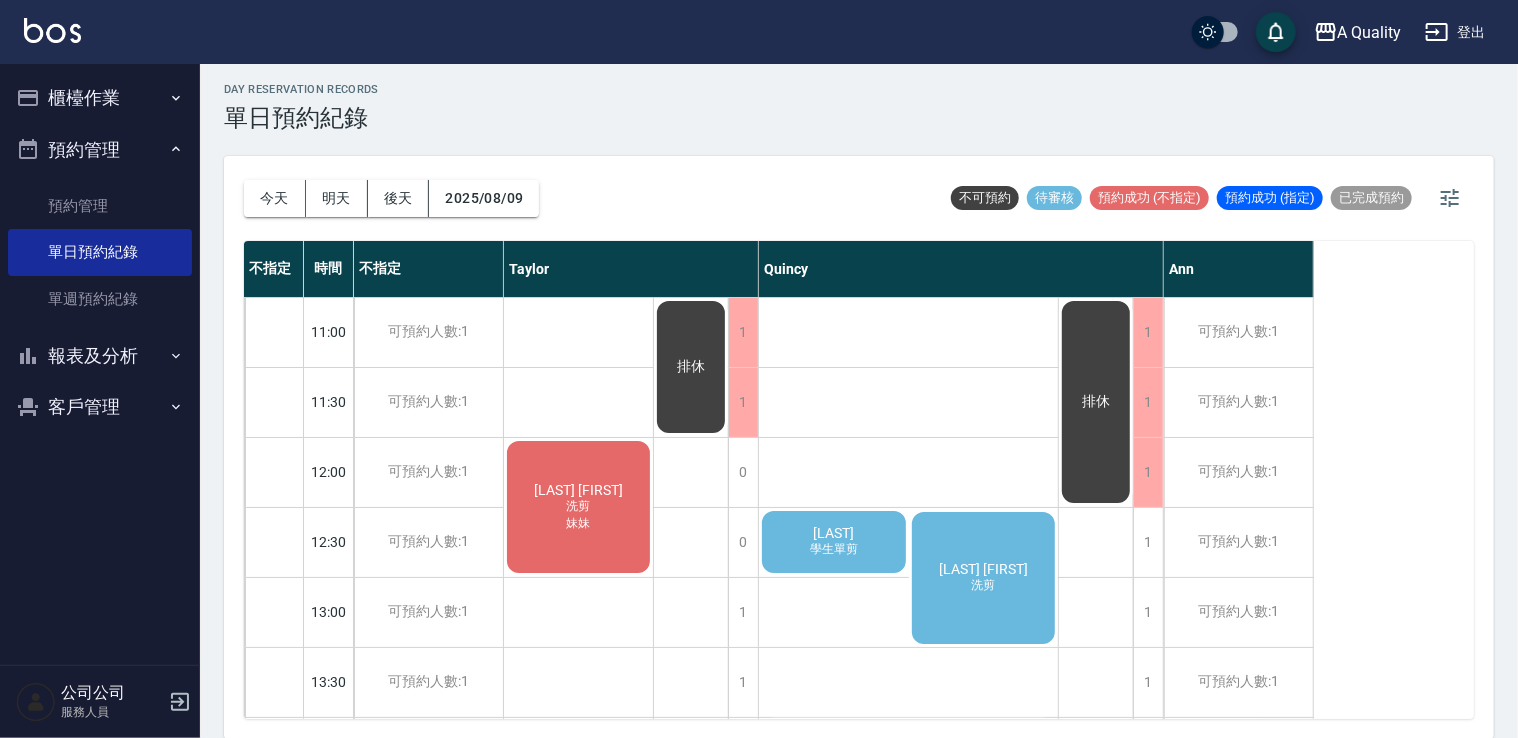 click on "[LAST] 洗剪" at bounding box center (984, 578) 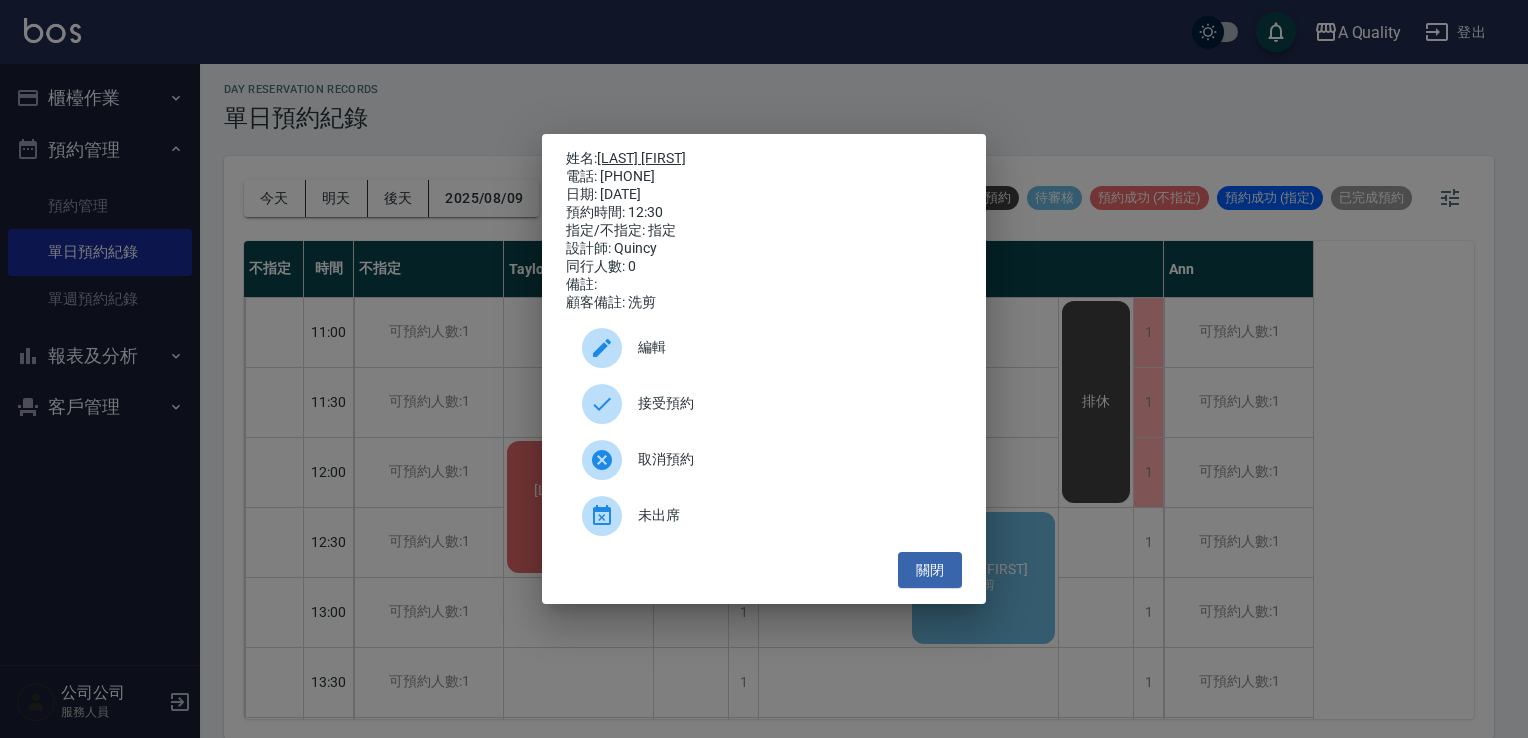 click on "[FIRST] [LAST]" at bounding box center [641, 158] 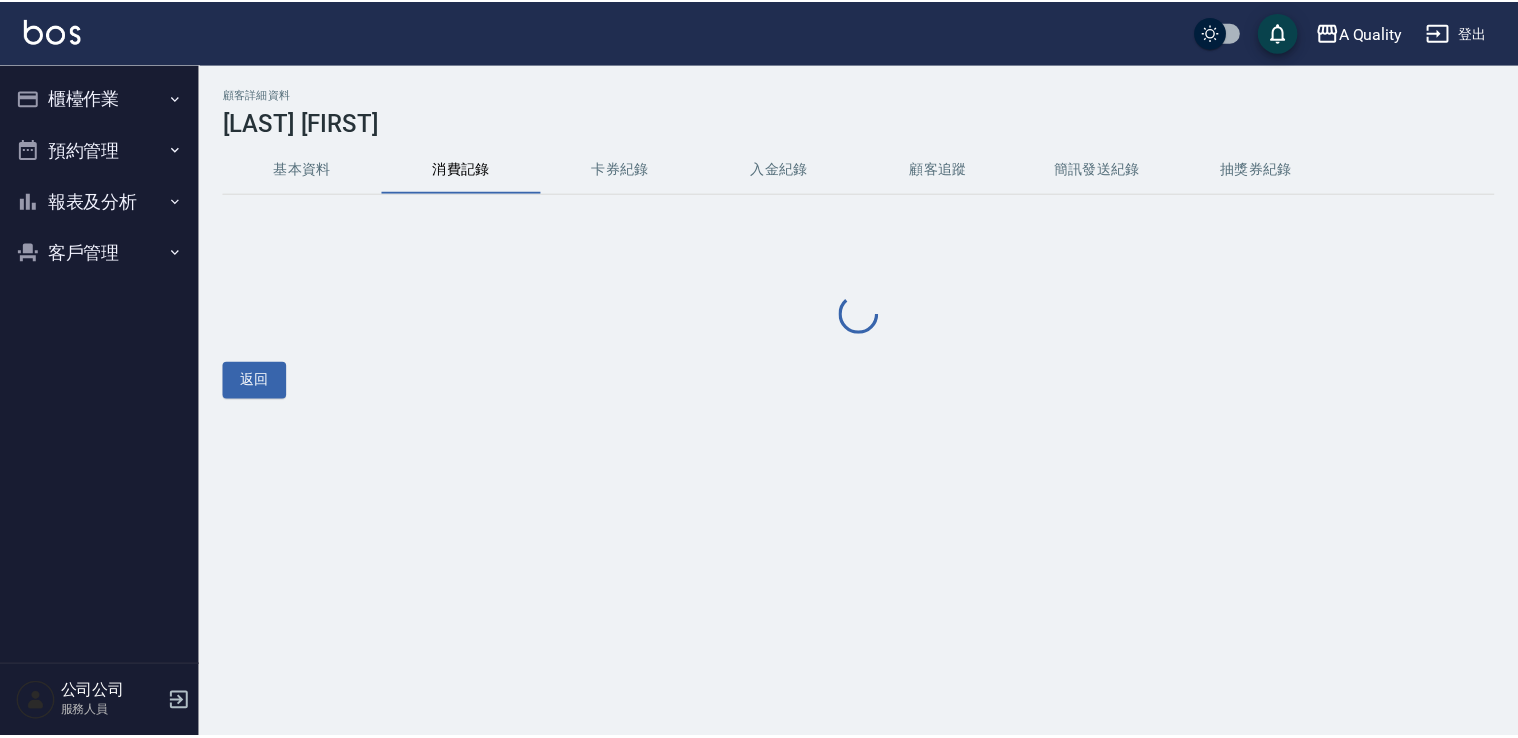 scroll, scrollTop: 0, scrollLeft: 0, axis: both 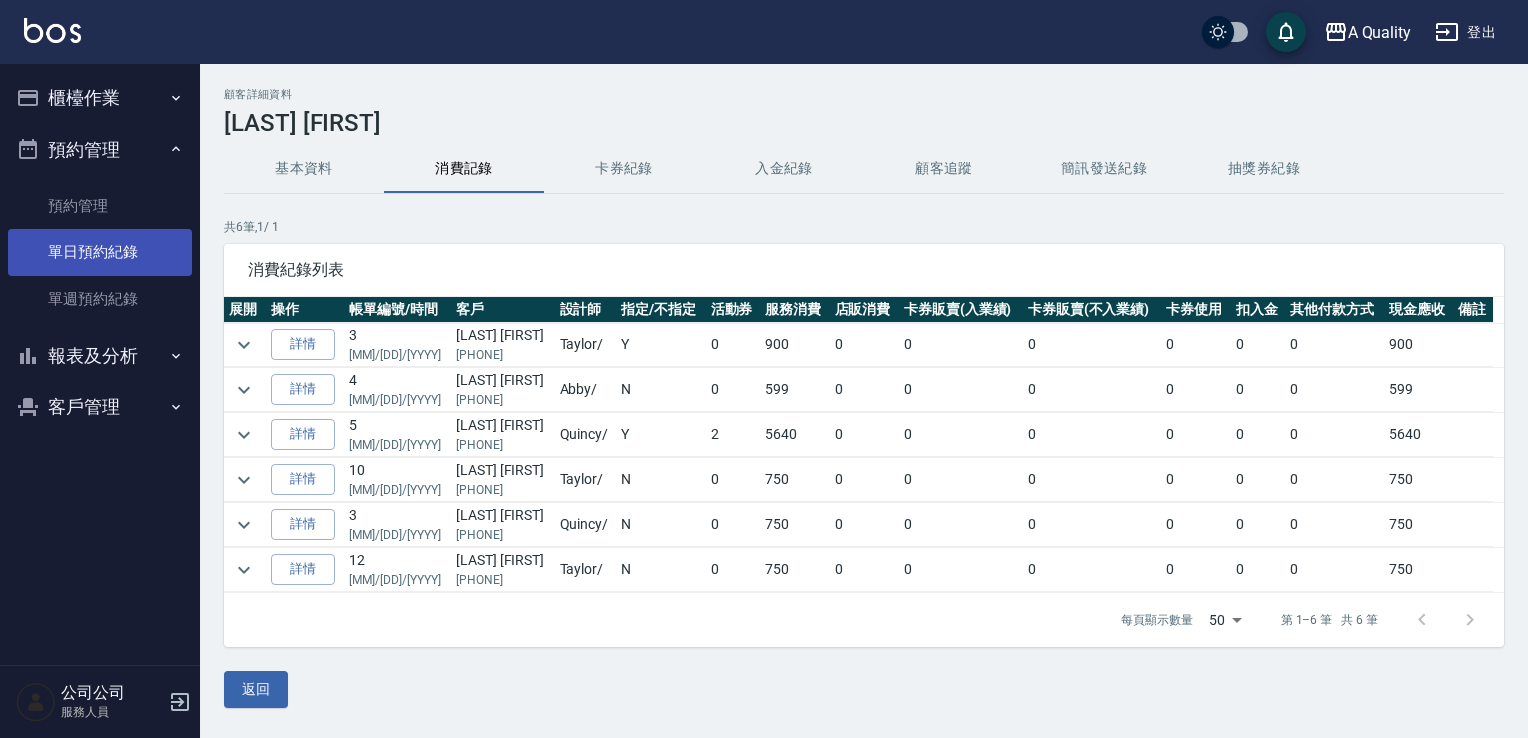 click on "單日預約紀錄" at bounding box center (100, 252) 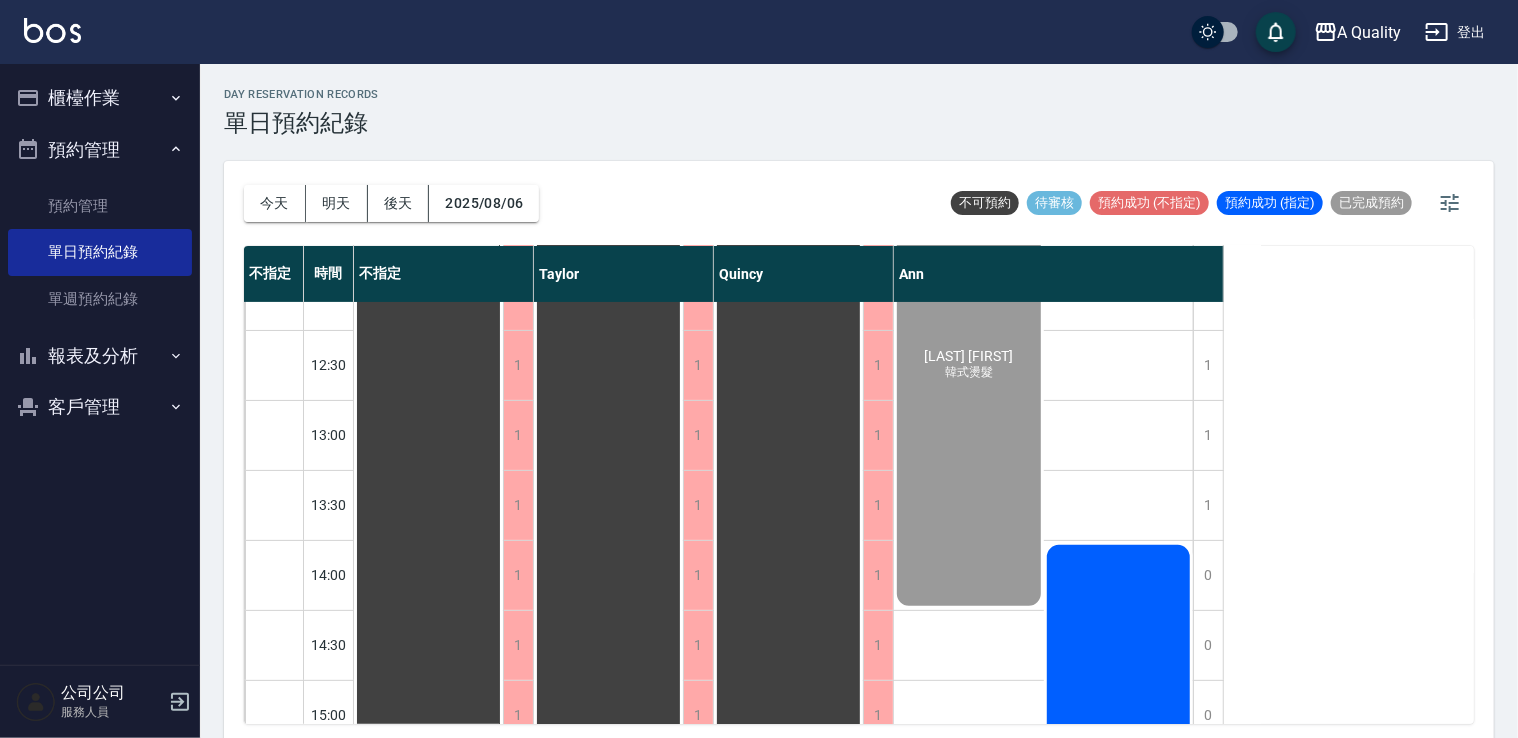 scroll, scrollTop: 300, scrollLeft: 0, axis: vertical 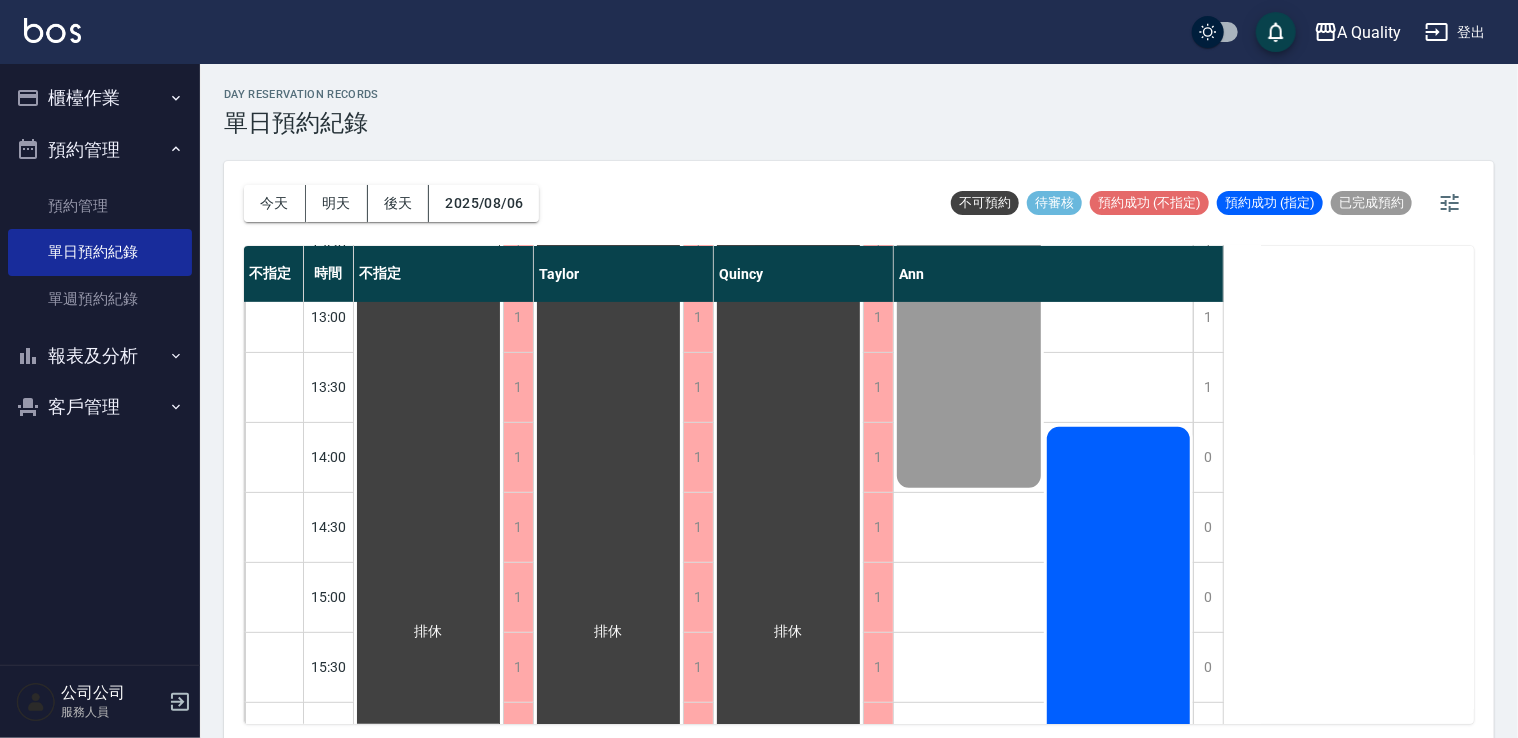 click on "今天 明天 後天 2025/08/06" at bounding box center [391, 203] 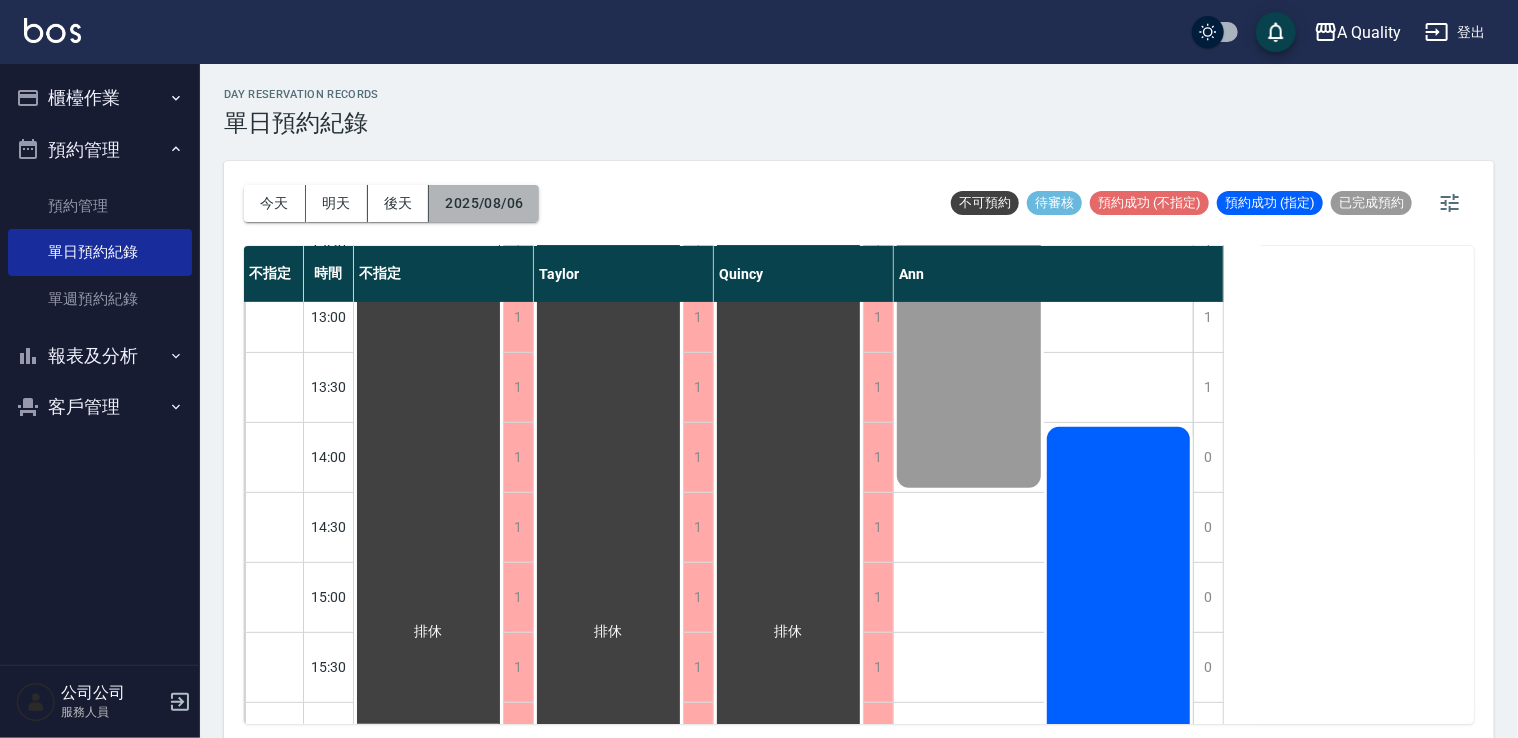 click on "2025/08/06" at bounding box center [484, 203] 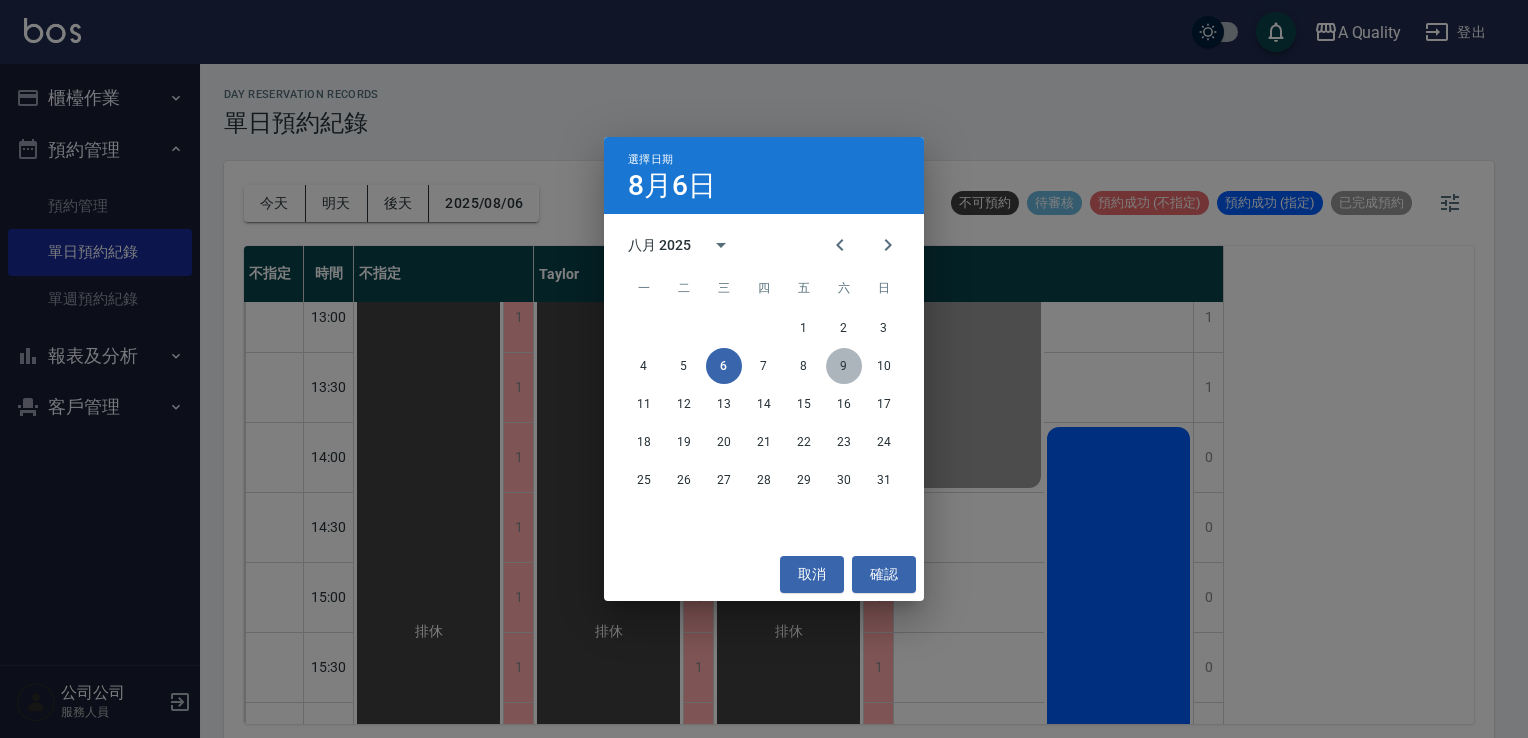 click on "9" at bounding box center (844, 366) 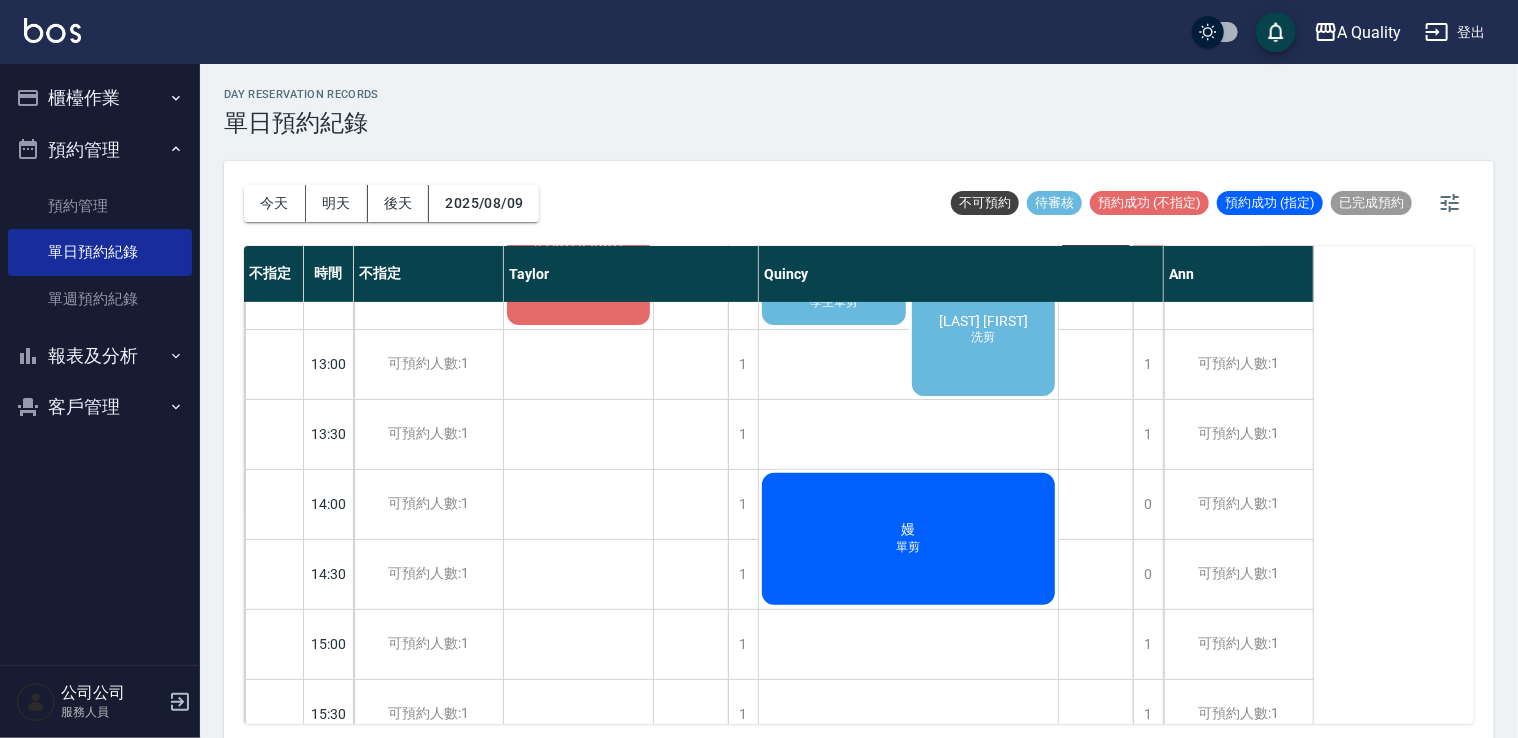scroll, scrollTop: 0, scrollLeft: 0, axis: both 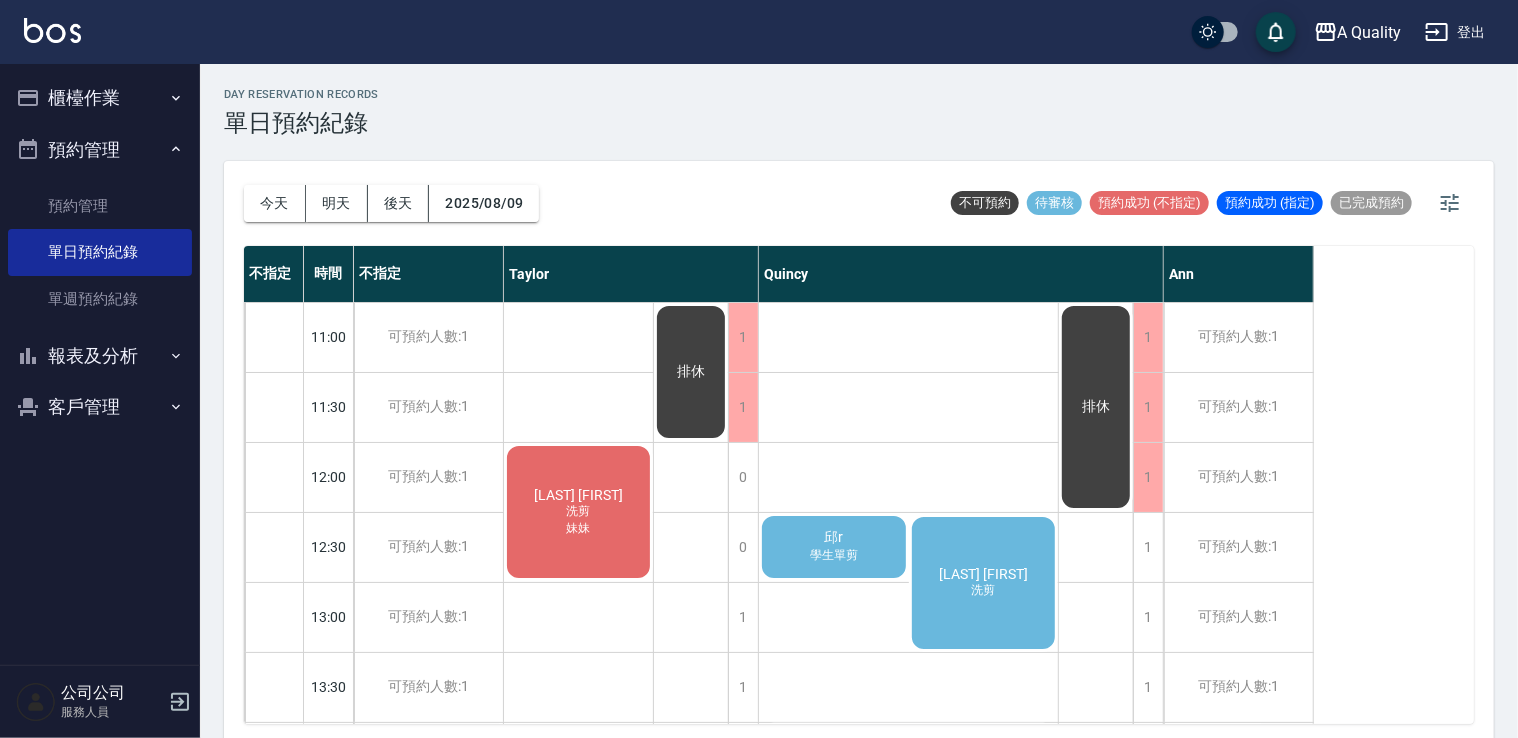 click on "[LAST] 洗剪" at bounding box center [984, 583] 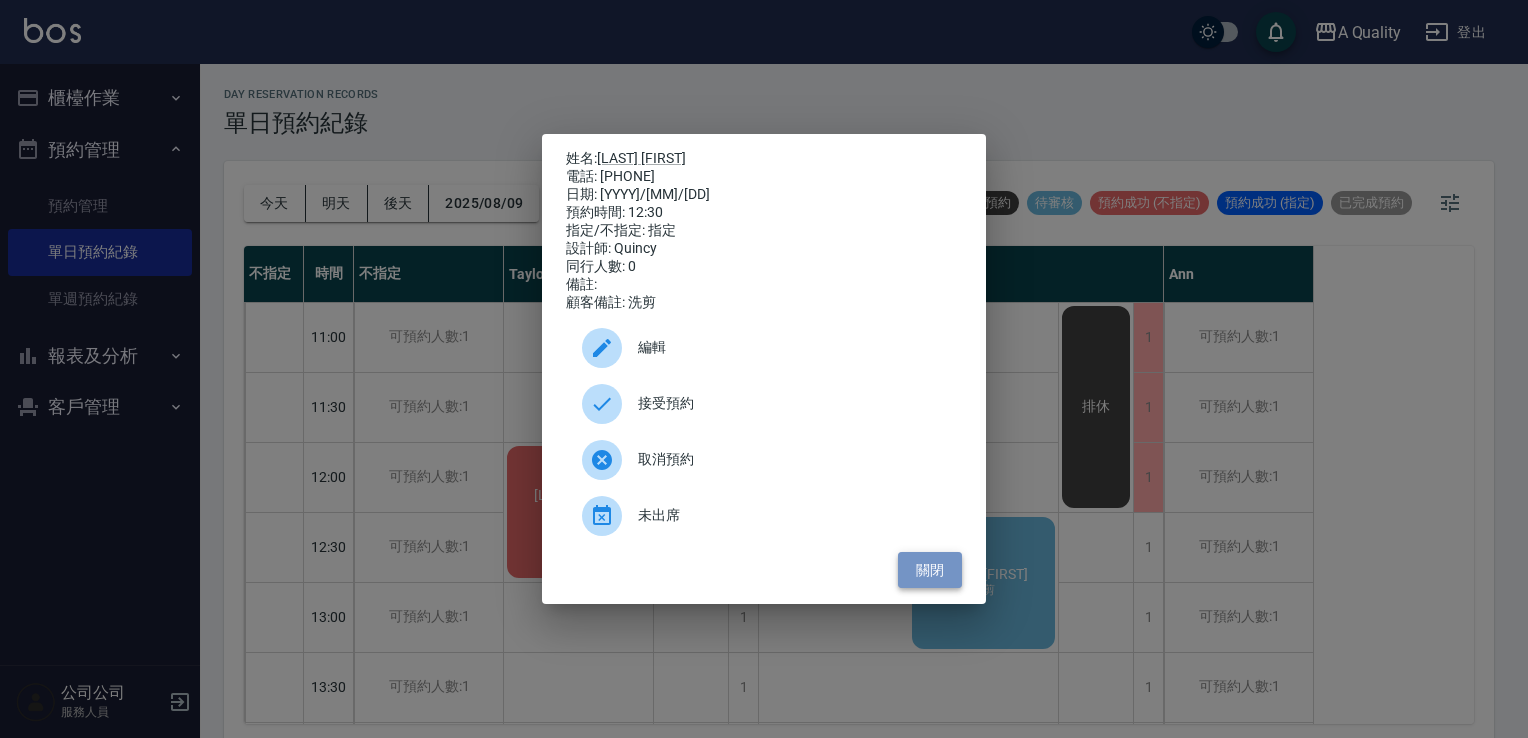 click on "關閉" at bounding box center (930, 570) 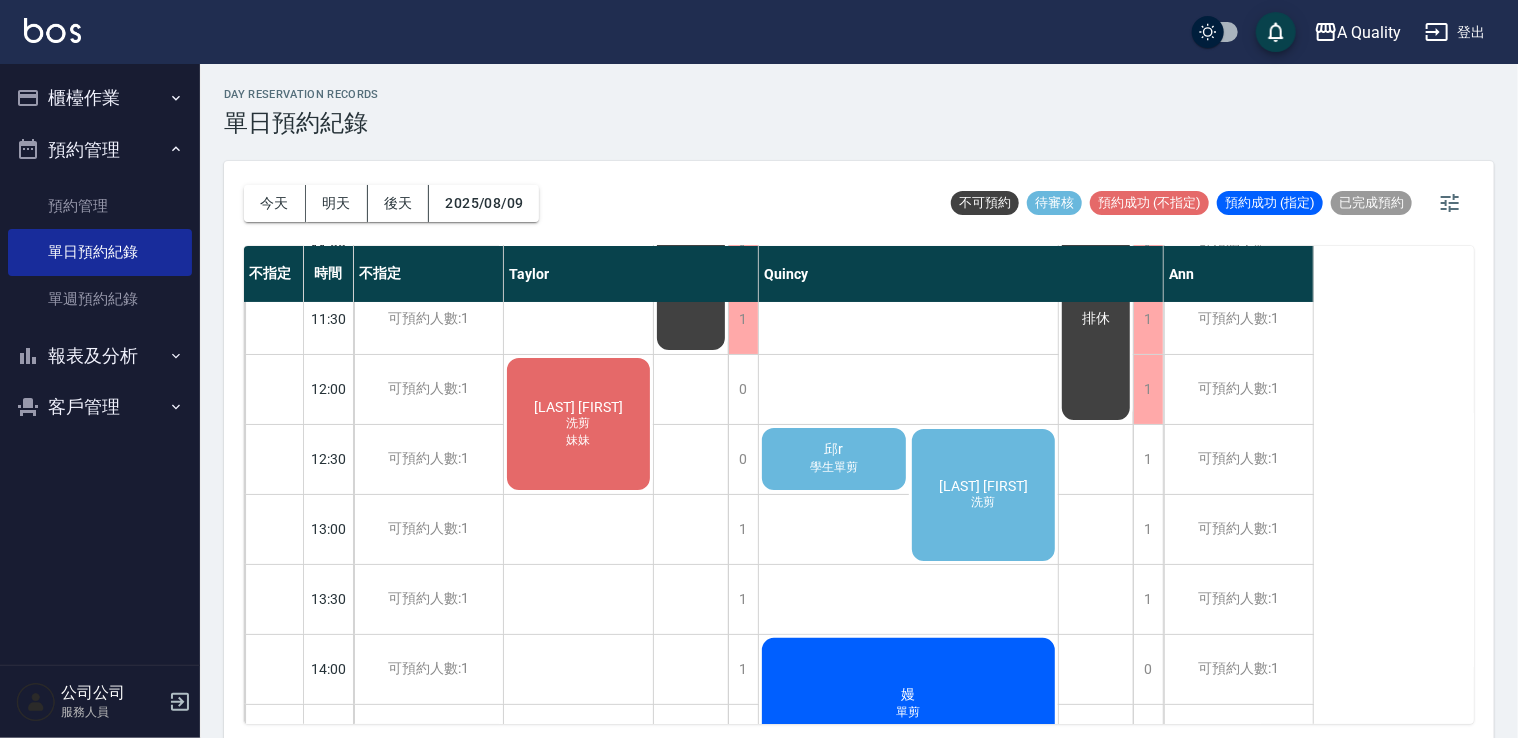 scroll, scrollTop: 200, scrollLeft: 0, axis: vertical 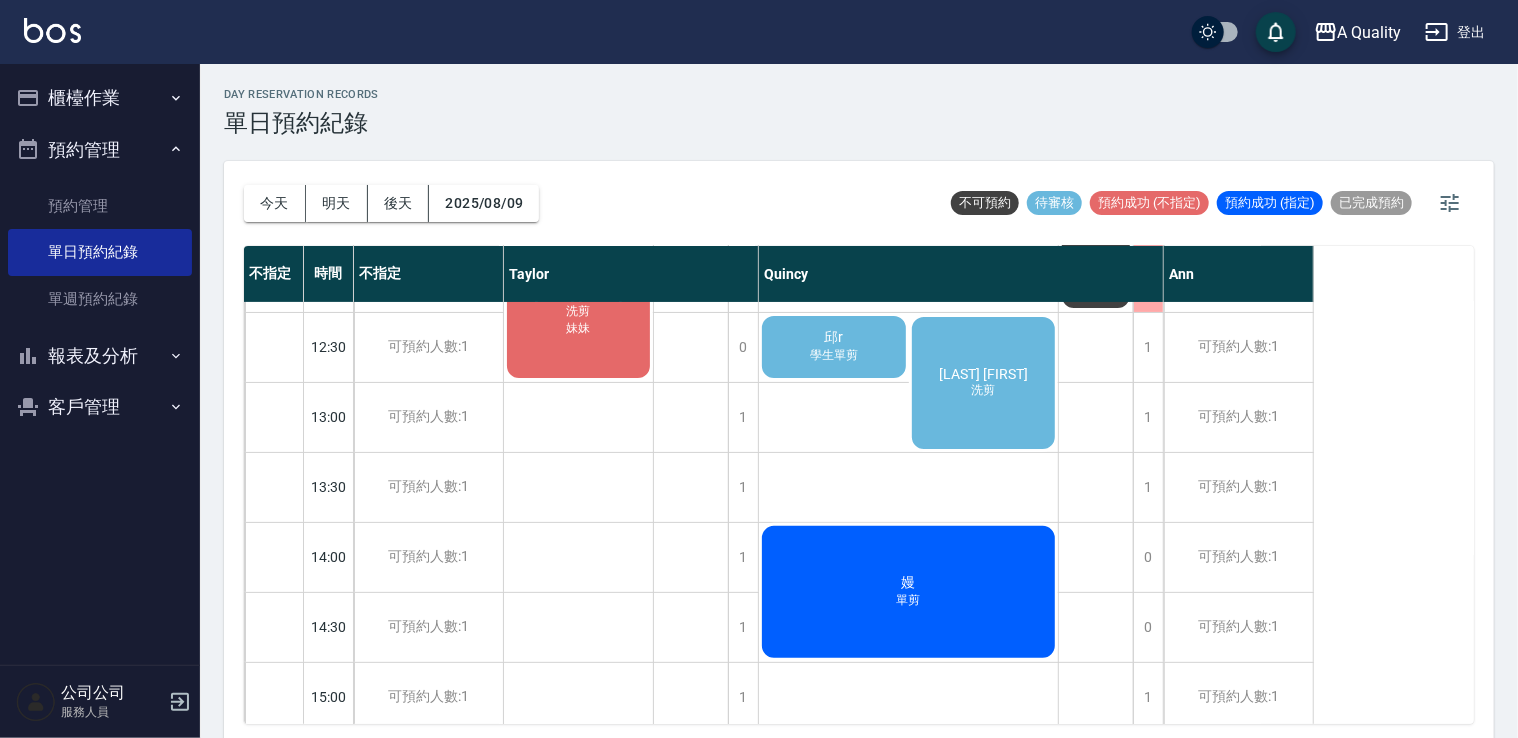 click on "邱r 學生單剪" at bounding box center (578, 312) 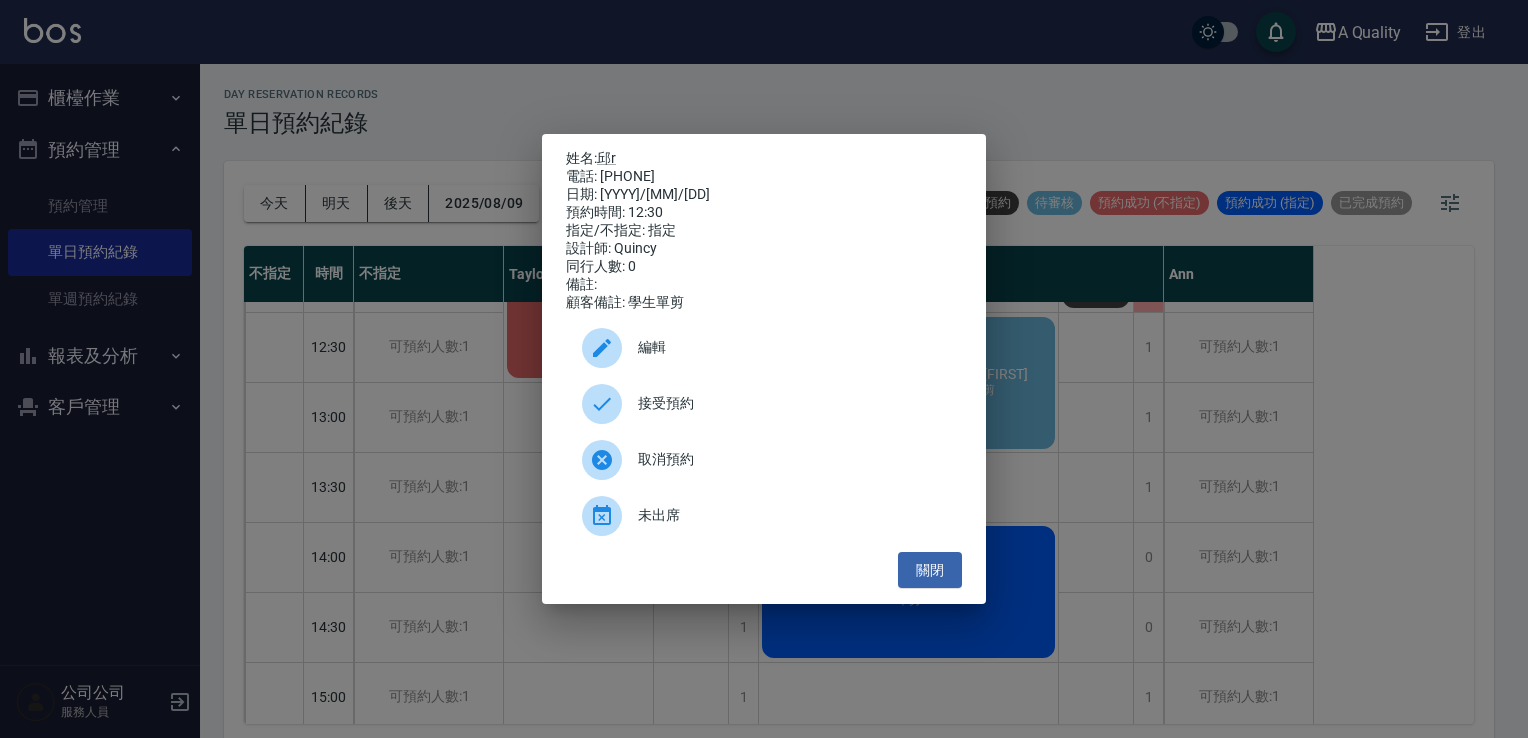 drag, startPoint x: 600, startPoint y: 170, endPoint x: 765, endPoint y: 168, distance: 165.01212 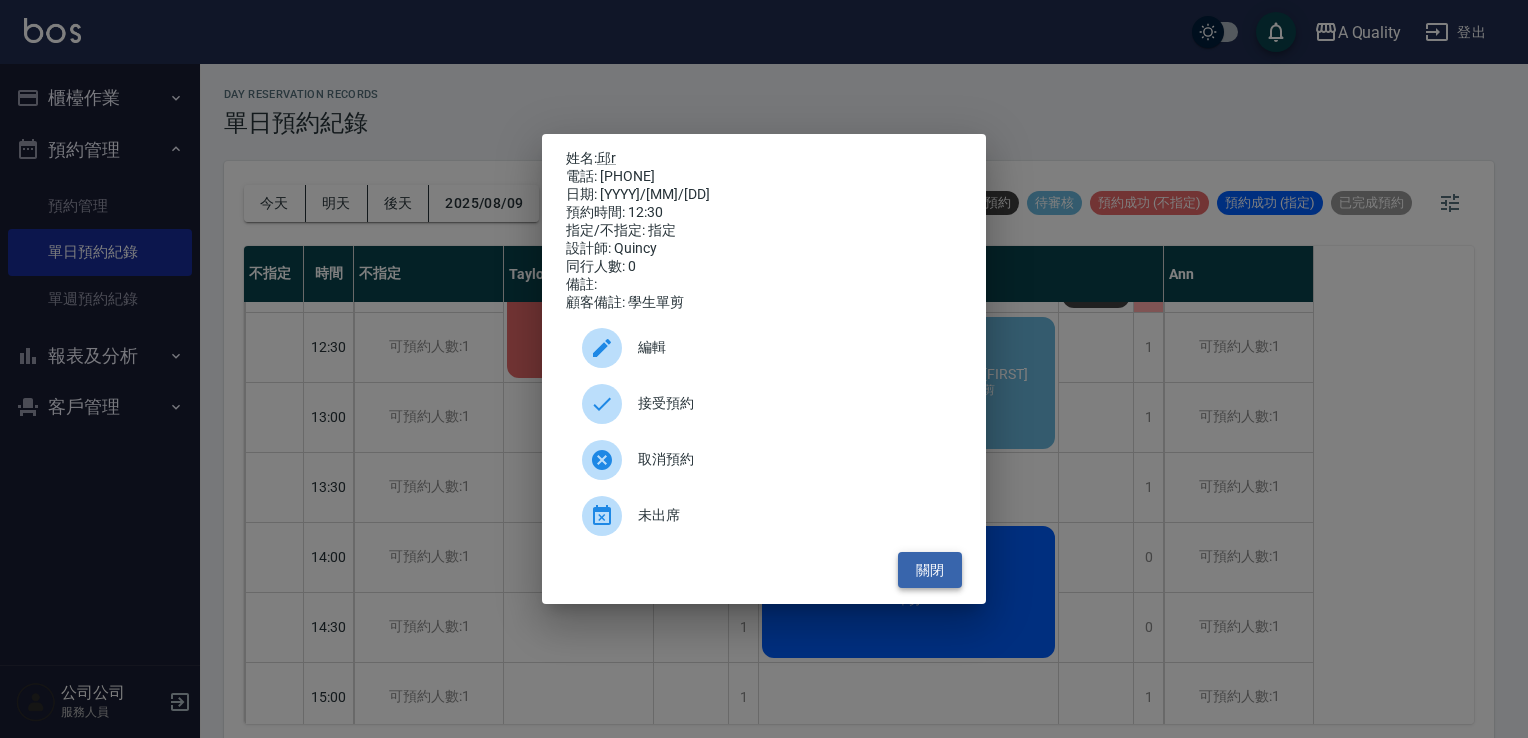 click on "關閉" at bounding box center (930, 570) 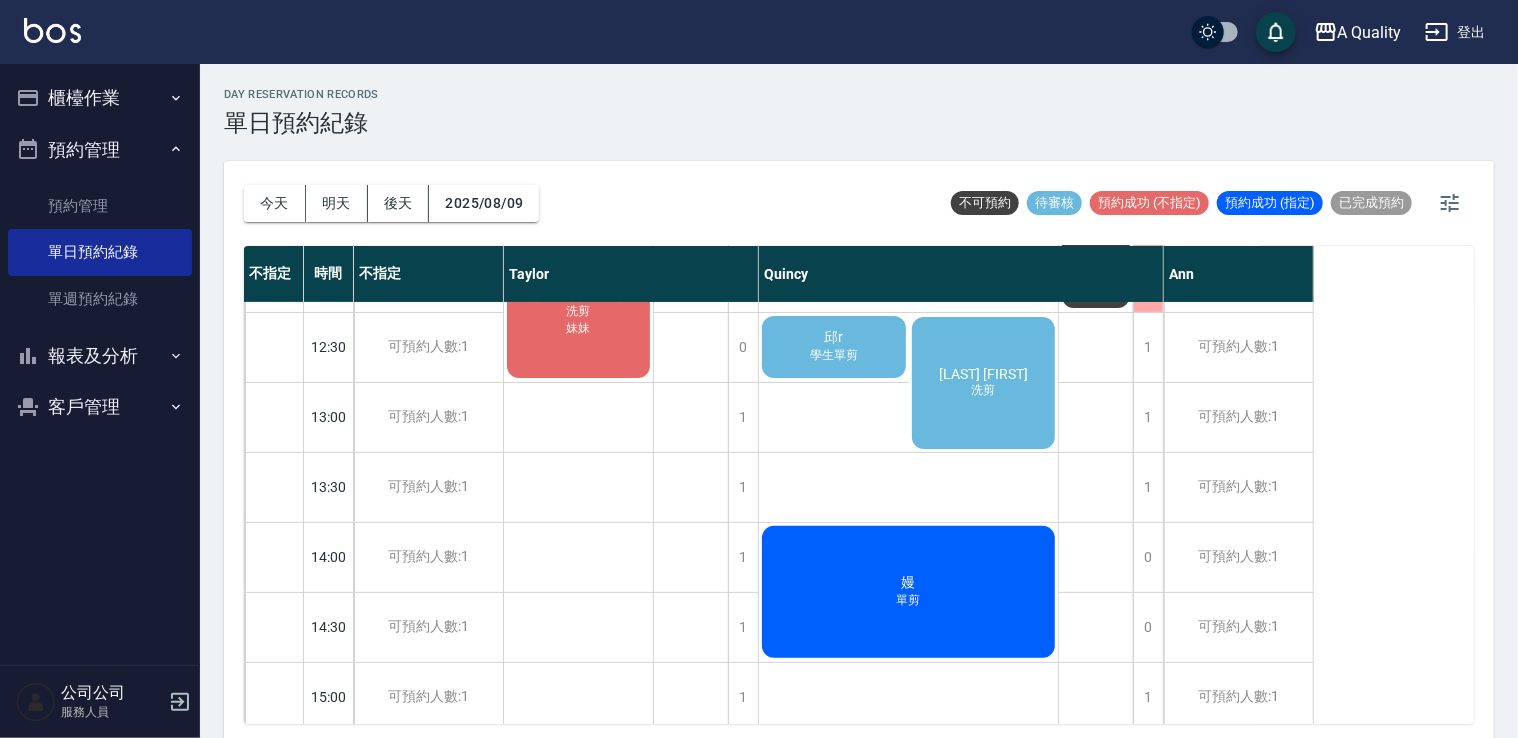 click on "尤芷文 洗剪" at bounding box center (984, 383) 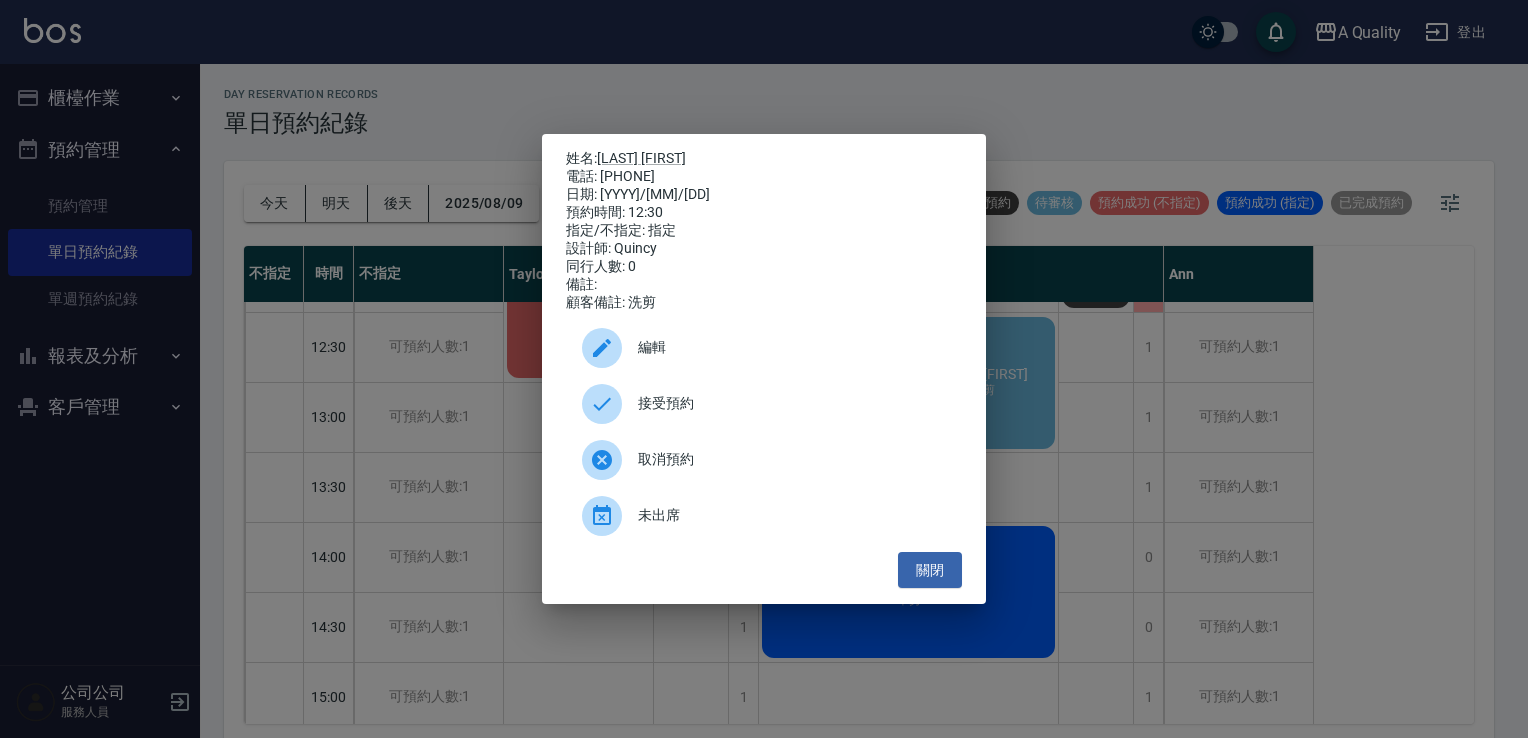 drag, startPoint x: 602, startPoint y: 174, endPoint x: 693, endPoint y: 170, distance: 91.08787 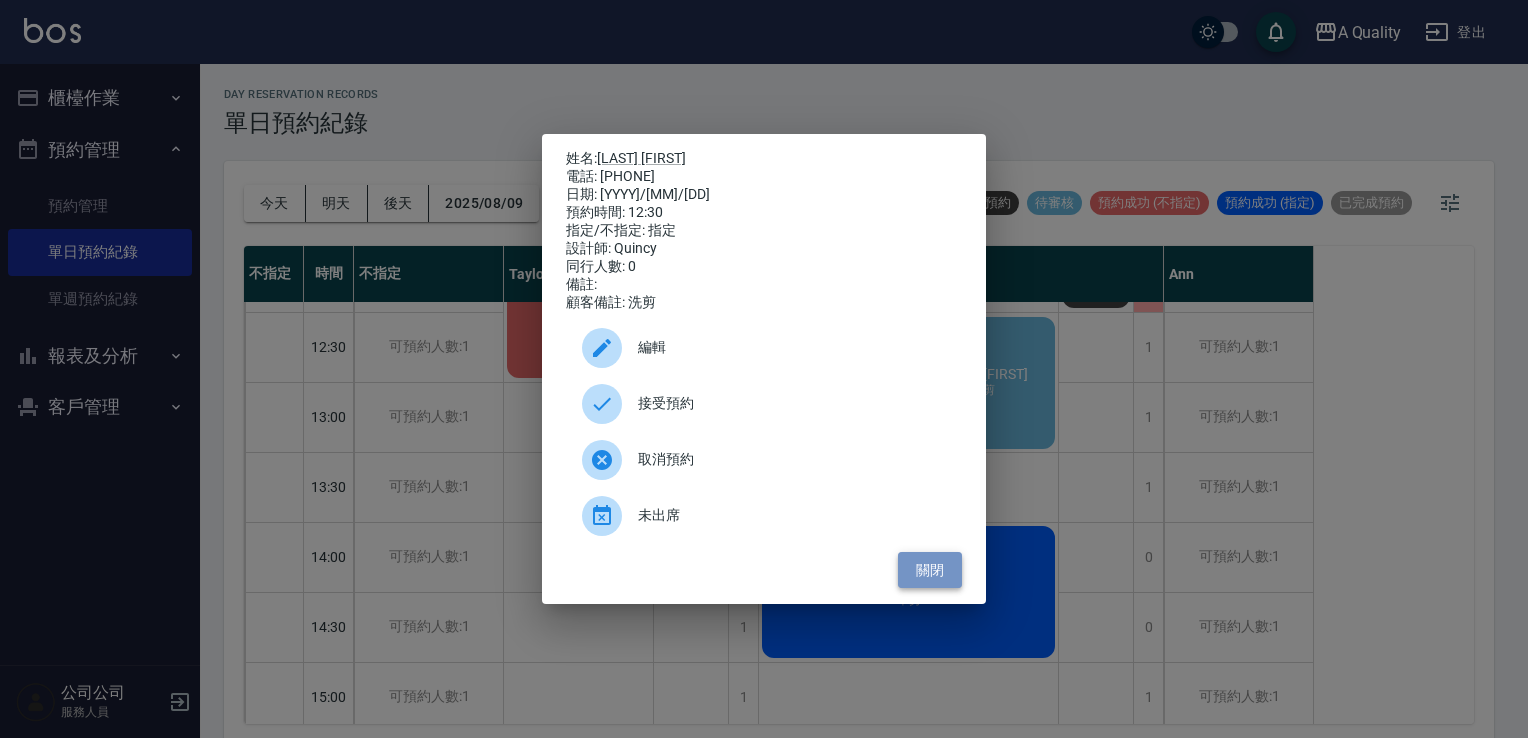click on "關閉" at bounding box center (930, 570) 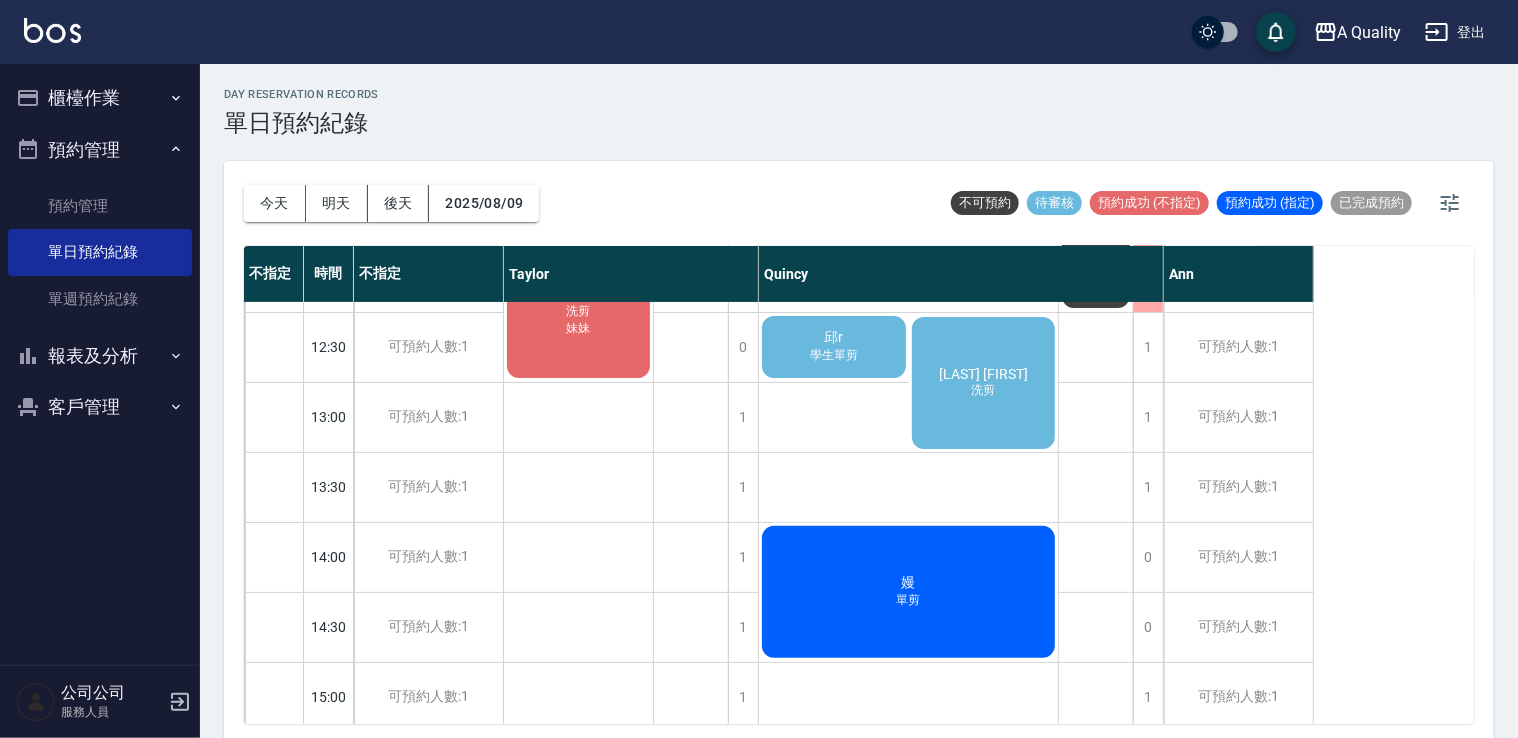 scroll, scrollTop: 100, scrollLeft: 0, axis: vertical 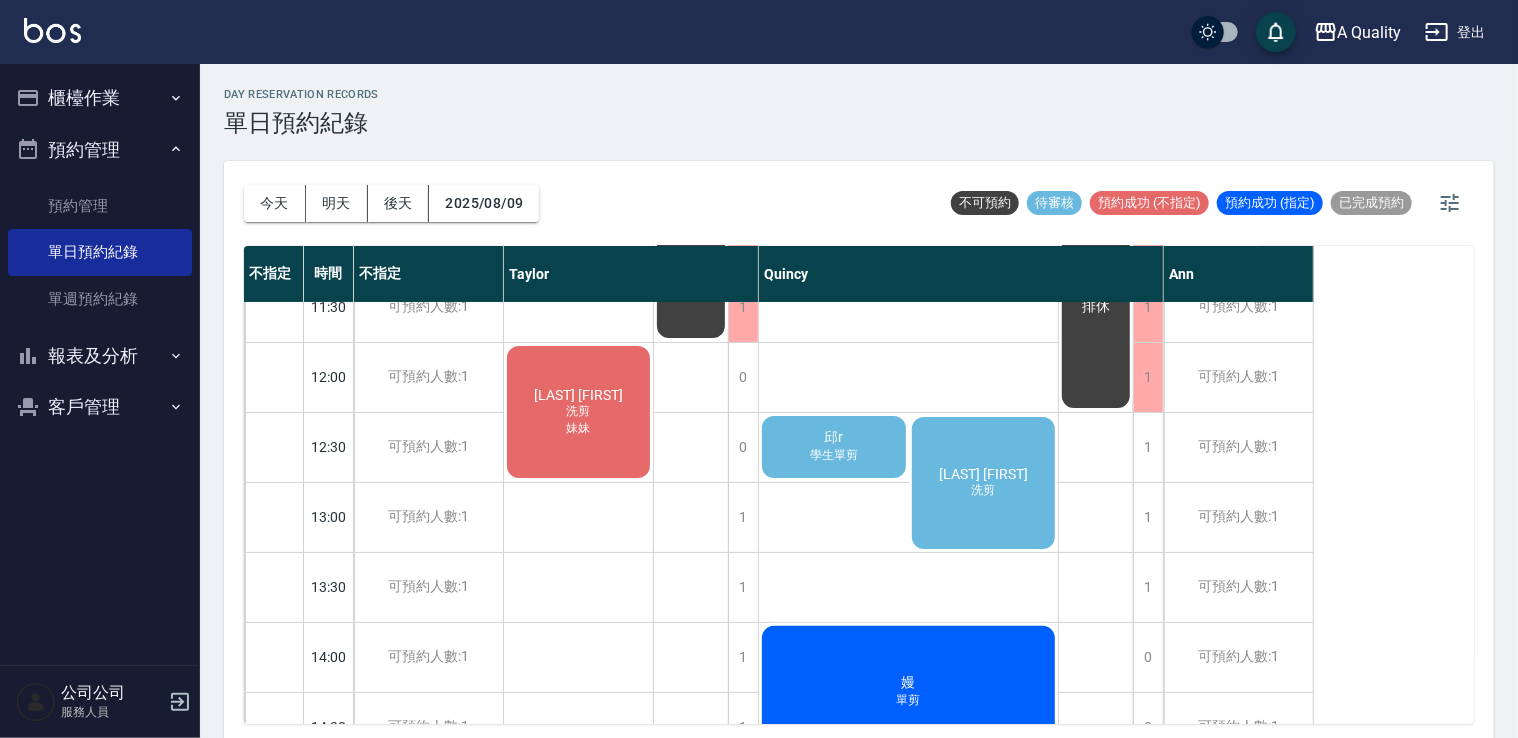 click on "邱r 學生單剪" at bounding box center (578, 412) 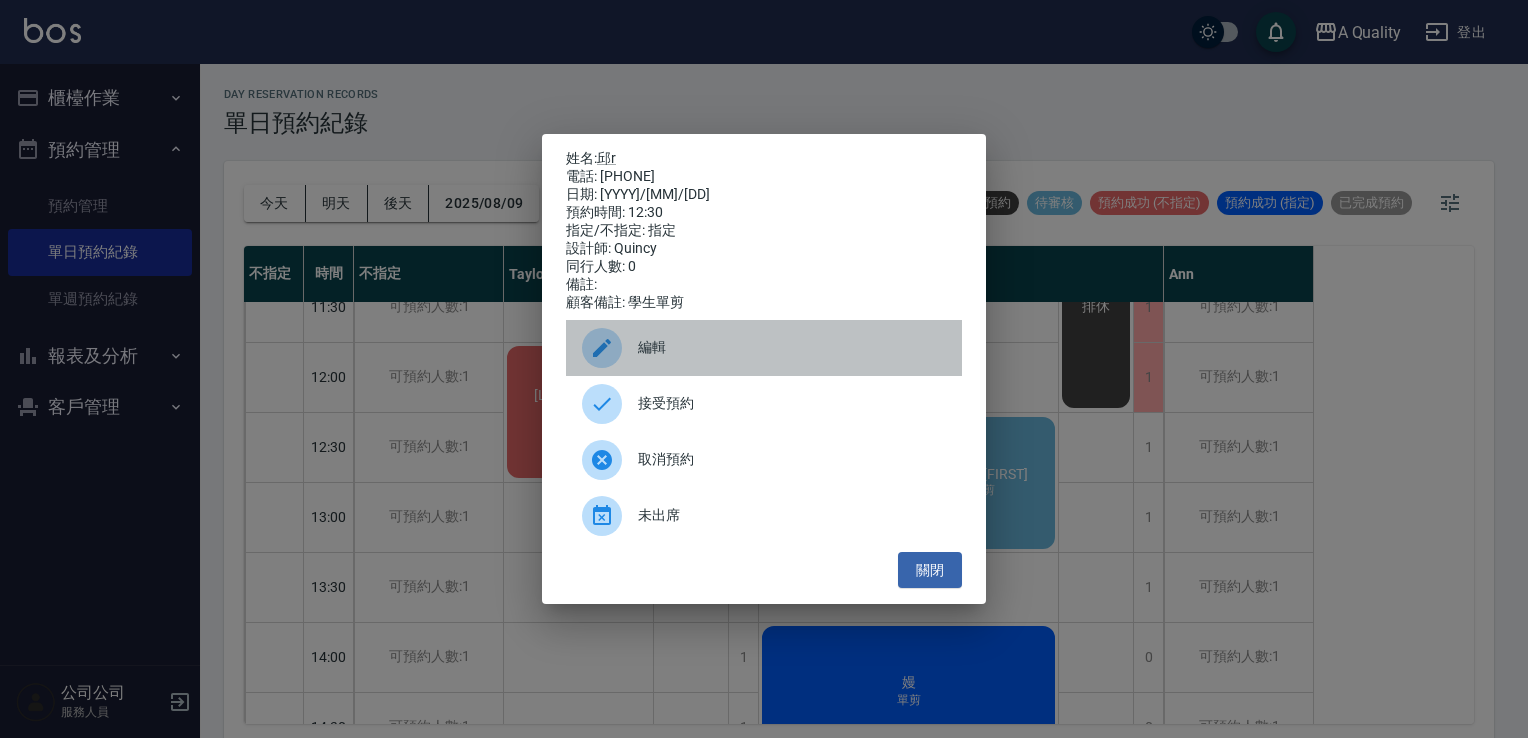 click on "編輯" at bounding box center [792, 347] 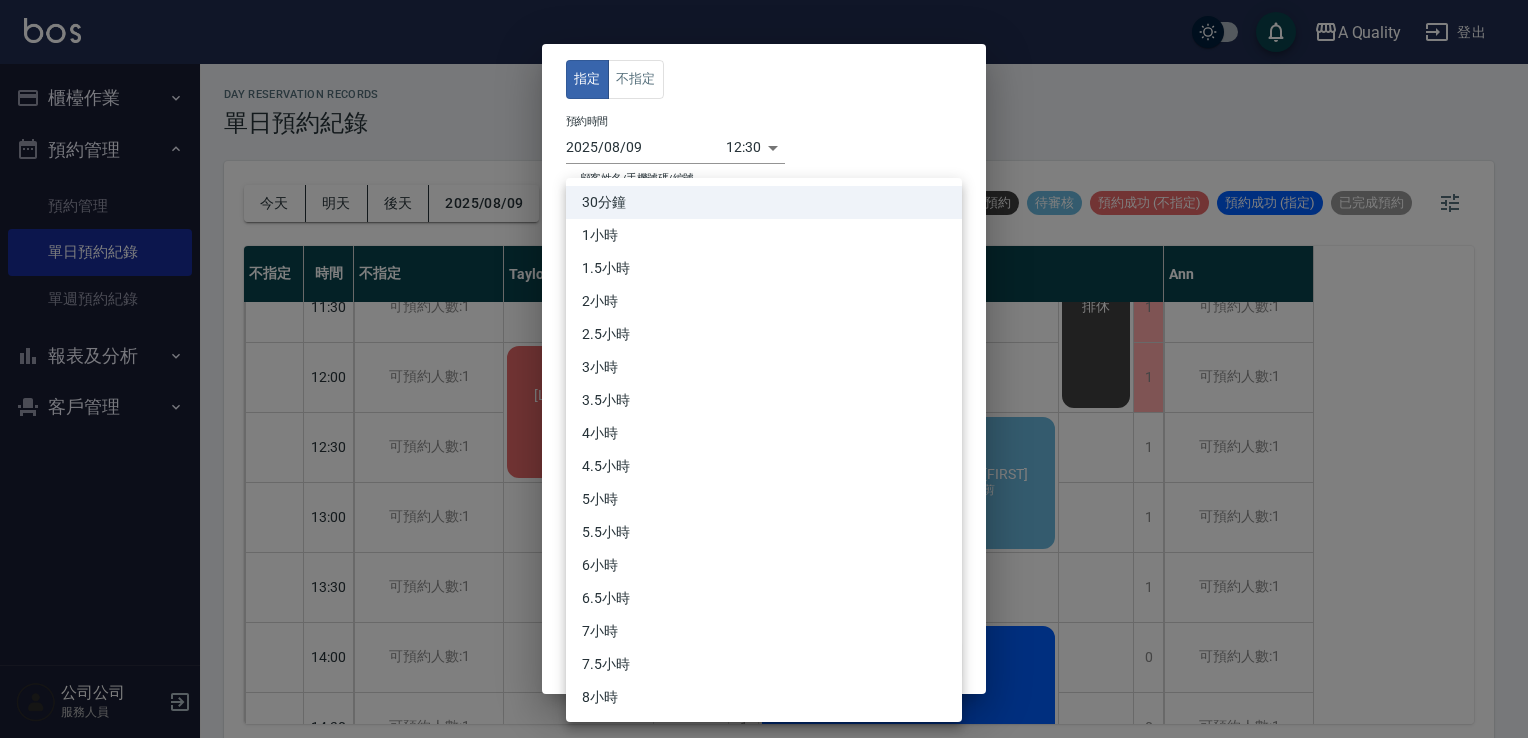 click on "A Quality 登出 櫃檯作業 打帳單 帳單列表 營業儀表板 現金收支登錄 每日結帳 排班表 現場電腦打卡 預約管理 預約管理 單日預約紀錄 單週預約紀錄 報表及分析 報表目錄 店家日報表 互助日報表 互助排行榜 互助點數明細 設計師日報表 設計師業績分析表 設計師排行榜 店販抽成明細 每日非現金明細 客戶管理 客戶列表 卡券管理 入金管理 公司公司 服務人員 day Reservation records 單日預約紀錄 今天 明天 後天 2025/08/09 不可預約 待審核 預約成功 (不指定) 預約成功 (指定) 已完成預約 不指定 時間 不指定 Taylor Quincy Ann 11:00 11:30 12:00 12:30 13:00 13:30 14:00 14:30 15:00 15:30 16:00 16:30 17:00 17:30 18:00 18:30 19:00 19:30 可預約人數:1 可預約人數:1 可預約人數:1 可預約人數:1 可預約人數:1 可預約人數:1 可預約人數:1 可預約人數:1 可預約人數:1 可預約人數:1 可預約人數:1 可預約人數:1 可預約人數:1 1 1" at bounding box center (764, 372) 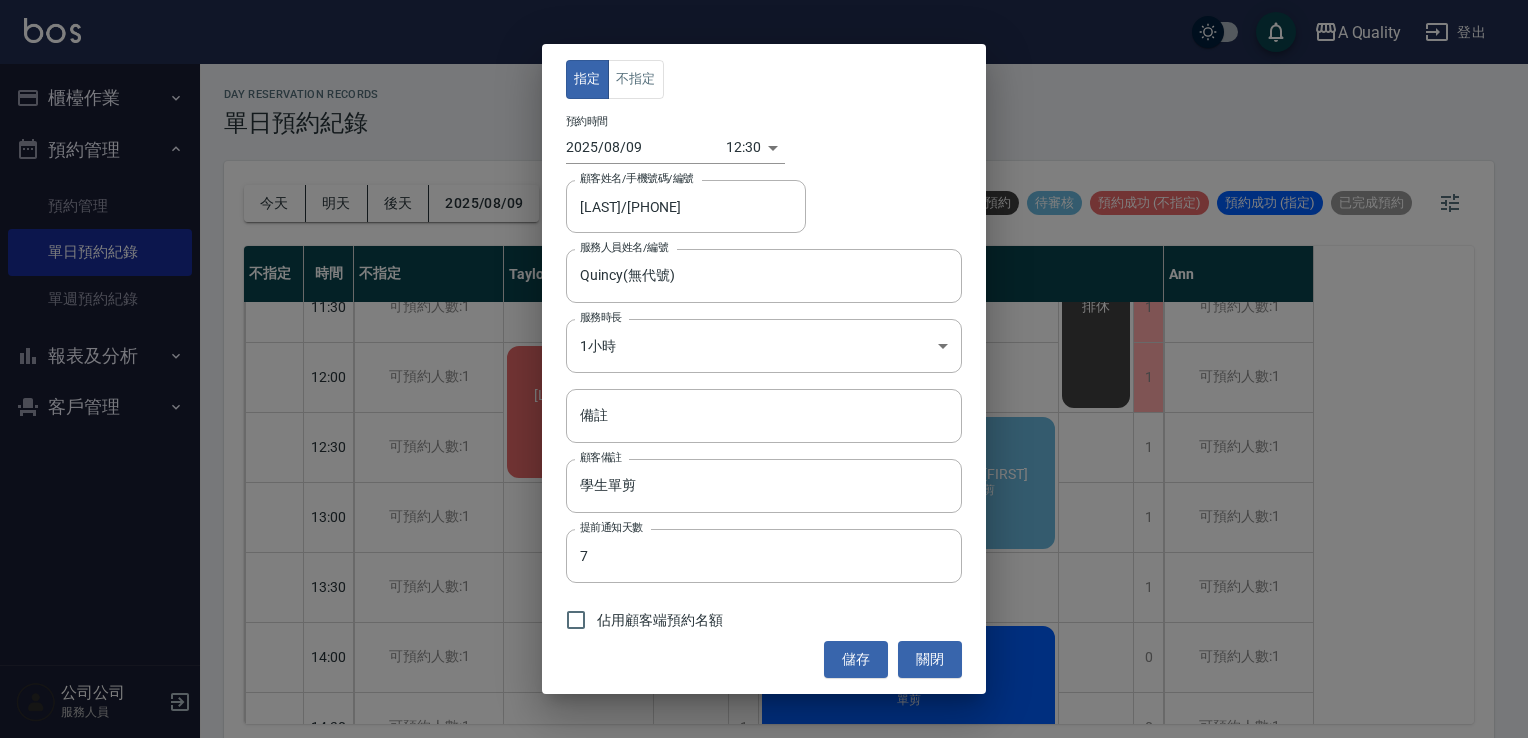 click on "佔用顧客端預約名額" at bounding box center [660, 620] 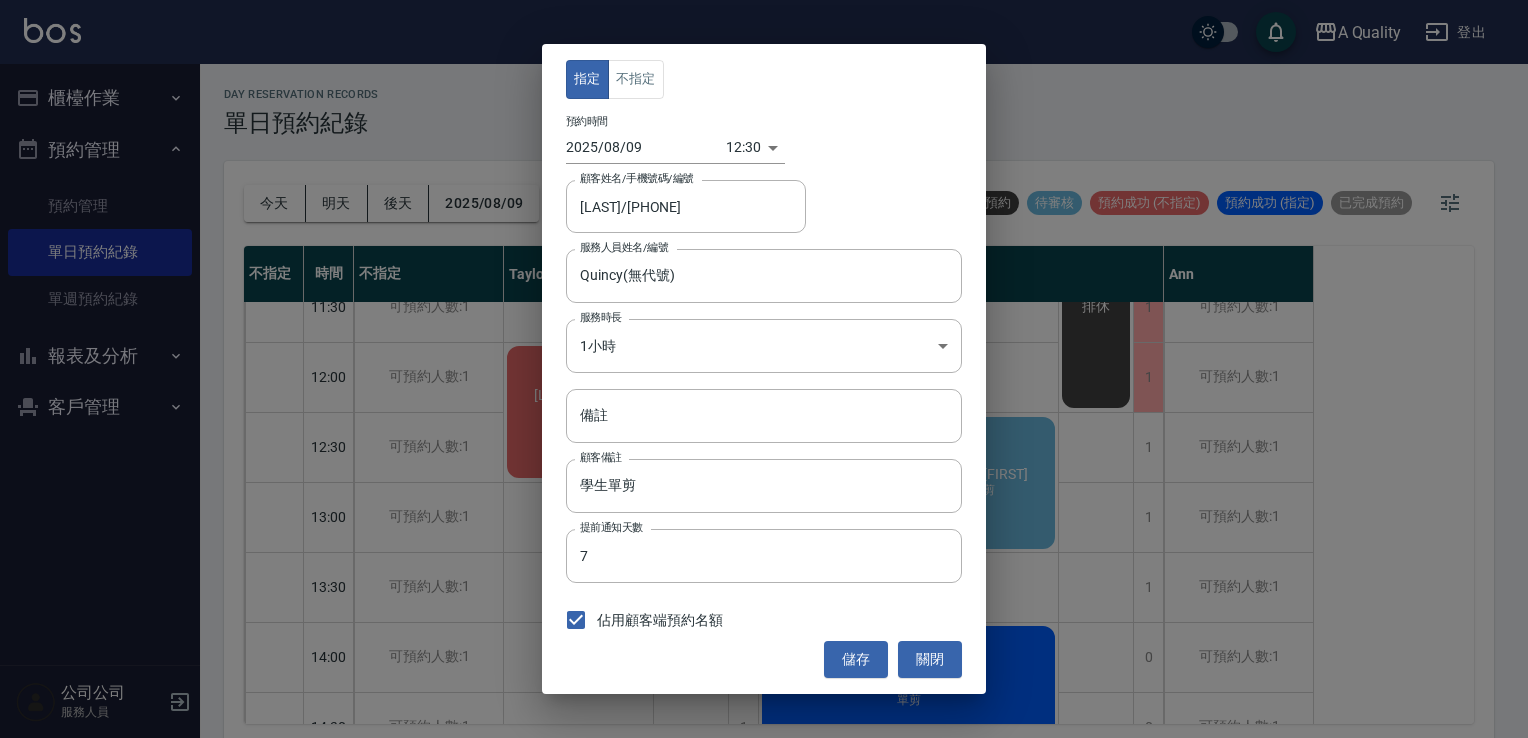 click on "儲存" at bounding box center [856, 659] 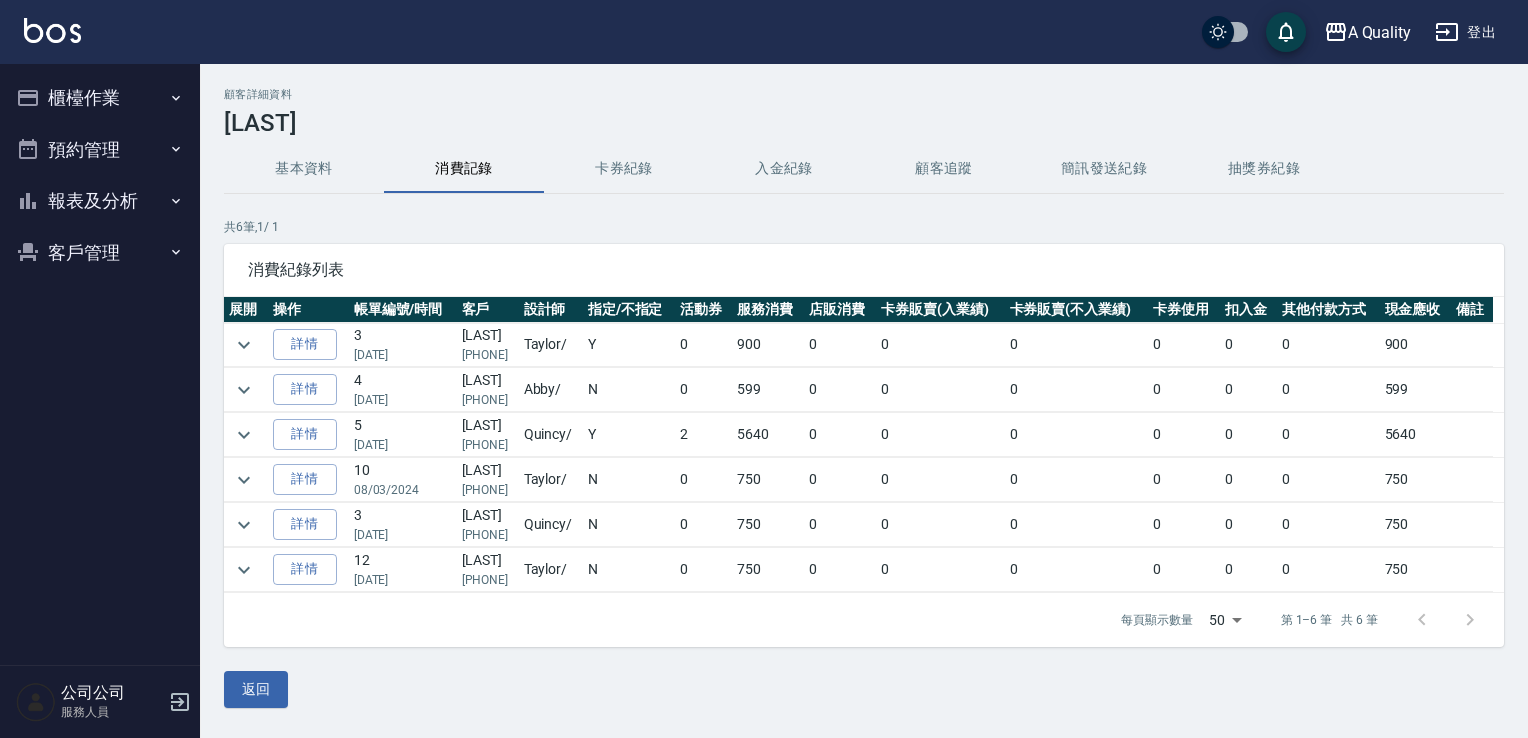 scroll, scrollTop: 0, scrollLeft: 0, axis: both 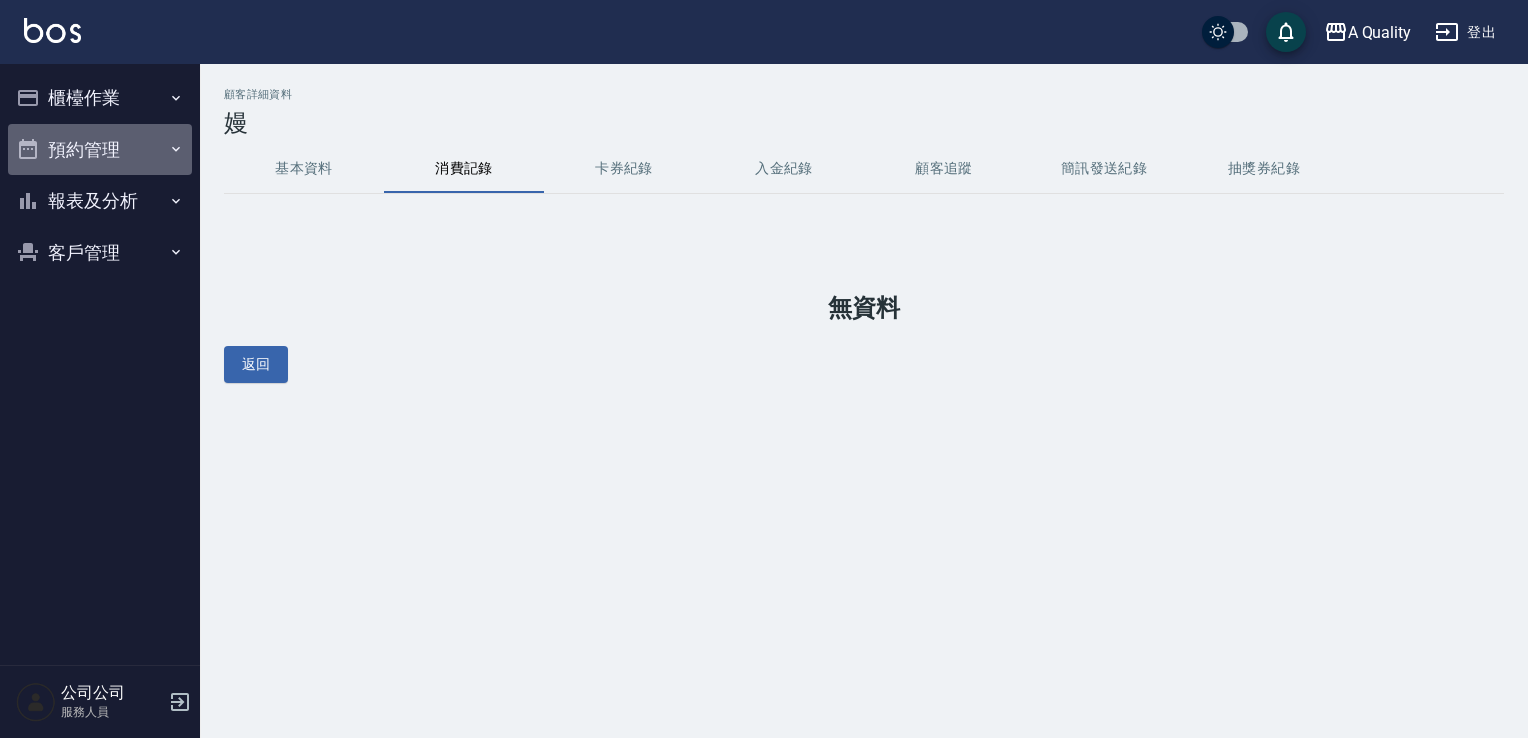 click on "預約管理" at bounding box center (100, 150) 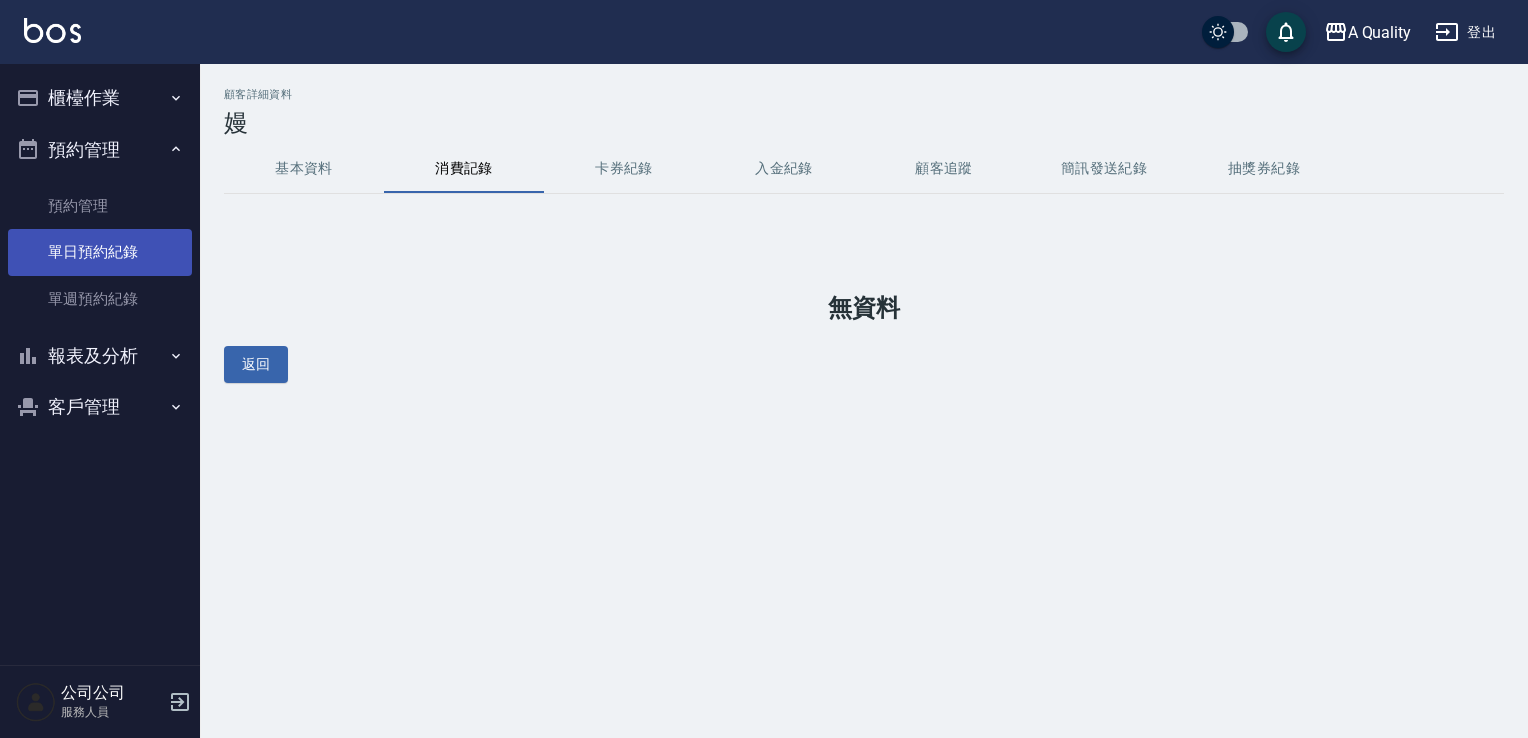 click on "單日預約紀錄" at bounding box center [100, 252] 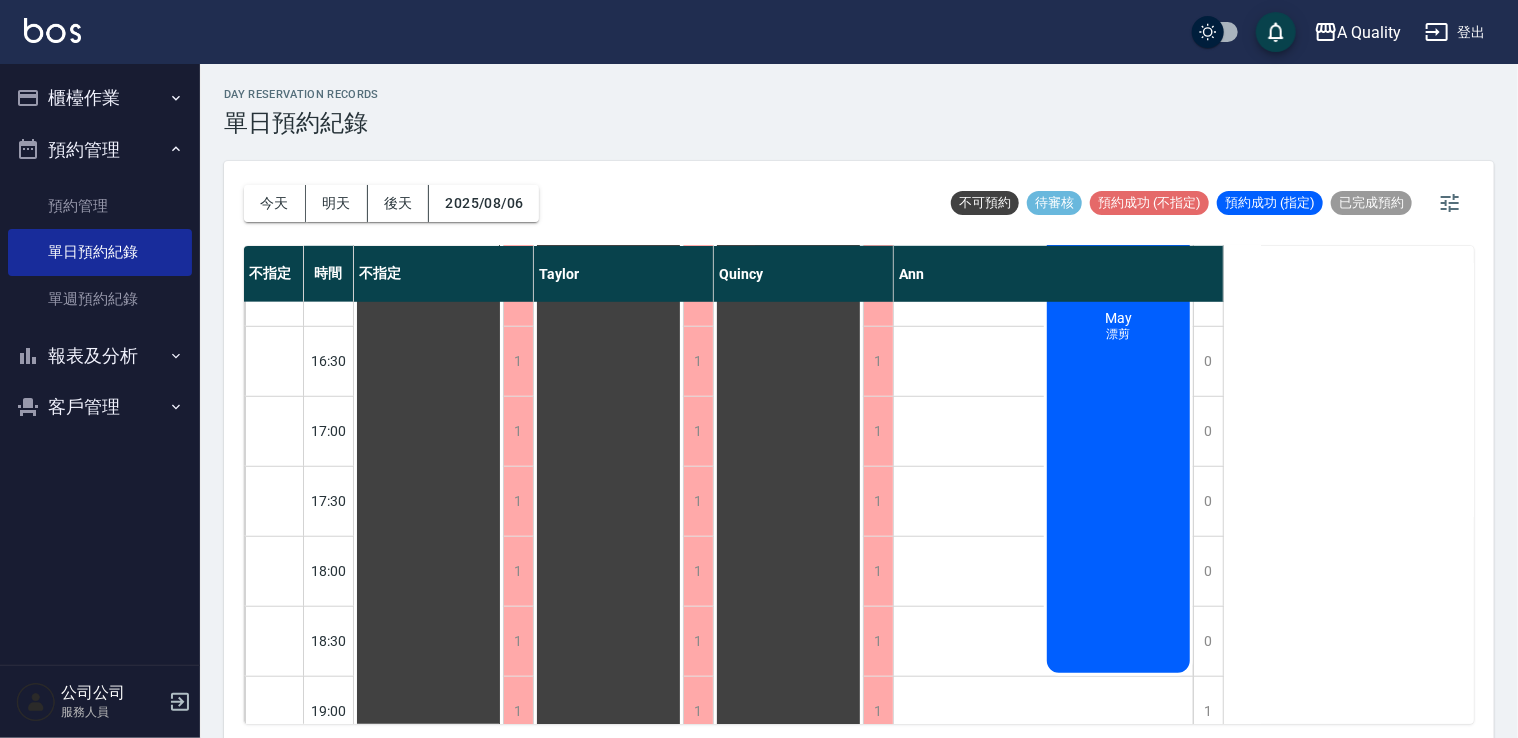 scroll, scrollTop: 800, scrollLeft: 0, axis: vertical 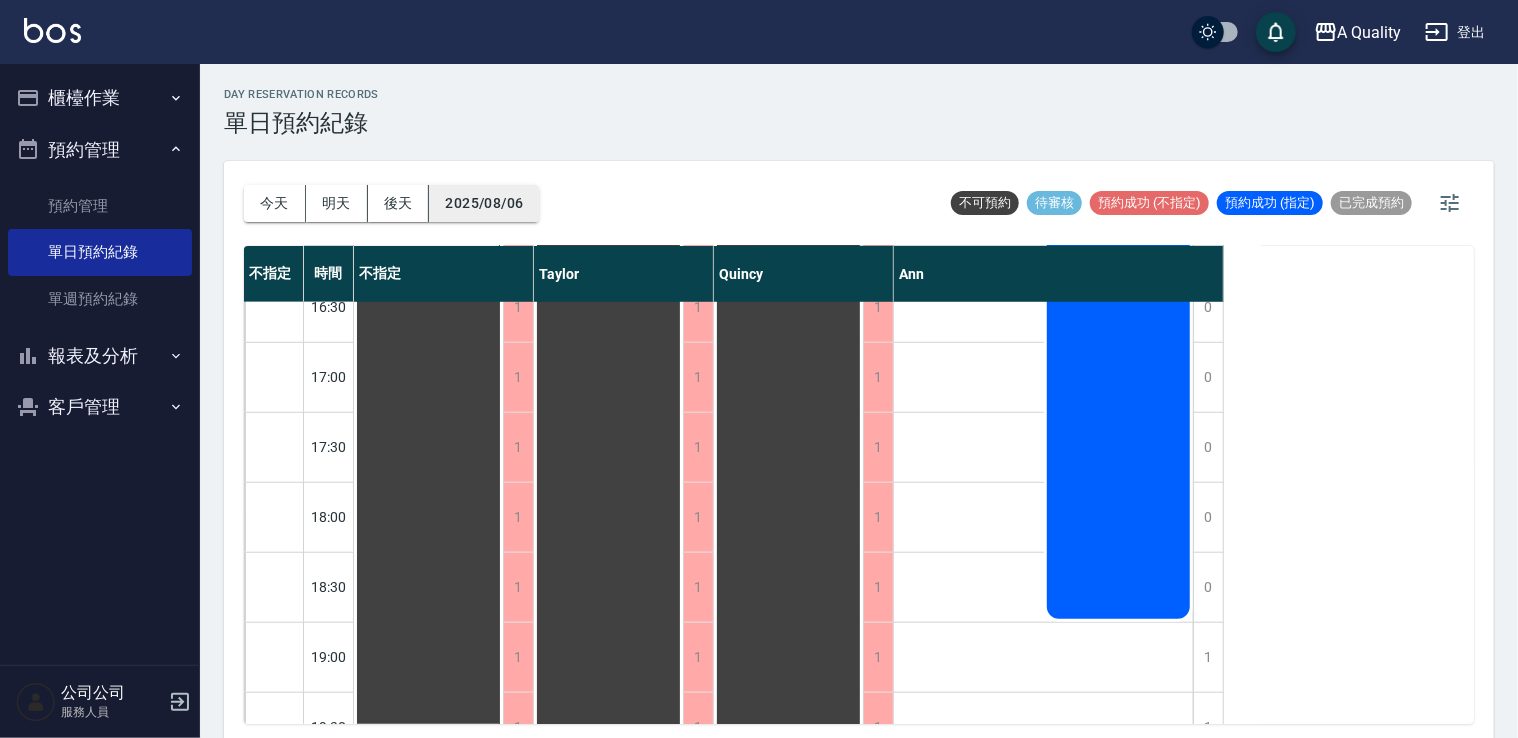 click on "2025/08/06" at bounding box center [484, 203] 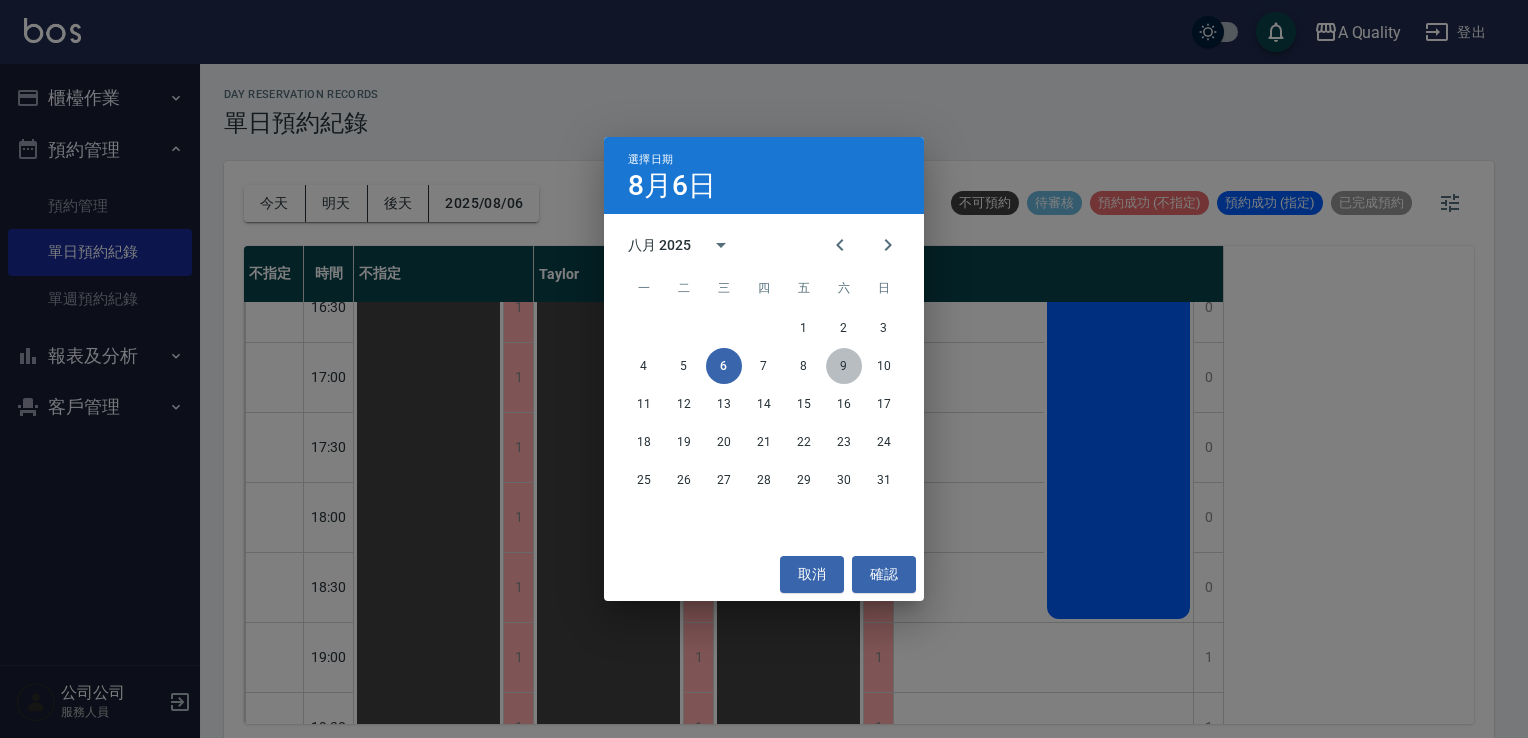 click on "9" at bounding box center (844, 366) 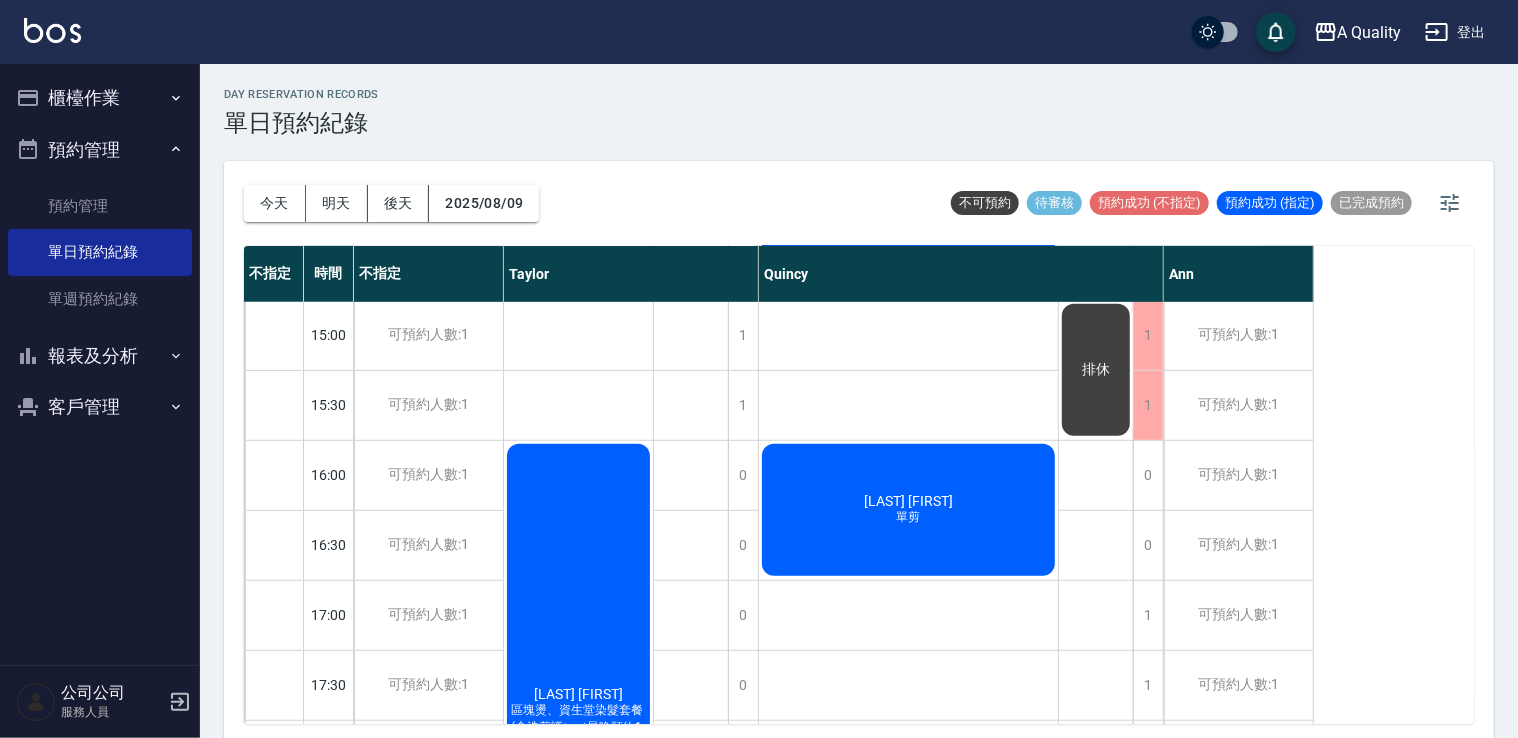scroll, scrollTop: 853, scrollLeft: 0, axis: vertical 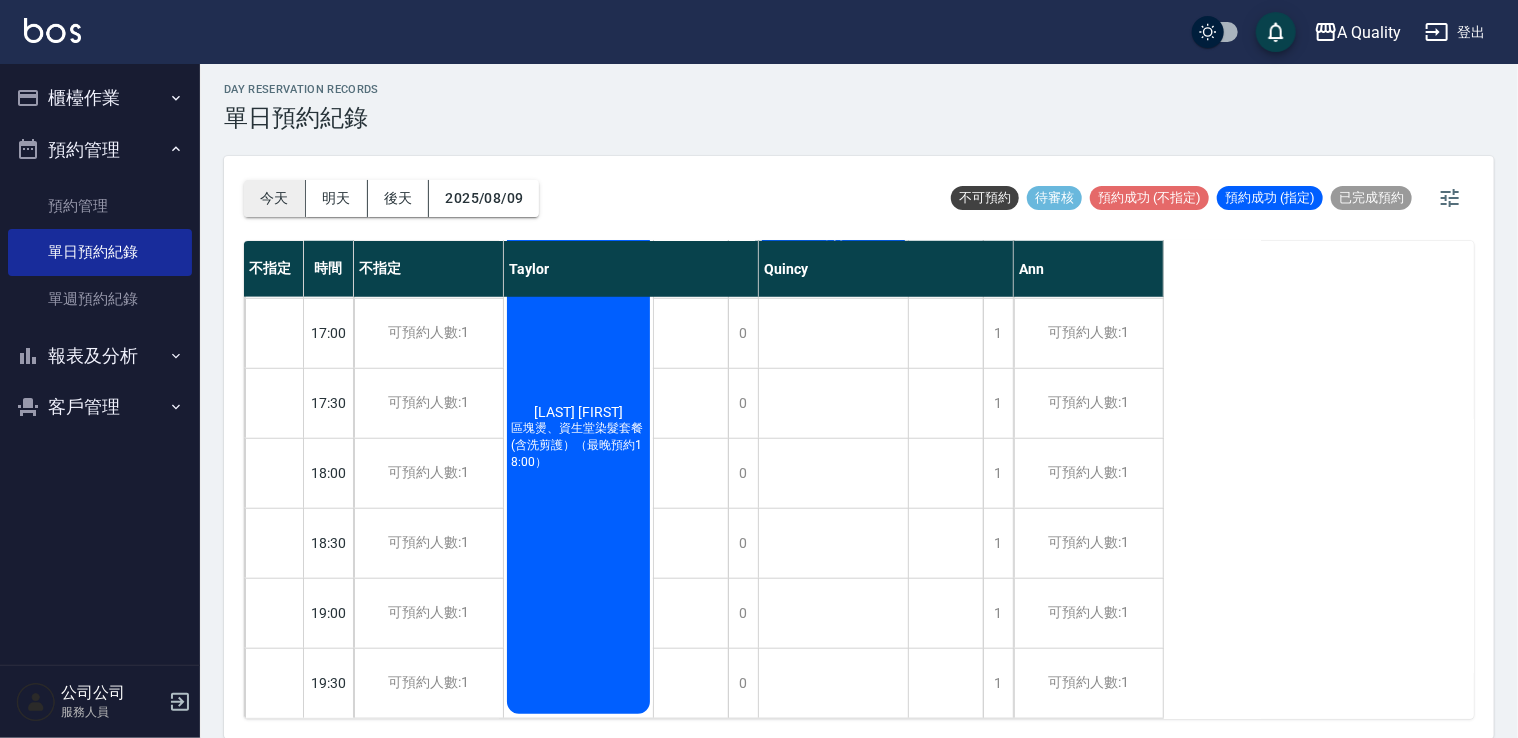click on "今天" at bounding box center [275, 198] 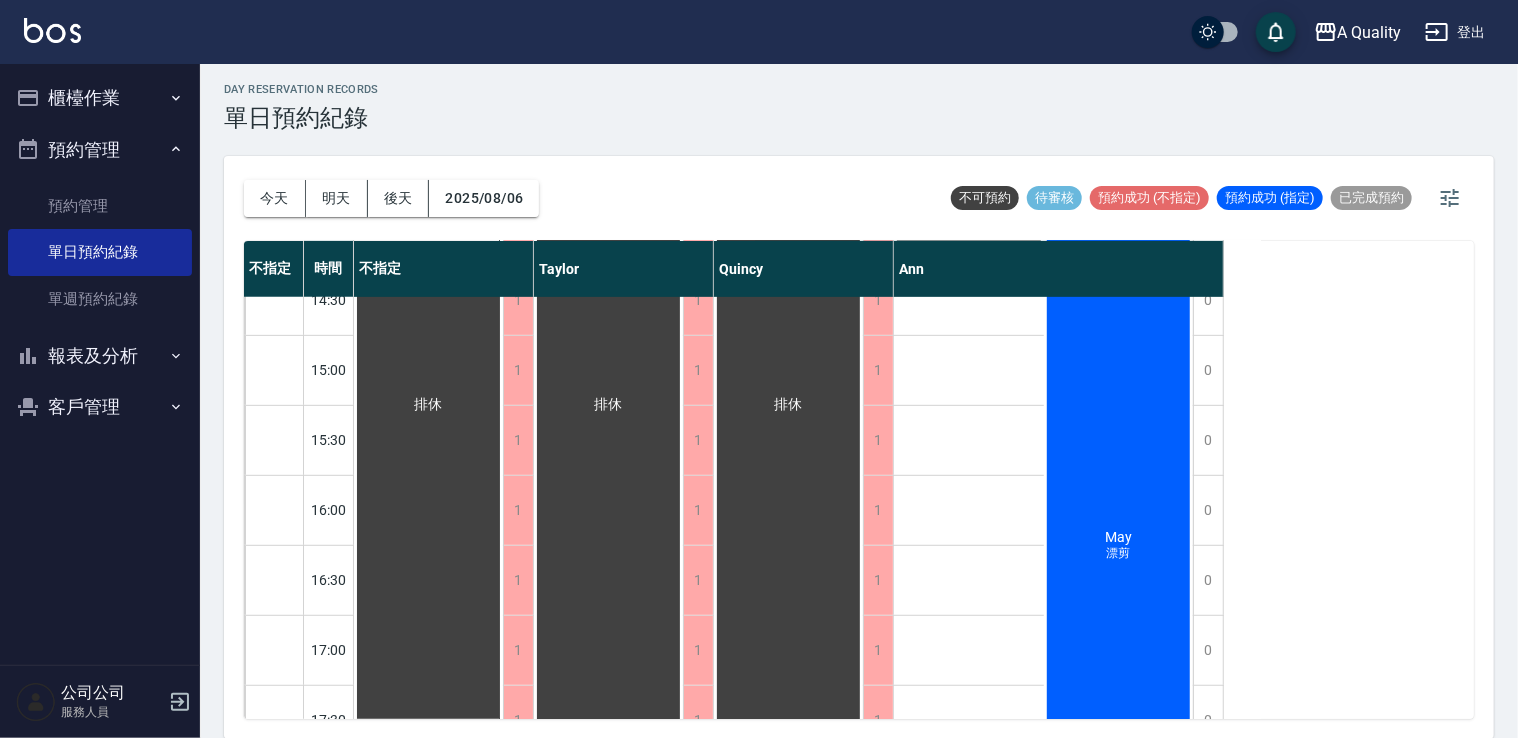 scroll, scrollTop: 453, scrollLeft: 0, axis: vertical 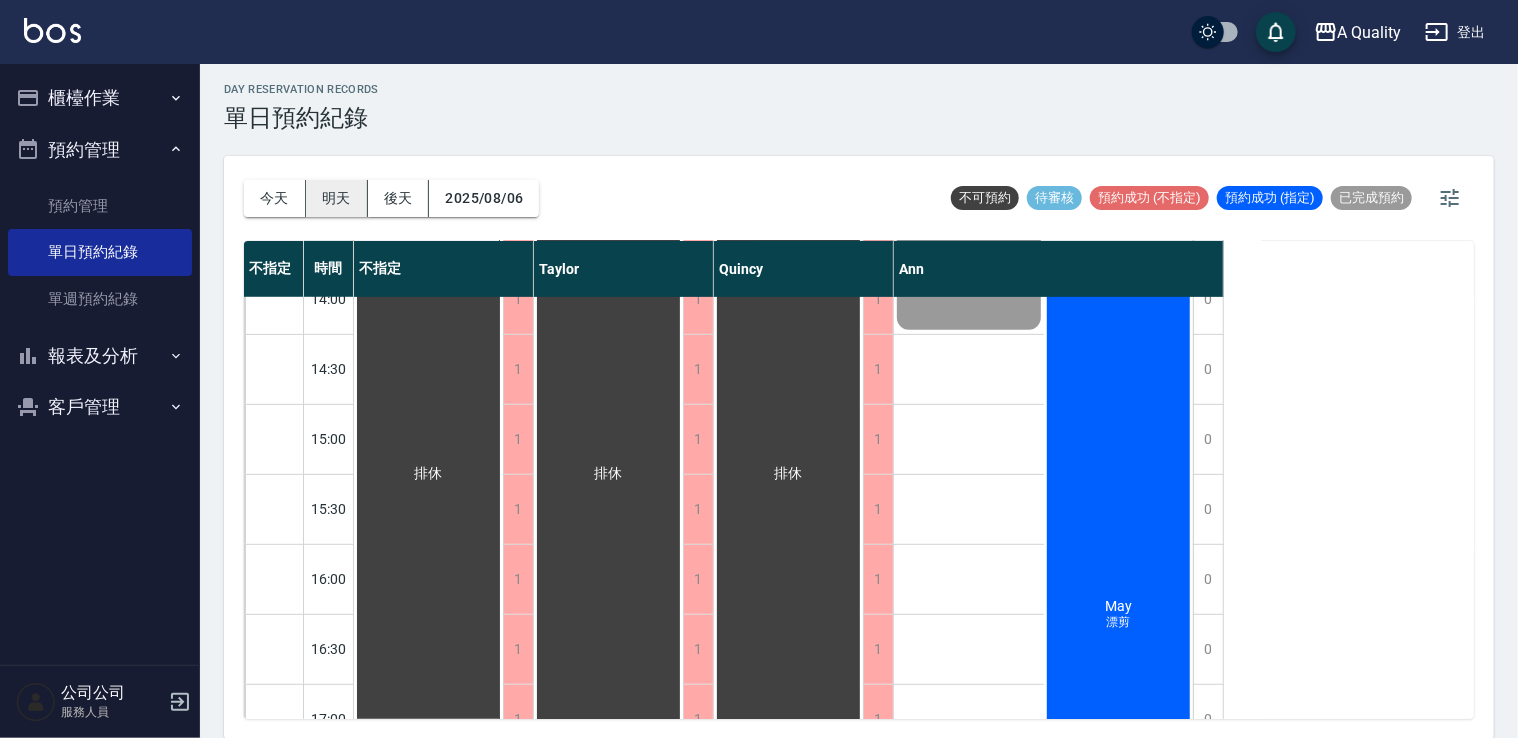 click on "明天" at bounding box center (337, 198) 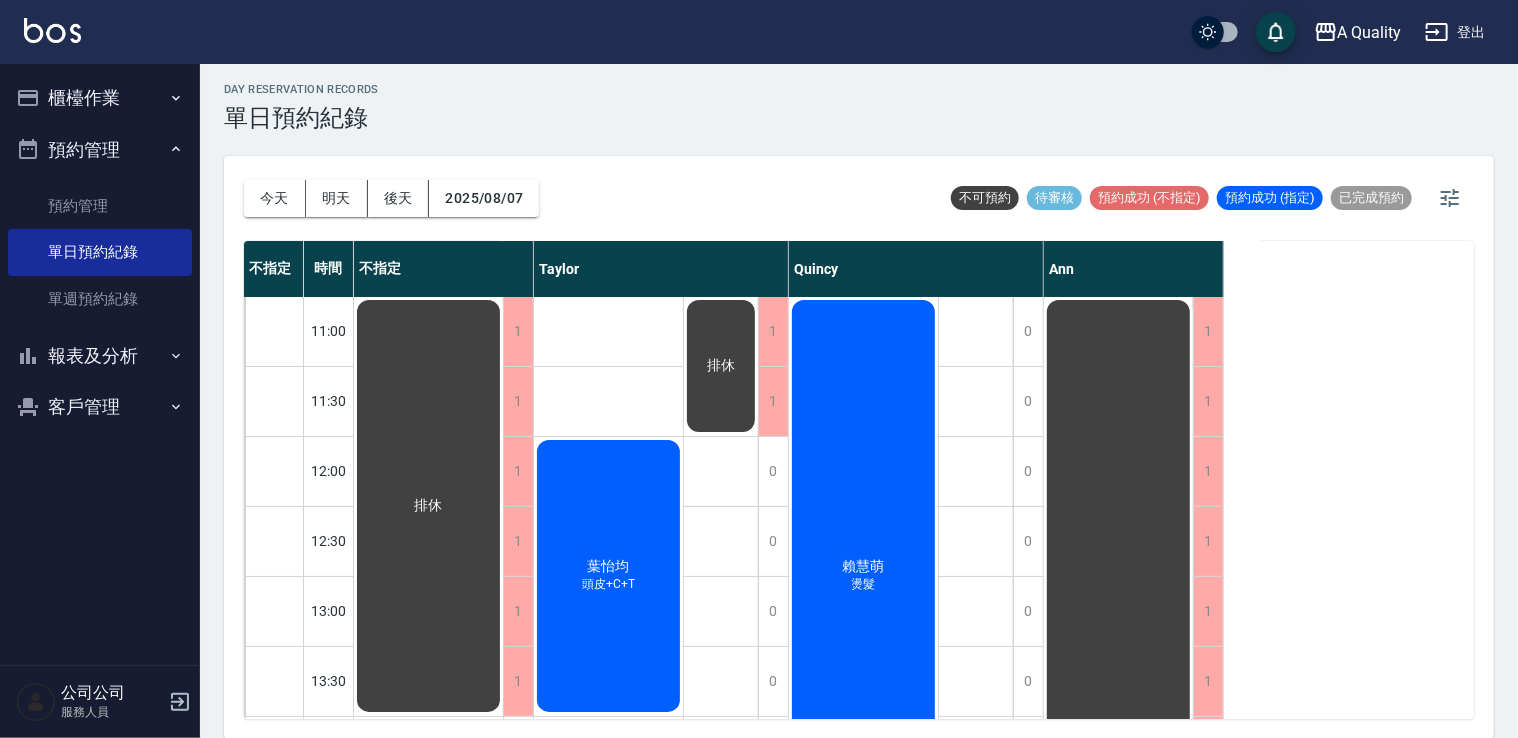 scroll, scrollTop: 0, scrollLeft: 0, axis: both 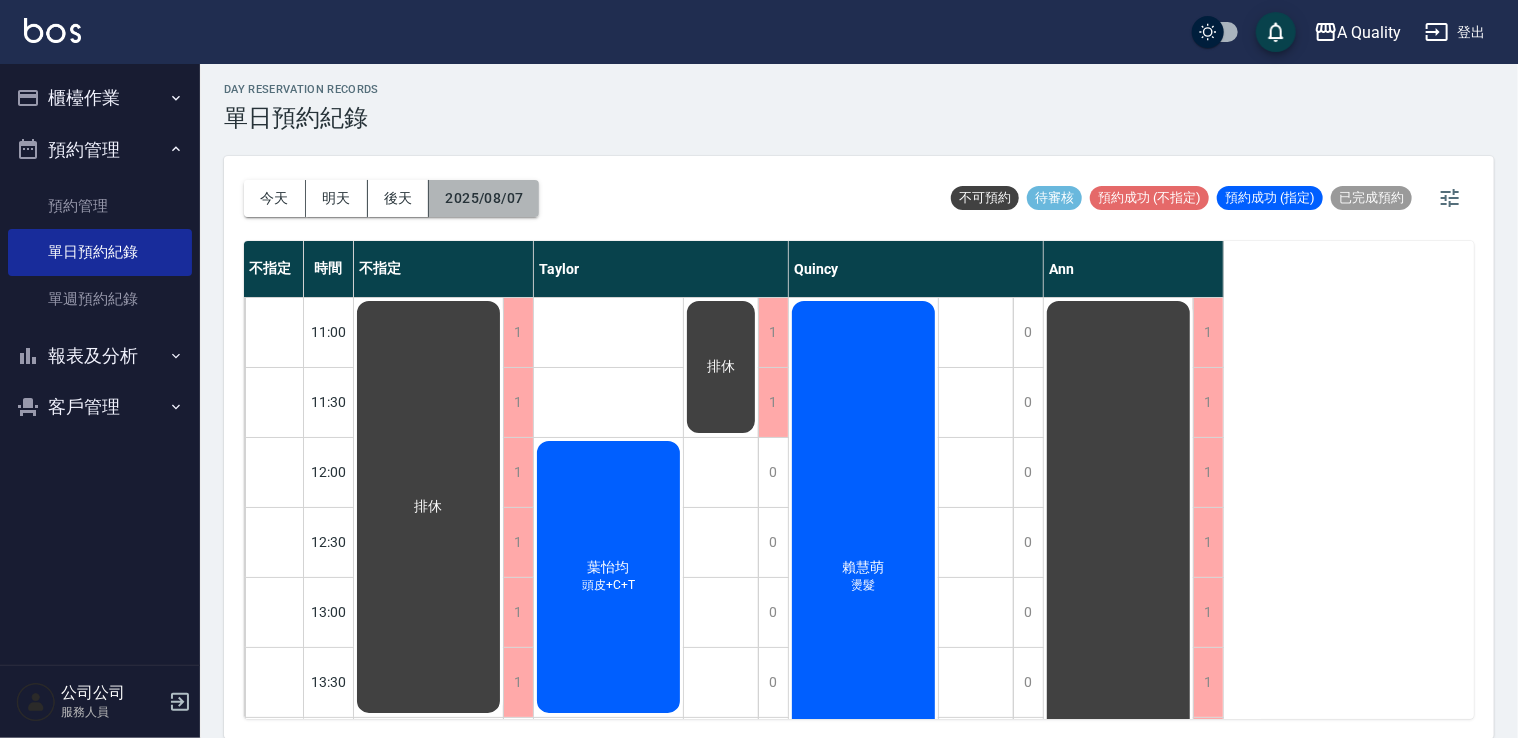 click on "2025/08/07" at bounding box center [484, 198] 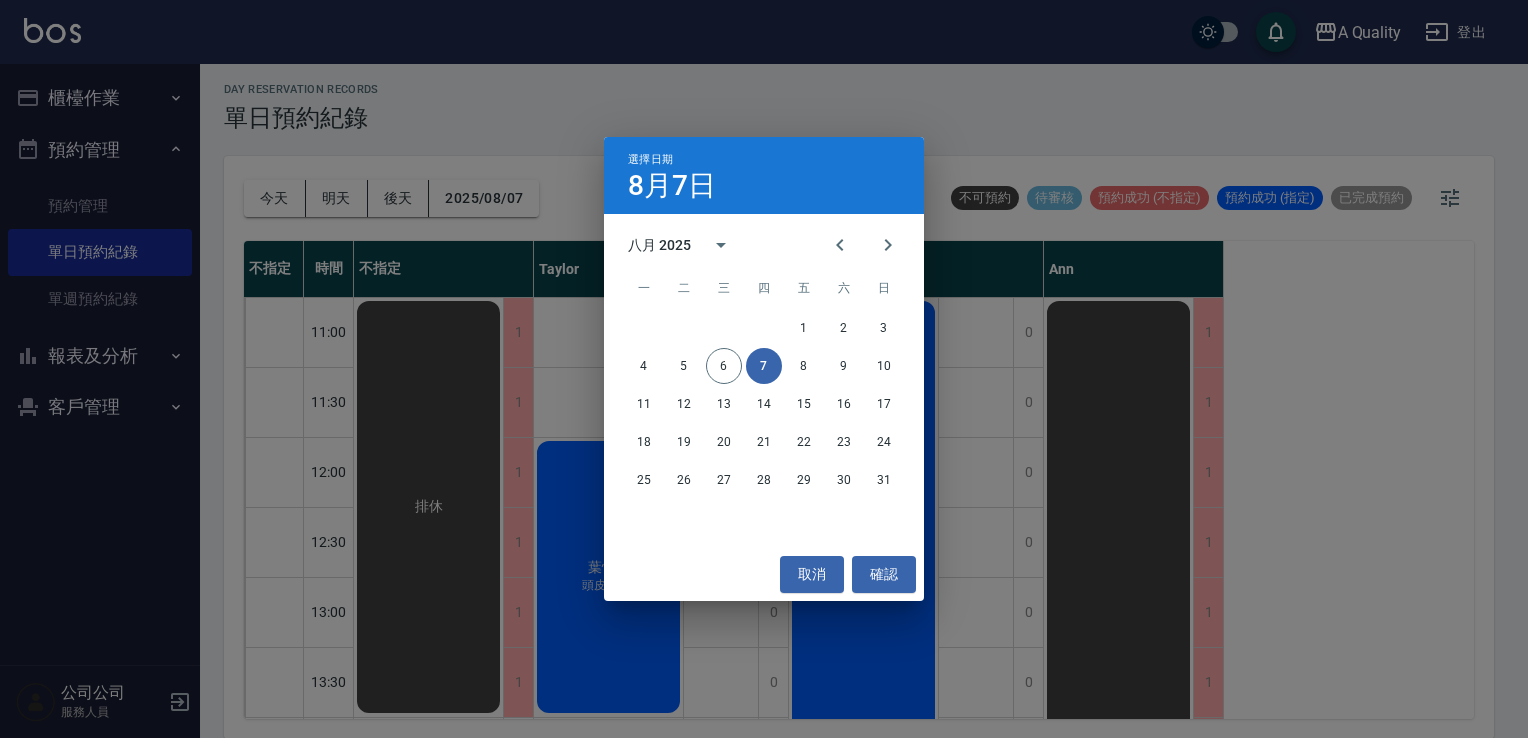 click on "1 2 3 4 5 6 7 8 9 10 11 12 13 14 15 16 17 18 19 20 21 22 23 24 25 26 27 28 29 30 31" at bounding box center [764, 404] 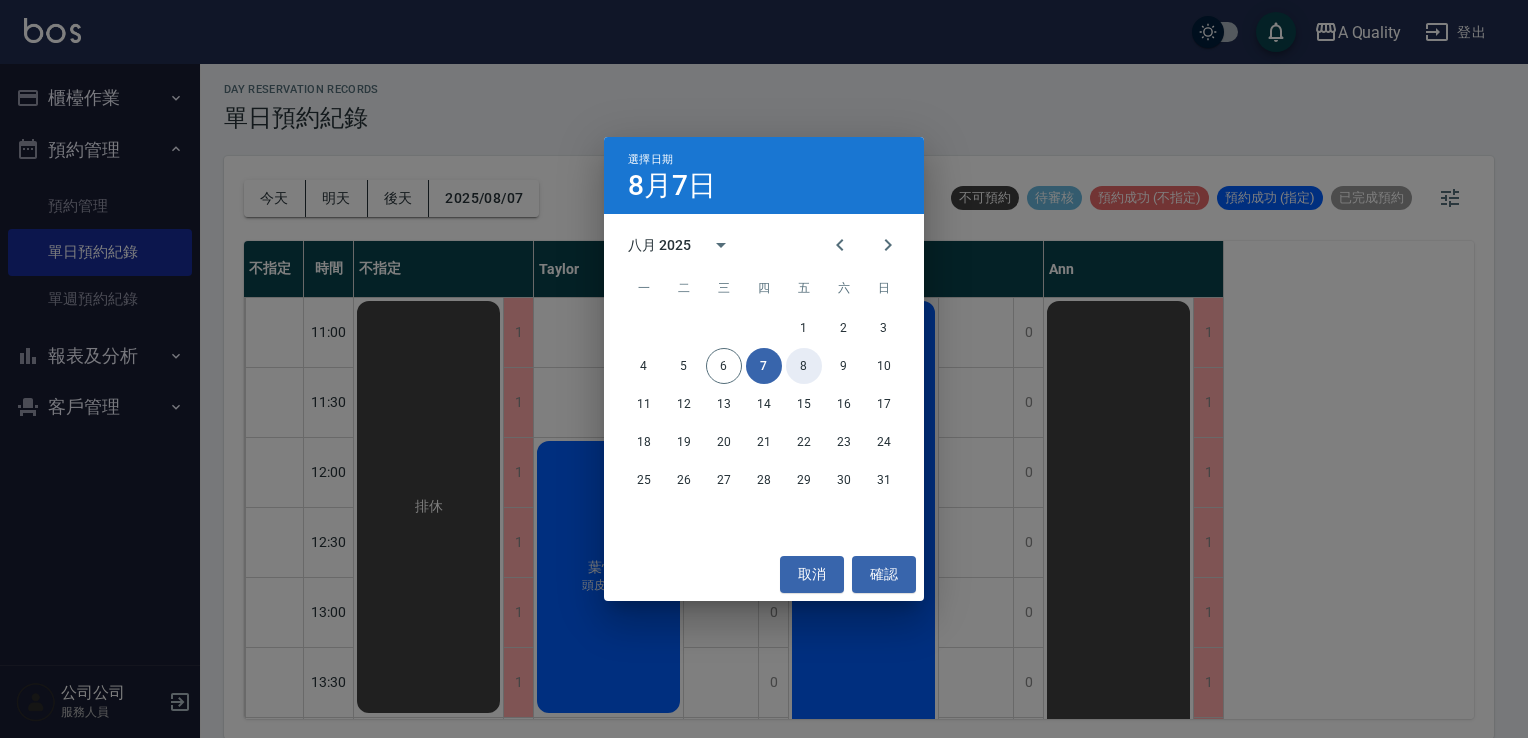 click on "8" at bounding box center (804, 366) 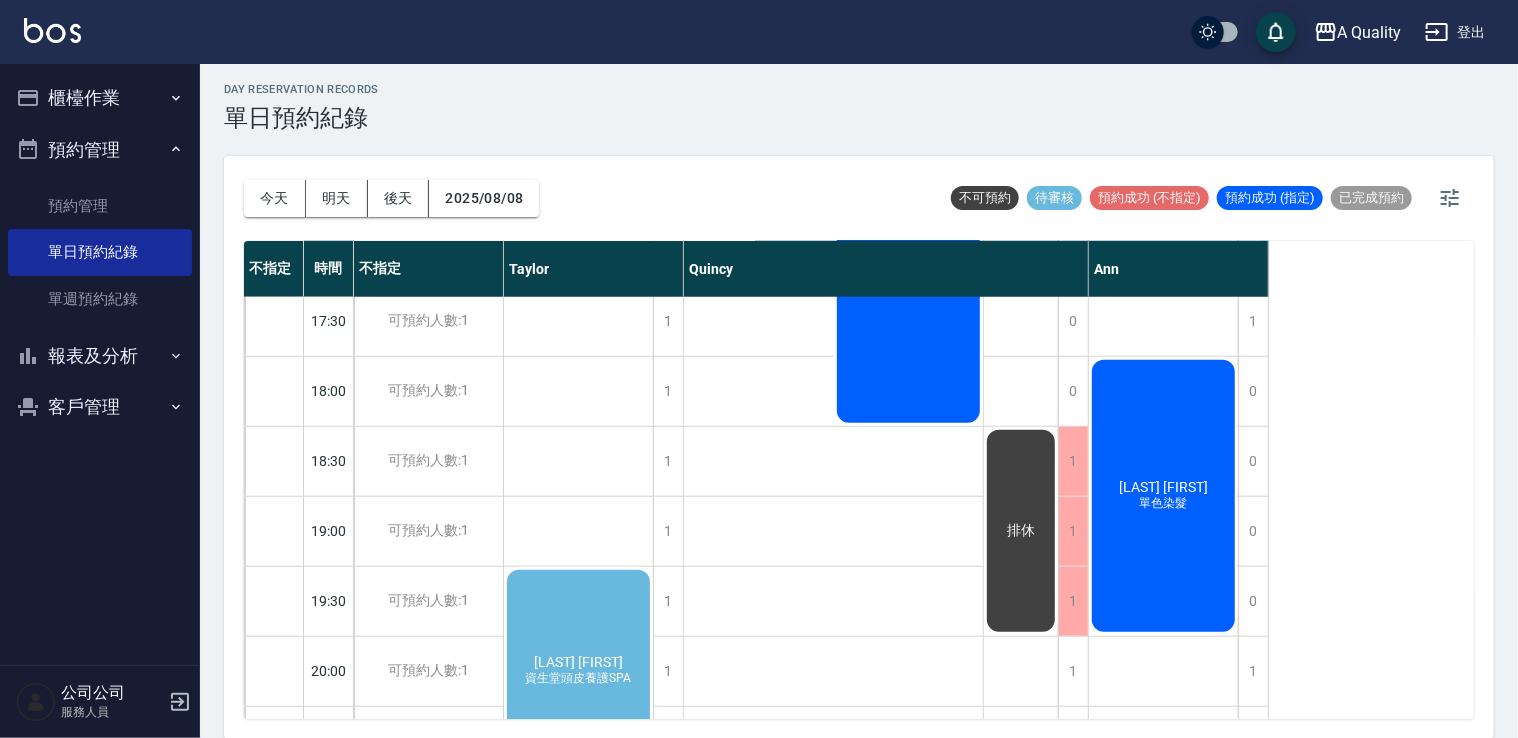 scroll, scrollTop: 993, scrollLeft: 0, axis: vertical 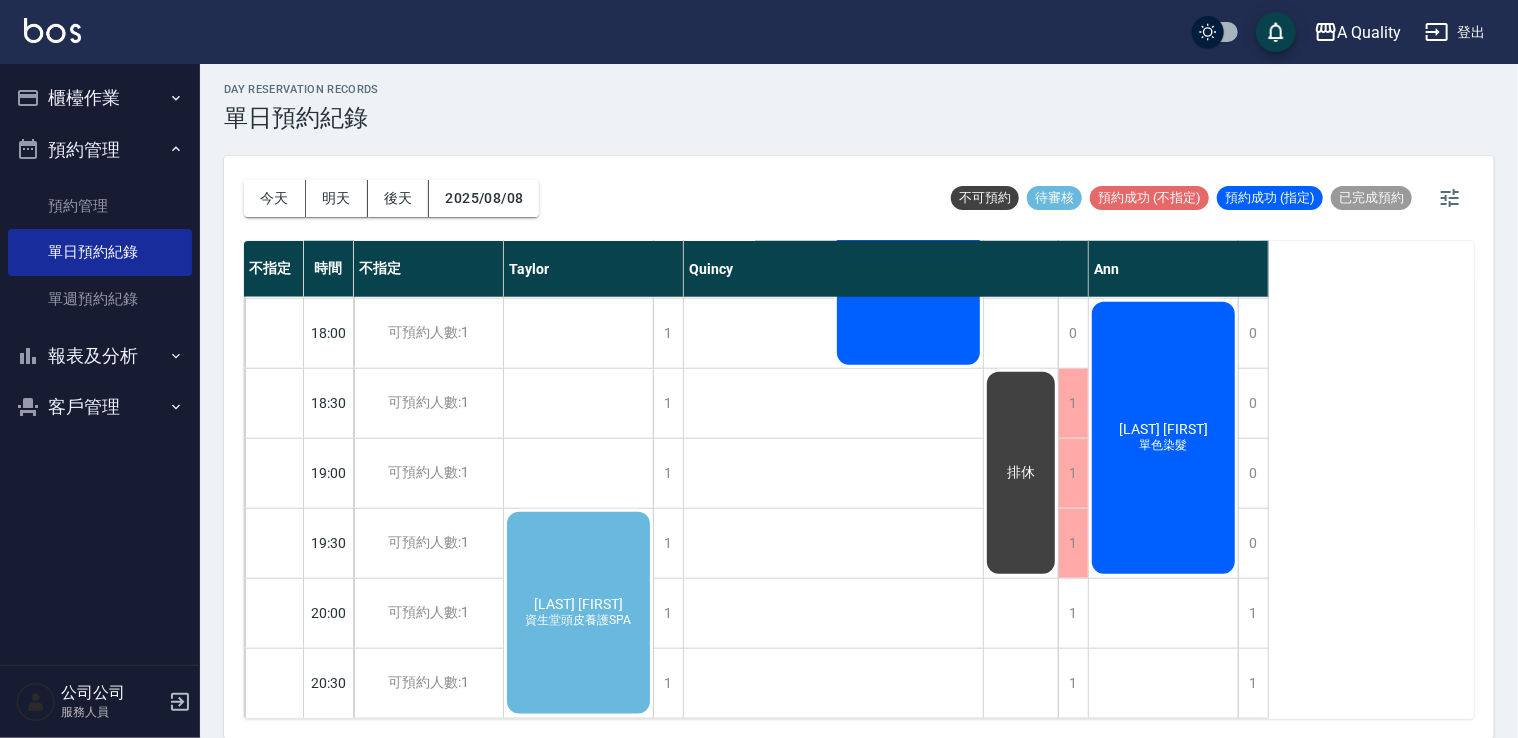 click on "楊祥琳 資生堂頭皮養護SPA" at bounding box center (578, 613) 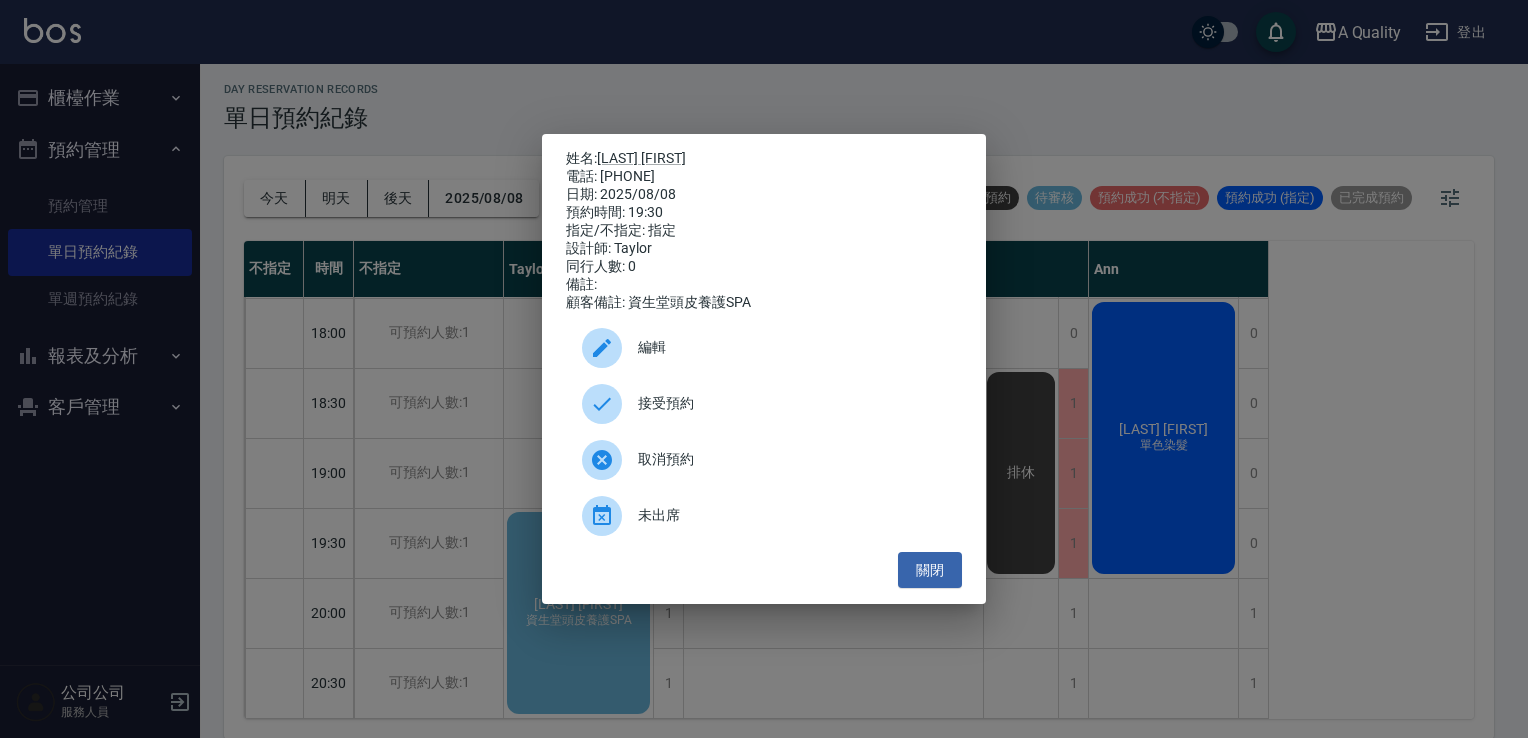 click on "接受預約" at bounding box center [792, 403] 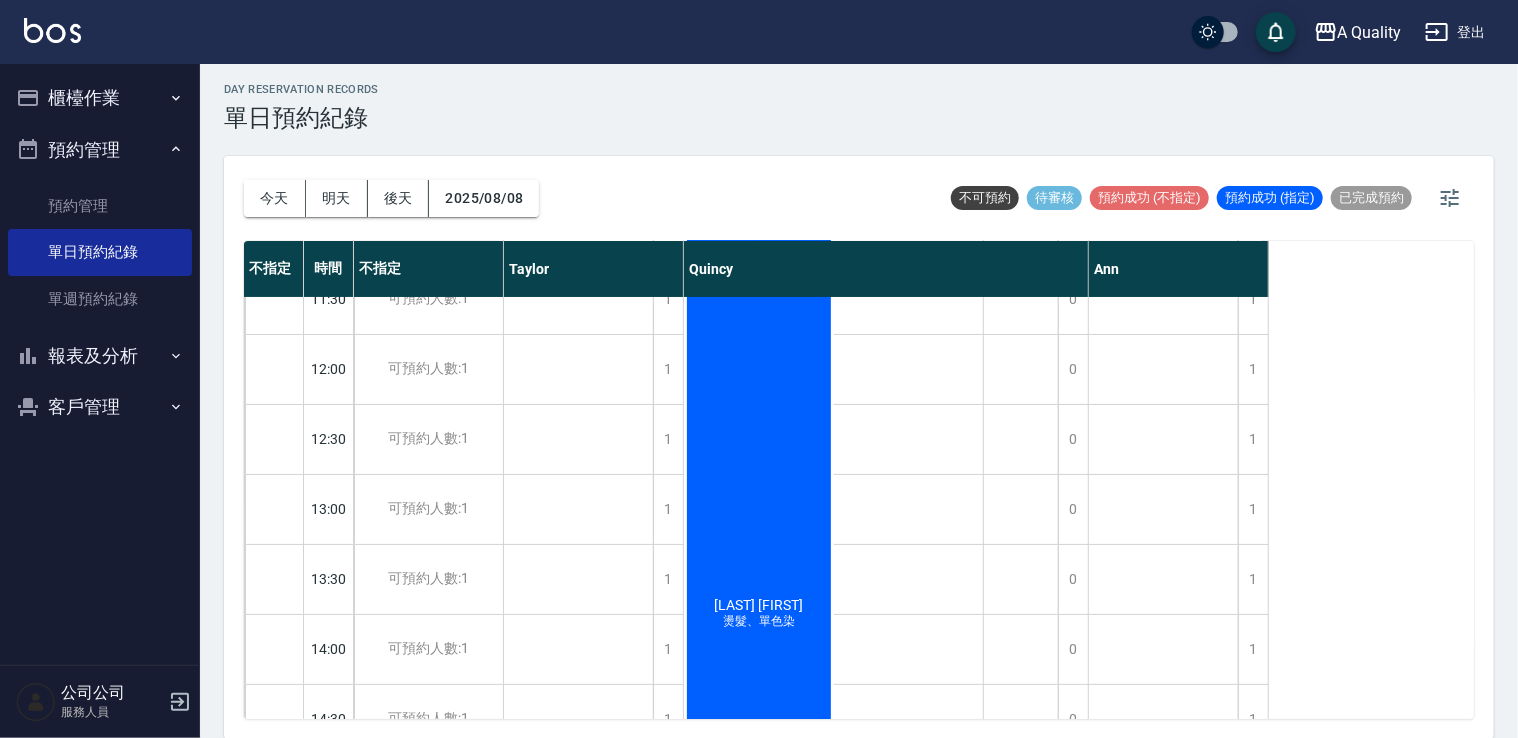 scroll, scrollTop: 0, scrollLeft: 0, axis: both 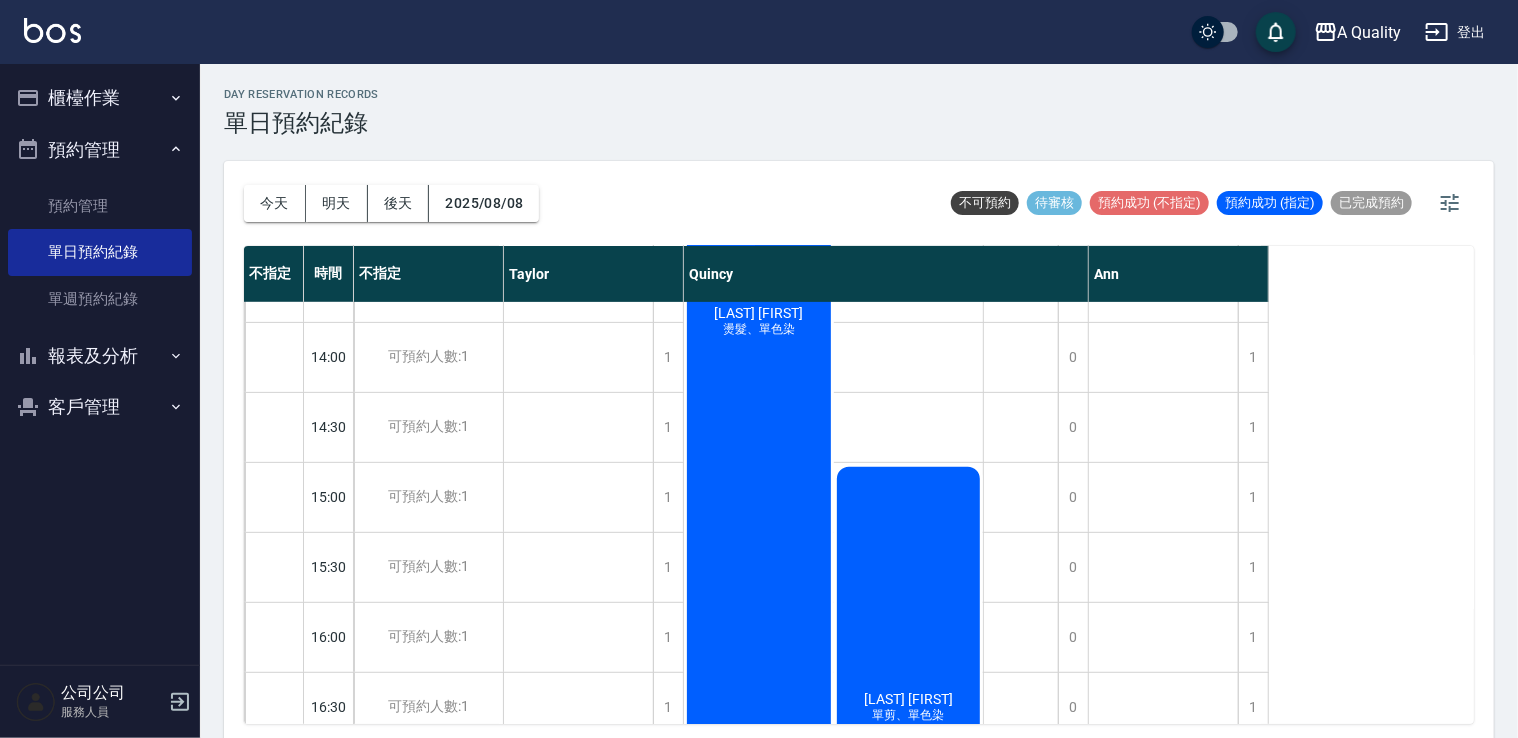 click on "今天 明天 後天 2025/08/08" at bounding box center (391, 203) 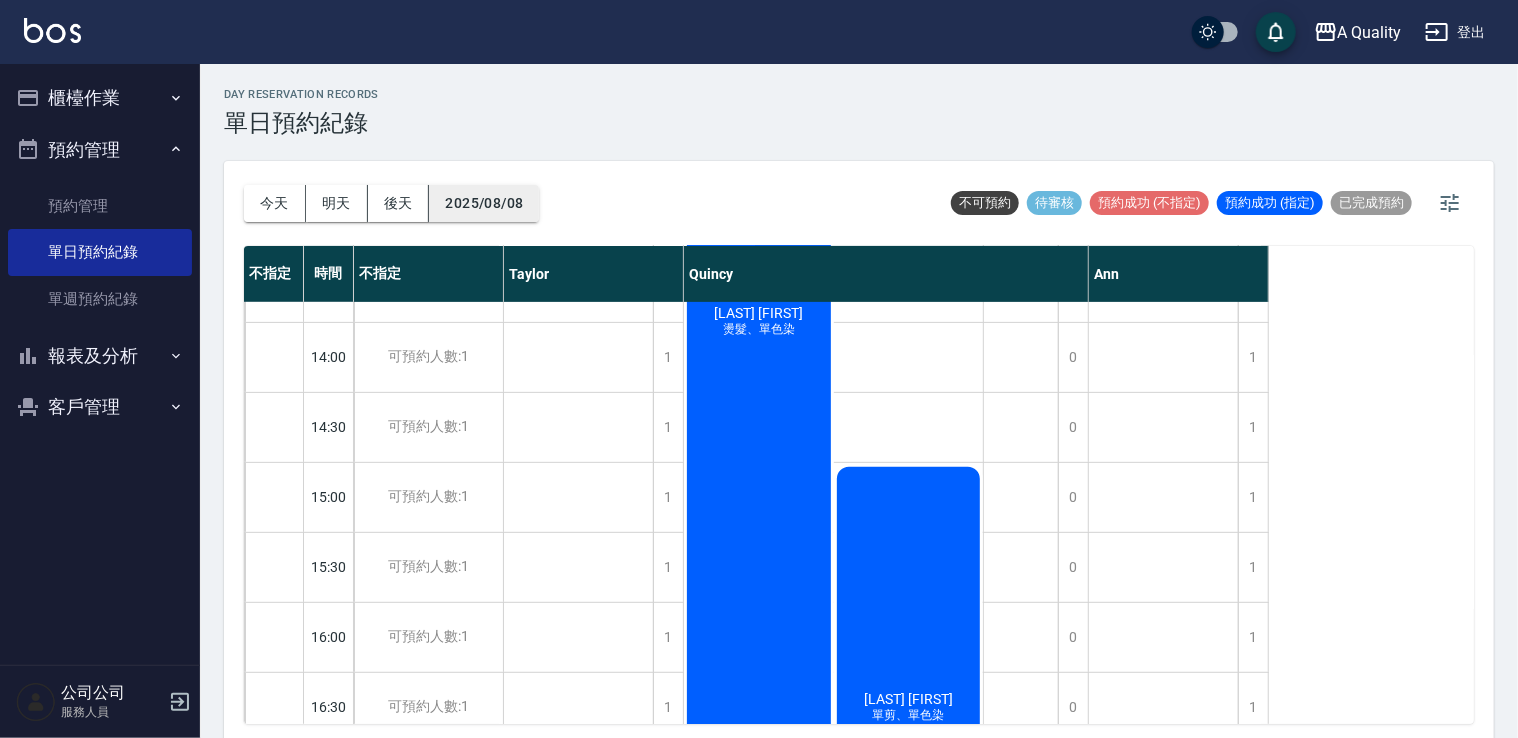 click on "2025/08/08" at bounding box center [484, 203] 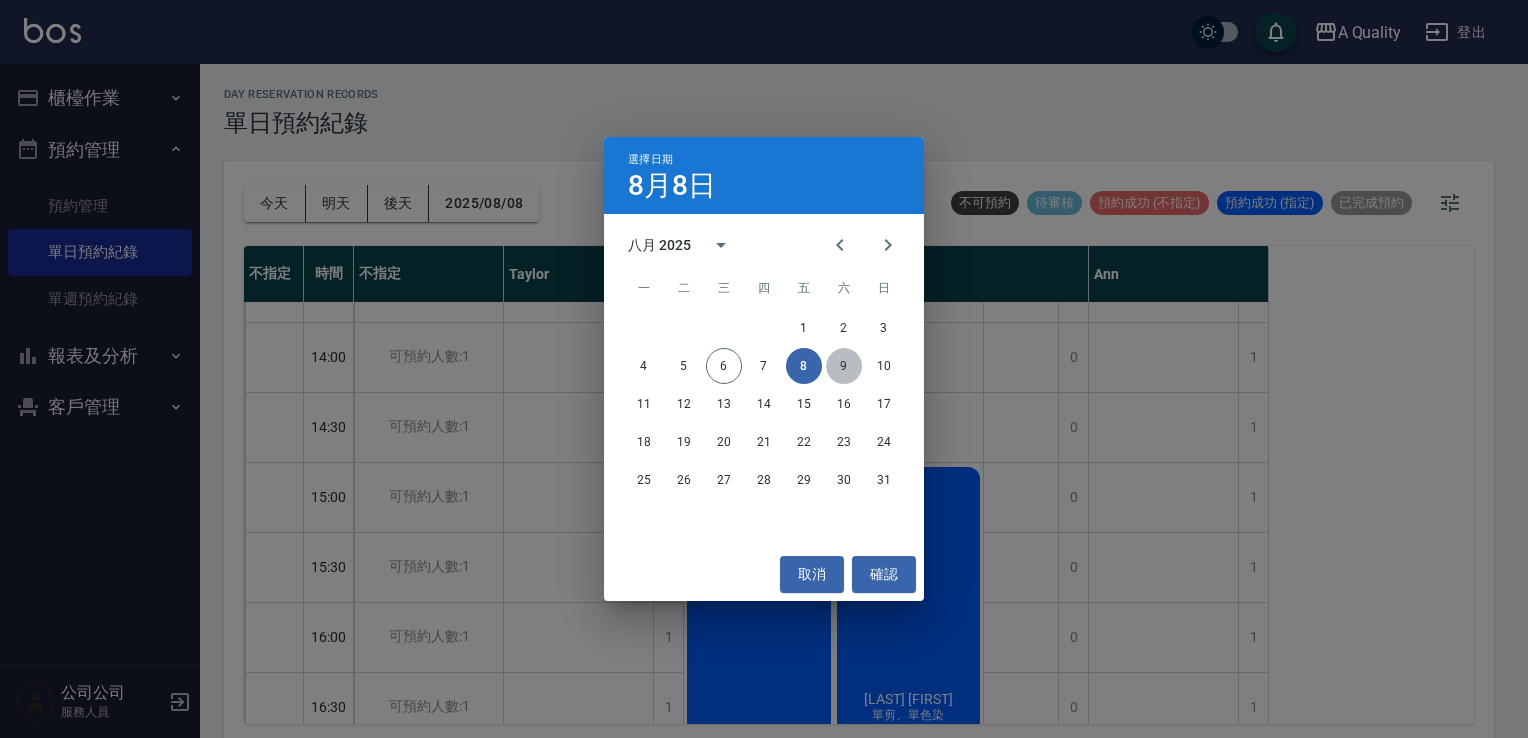 click on "9" at bounding box center (844, 366) 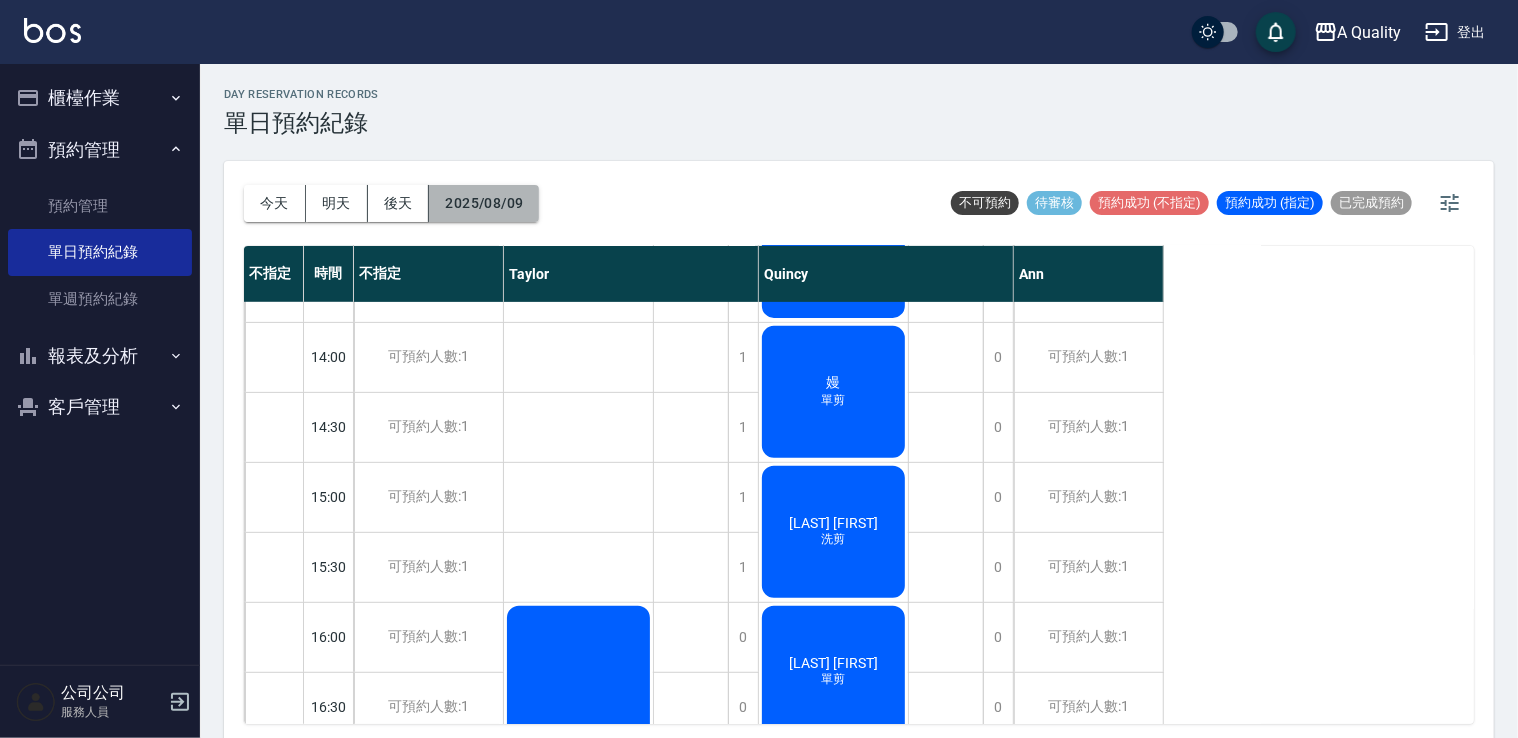 click on "2025/08/09" at bounding box center (484, 203) 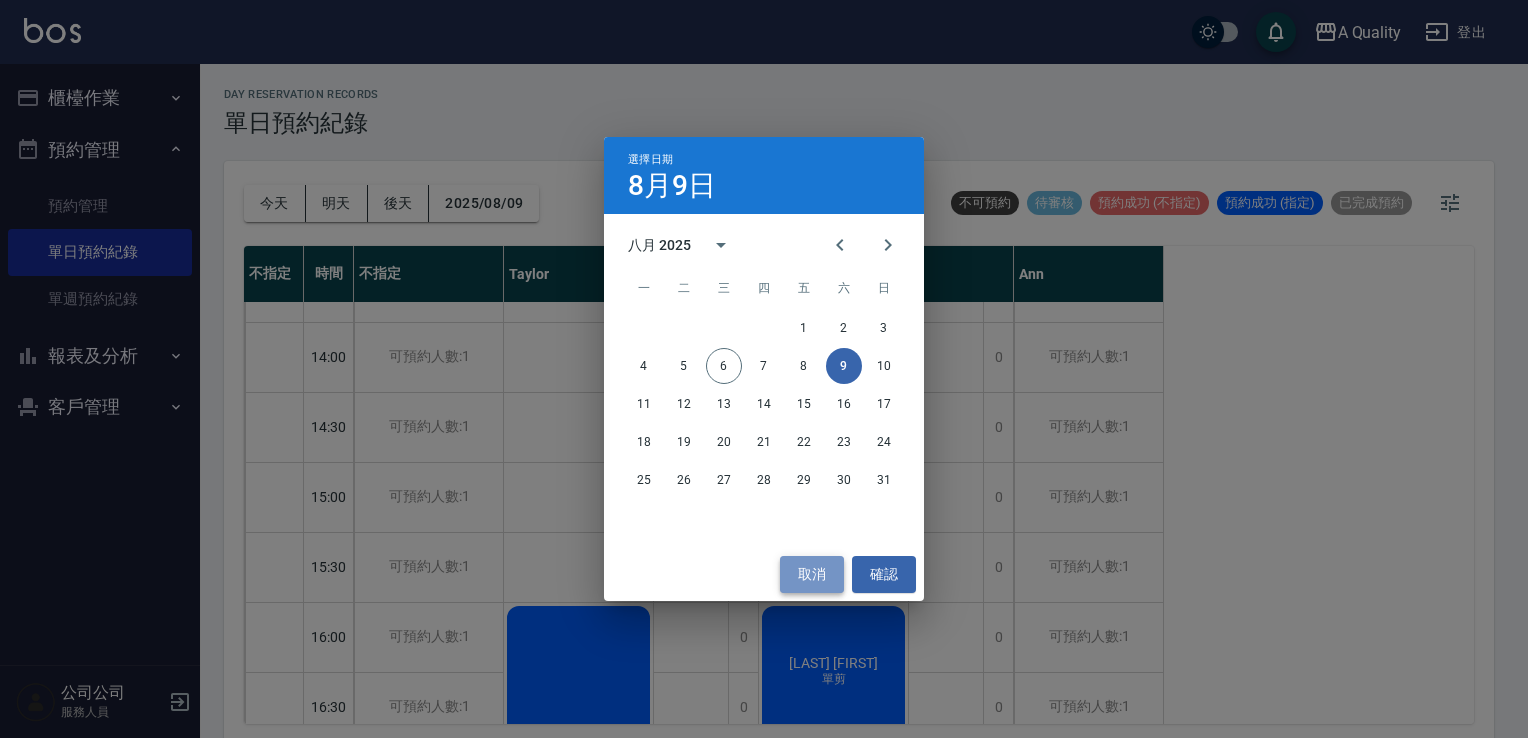 click on "取消" at bounding box center [812, 574] 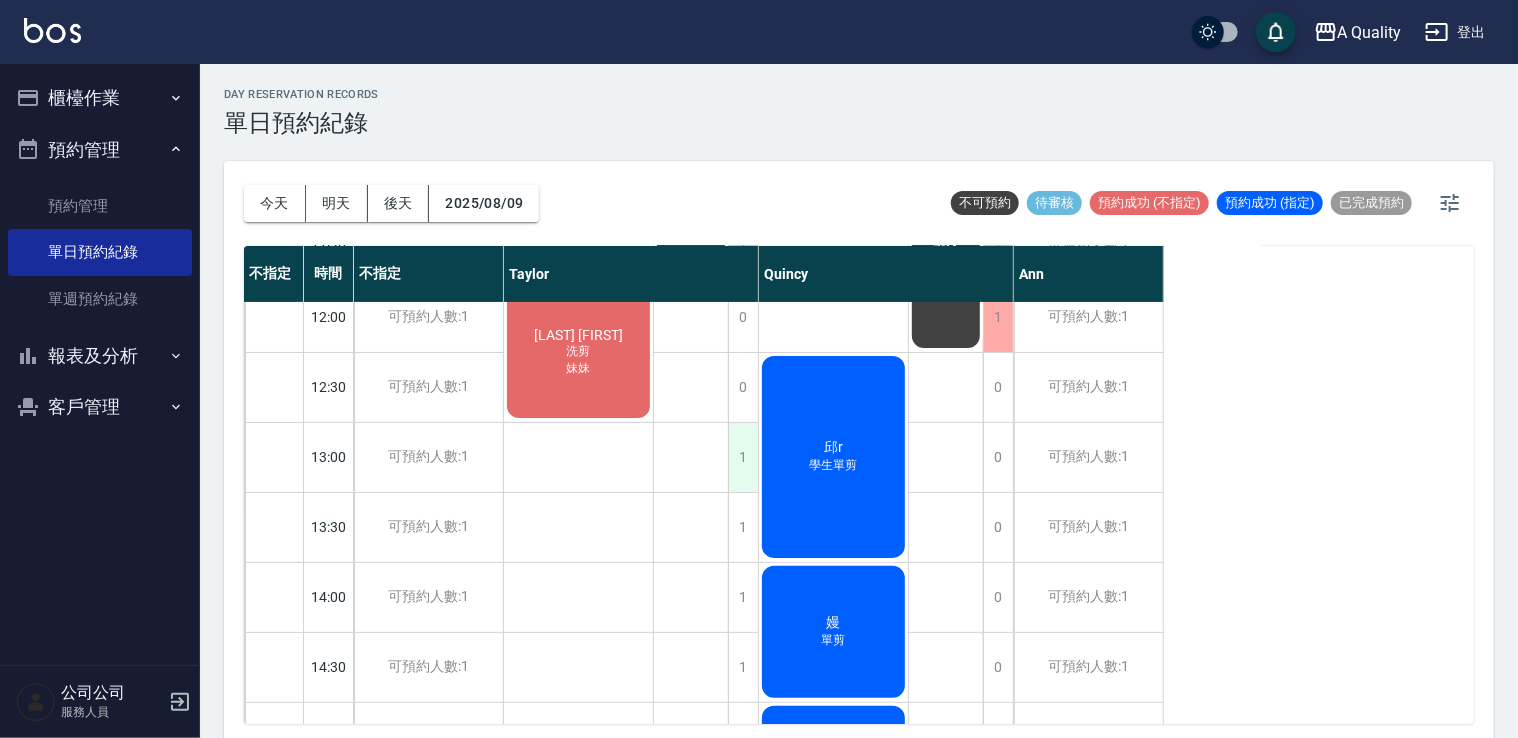 scroll, scrollTop: 153, scrollLeft: 0, axis: vertical 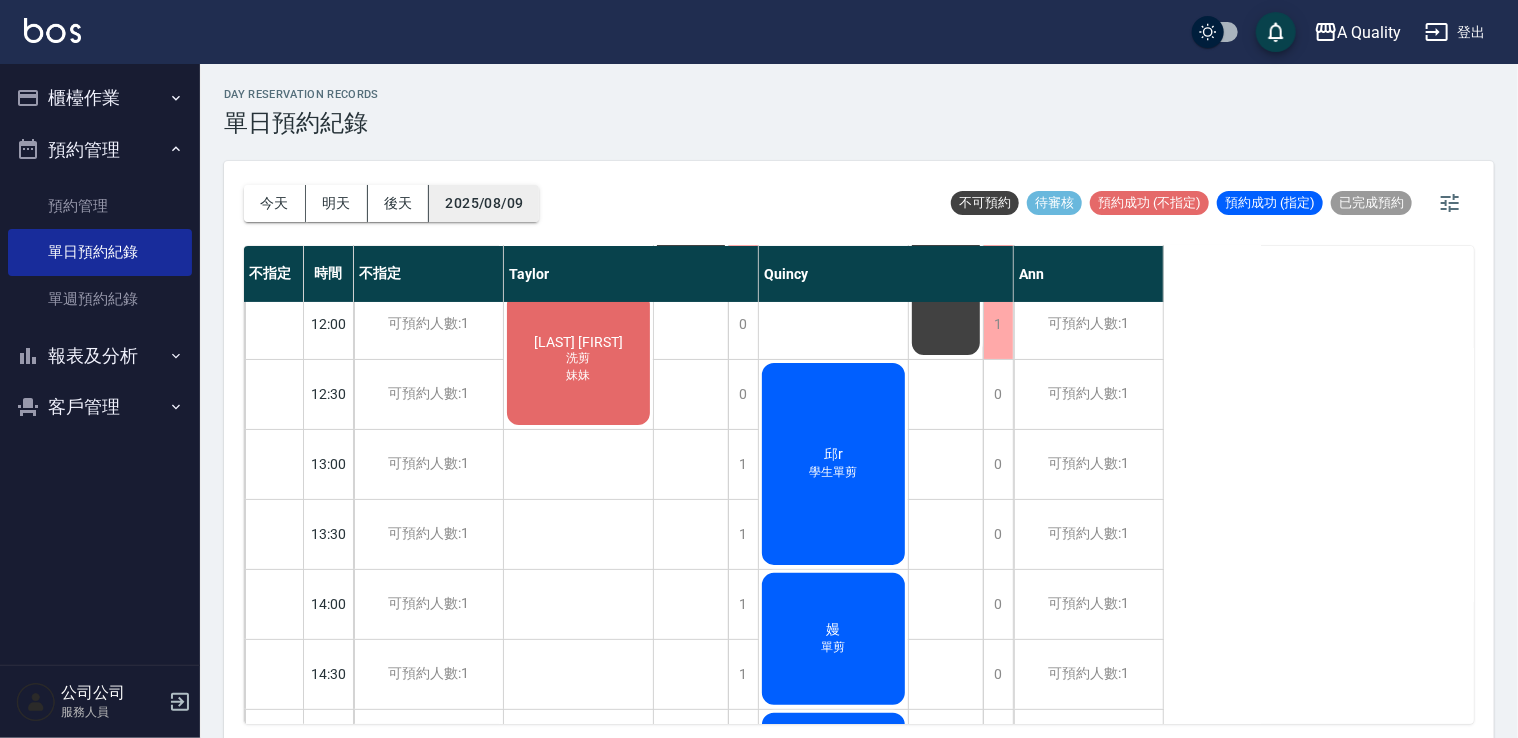 click on "2025/08/09" at bounding box center (484, 203) 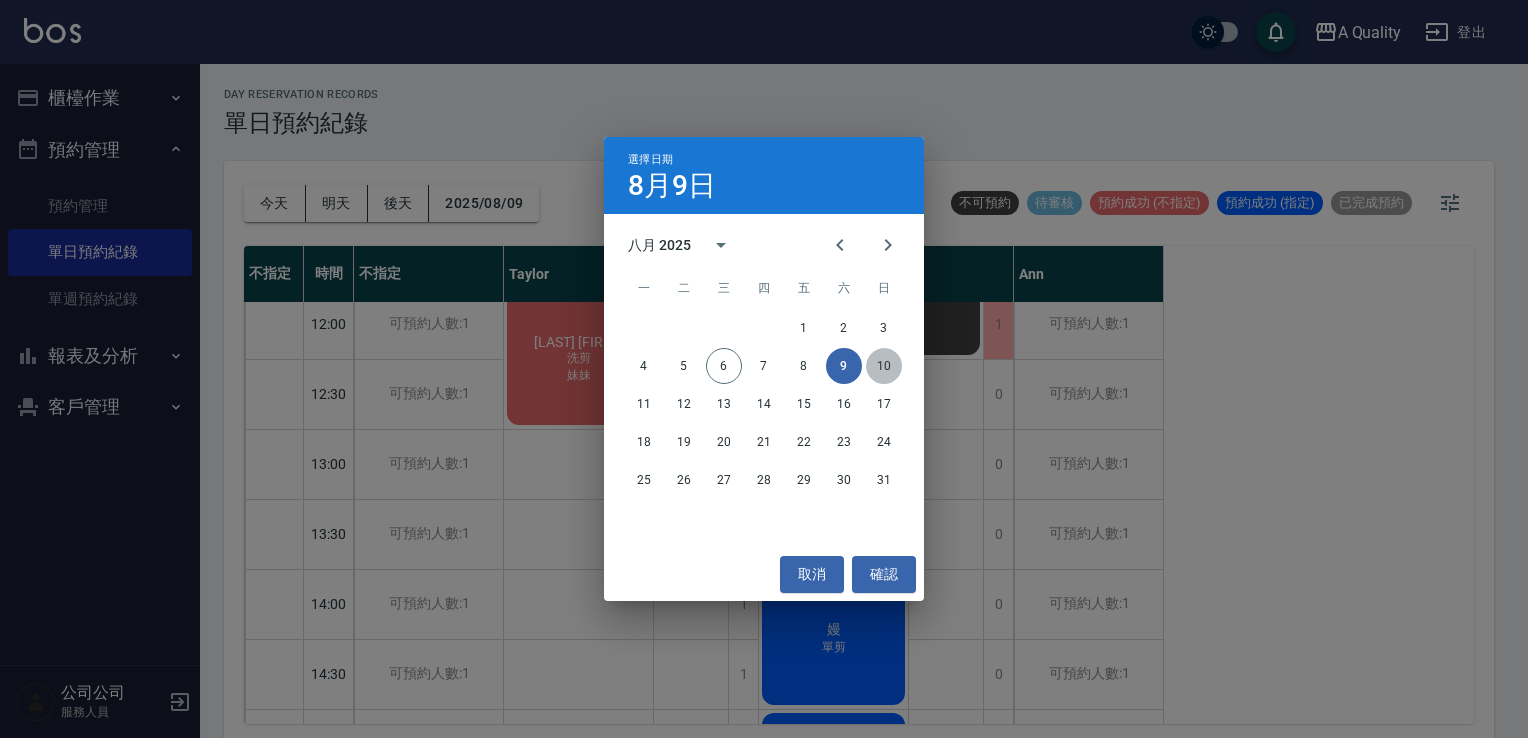 click on "10" at bounding box center [884, 366] 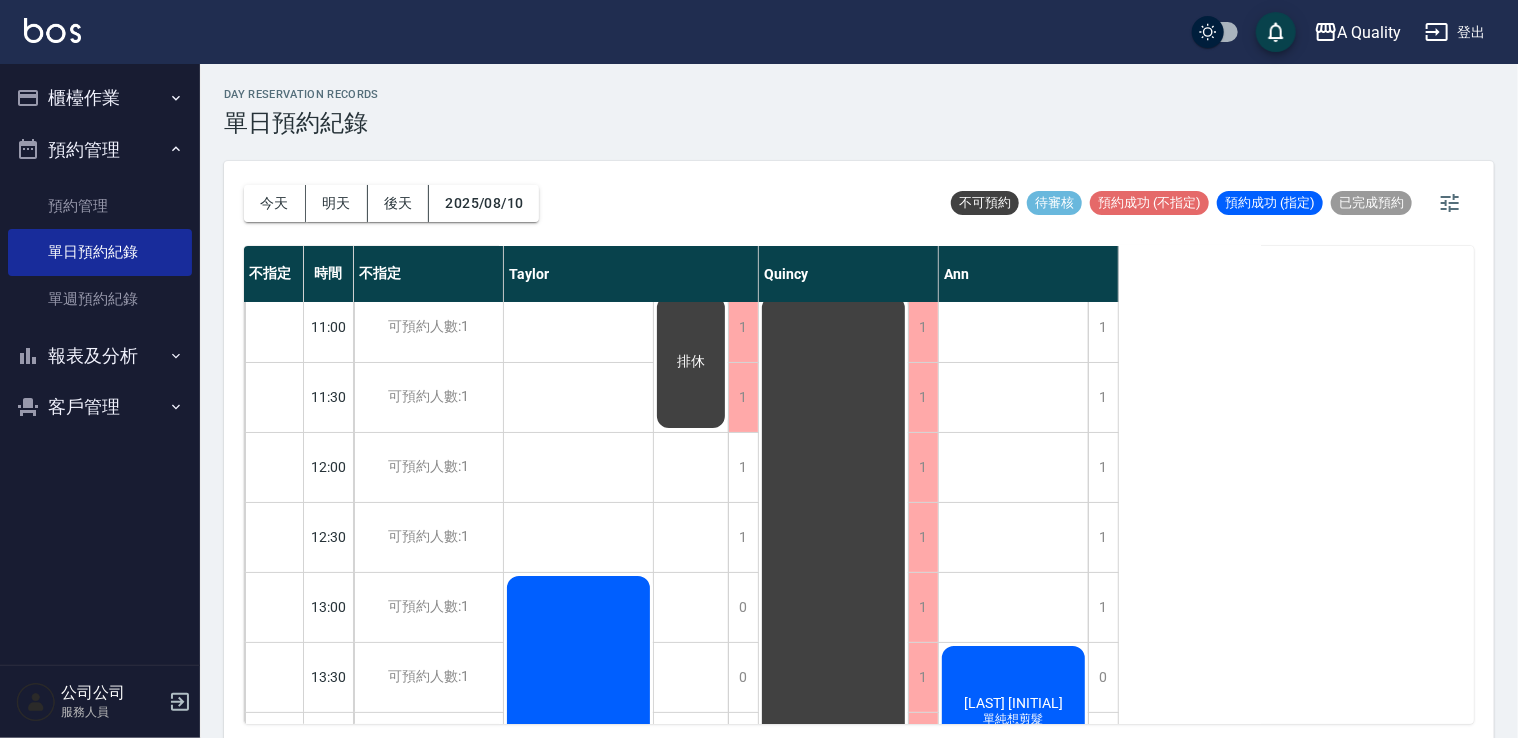 scroll, scrollTop: 0, scrollLeft: 0, axis: both 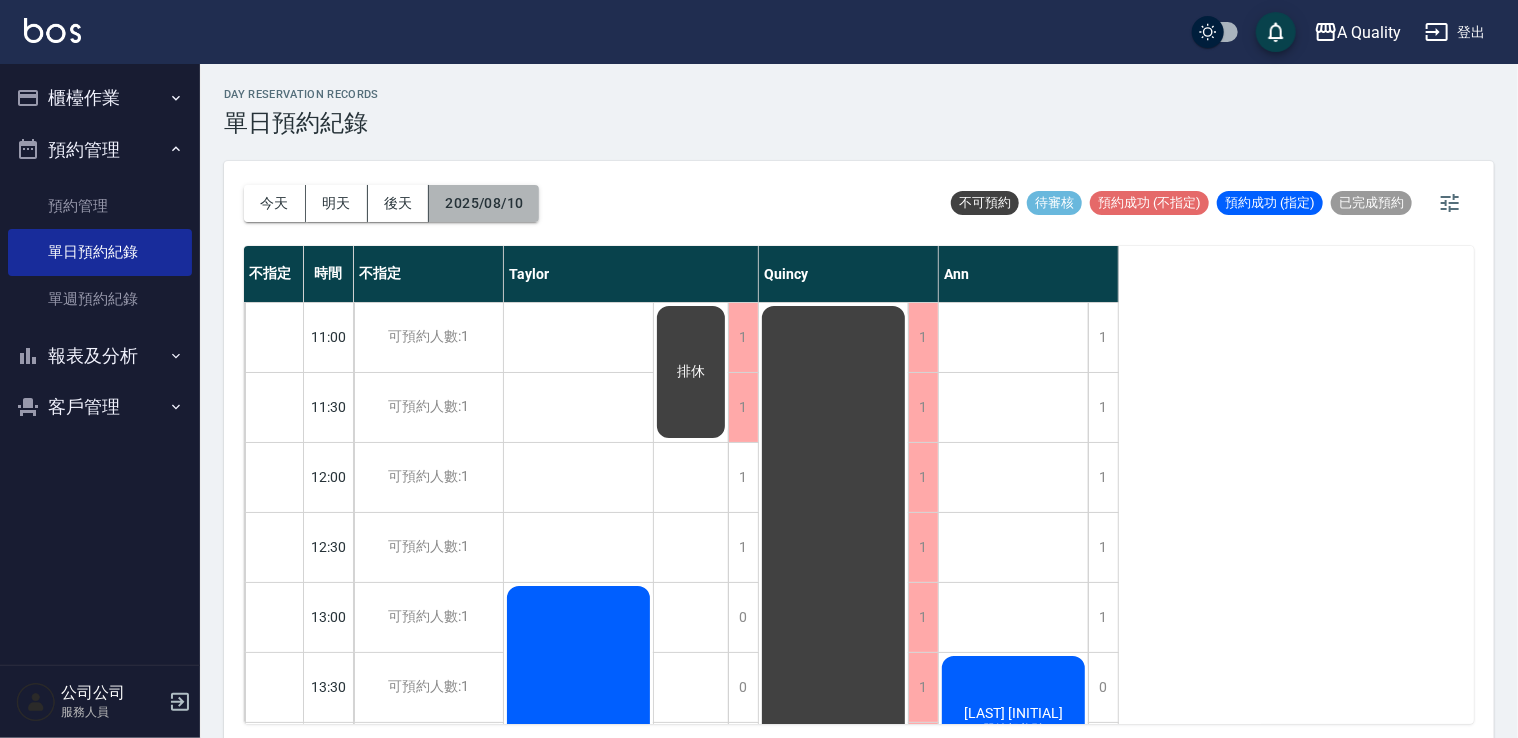 click on "2025/08/10" at bounding box center [484, 203] 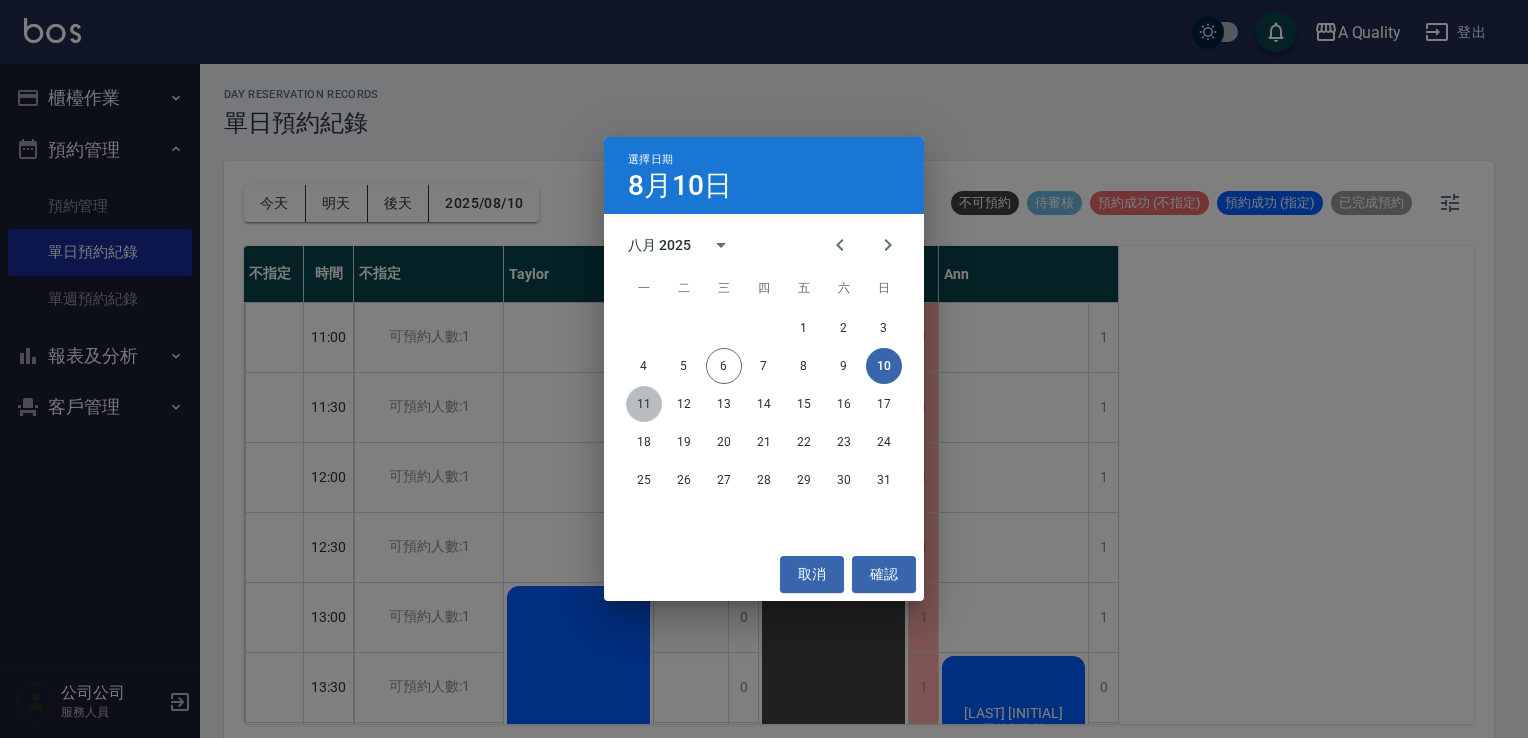 click on "11" at bounding box center (644, 404) 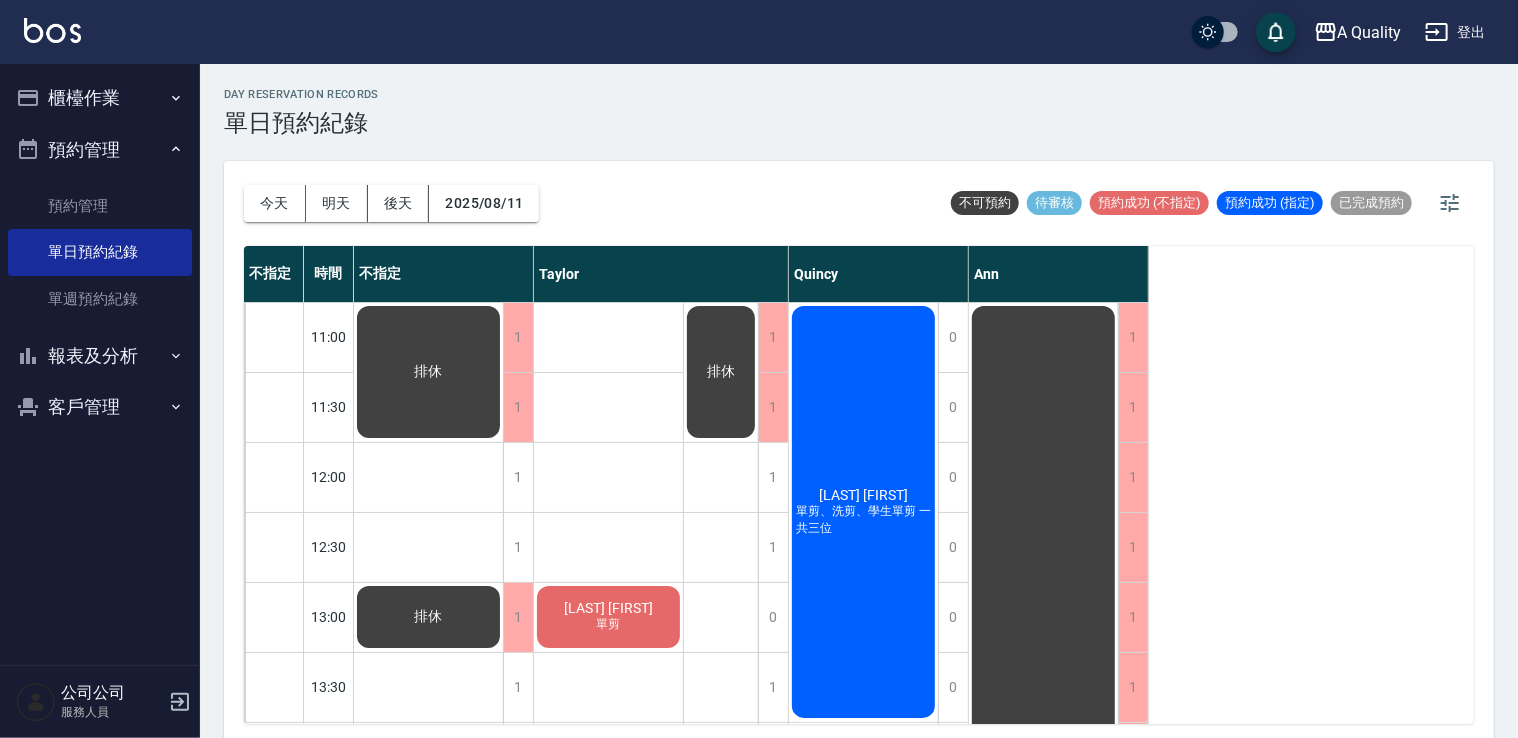 click on "吳佳縉" at bounding box center [429, 372] 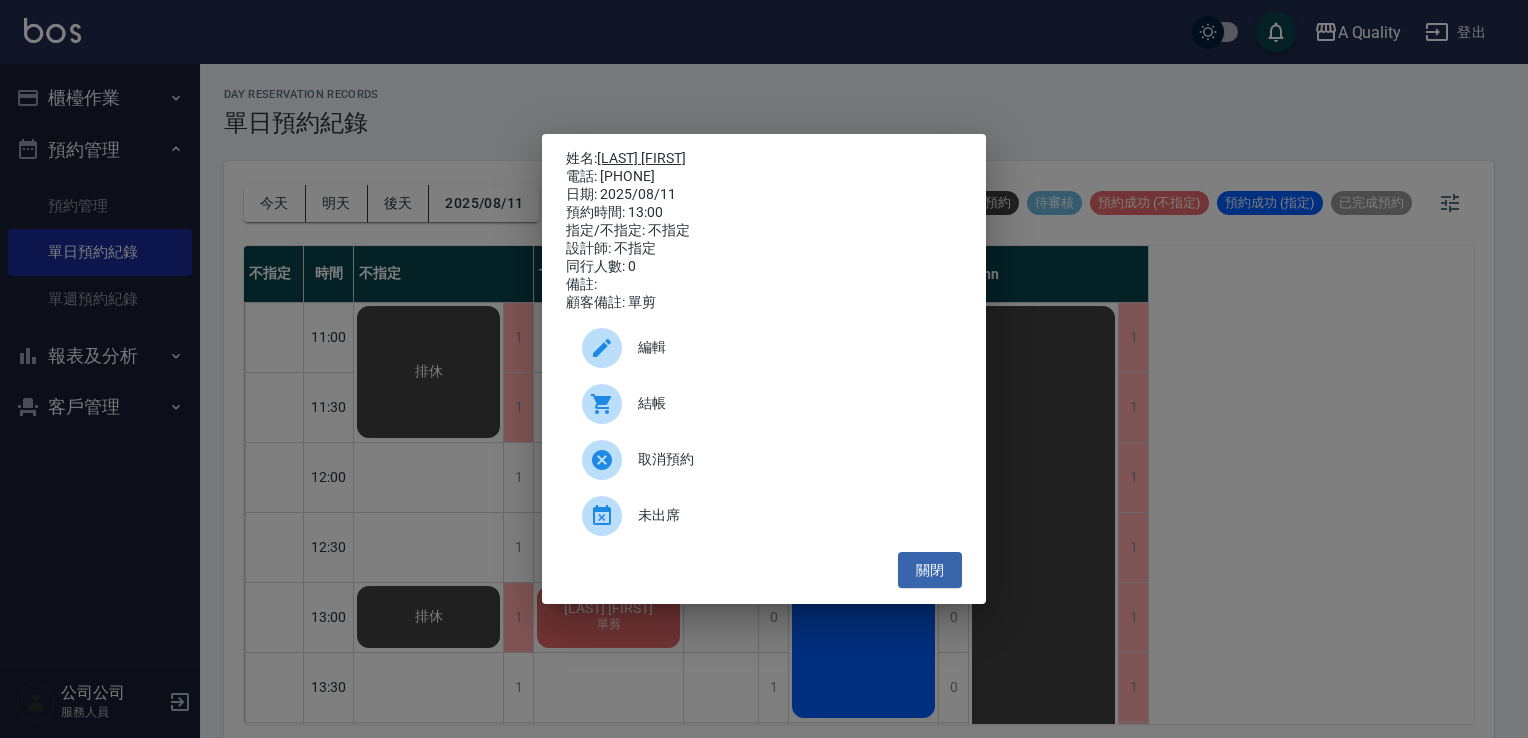 click on "吳佳縉" at bounding box center [641, 158] 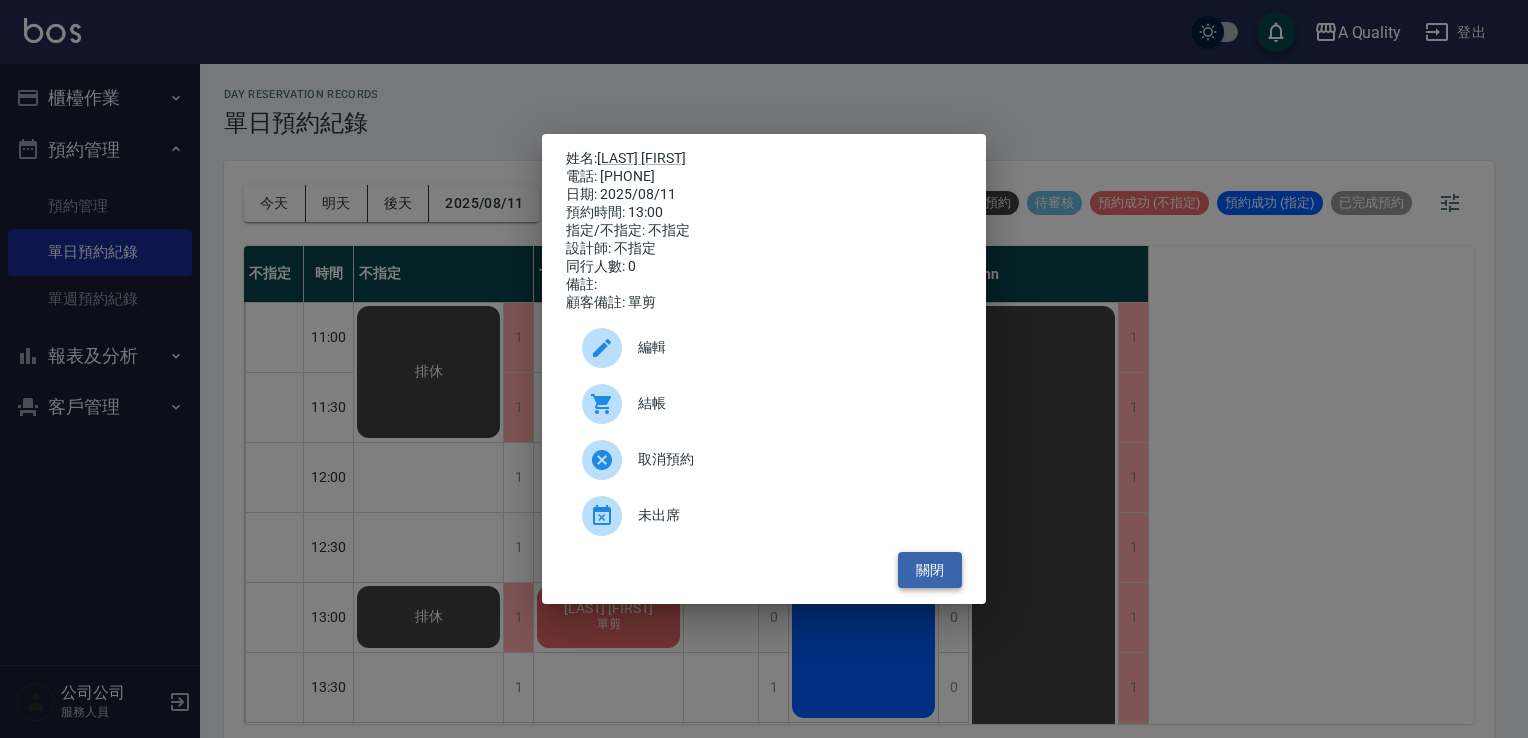 click on "關閉" at bounding box center (930, 570) 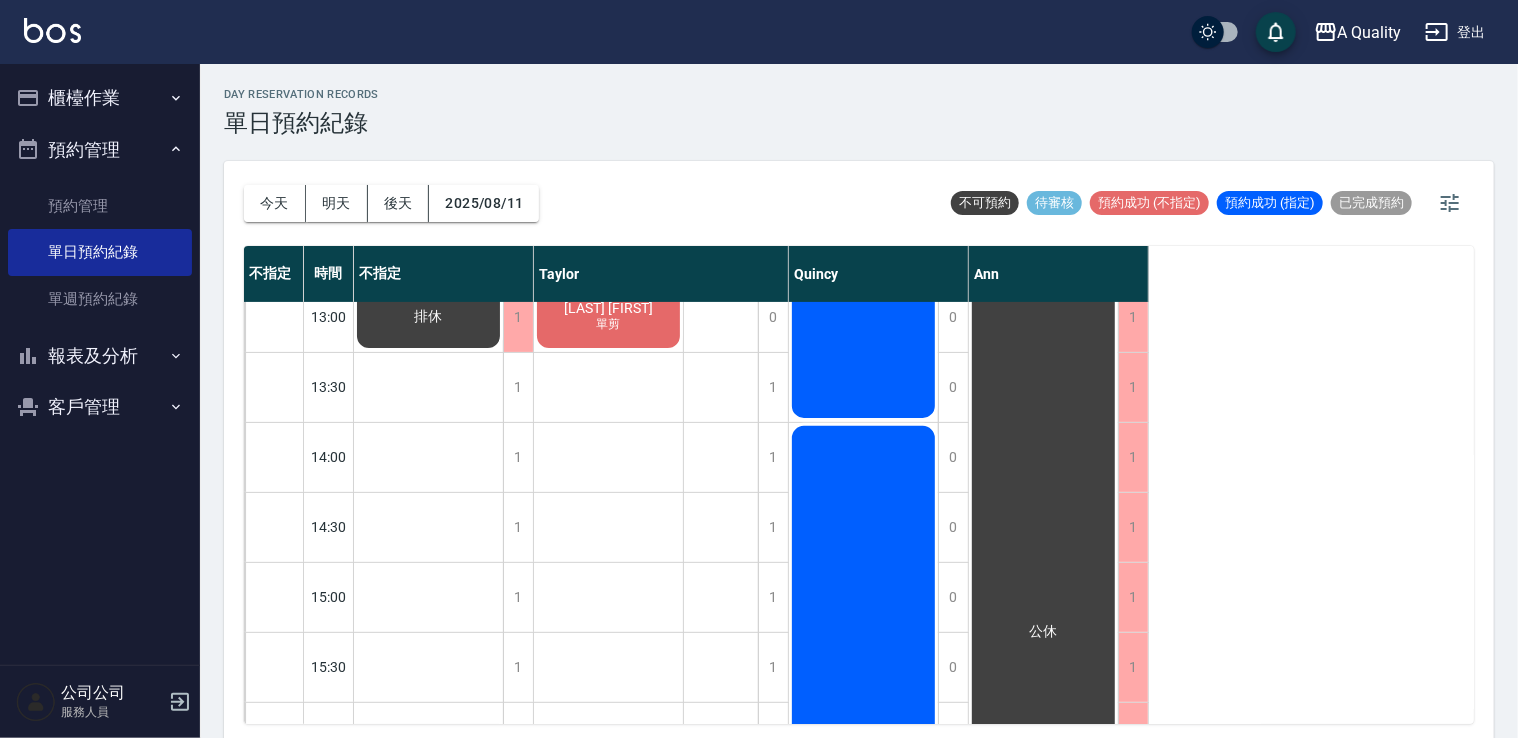 scroll, scrollTop: 600, scrollLeft: 0, axis: vertical 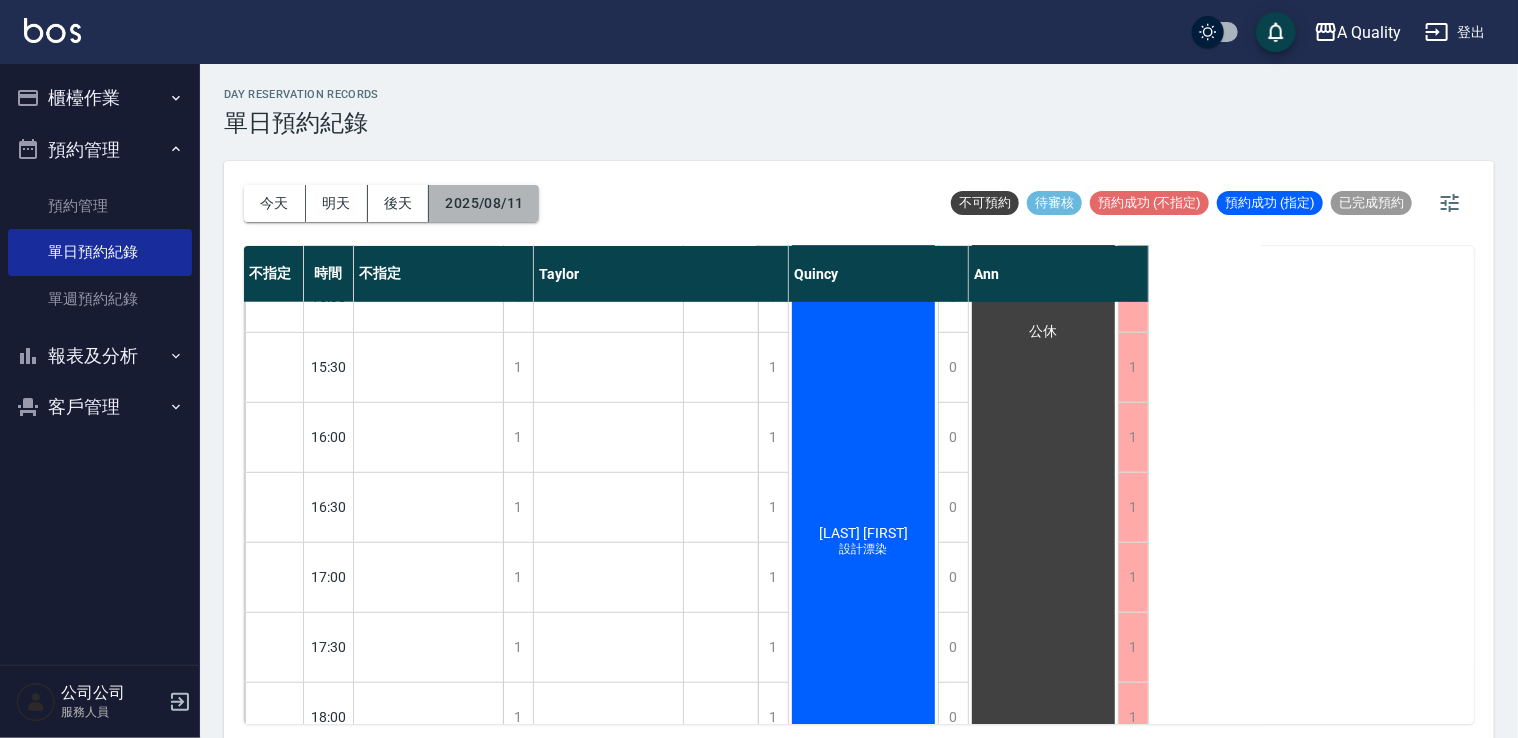 click on "2025/08/11" at bounding box center (484, 203) 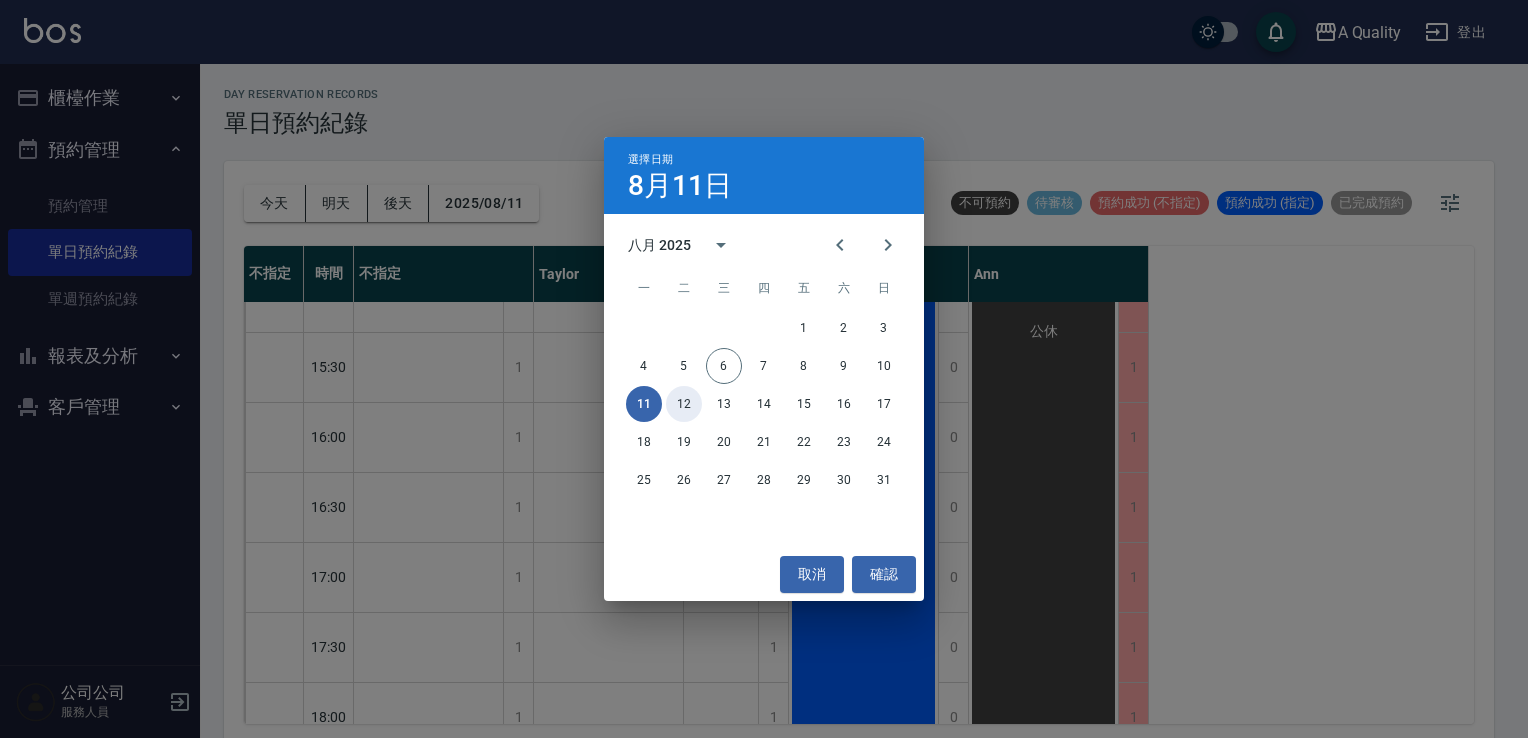 click on "12" at bounding box center (684, 404) 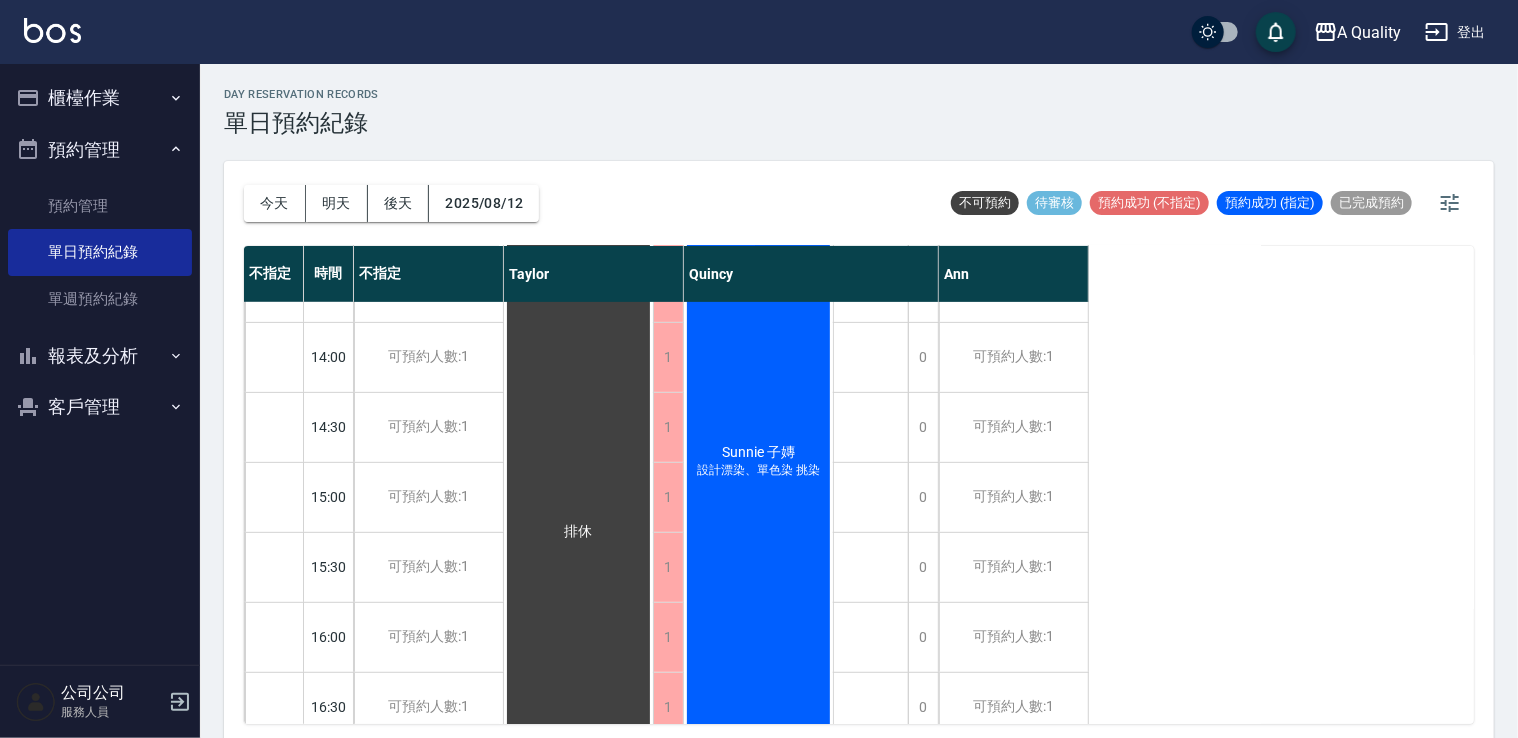scroll, scrollTop: 0, scrollLeft: 0, axis: both 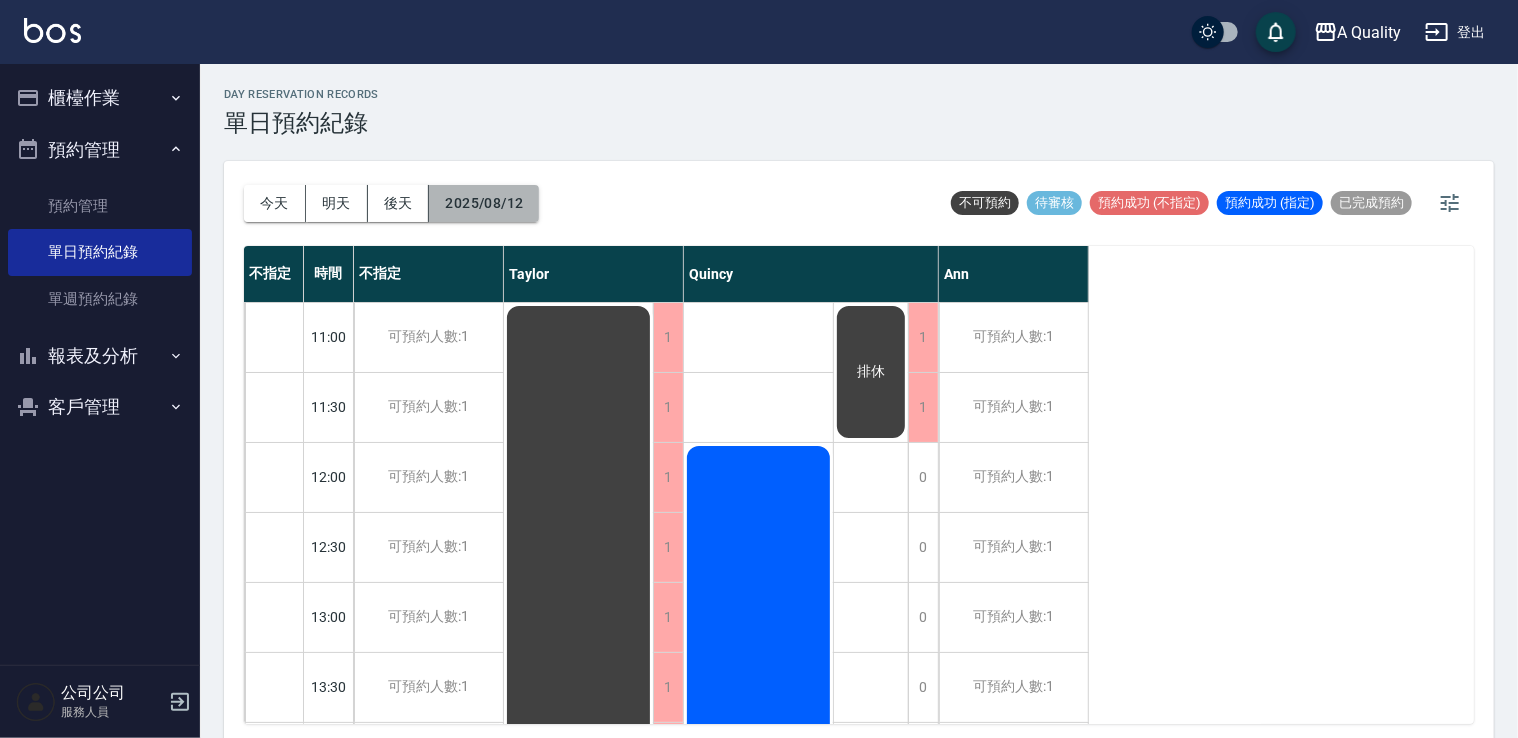 click on "2025/08/12" at bounding box center (484, 203) 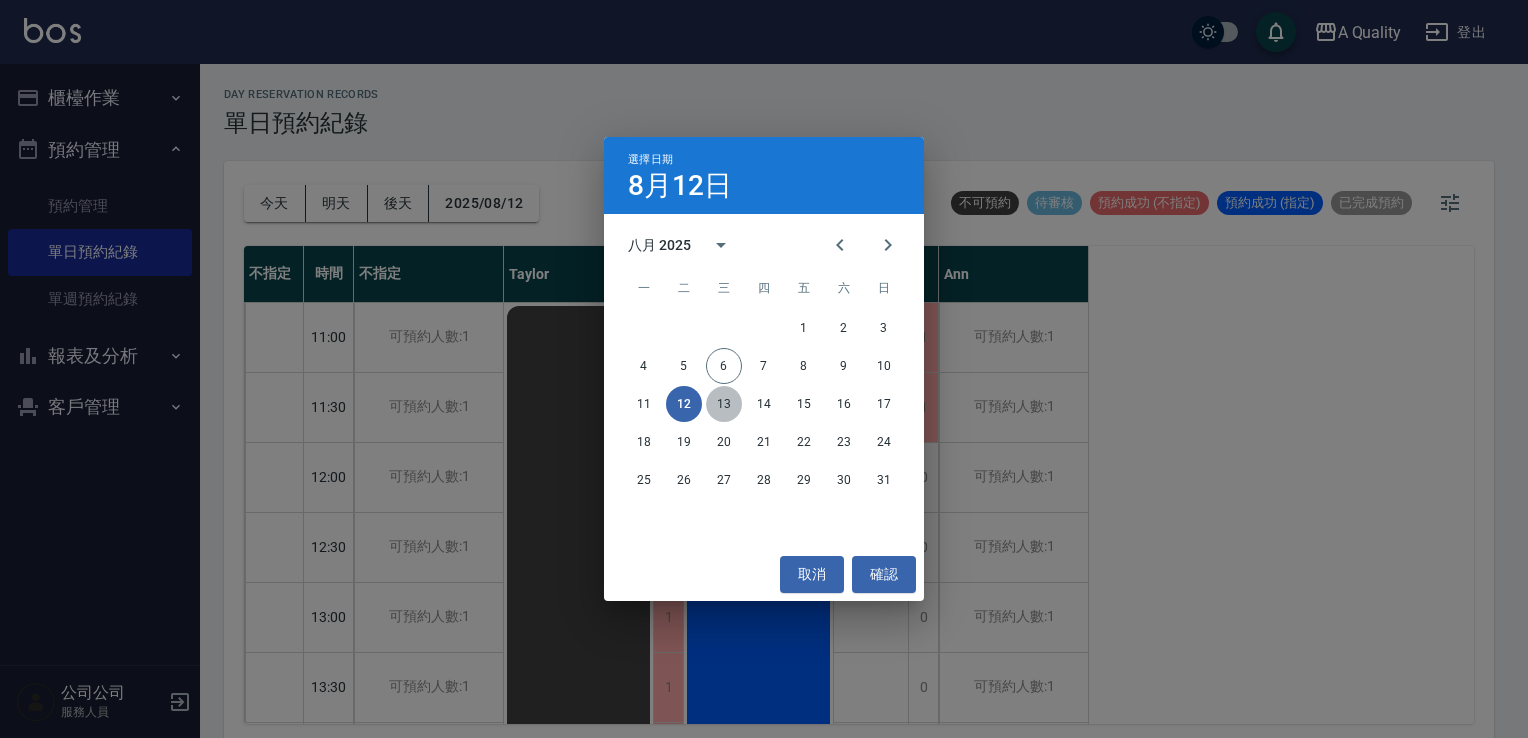 click on "13" at bounding box center [724, 404] 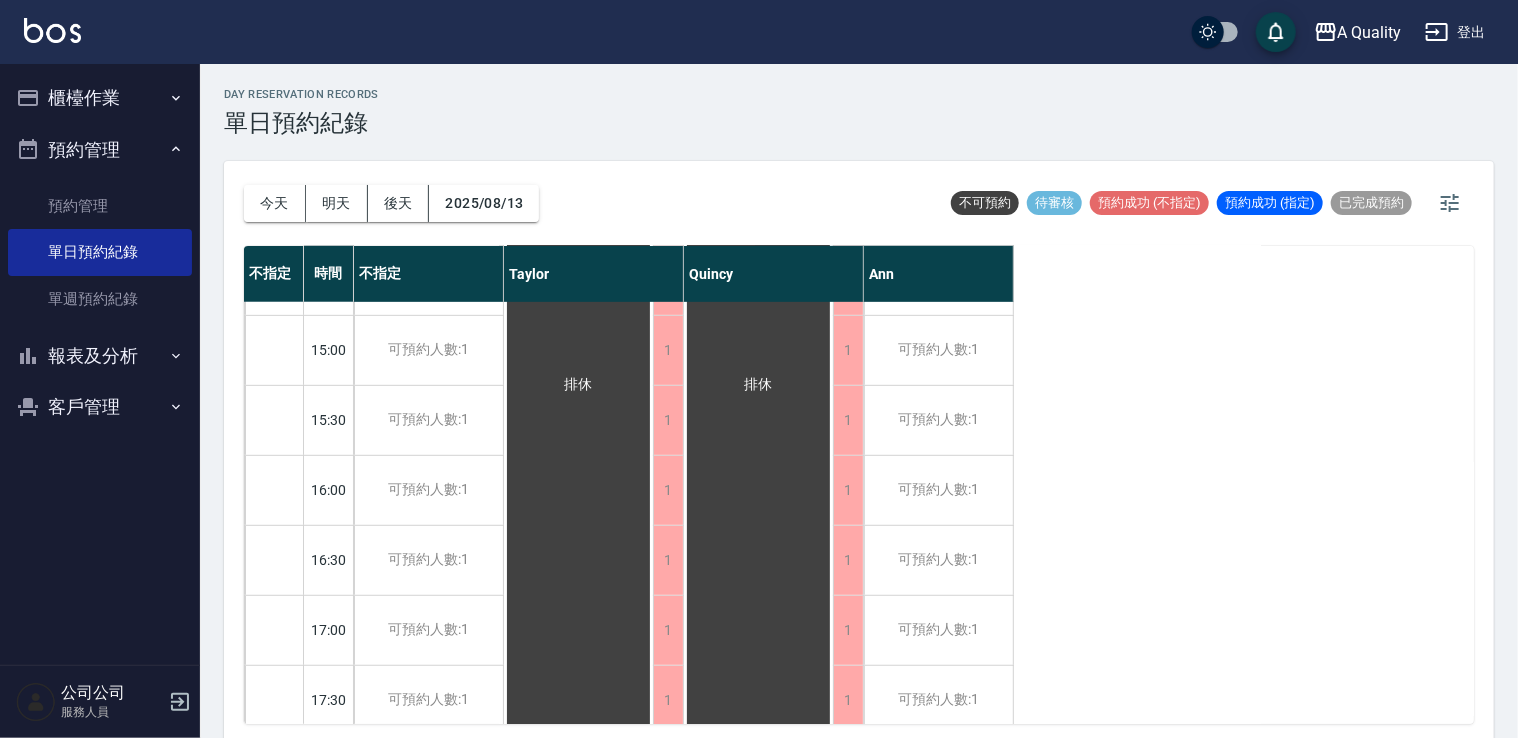 scroll, scrollTop: 600, scrollLeft: 0, axis: vertical 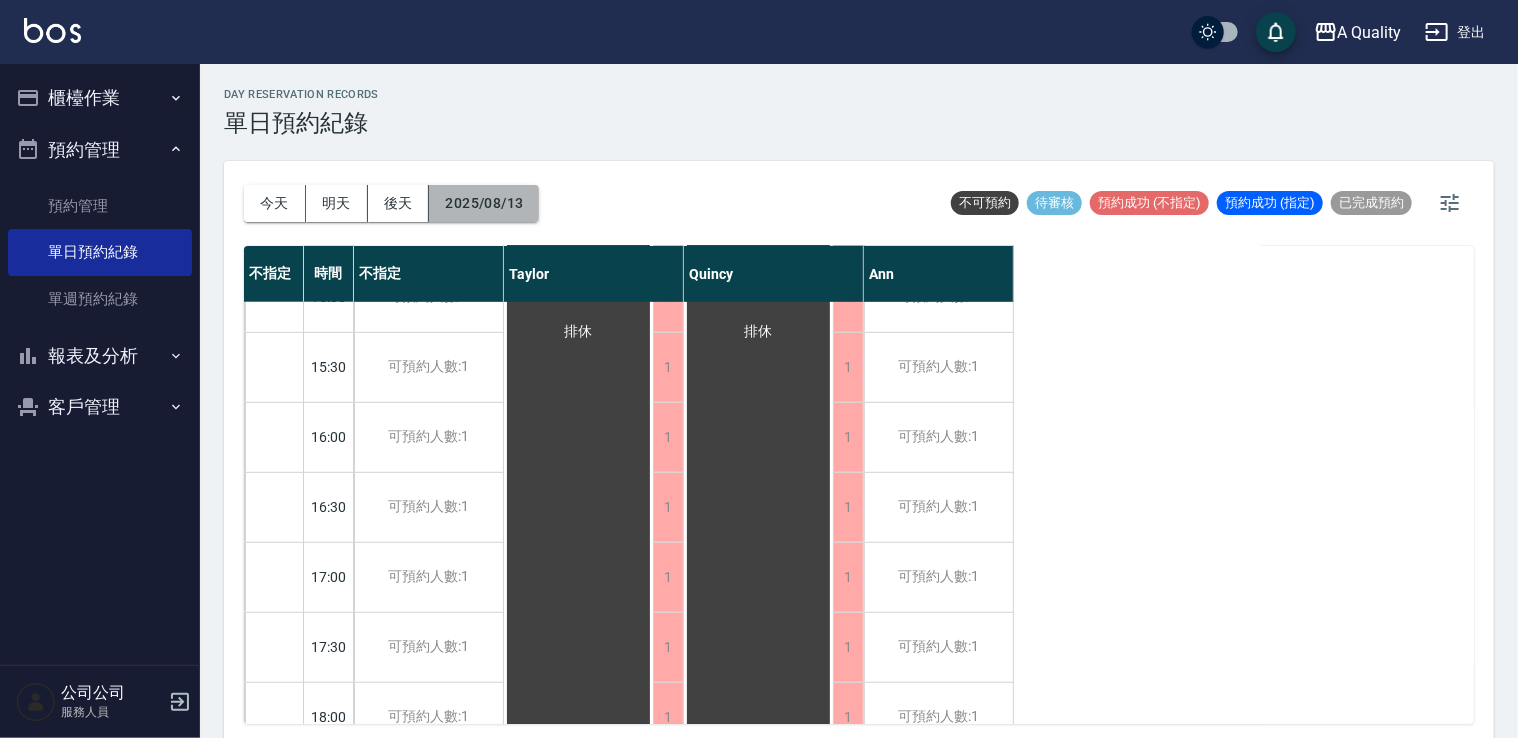 click on "2025/08/13" at bounding box center (484, 203) 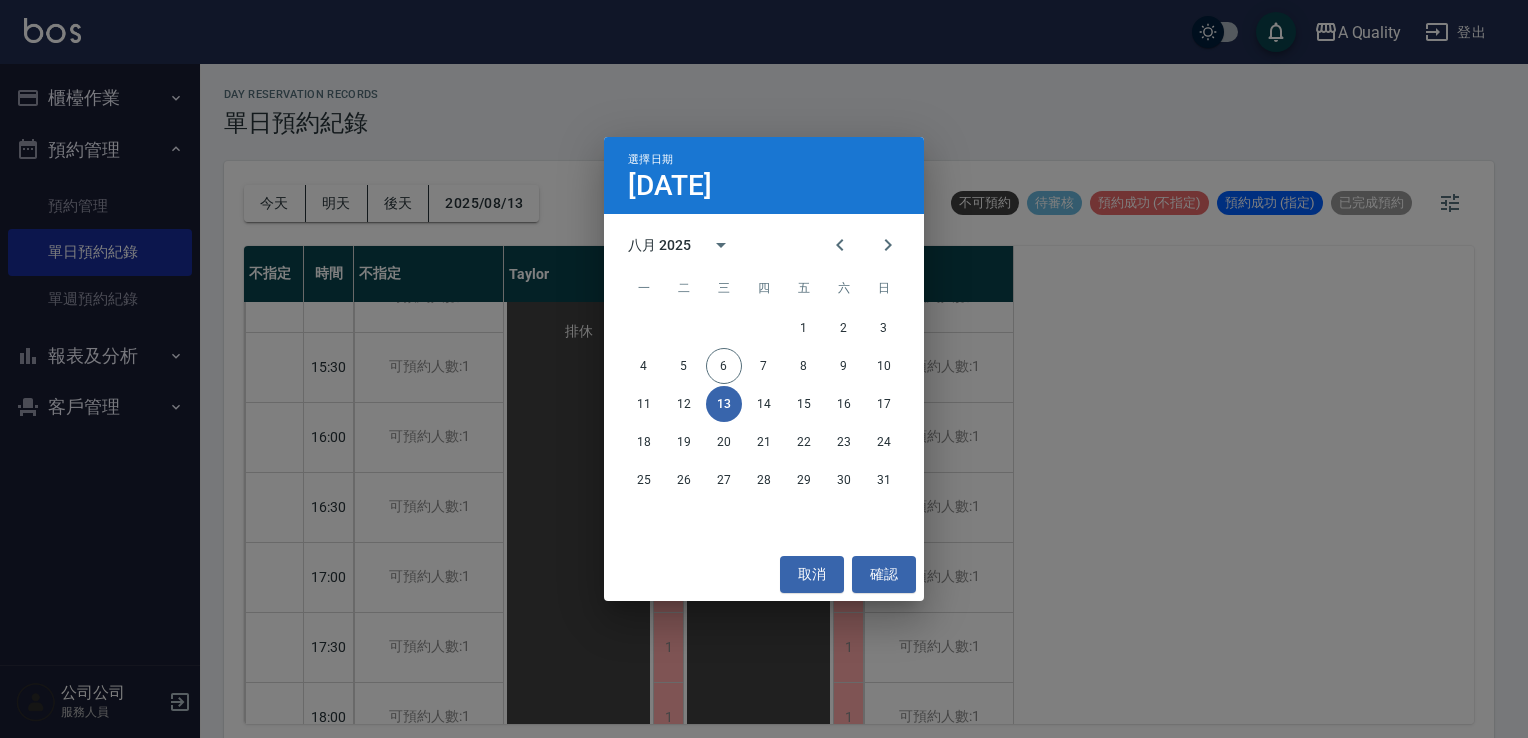 drag, startPoint x: 484, startPoint y: 216, endPoint x: 524, endPoint y: 261, distance: 60.207973 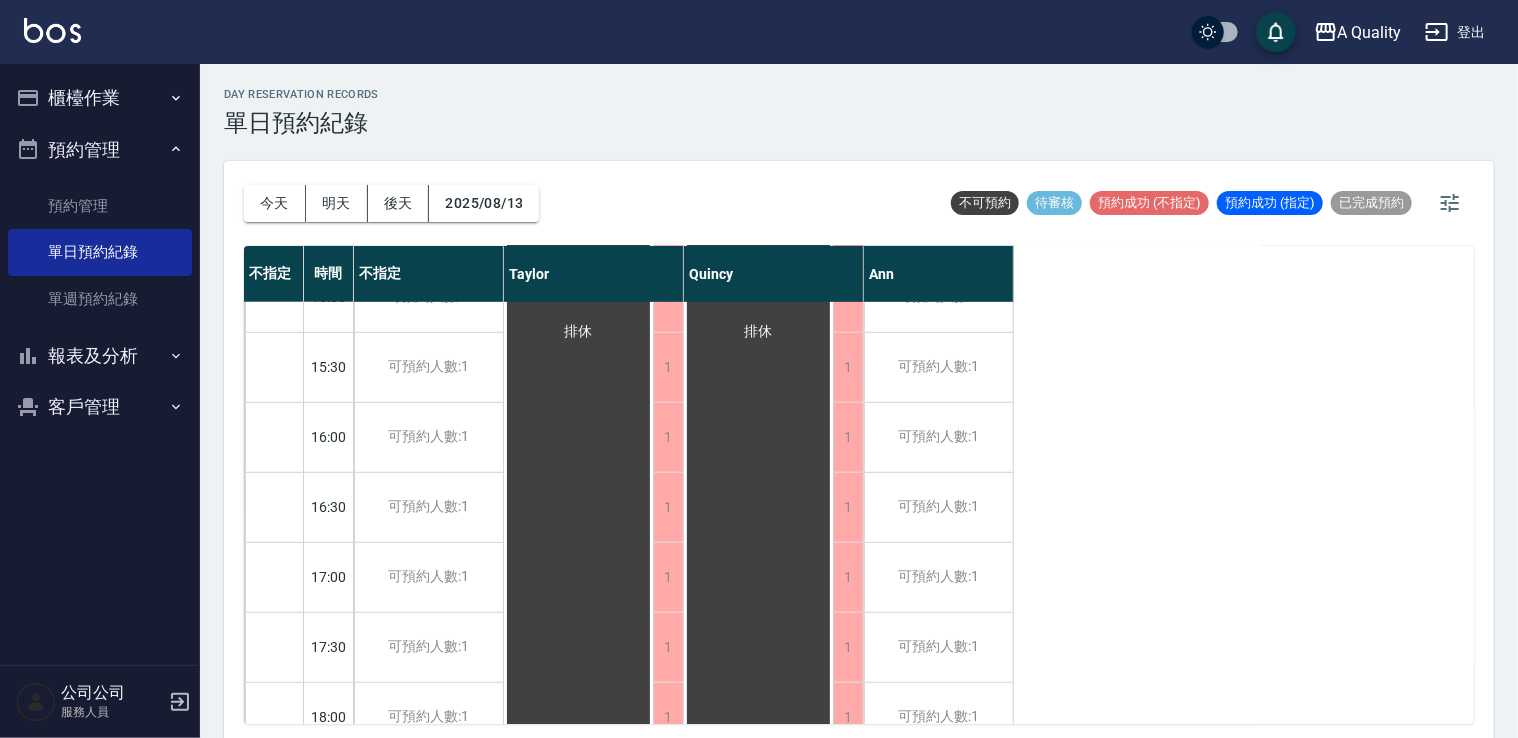 click on "今天 明天 後天 2025/08/13" at bounding box center (391, 203) 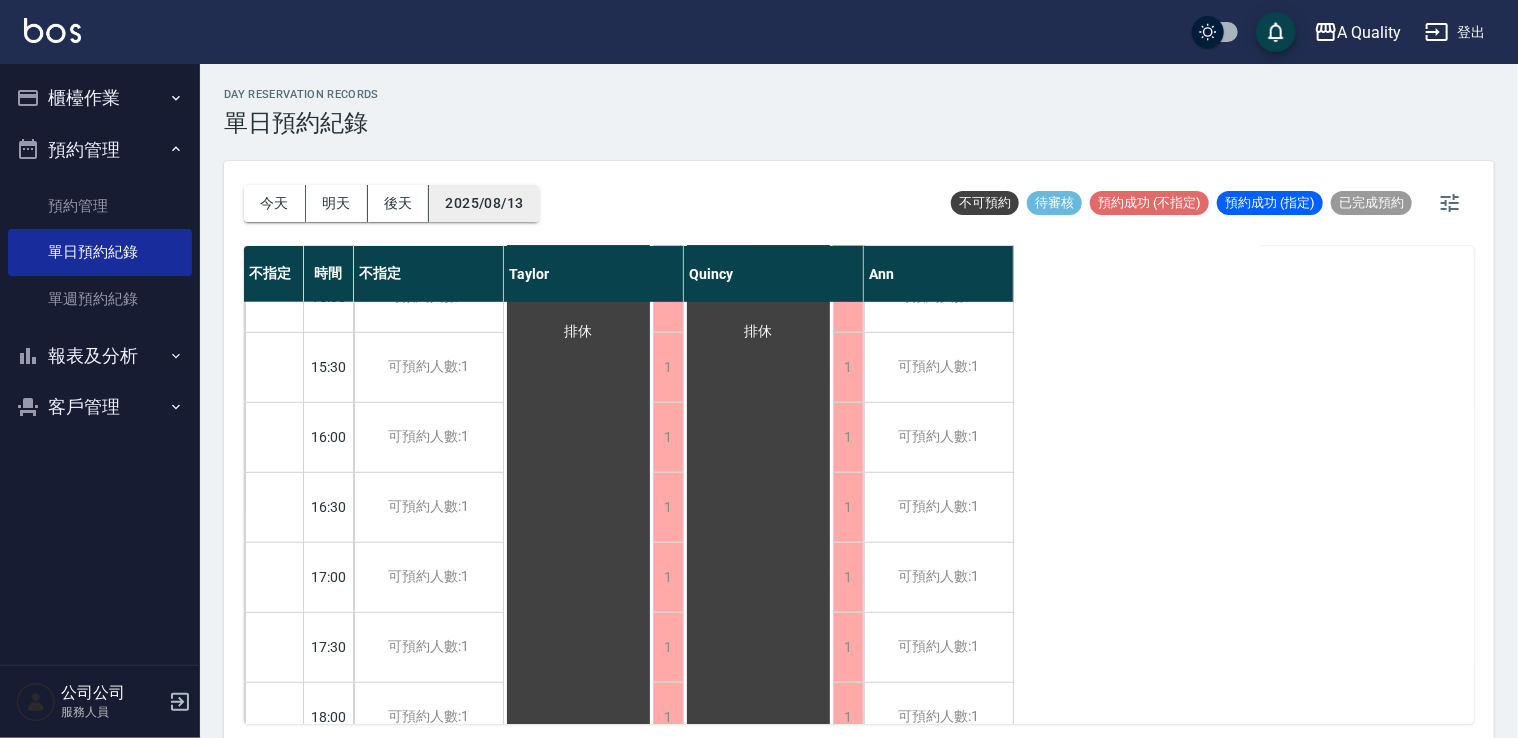 click on "2025/08/13" at bounding box center [484, 203] 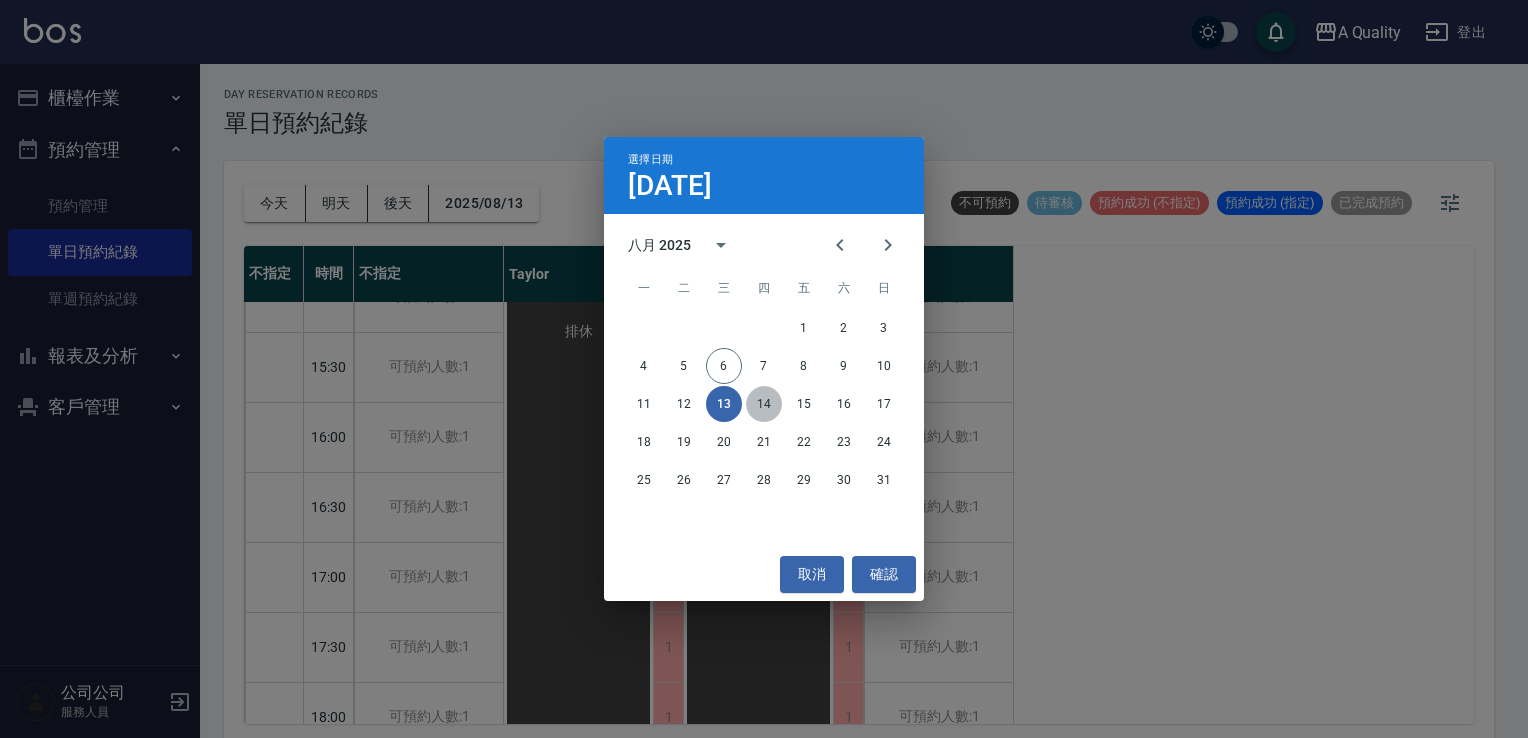click on "14" at bounding box center (764, 404) 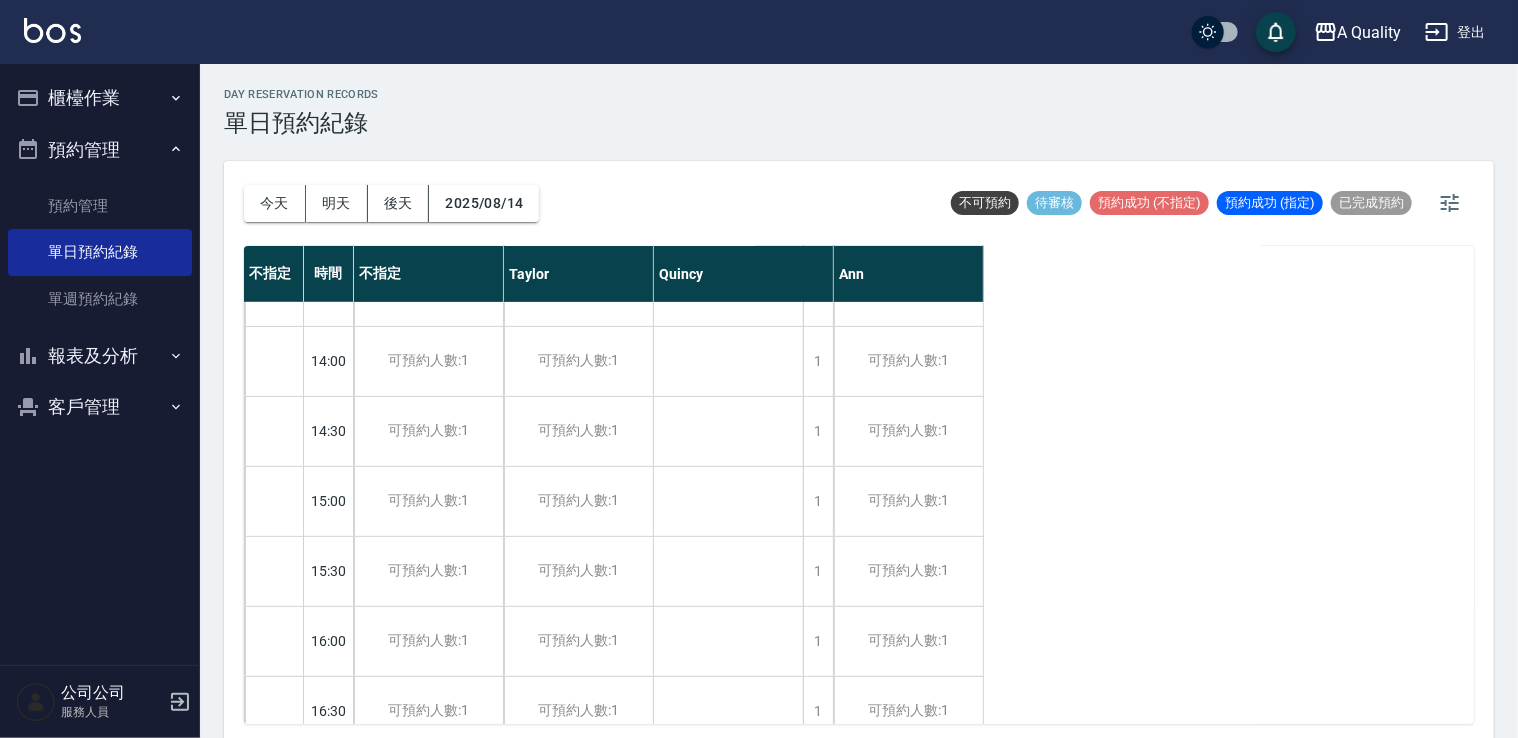 scroll, scrollTop: 500, scrollLeft: 0, axis: vertical 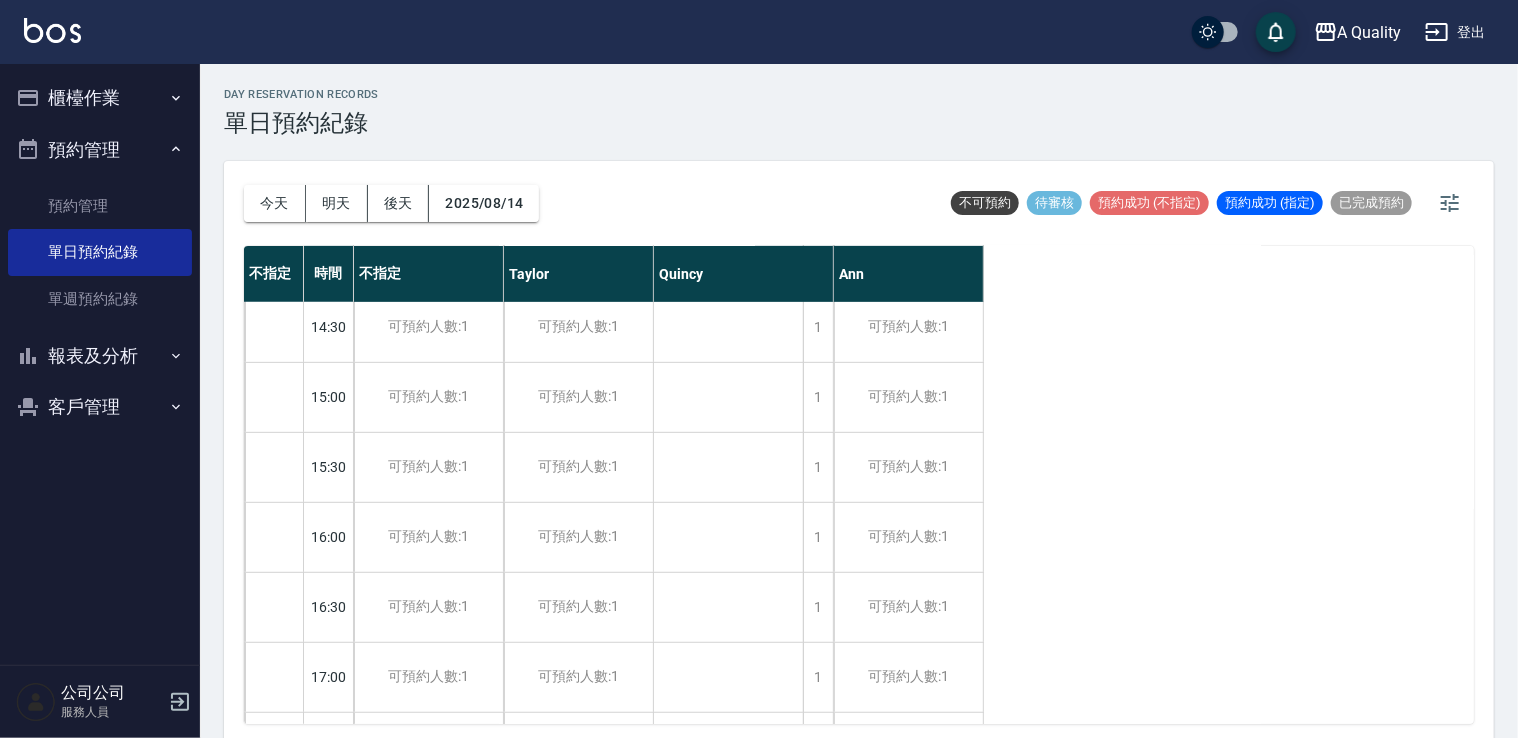 drag, startPoint x: 426, startPoint y: 176, endPoint x: 461, endPoint y: 201, distance: 43.011627 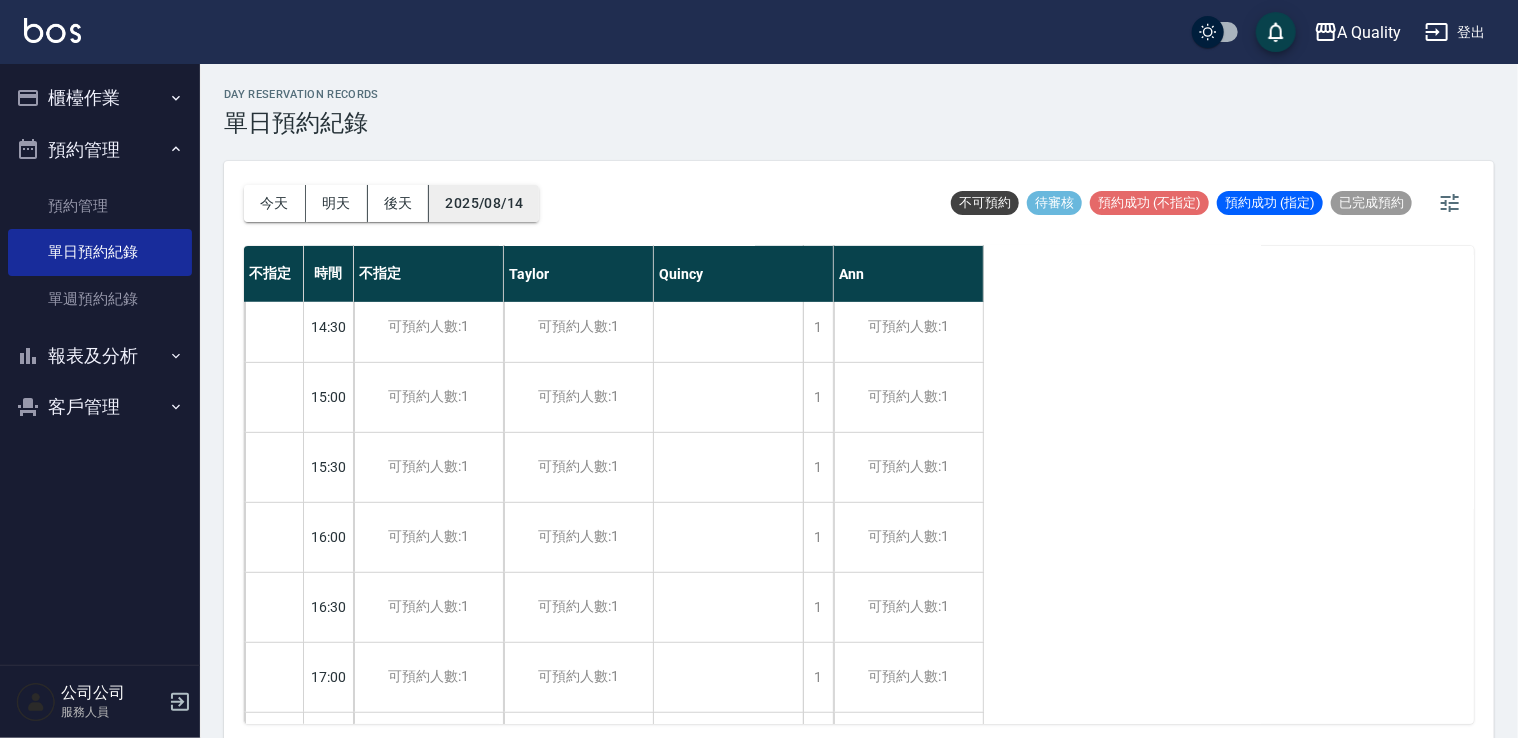 click on "2025/08/14" at bounding box center [484, 203] 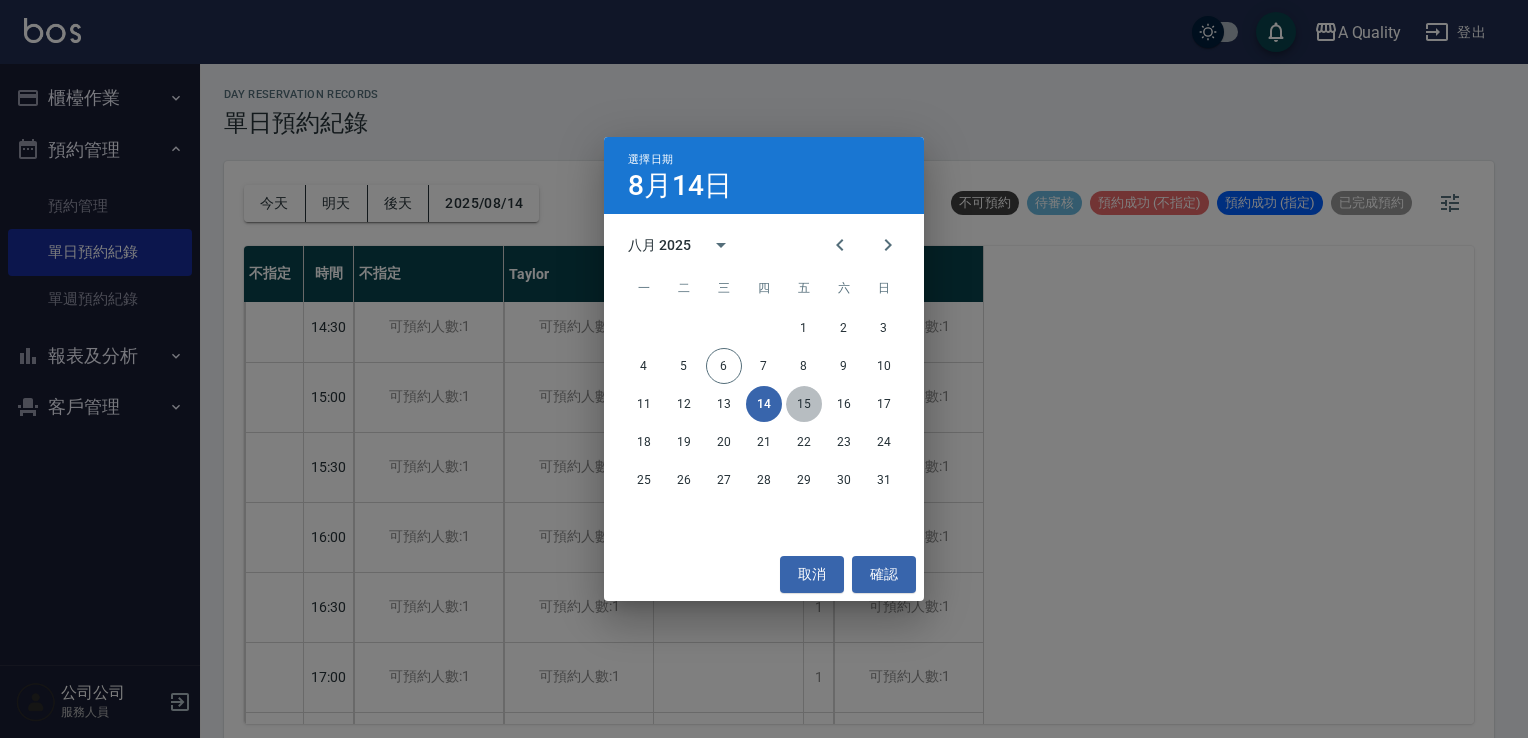 click on "15" at bounding box center (804, 404) 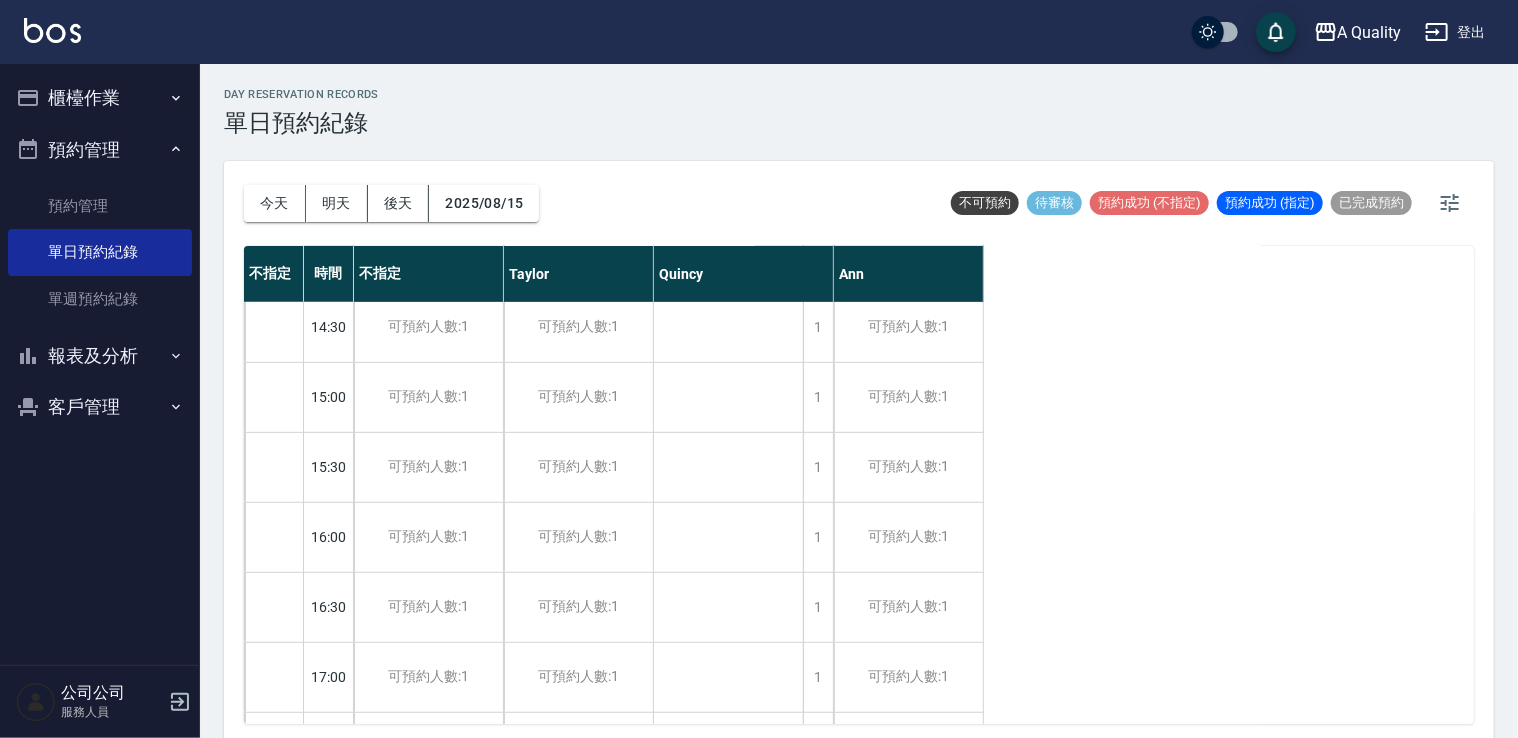 click on "今天 明天 後天 2025/08/15" at bounding box center [391, 203] 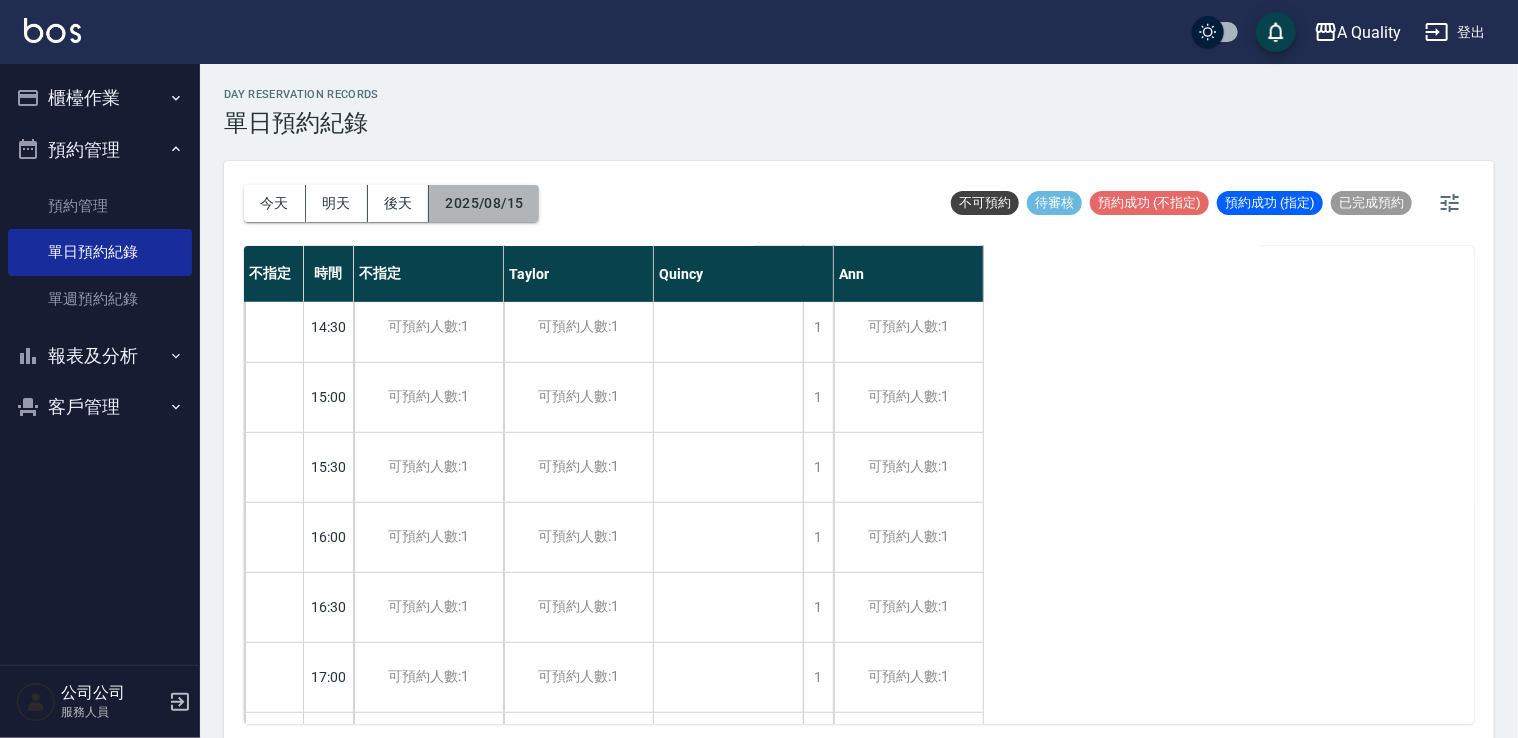 click on "2025/08/15" at bounding box center (484, 203) 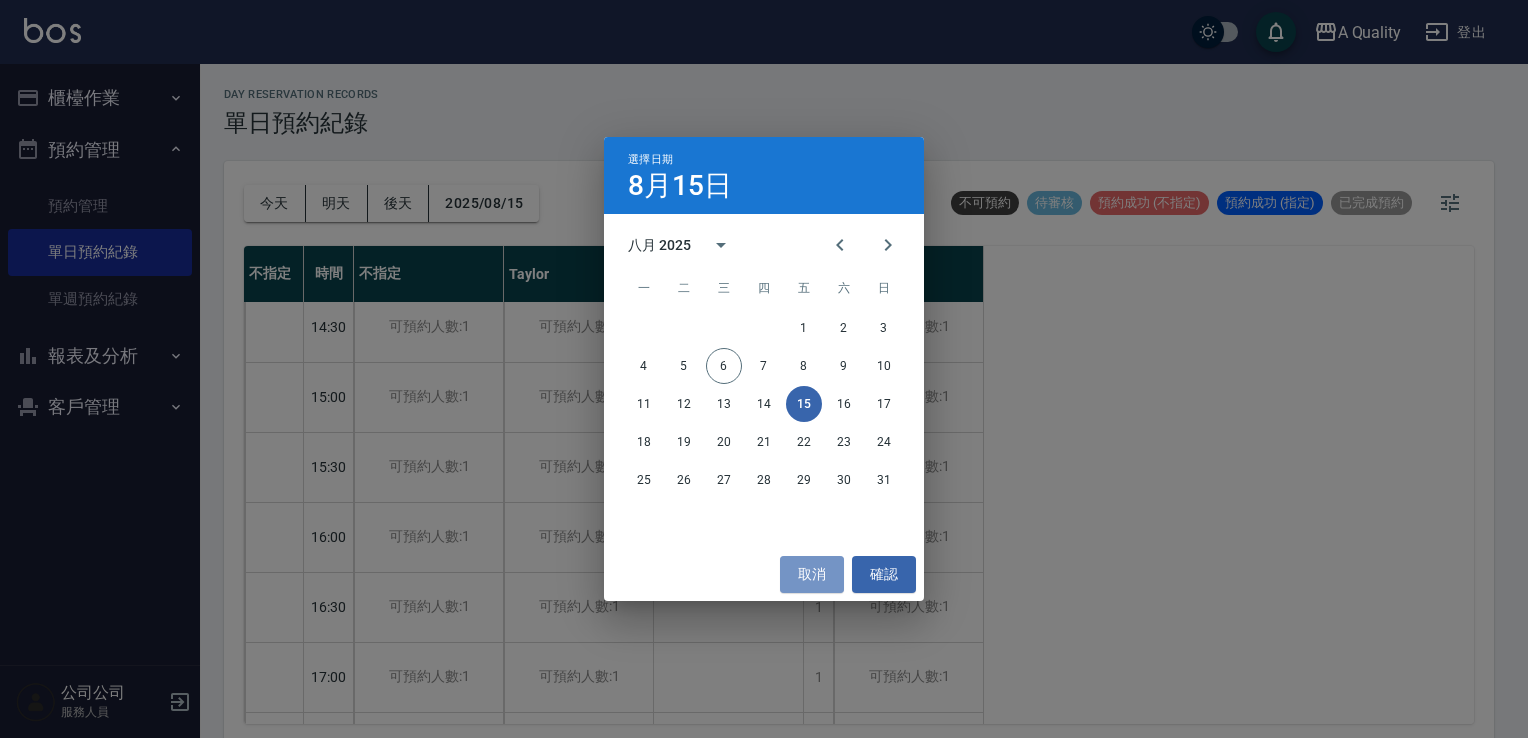 drag, startPoint x: 826, startPoint y: 584, endPoint x: 746, endPoint y: 537, distance: 92.7847 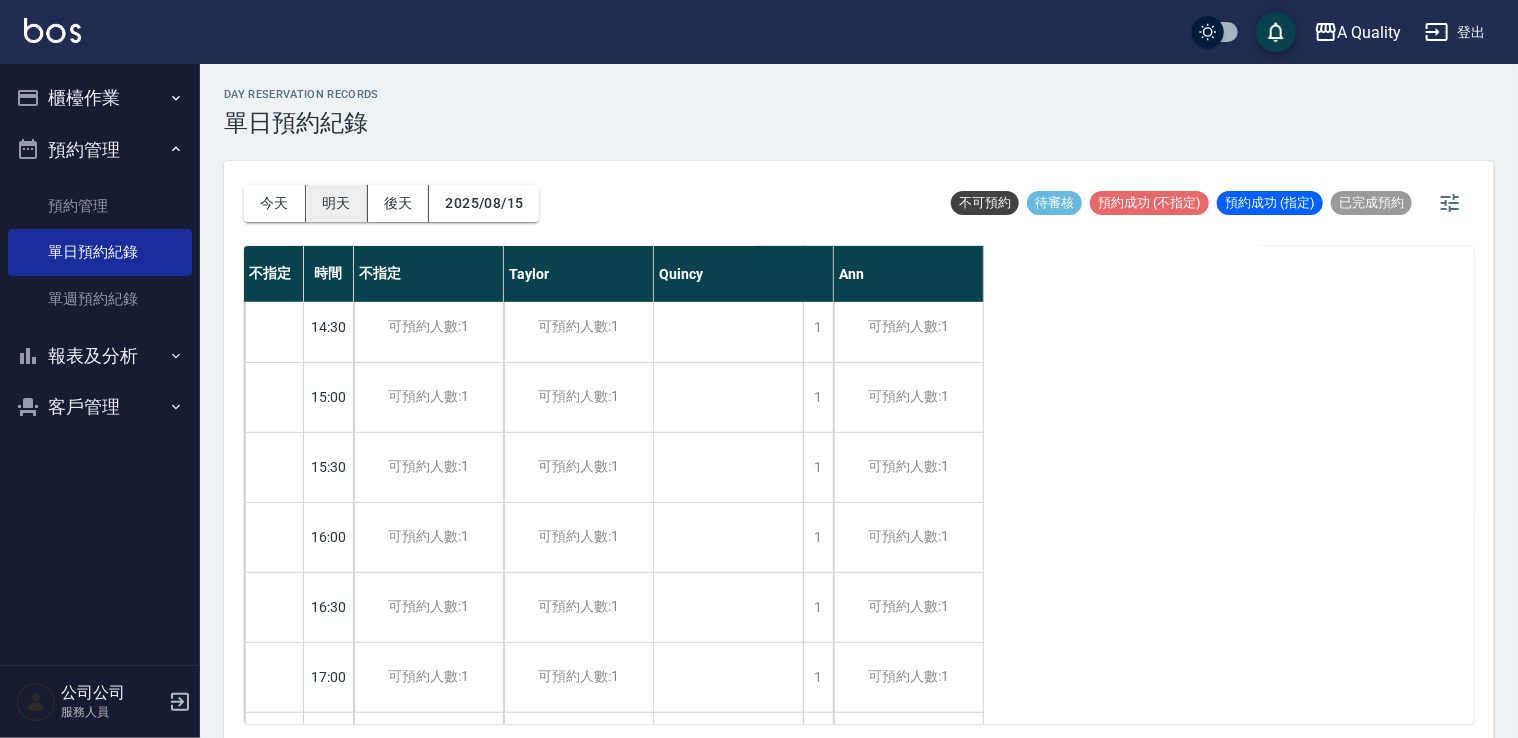 click on "明天" at bounding box center (337, 203) 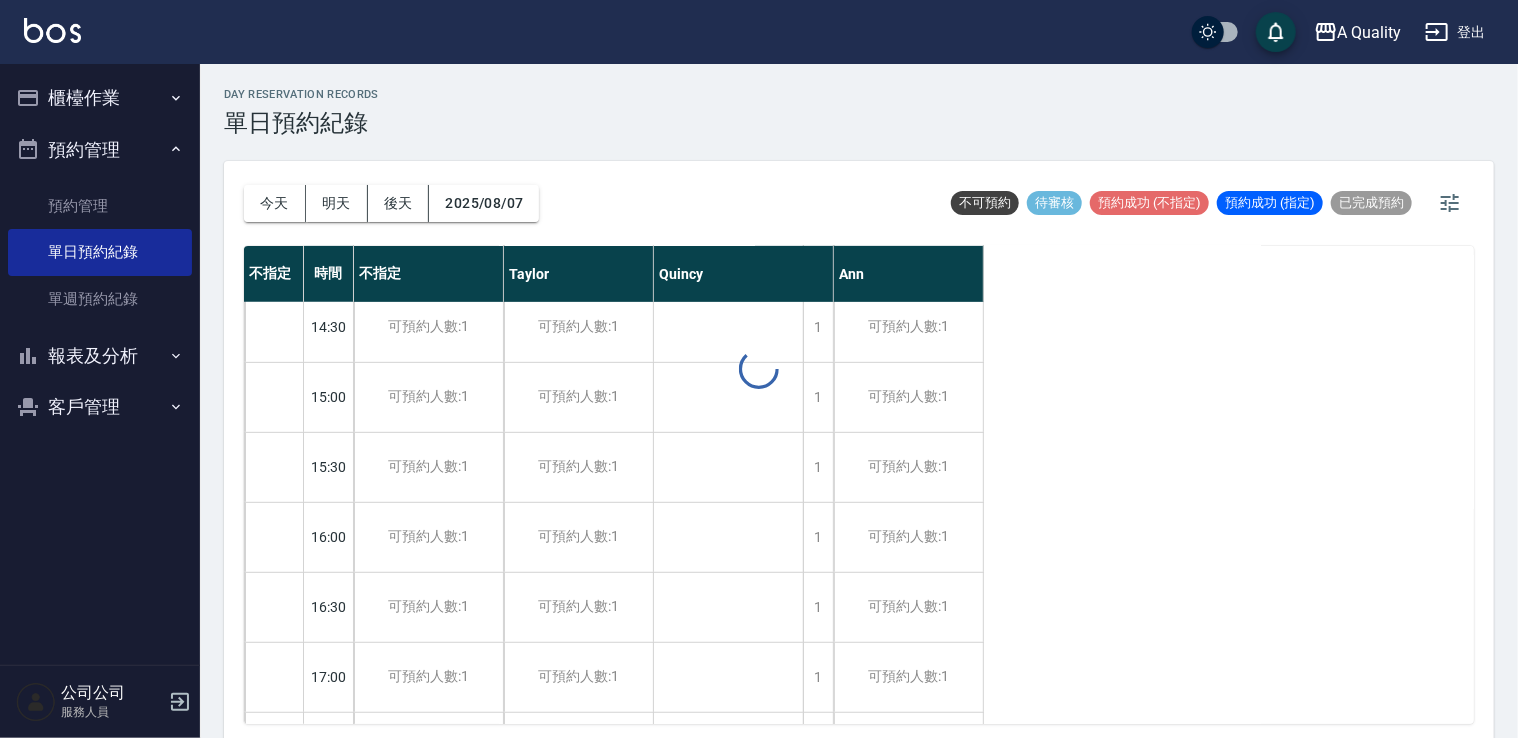 click at bounding box center [759, 369] 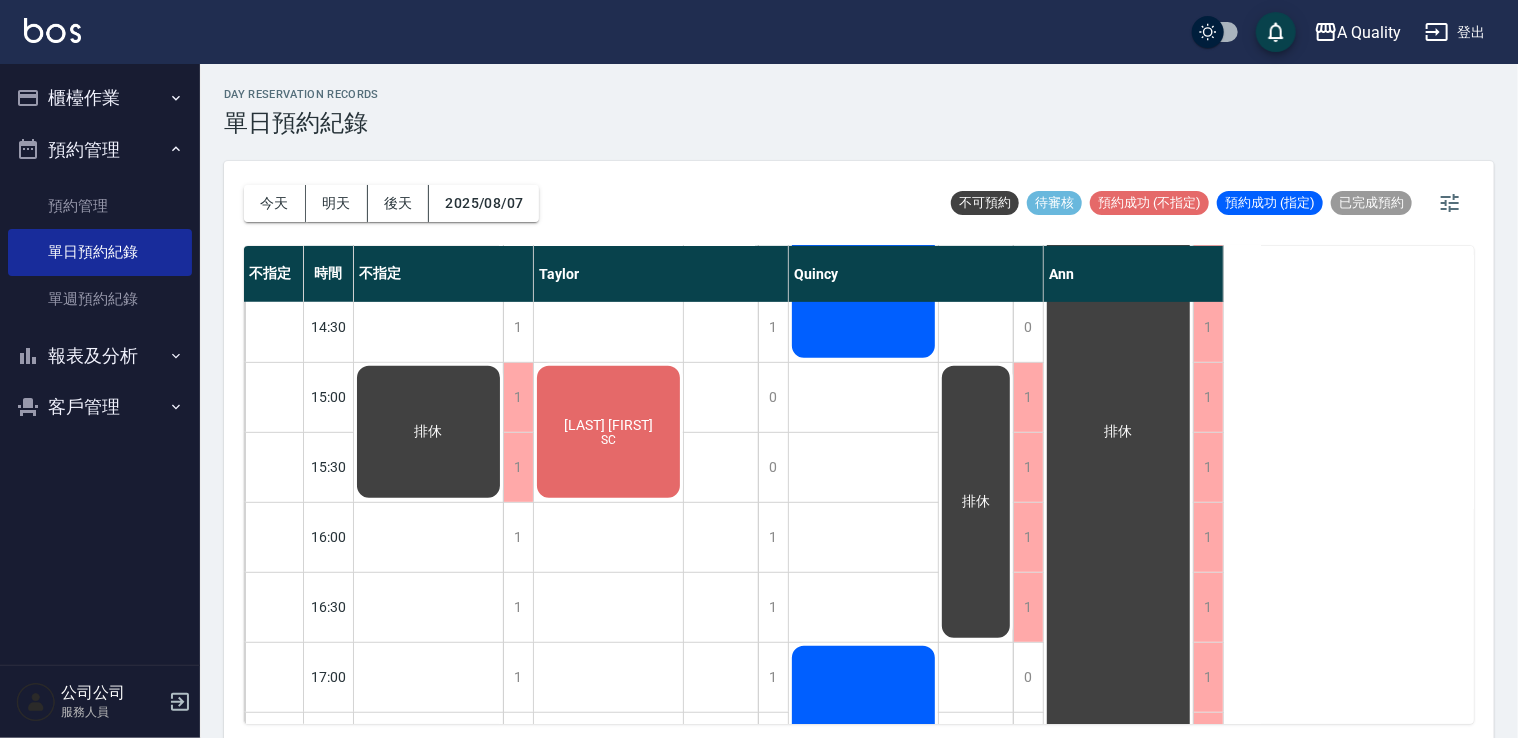 click on "櫃檯作業" at bounding box center (100, 98) 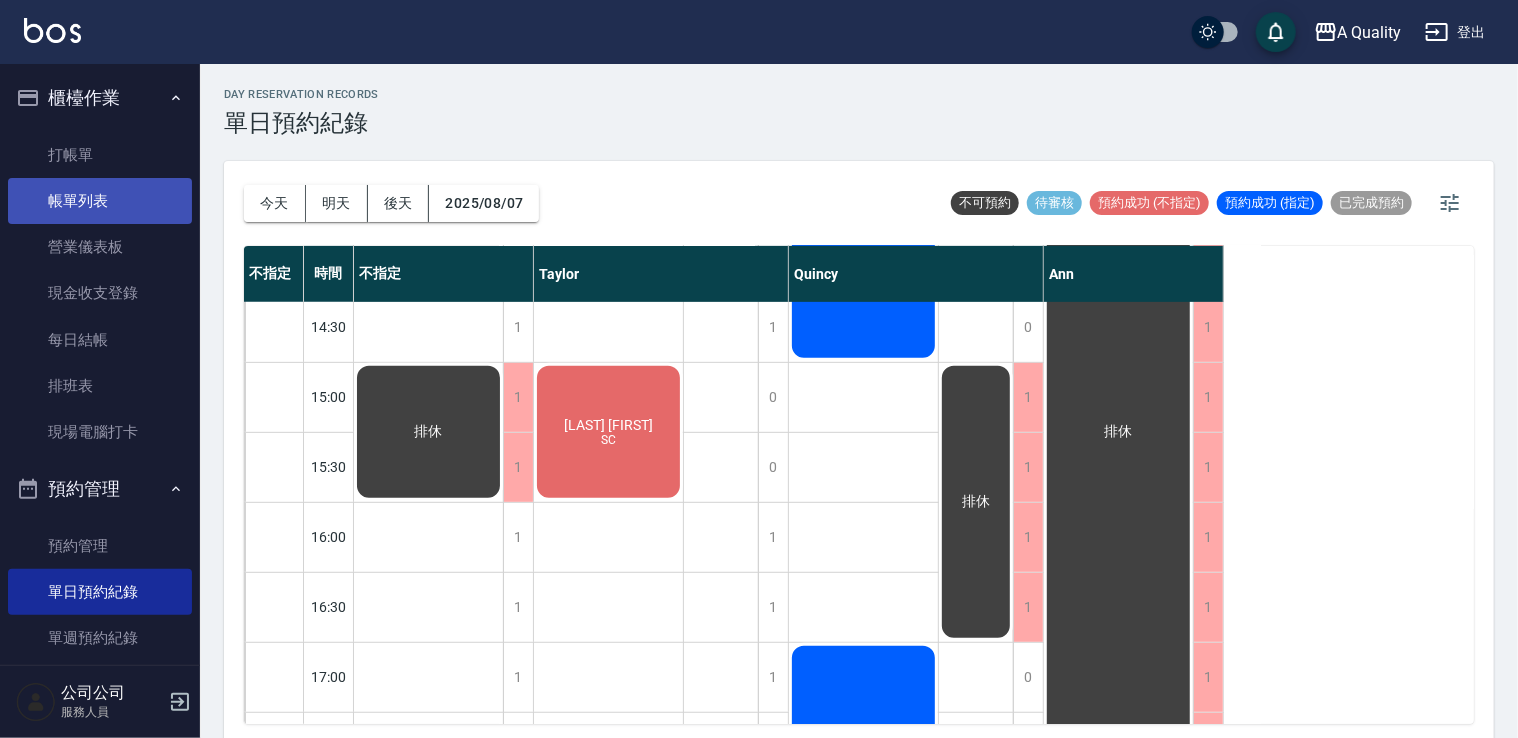 click on "帳單列表" at bounding box center [100, 201] 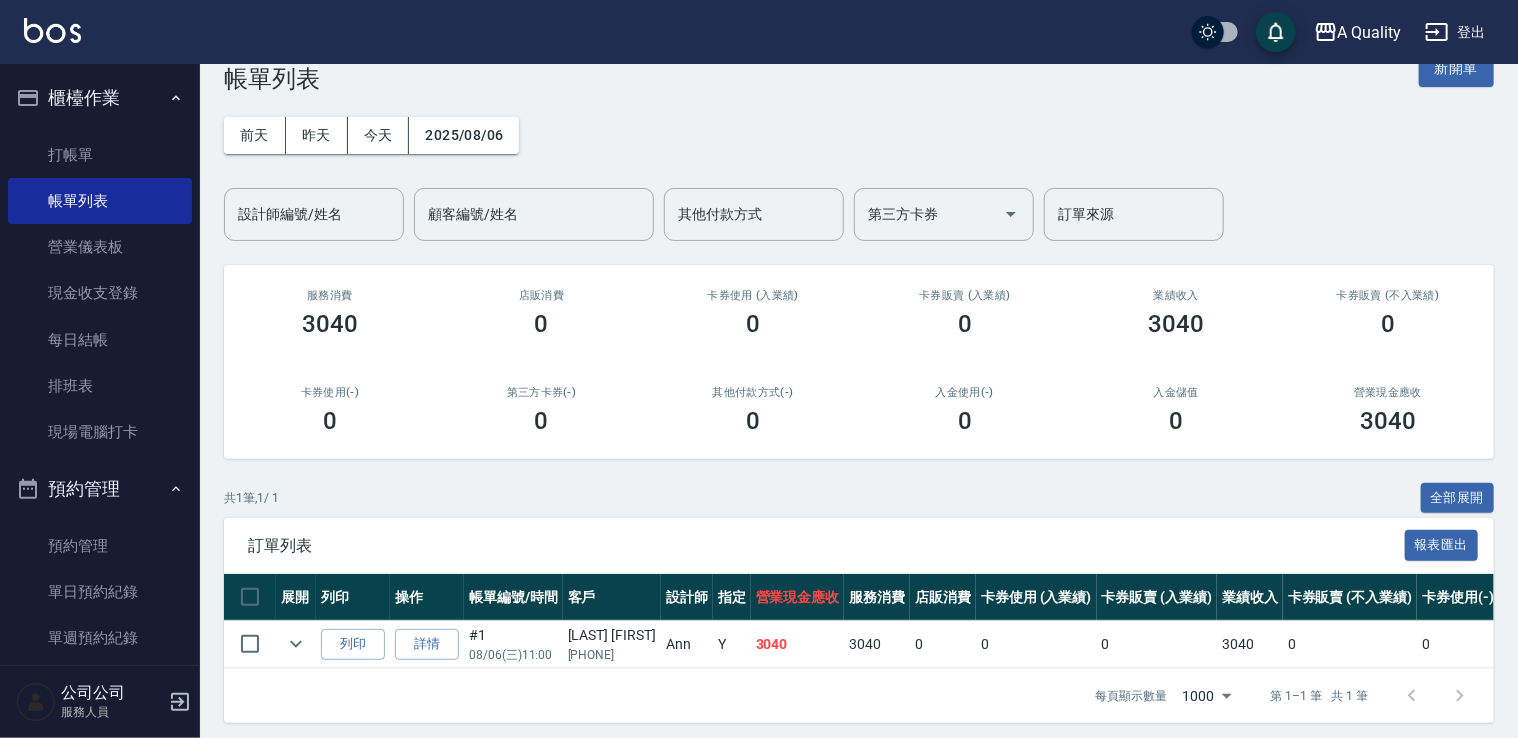 scroll, scrollTop: 67, scrollLeft: 0, axis: vertical 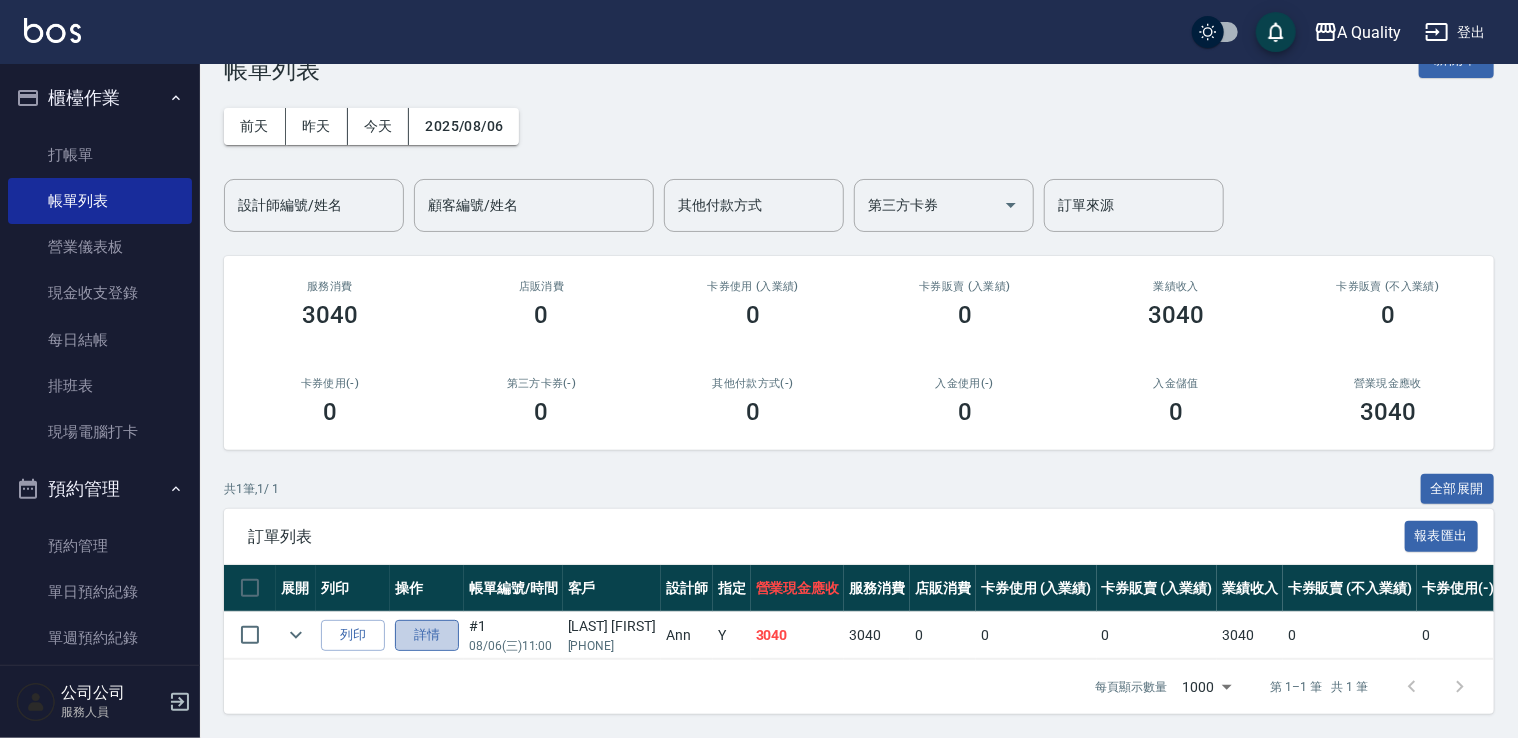 click on "詳情" at bounding box center (427, 635) 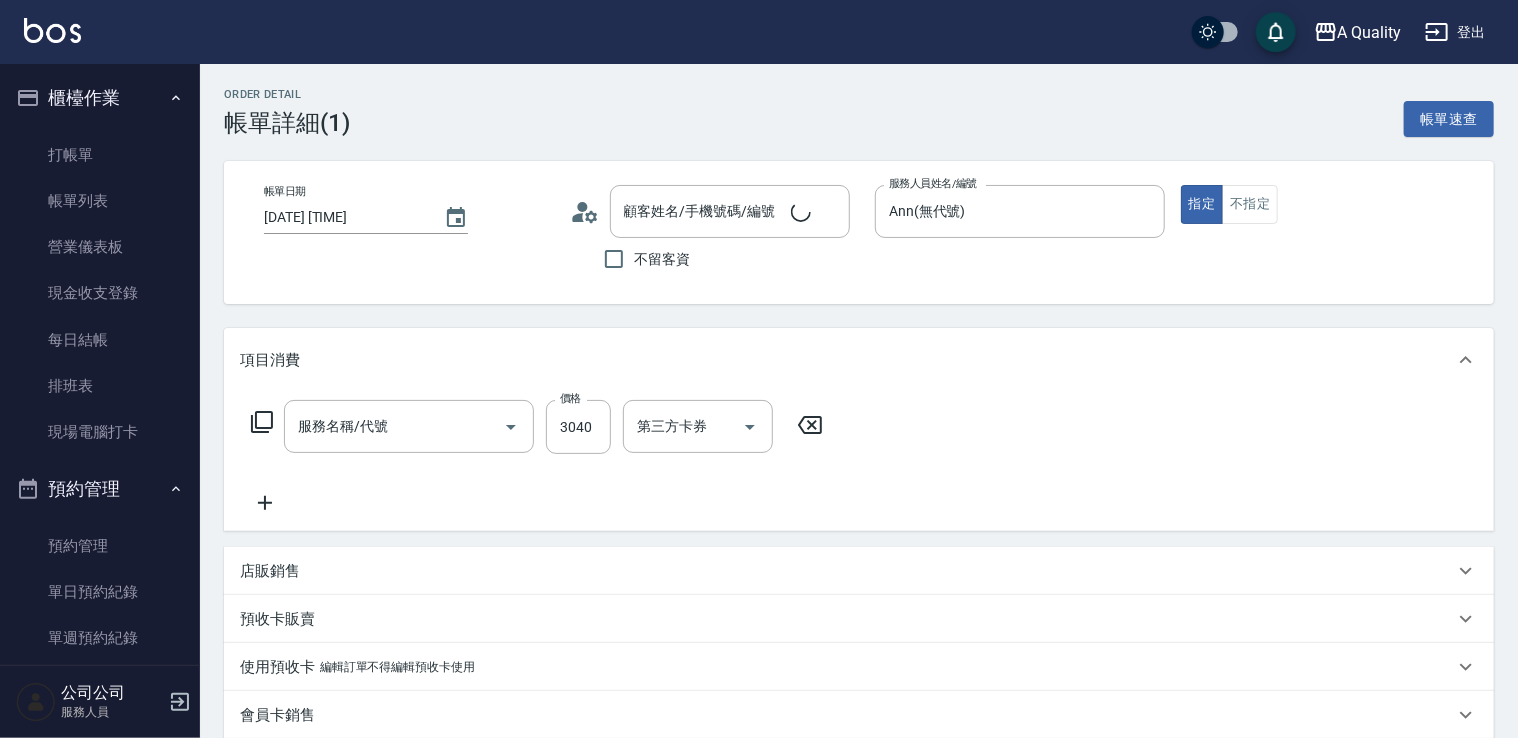 type on "2025/08/06 11:00" 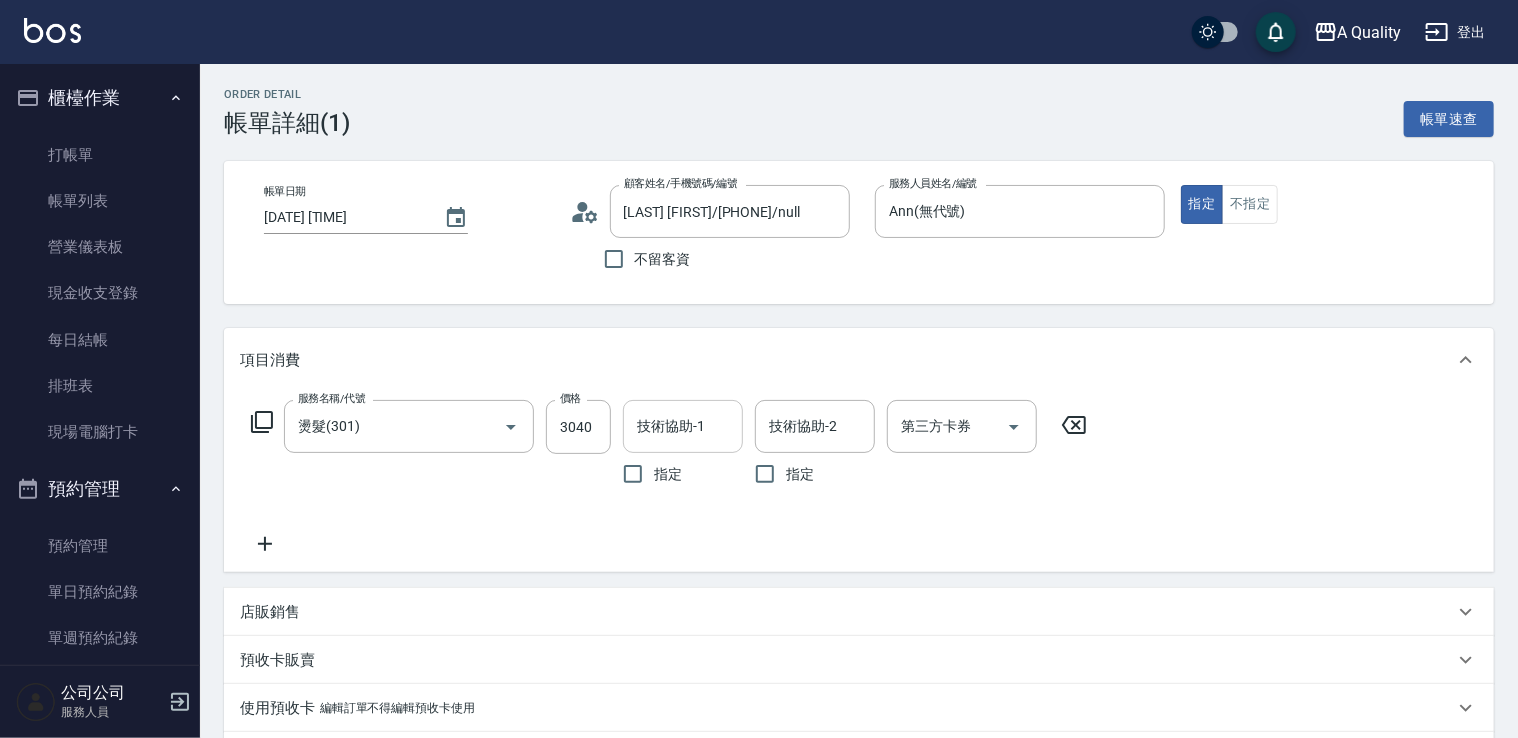 click on "技術協助-1" at bounding box center [683, 426] 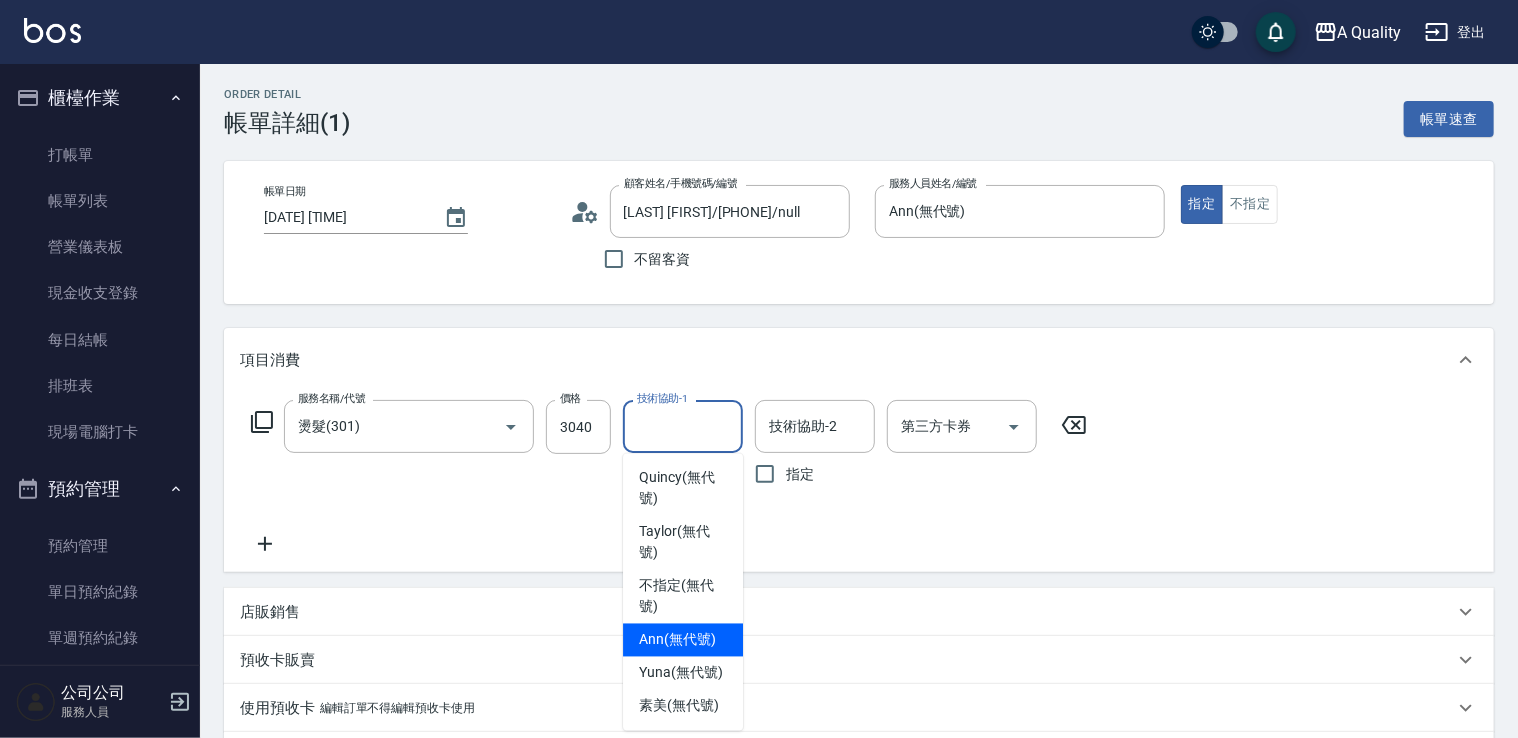 click on "Ann (無代號)" at bounding box center (677, 640) 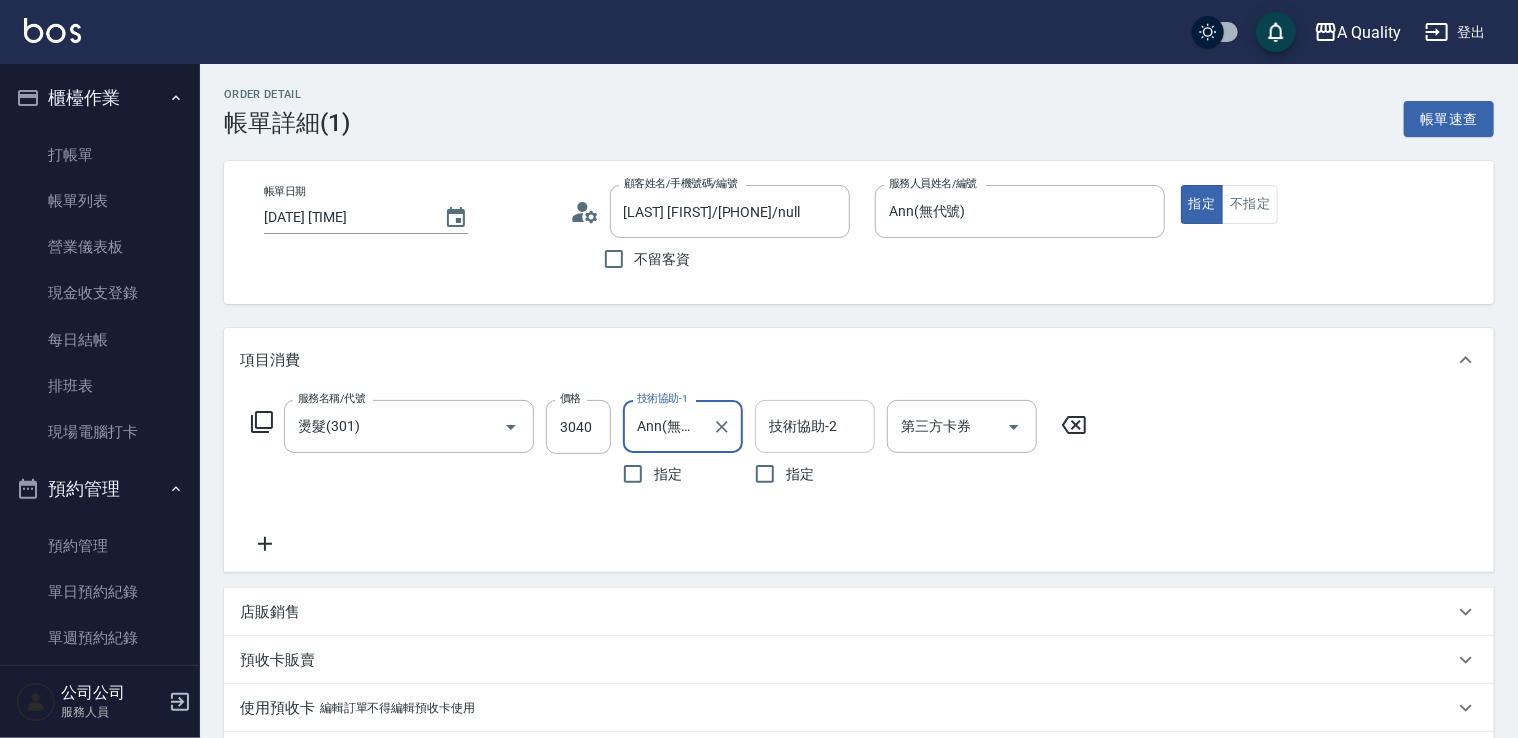 click on "技術協助-2" at bounding box center (815, 426) 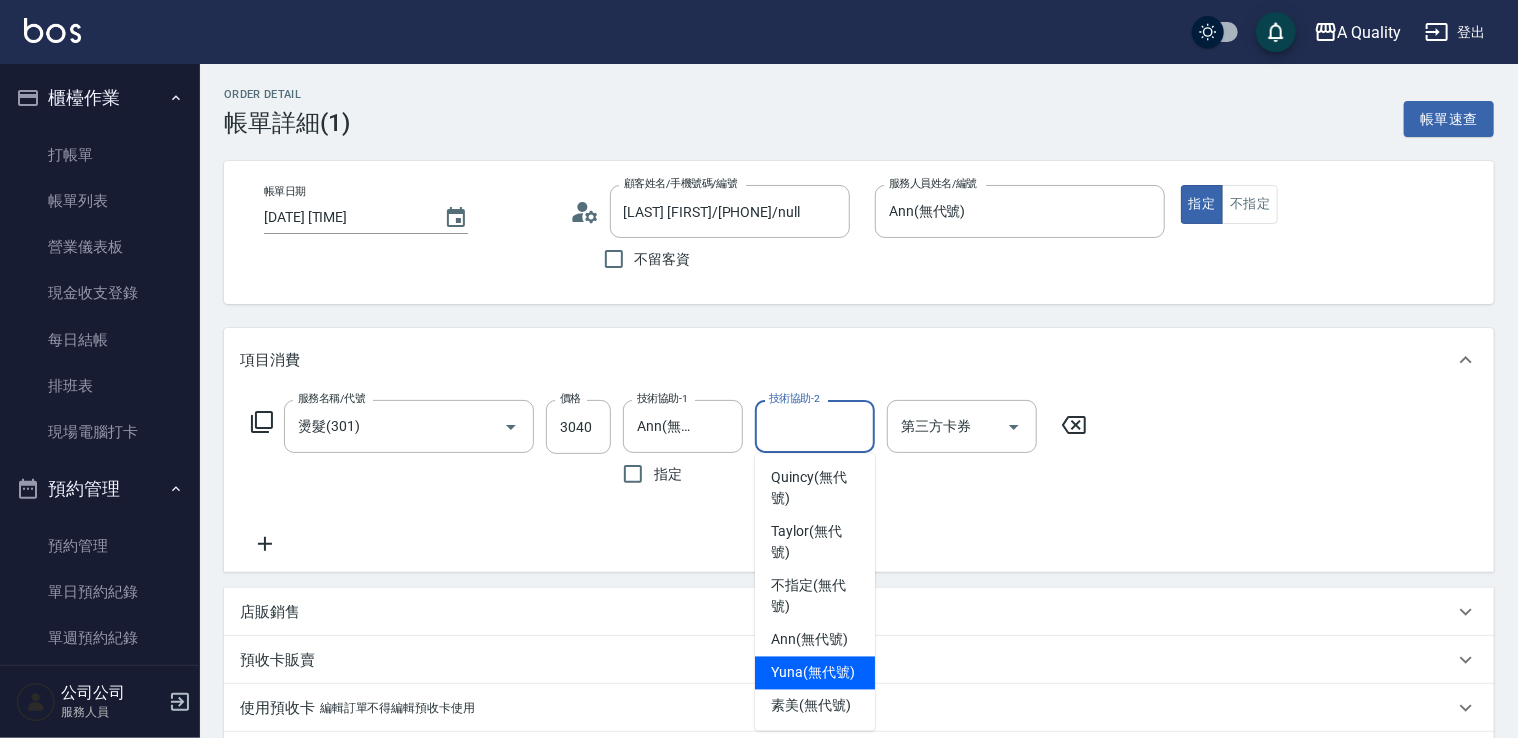 click on "Yuna (無代號)" at bounding box center [813, 673] 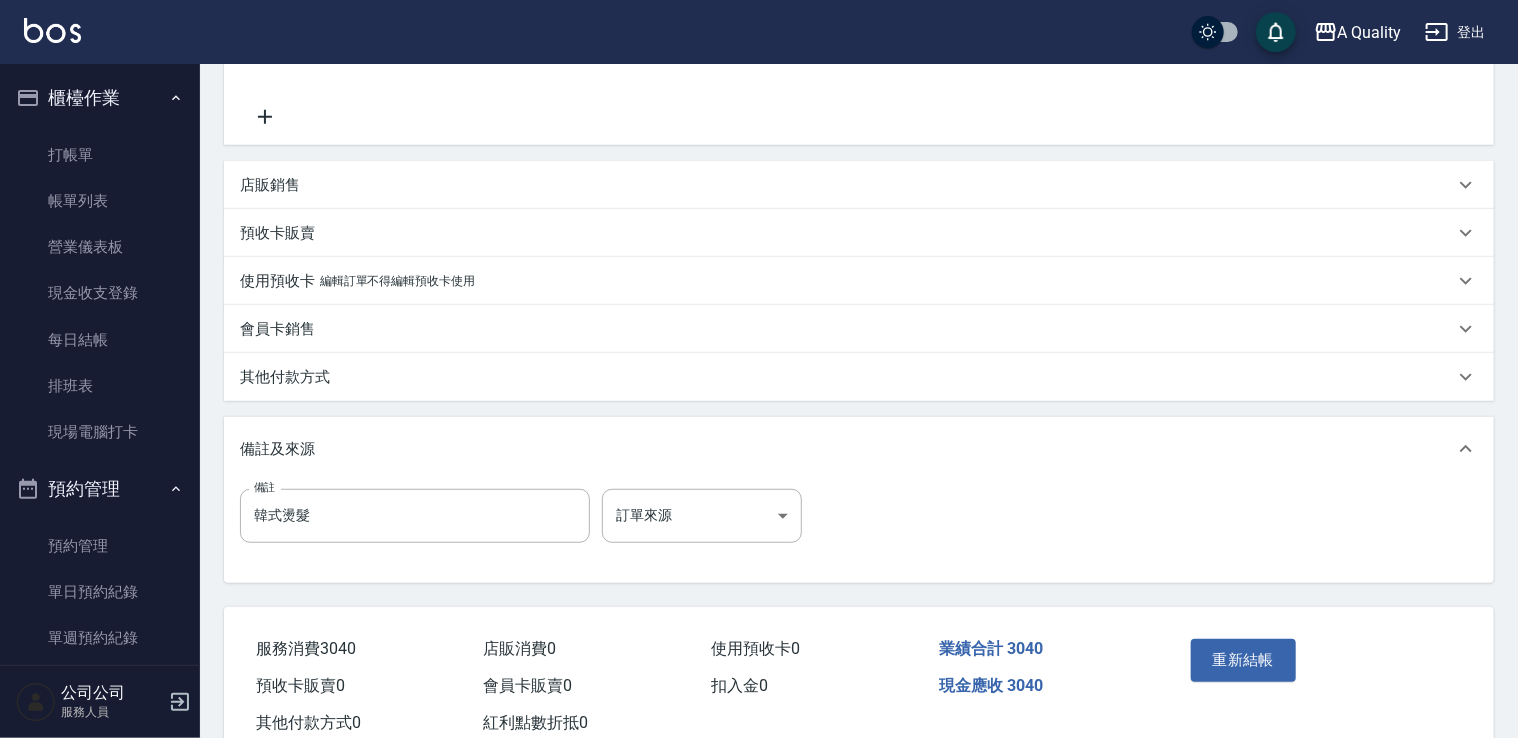 scroll, scrollTop: 485, scrollLeft: 0, axis: vertical 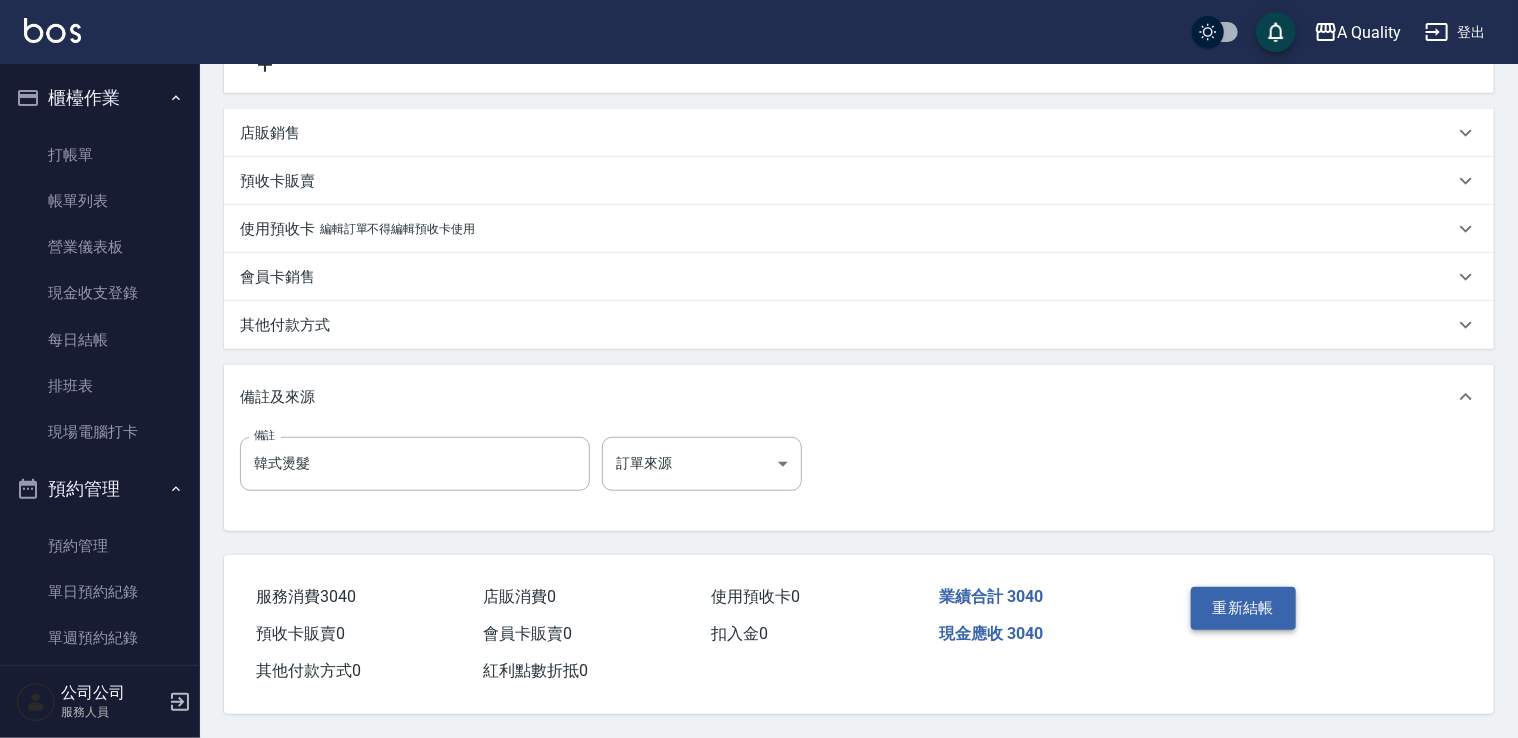 click on "重新結帳" at bounding box center [1244, 608] 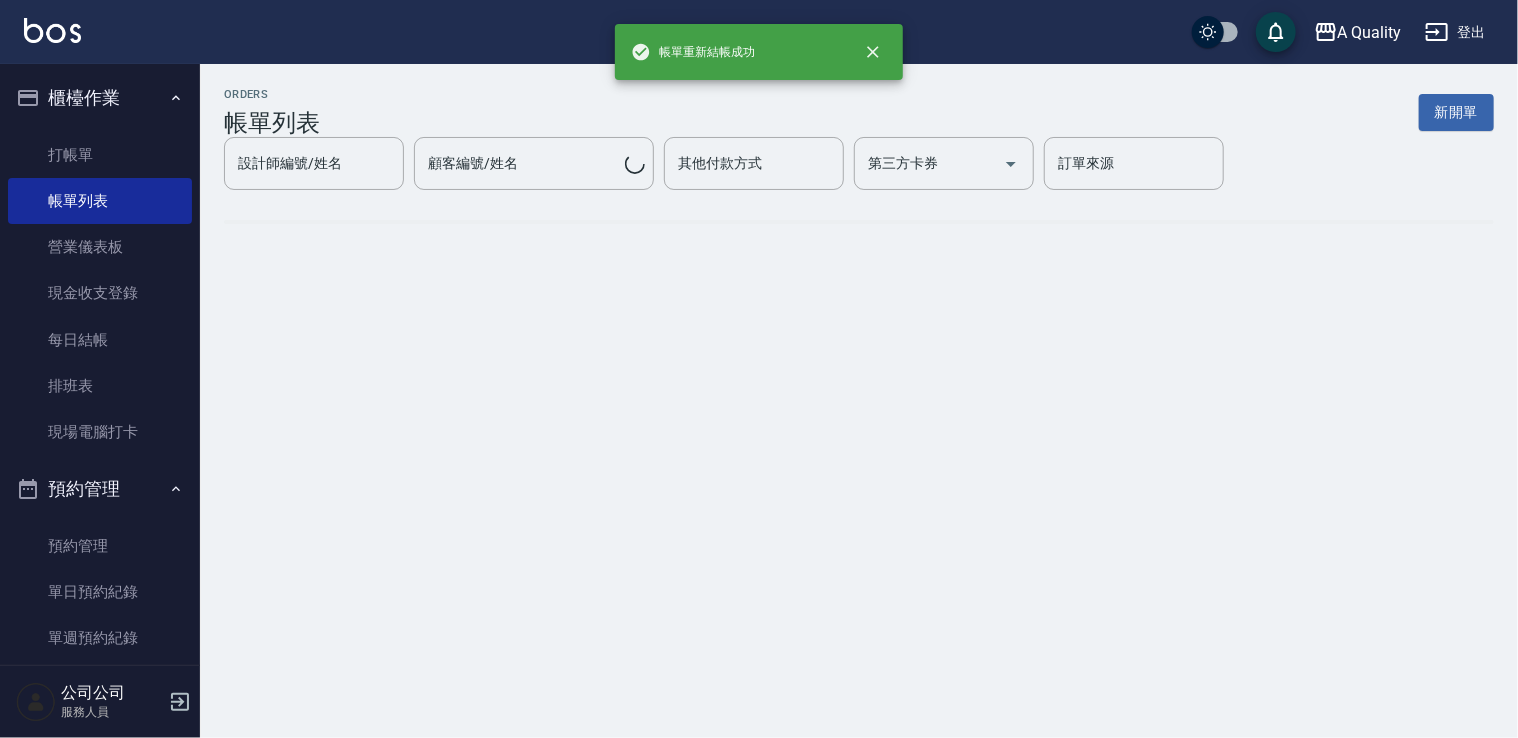 scroll, scrollTop: 0, scrollLeft: 0, axis: both 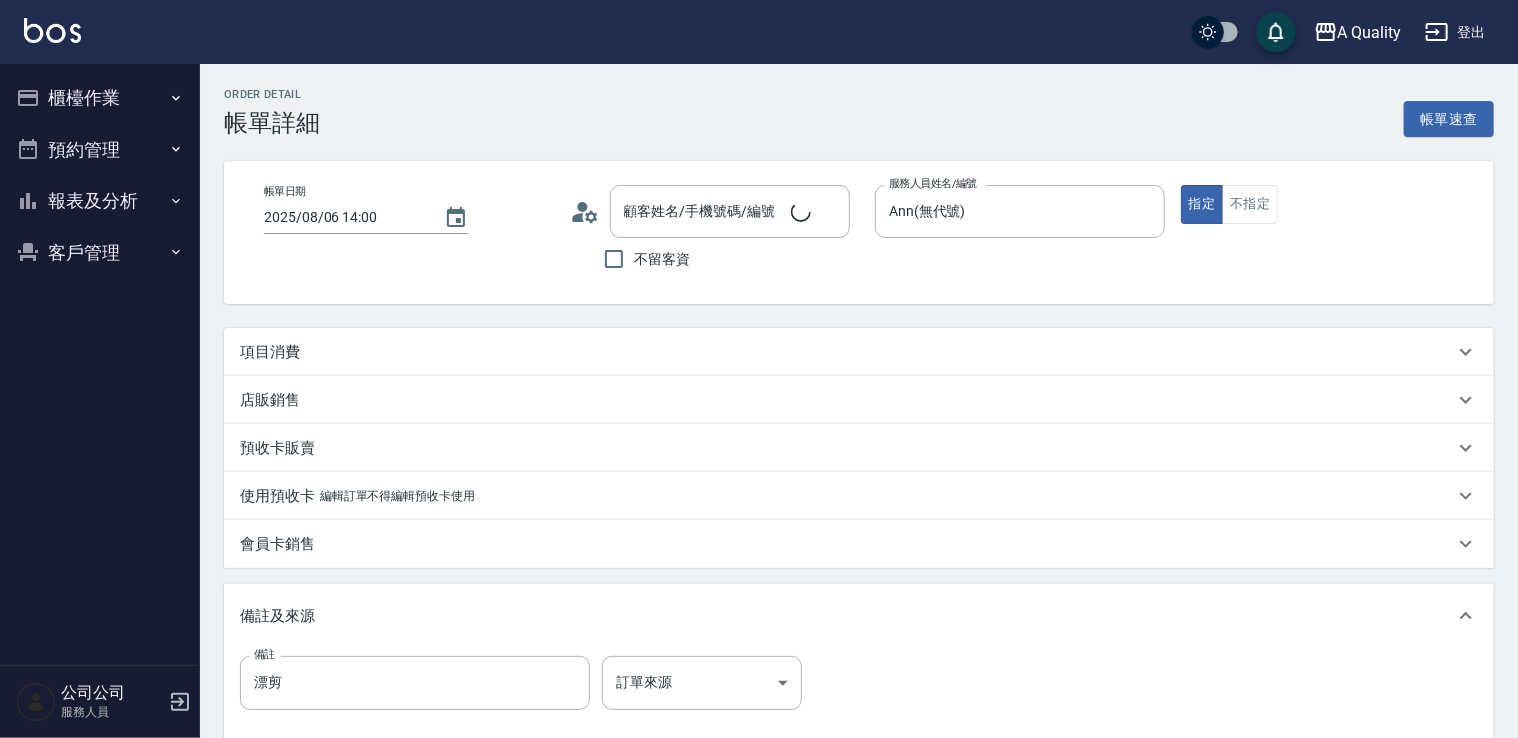 type on "2025/08/06 14:00" 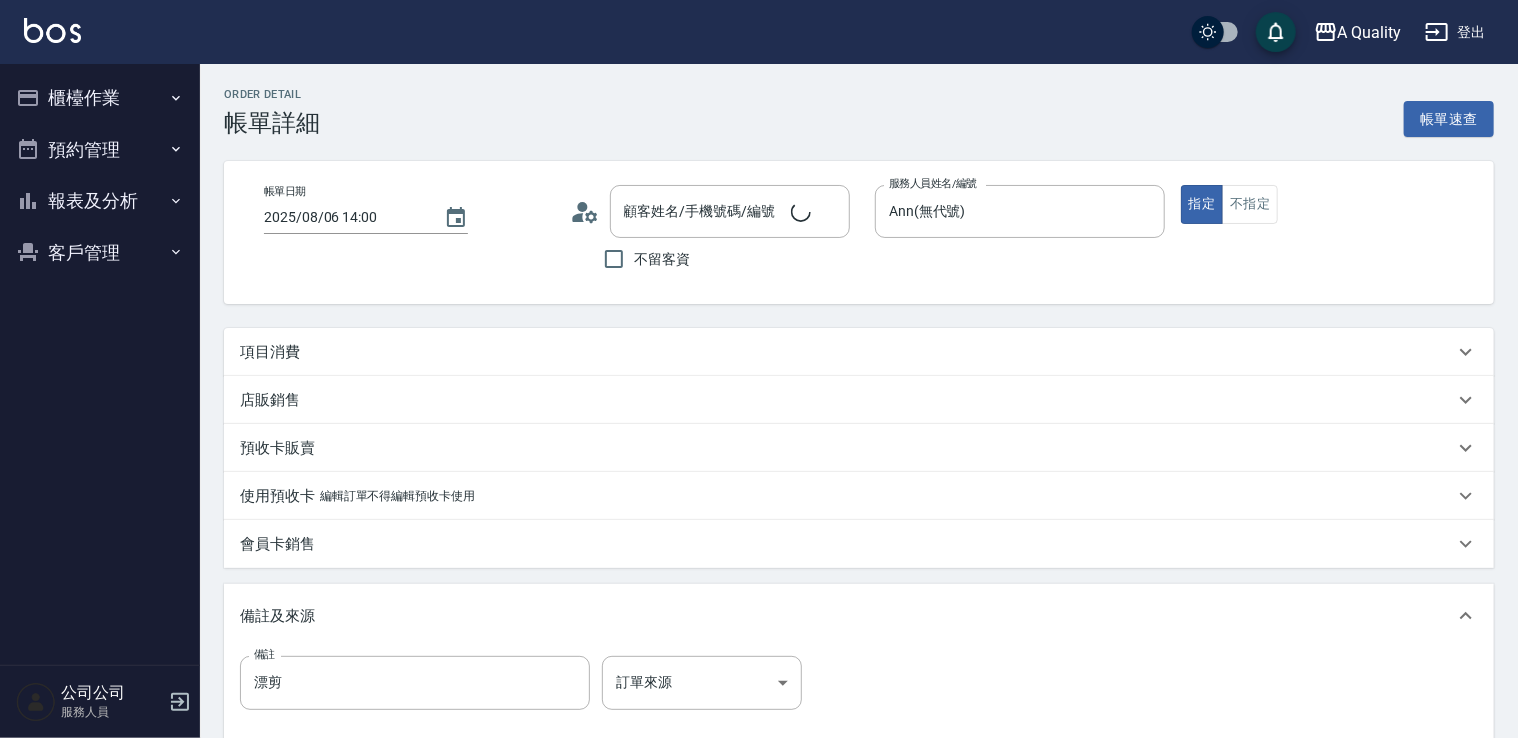 type on "Ann(無代號)" 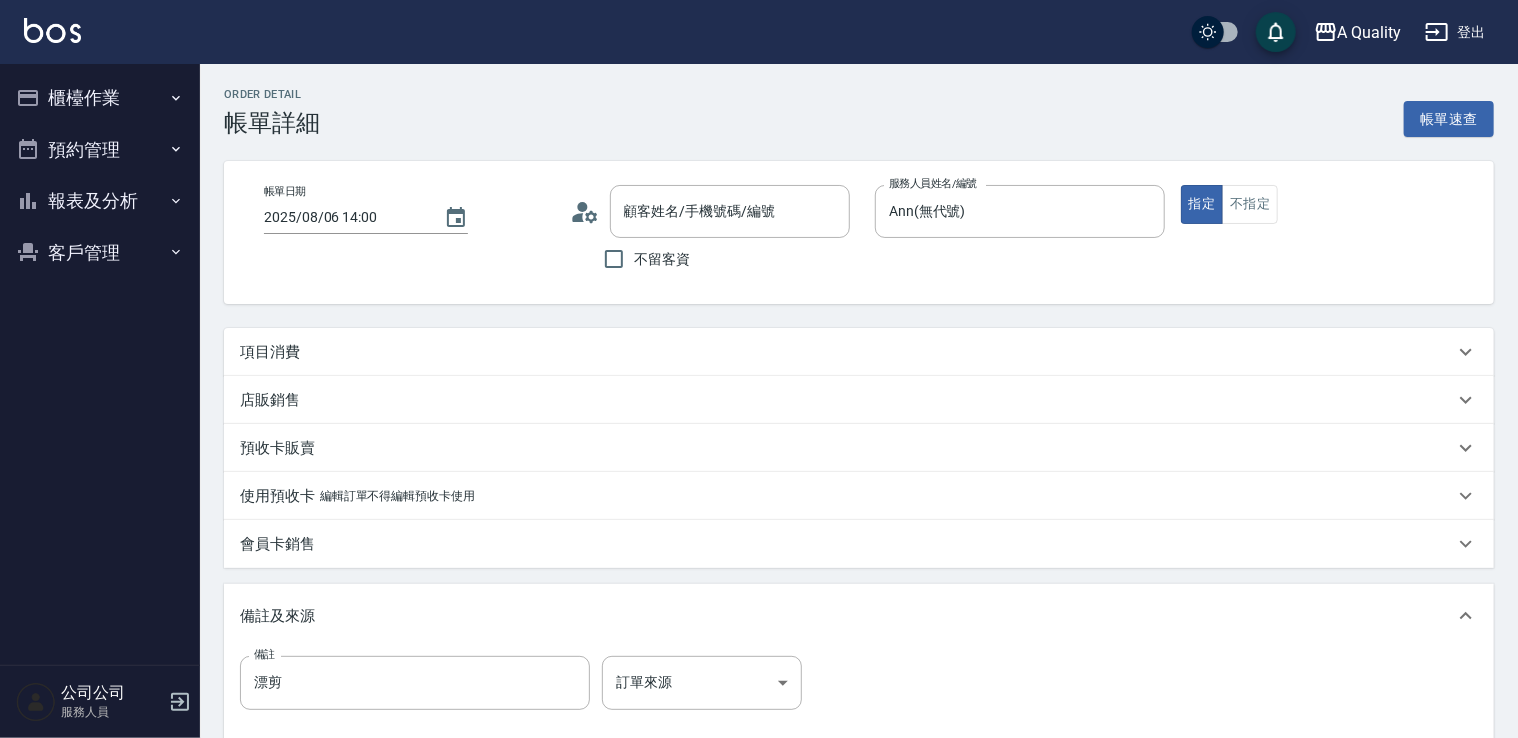 type on "[PHONE]" 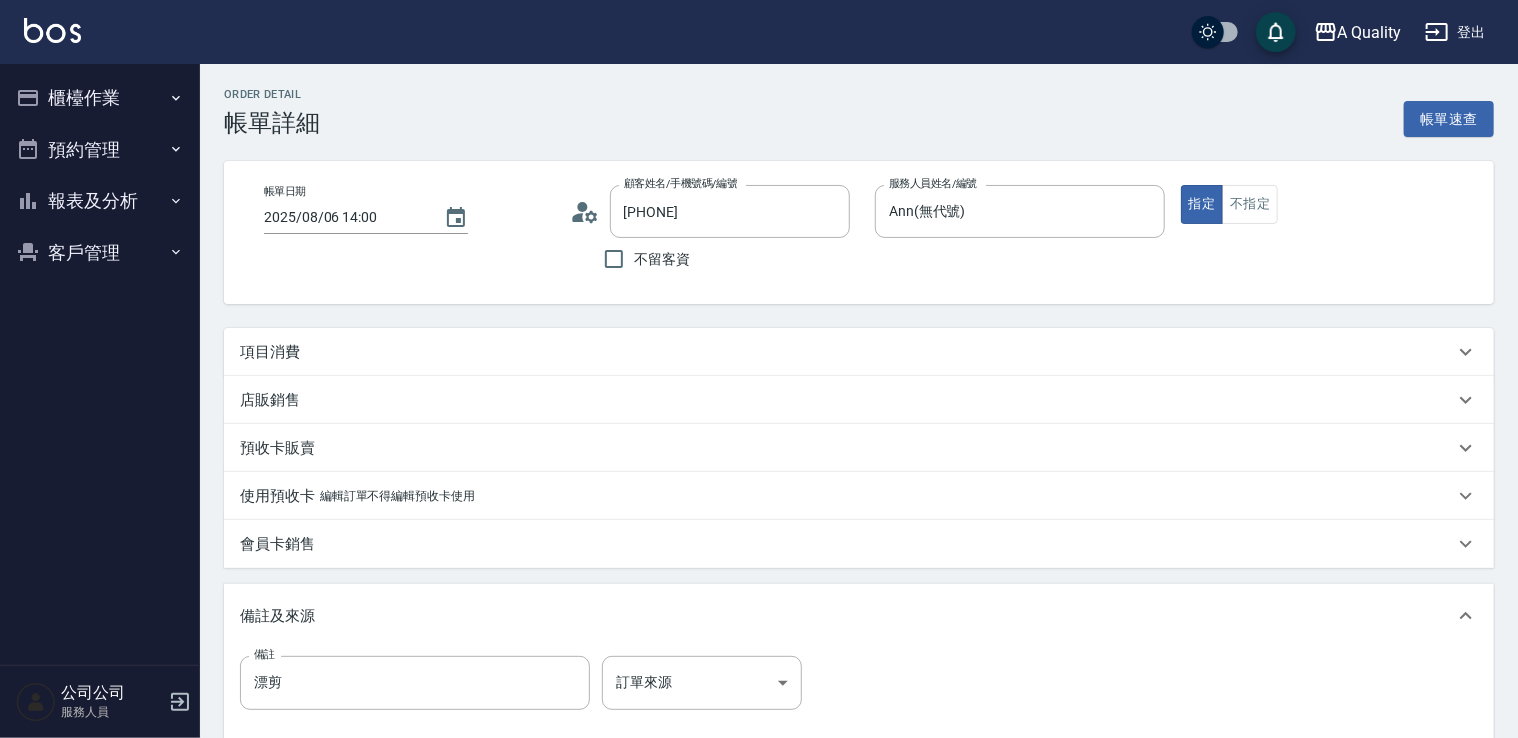 click on "項目消費" at bounding box center (847, 352) 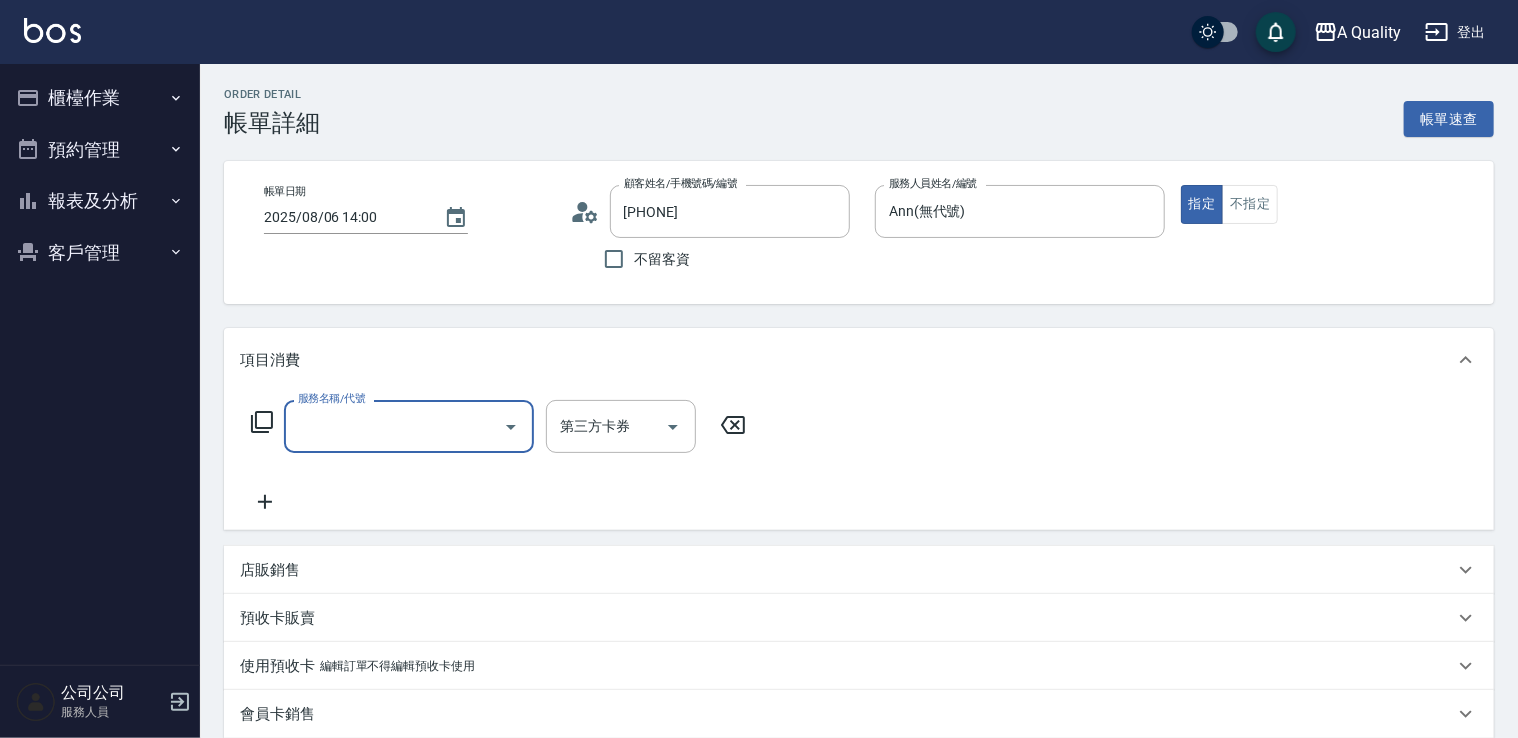 scroll, scrollTop: 34, scrollLeft: 0, axis: vertical 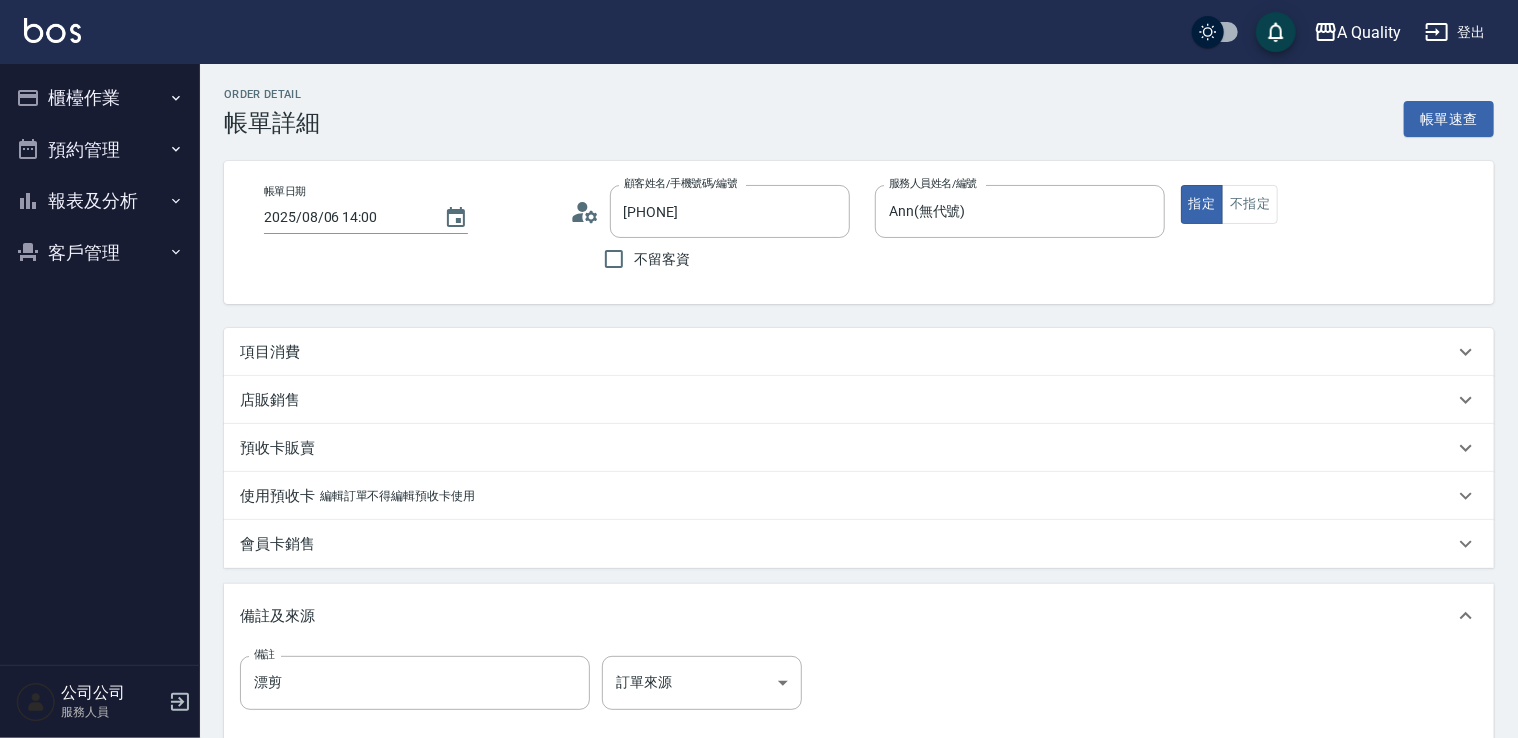 click on "店販銷售" at bounding box center [859, 400] 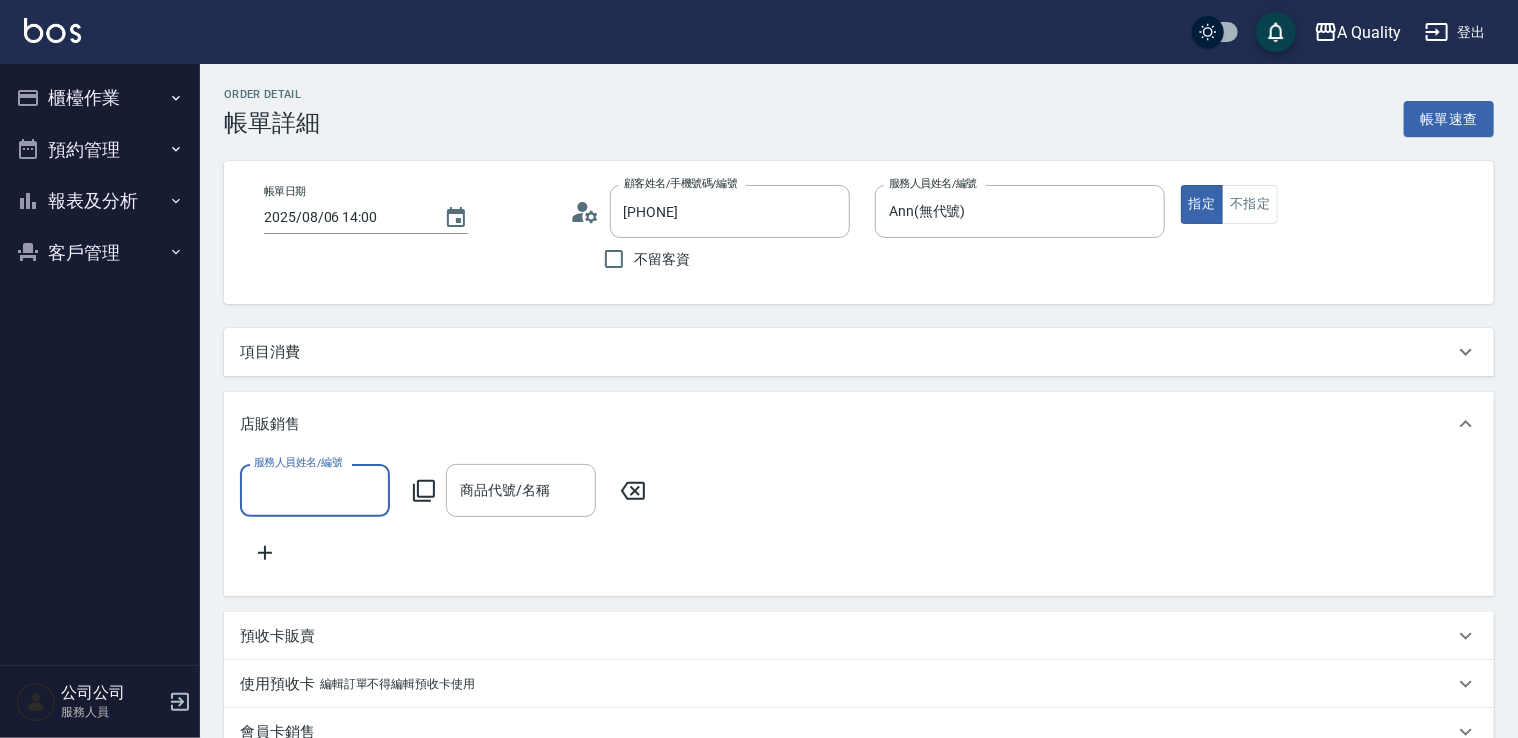scroll, scrollTop: 0, scrollLeft: 0, axis: both 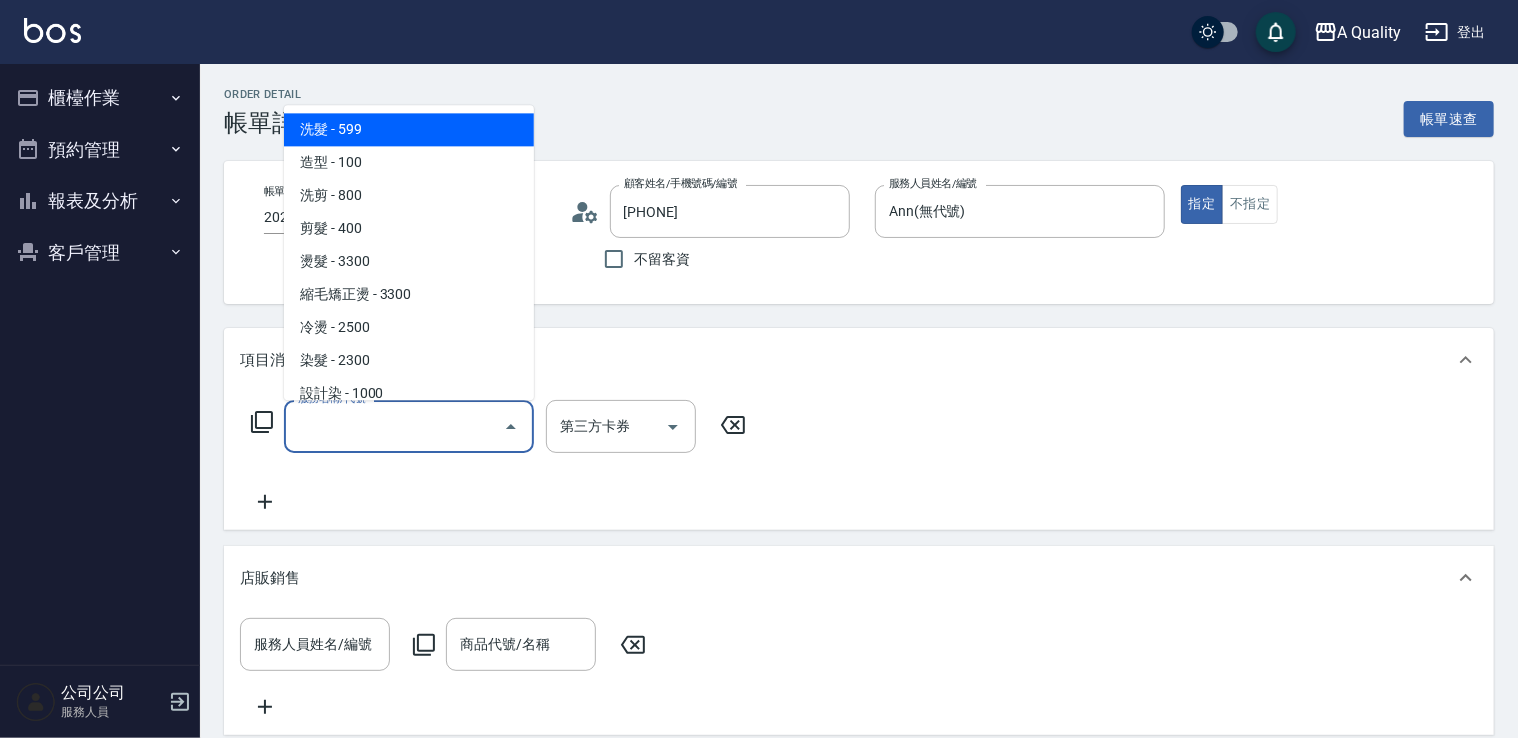 click on "服務名稱/代號" at bounding box center [394, 426] 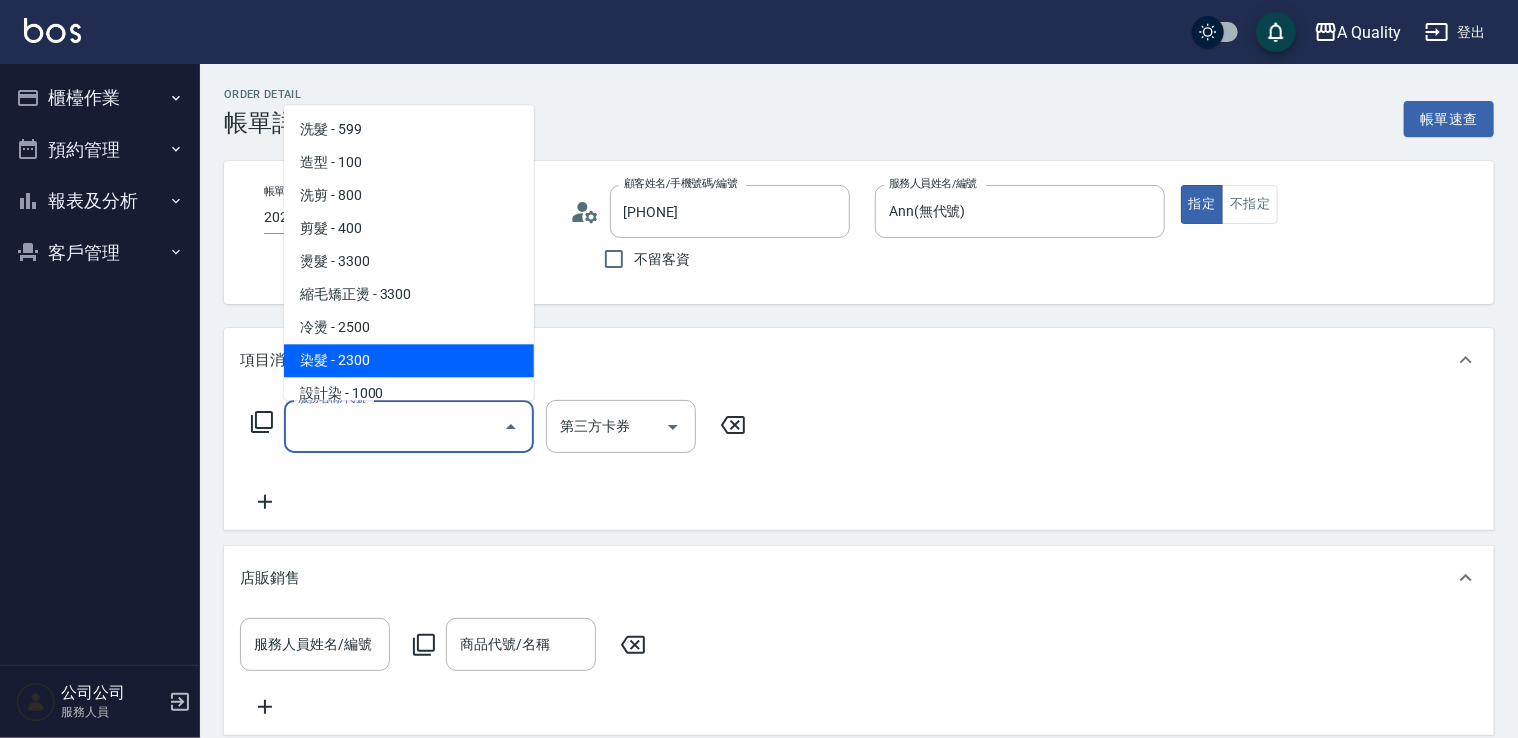 click on "染髮 - 2300" at bounding box center (409, 360) 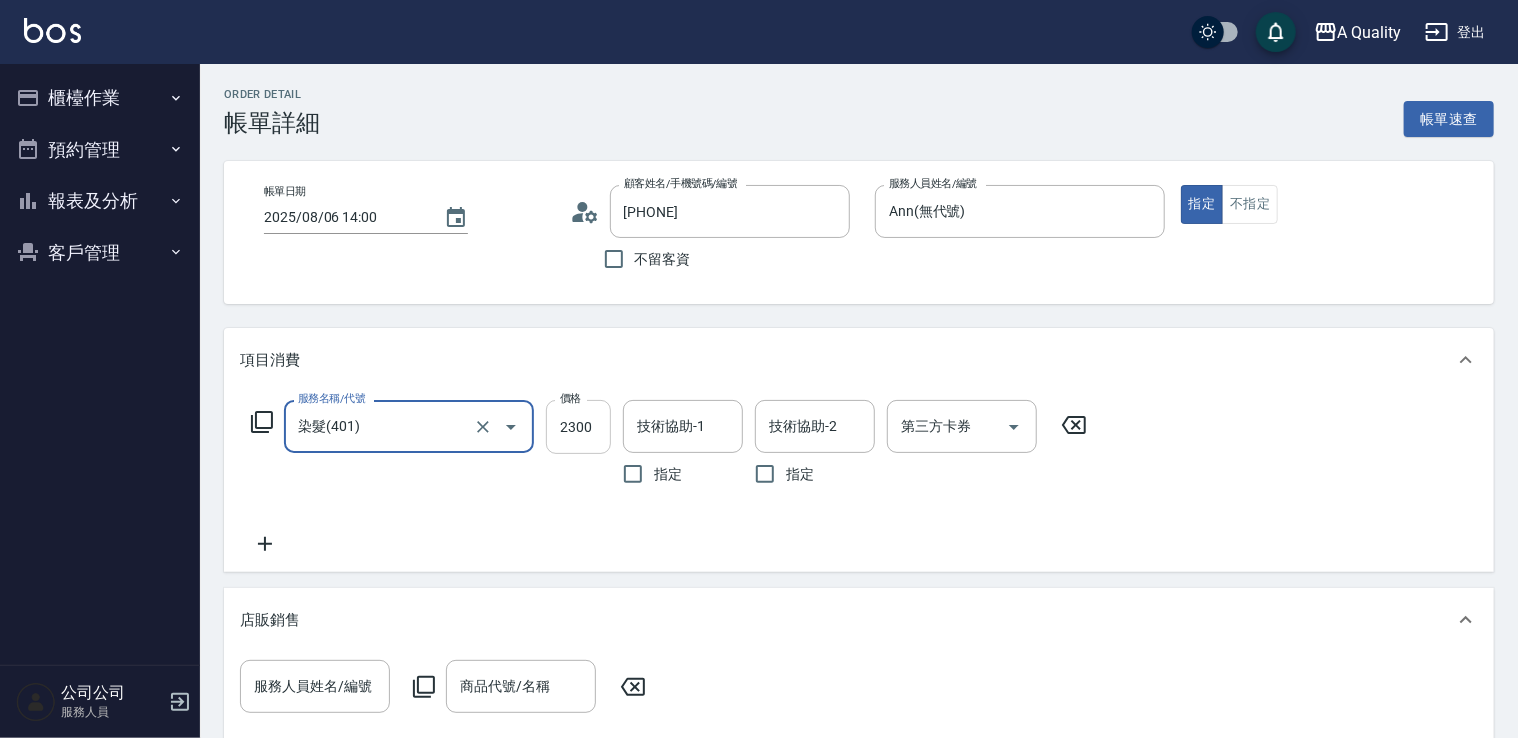 click on "2300" at bounding box center (578, 427) 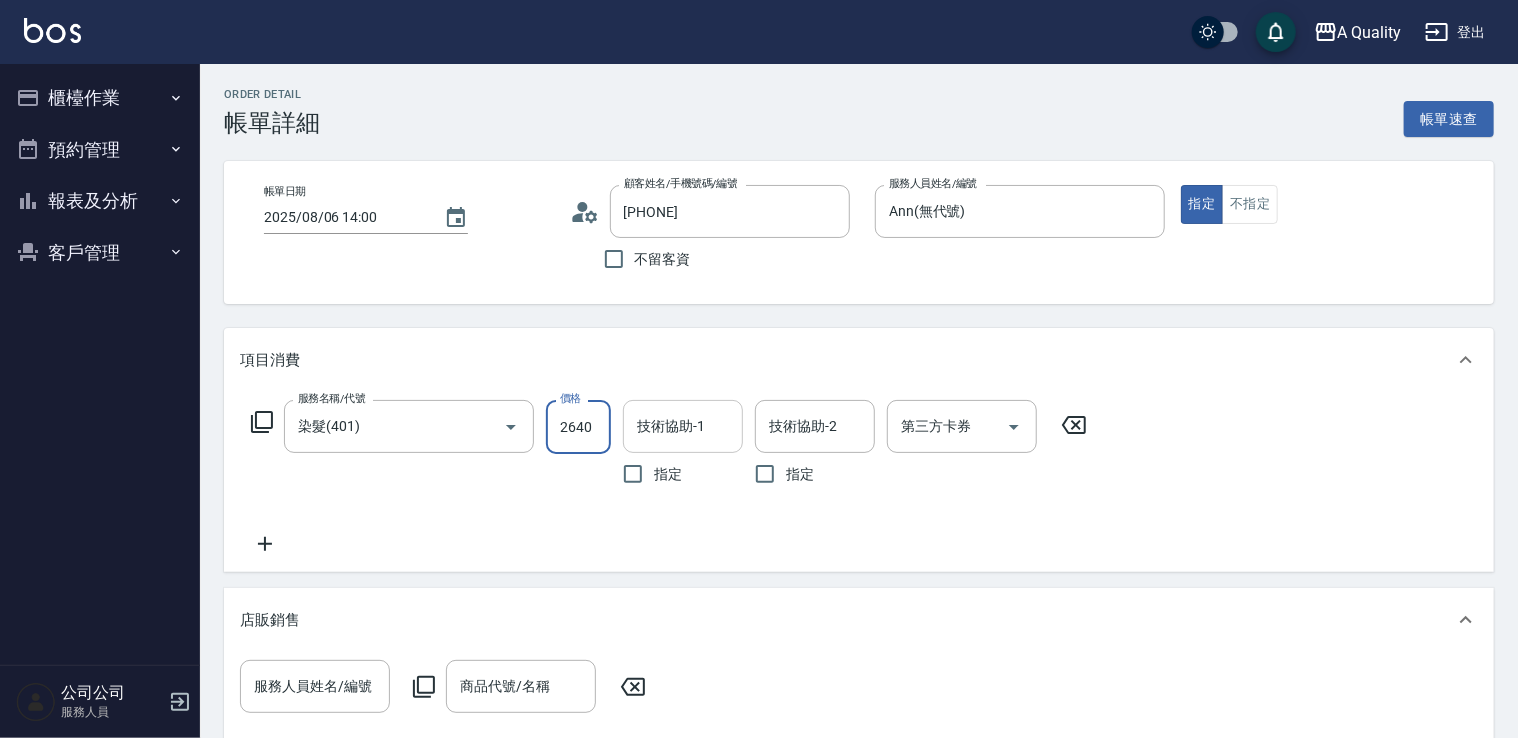 type on "2640" 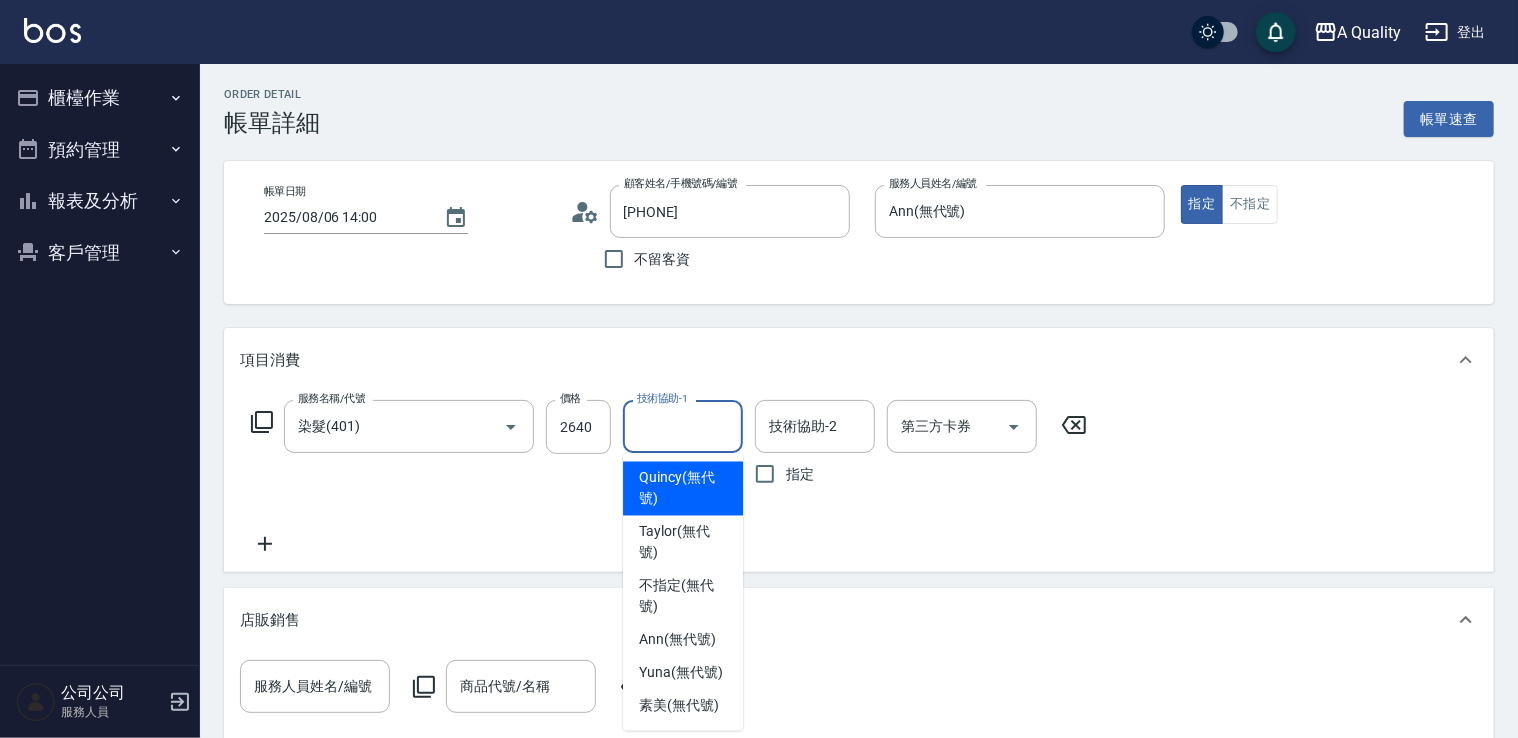 click on "技術協助-1" at bounding box center [683, 426] 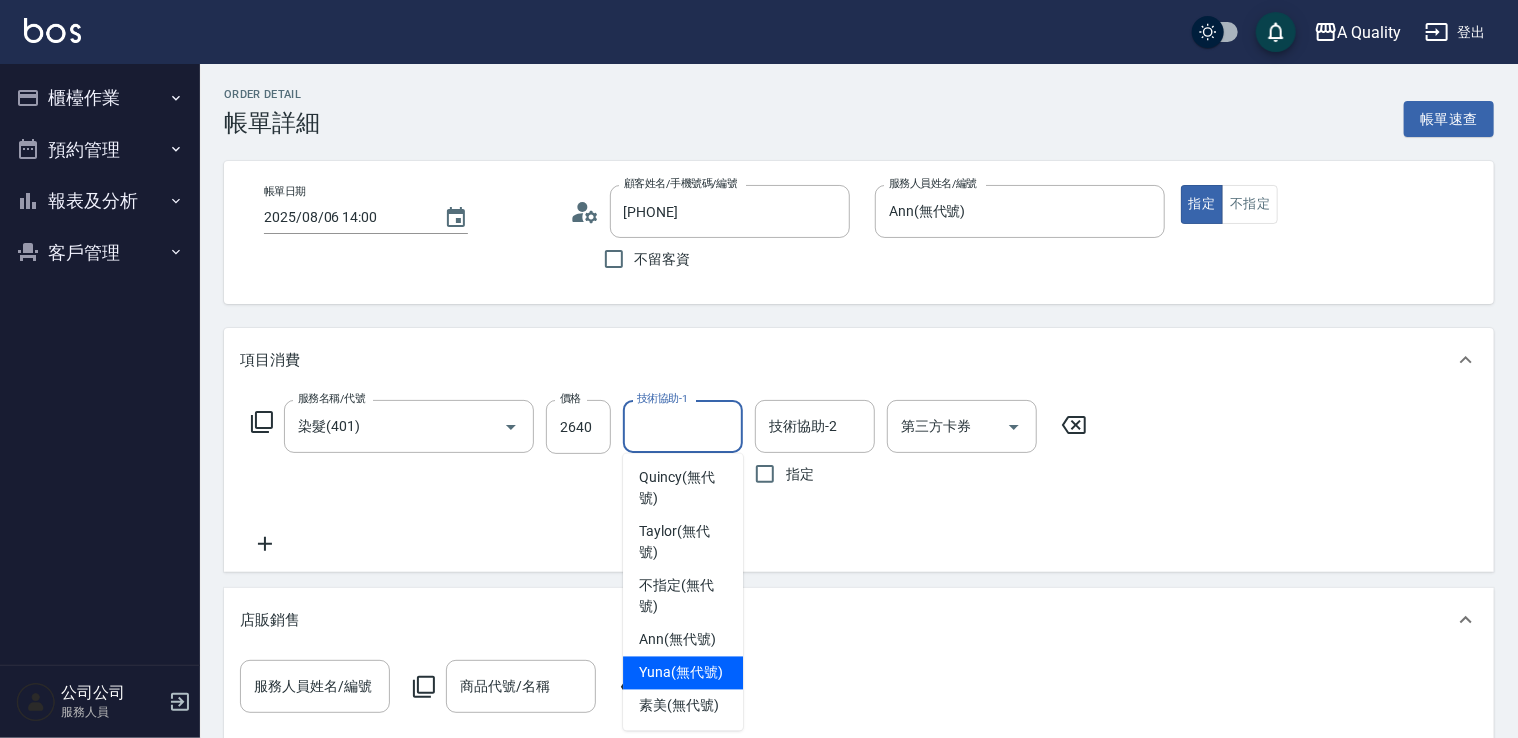 click on "Yuna (無代號)" at bounding box center (681, 673) 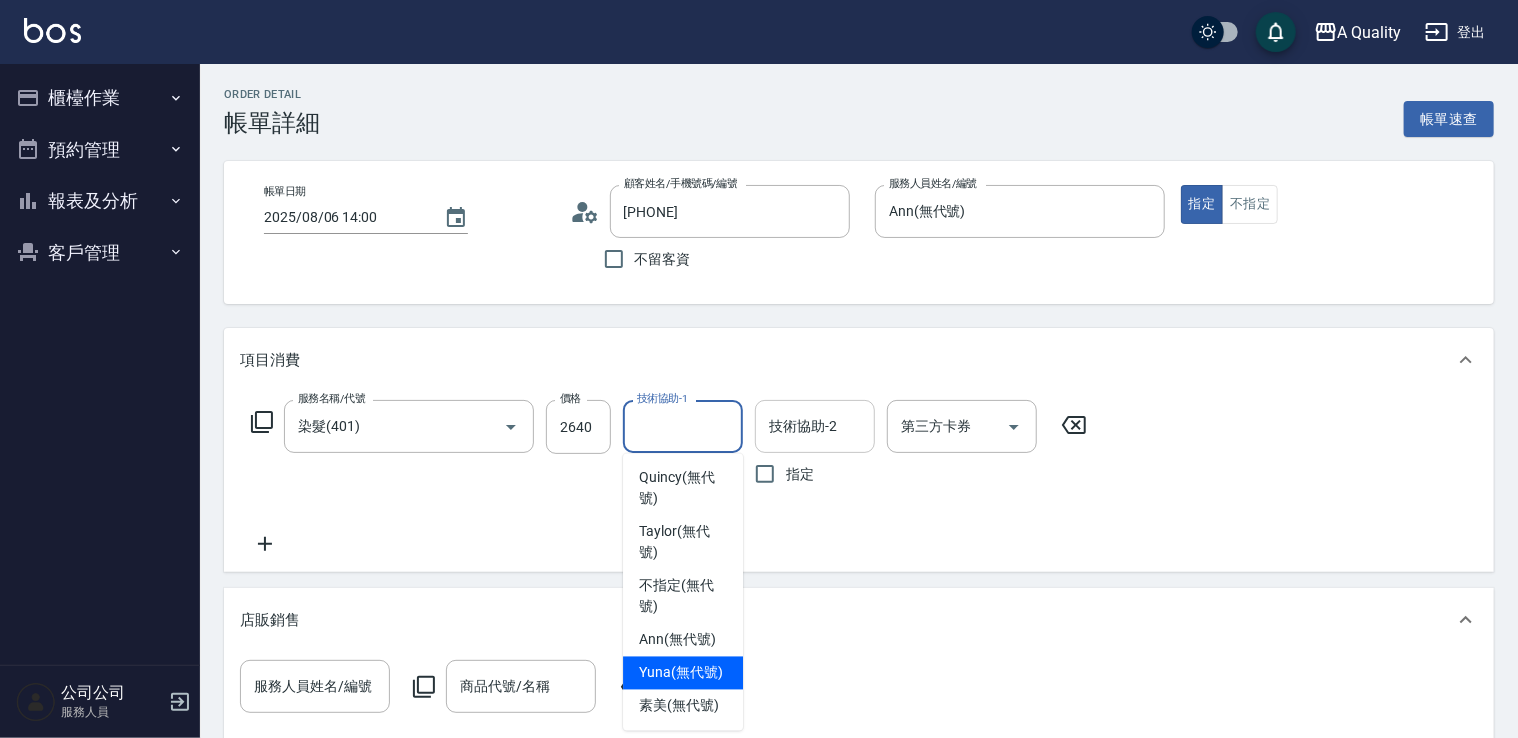 type on "Yuna(無代號)" 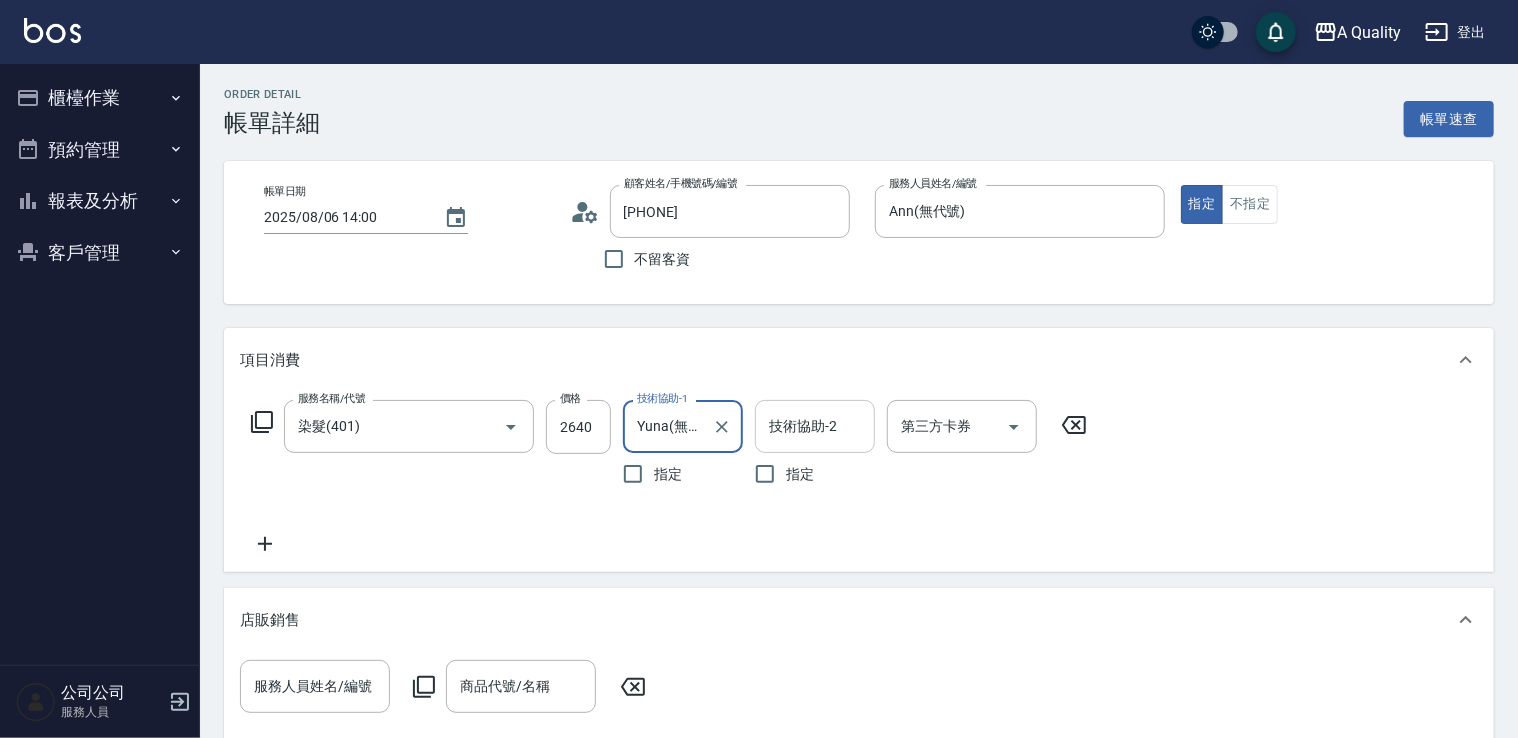 click on "技術協助-2" at bounding box center (815, 426) 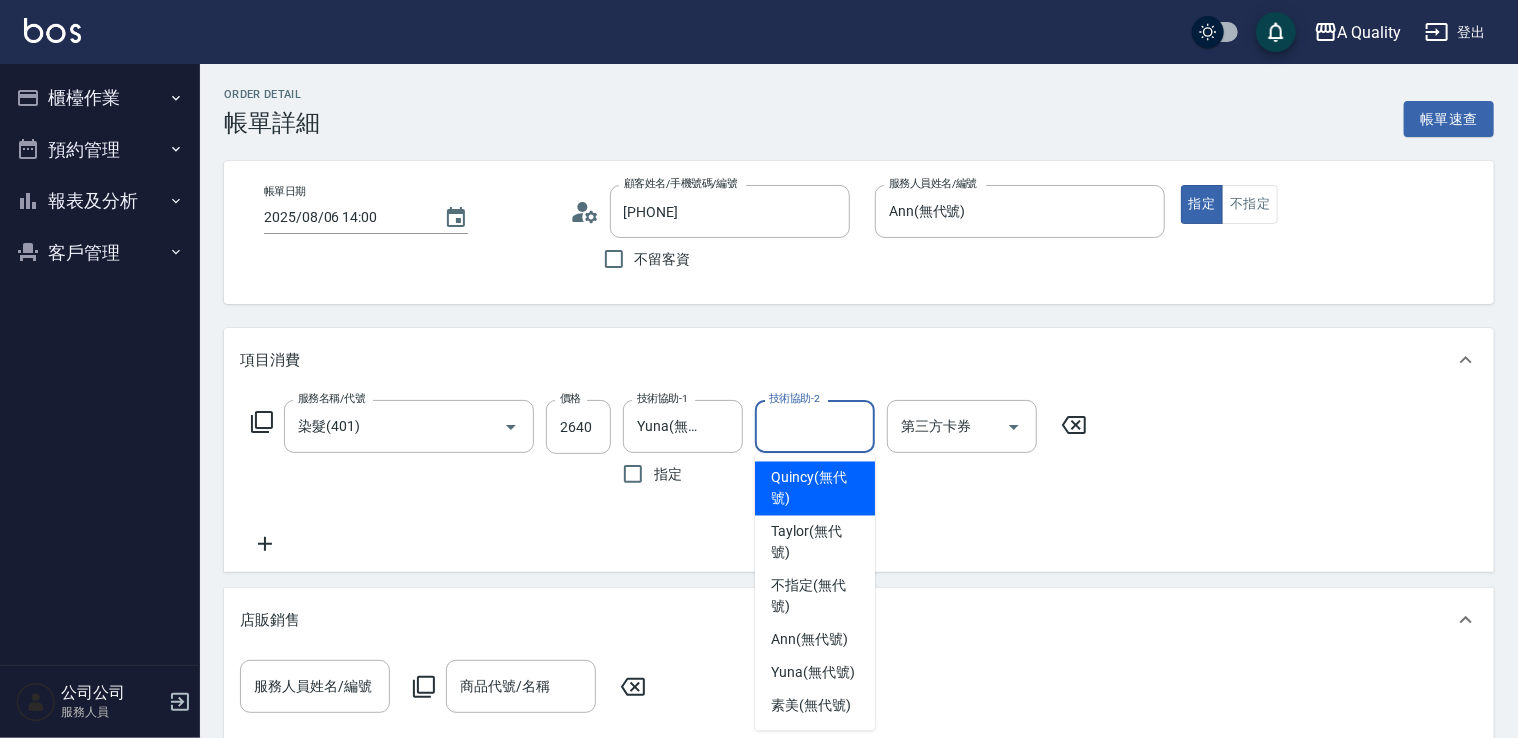 click on "項目消費" at bounding box center (847, 360) 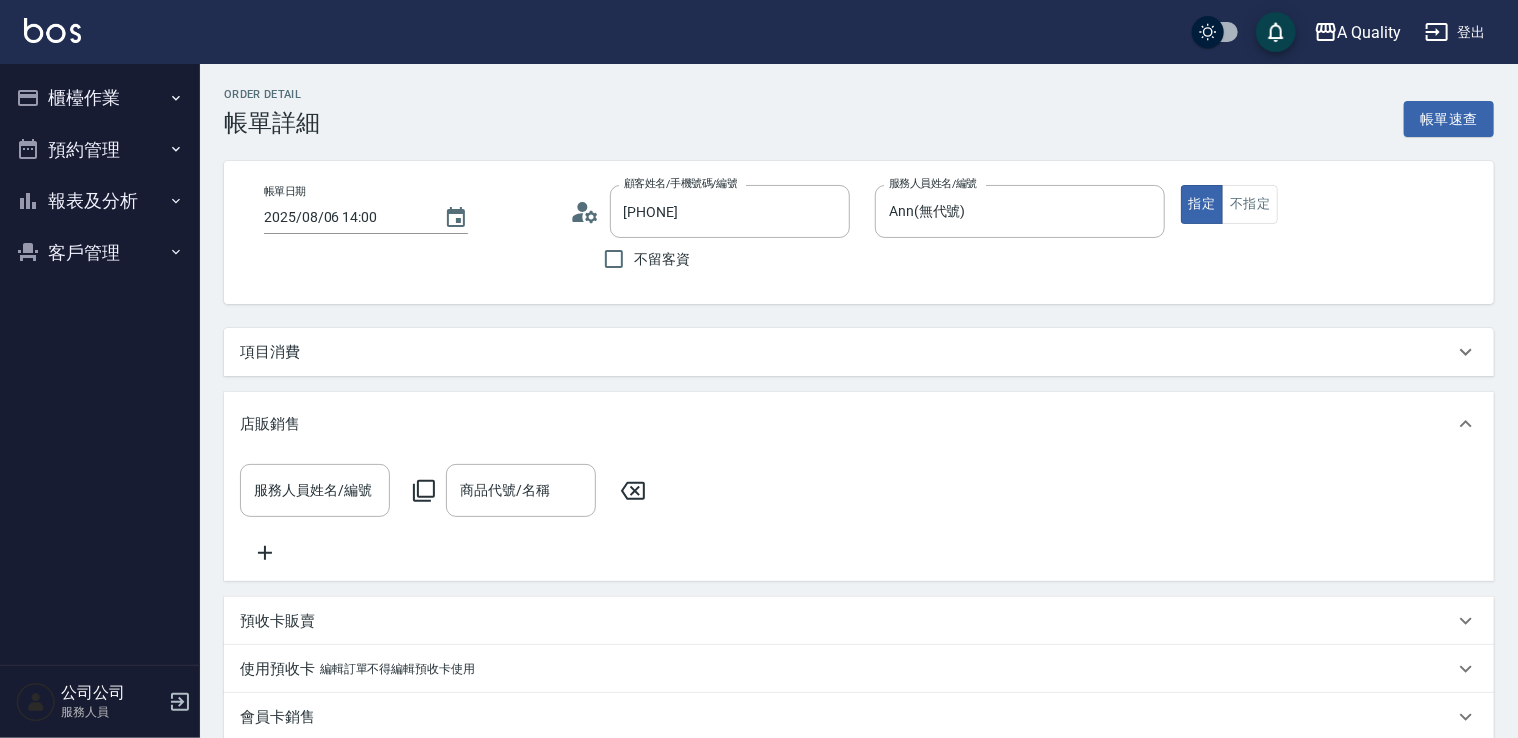 click on "項目消費" at bounding box center (859, 352) 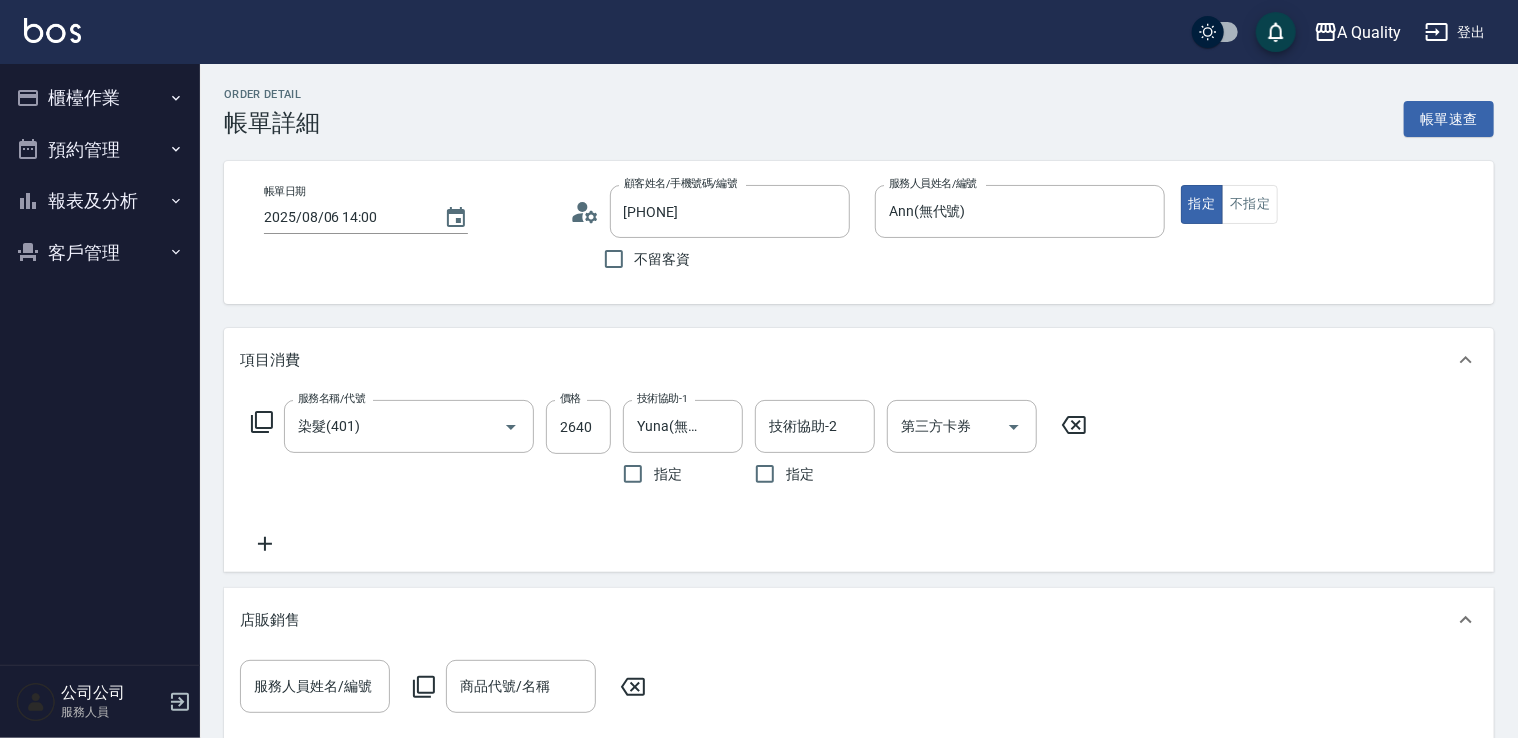 click 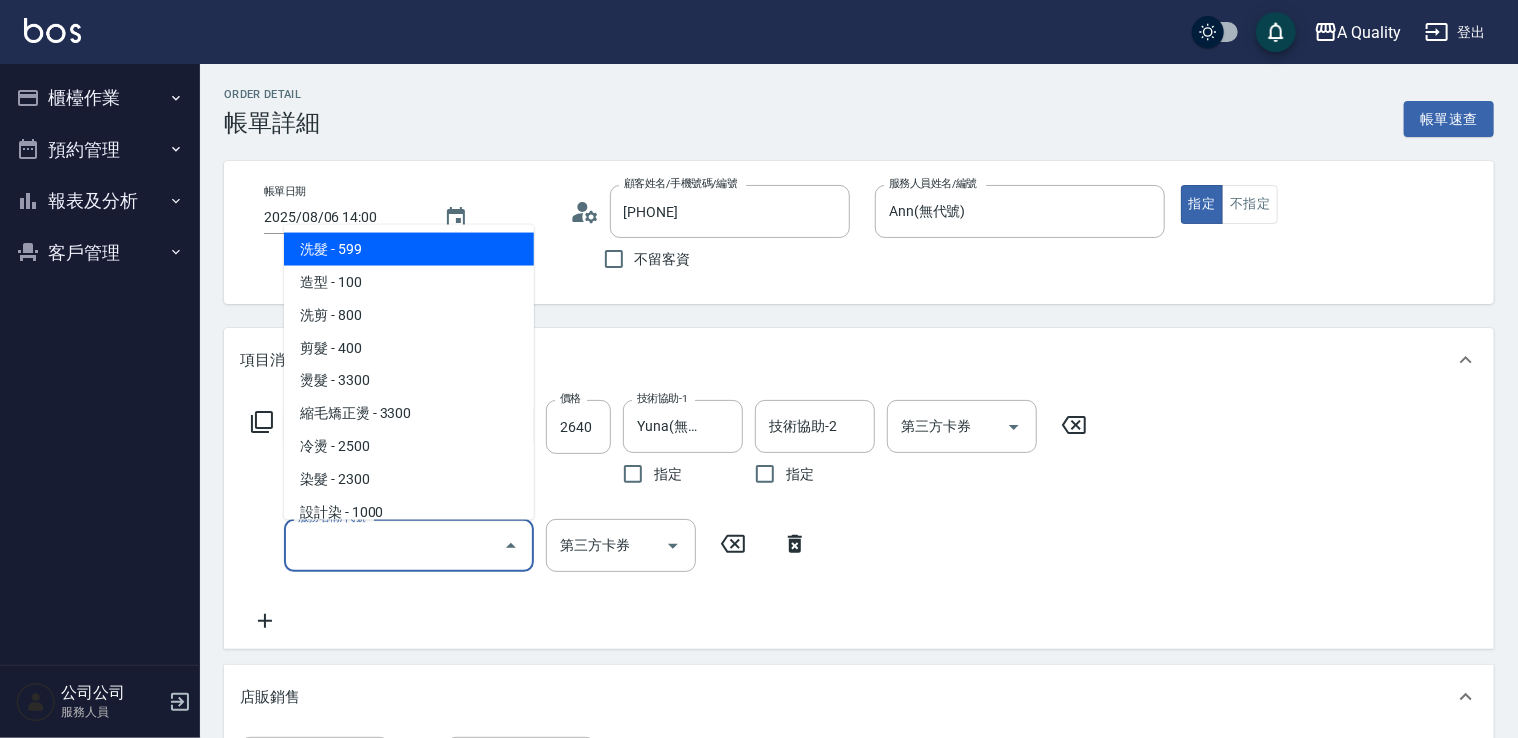 click on "服務名稱/代號" at bounding box center (394, 545) 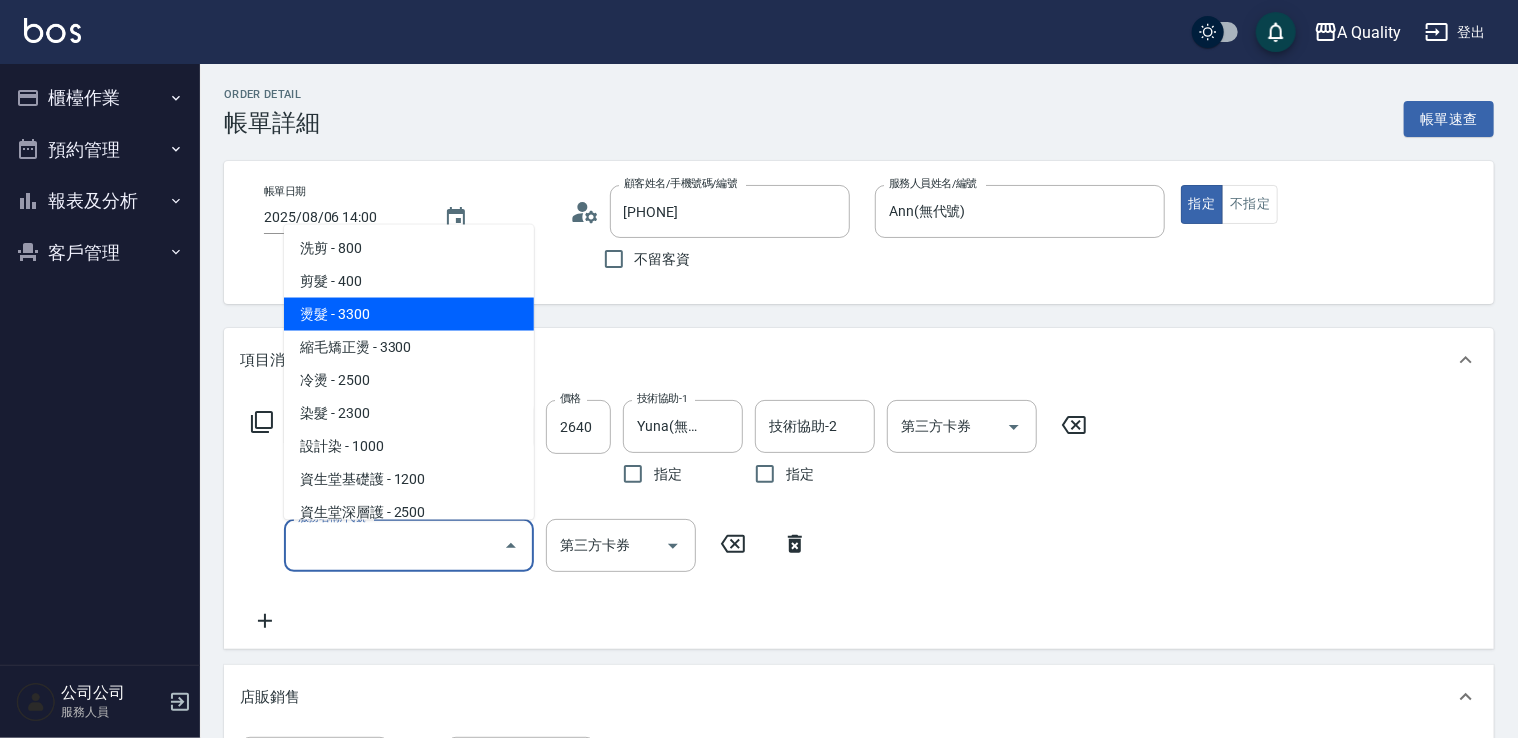 scroll, scrollTop: 100, scrollLeft: 0, axis: vertical 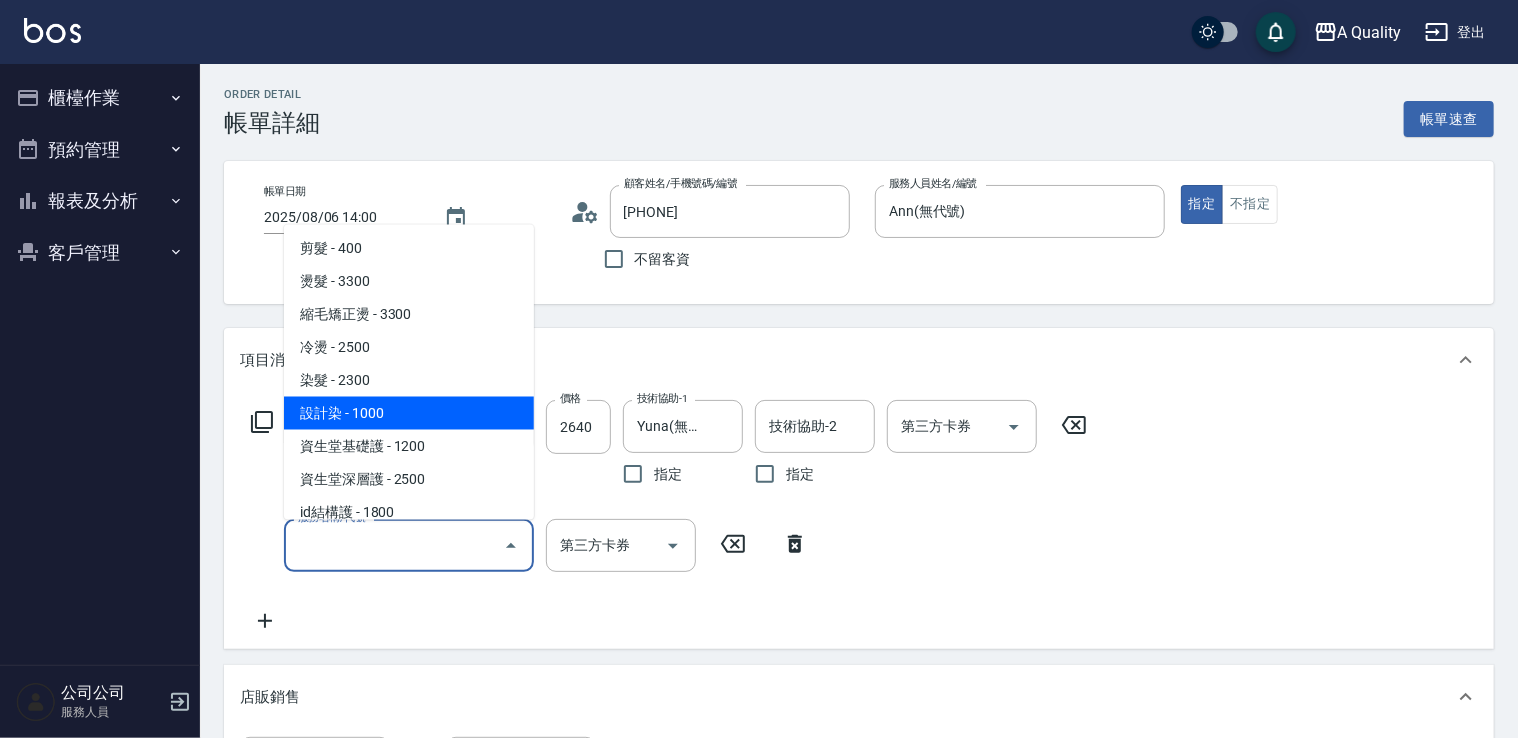 click on "設計染 - 1000" at bounding box center [409, 412] 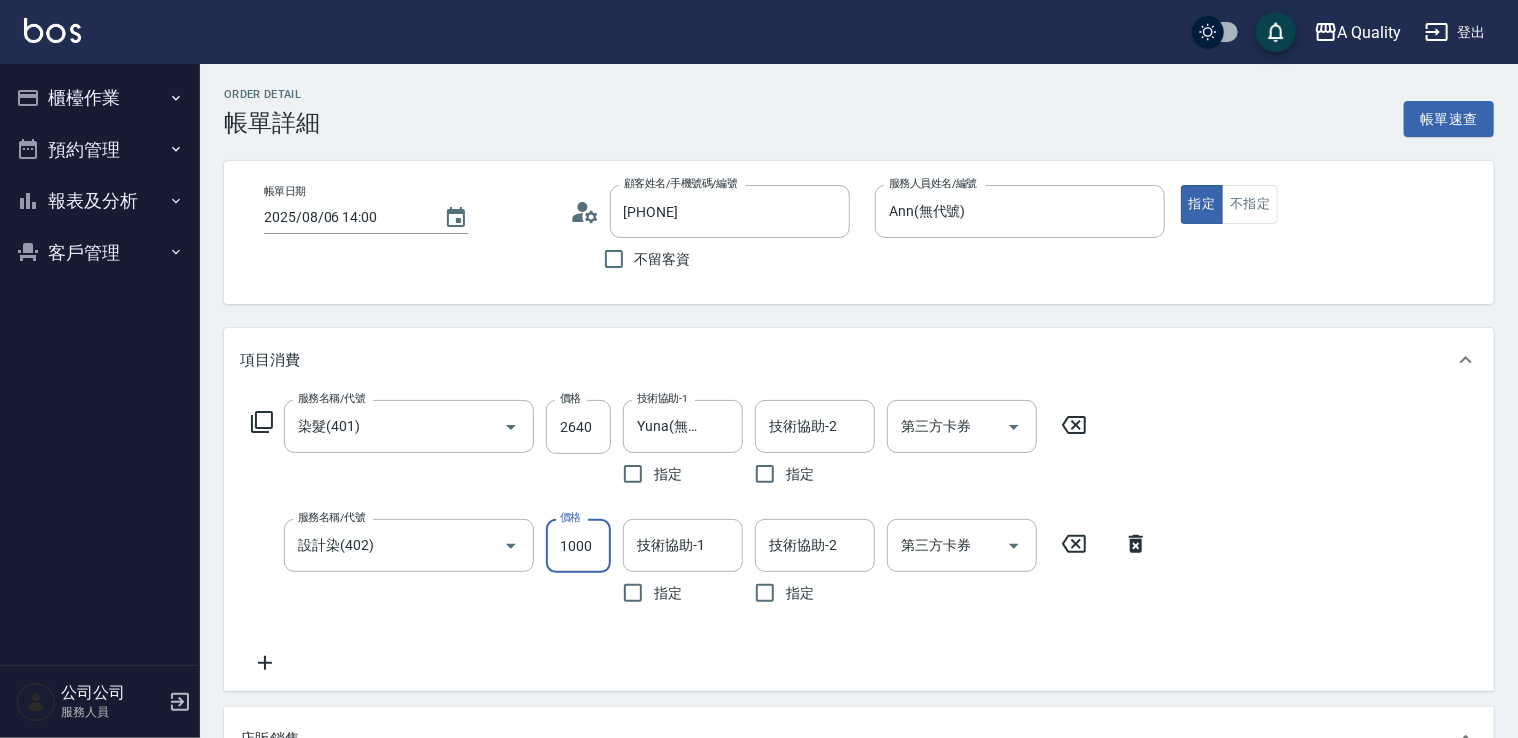click on "1000" at bounding box center (578, 546) 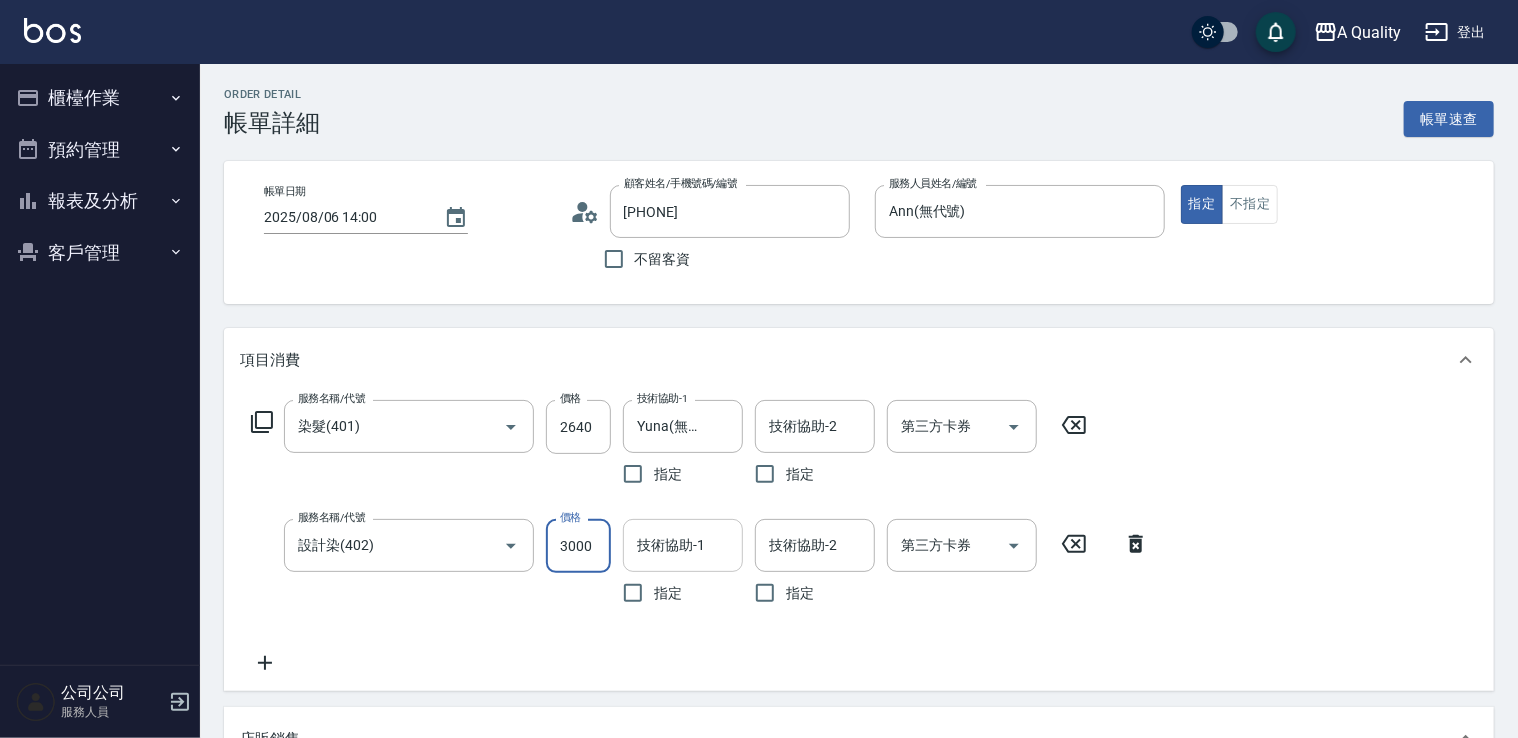 type on "3000" 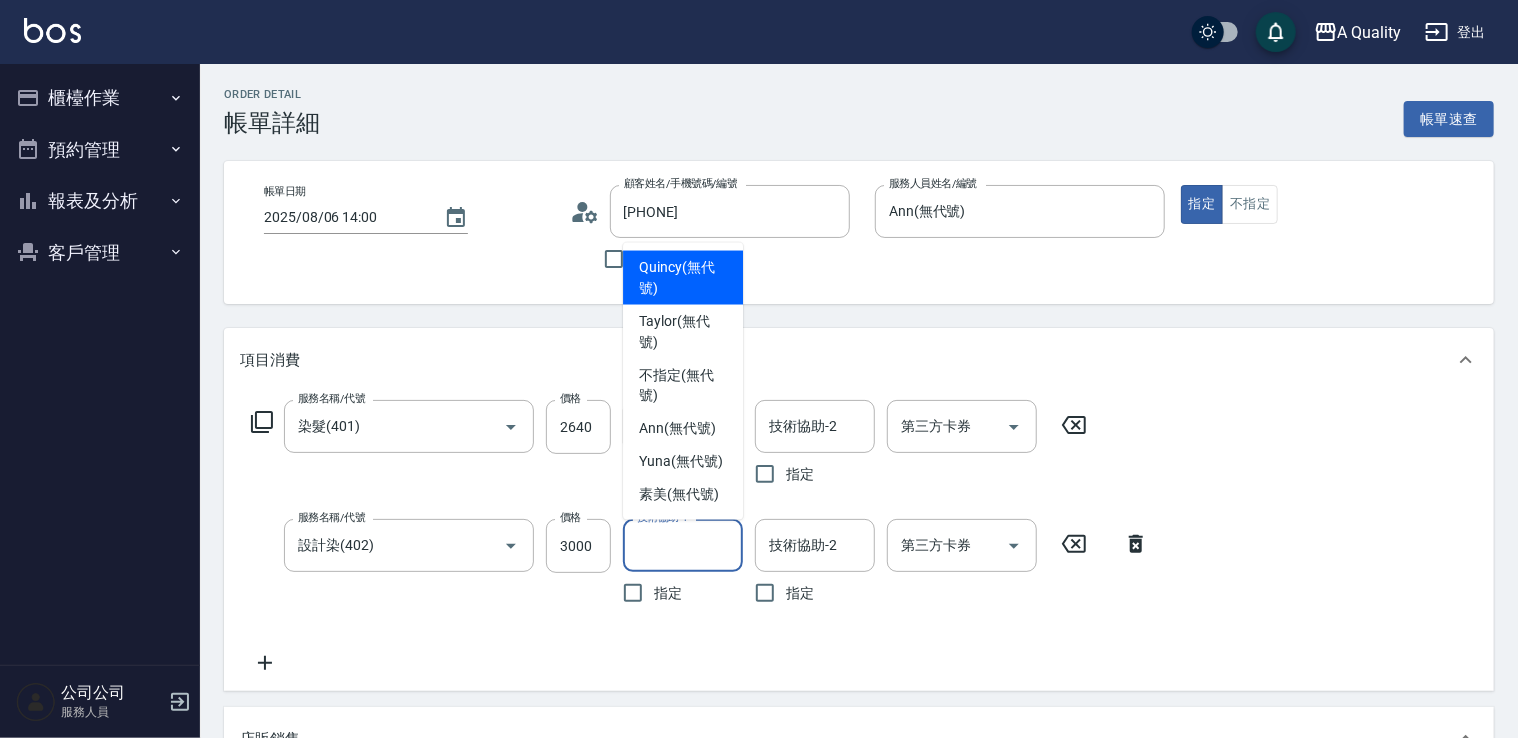 click on "技術協助-1" at bounding box center [683, 545] 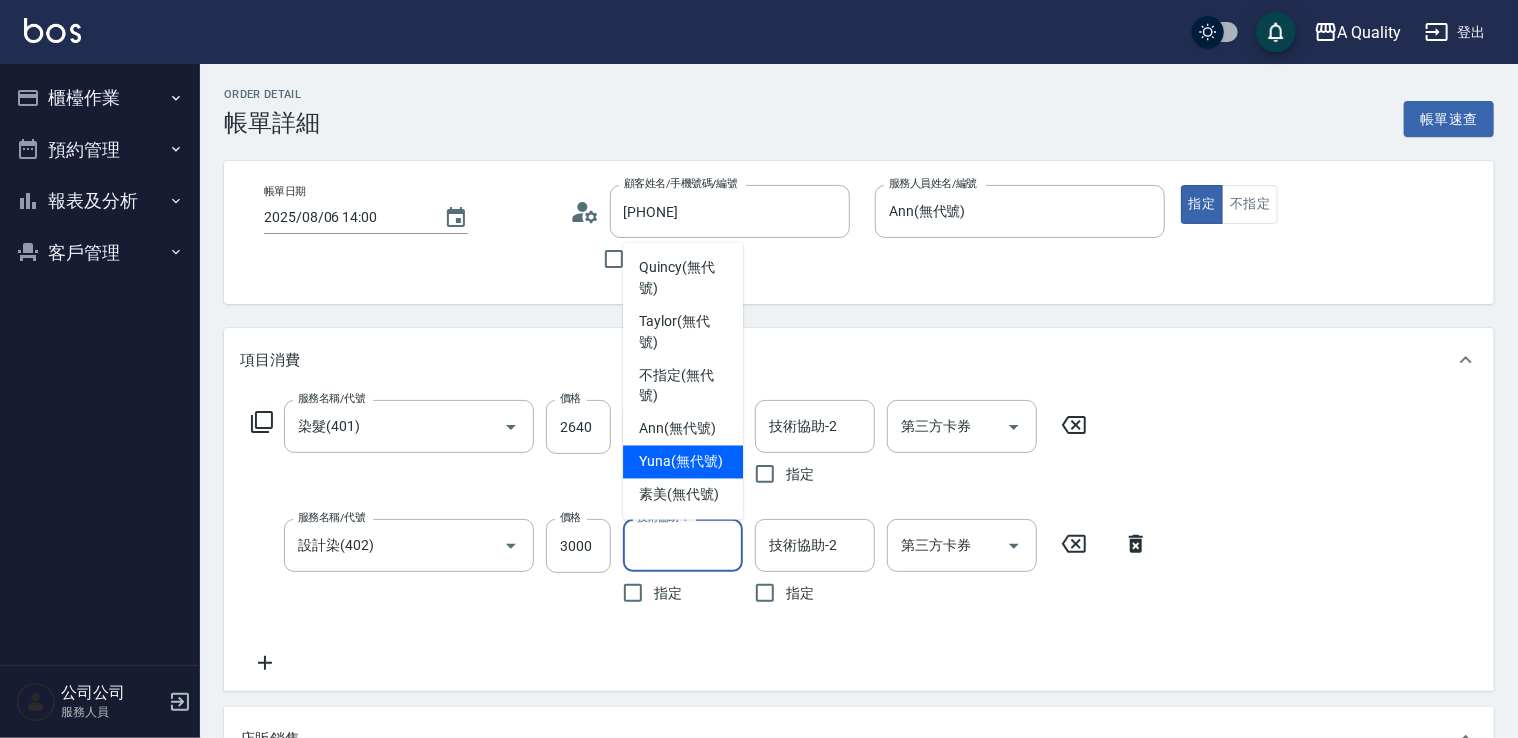 click on "Yuna (無代號)" at bounding box center [681, 462] 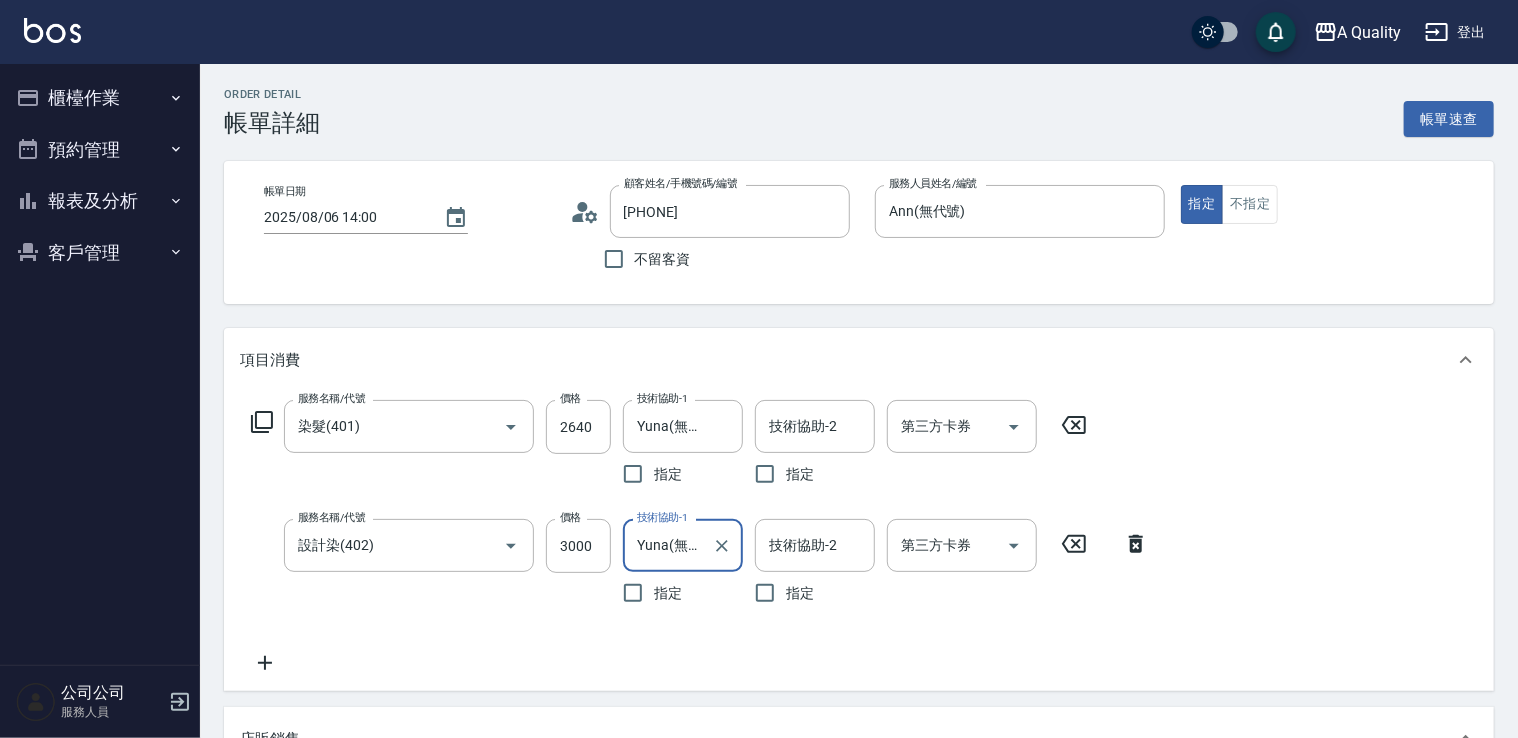 scroll, scrollTop: 200, scrollLeft: 0, axis: vertical 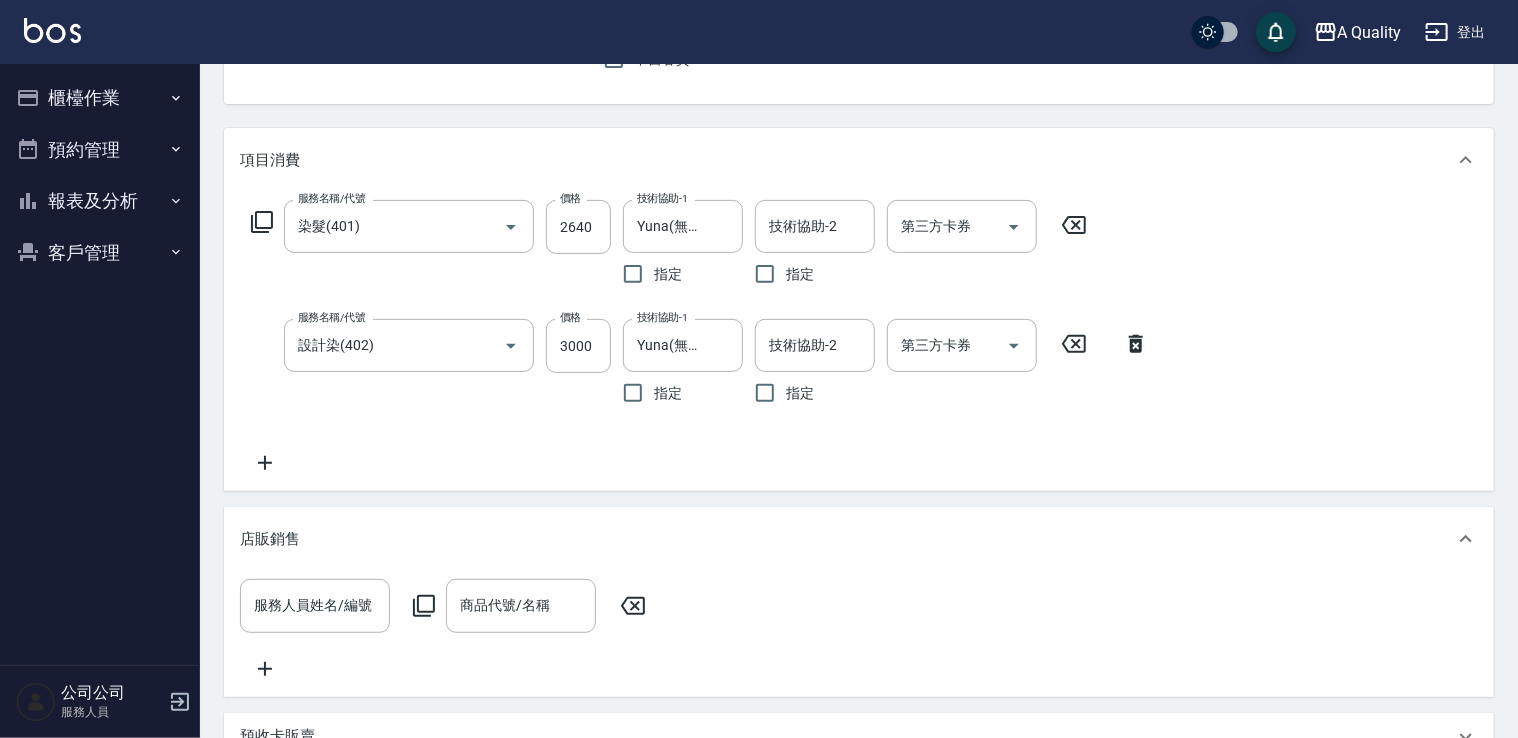 click 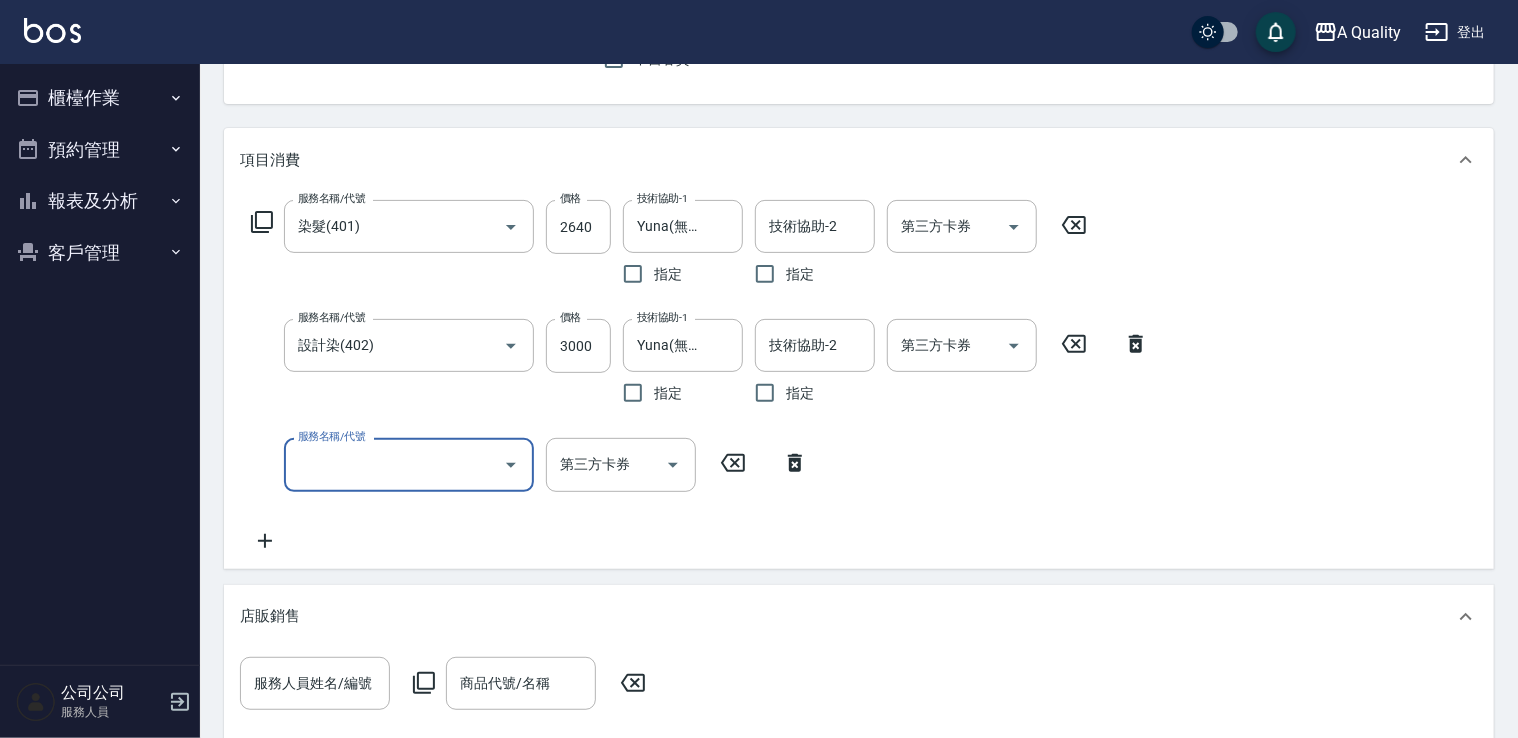 click on "服務名稱/代號 染髮(401) 服務名稱/代號 價格 2640 價格 技術協助-1 [NAME](無代號) 技術協助-1 指定 技術協助-2 技術協助-2 指定 第三方卡券 第三方卡券 服務名稱/代號 設計染(402) 服務名稱/代號 價格 3000 價格 技術協助-1 [NAME](無代號) 技術協助-1 指定 技術協助-2 技術協助-2 指定 第三方卡券 第三方卡券 服務名稱/代號 服務名稱/代號 第三方卡券 第三方卡券" at bounding box center [700, 376] 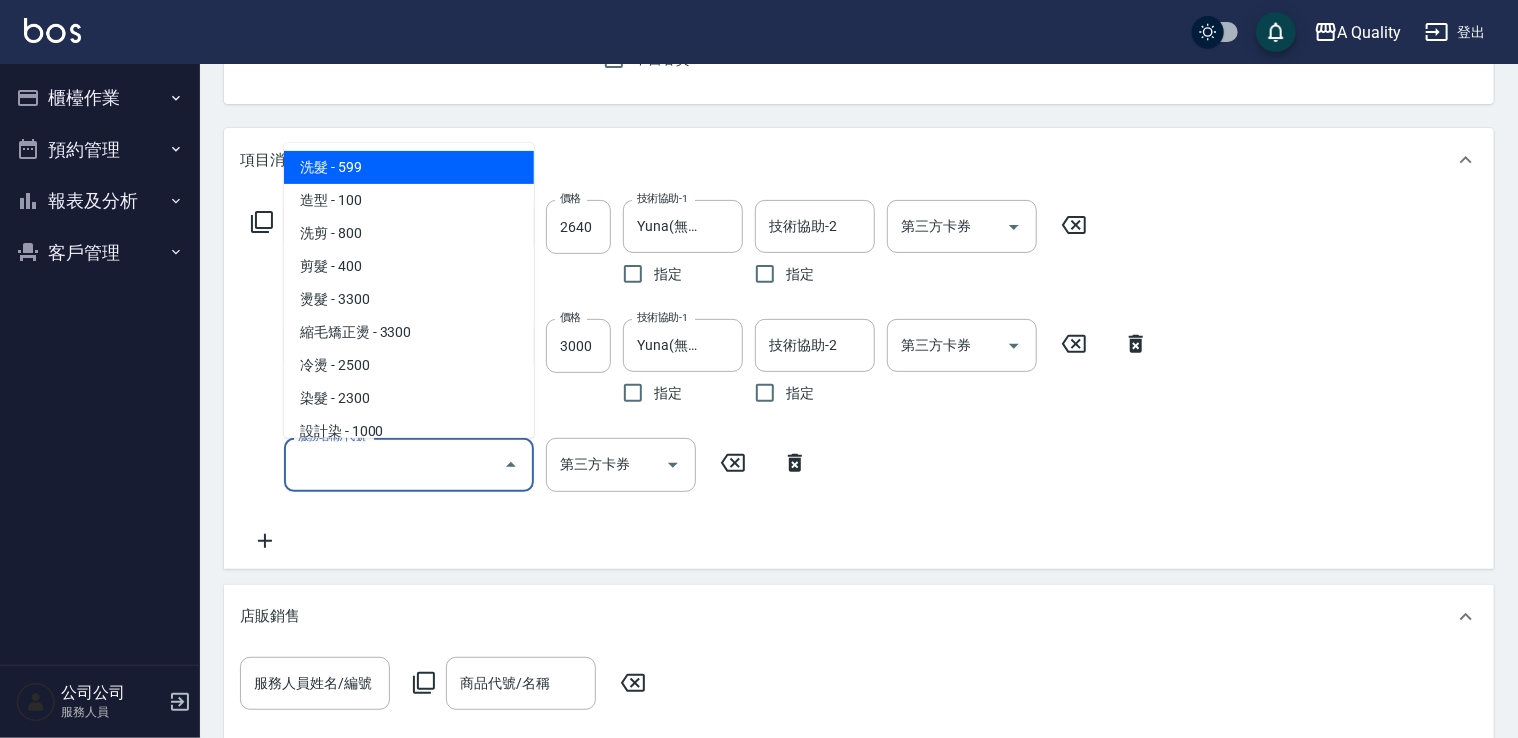 click on "服務名稱/代號" at bounding box center [394, 464] 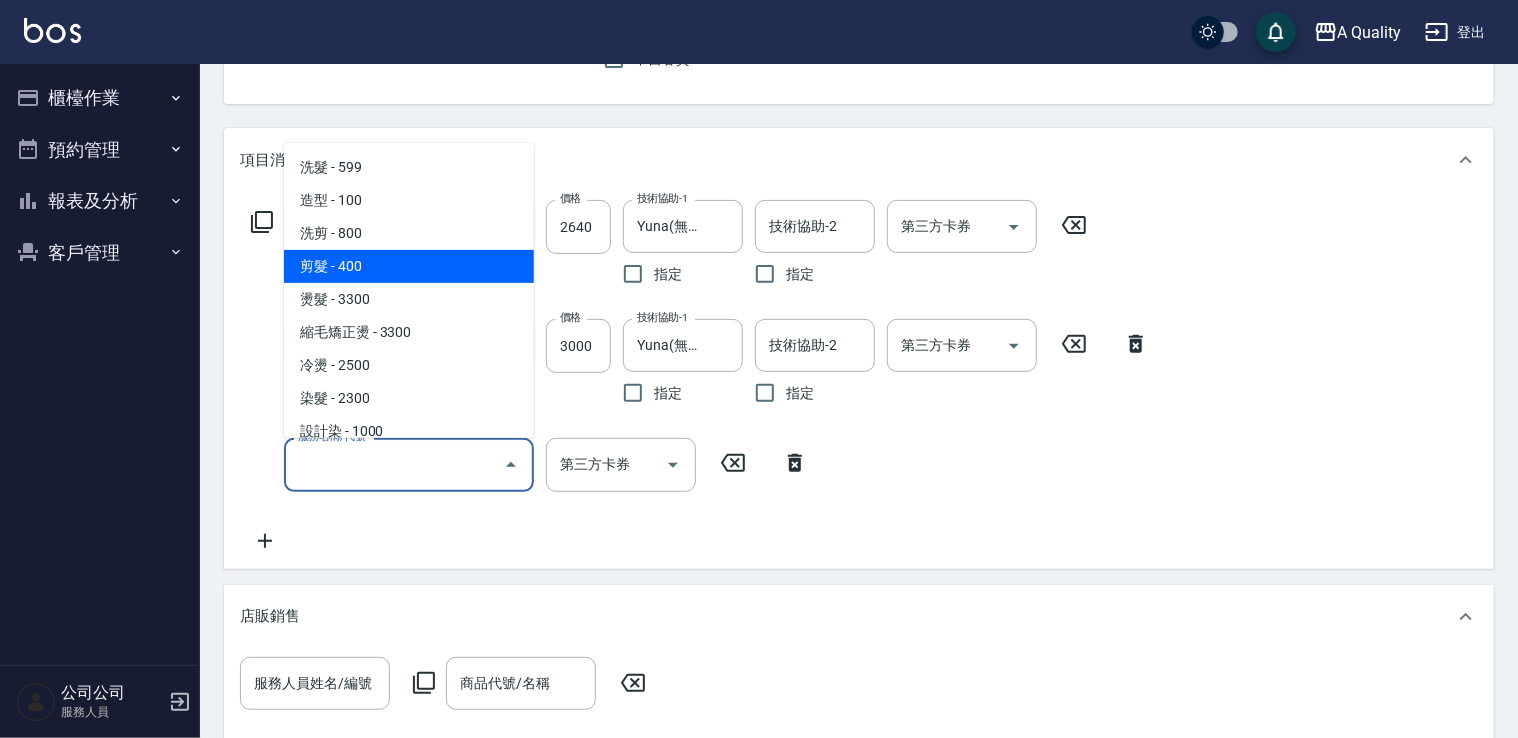 click on "剪髮 - 400" at bounding box center (409, 266) 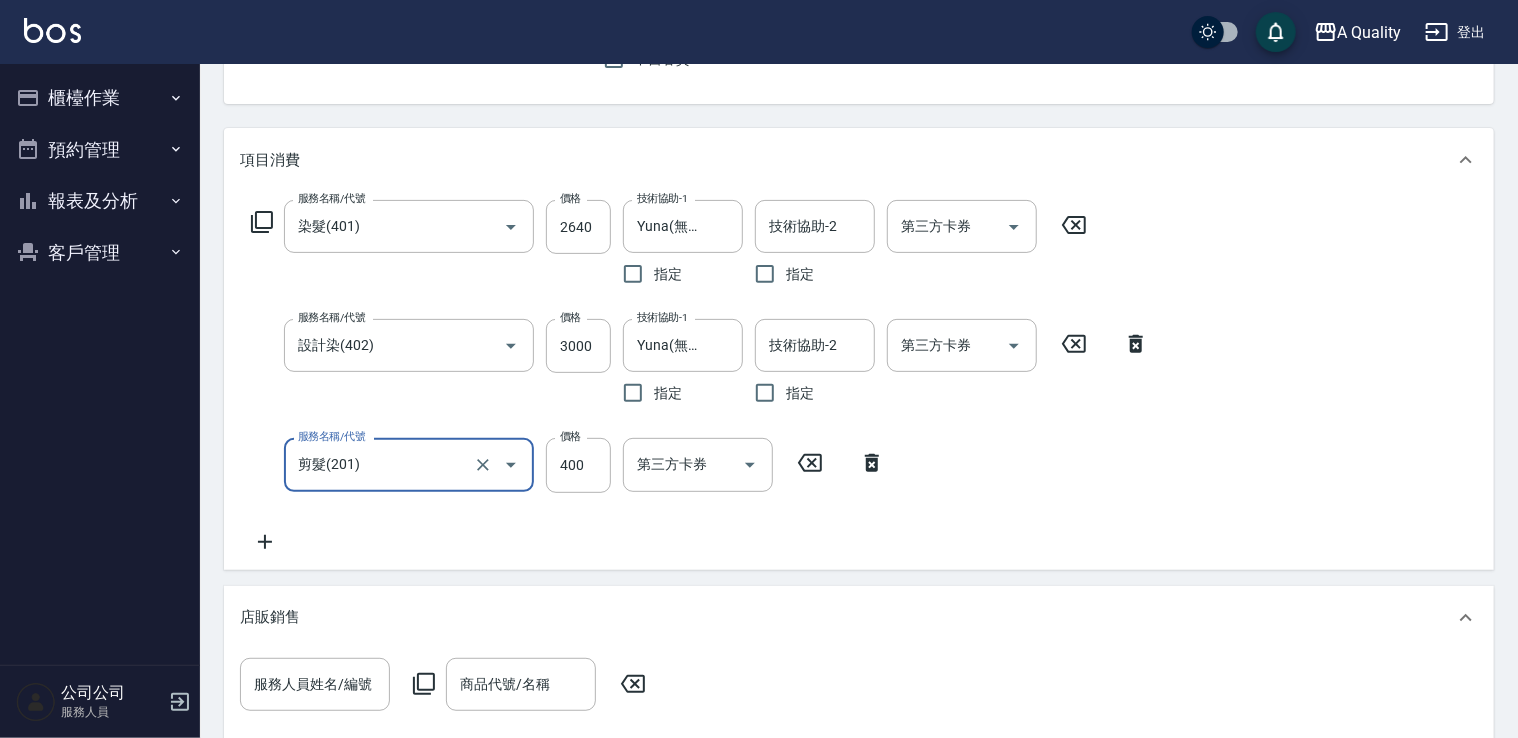 click 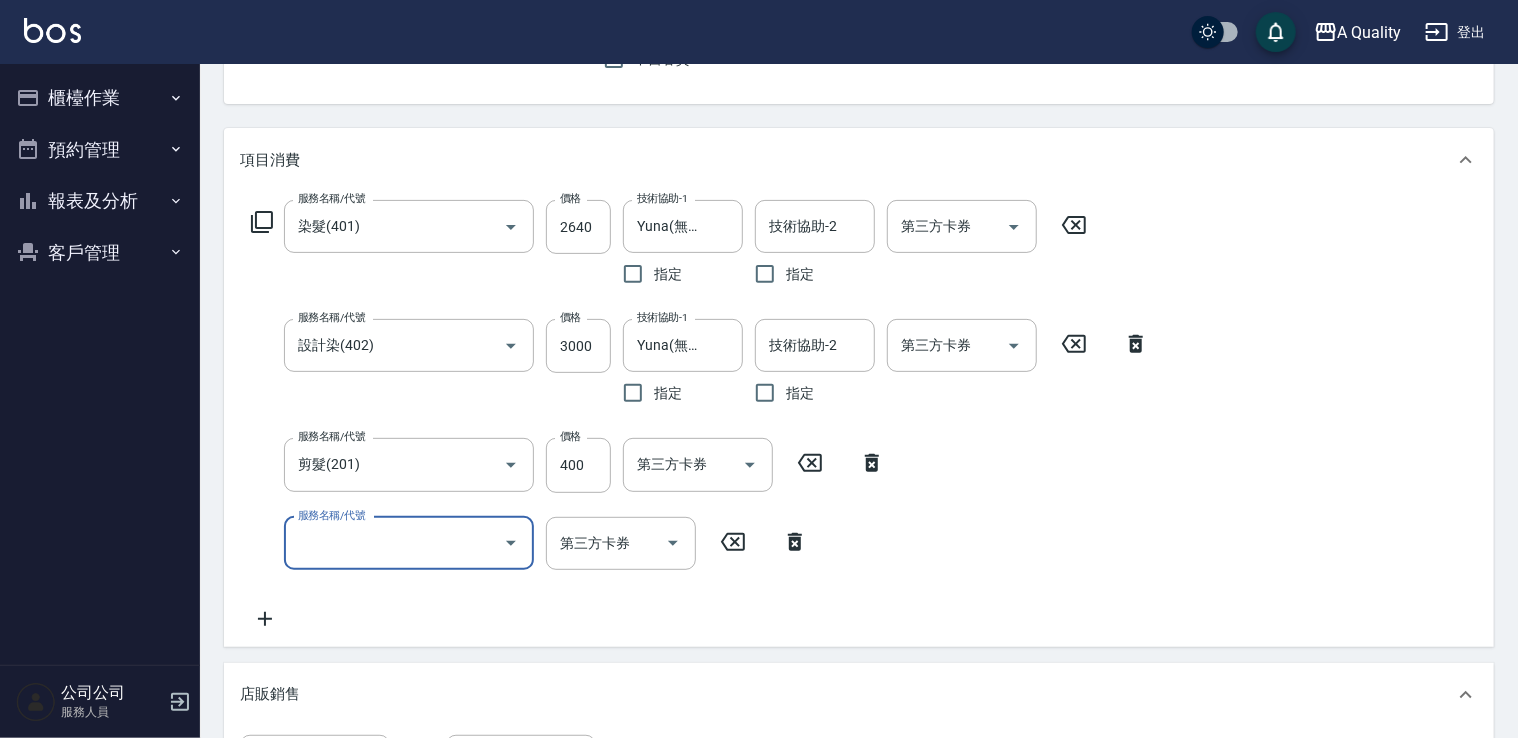 click on "服務名稱/代號" at bounding box center (394, 543) 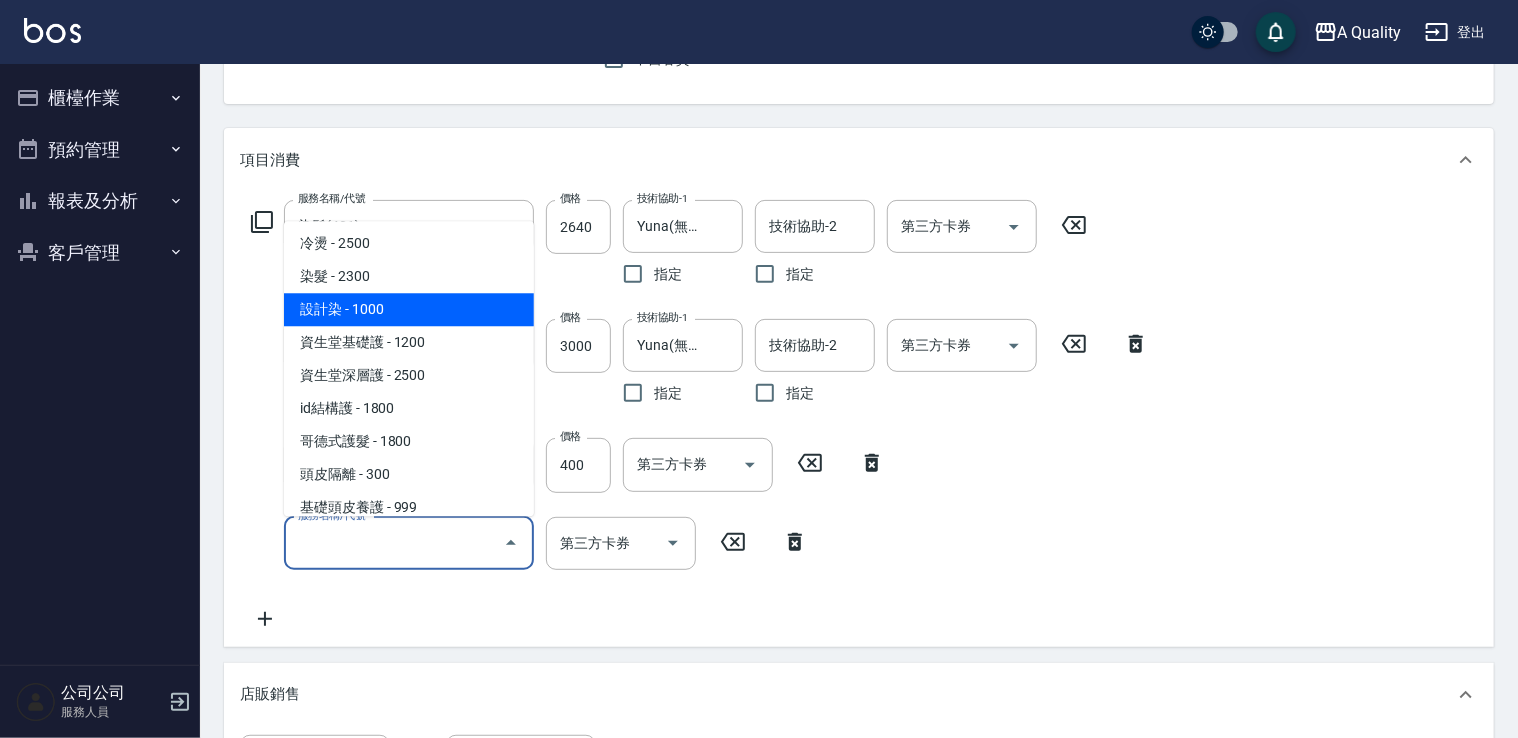 scroll, scrollTop: 0, scrollLeft: 0, axis: both 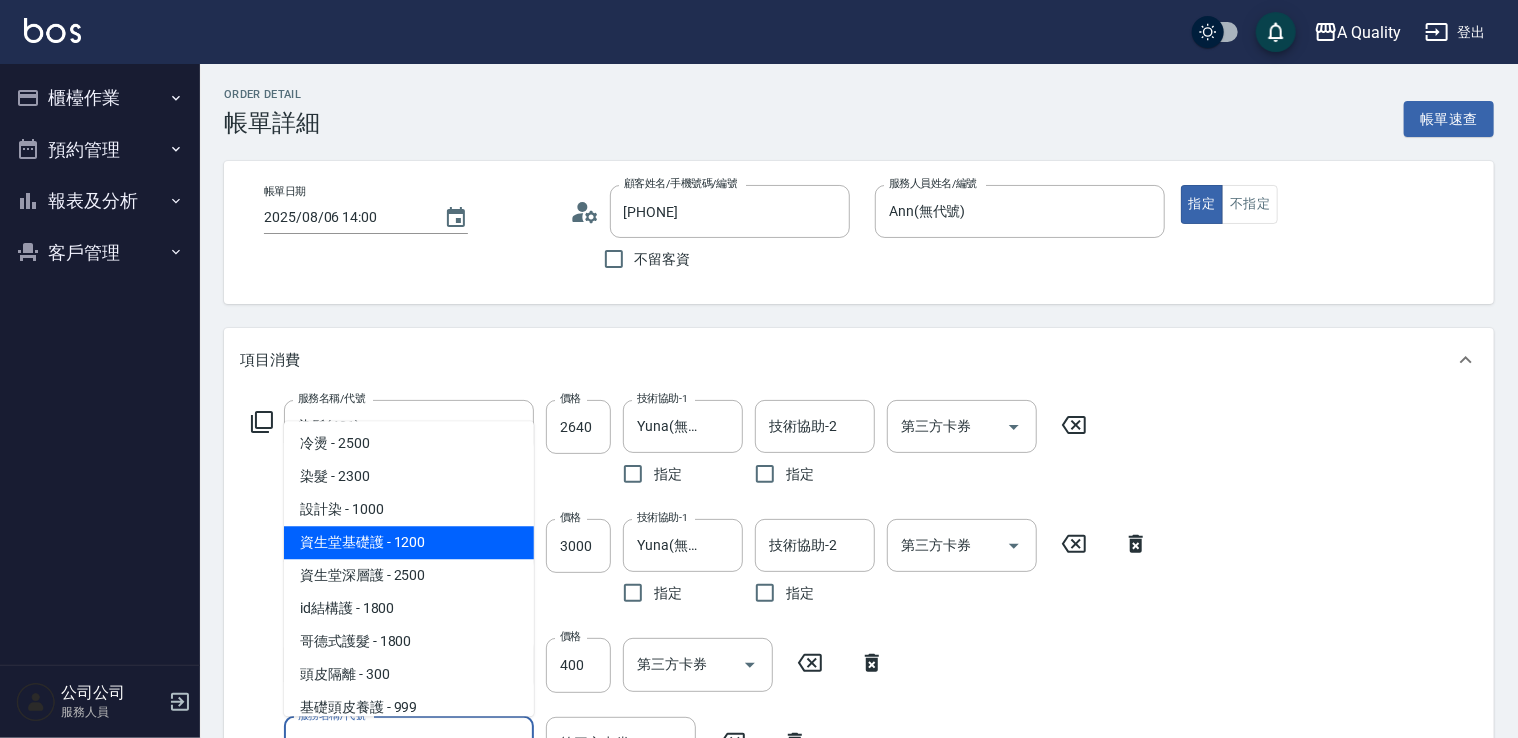 click on "資生堂基礎護 - 1200" at bounding box center [409, 542] 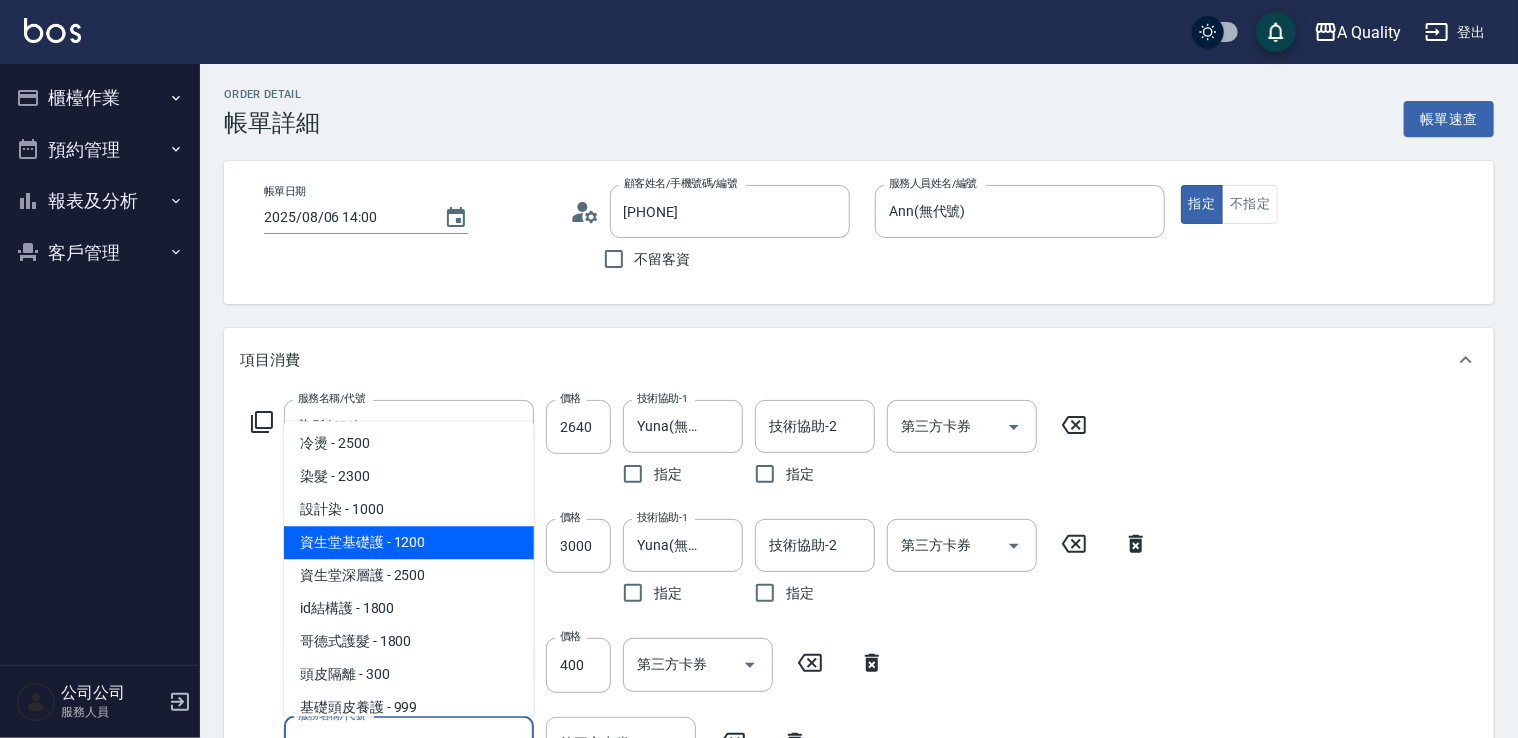 type on "資生堂基礎護(501)" 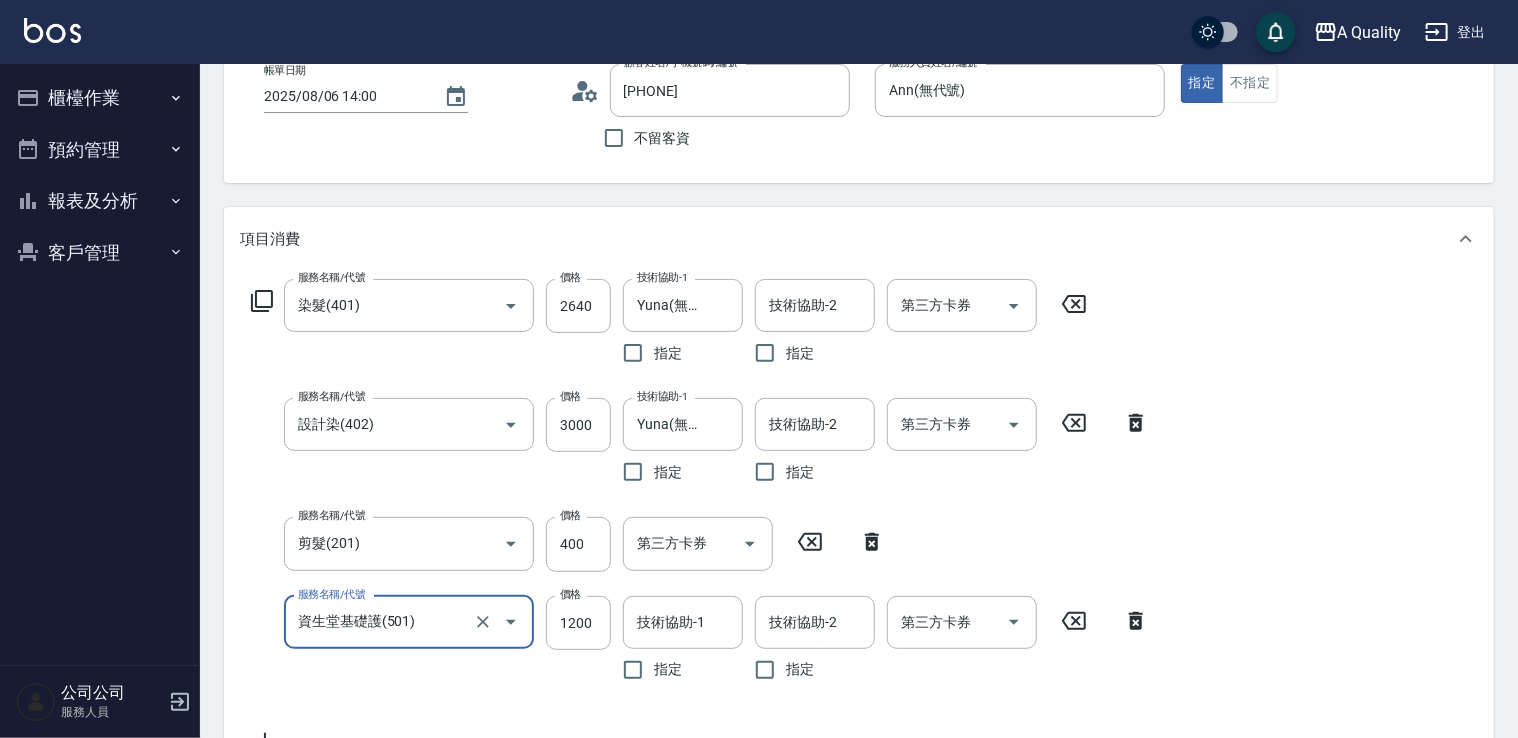 scroll, scrollTop: 200, scrollLeft: 0, axis: vertical 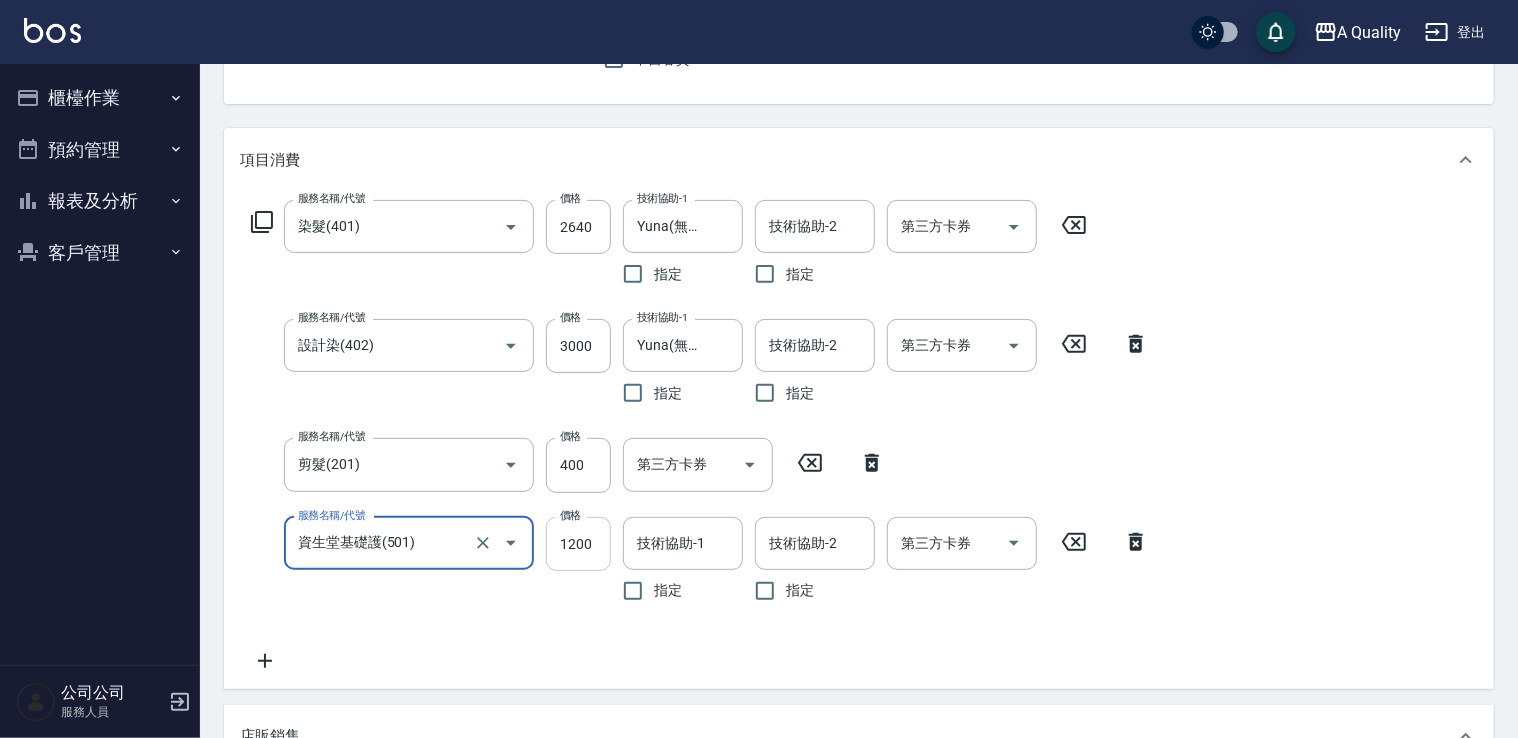 click on "1200" at bounding box center (578, 544) 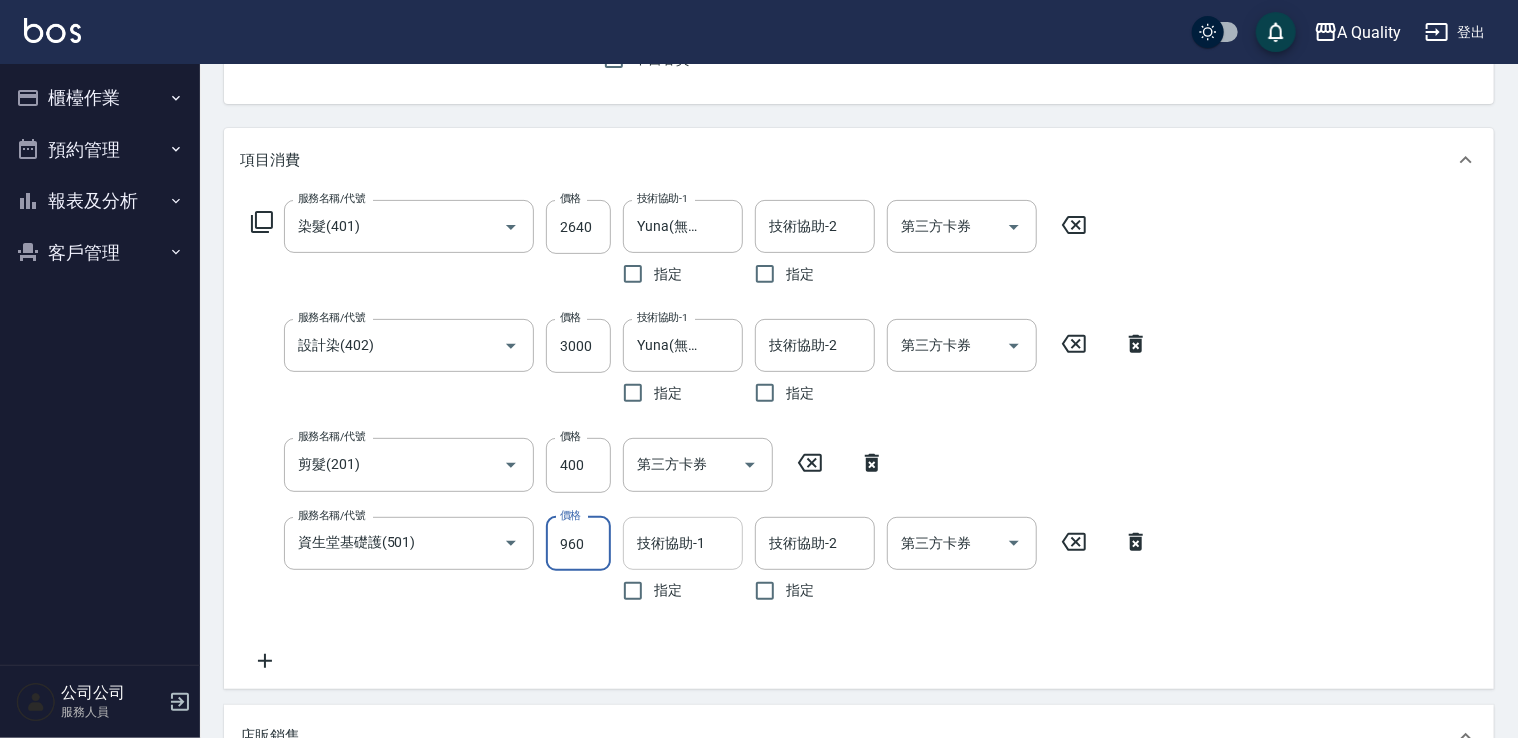 type on "960" 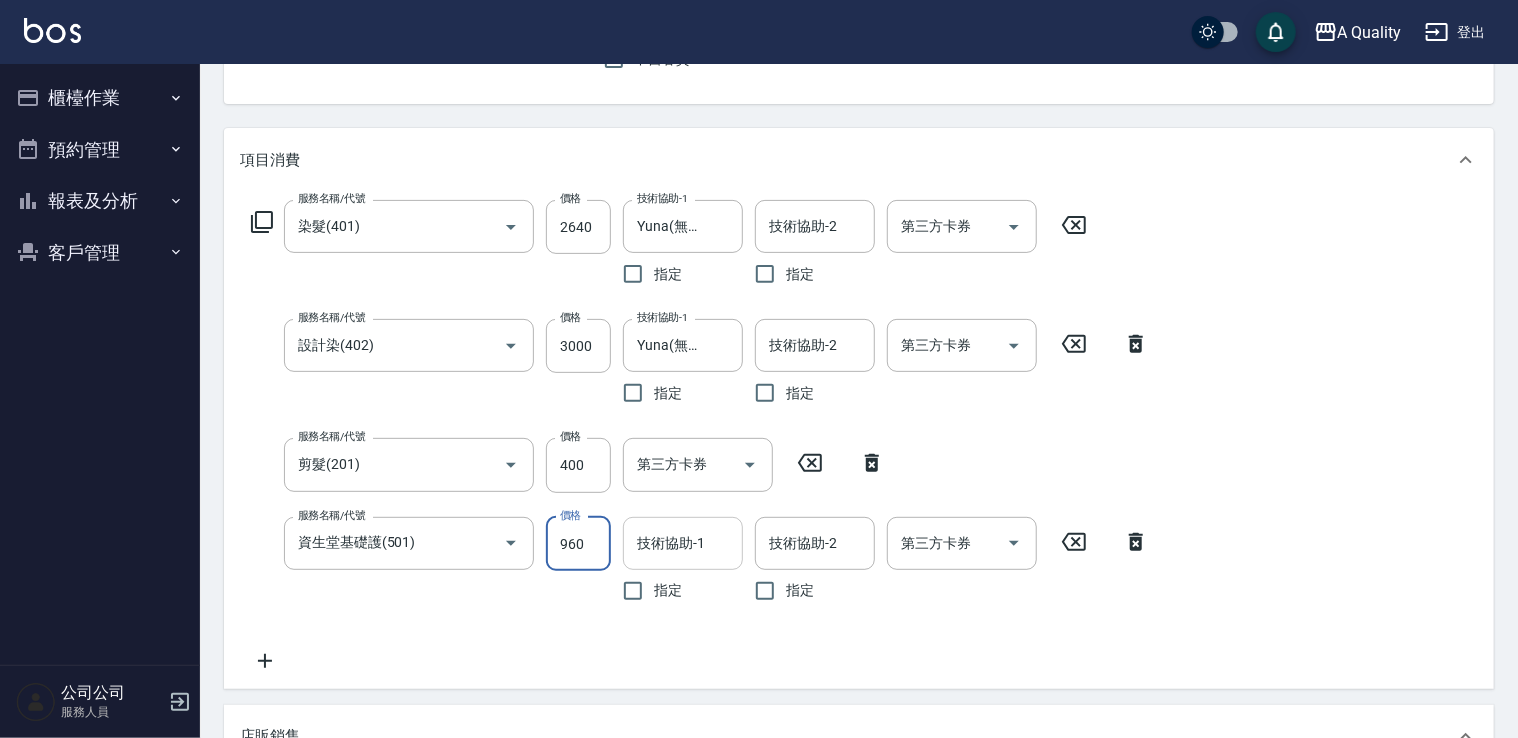 click on "技術協助-1" at bounding box center [683, 543] 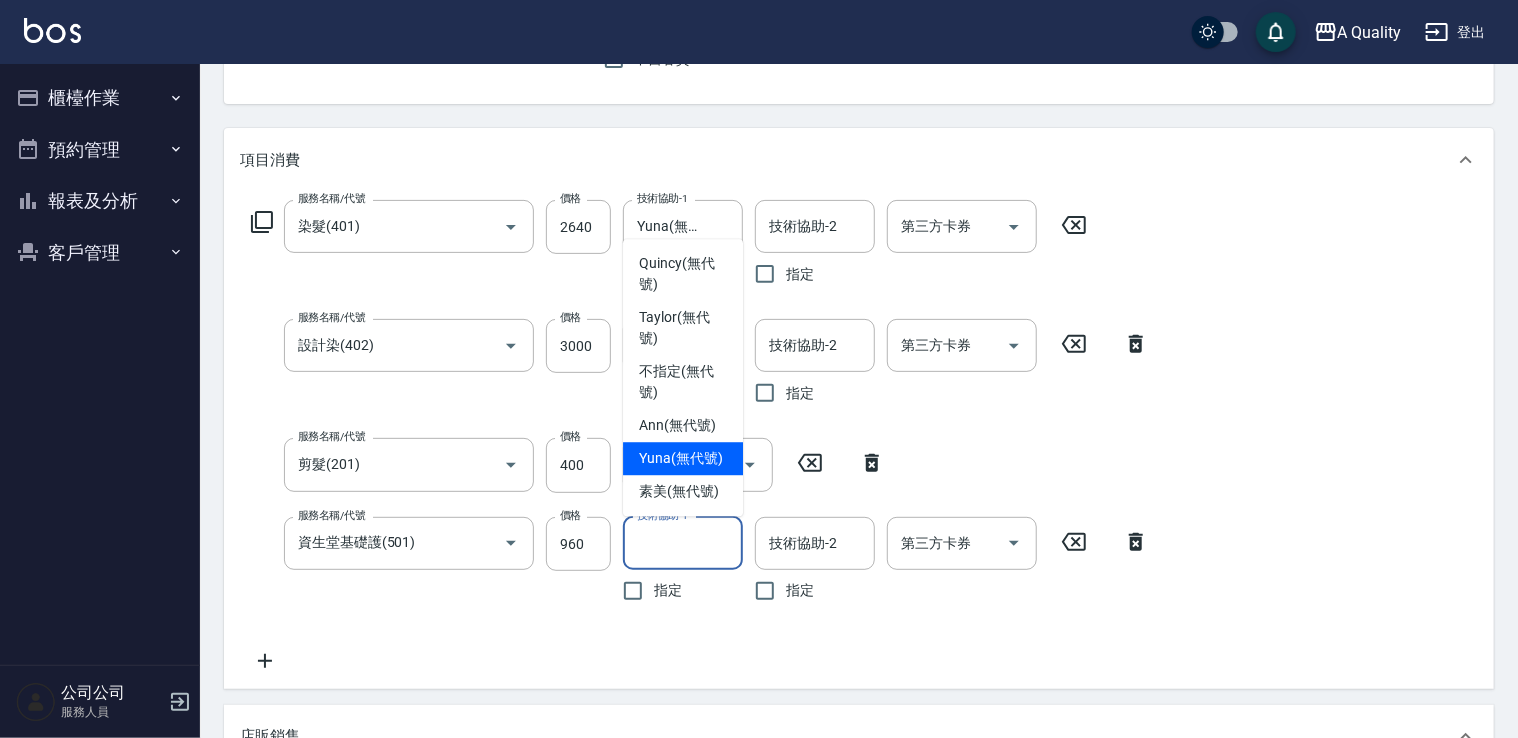 click on "Yuna (無代號)" at bounding box center [683, 458] 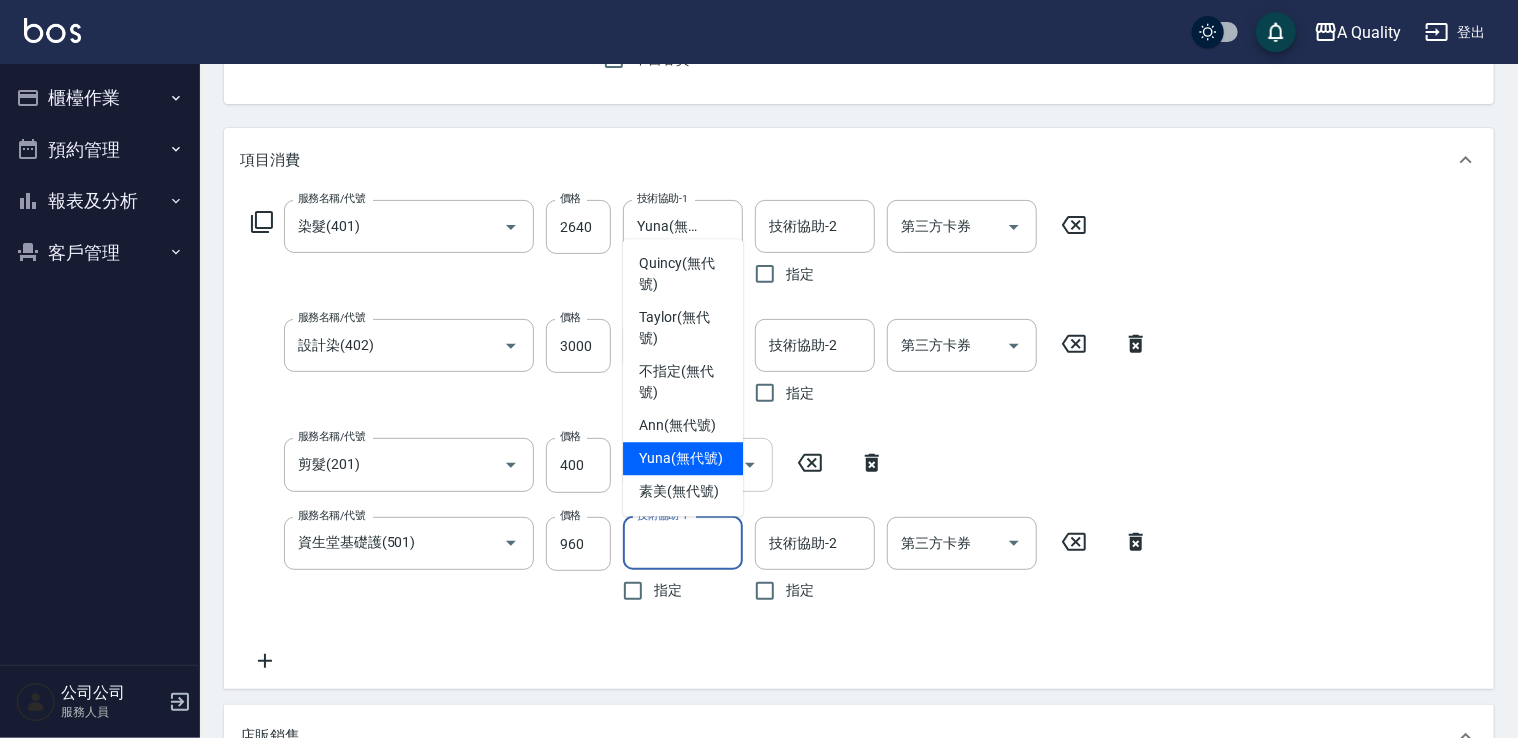 type on "Yuna(無代號)" 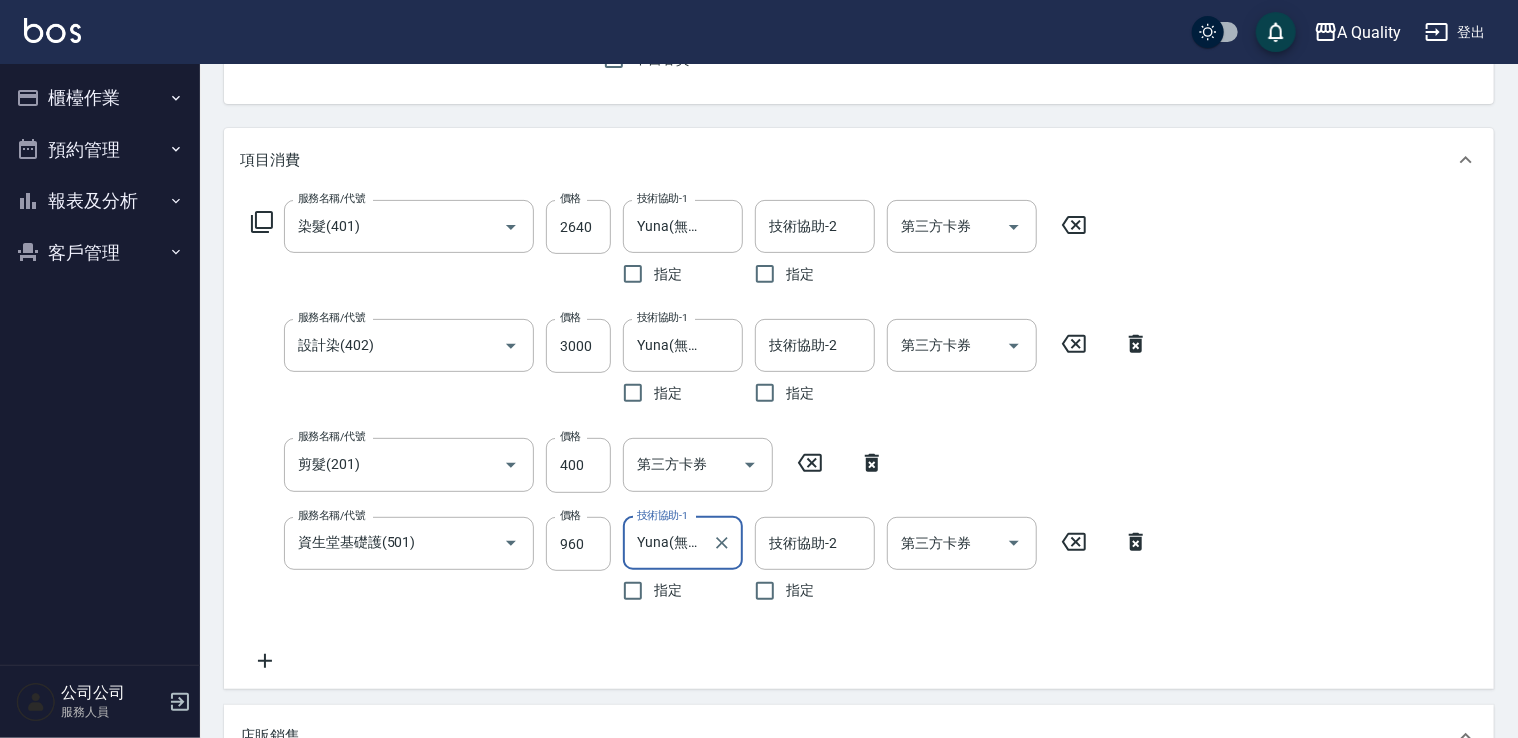 click on "服務名稱/代號 染髮(401) 服務名稱/代號 價格 2640 價格 技術協助-1 [NAME](無代號) 技術協助-1 指定 技術協助-2 技術協助-2 指定 第三方卡券 第三方卡券 服務名稱/代號 設計染(402) 服務名稱/代號 價格 3000 價格 技術協助-1 [NAME](無代號) 技術協助-1 指定 技術協助-2 技術協助-2 指定 第三方卡券 第三方卡券 服務名稱/代號 剪髮(201) 服務名稱/代號 價格 400 價格 第三方卡券 第三方卡券 服務名稱/代號 資生堂基礎護(501) 服務名稱/代號 價格 960 價格 技術協助-1 [NAME](無代號) 技術協助-1 指定 技術協助-2 技術協助-2 指定 第三方卡券 第三方卡券" at bounding box center (859, 440) 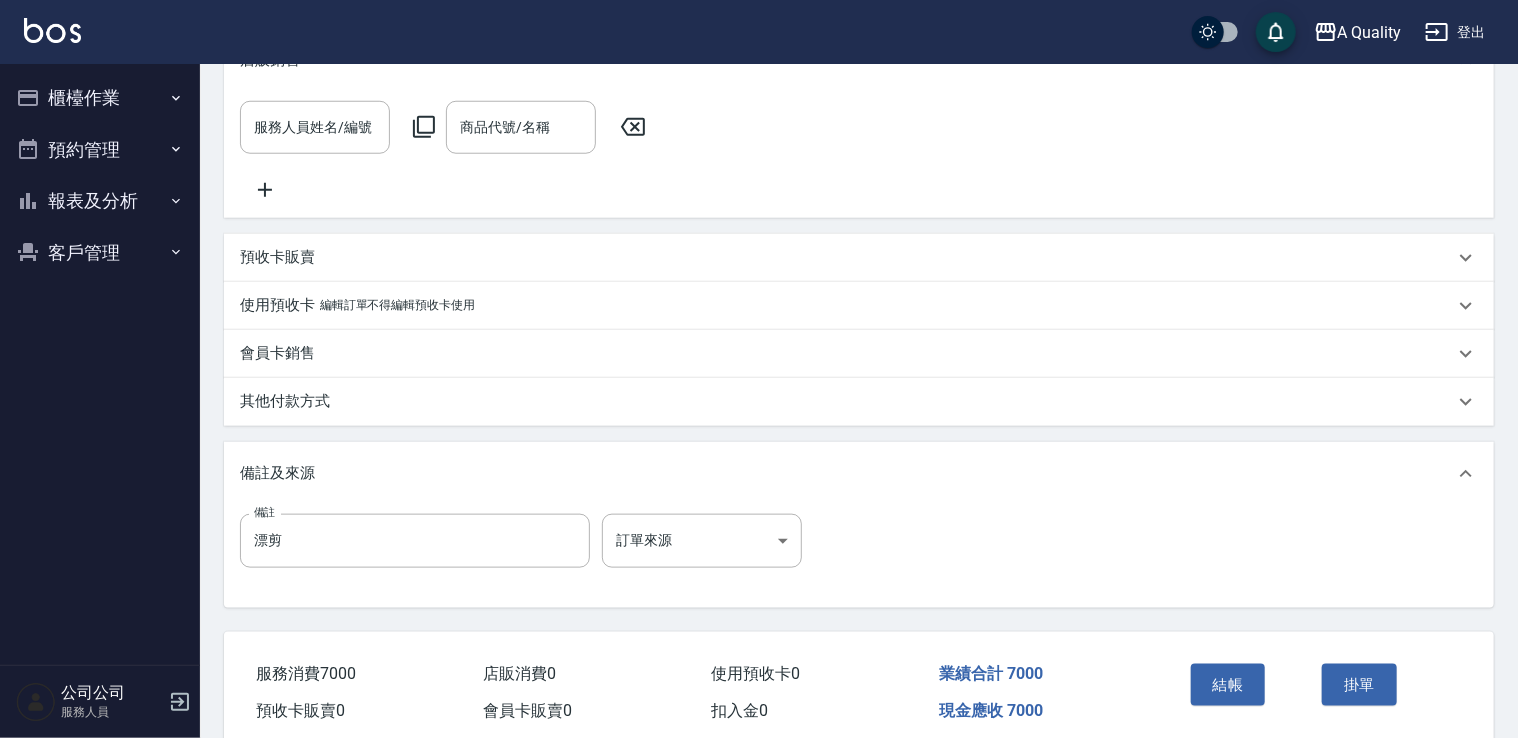scroll, scrollTop: 900, scrollLeft: 0, axis: vertical 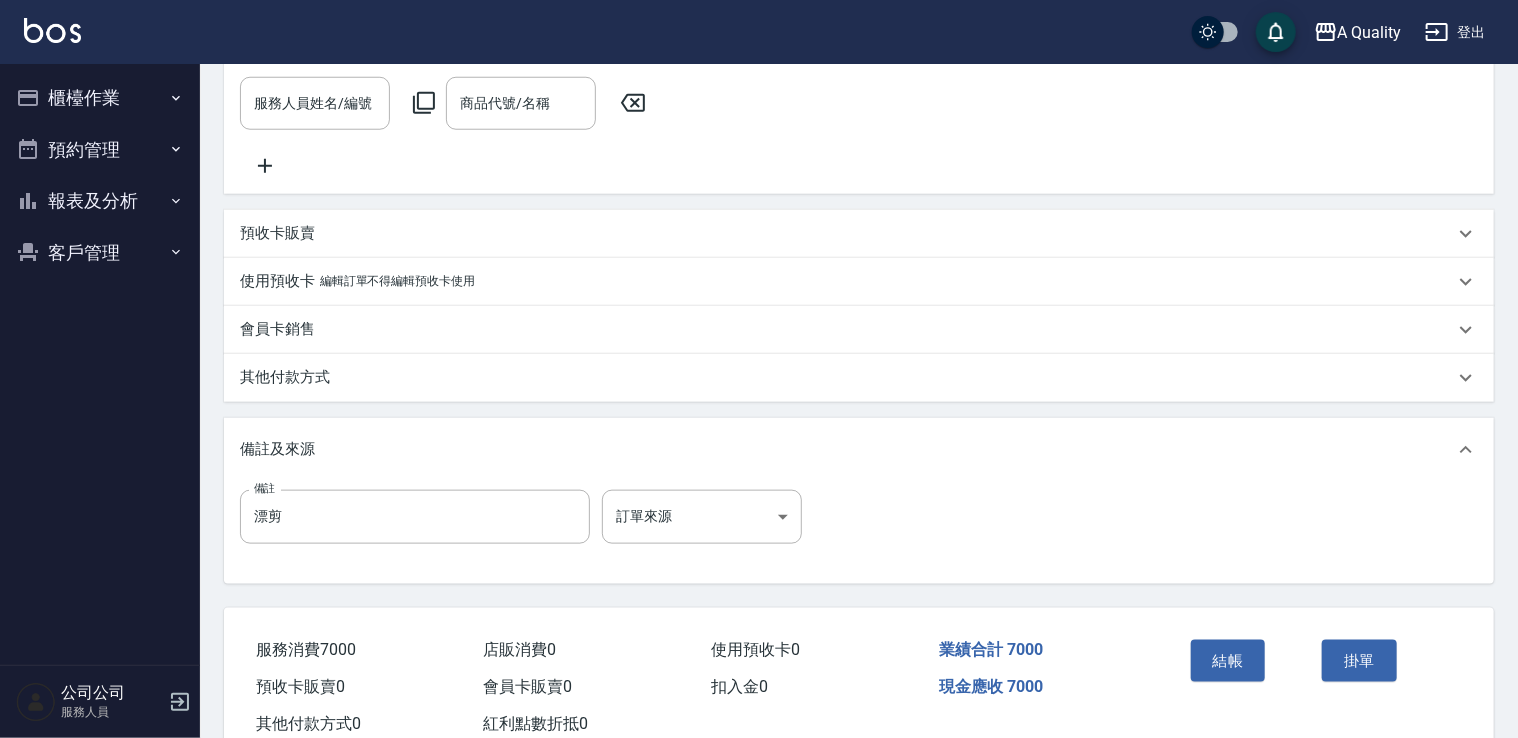 click on "其他付款方式" at bounding box center [859, 378] 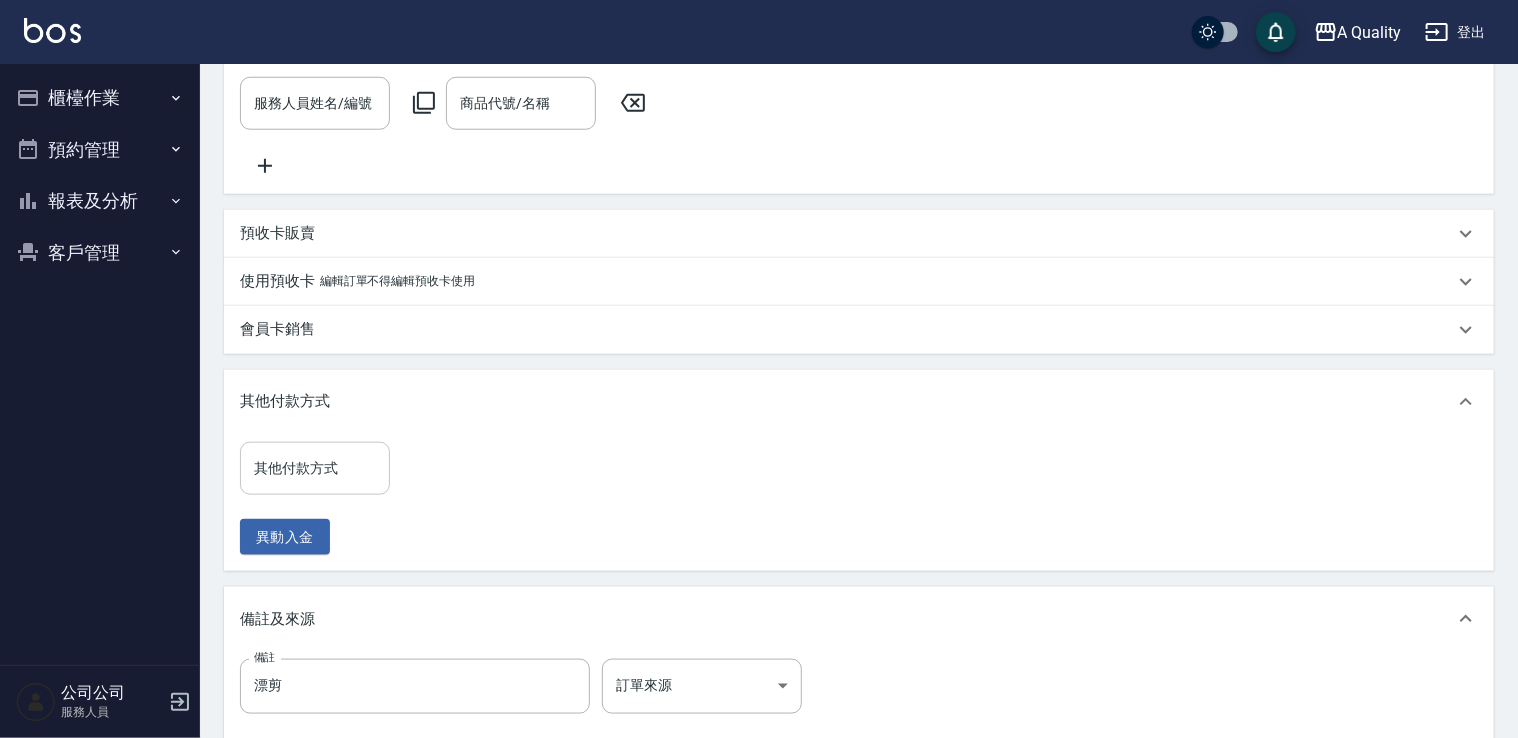 click on "其他付款方式" at bounding box center (315, 468) 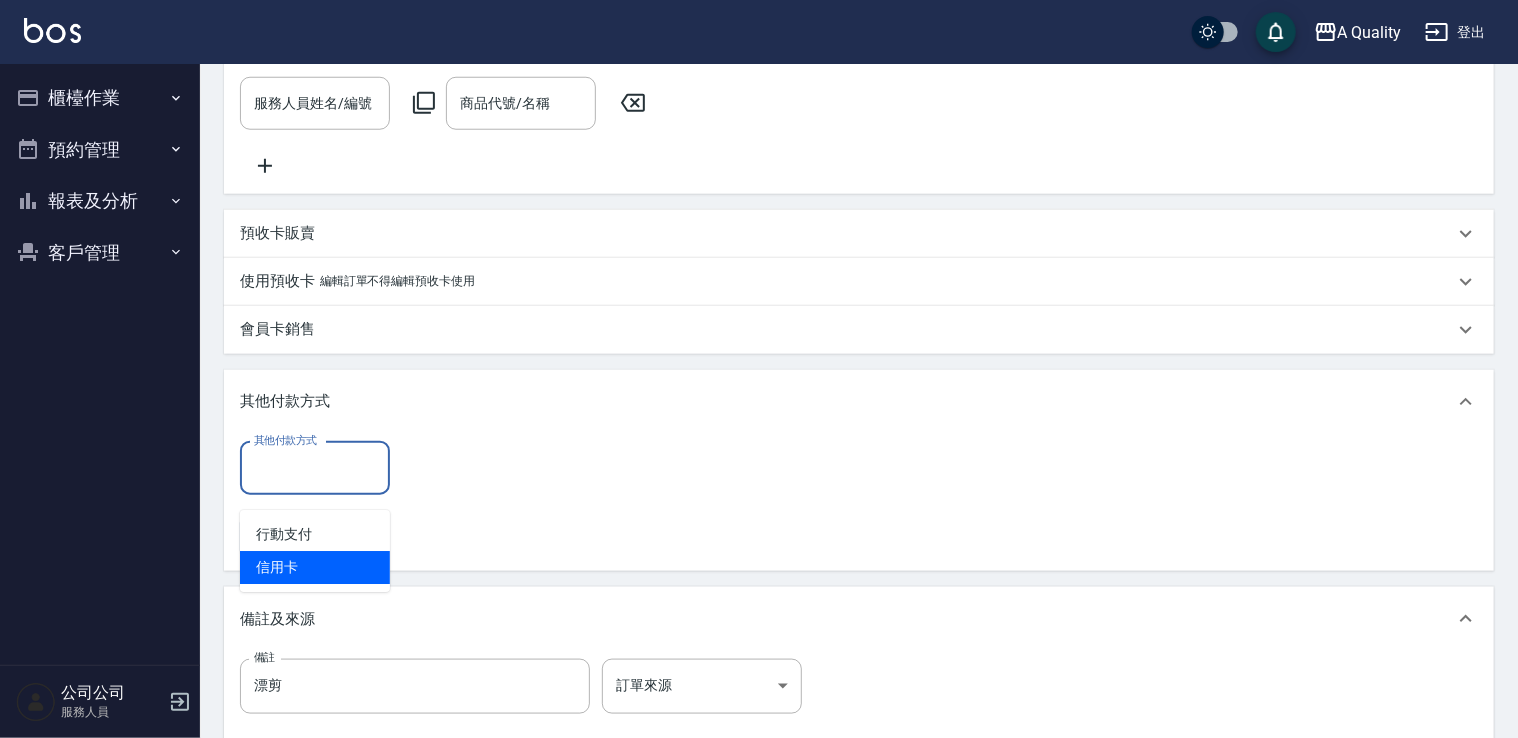 click on "信用卡" at bounding box center [315, 567] 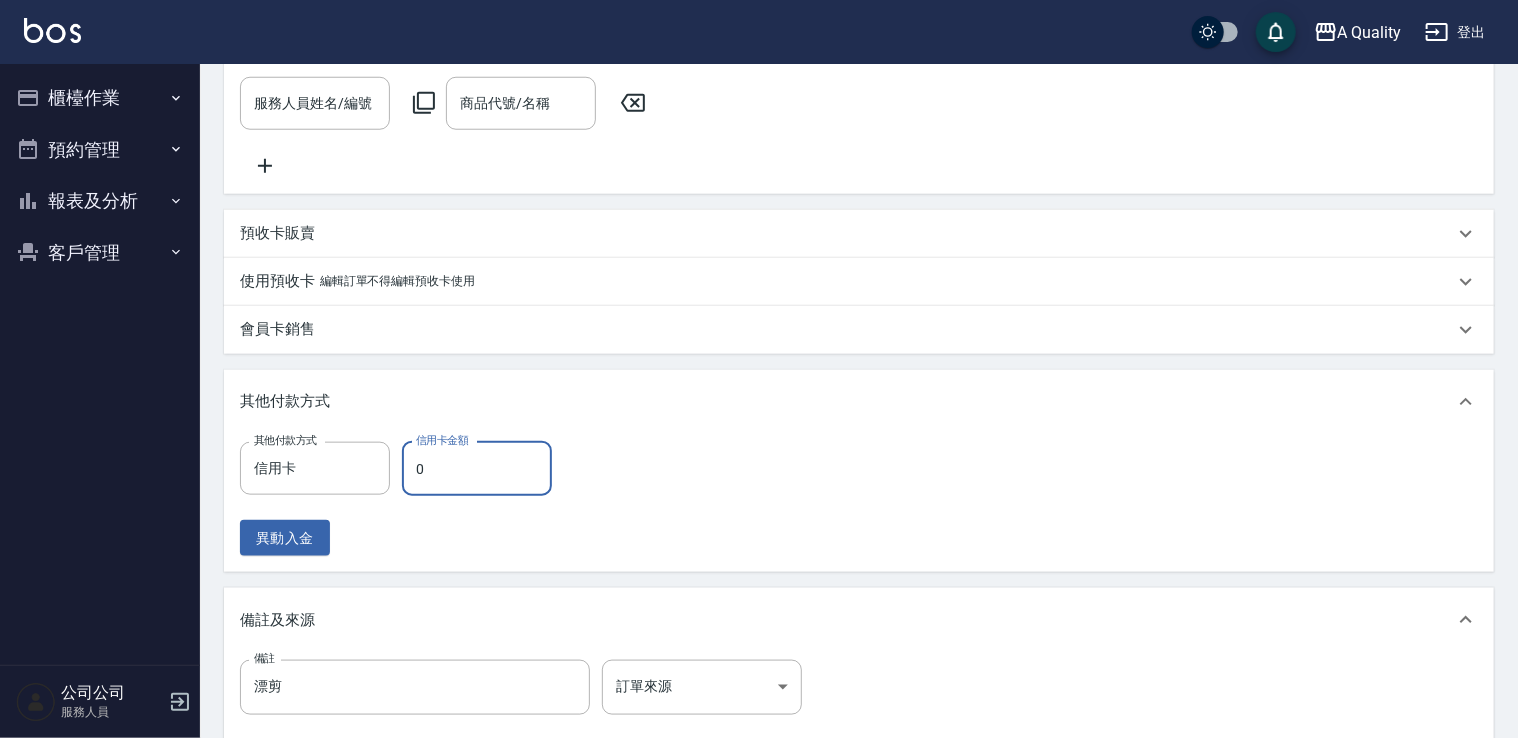 click on "0" at bounding box center (477, 469) 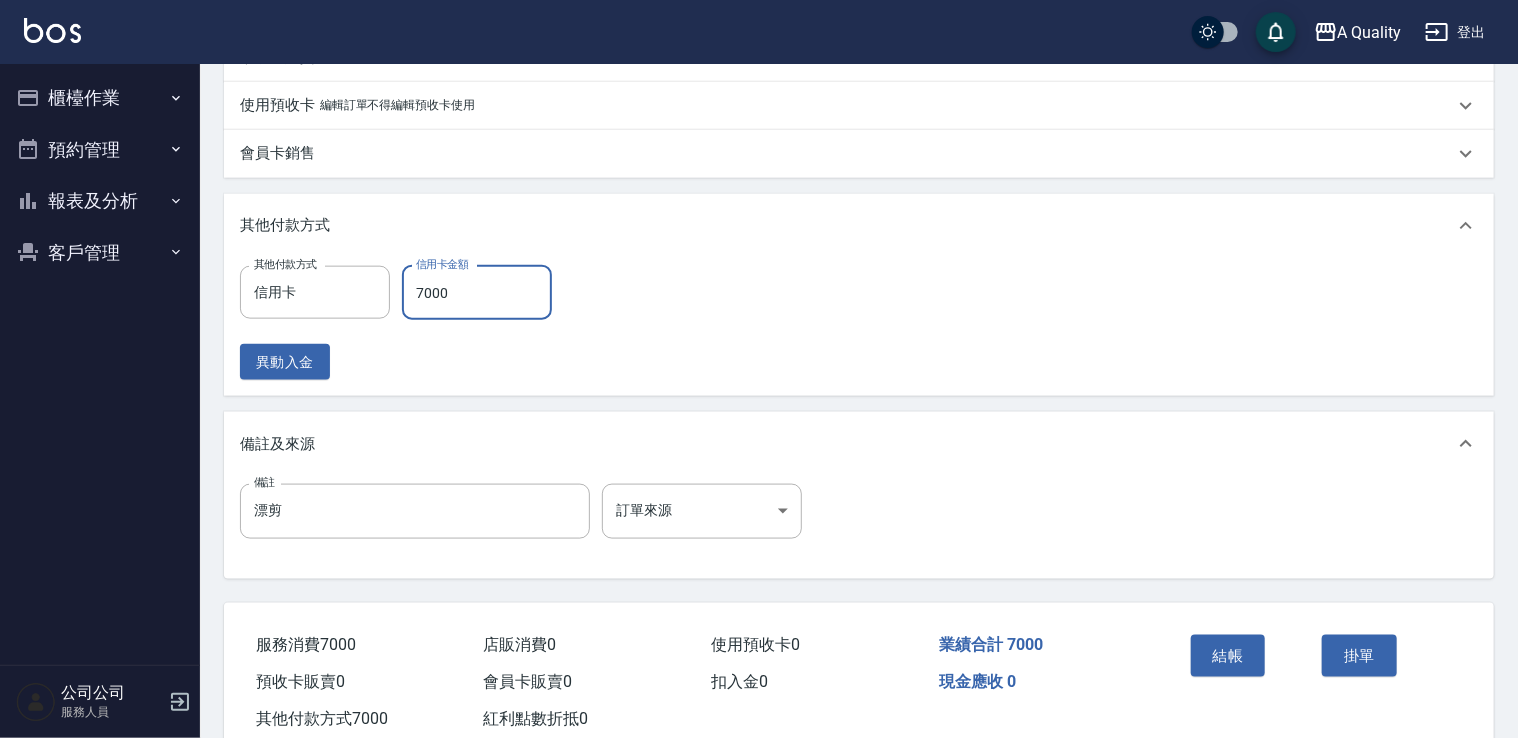 scroll, scrollTop: 1100, scrollLeft: 0, axis: vertical 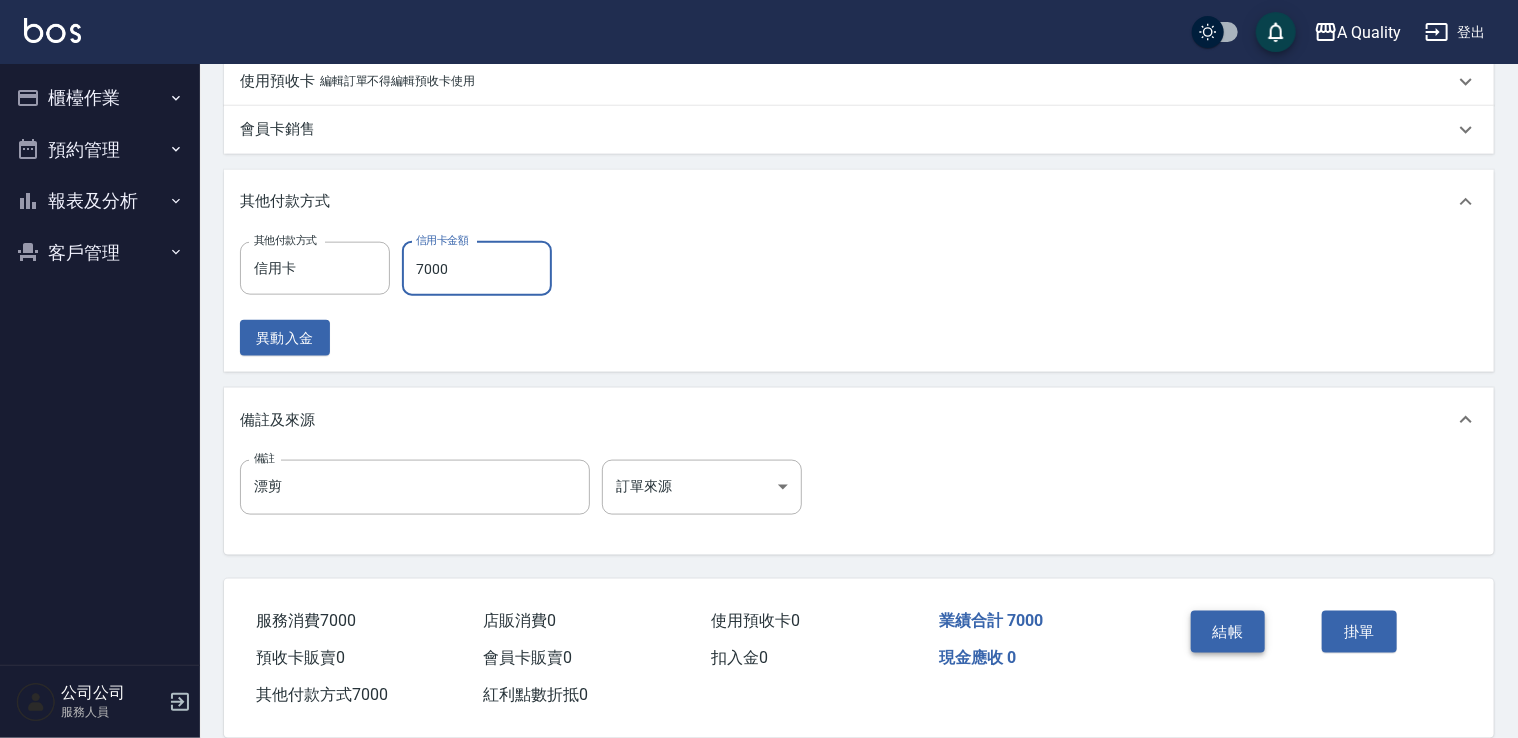 type on "7000" 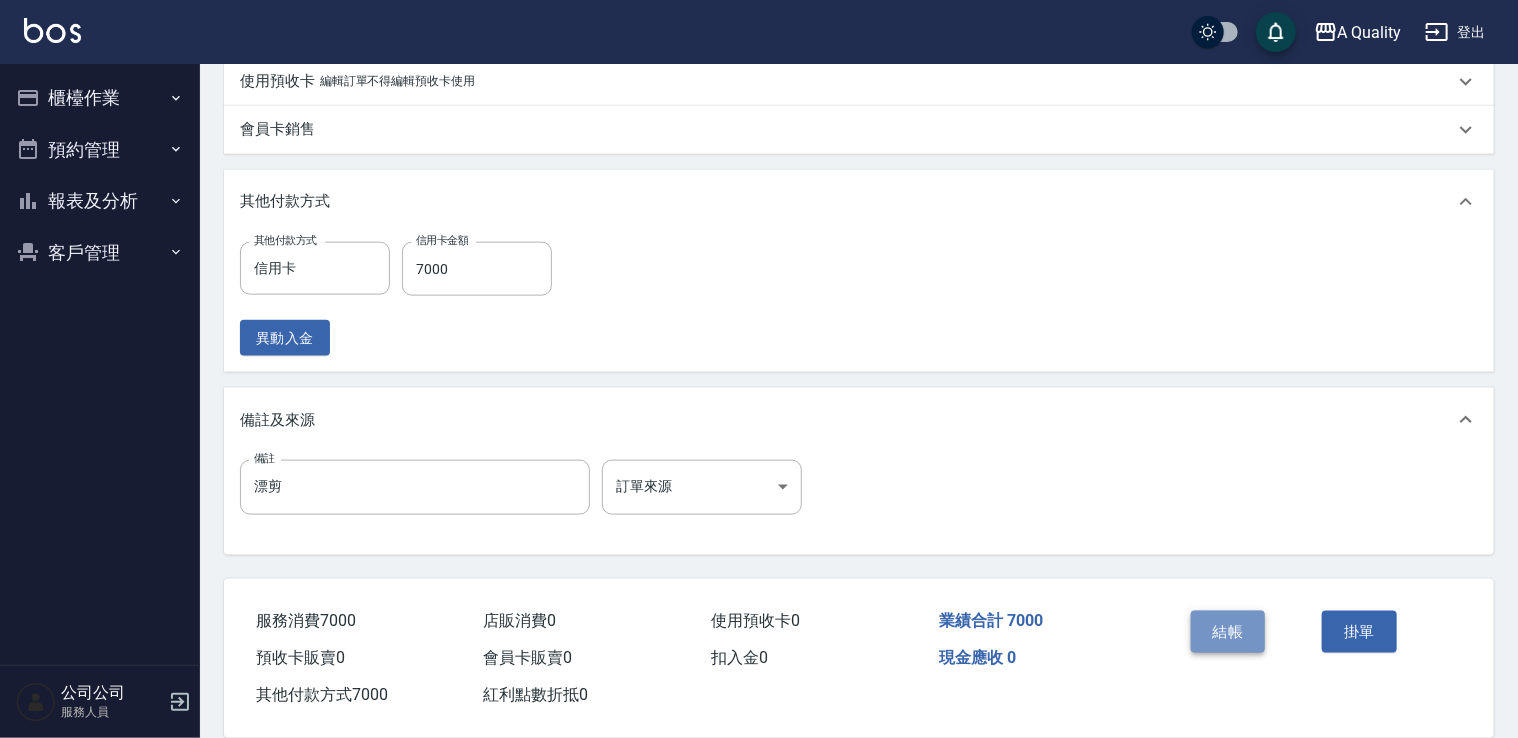 click on "結帳" at bounding box center [1228, 632] 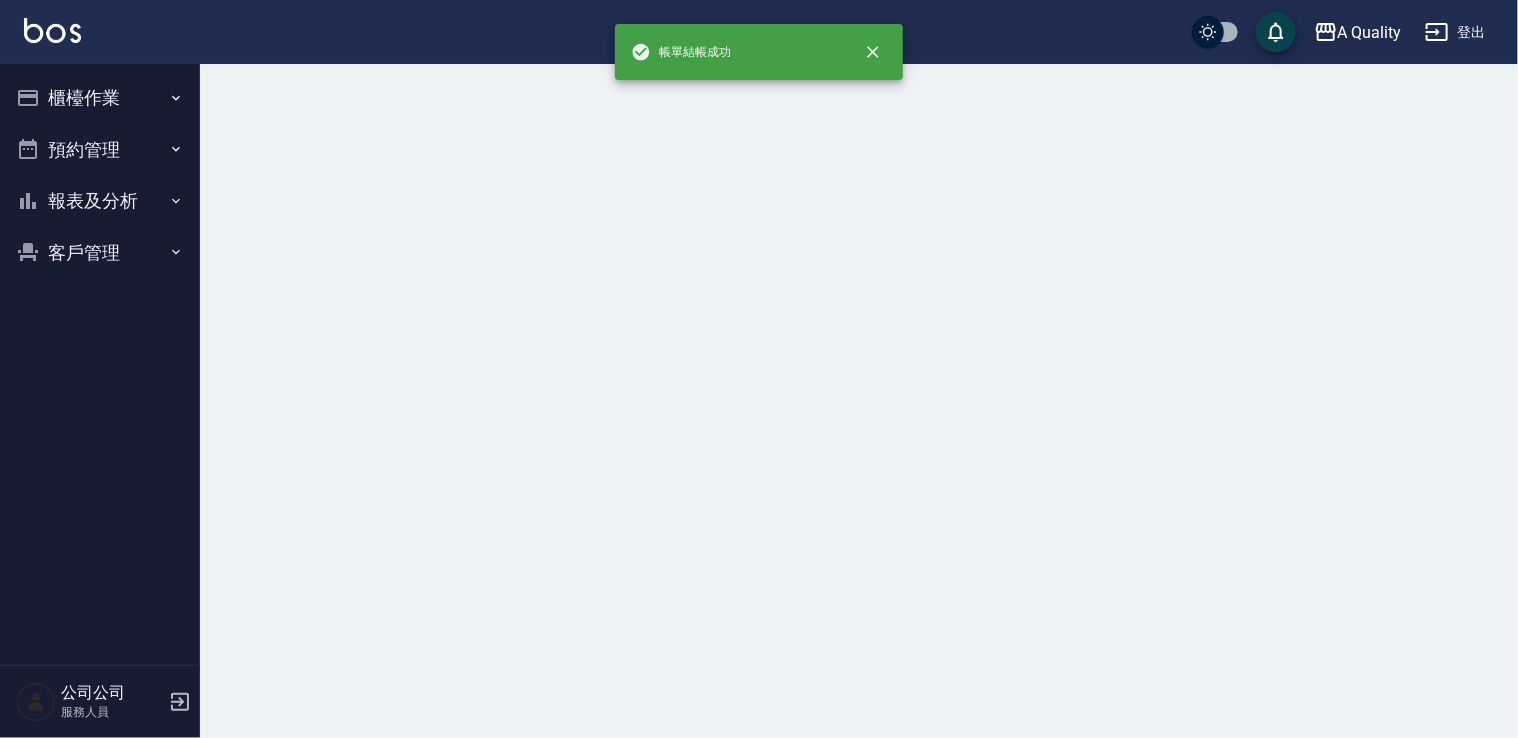scroll, scrollTop: 0, scrollLeft: 0, axis: both 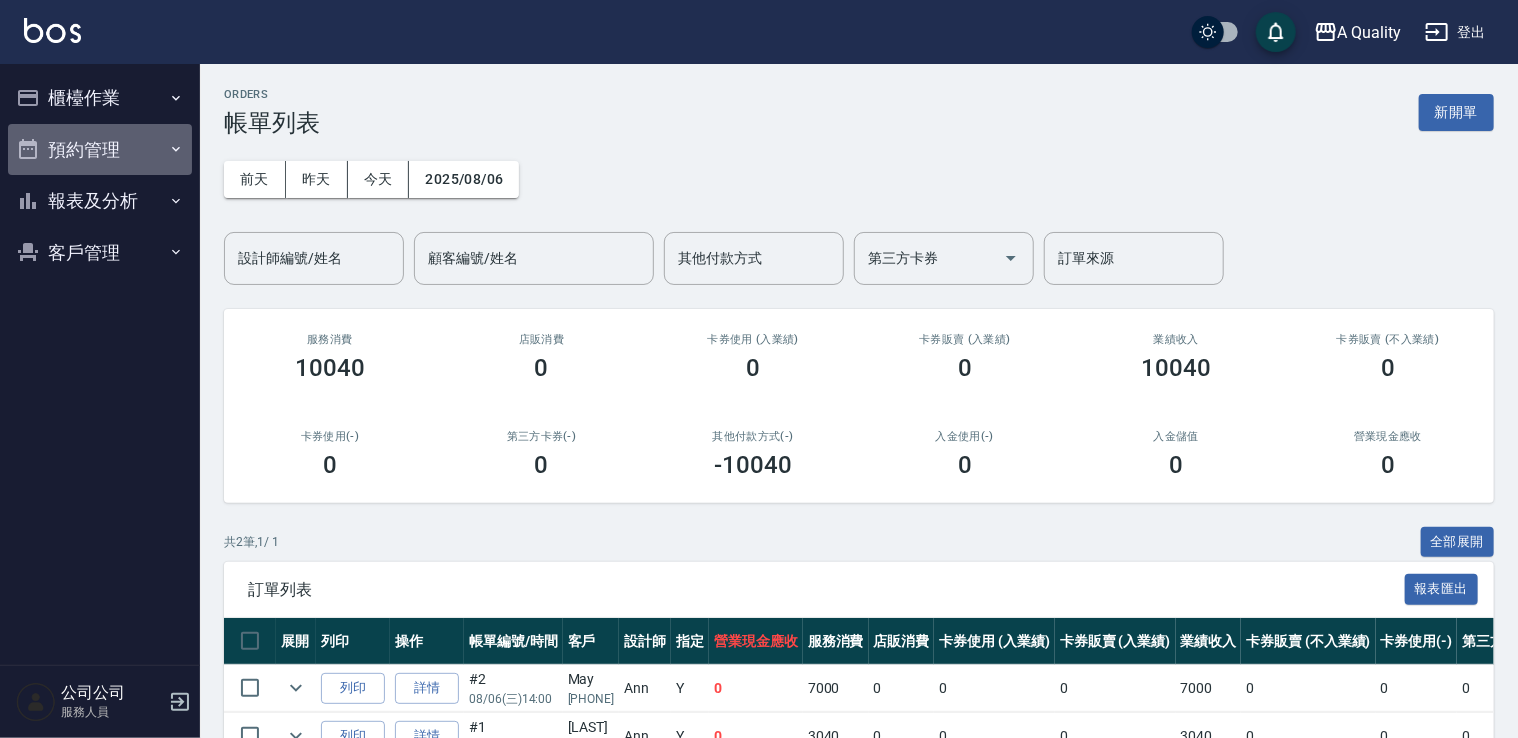 drag, startPoint x: 1231, startPoint y: 647, endPoint x: 84, endPoint y: 131, distance: 1257.7222 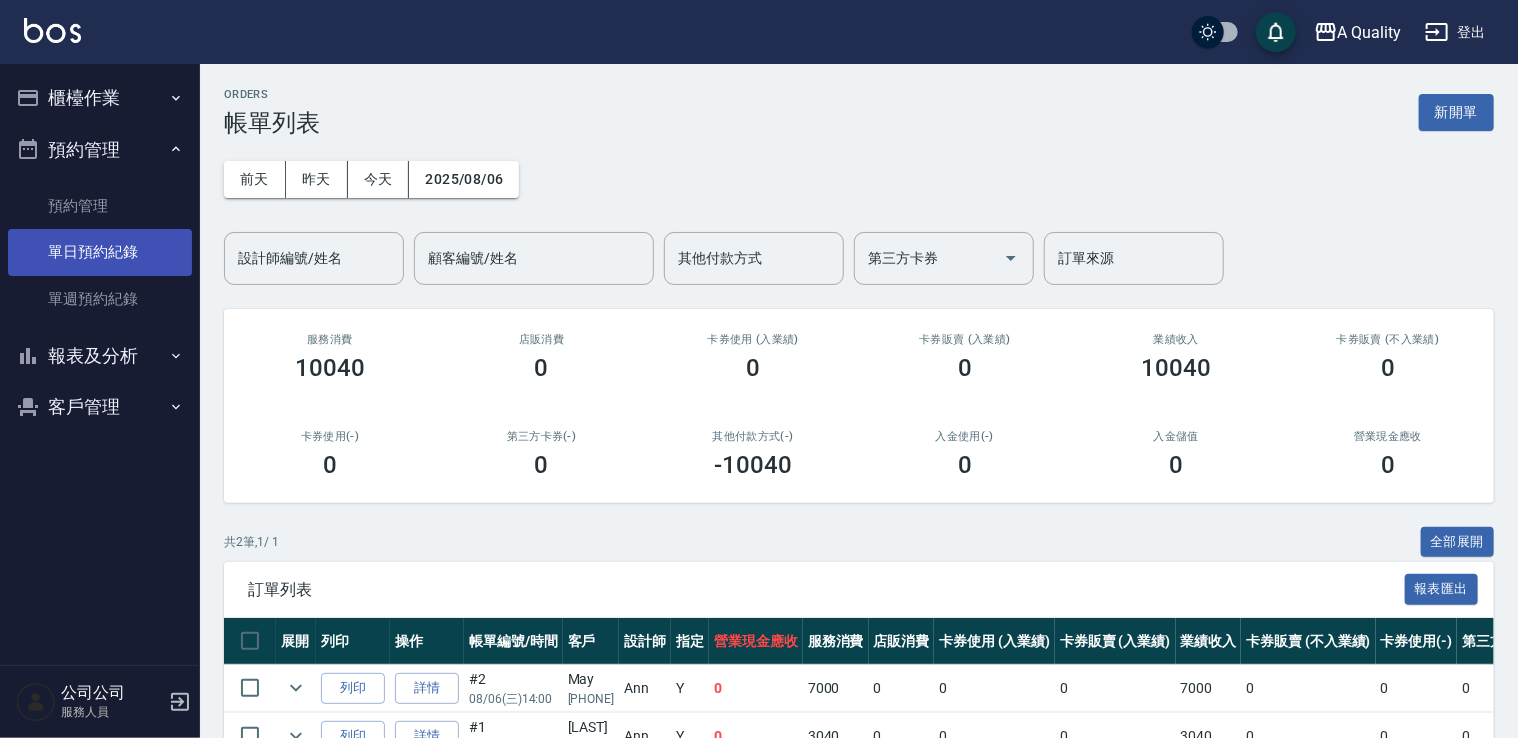 click on "單日預約紀錄" at bounding box center [100, 252] 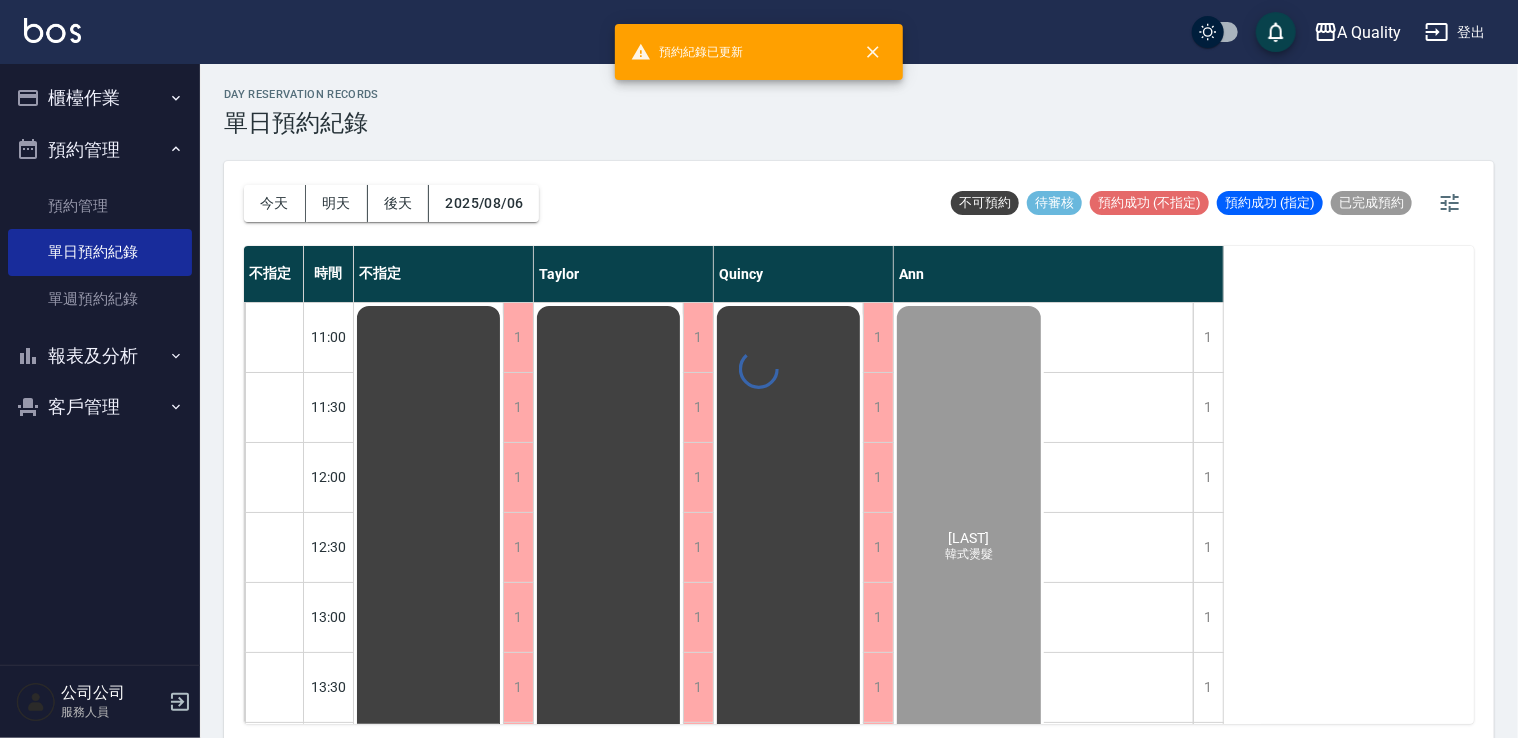 click on "預約管理" at bounding box center (100, 150) 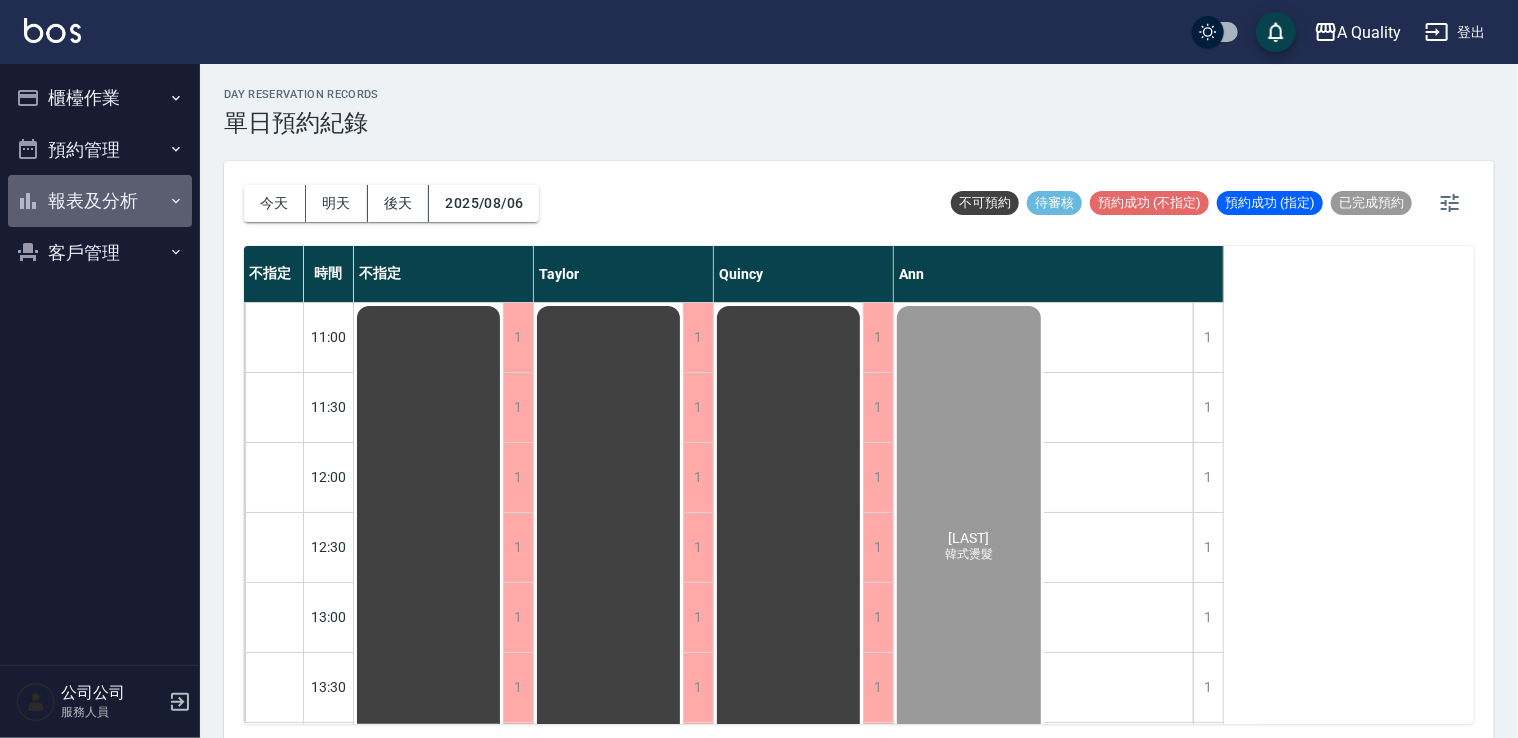 click on "報表及分析" at bounding box center (100, 201) 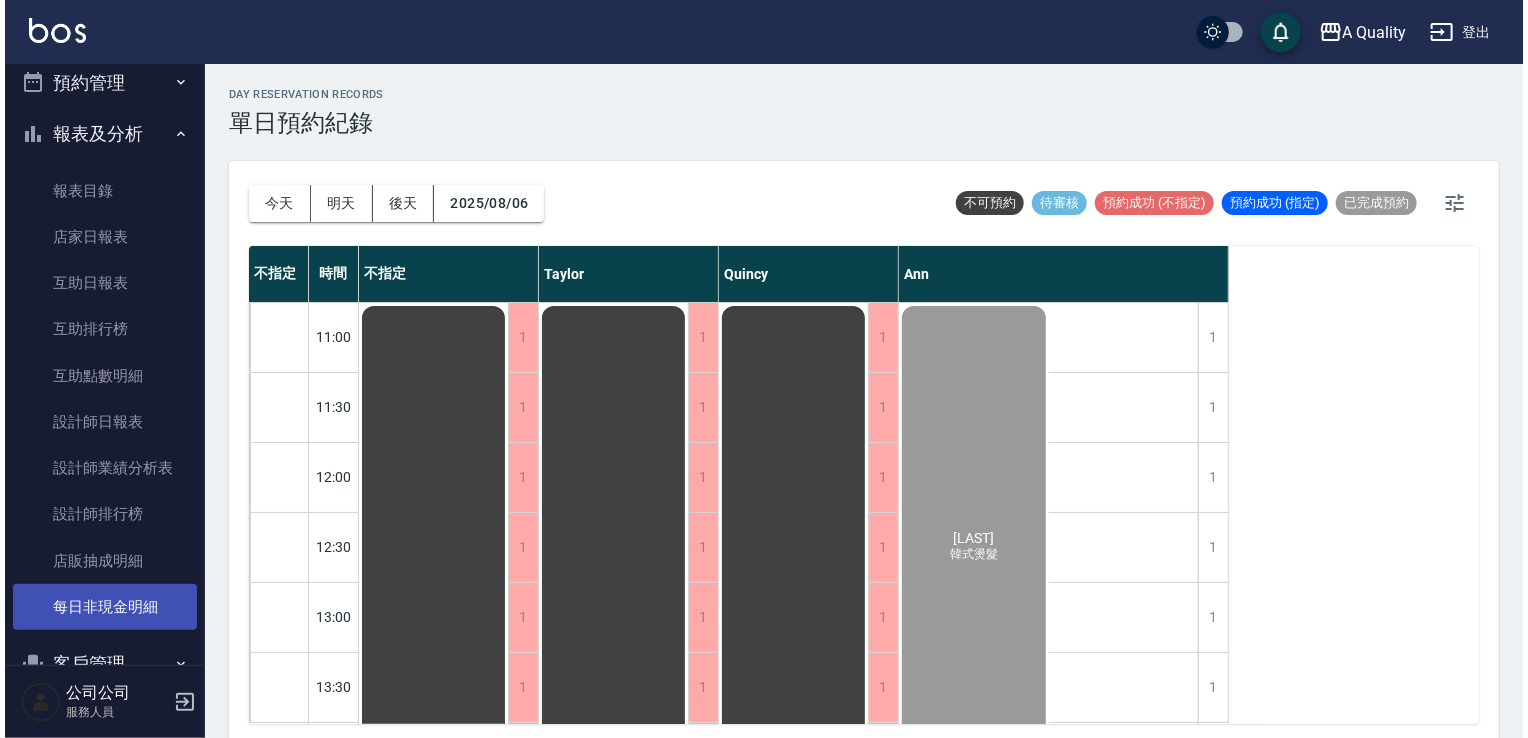 scroll, scrollTop: 115, scrollLeft: 0, axis: vertical 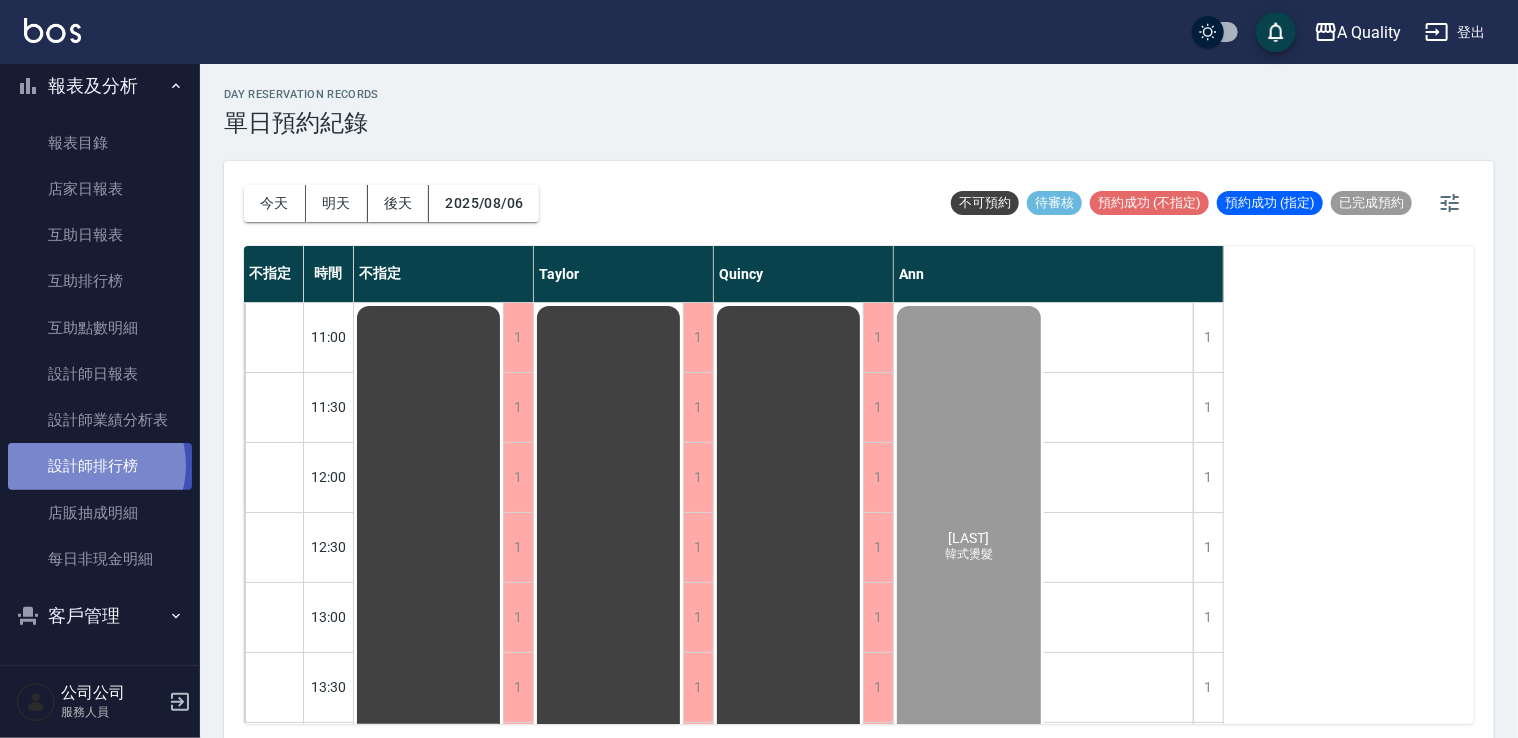 click on "設計師排行榜" at bounding box center [100, 466] 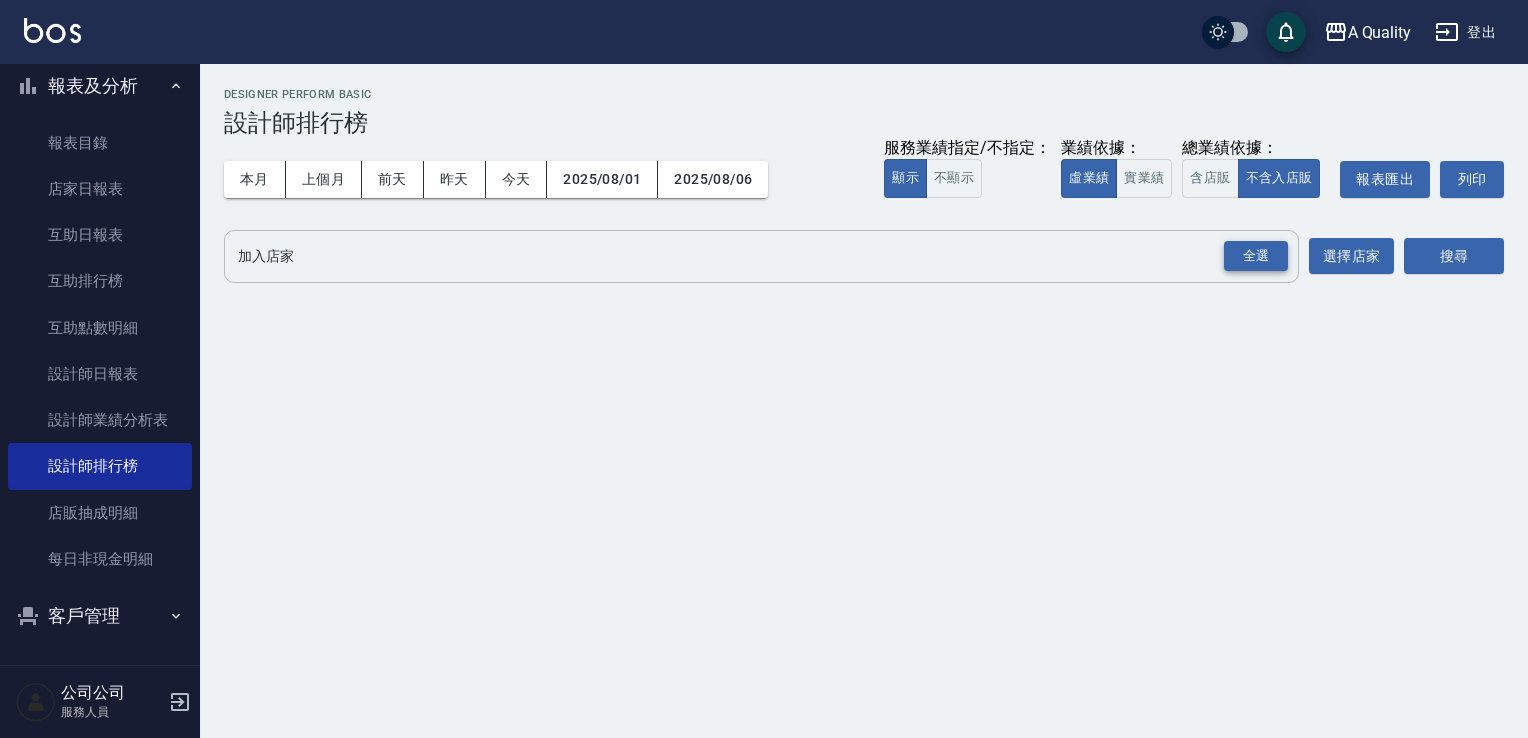 click on "全選" at bounding box center (1256, 256) 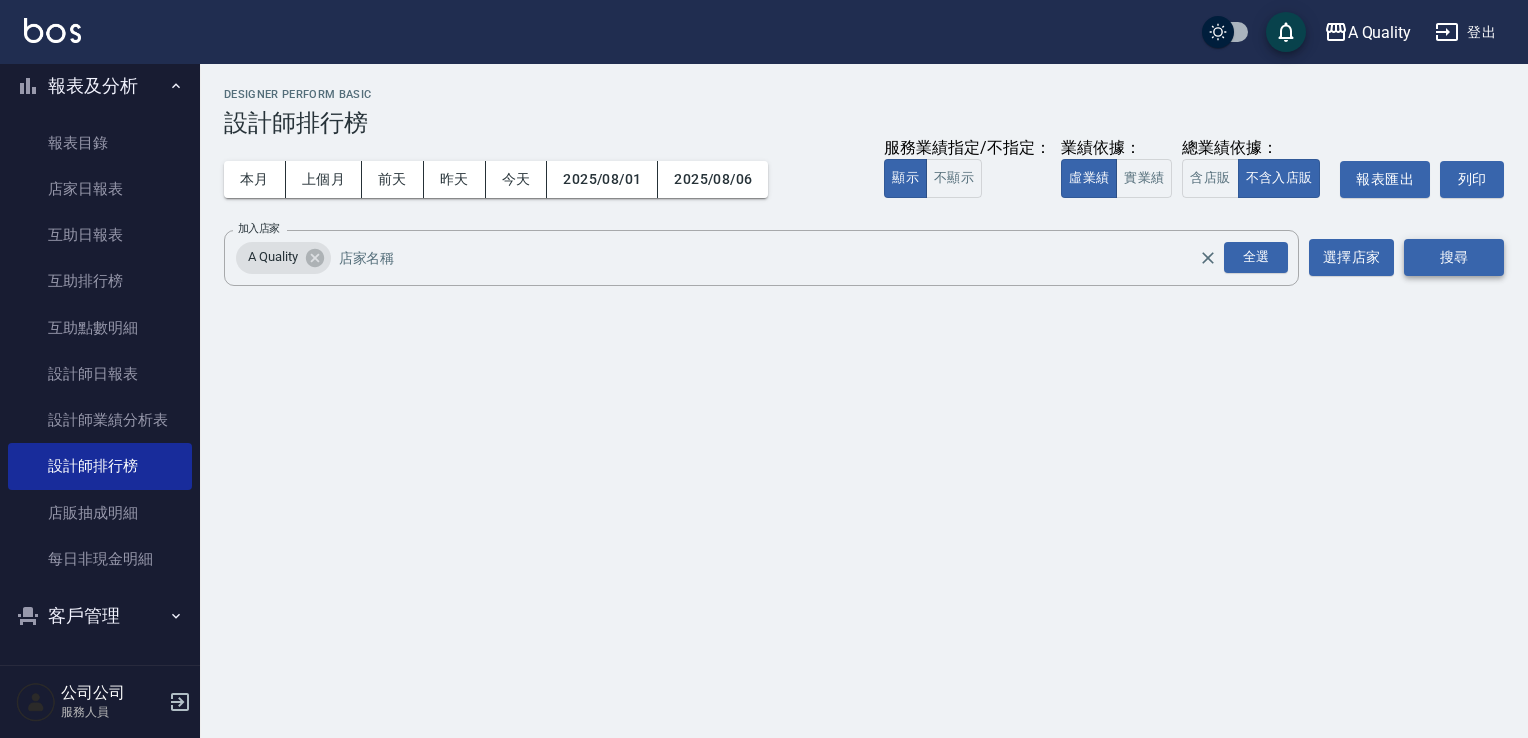 click on "搜尋" at bounding box center (1454, 257) 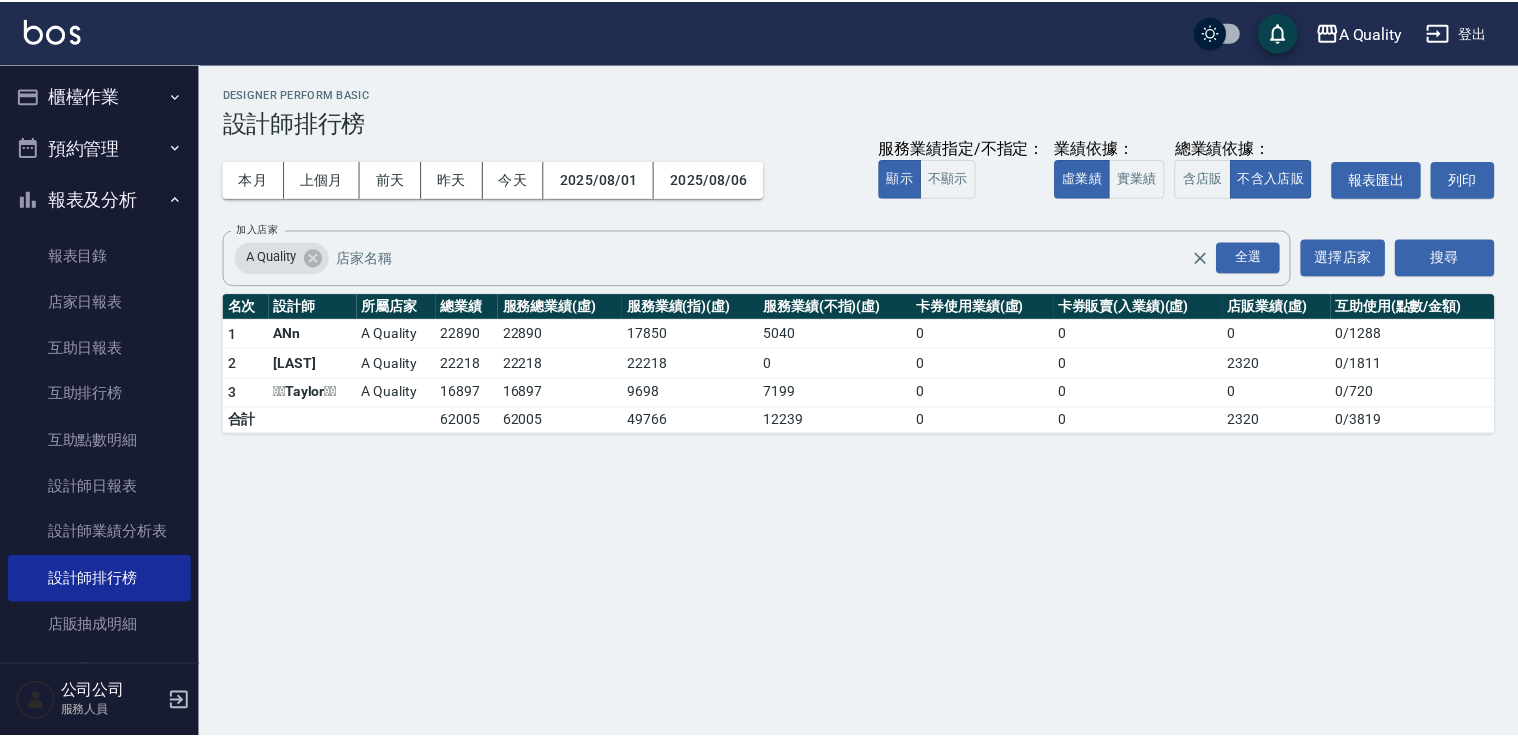 scroll, scrollTop: 0, scrollLeft: 0, axis: both 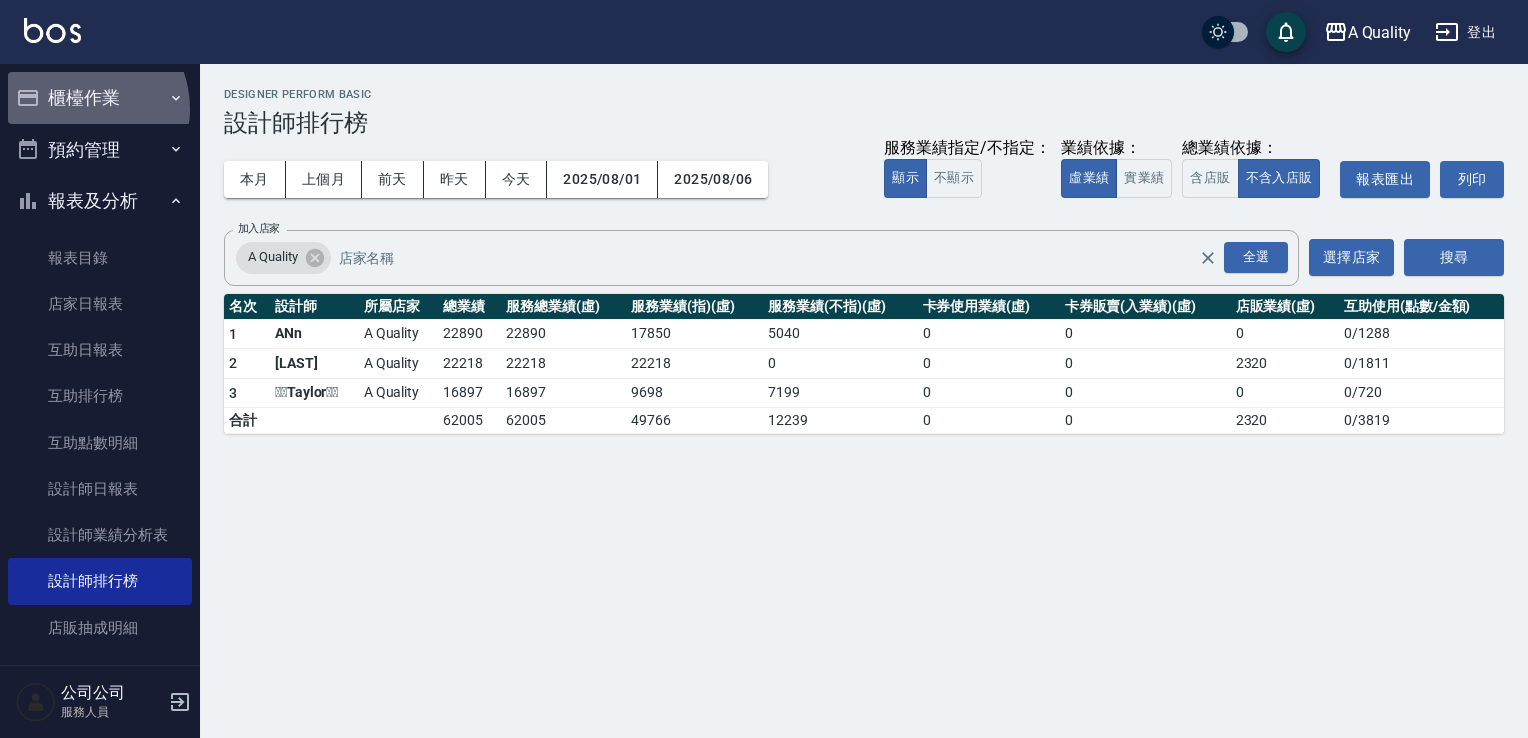 click on "櫃檯作業" at bounding box center (100, 98) 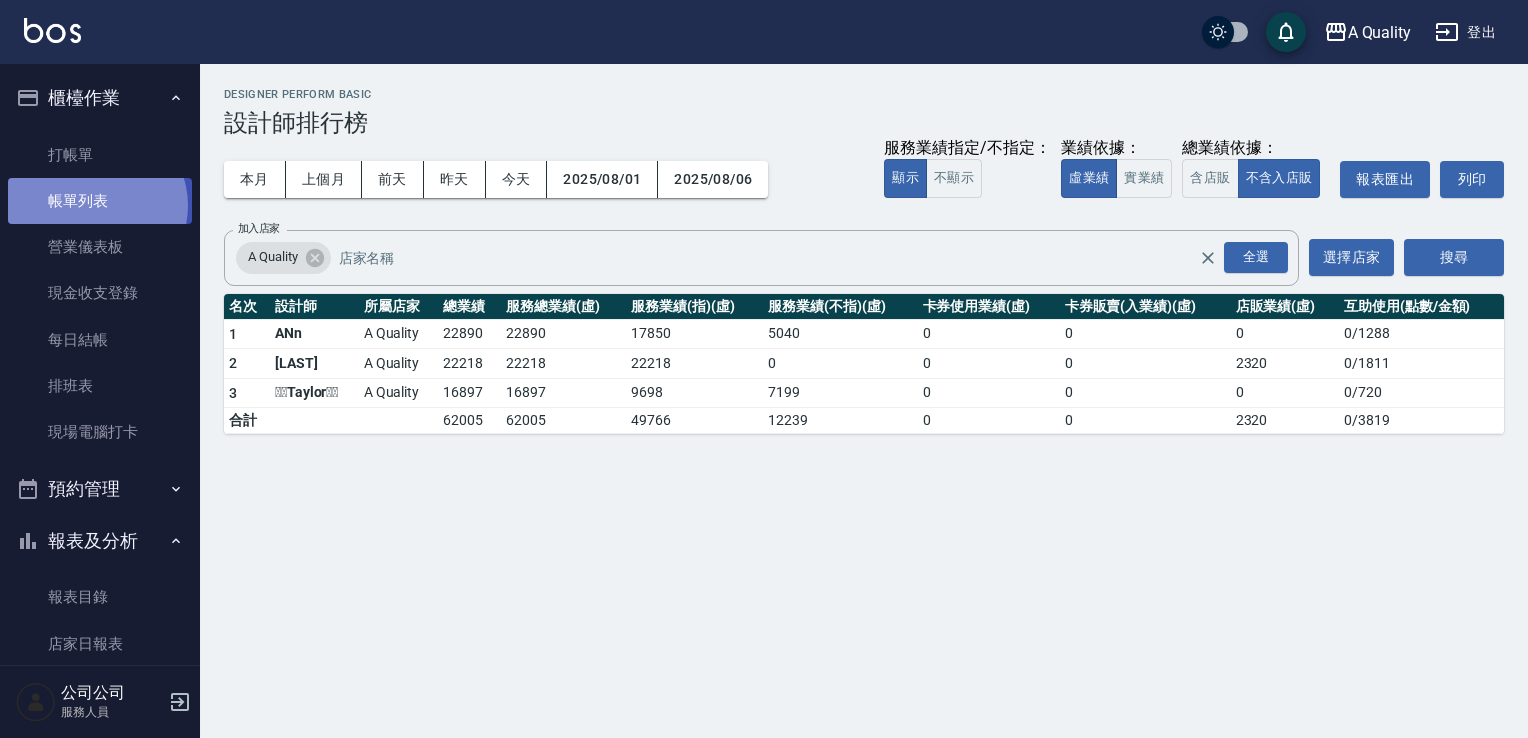 click on "帳單列表" at bounding box center (100, 201) 